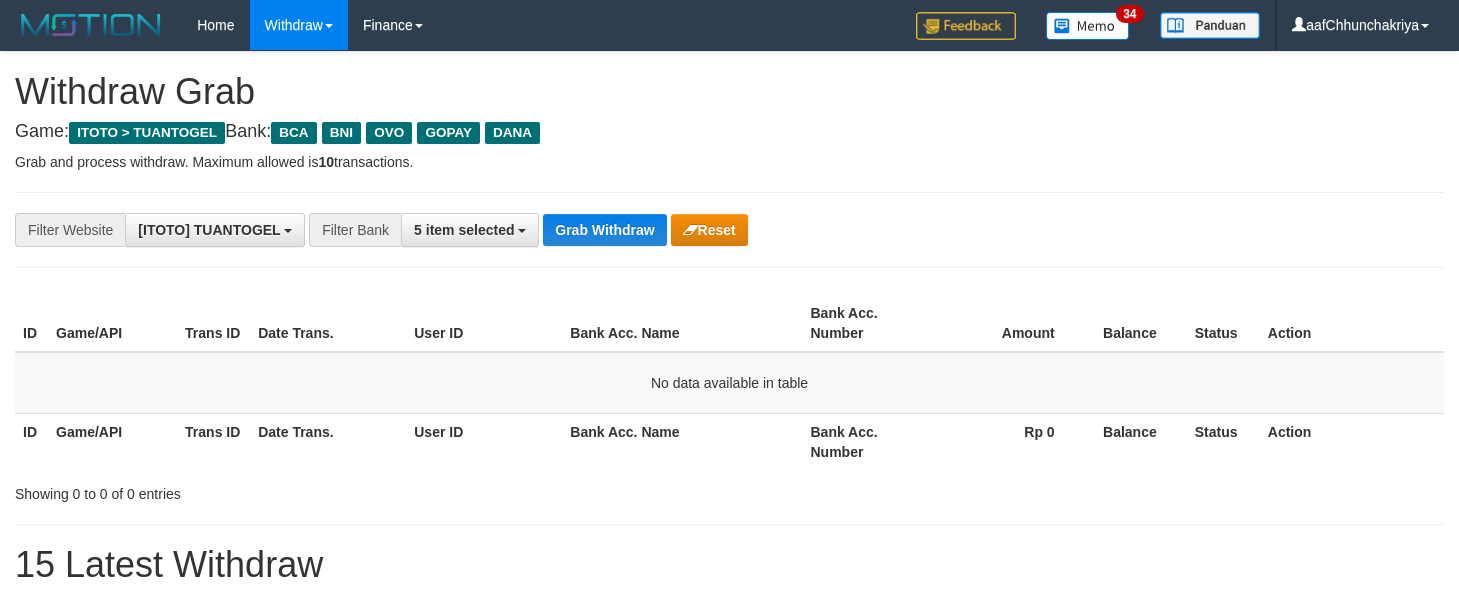 scroll, scrollTop: 0, scrollLeft: 0, axis: both 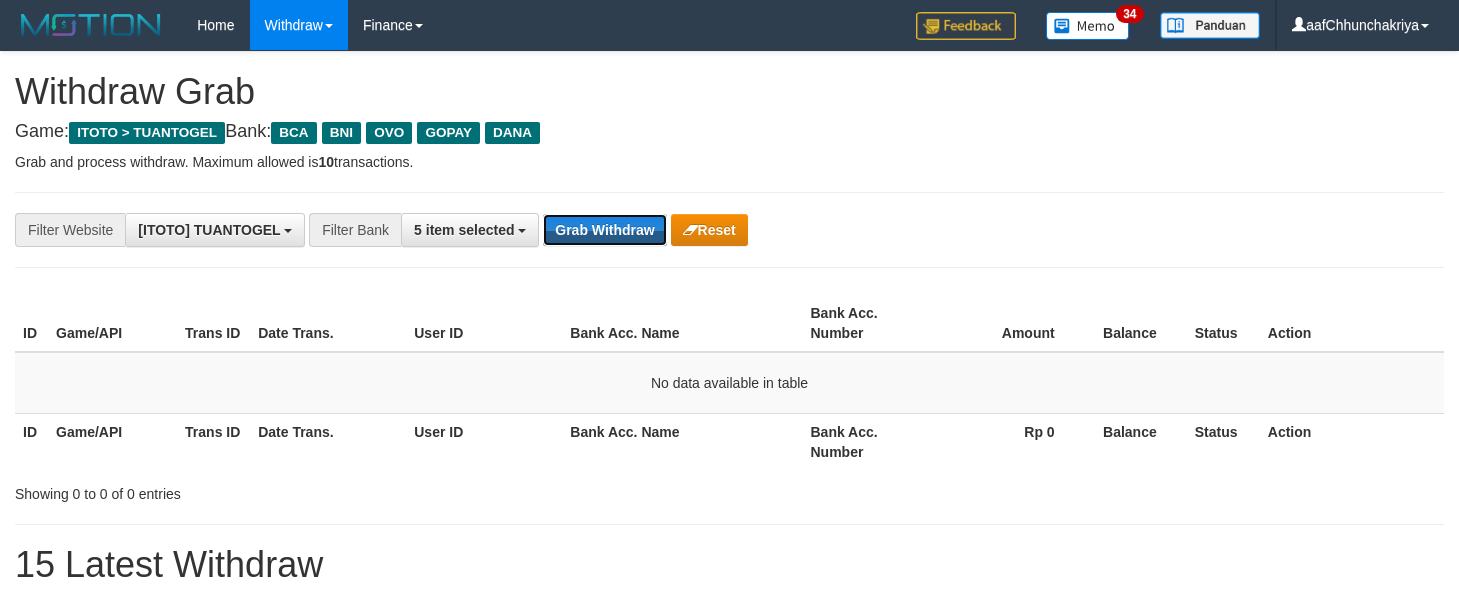 click on "Grab Withdraw" at bounding box center (604, 230) 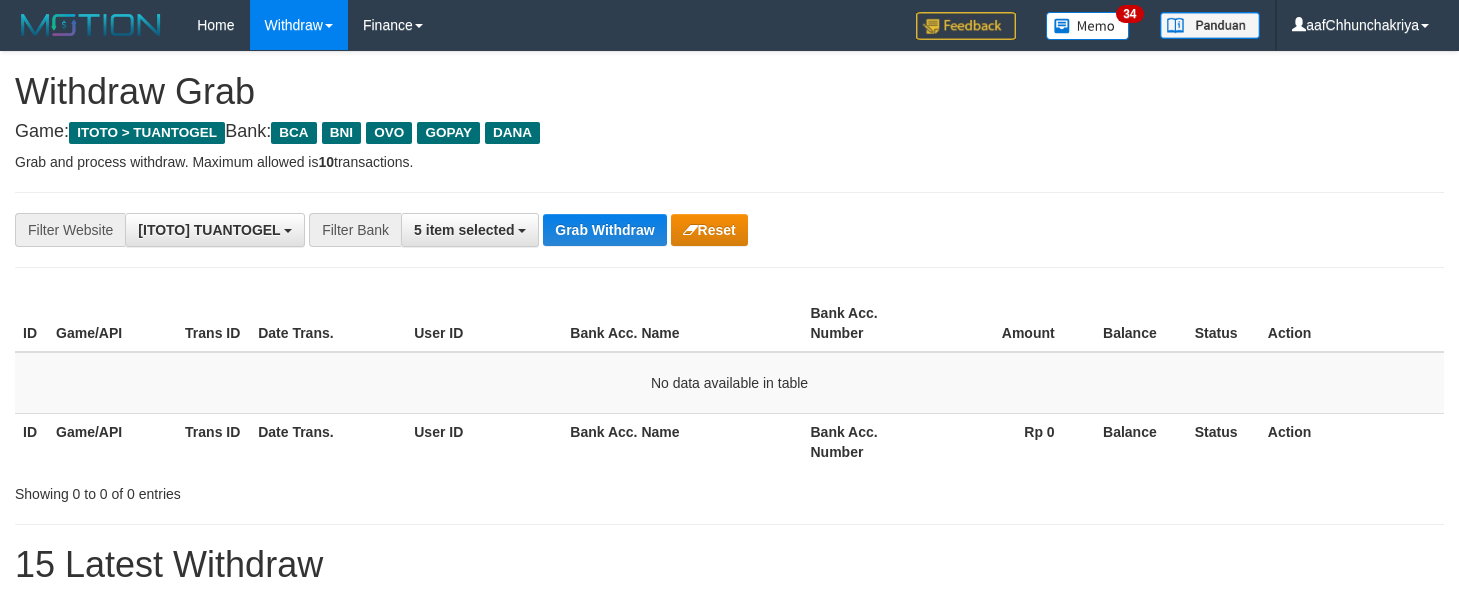 scroll, scrollTop: 0, scrollLeft: 0, axis: both 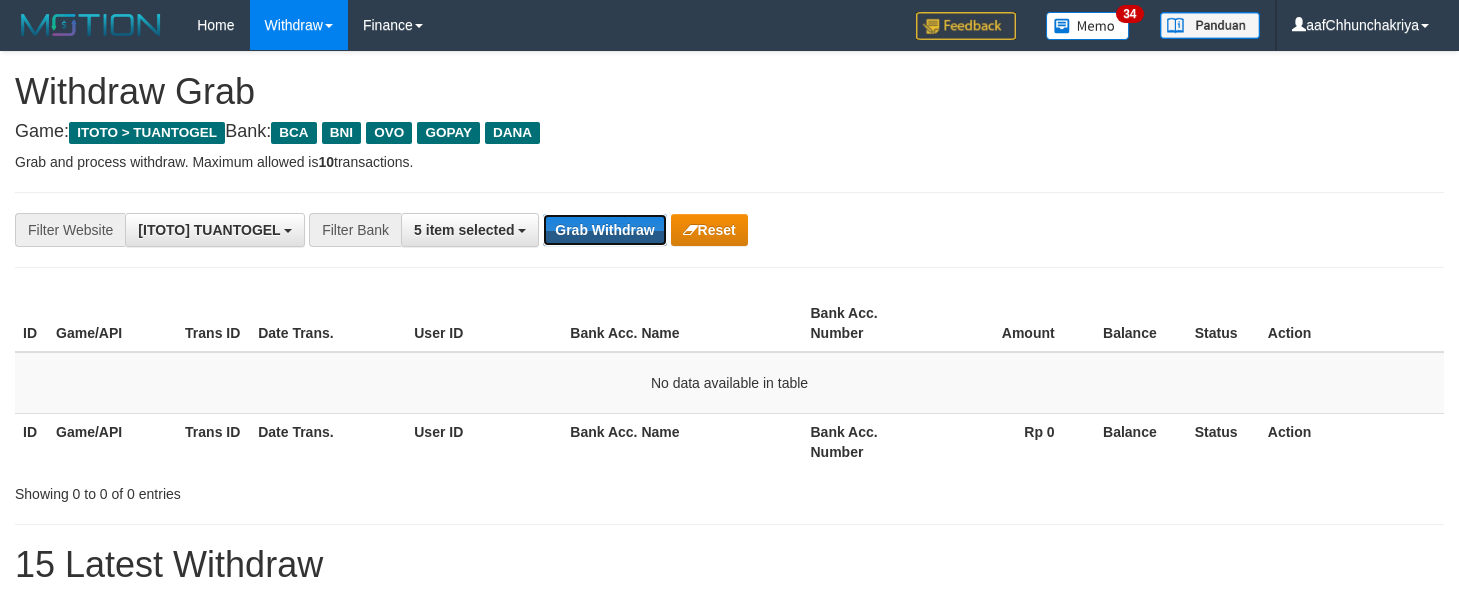 click on "Grab Withdraw" at bounding box center [604, 230] 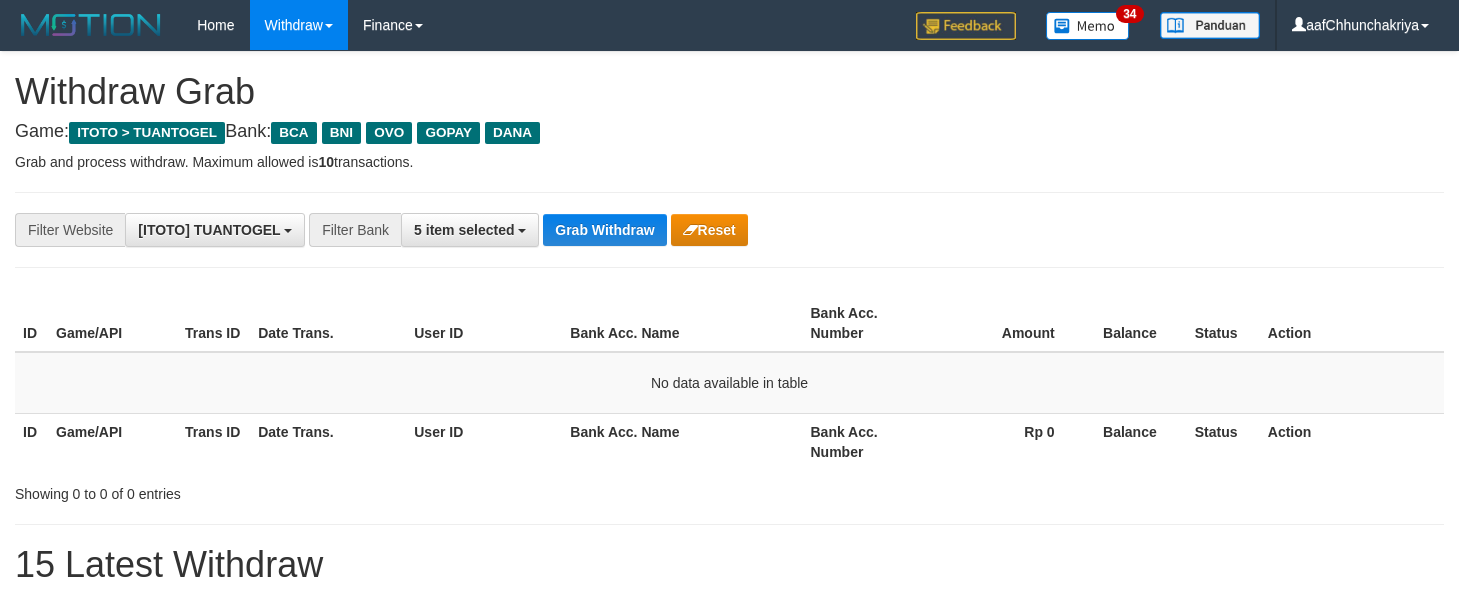 scroll, scrollTop: 0, scrollLeft: 0, axis: both 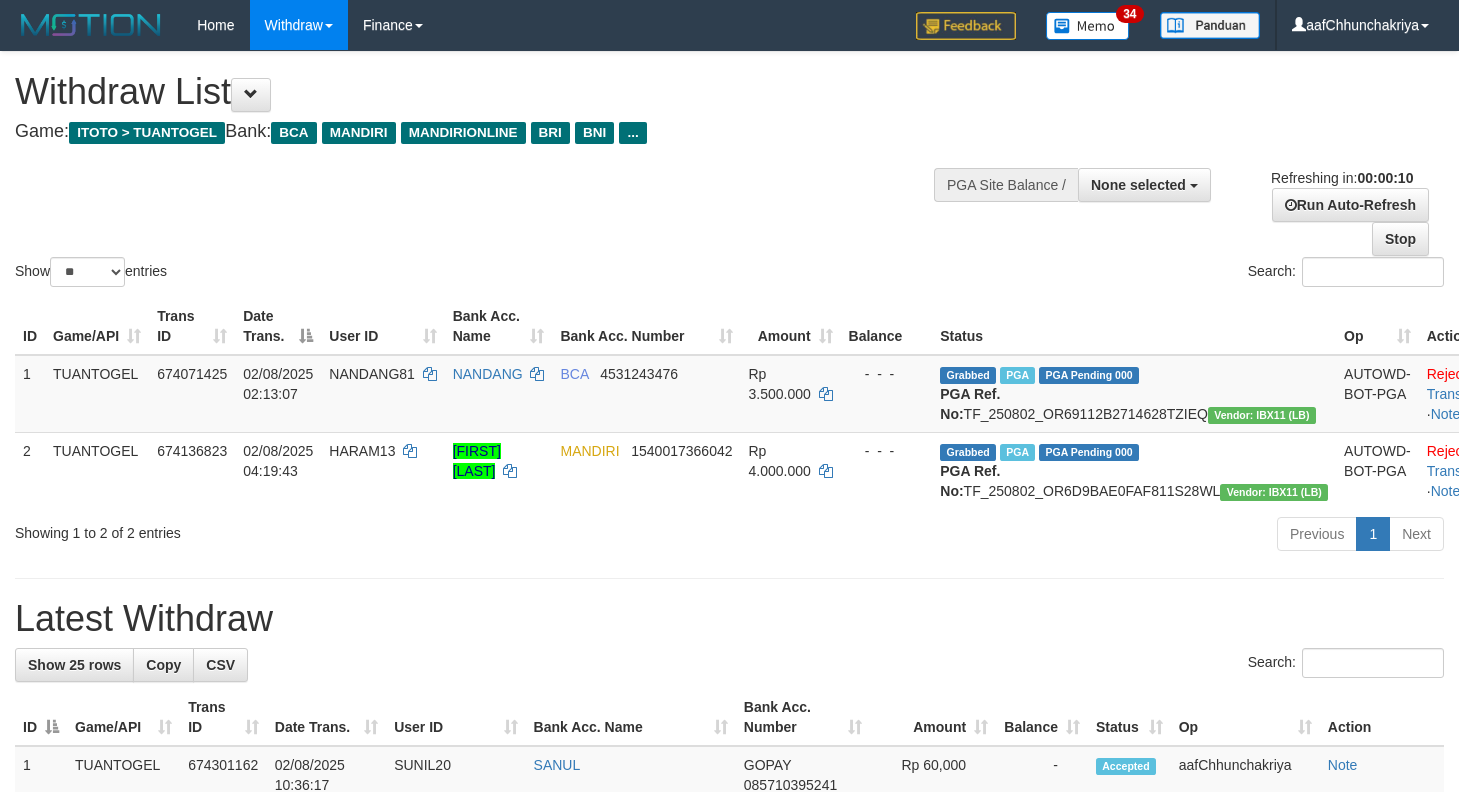 select 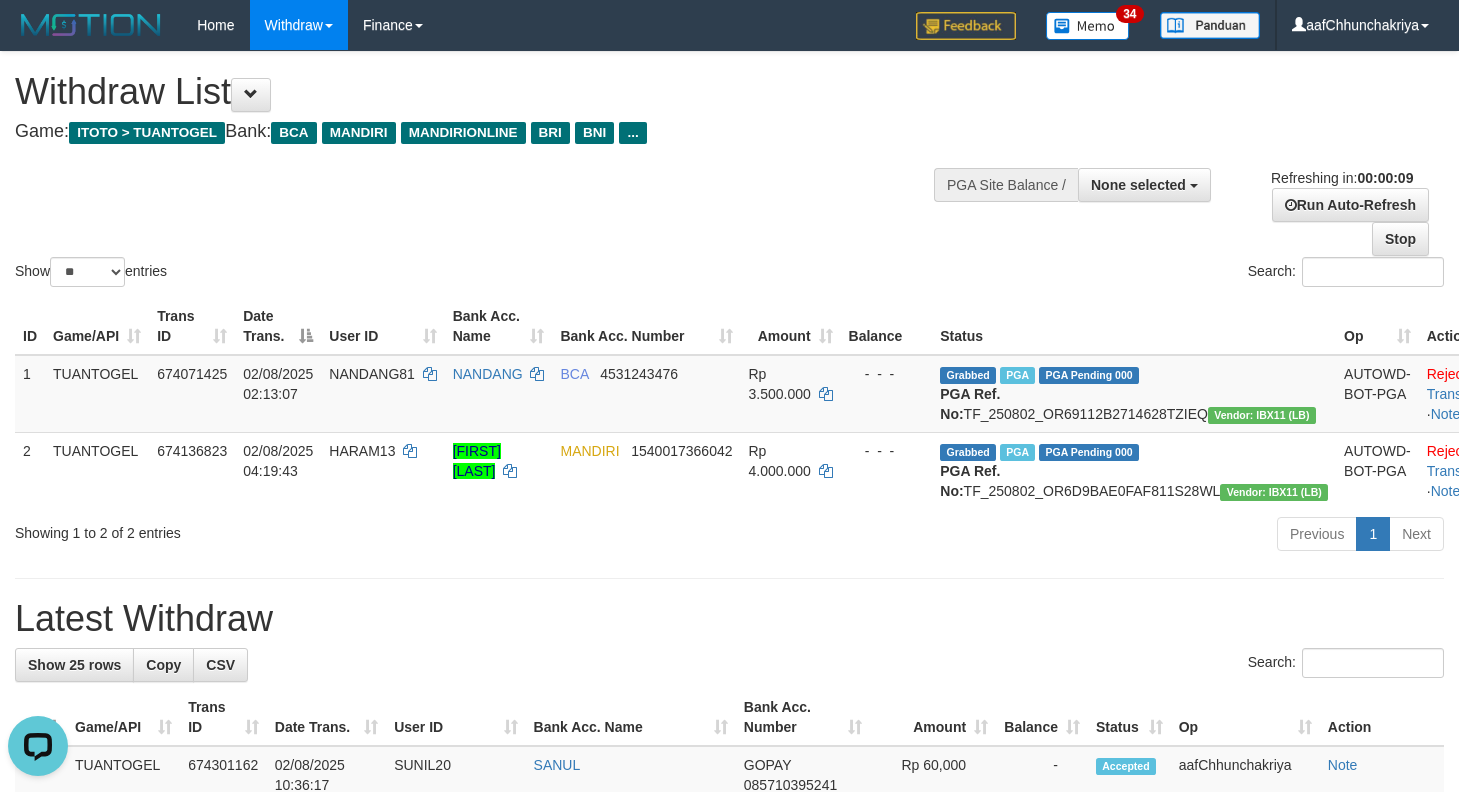 scroll, scrollTop: 0, scrollLeft: 0, axis: both 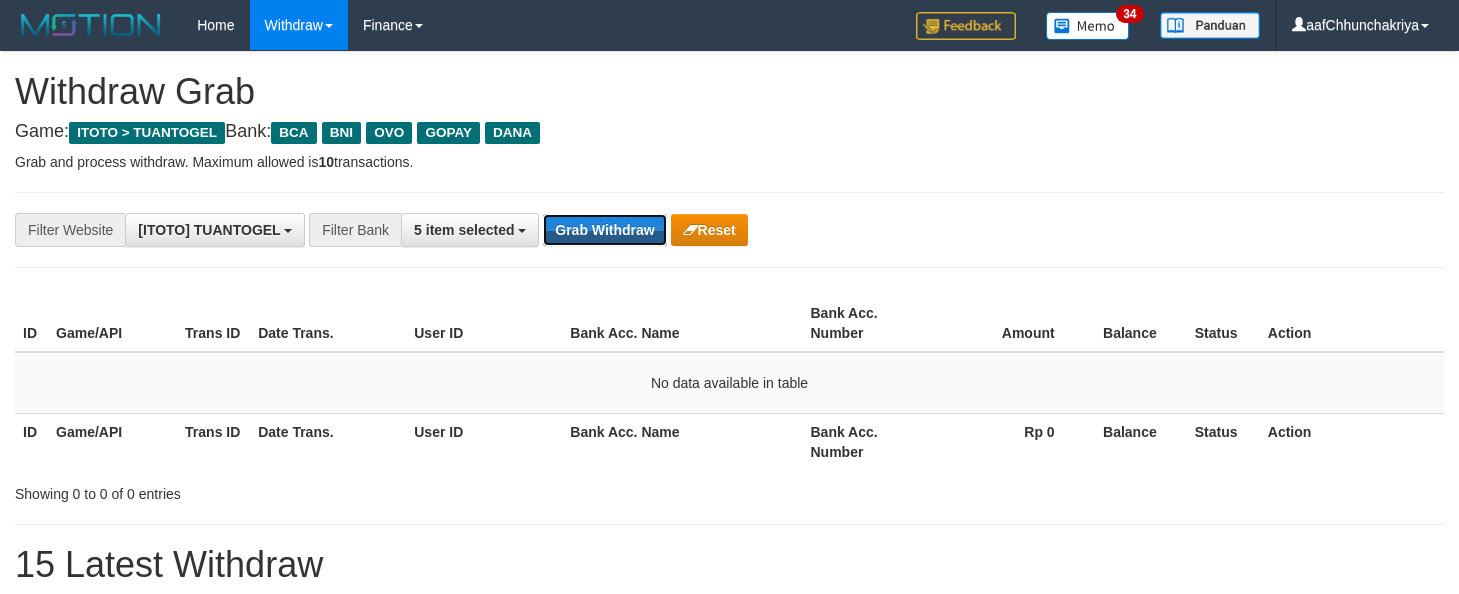 click on "Grab Withdraw" at bounding box center [604, 230] 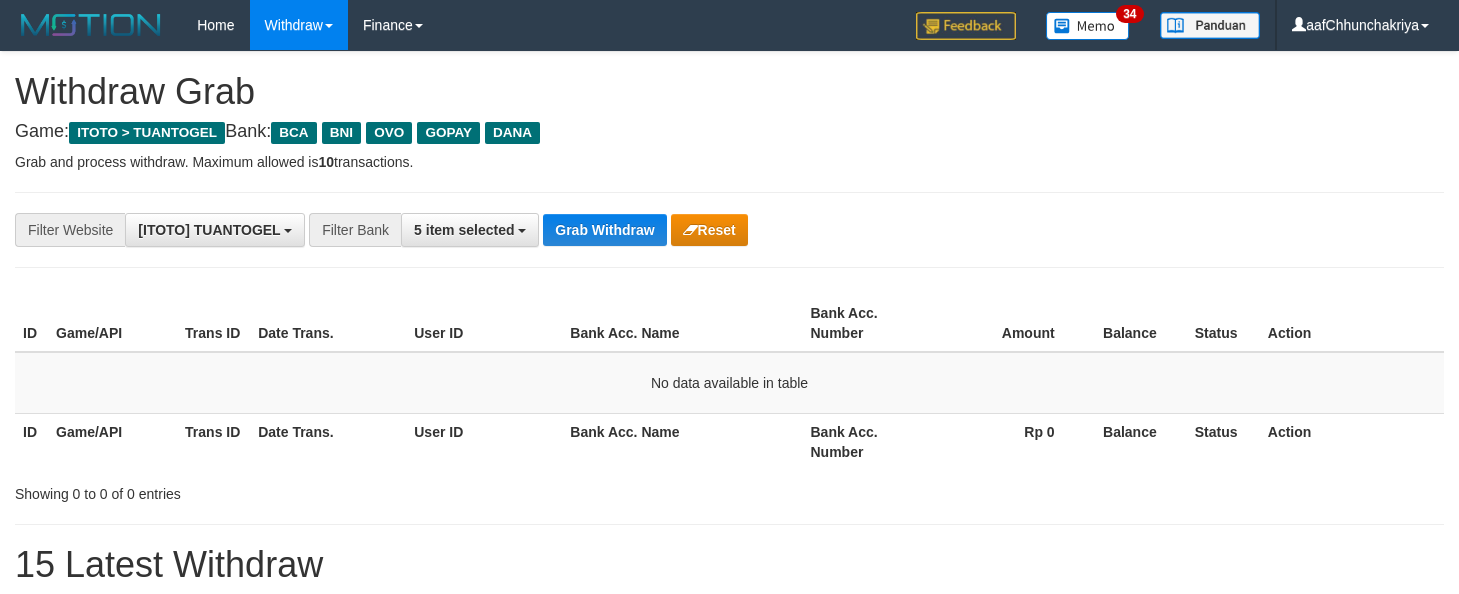 click on "Grab Withdraw" at bounding box center (604, 230) 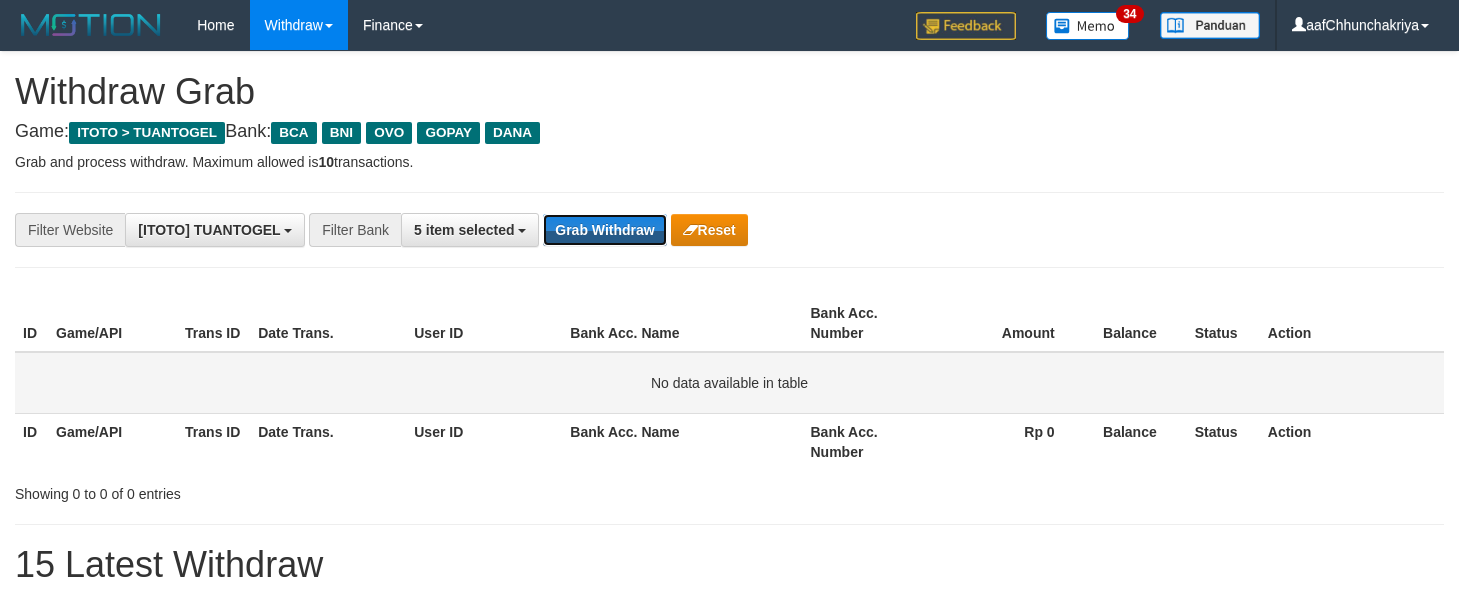 drag, startPoint x: 0, startPoint y: 0, endPoint x: 768, endPoint y: 367, distance: 851.1833 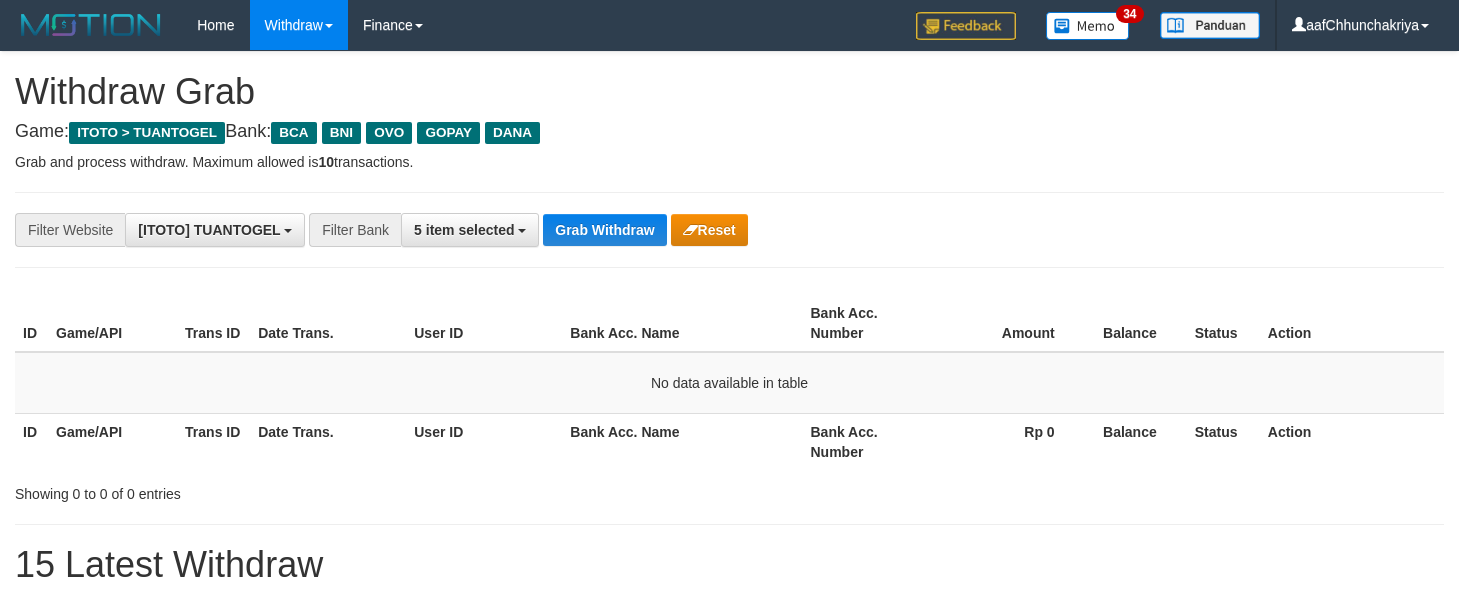 scroll, scrollTop: 0, scrollLeft: 0, axis: both 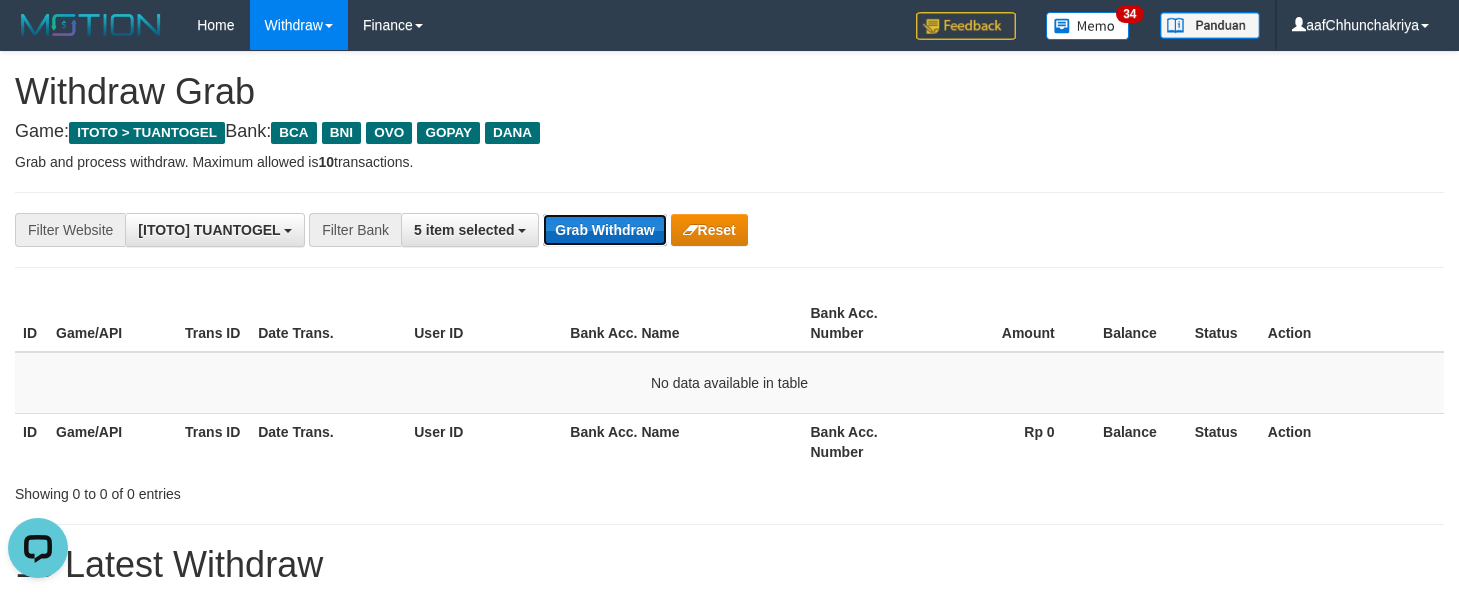 click on "Grab Withdraw" at bounding box center [604, 230] 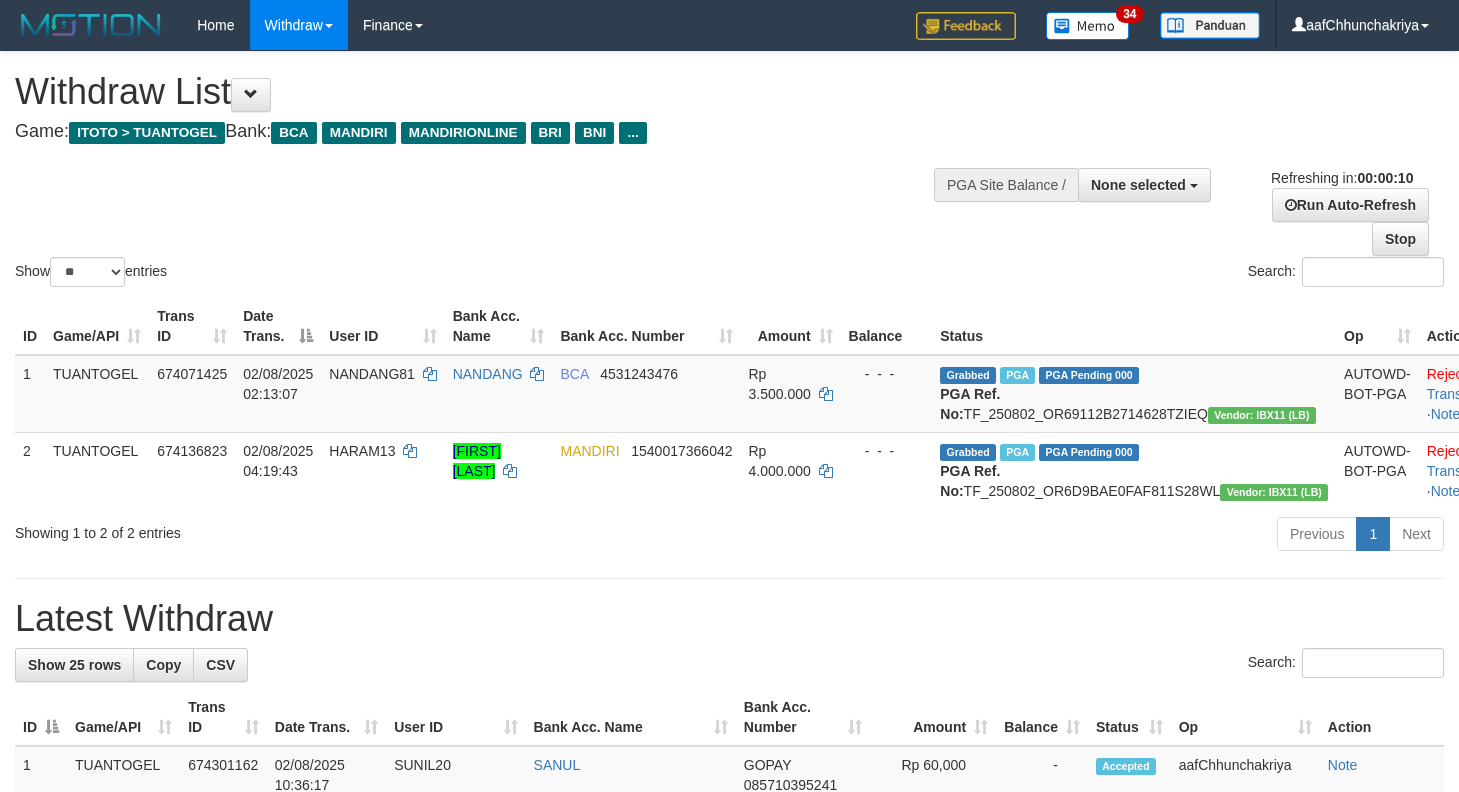 select 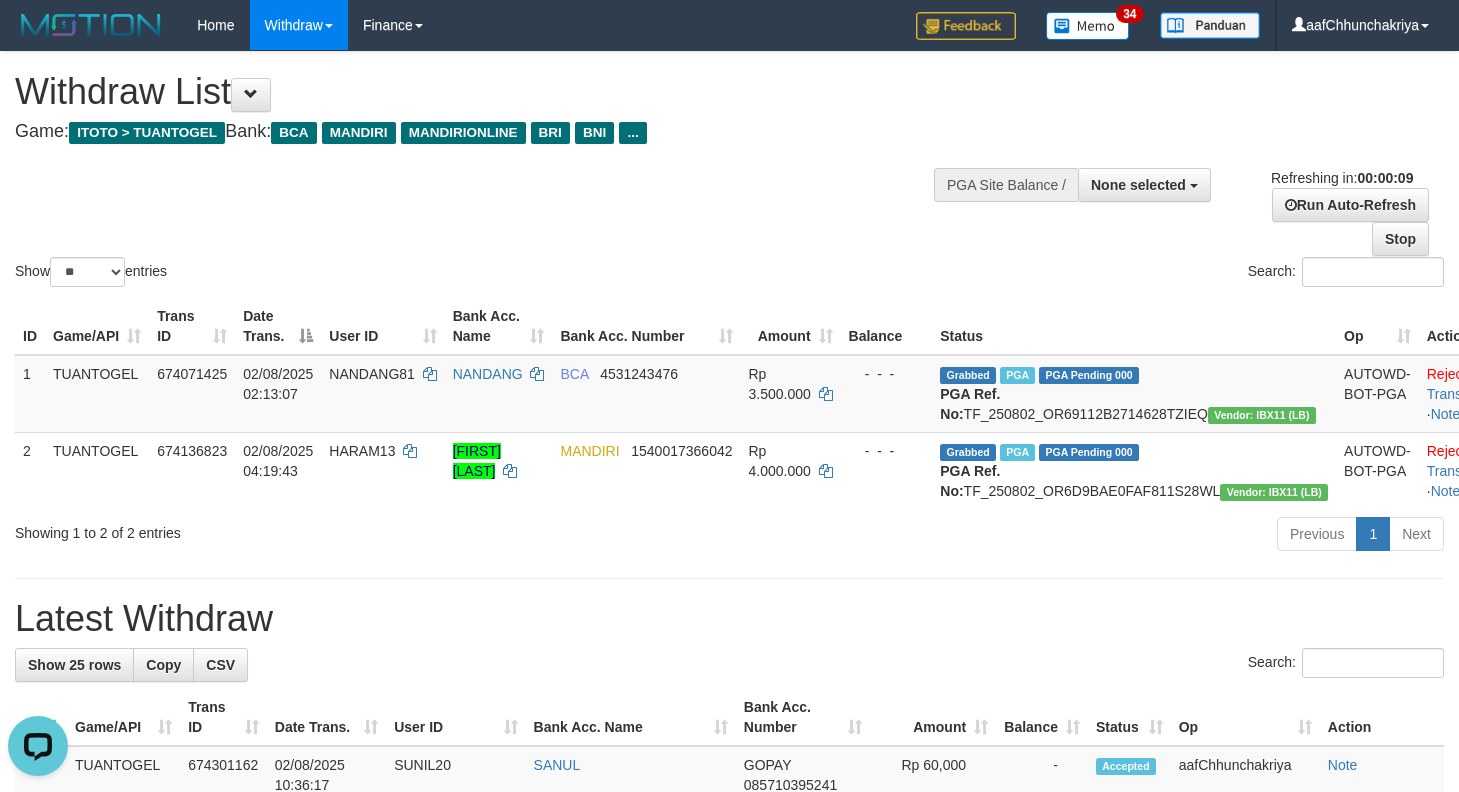 scroll, scrollTop: 0, scrollLeft: 0, axis: both 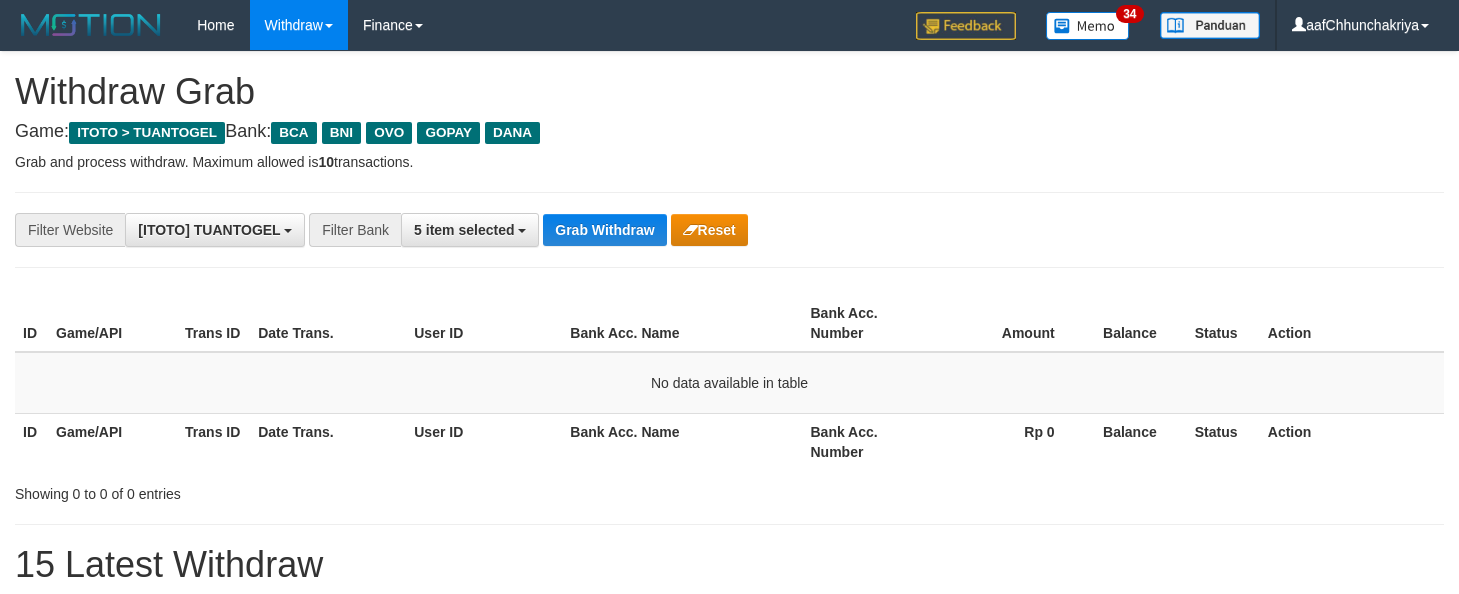 click on "Grab Withdraw" at bounding box center (604, 230) 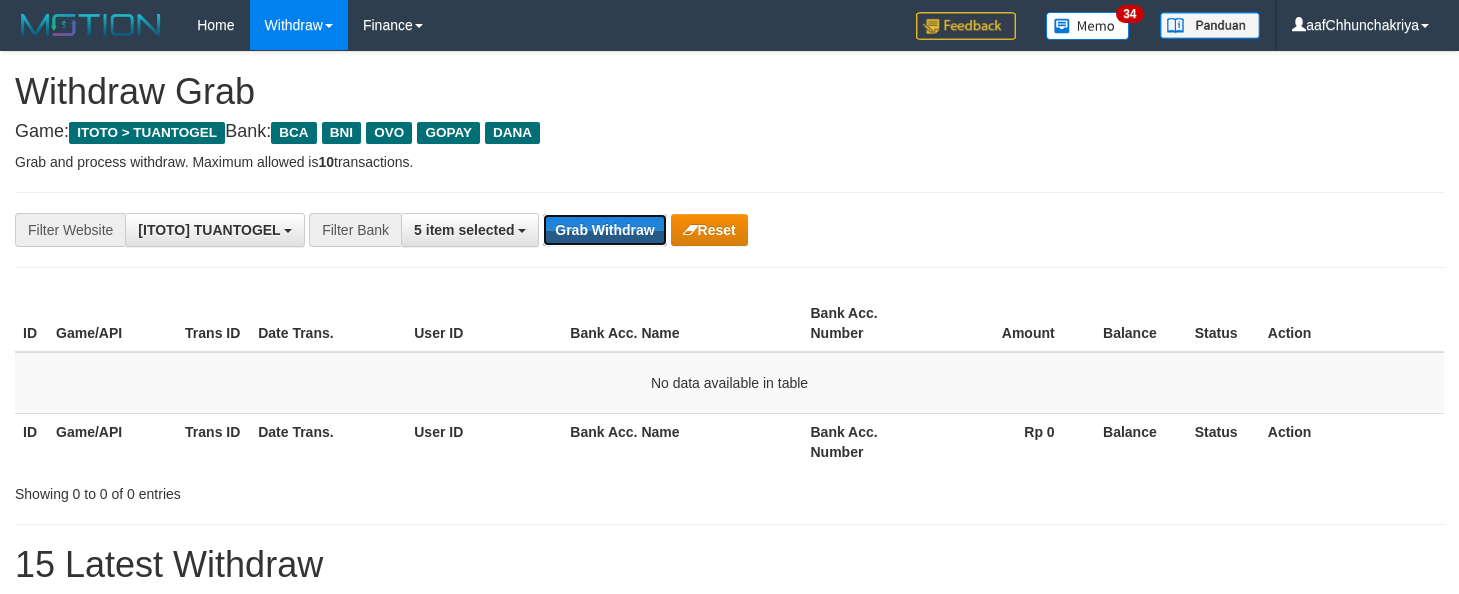 click on "Grab Withdraw" at bounding box center (604, 230) 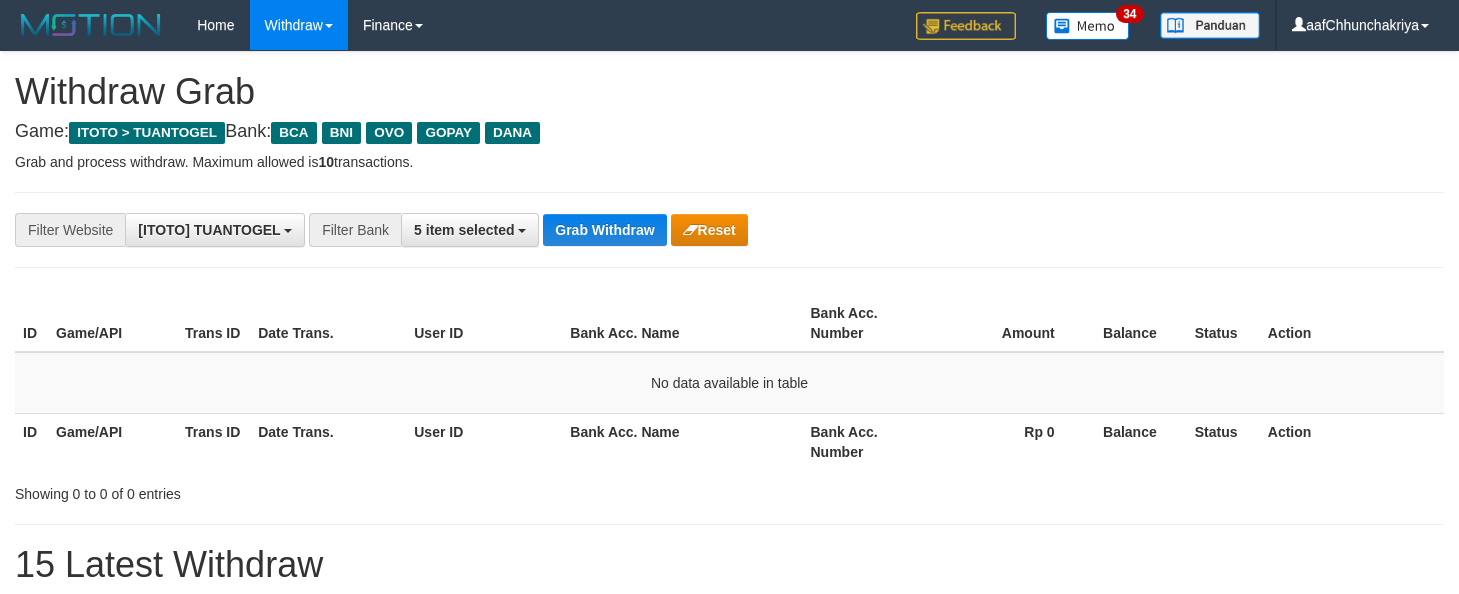 scroll, scrollTop: 0, scrollLeft: 0, axis: both 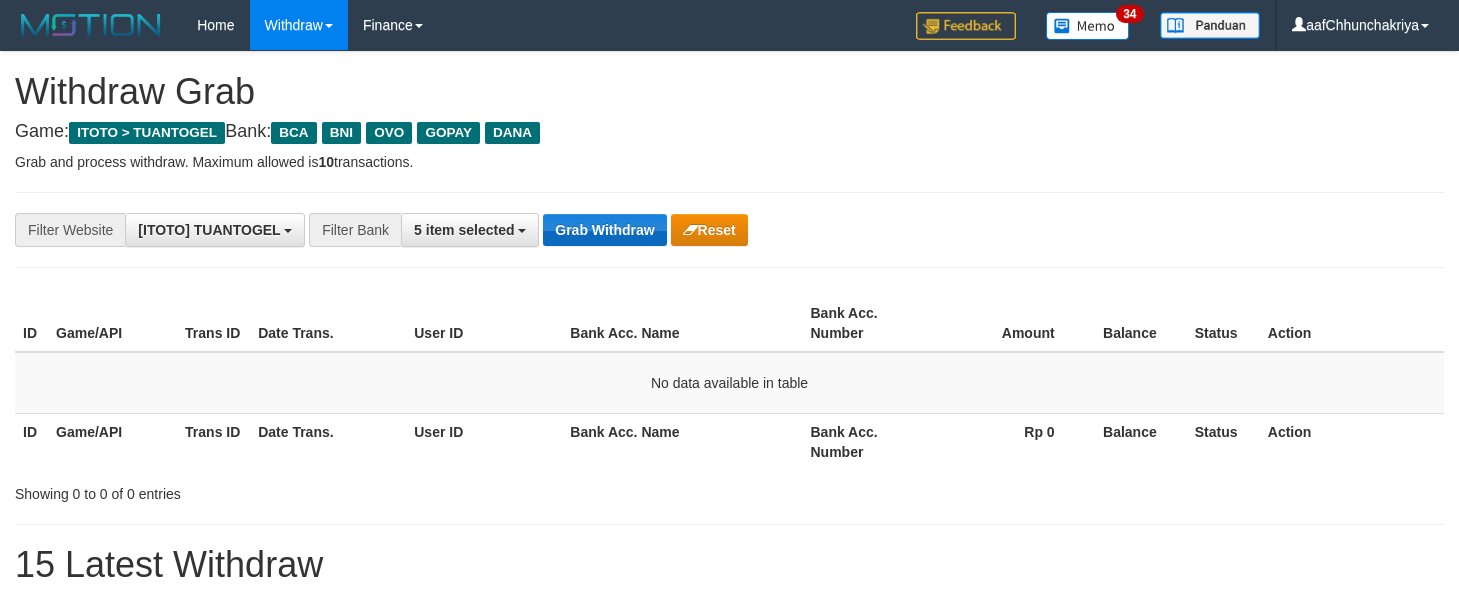 click on "Grab Withdraw" at bounding box center [604, 230] 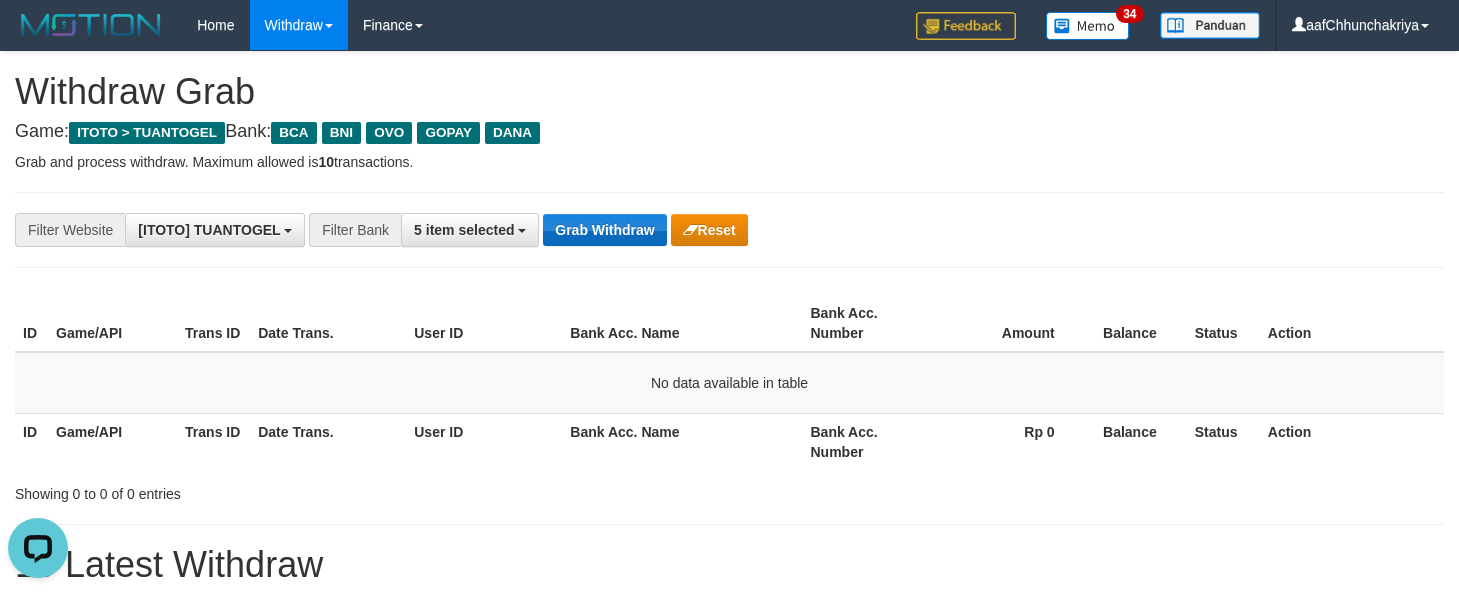 scroll, scrollTop: 0, scrollLeft: 0, axis: both 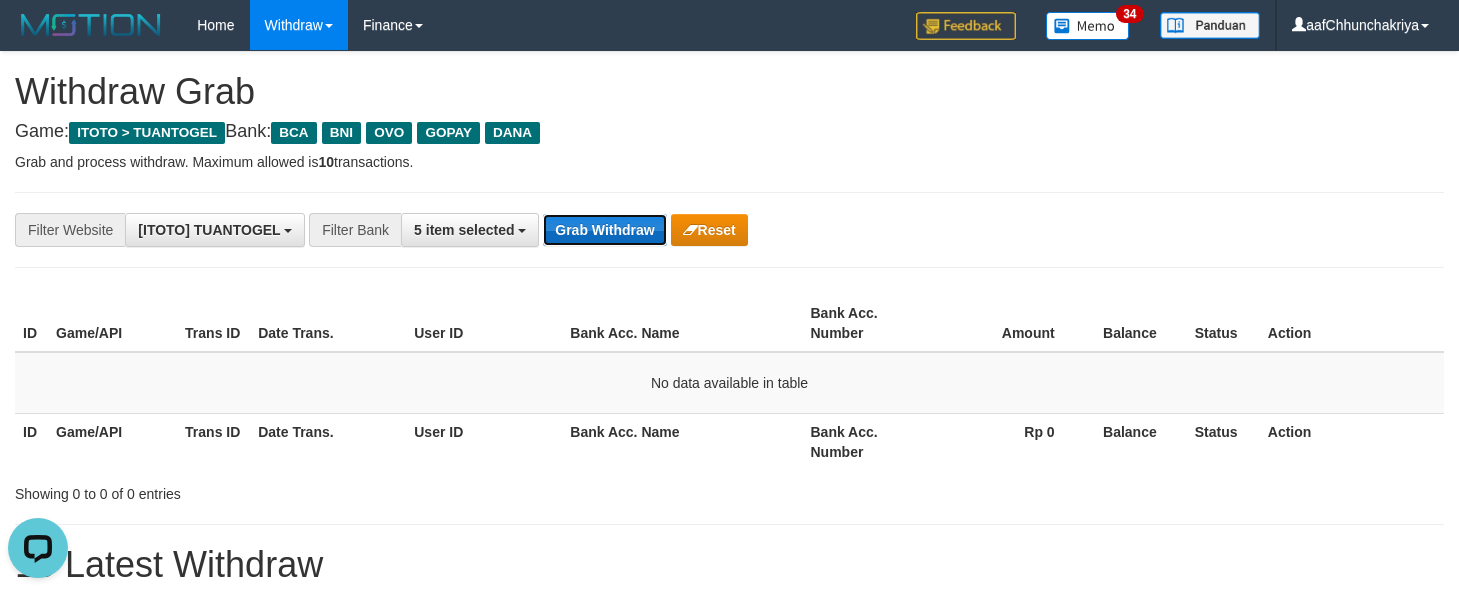 click on "Grab Withdraw" at bounding box center [604, 230] 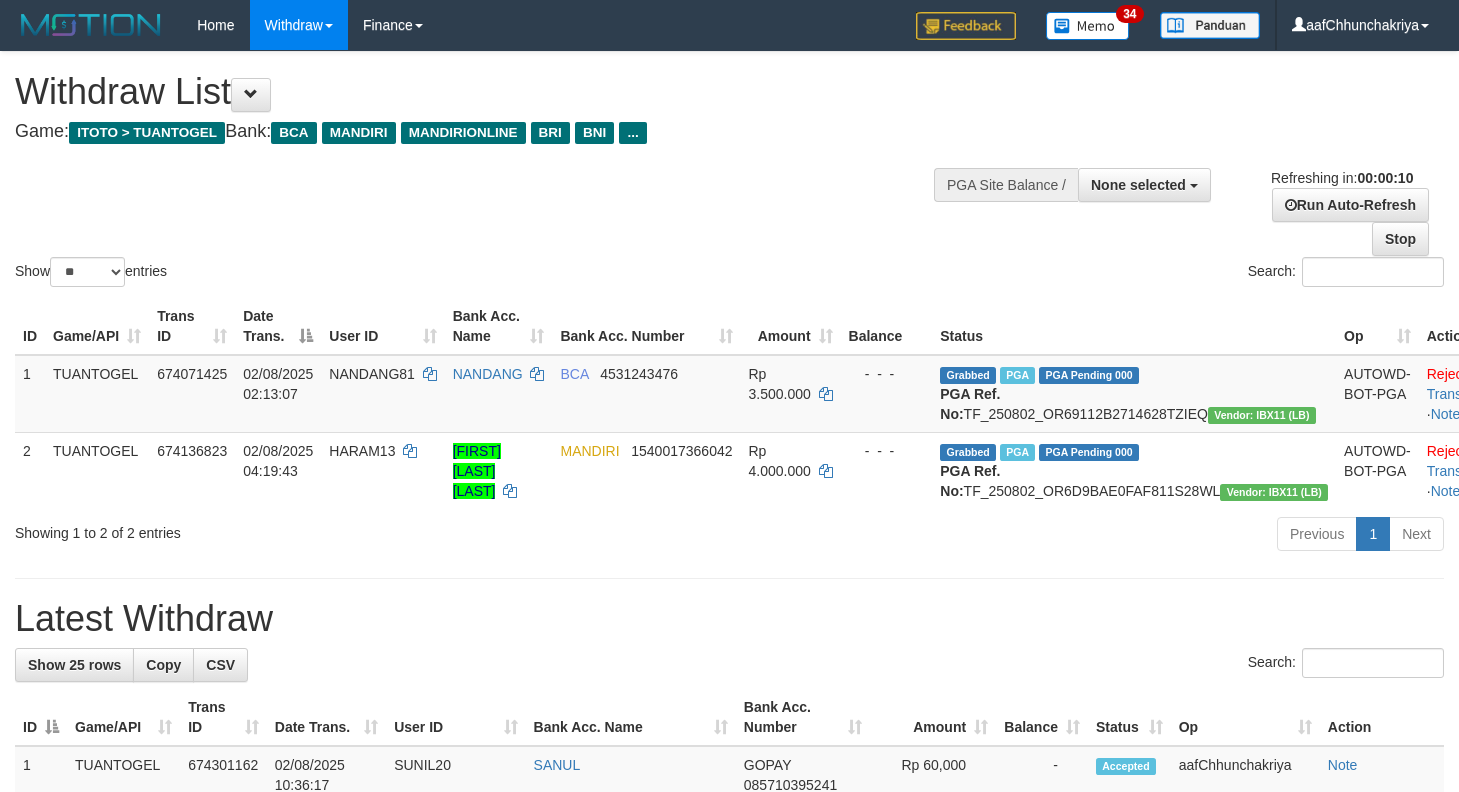 select 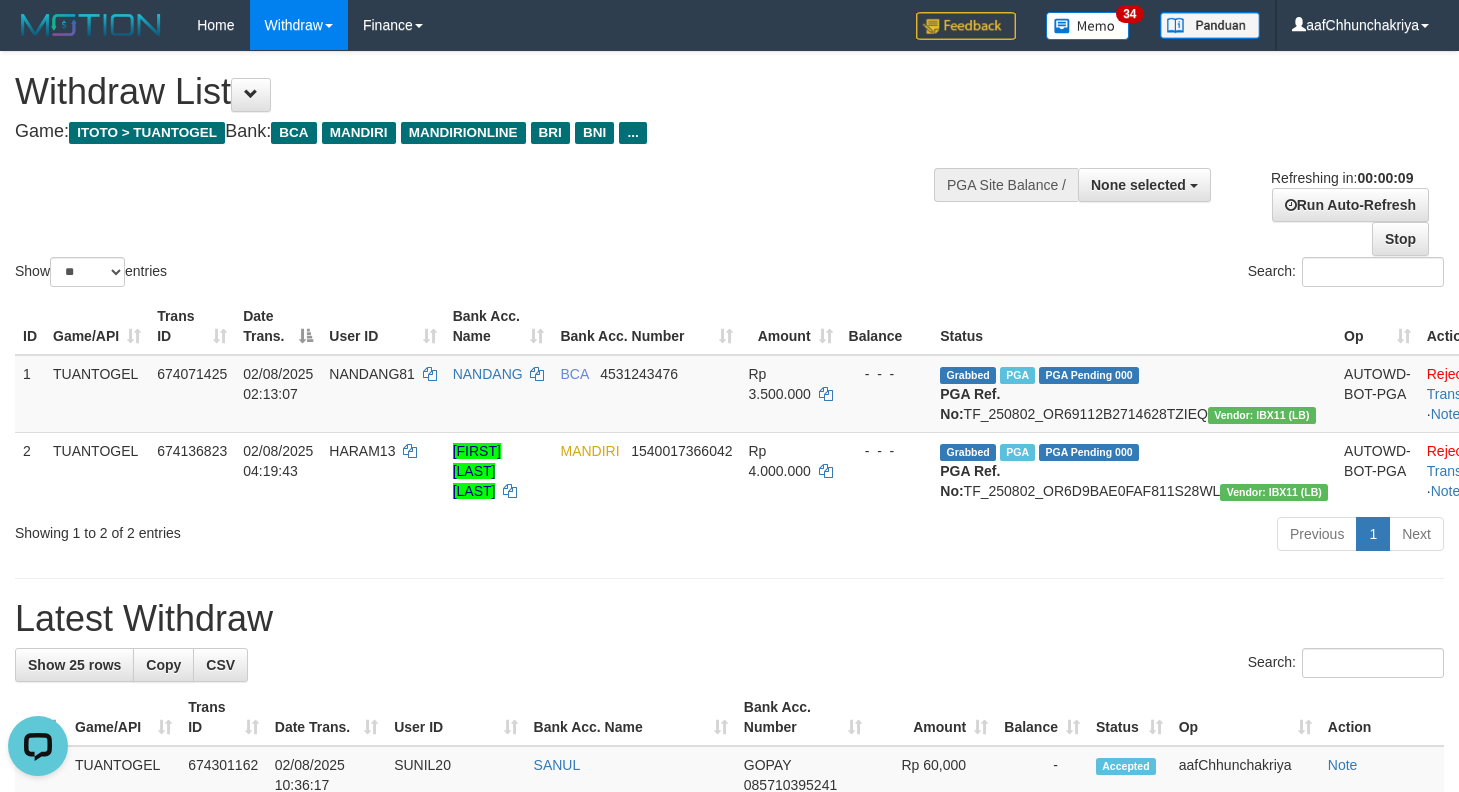 scroll, scrollTop: 0, scrollLeft: 0, axis: both 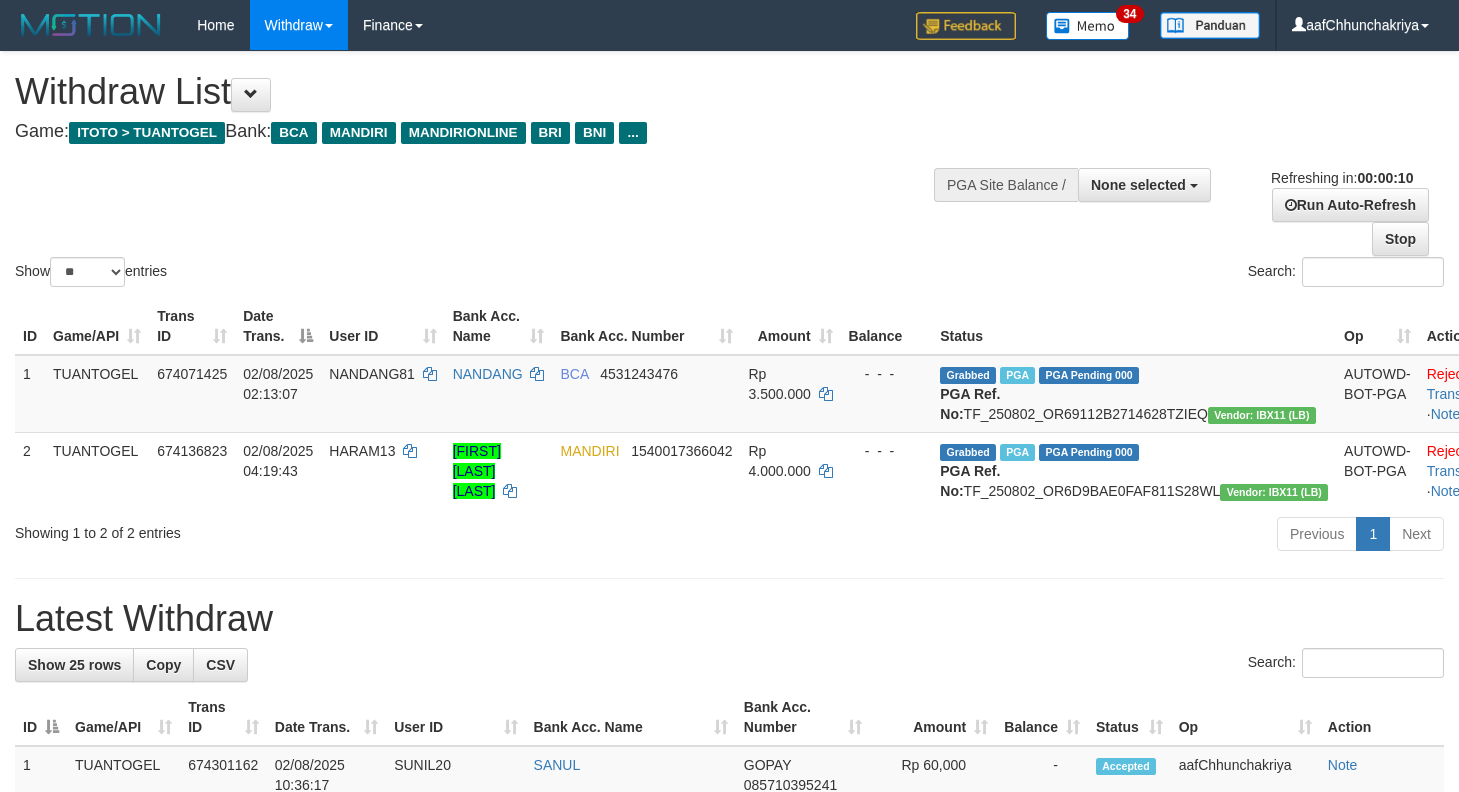 select 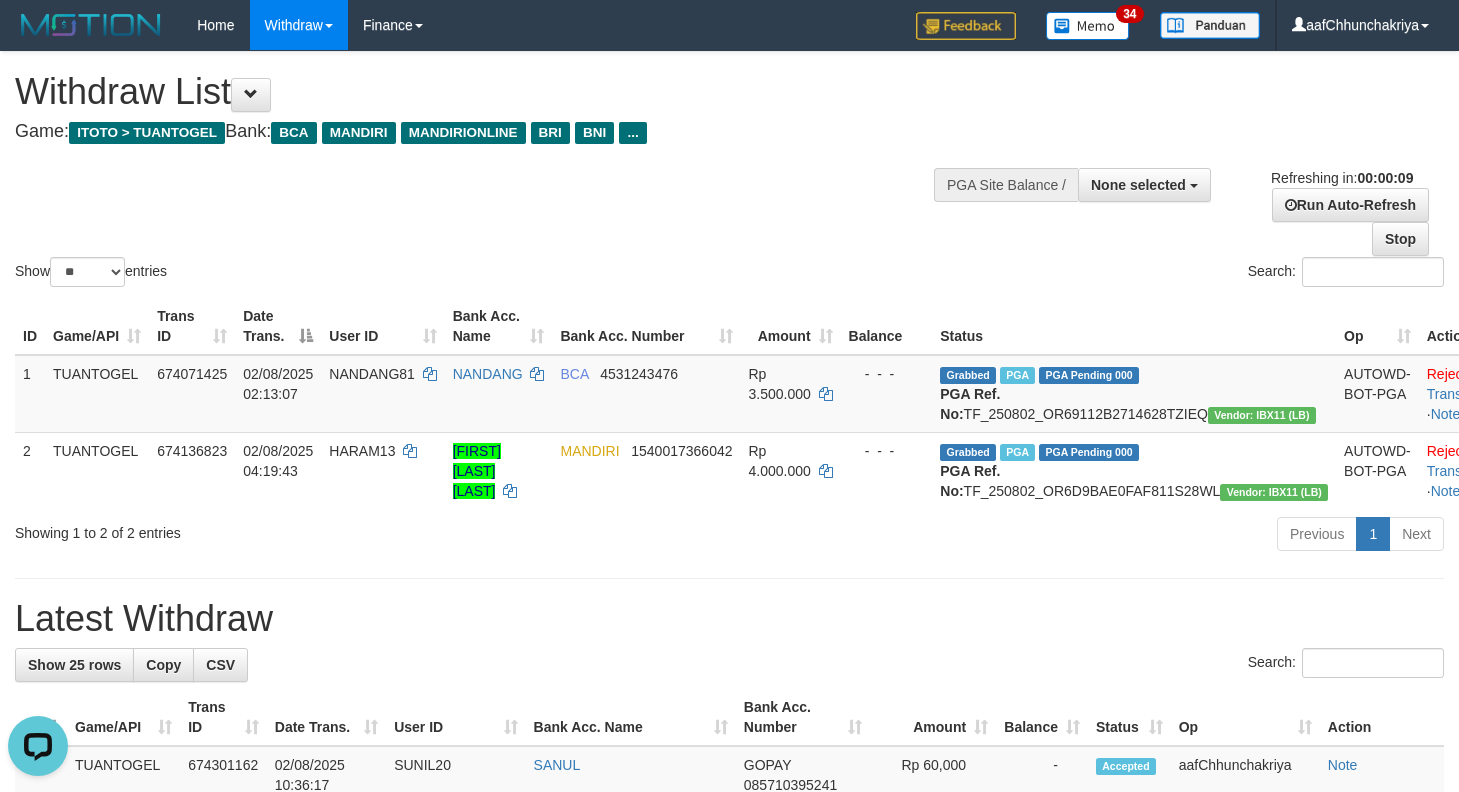 scroll, scrollTop: 0, scrollLeft: 0, axis: both 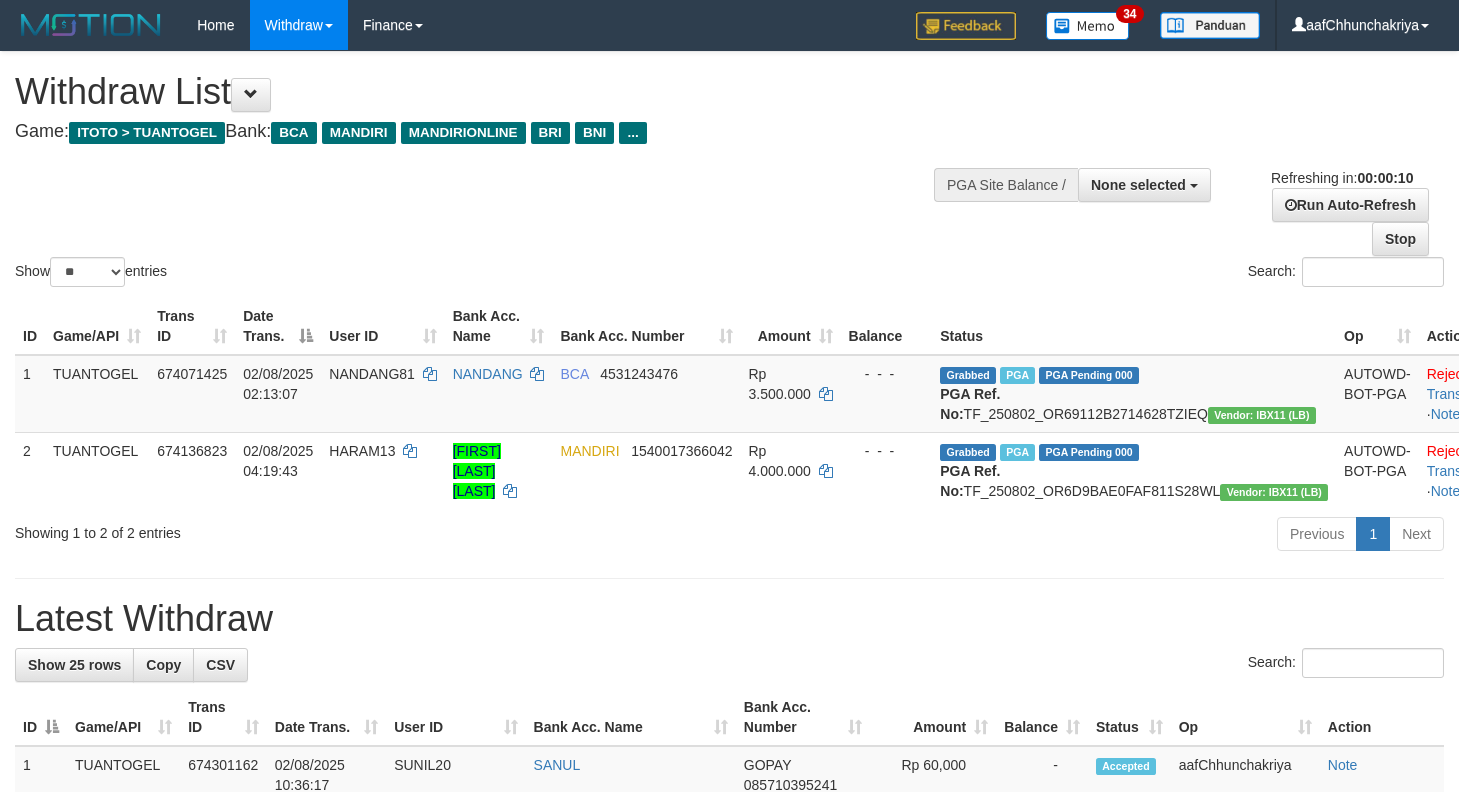 select 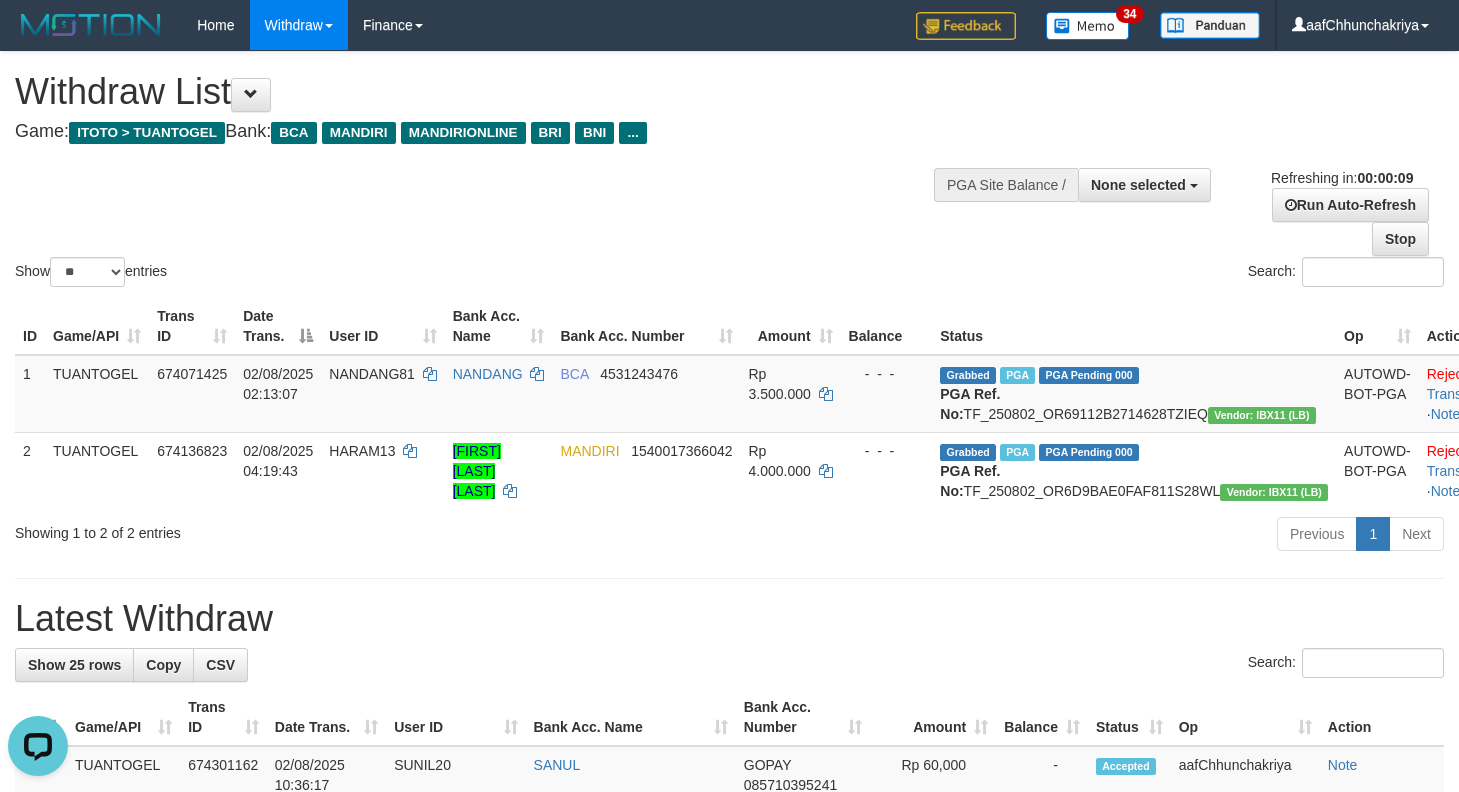 scroll, scrollTop: 0, scrollLeft: 0, axis: both 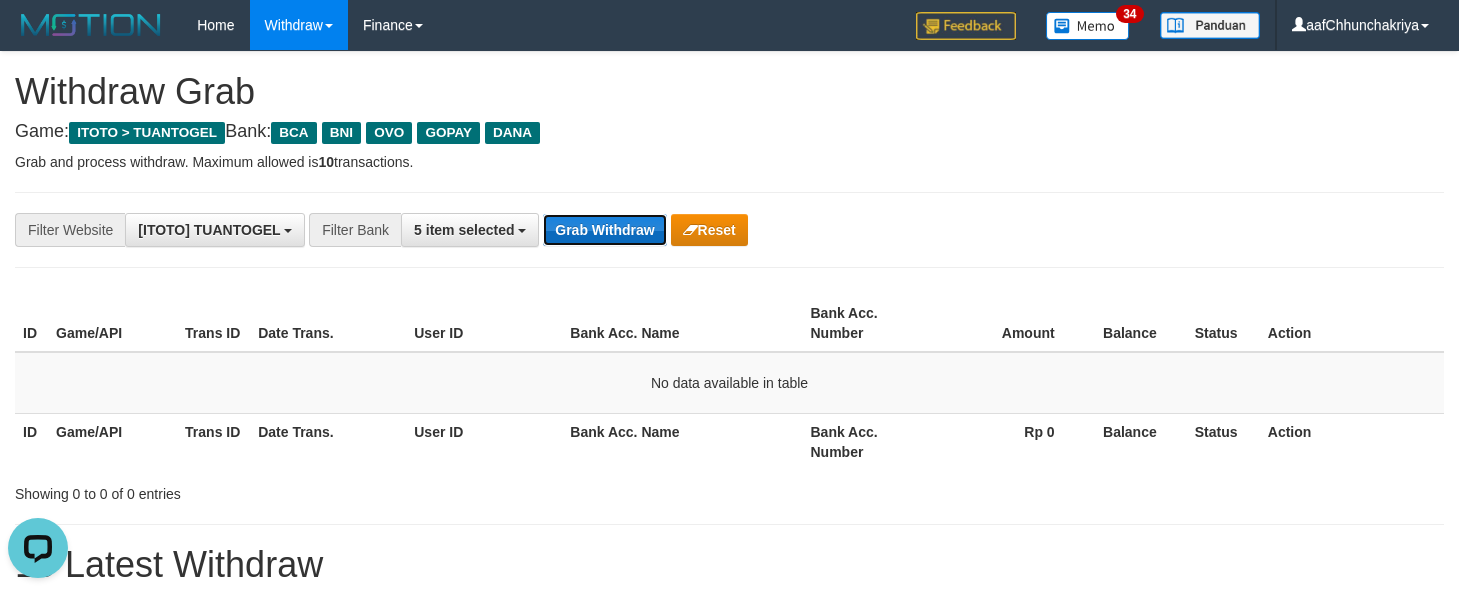 click on "Grab Withdraw" at bounding box center [604, 230] 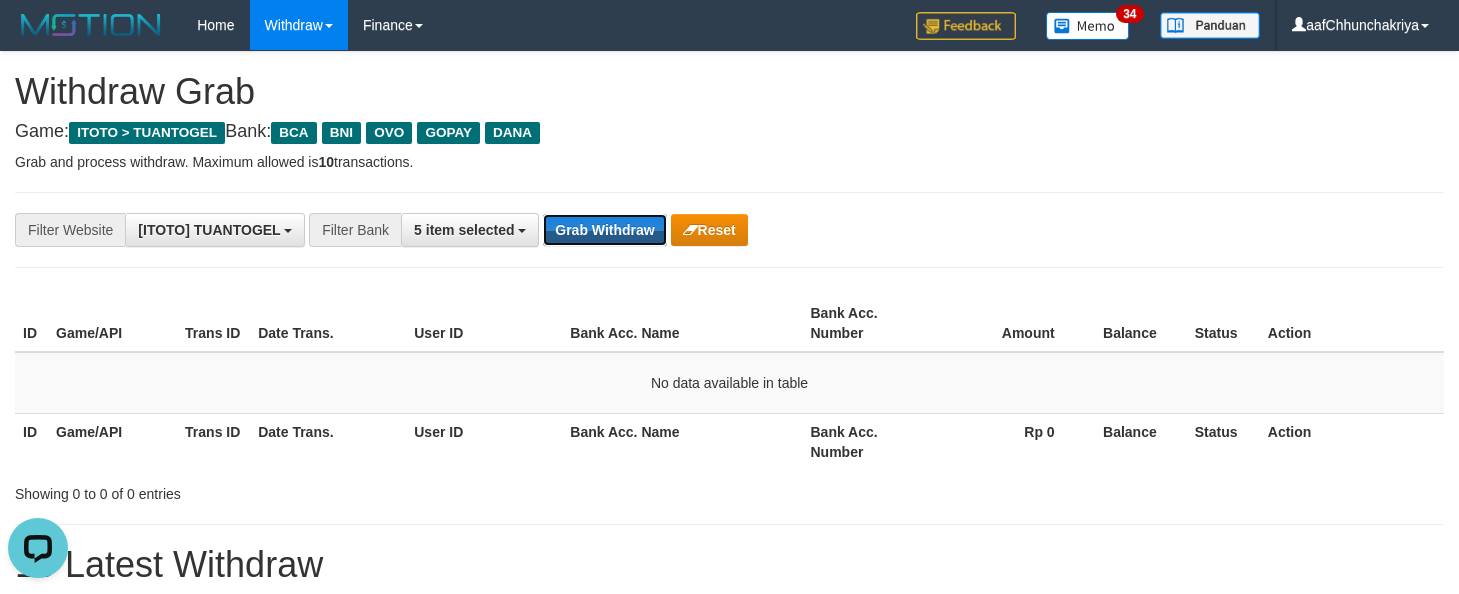 drag, startPoint x: 619, startPoint y: 229, endPoint x: 1039, endPoint y: 593, distance: 555.7841 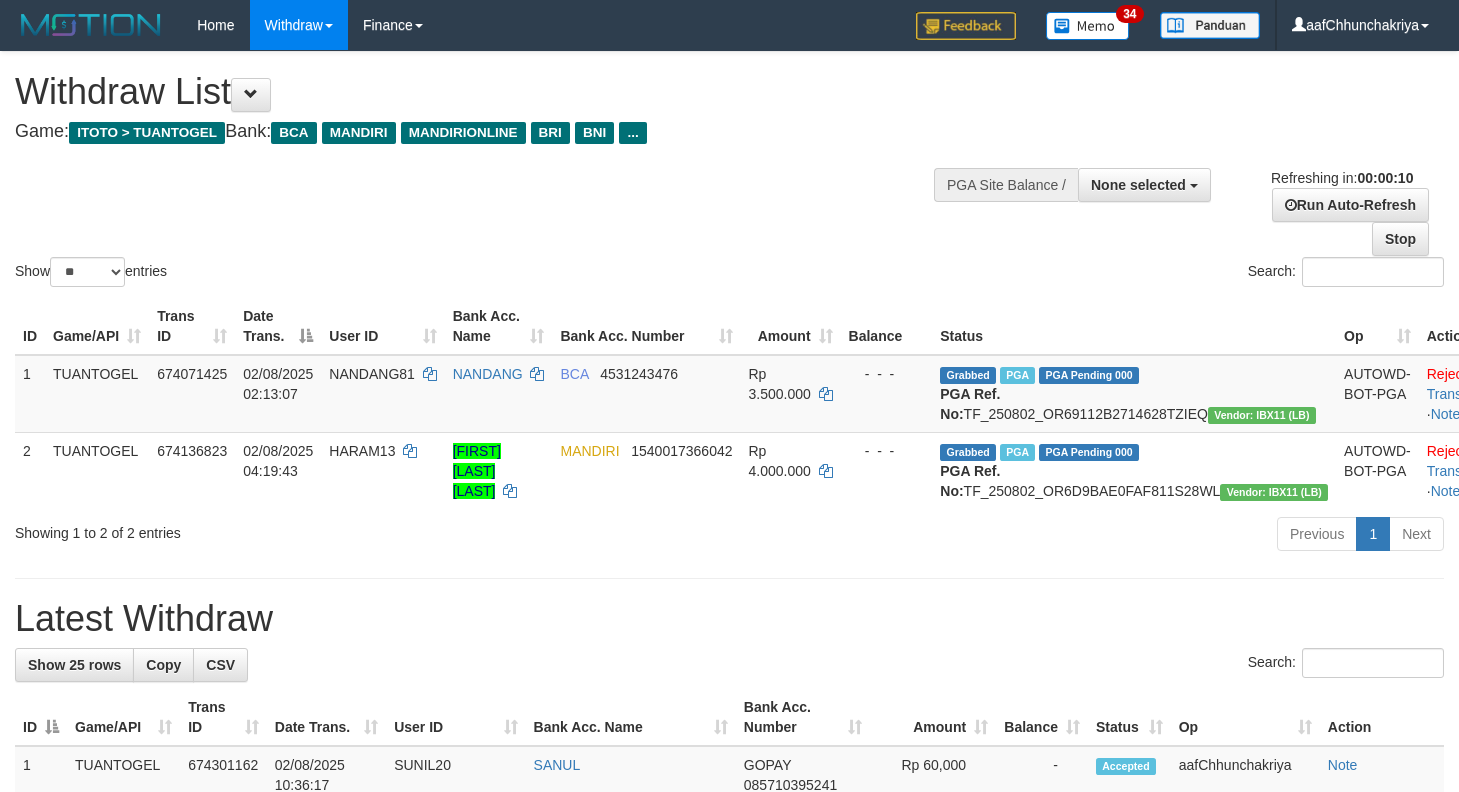 select 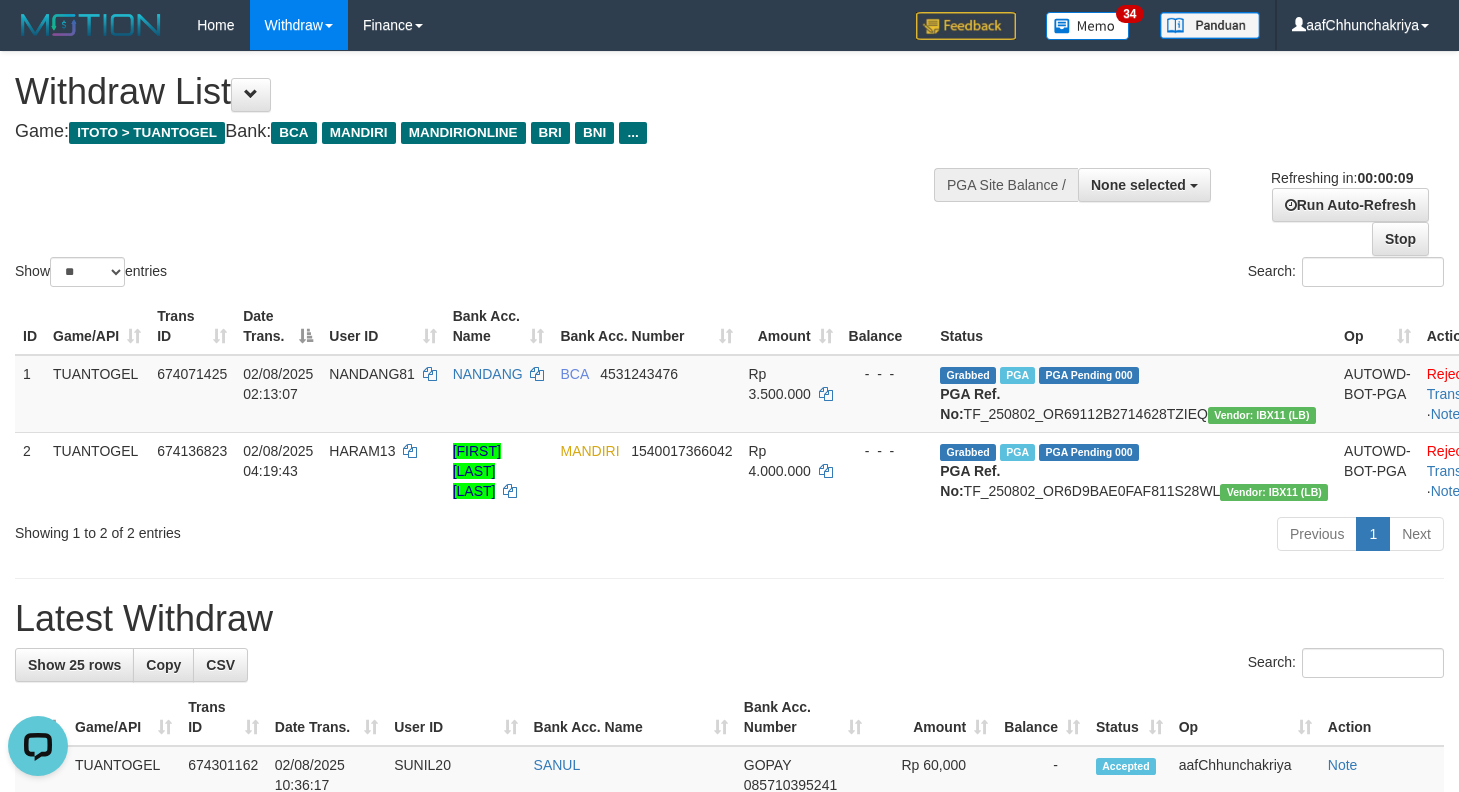 scroll, scrollTop: 0, scrollLeft: 0, axis: both 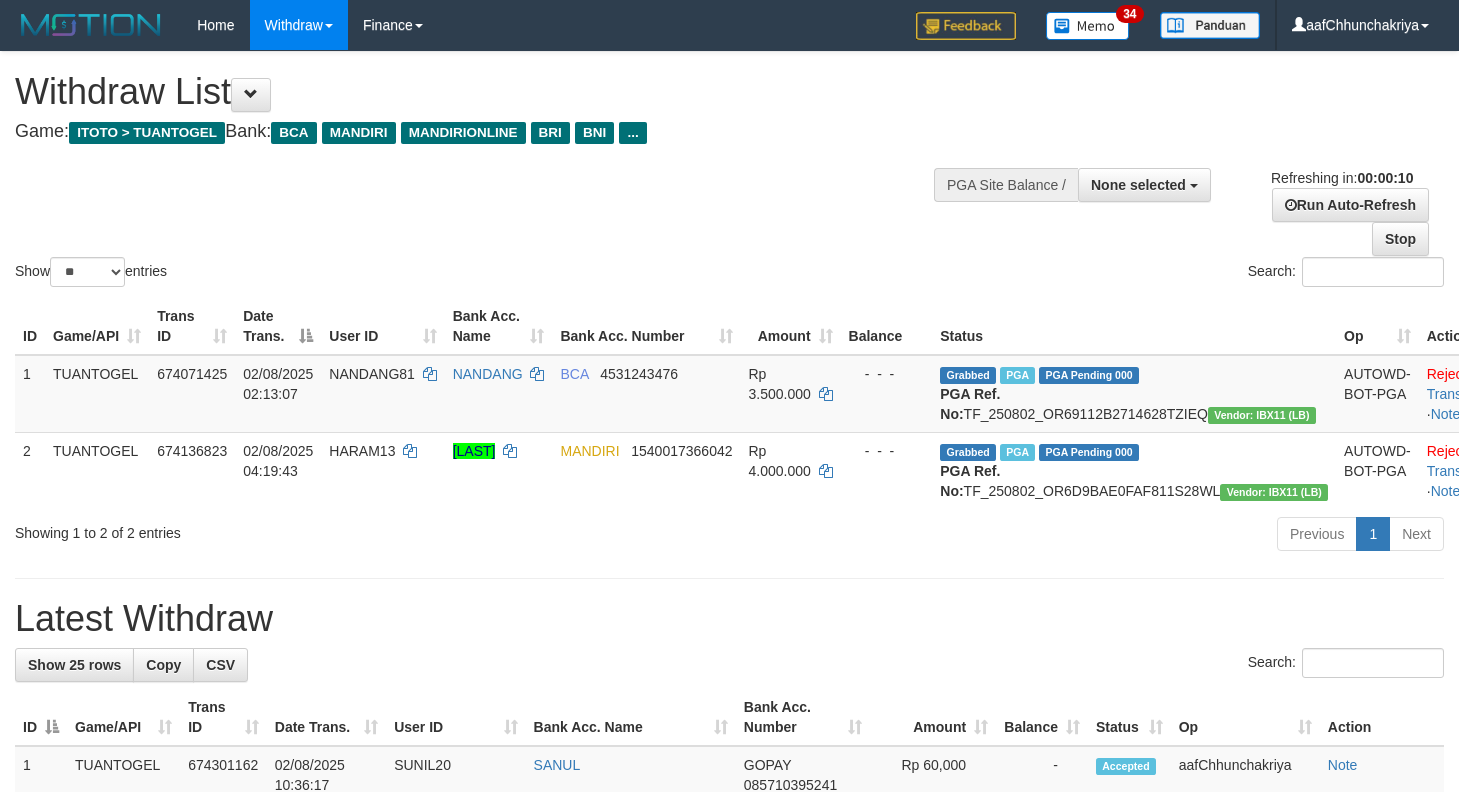 select 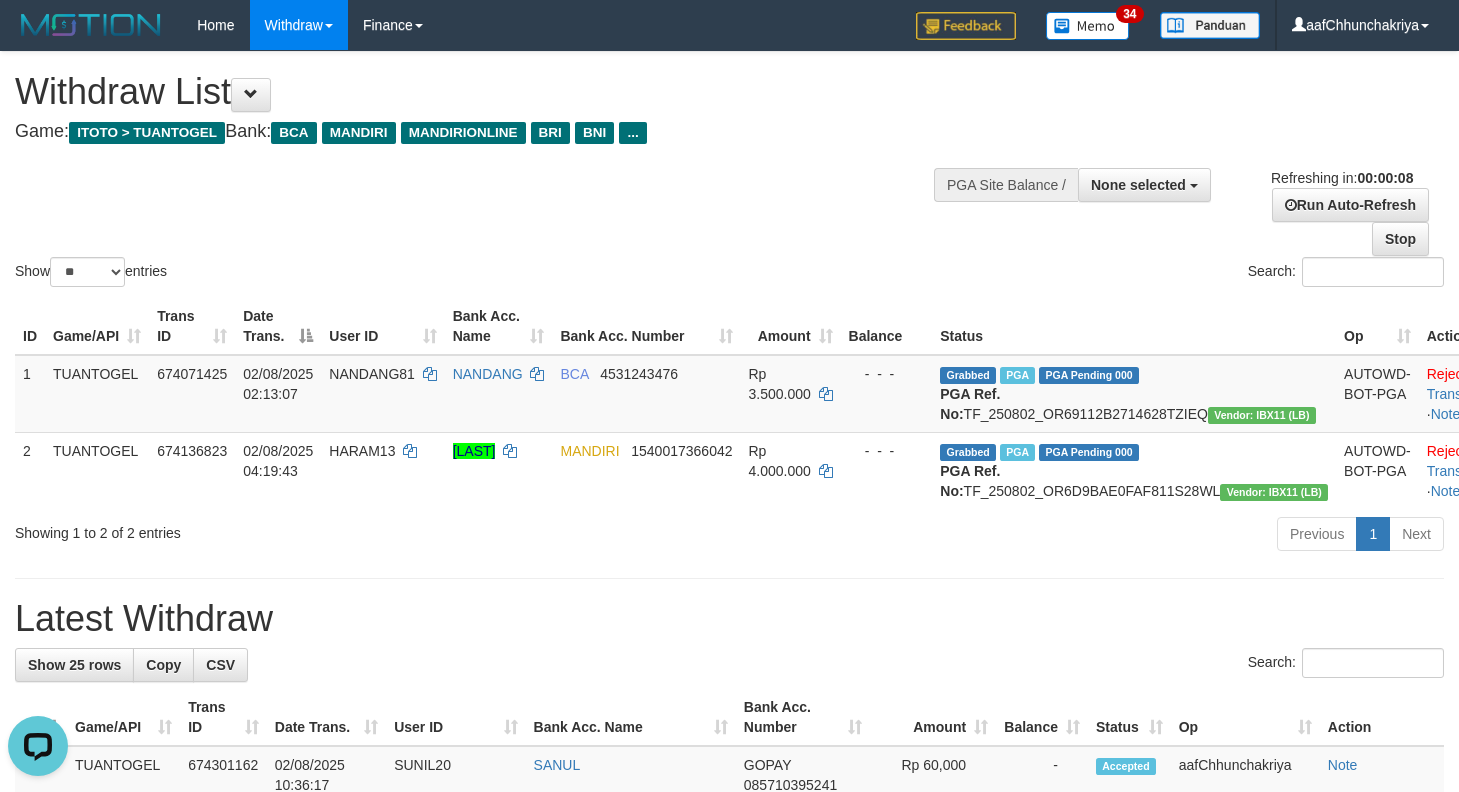 scroll, scrollTop: 0, scrollLeft: 0, axis: both 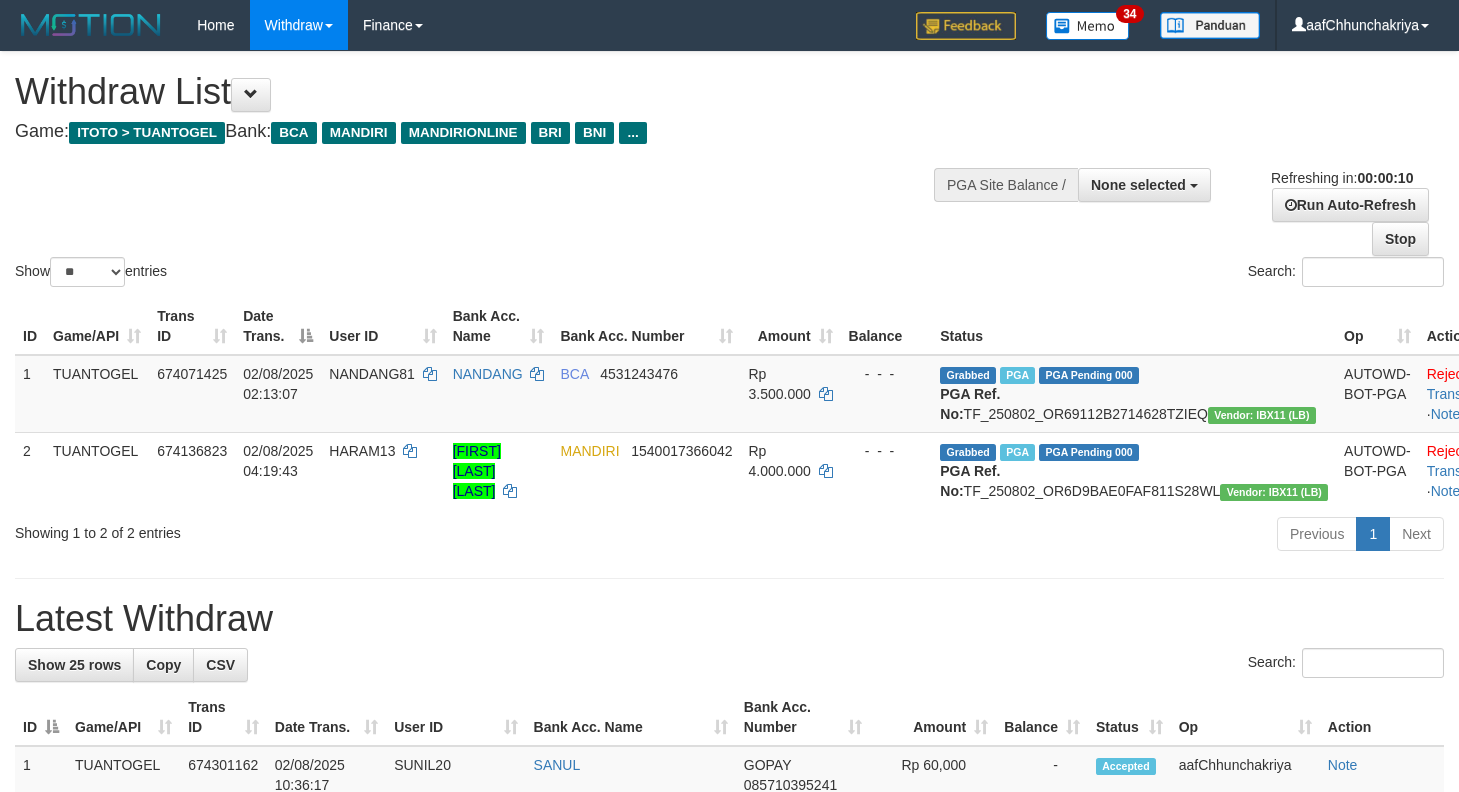 select 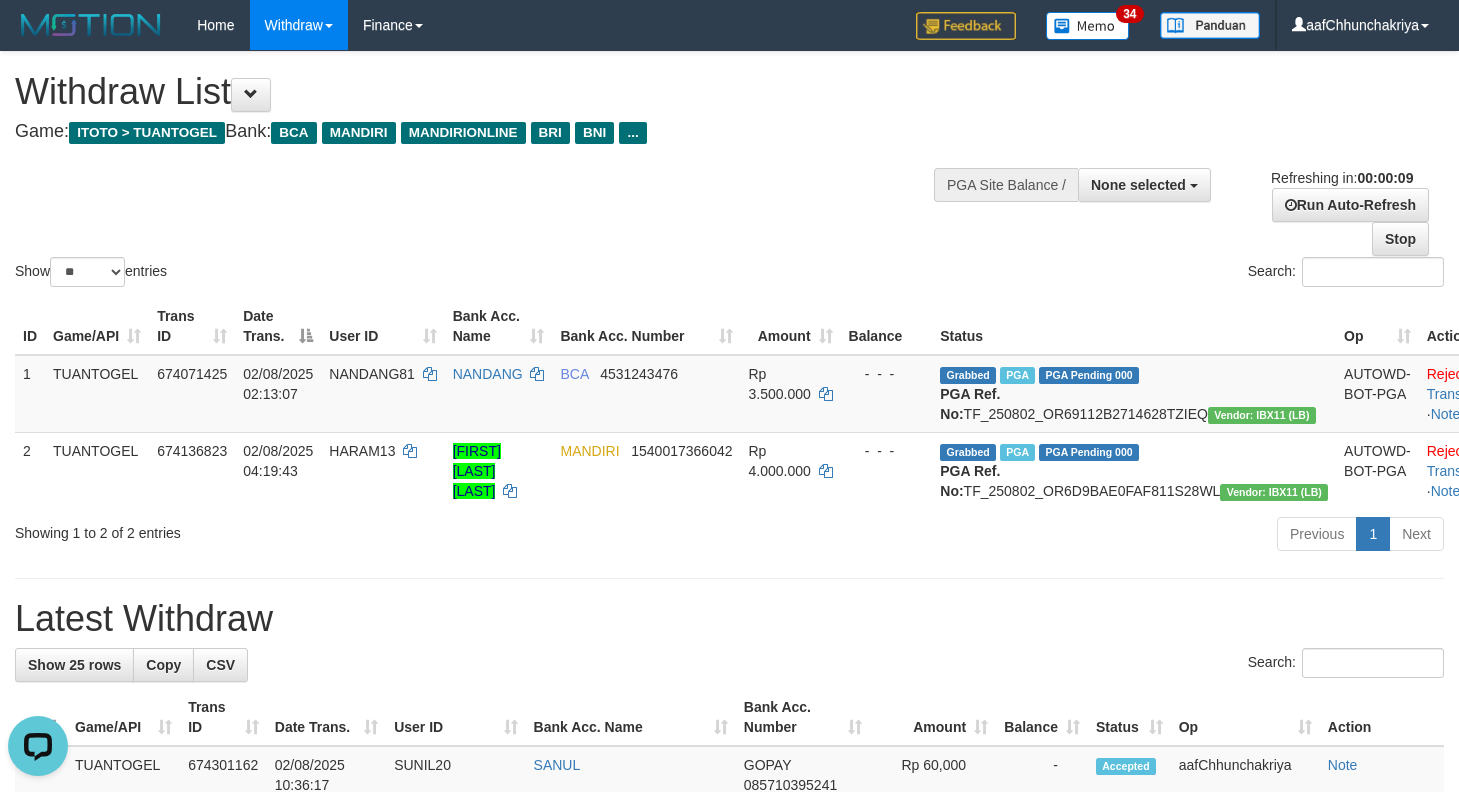 scroll, scrollTop: 0, scrollLeft: 0, axis: both 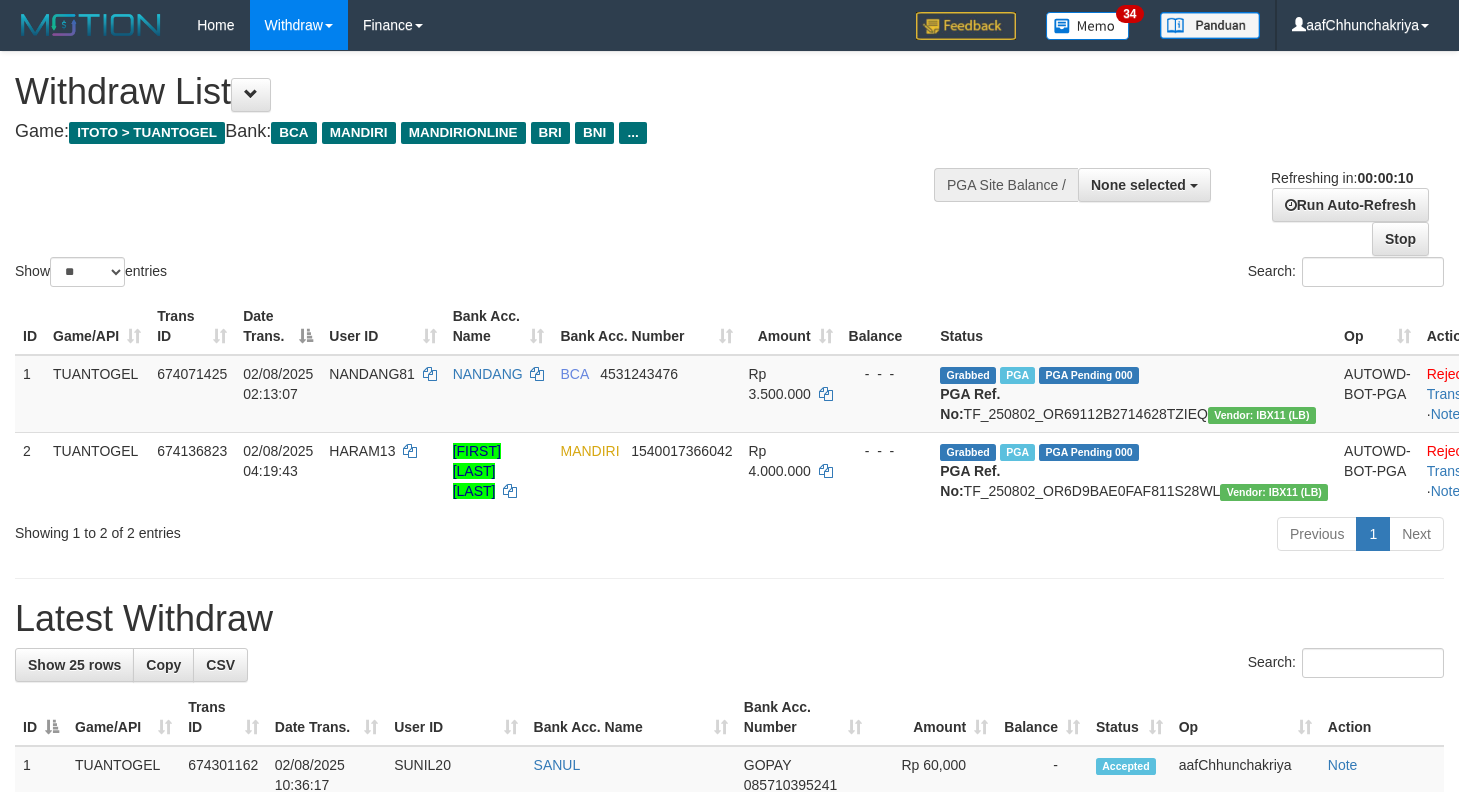 select 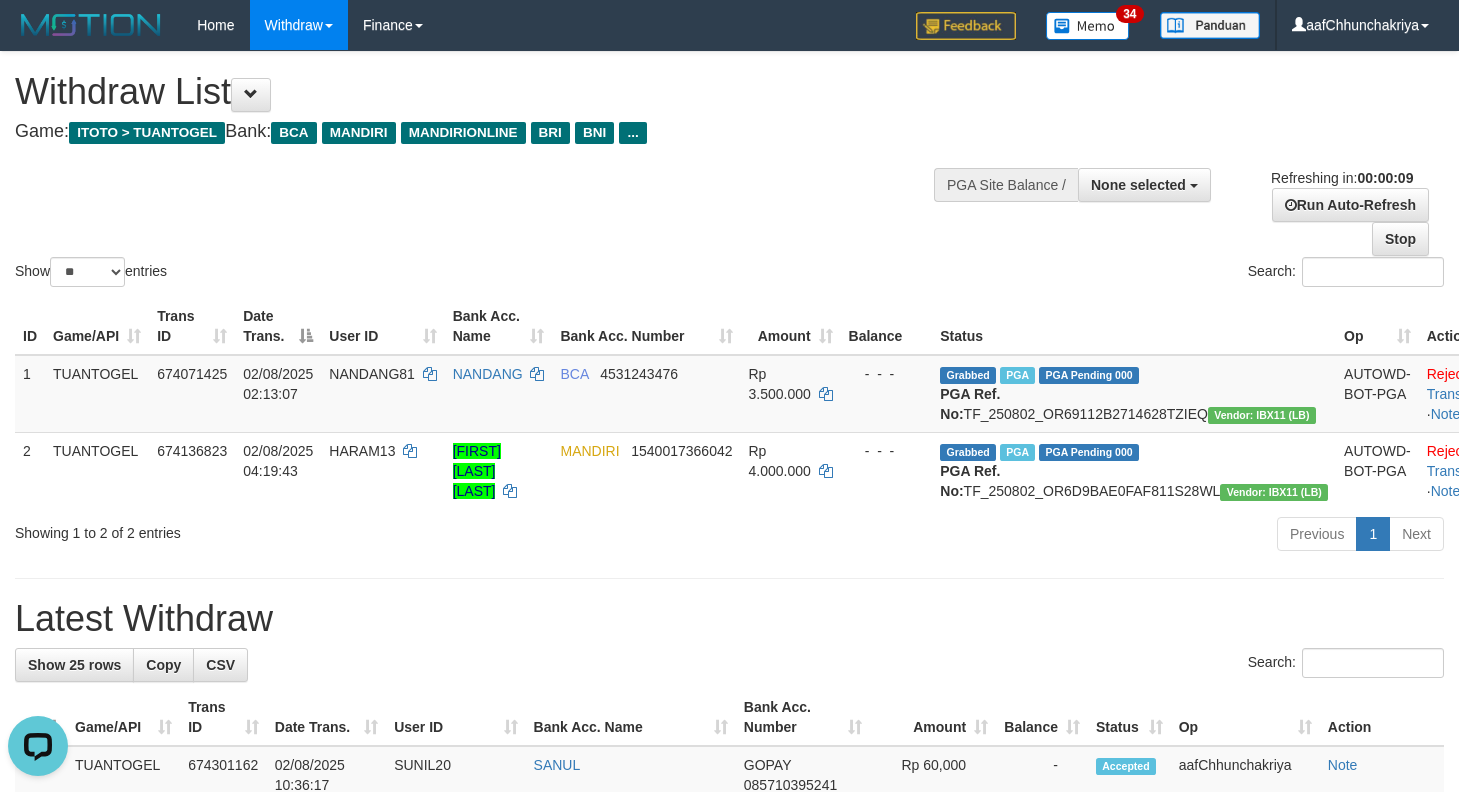 scroll, scrollTop: 0, scrollLeft: 0, axis: both 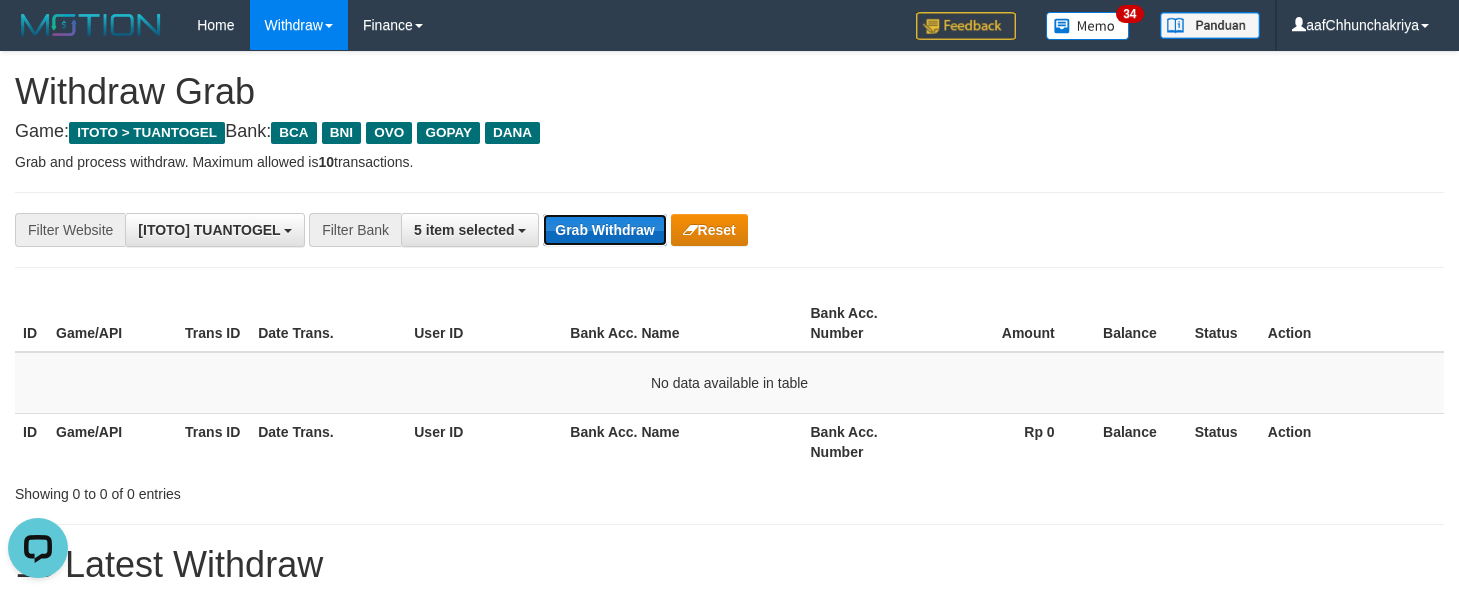 click on "Grab Withdraw" at bounding box center [604, 230] 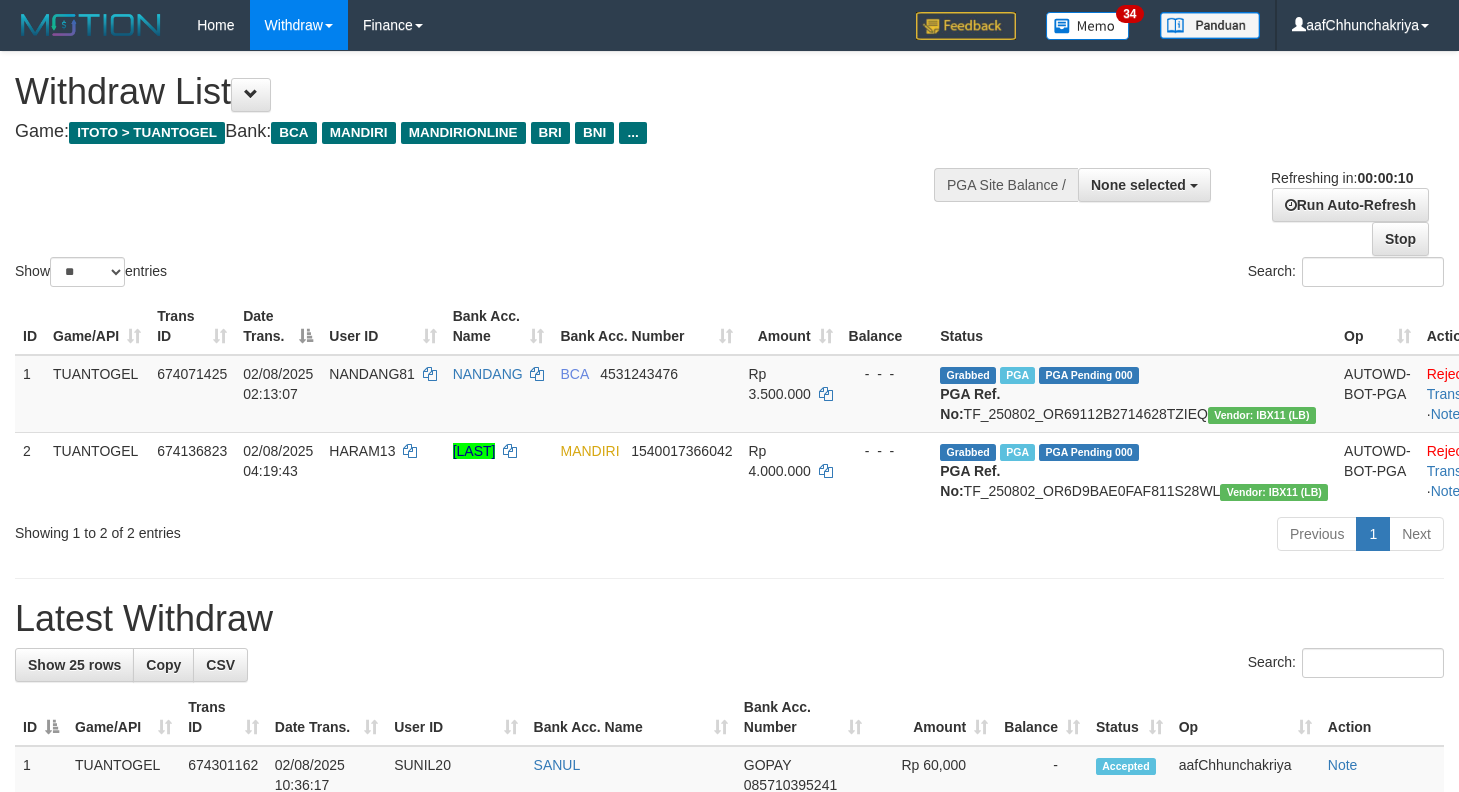 select 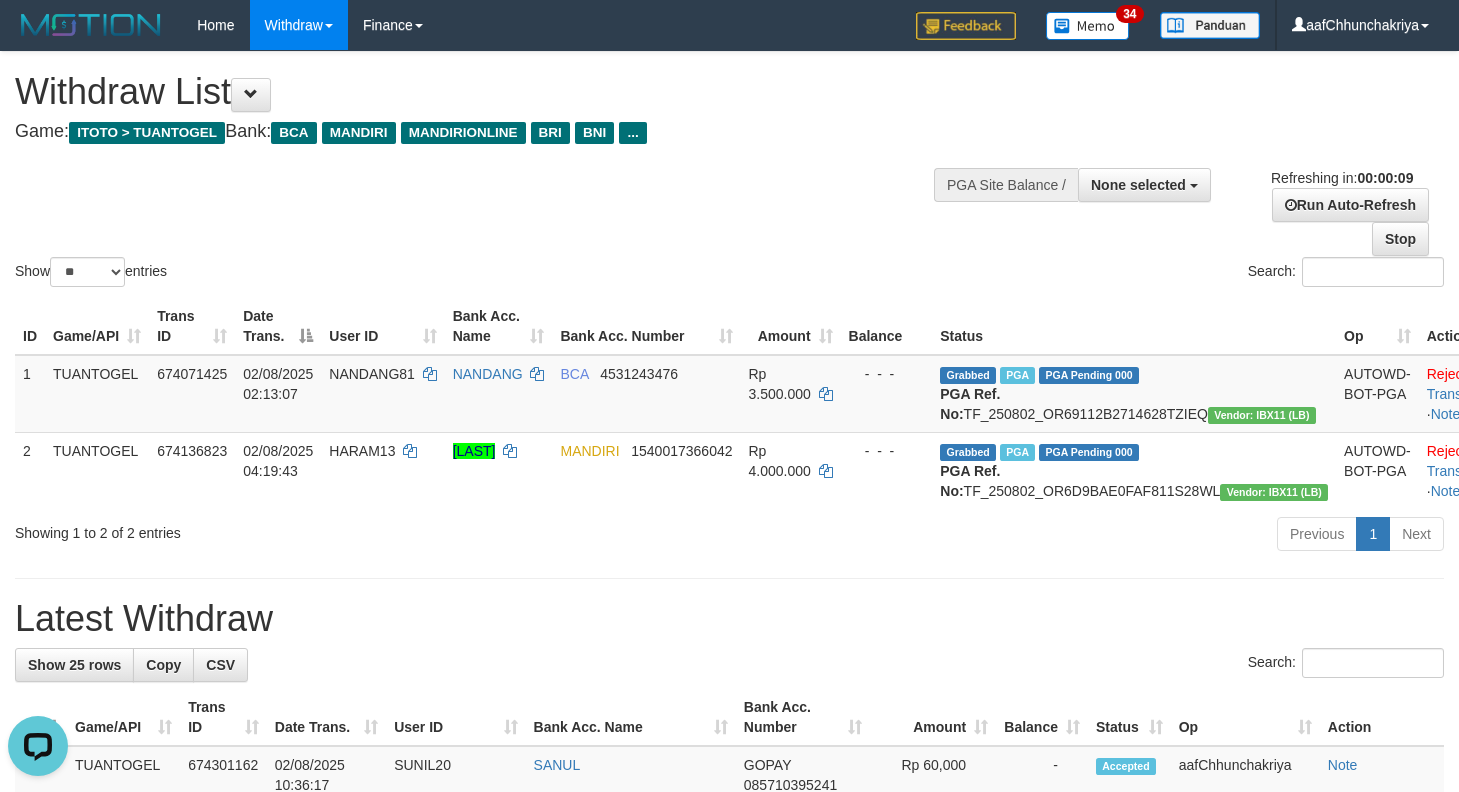 scroll, scrollTop: 0, scrollLeft: 0, axis: both 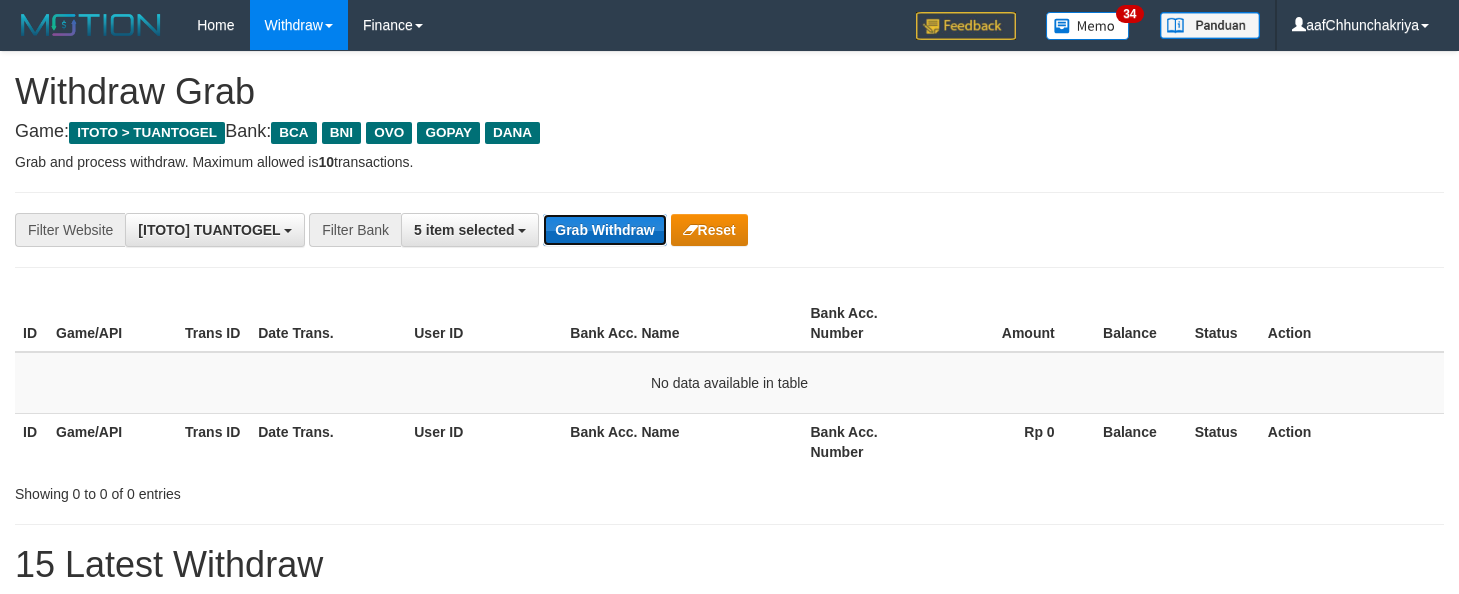 click on "Grab Withdraw" at bounding box center [604, 230] 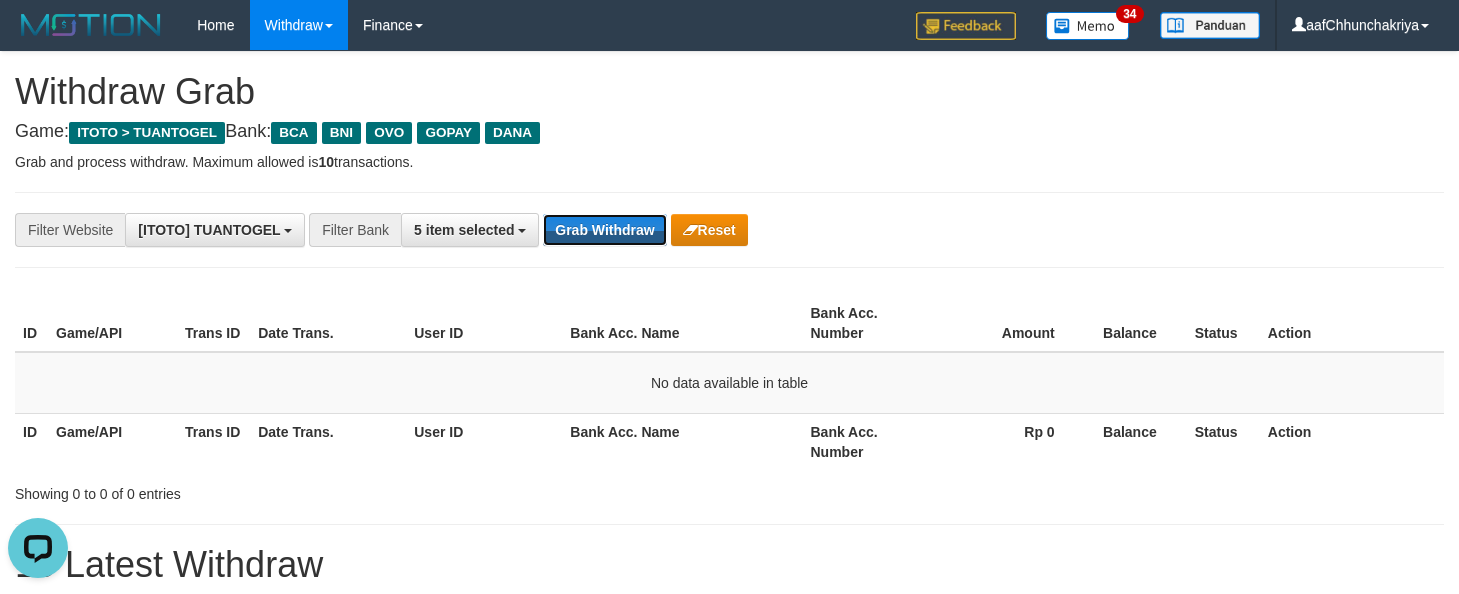 scroll, scrollTop: 0, scrollLeft: 0, axis: both 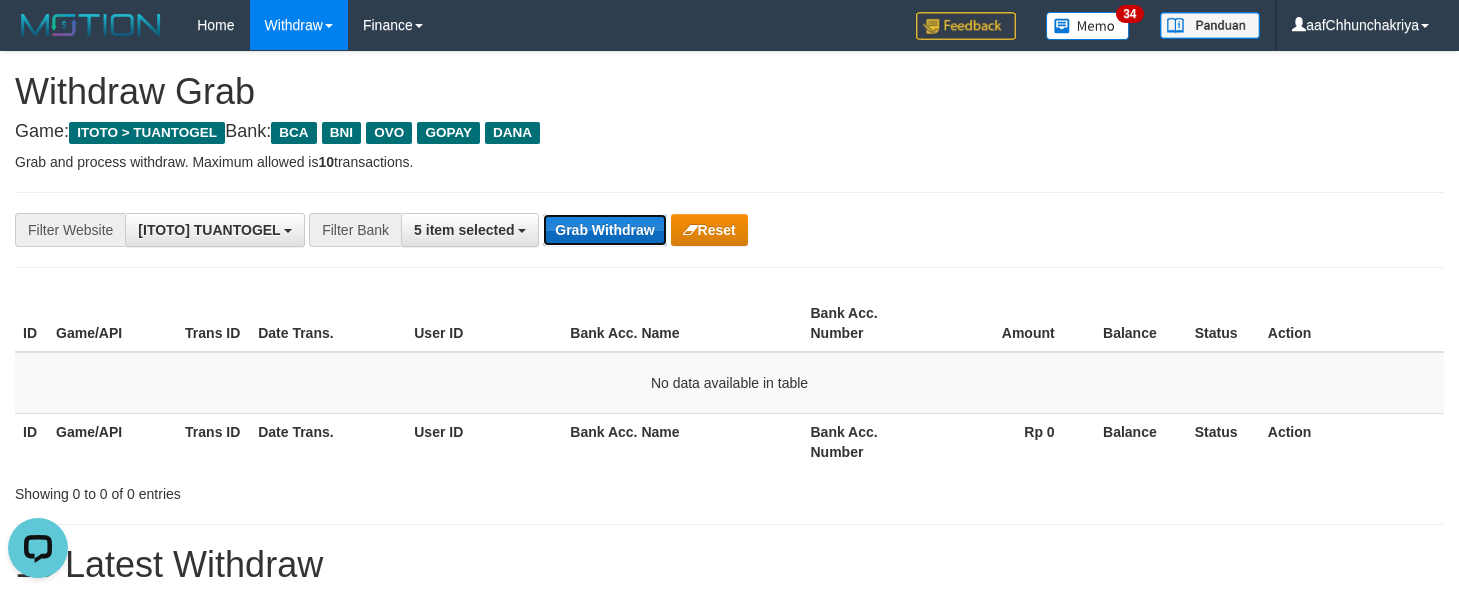 click on "Grab Withdraw" at bounding box center (604, 230) 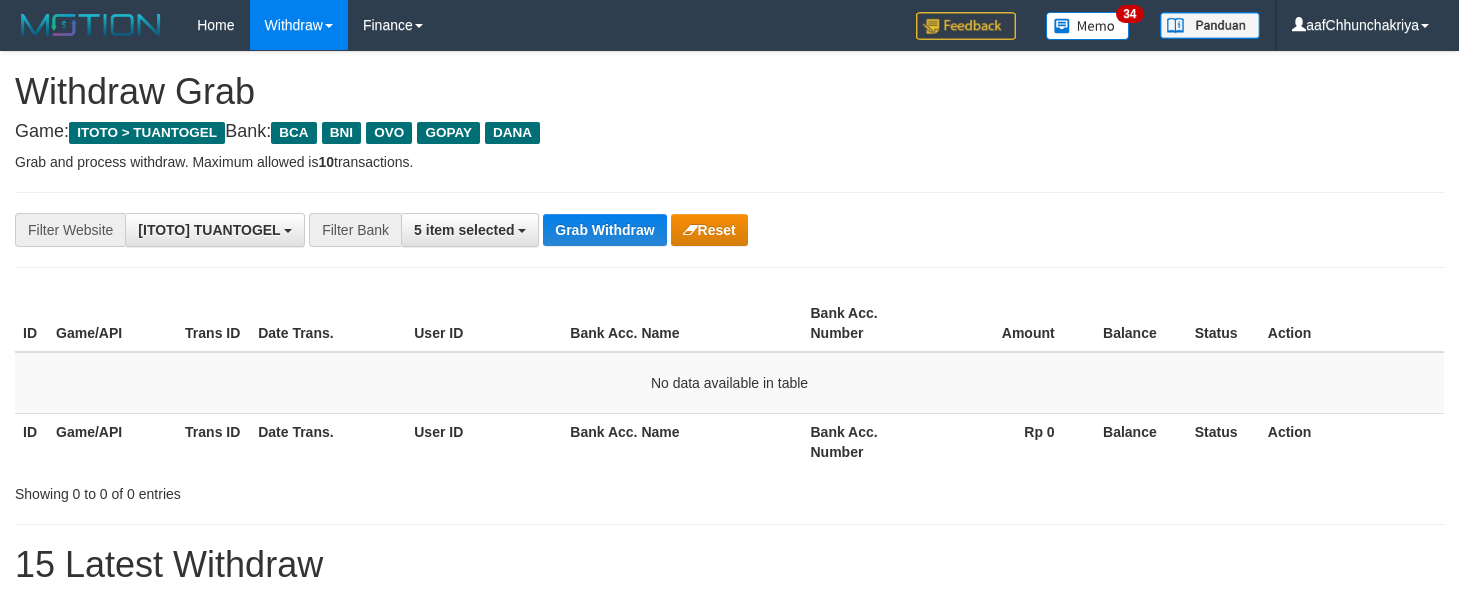 scroll, scrollTop: 0, scrollLeft: 0, axis: both 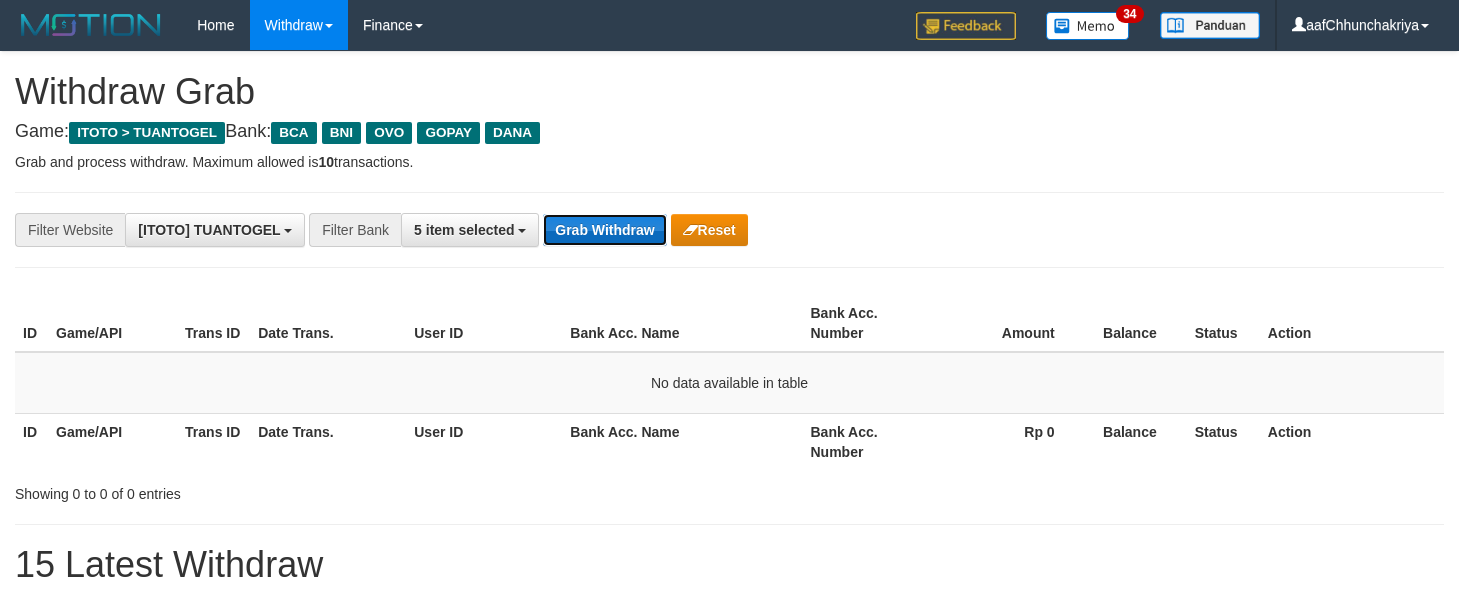 click on "Grab Withdraw" at bounding box center (604, 230) 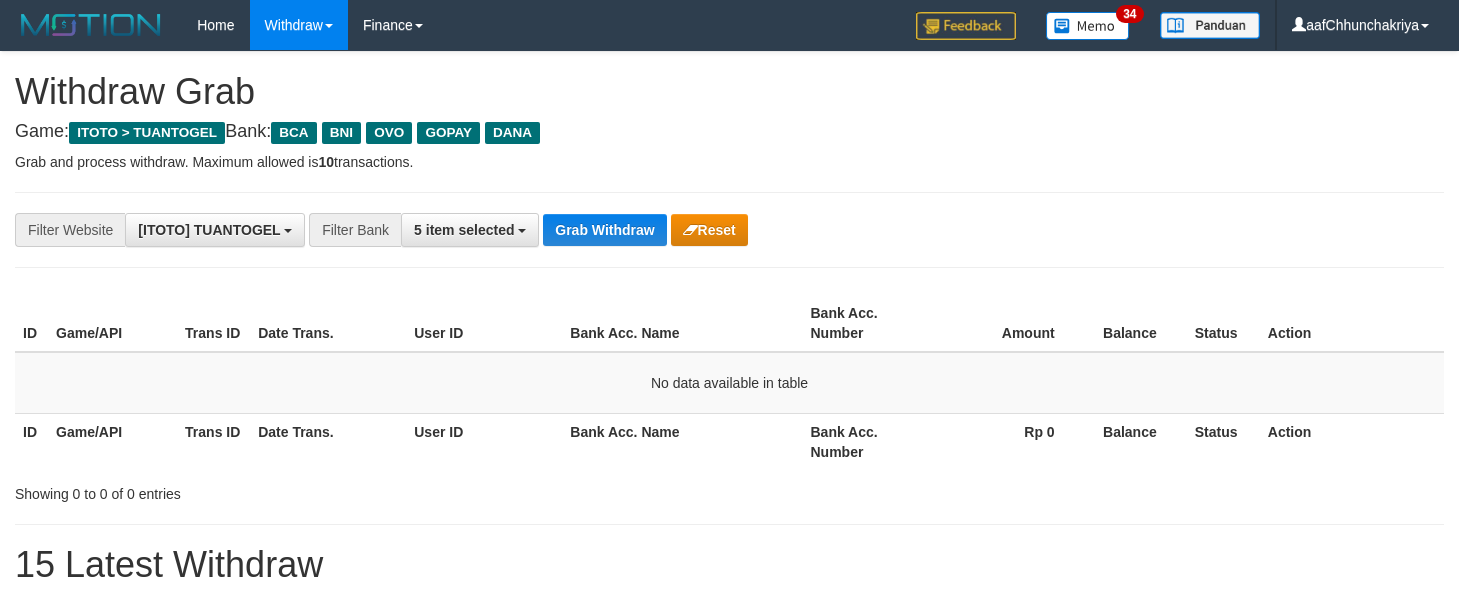 scroll, scrollTop: 0, scrollLeft: 0, axis: both 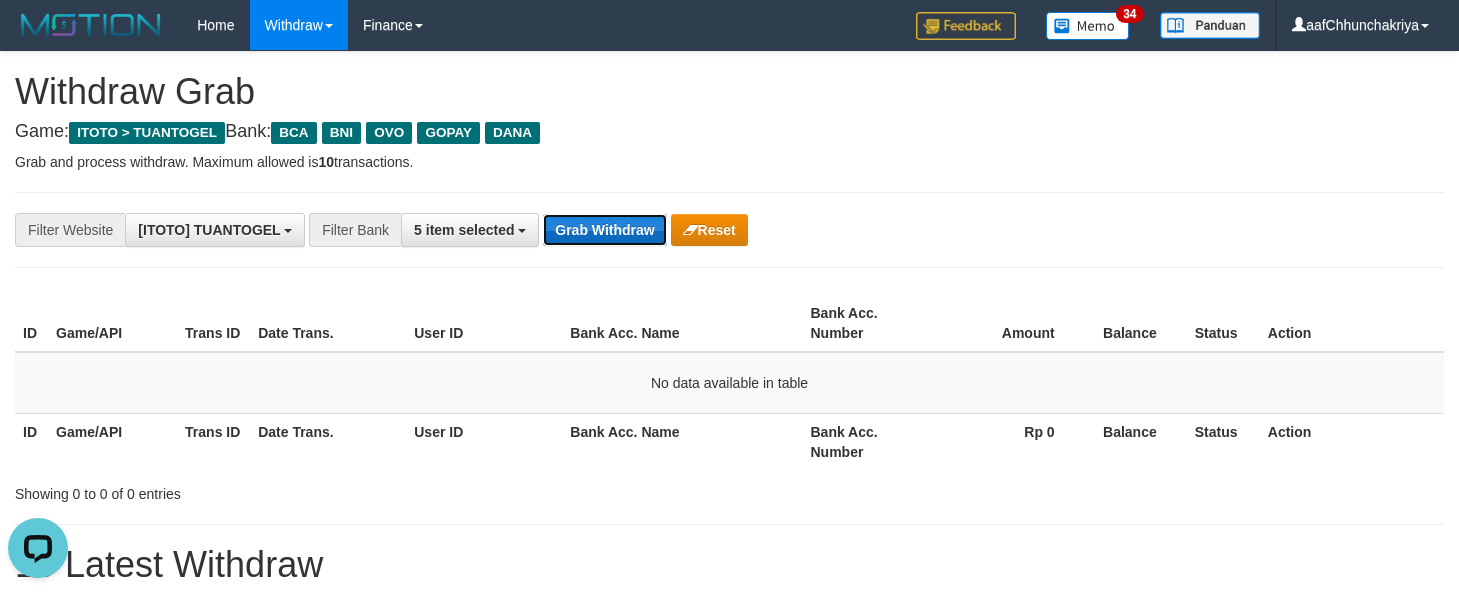 click on "Grab Withdraw" at bounding box center (604, 230) 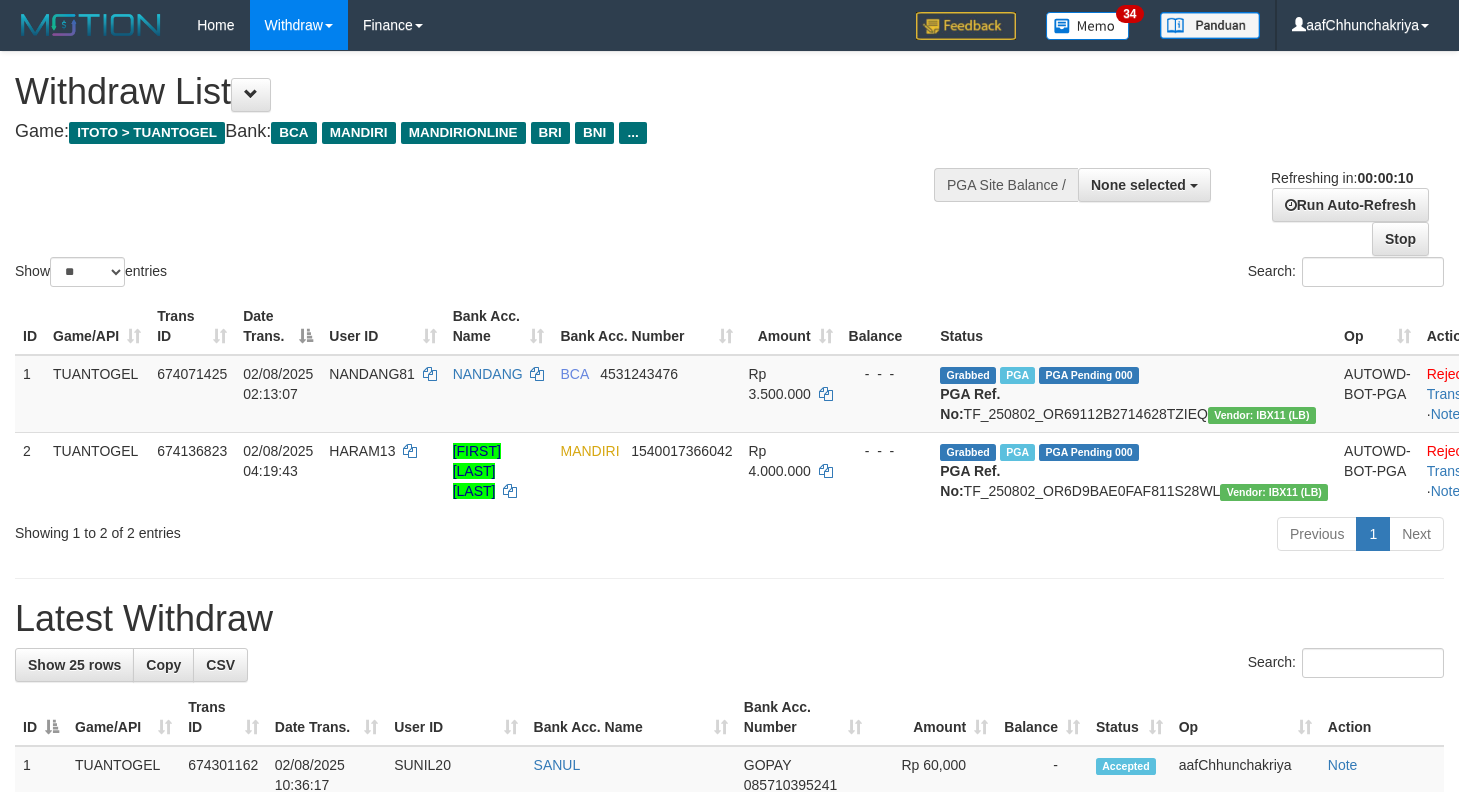 select 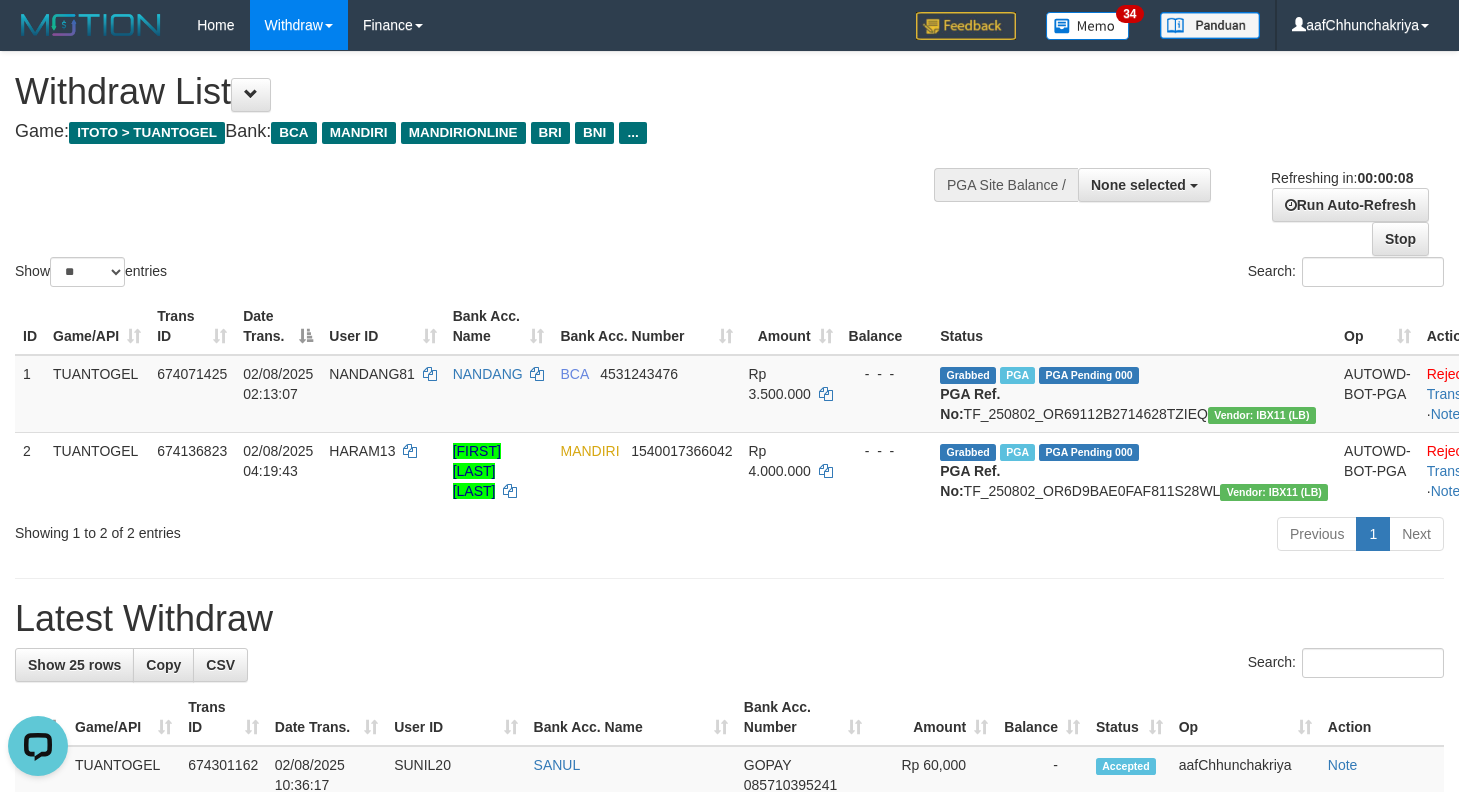 scroll, scrollTop: 0, scrollLeft: 0, axis: both 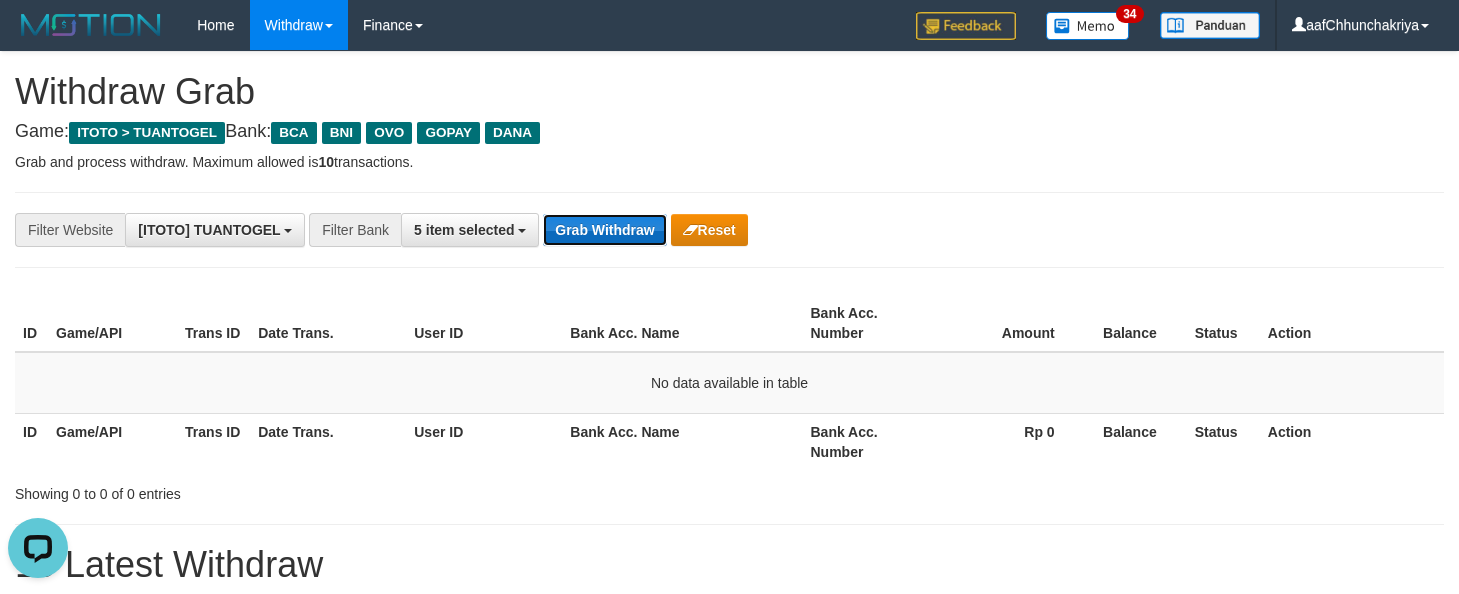 click on "Grab Withdraw" at bounding box center (604, 230) 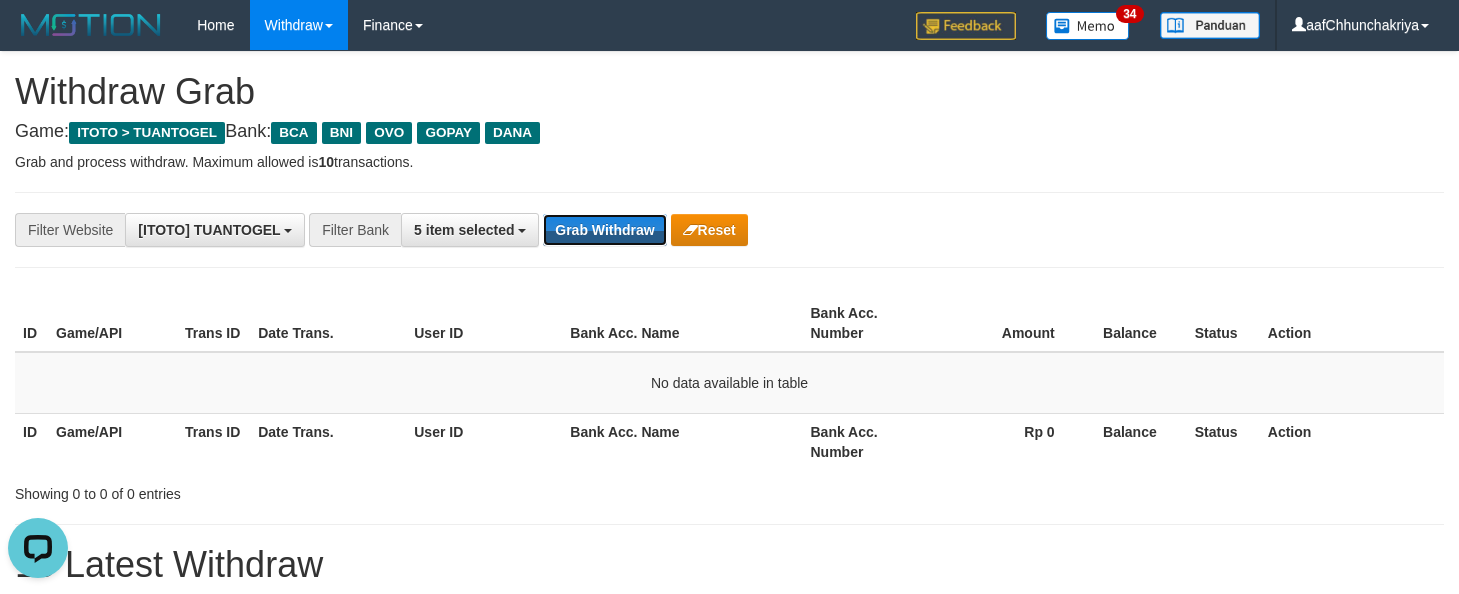 drag, startPoint x: 598, startPoint y: 239, endPoint x: 892, endPoint y: 478, distance: 378.88916 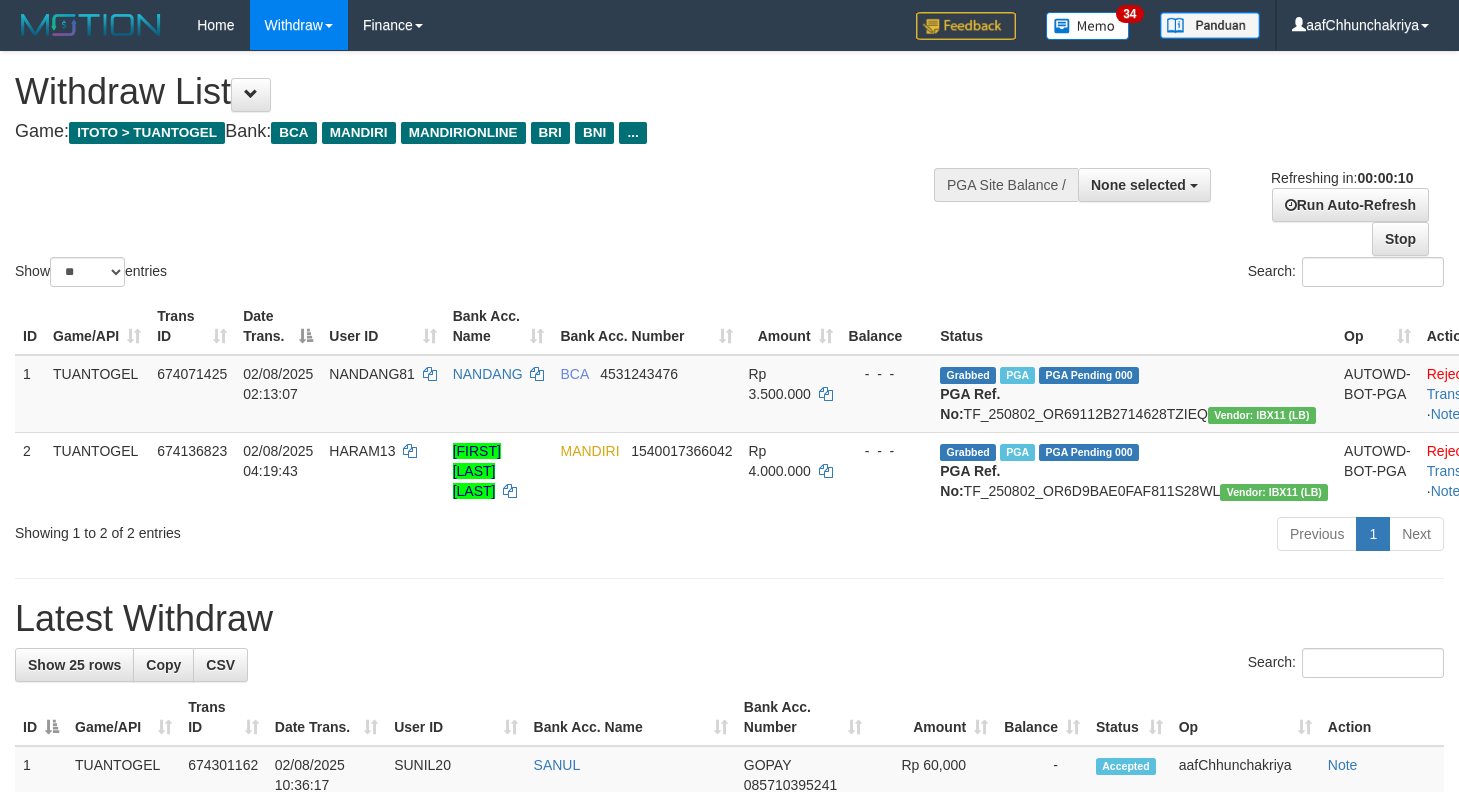 select 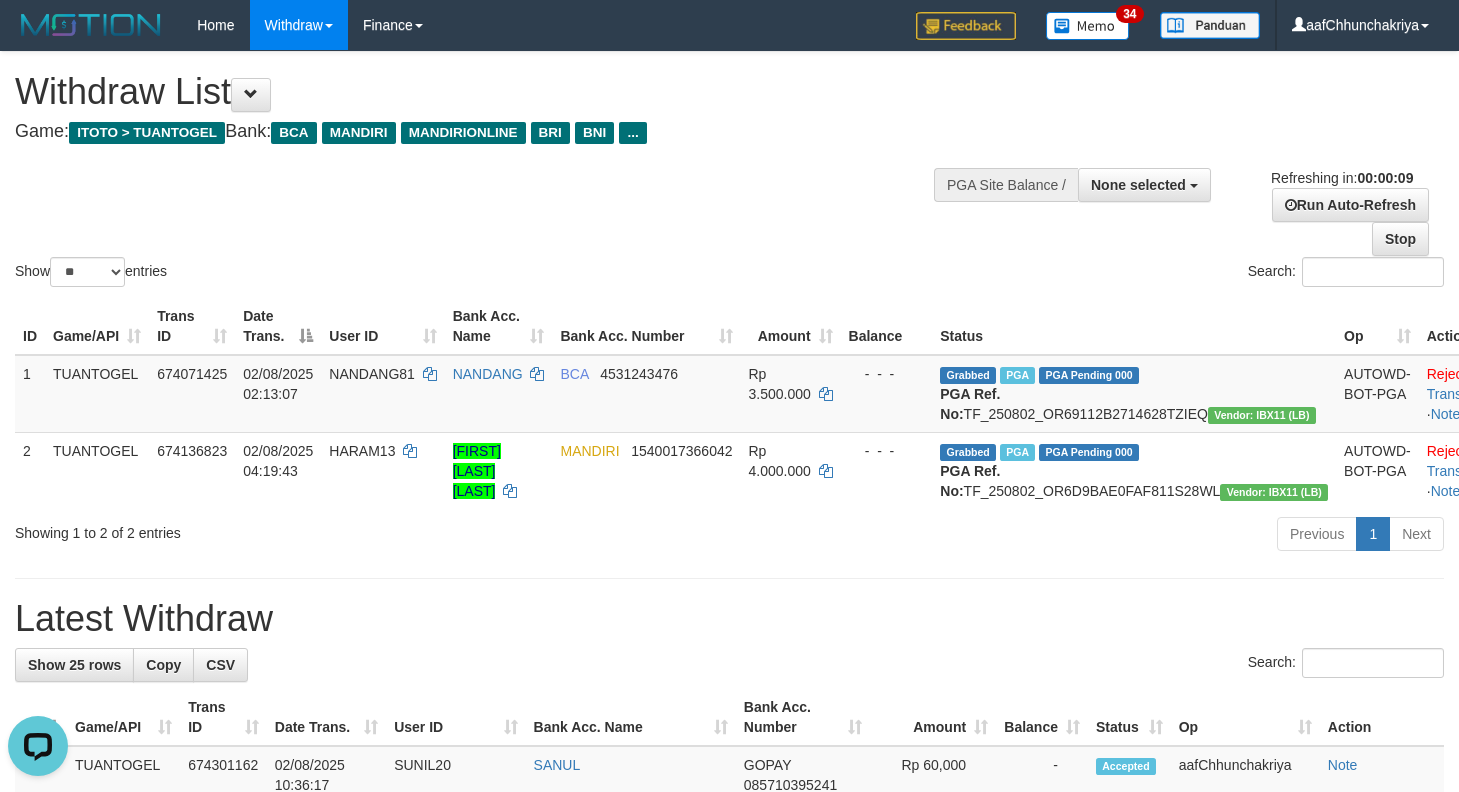 scroll, scrollTop: 0, scrollLeft: 0, axis: both 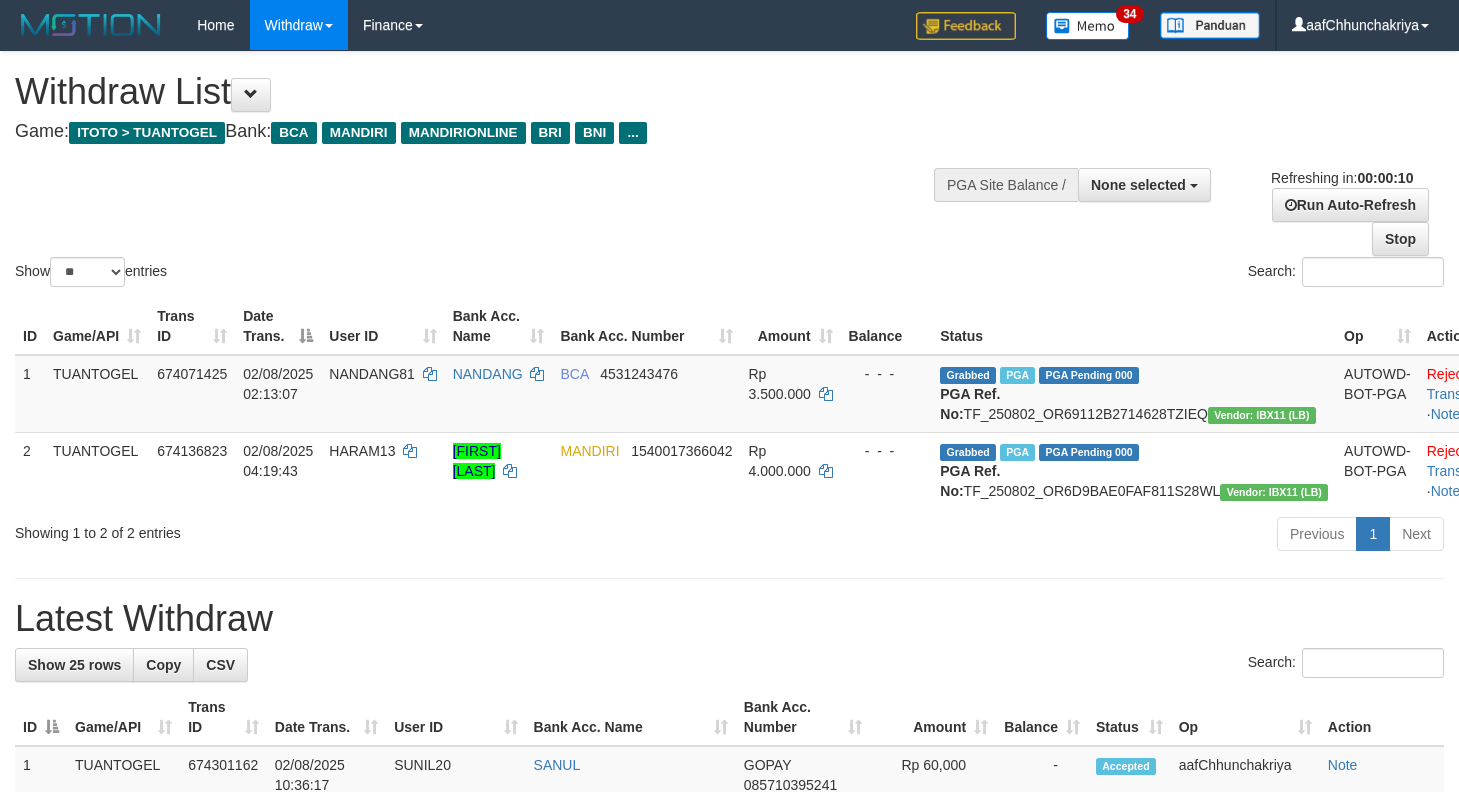 select 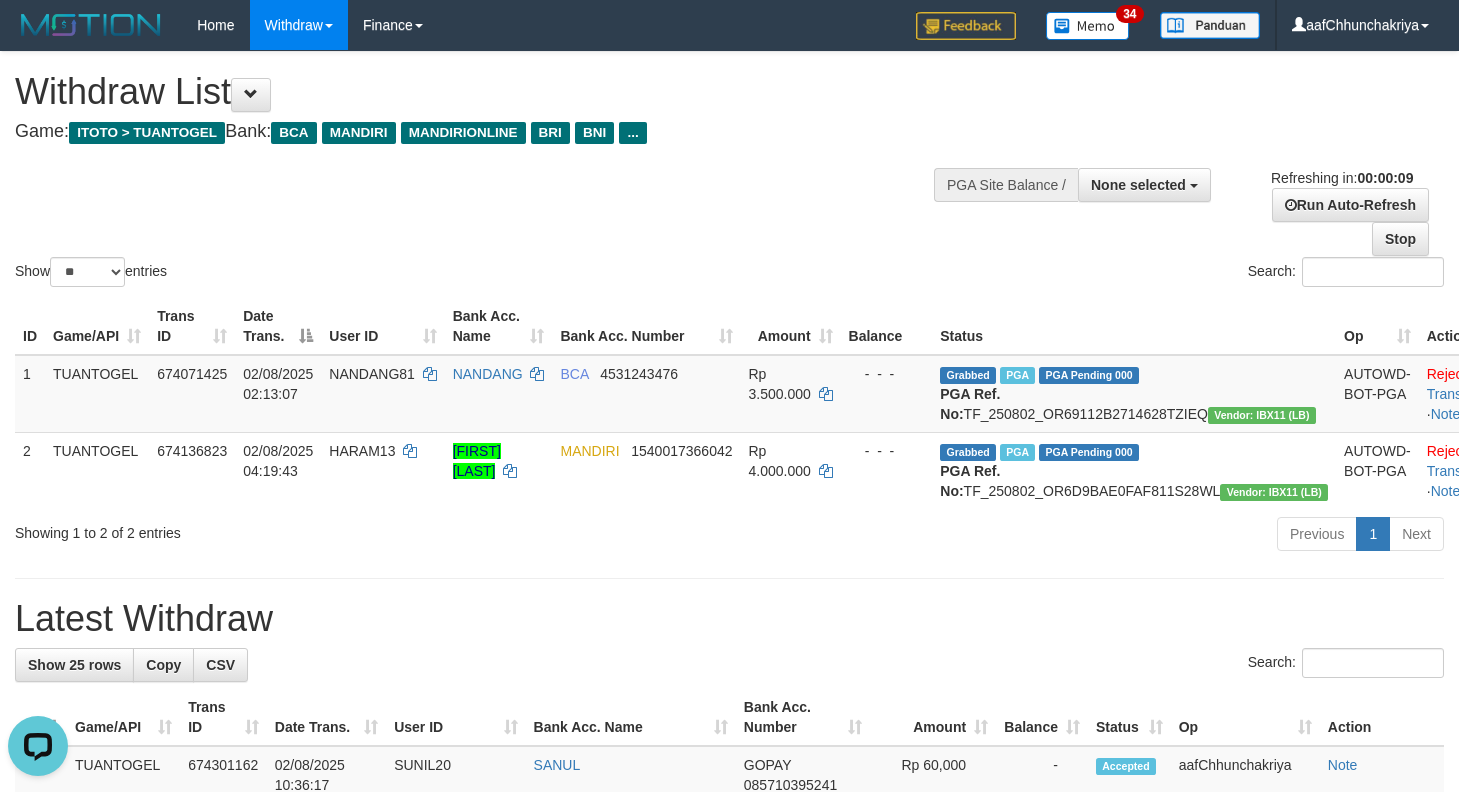 scroll, scrollTop: 0, scrollLeft: 0, axis: both 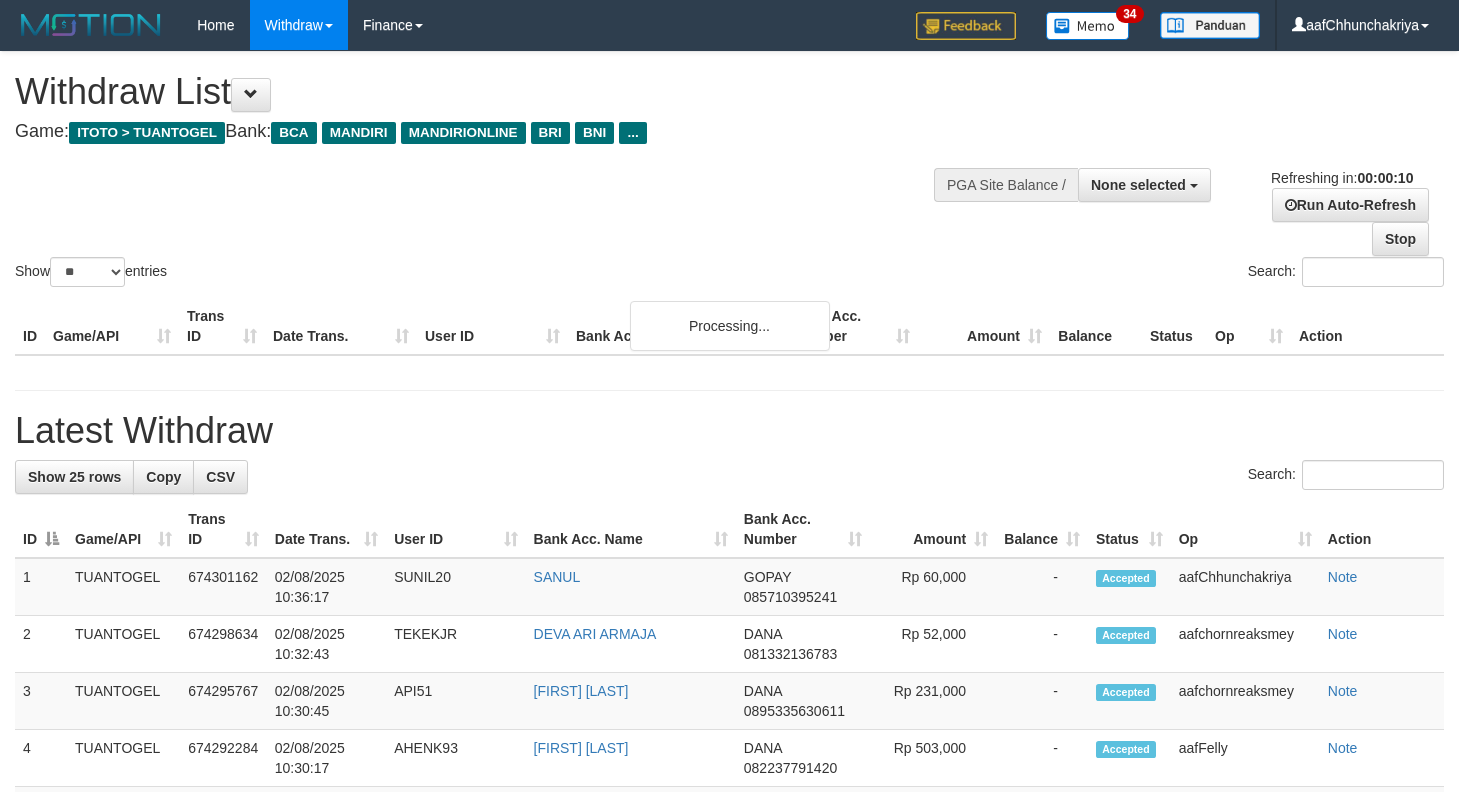 select 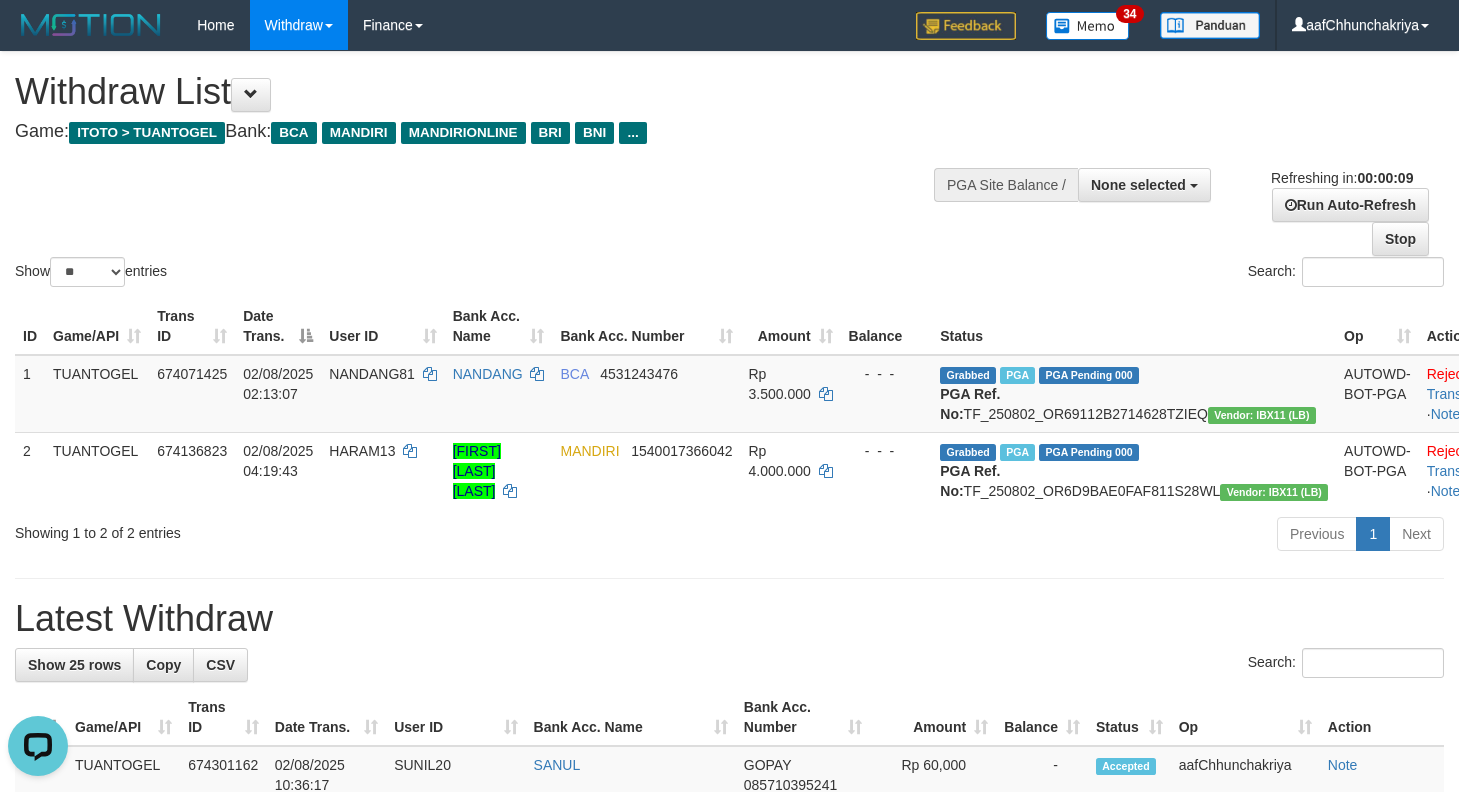 scroll, scrollTop: 0, scrollLeft: 0, axis: both 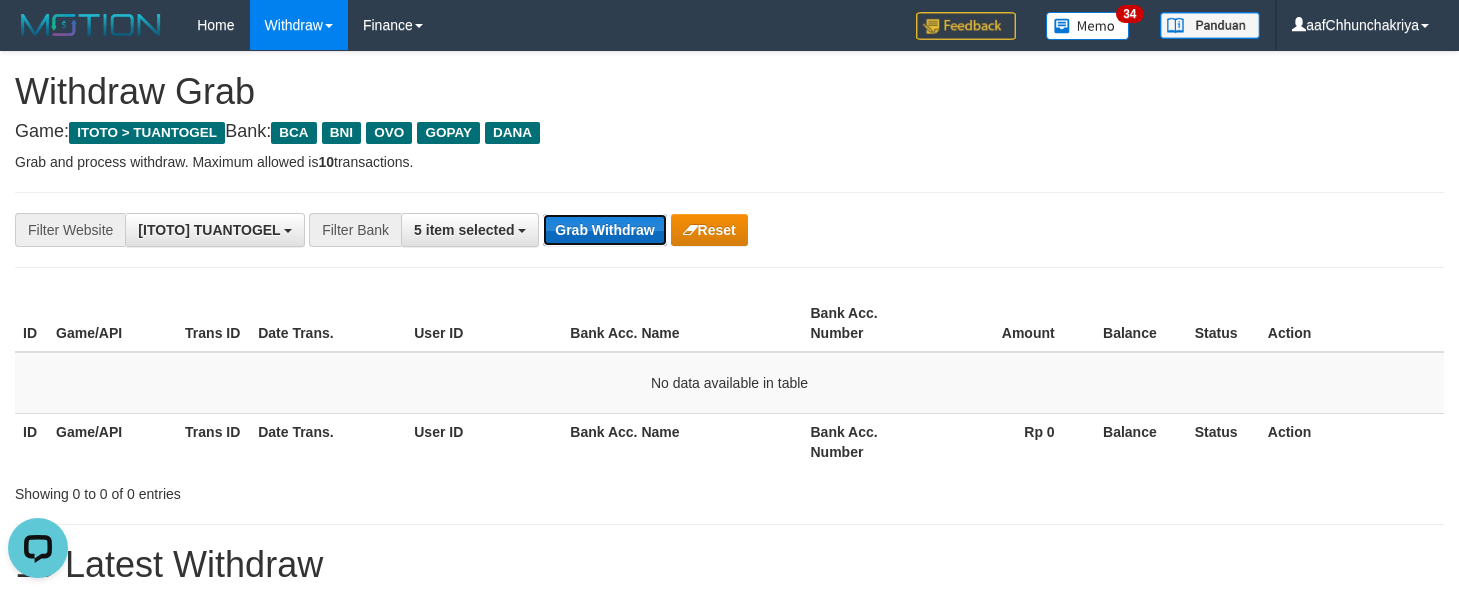 click on "Grab Withdraw" at bounding box center [604, 230] 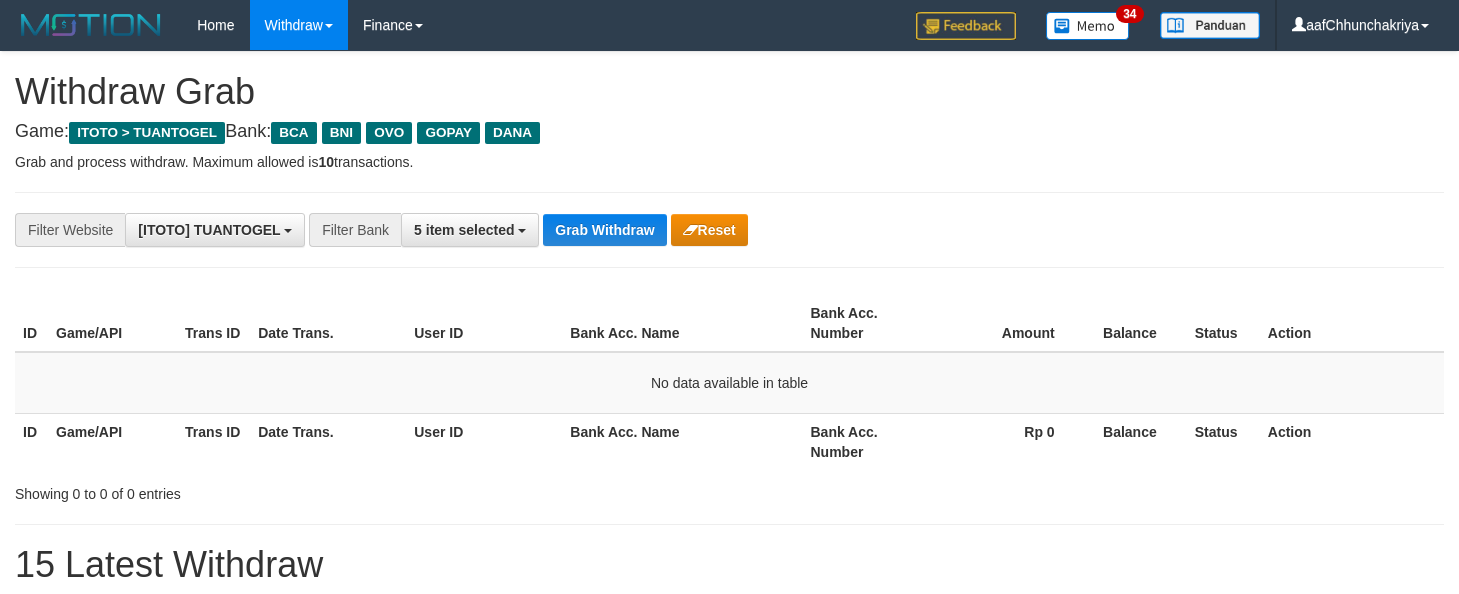 scroll, scrollTop: 0, scrollLeft: 0, axis: both 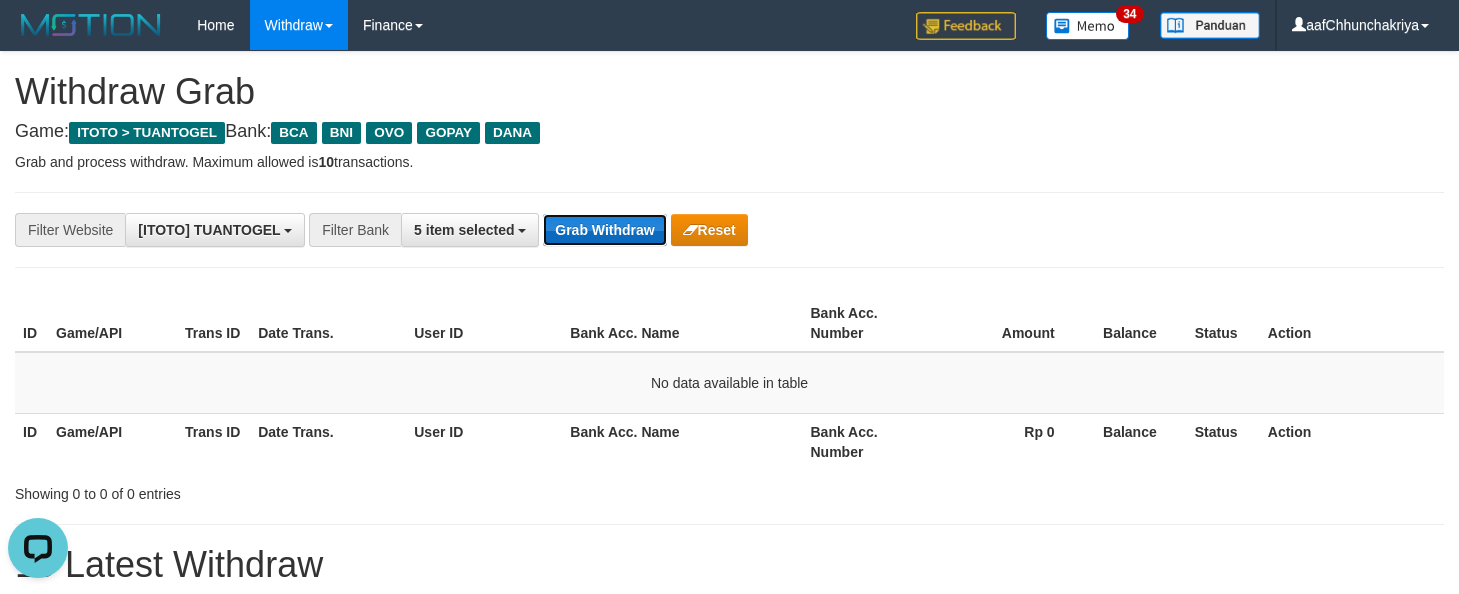 click on "Grab Withdraw" at bounding box center [604, 230] 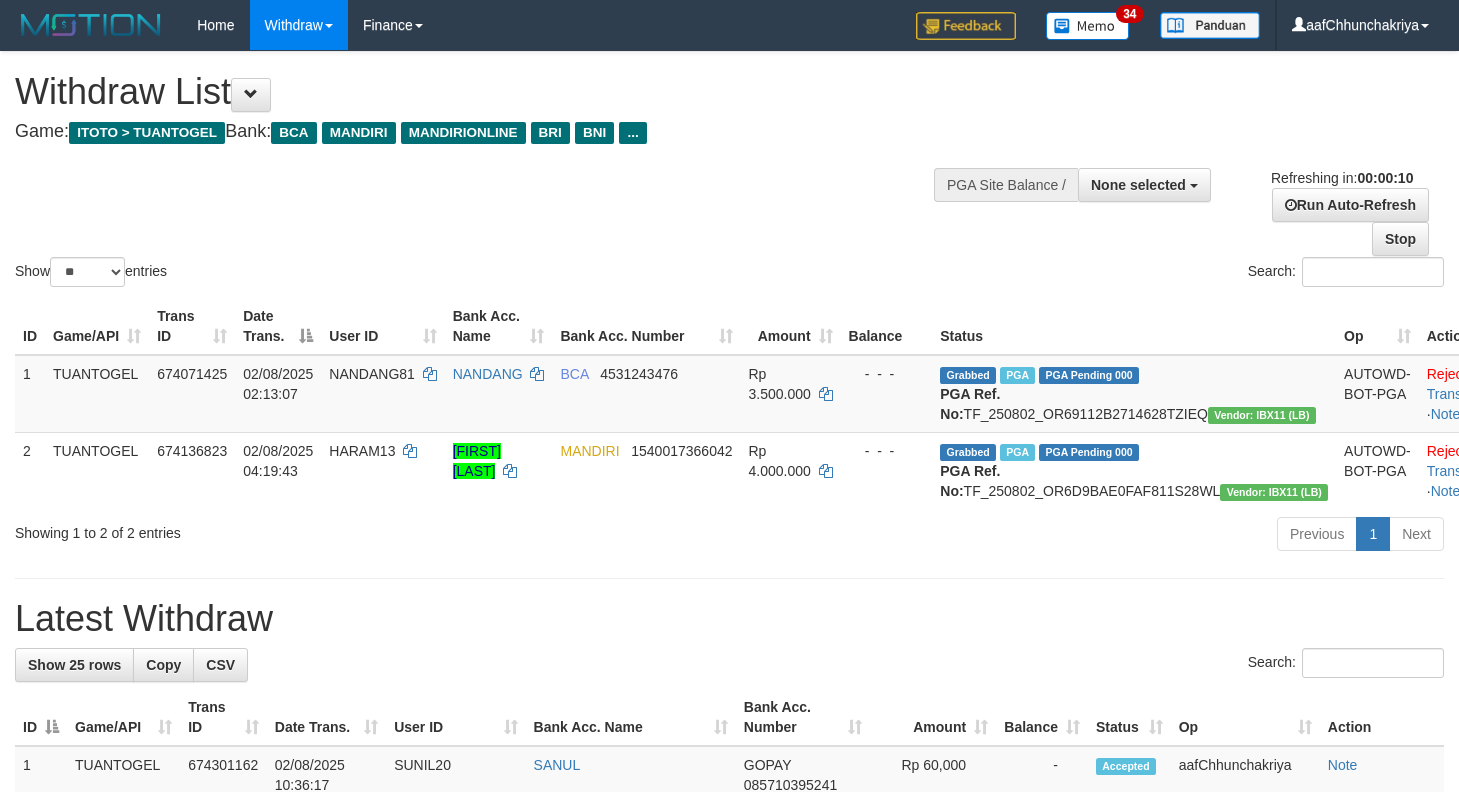 select 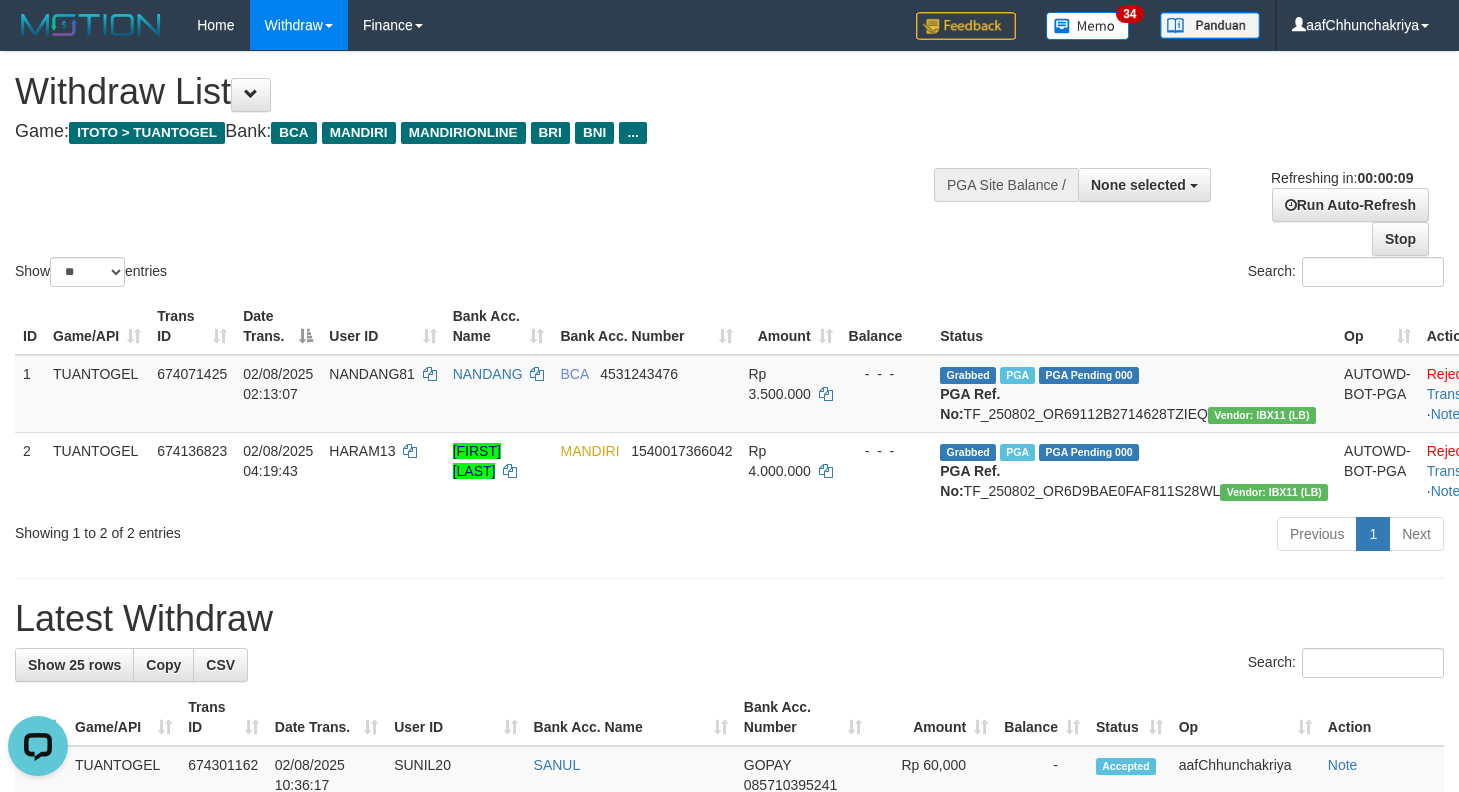 scroll, scrollTop: 0, scrollLeft: 0, axis: both 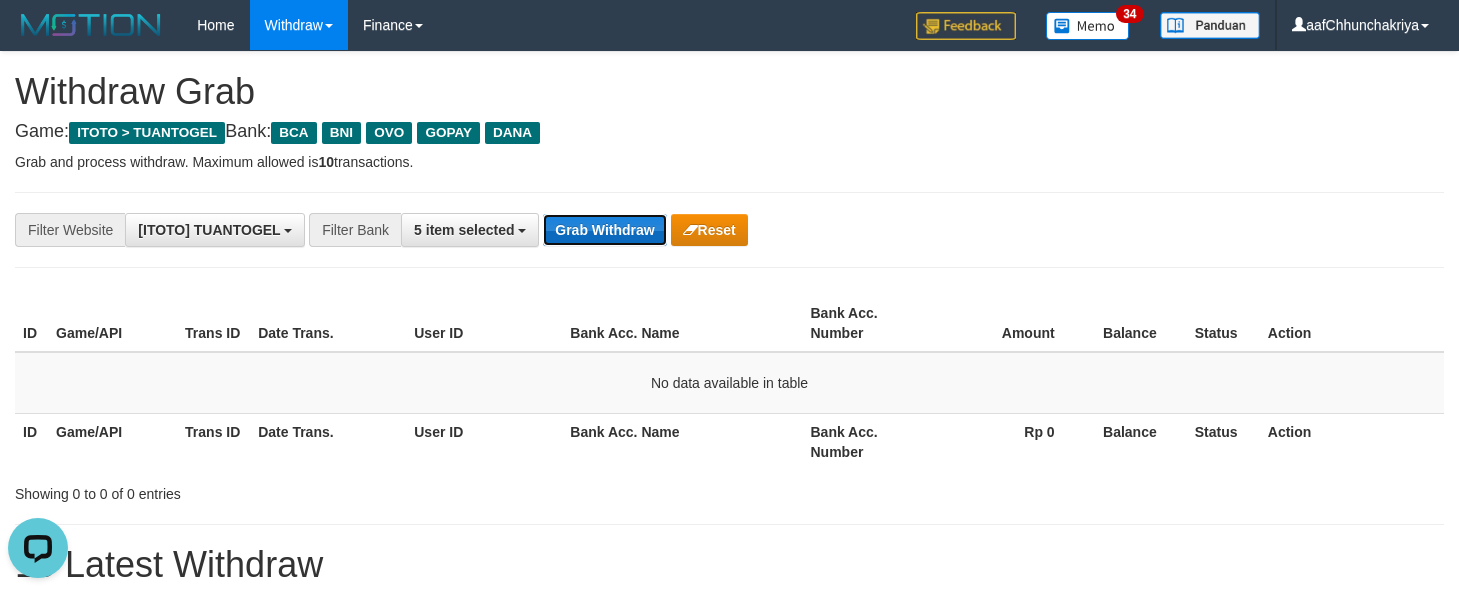 click on "Grab Withdraw" at bounding box center (604, 230) 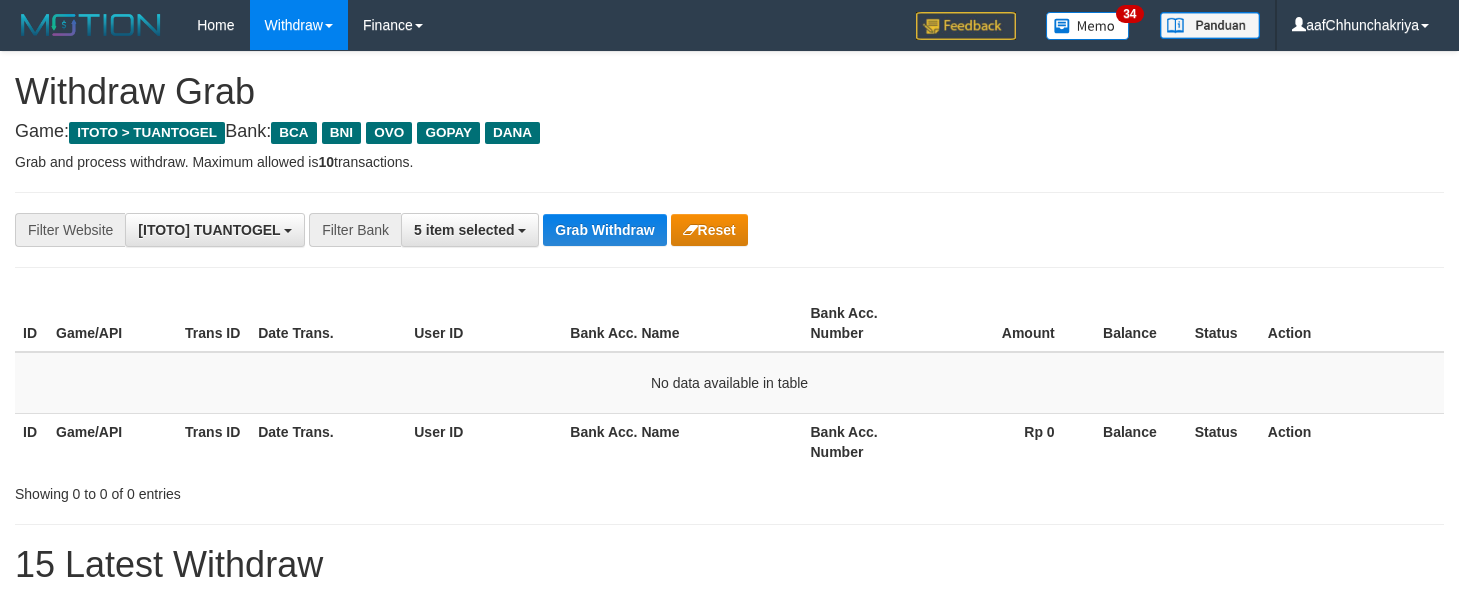 scroll, scrollTop: 0, scrollLeft: 0, axis: both 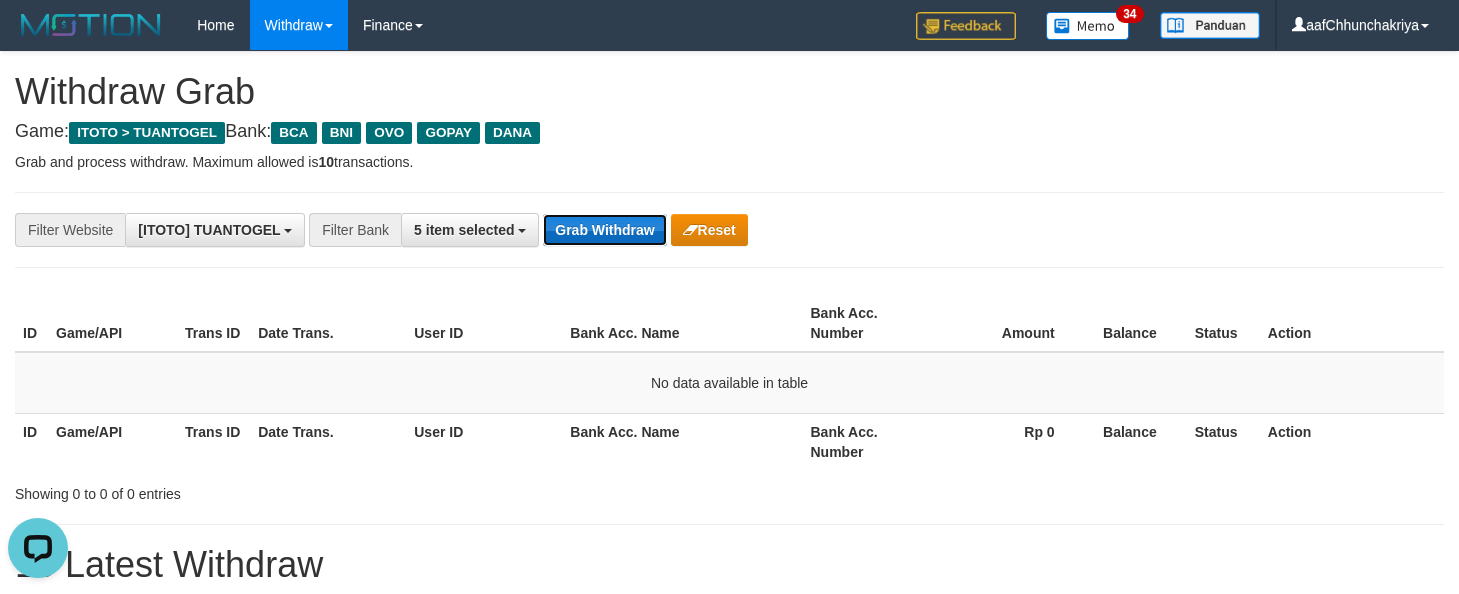 click on "Grab Withdraw" at bounding box center [604, 230] 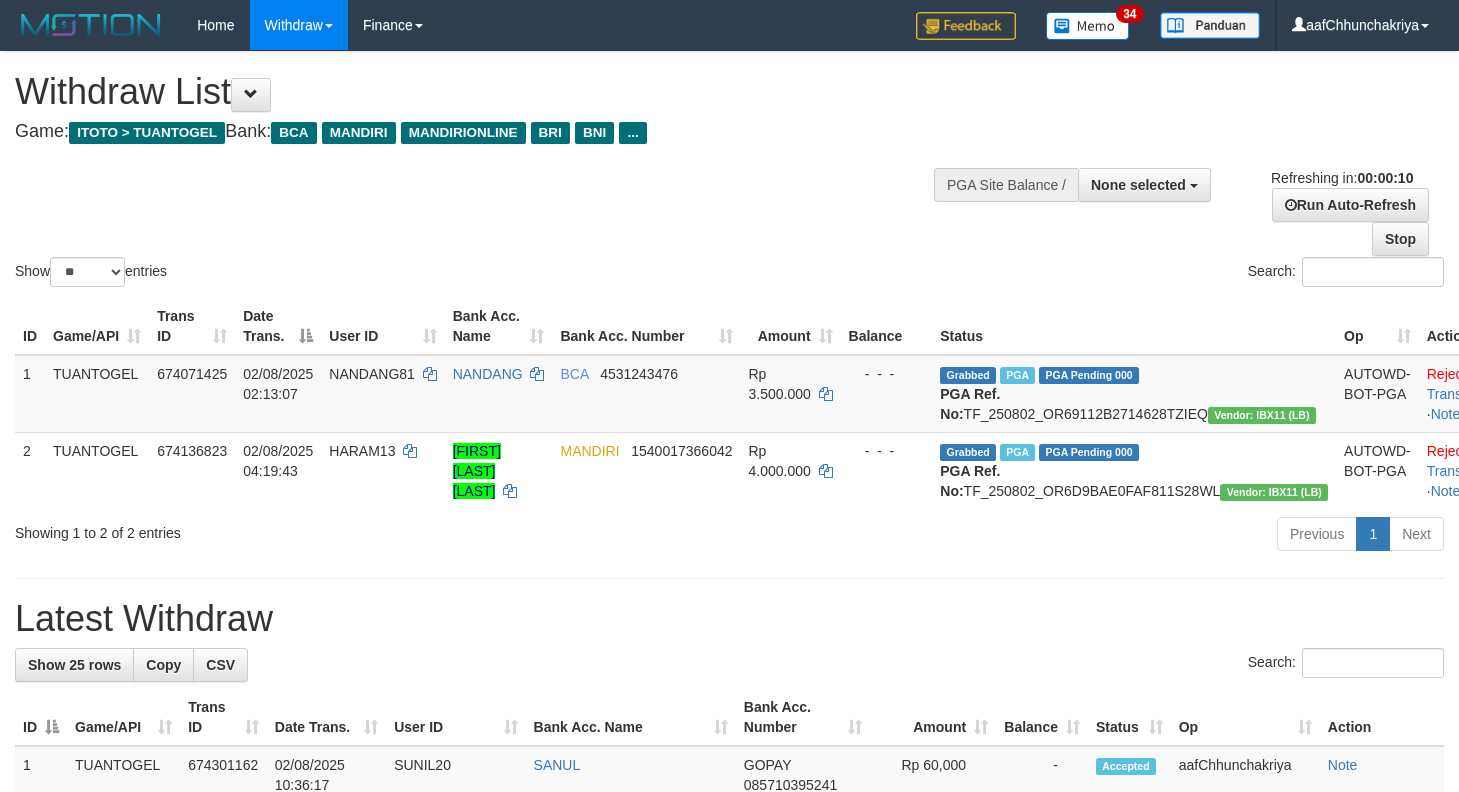 select 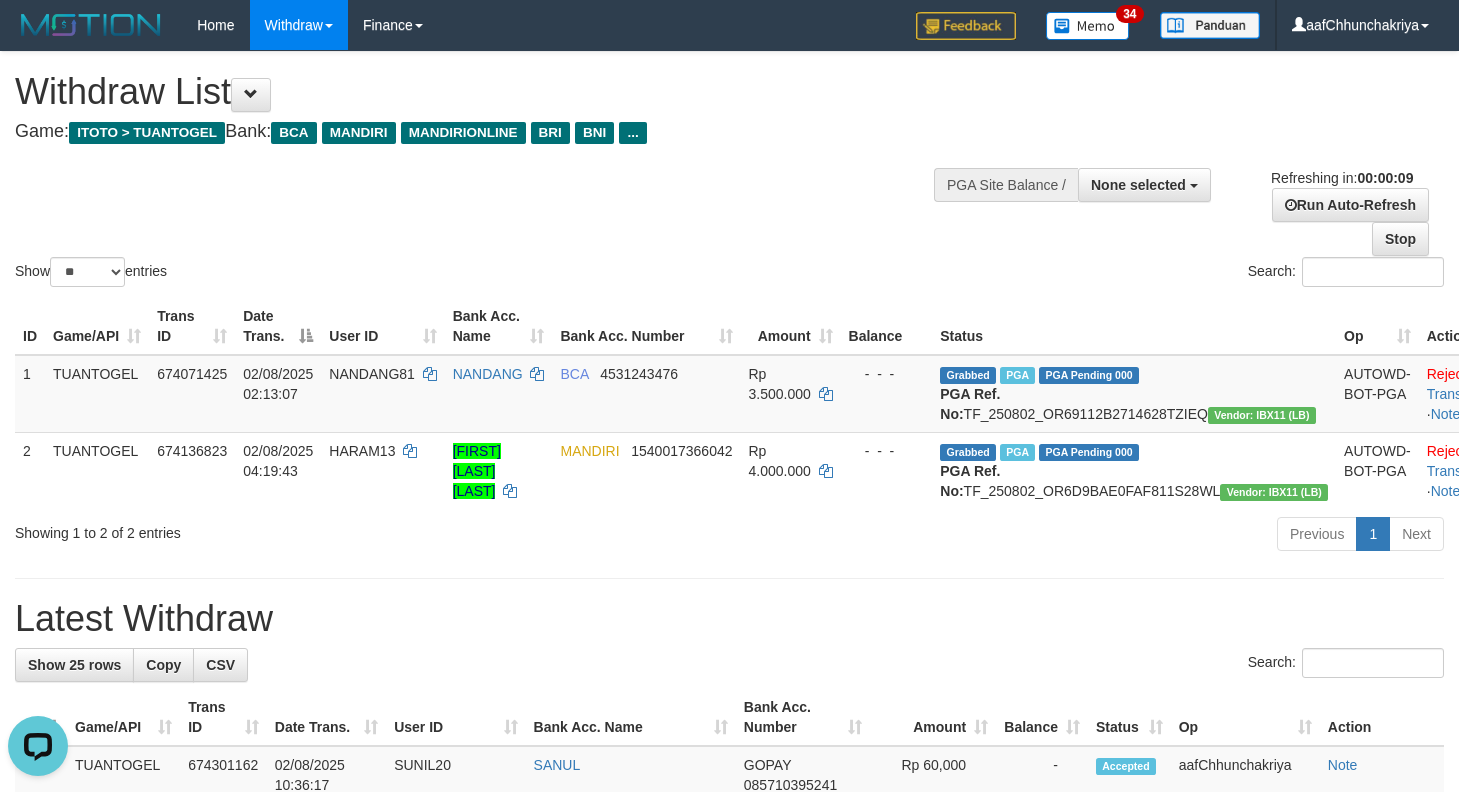 scroll, scrollTop: 0, scrollLeft: 0, axis: both 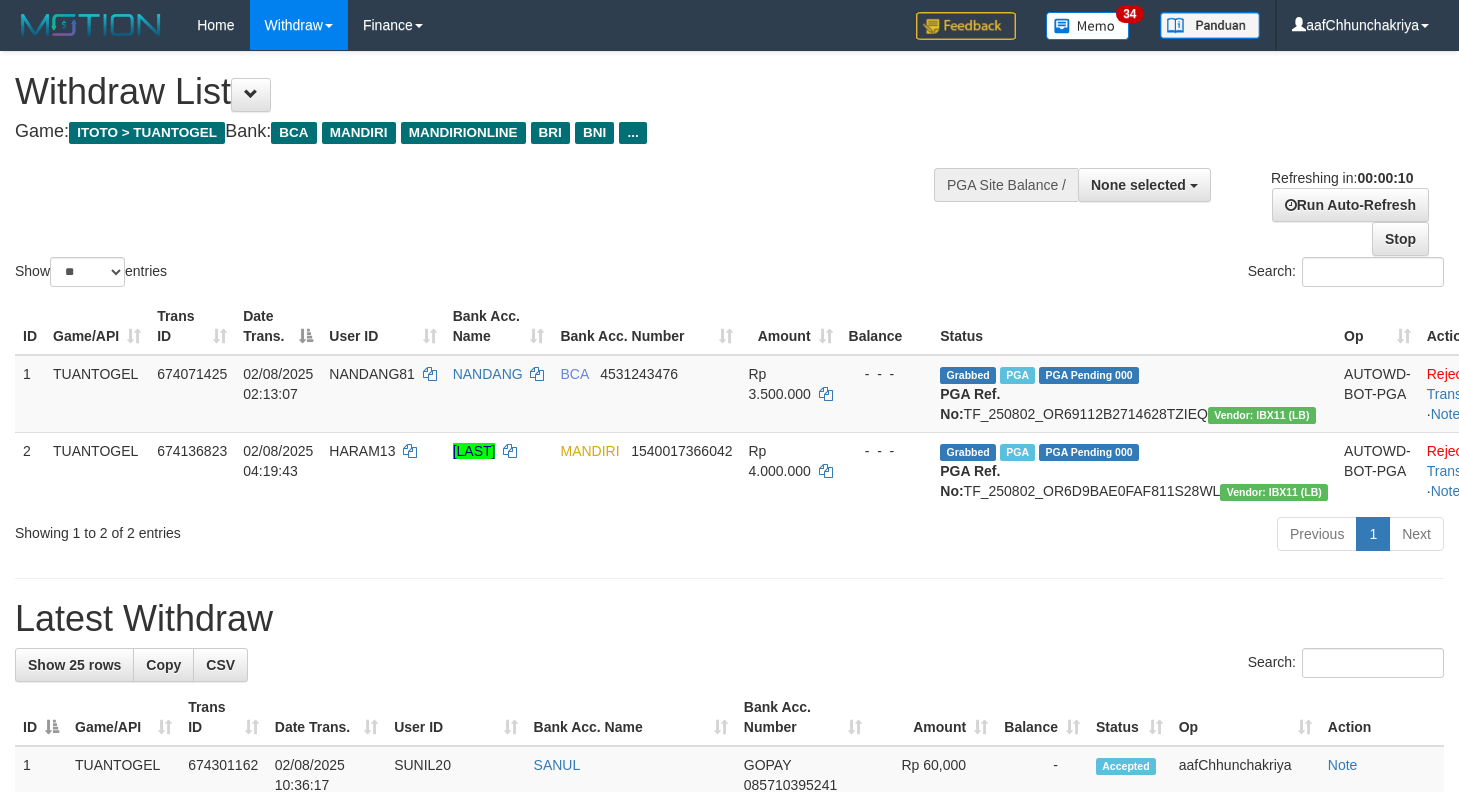 select 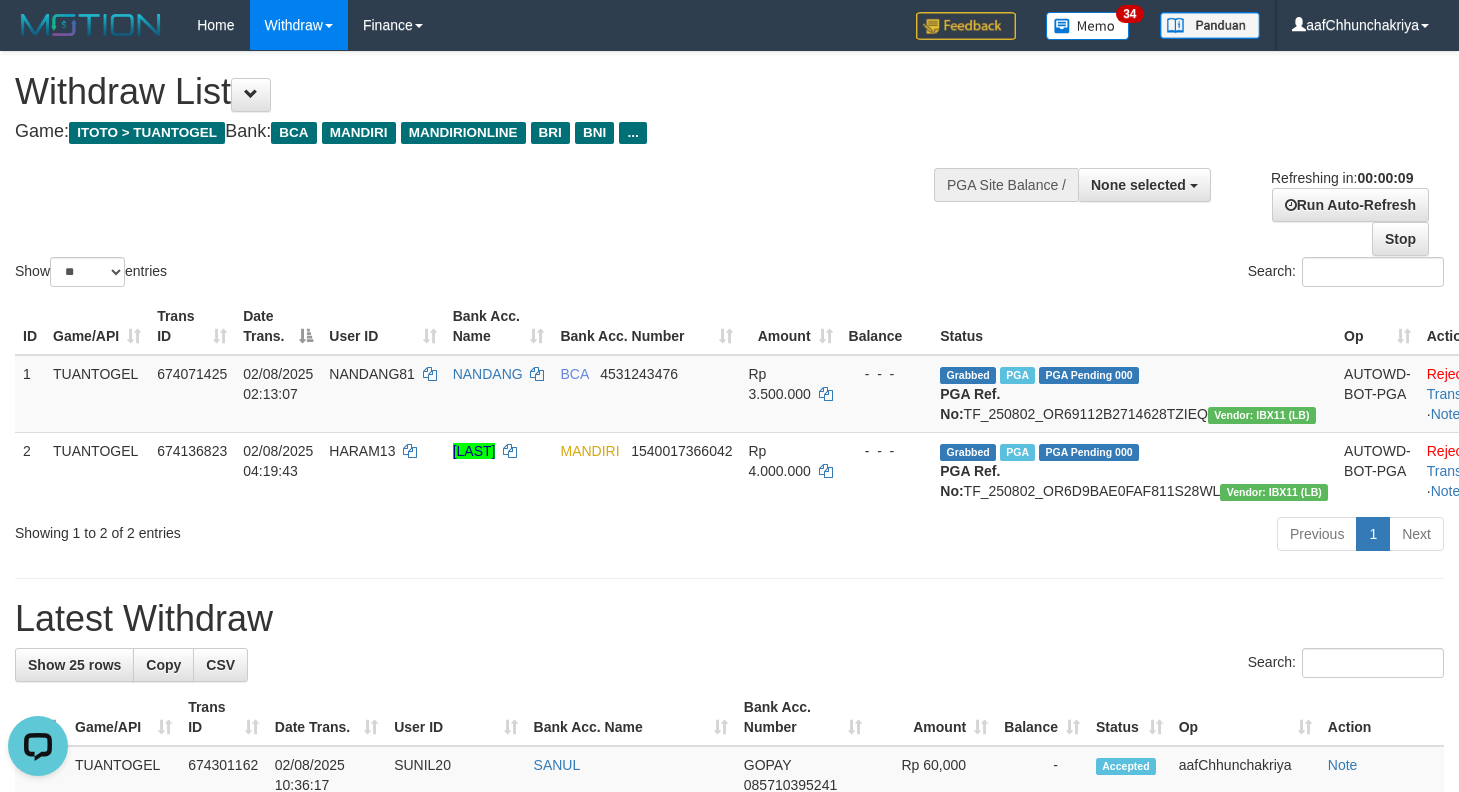 scroll, scrollTop: 0, scrollLeft: 0, axis: both 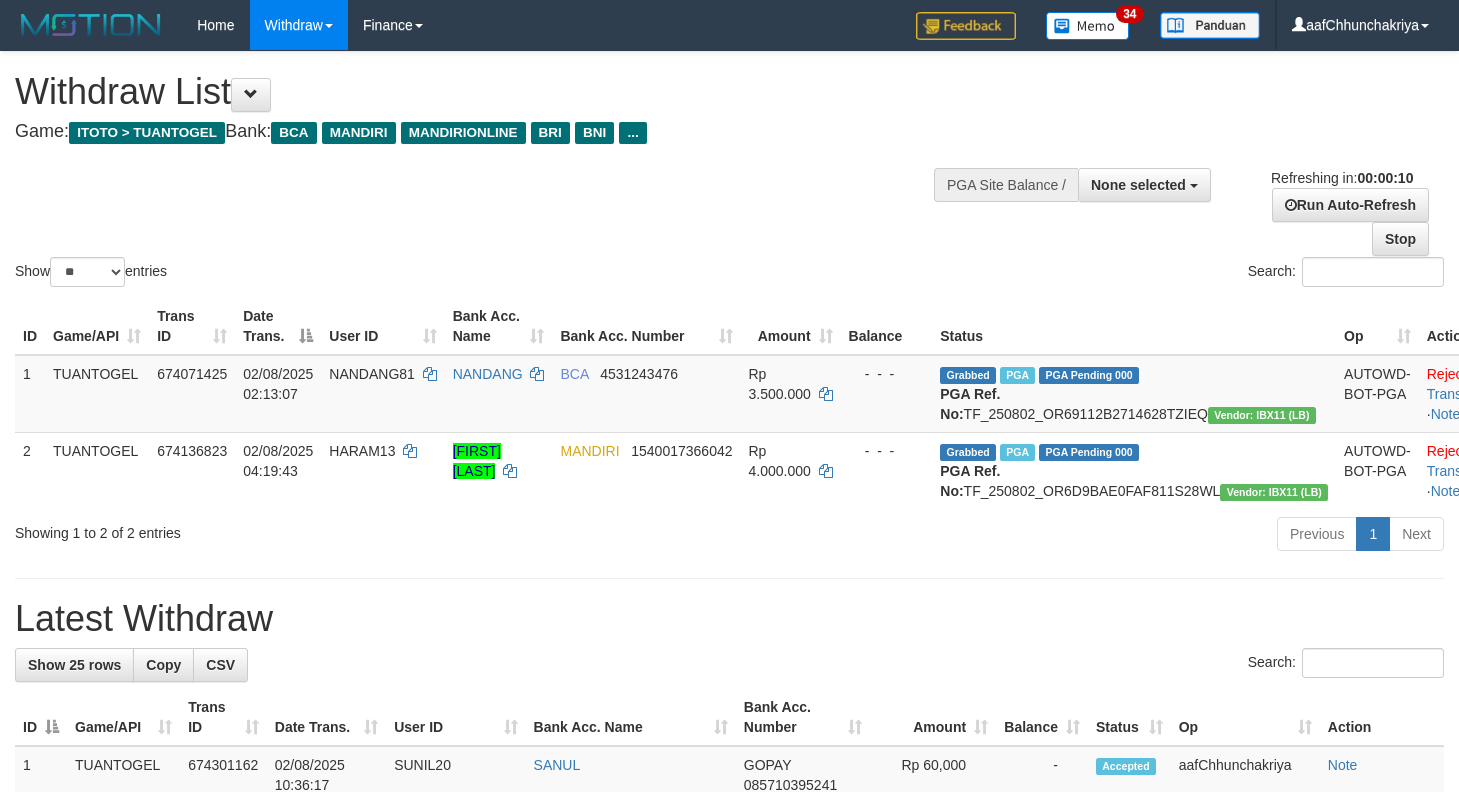 select 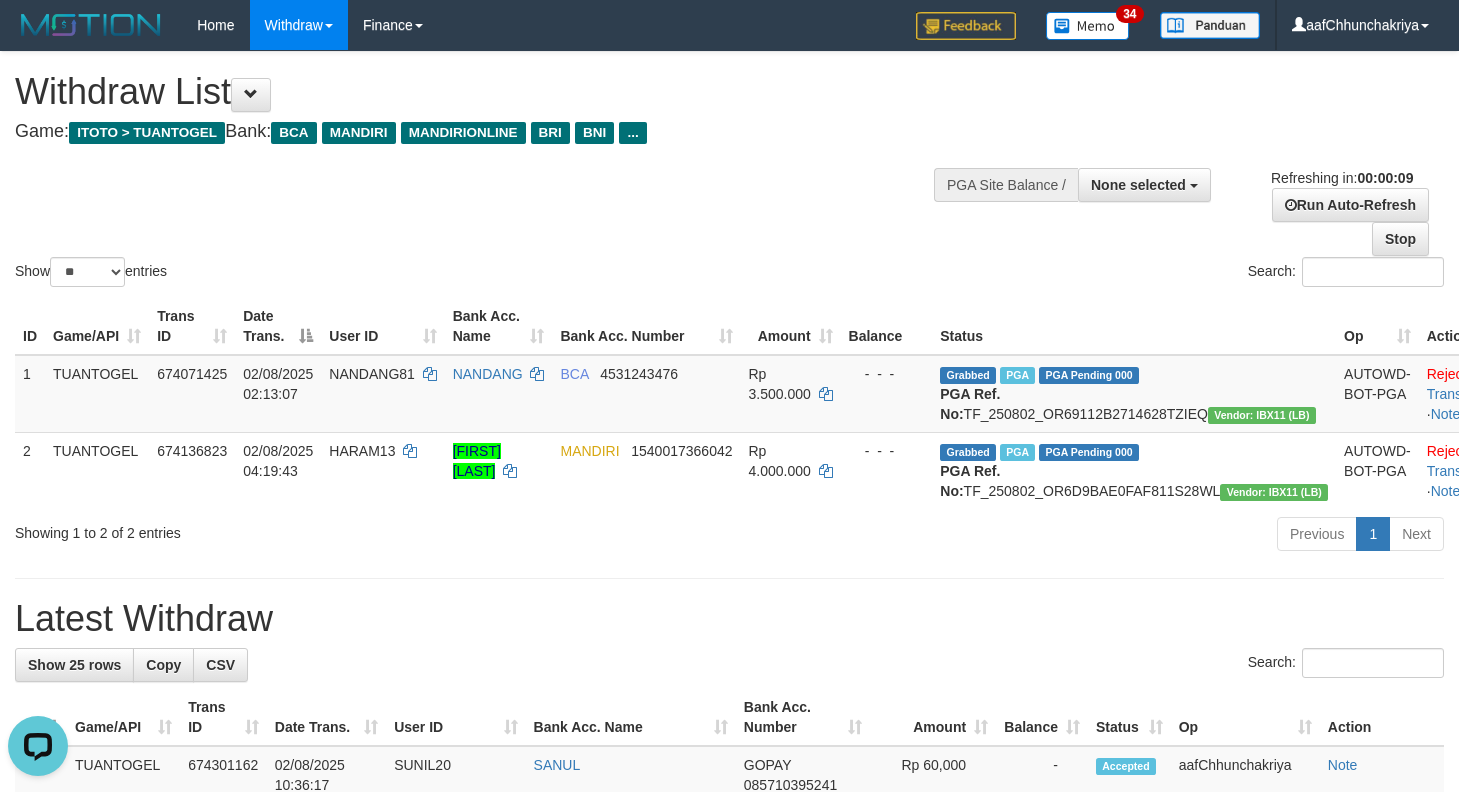 scroll, scrollTop: 0, scrollLeft: 0, axis: both 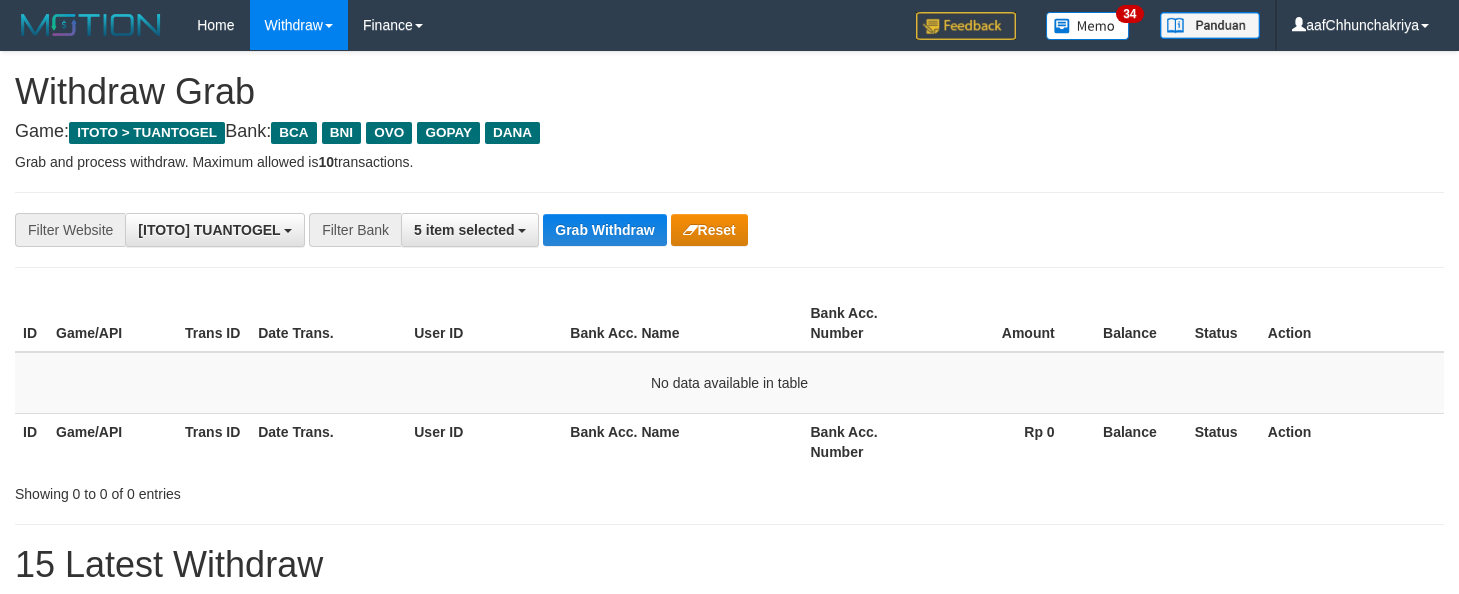 click on "Grab Withdraw" at bounding box center (604, 230) 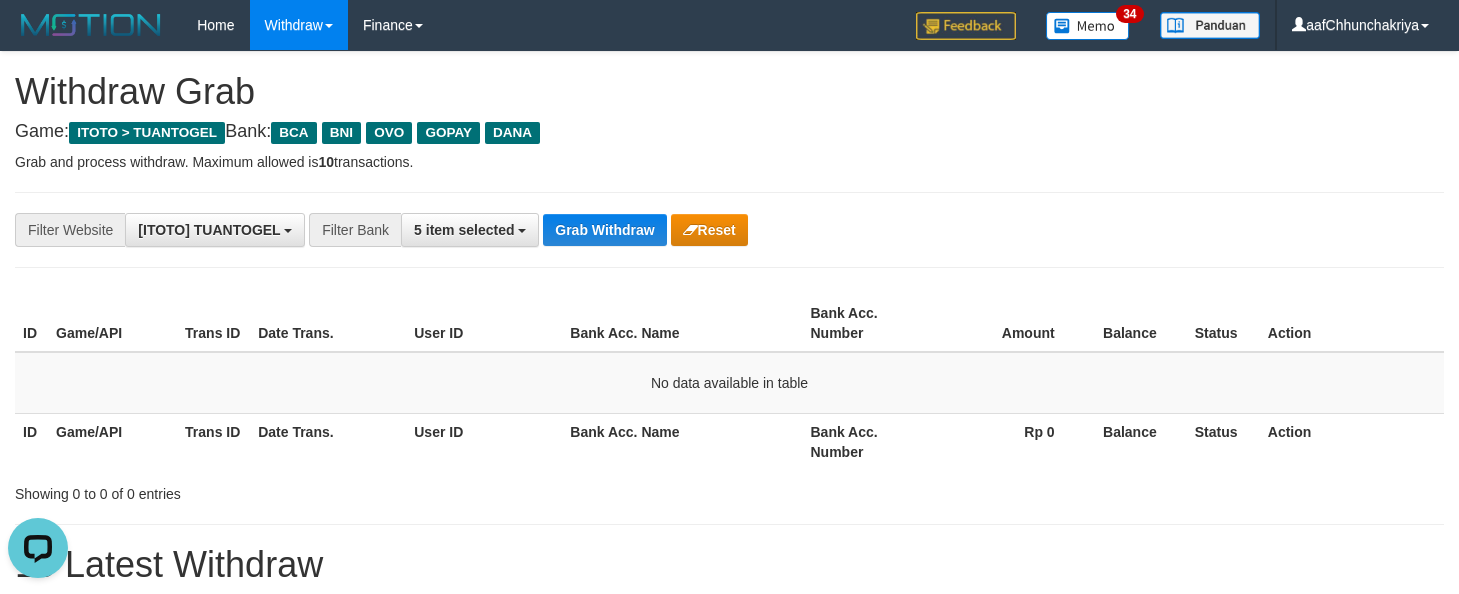 scroll, scrollTop: 0, scrollLeft: 0, axis: both 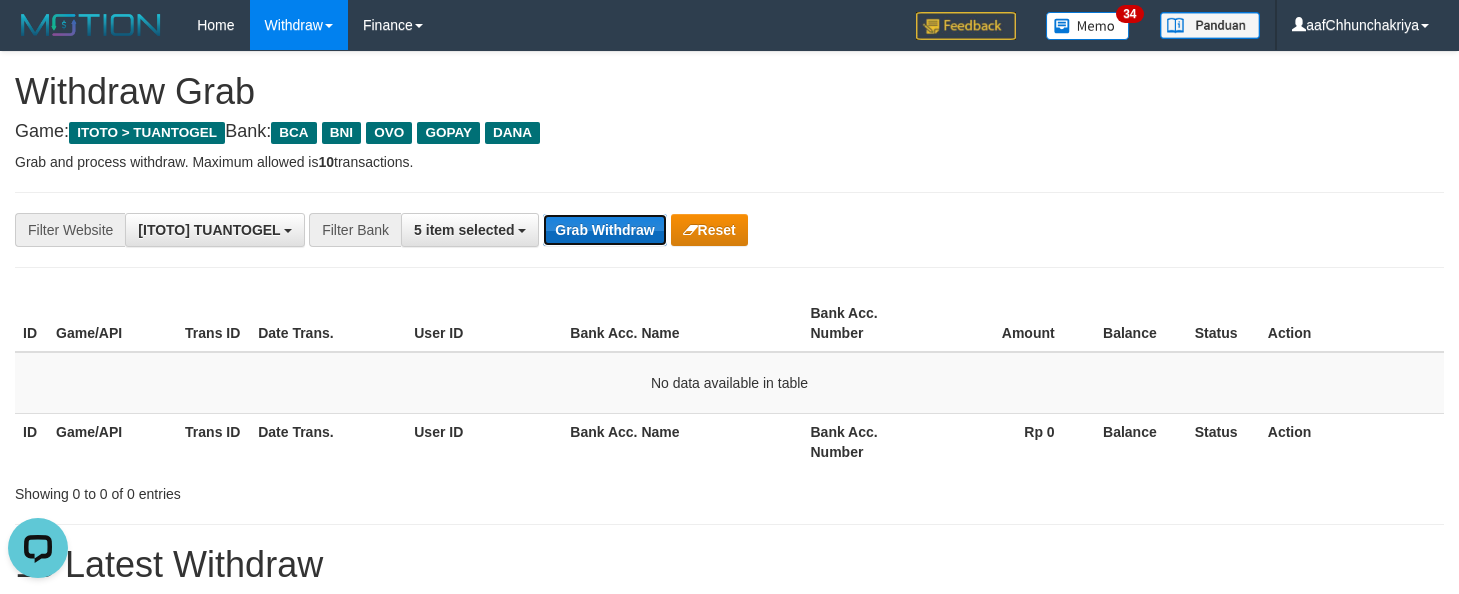 click on "Grab Withdraw" at bounding box center [604, 230] 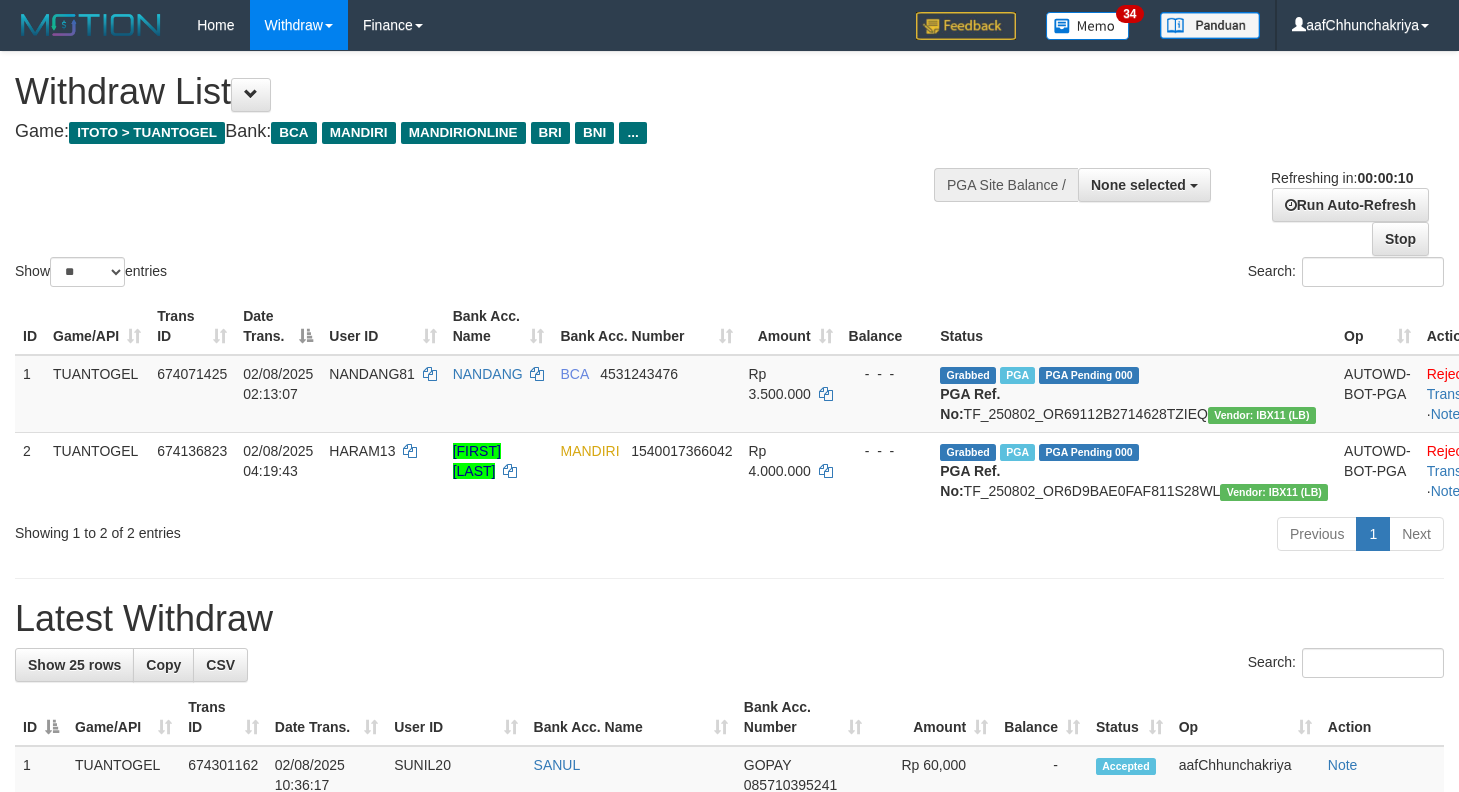 select 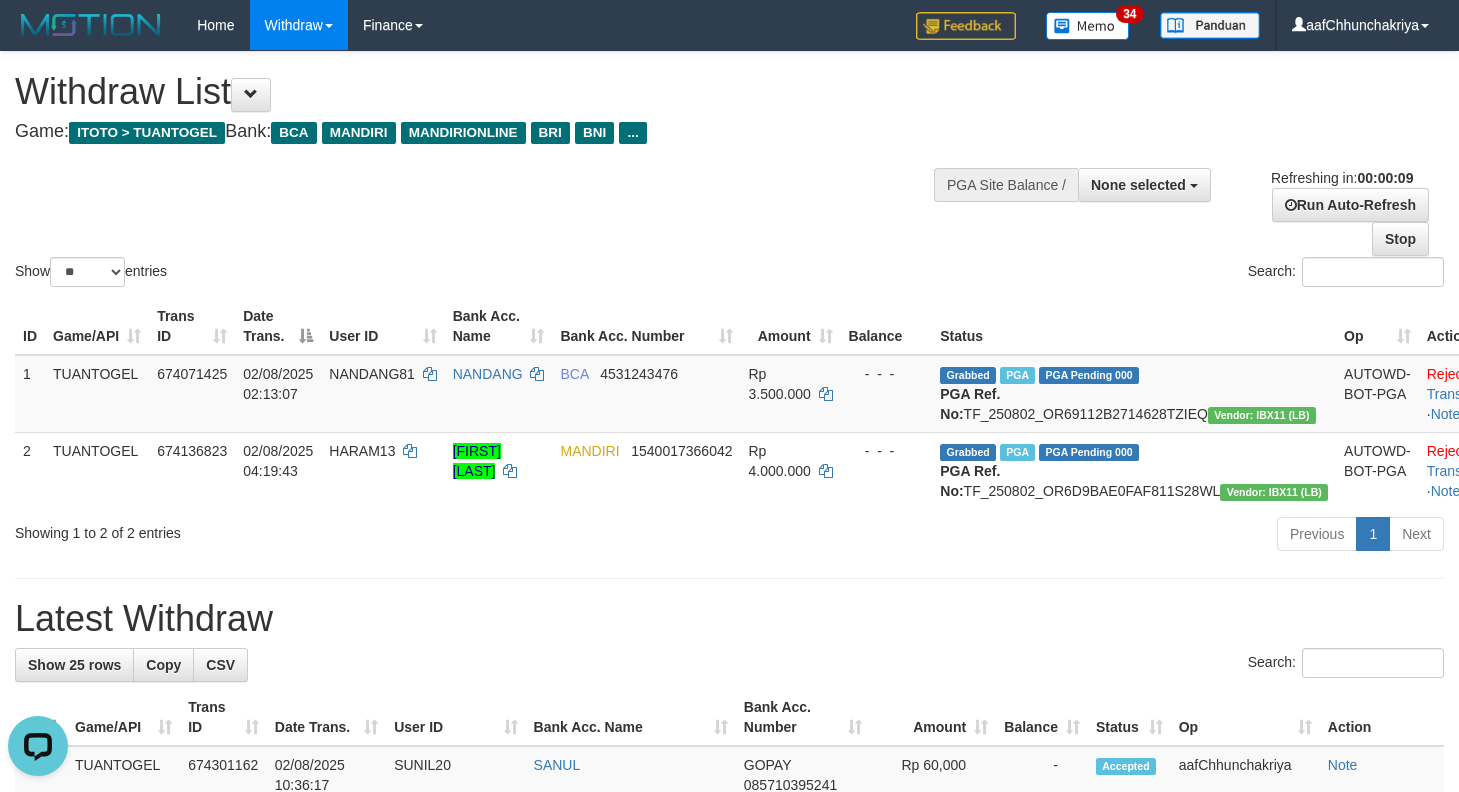 scroll, scrollTop: 0, scrollLeft: 0, axis: both 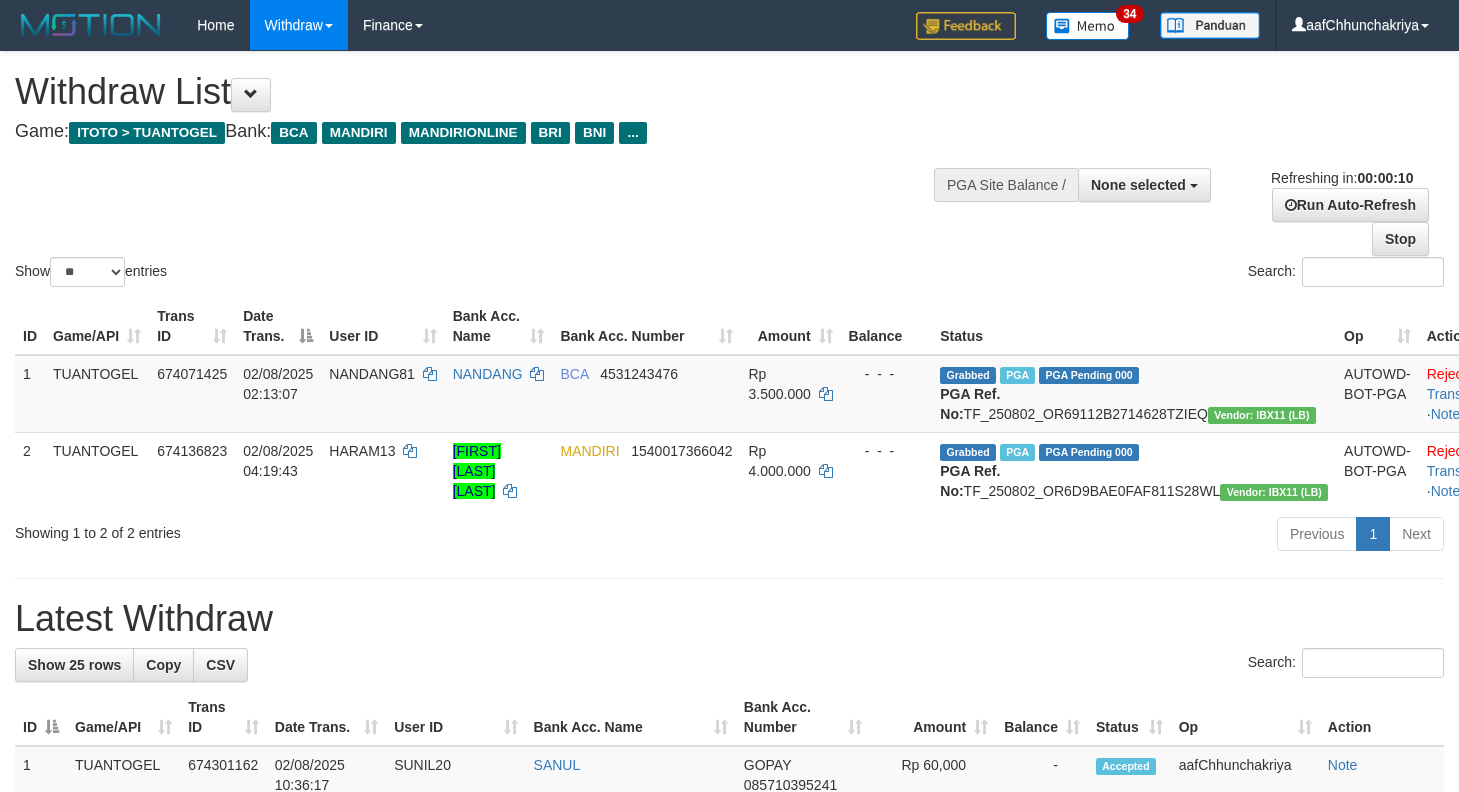 select 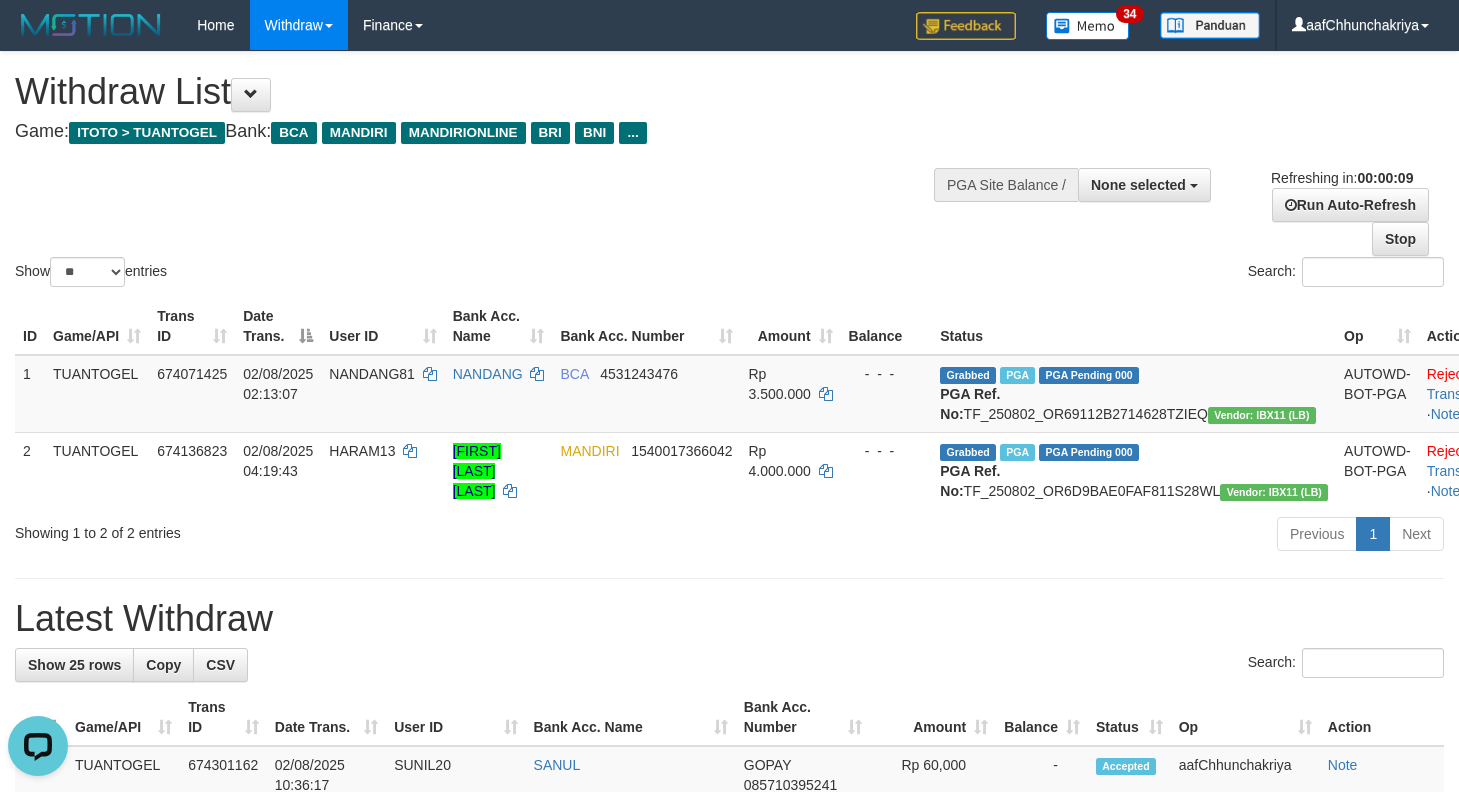 scroll, scrollTop: 0, scrollLeft: 0, axis: both 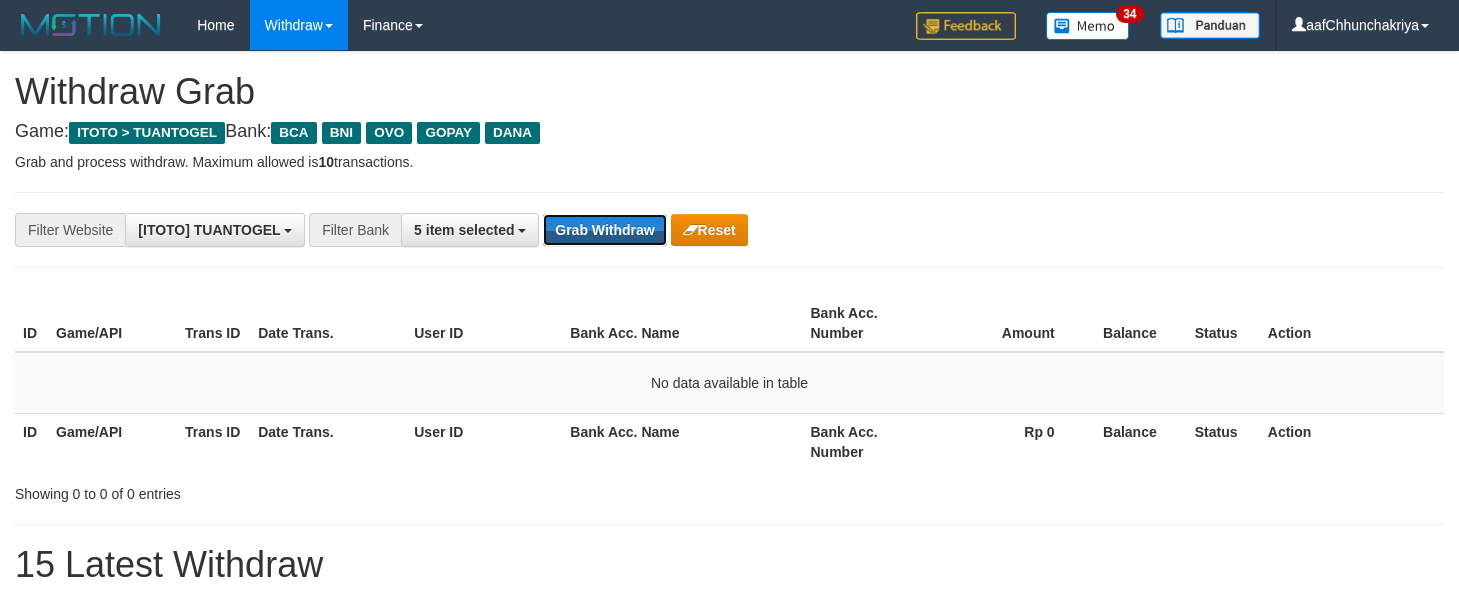 drag, startPoint x: 0, startPoint y: 0, endPoint x: 647, endPoint y: 285, distance: 706.9894 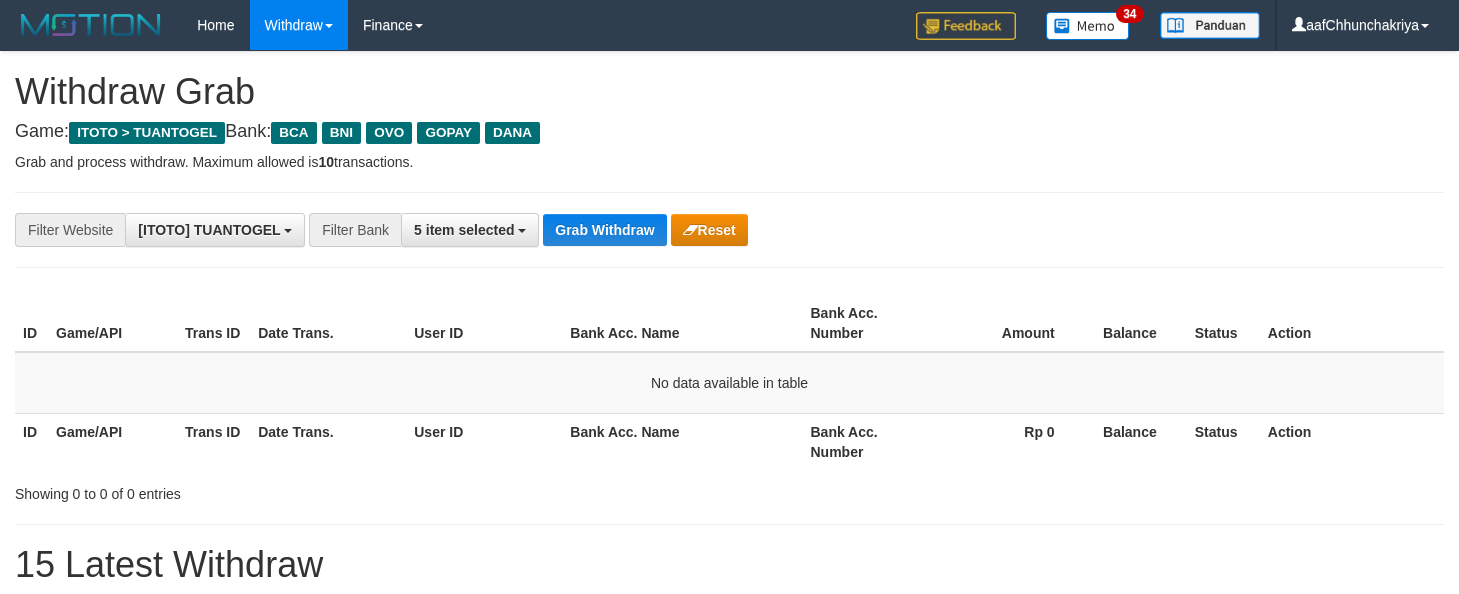 click on "**********" at bounding box center (729, 778) 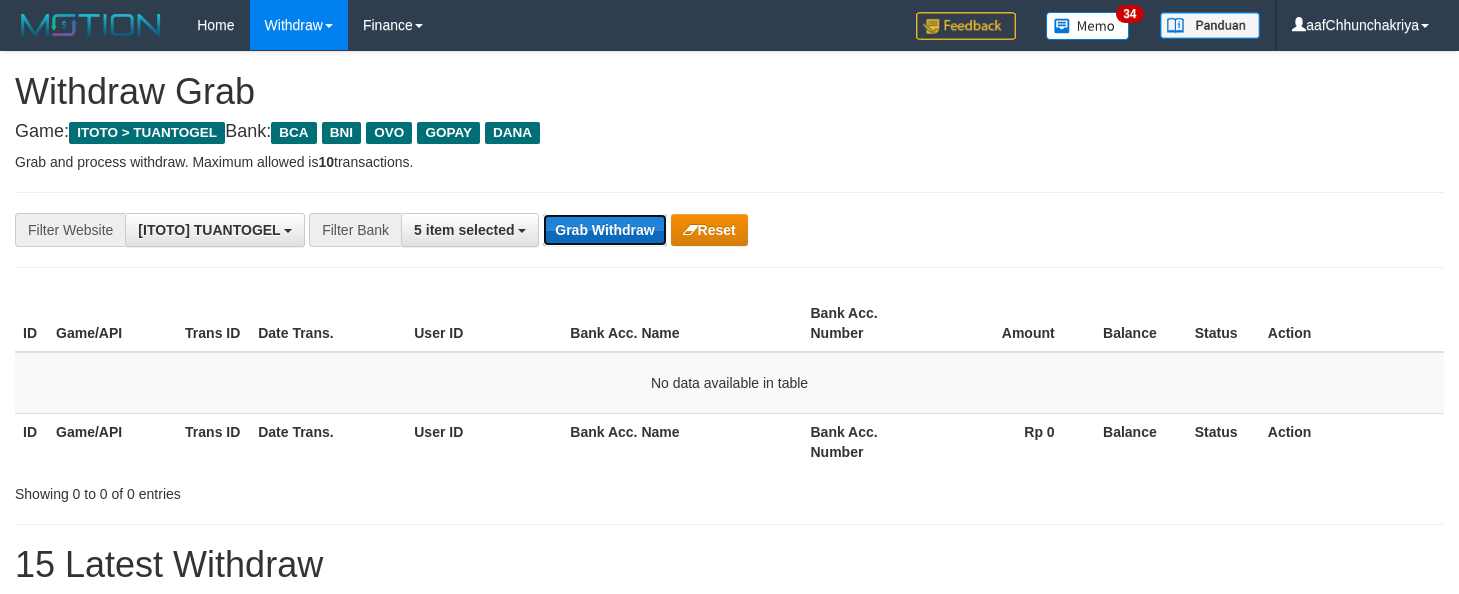 click on "Grab Withdraw" at bounding box center (604, 230) 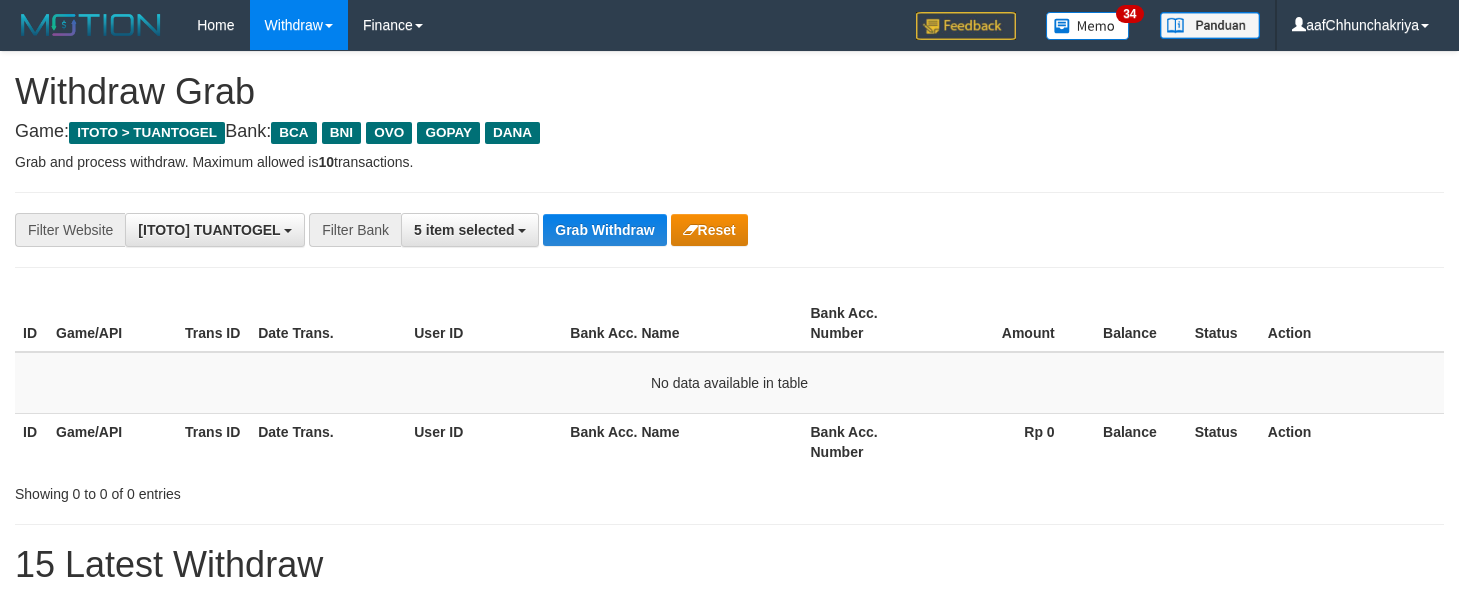 scroll, scrollTop: 0, scrollLeft: 0, axis: both 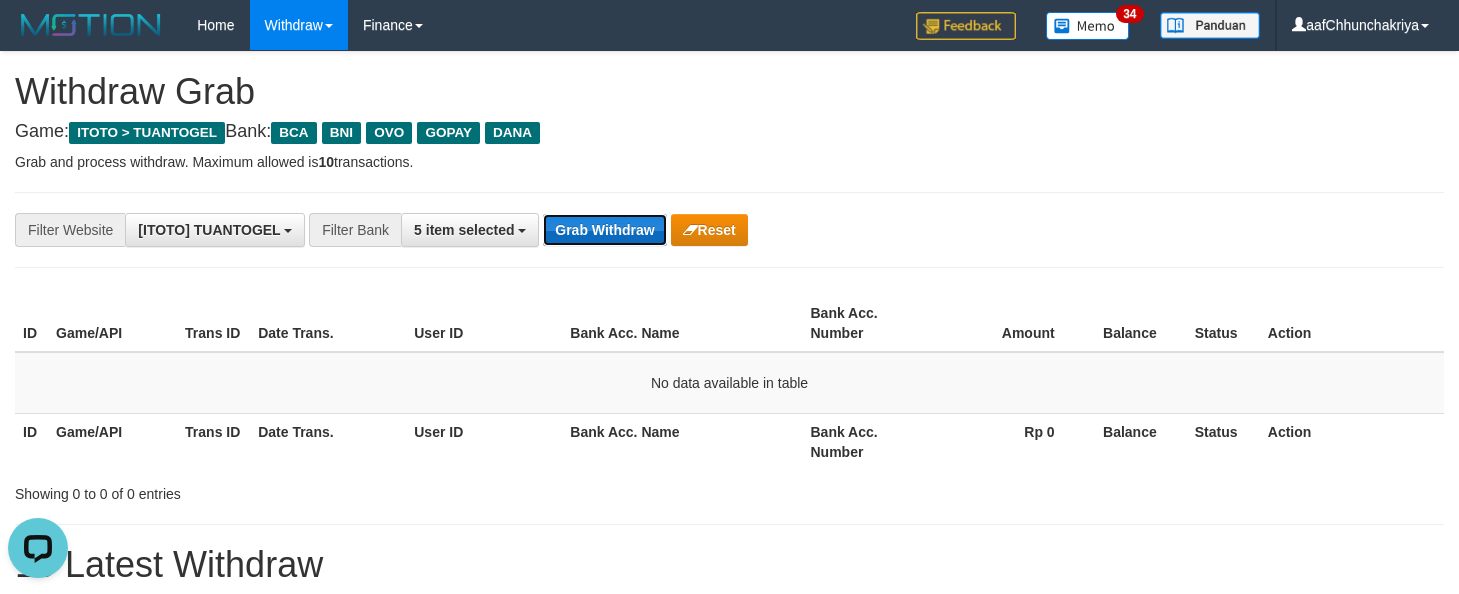 click on "Grab Withdraw" at bounding box center (604, 230) 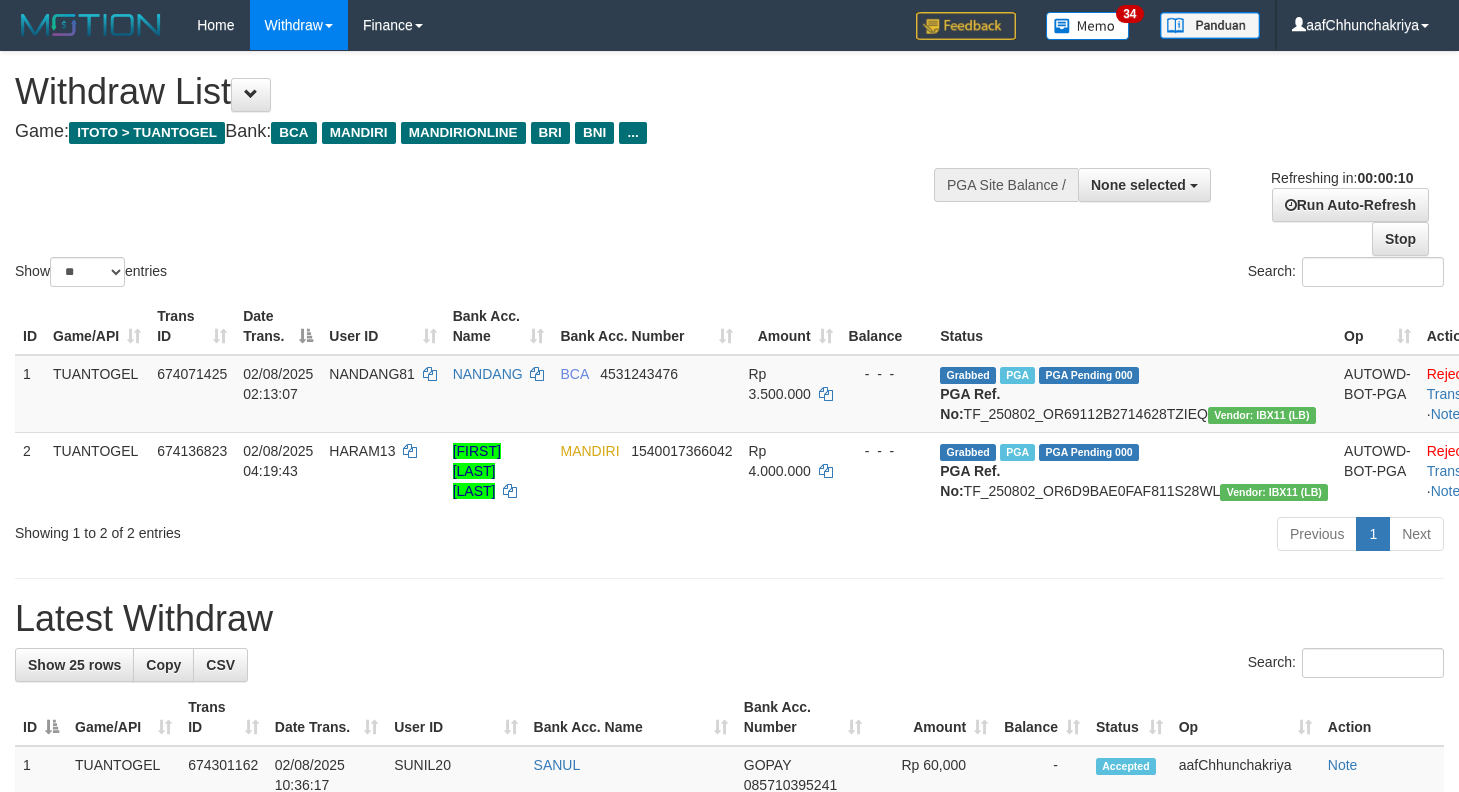 select 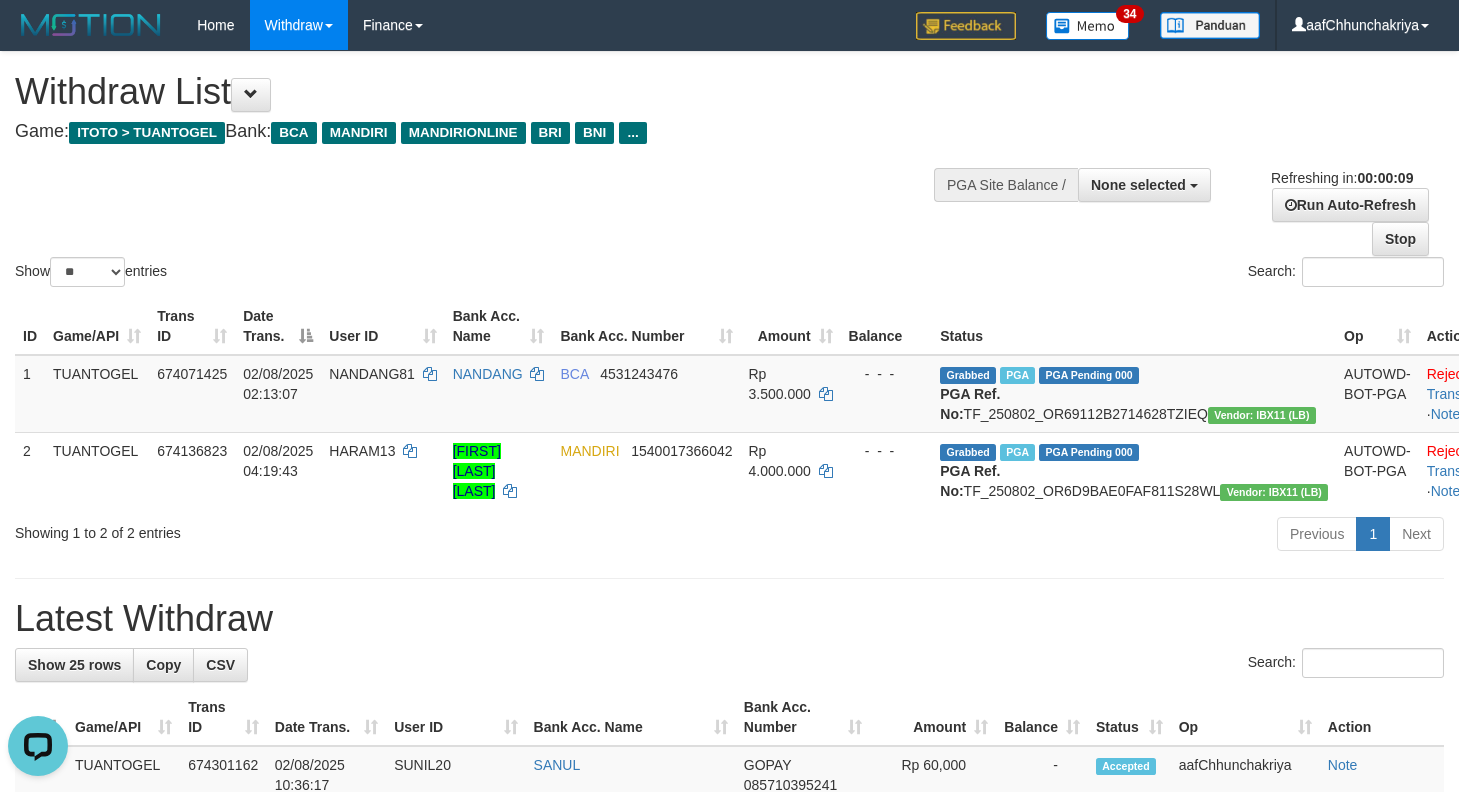 scroll, scrollTop: 0, scrollLeft: 0, axis: both 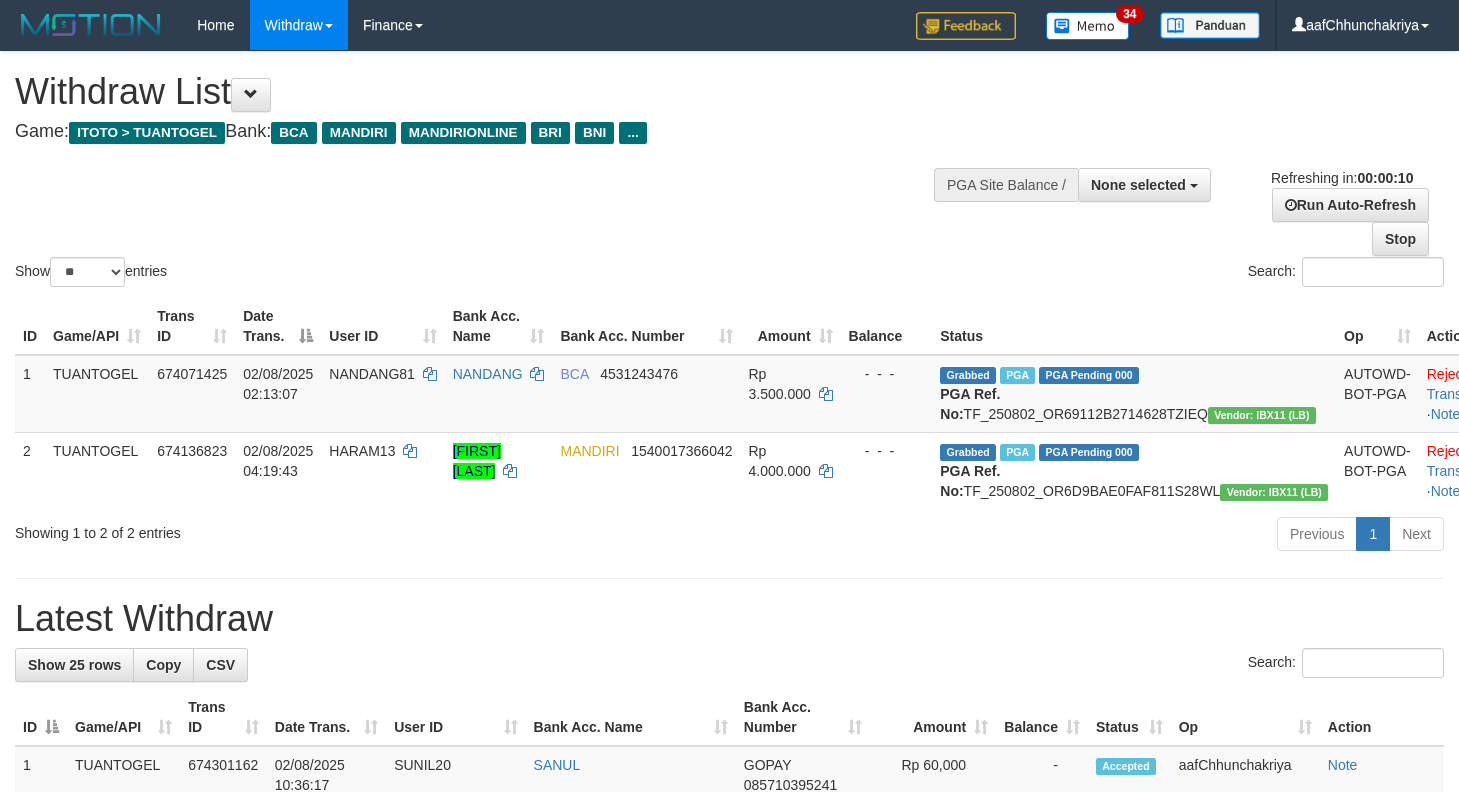 select 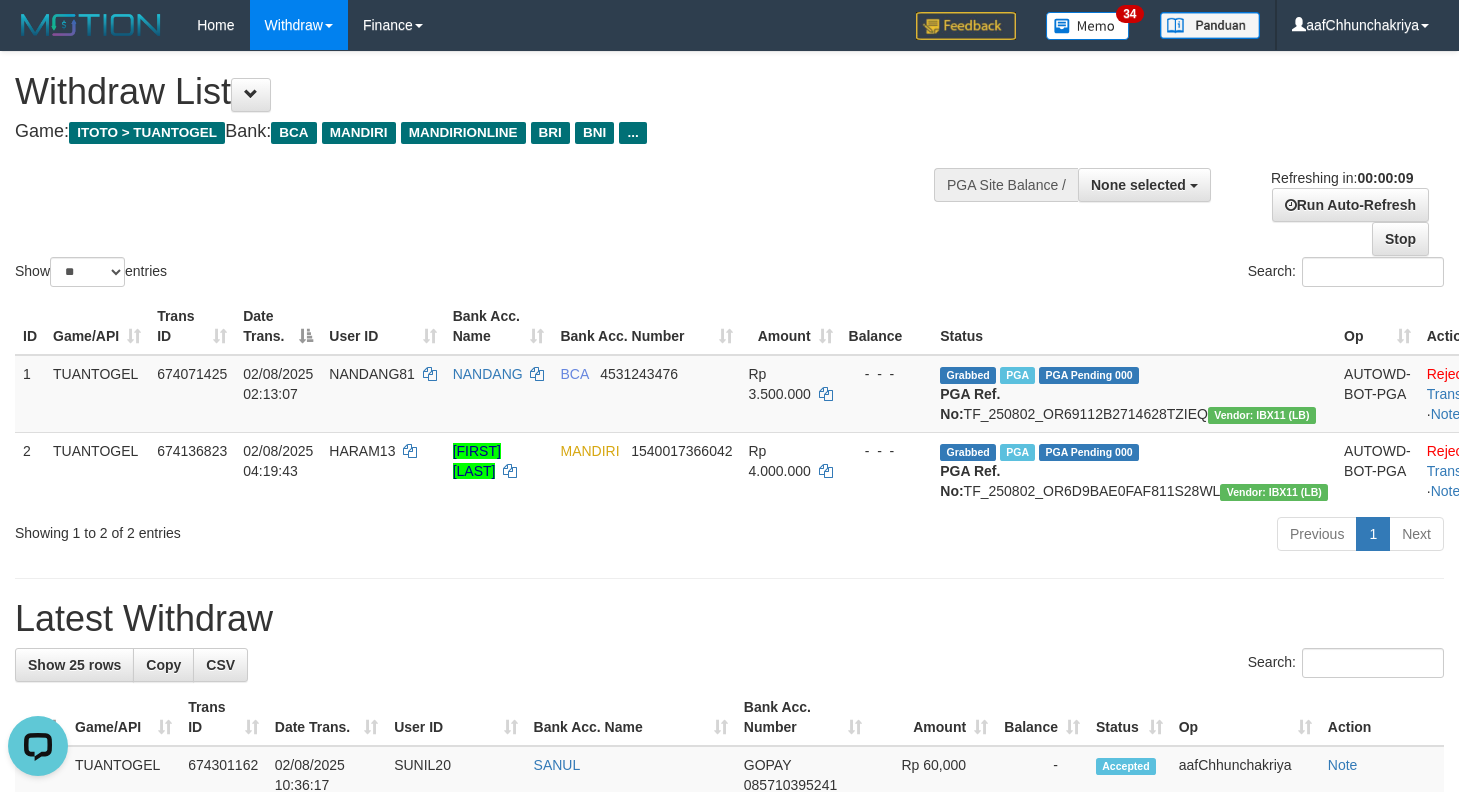 scroll, scrollTop: 0, scrollLeft: 0, axis: both 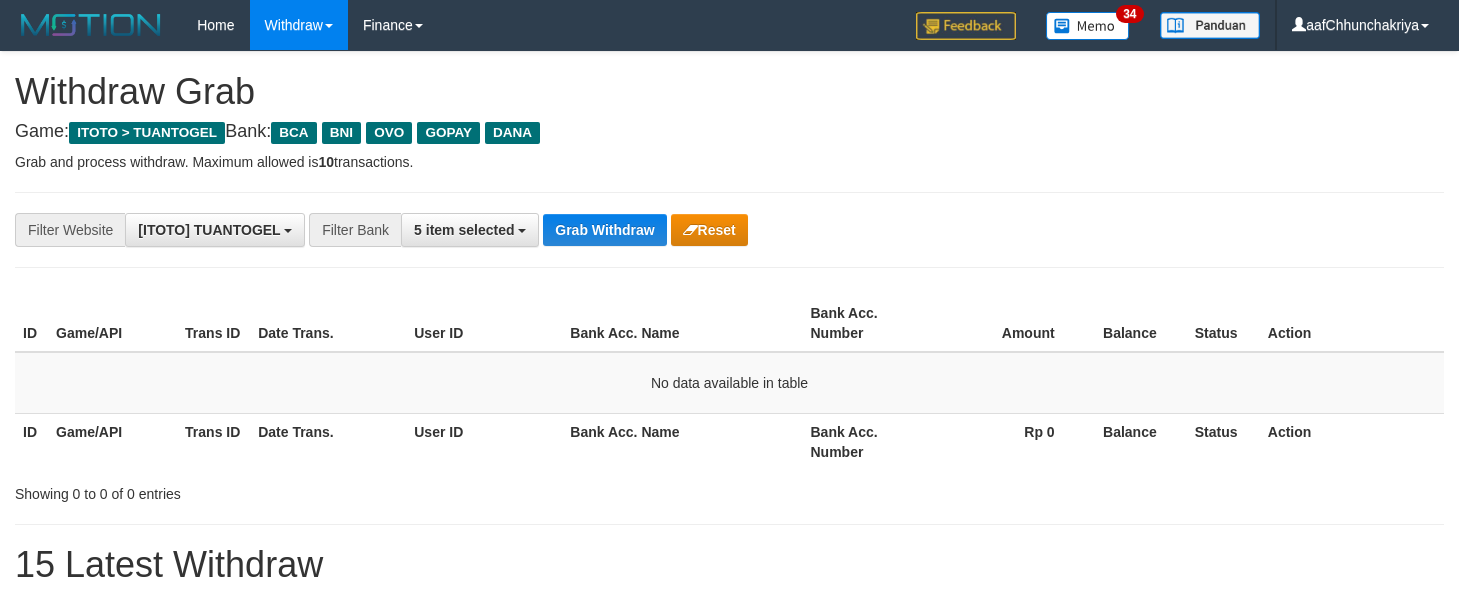 click on "Grab Withdraw" at bounding box center [604, 230] 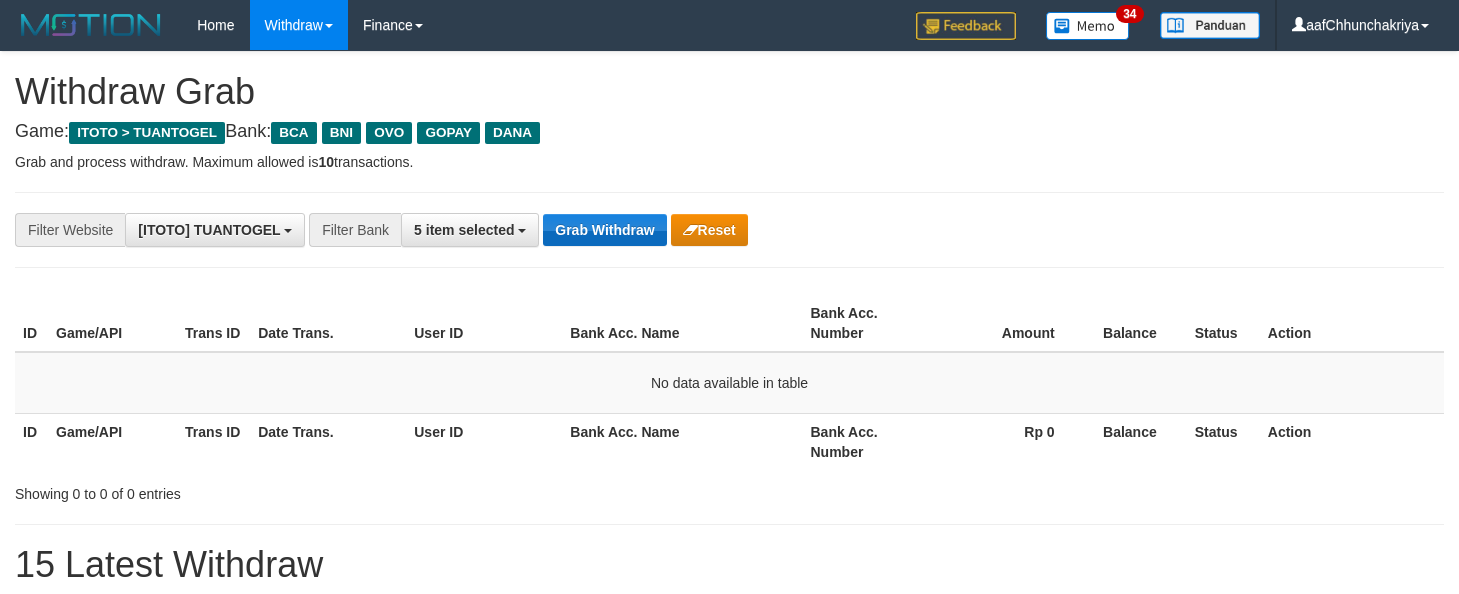 drag, startPoint x: 0, startPoint y: 0, endPoint x: 600, endPoint y: 222, distance: 639.75305 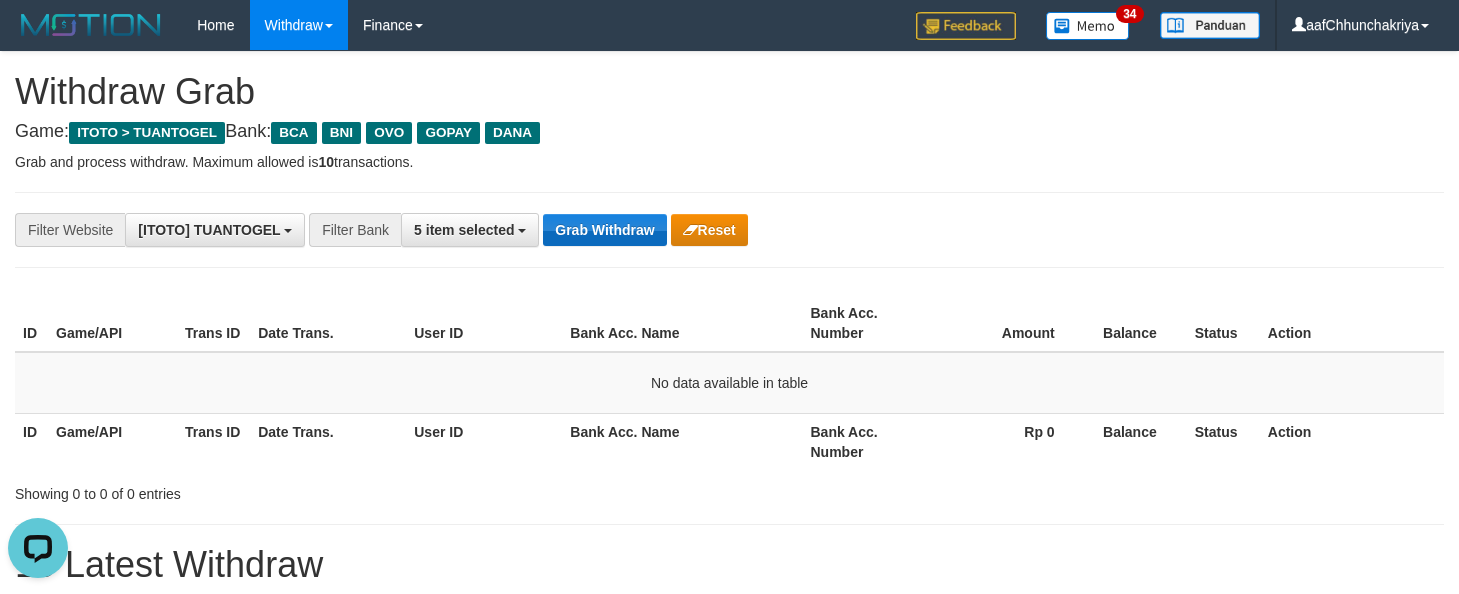 scroll, scrollTop: 0, scrollLeft: 0, axis: both 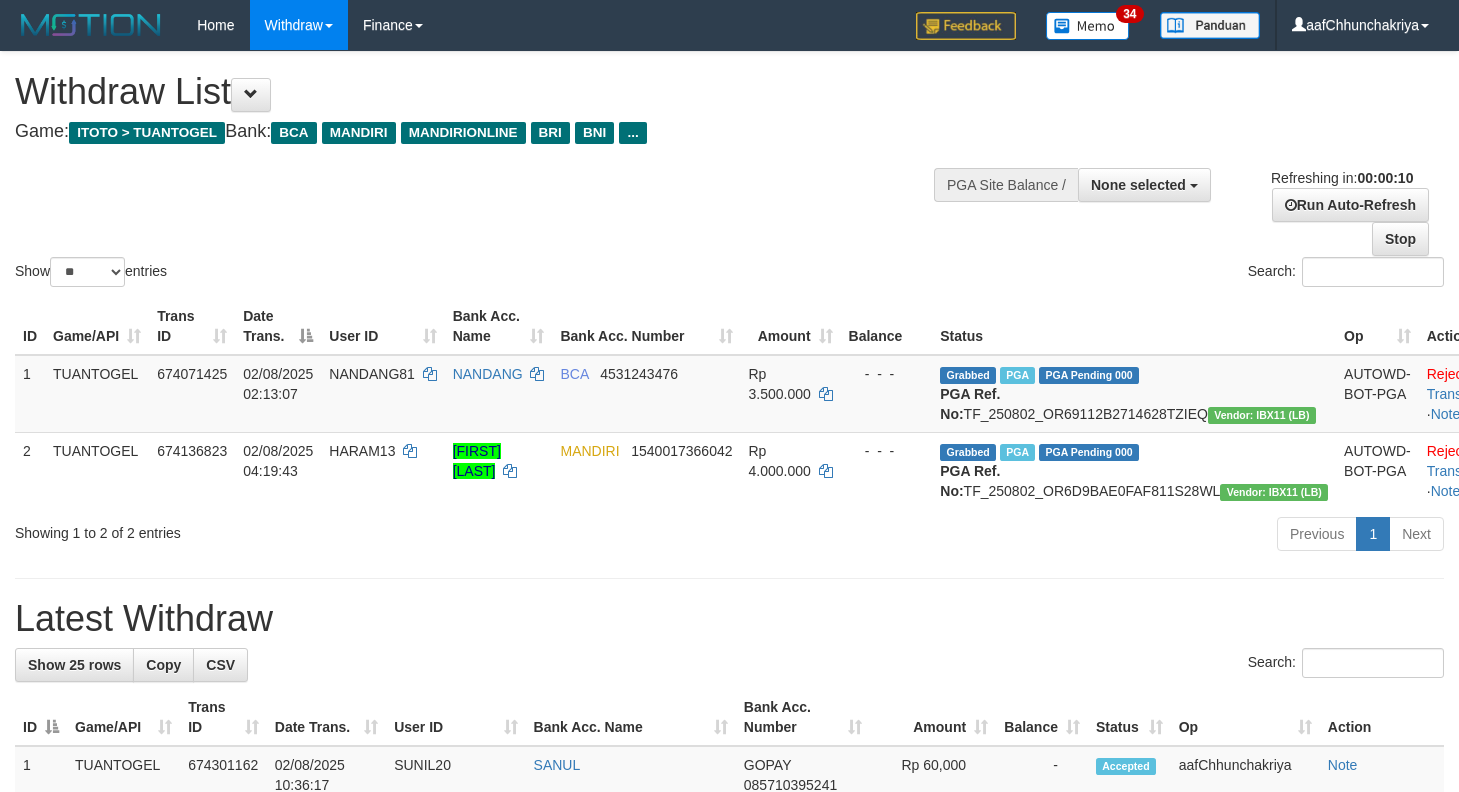 select 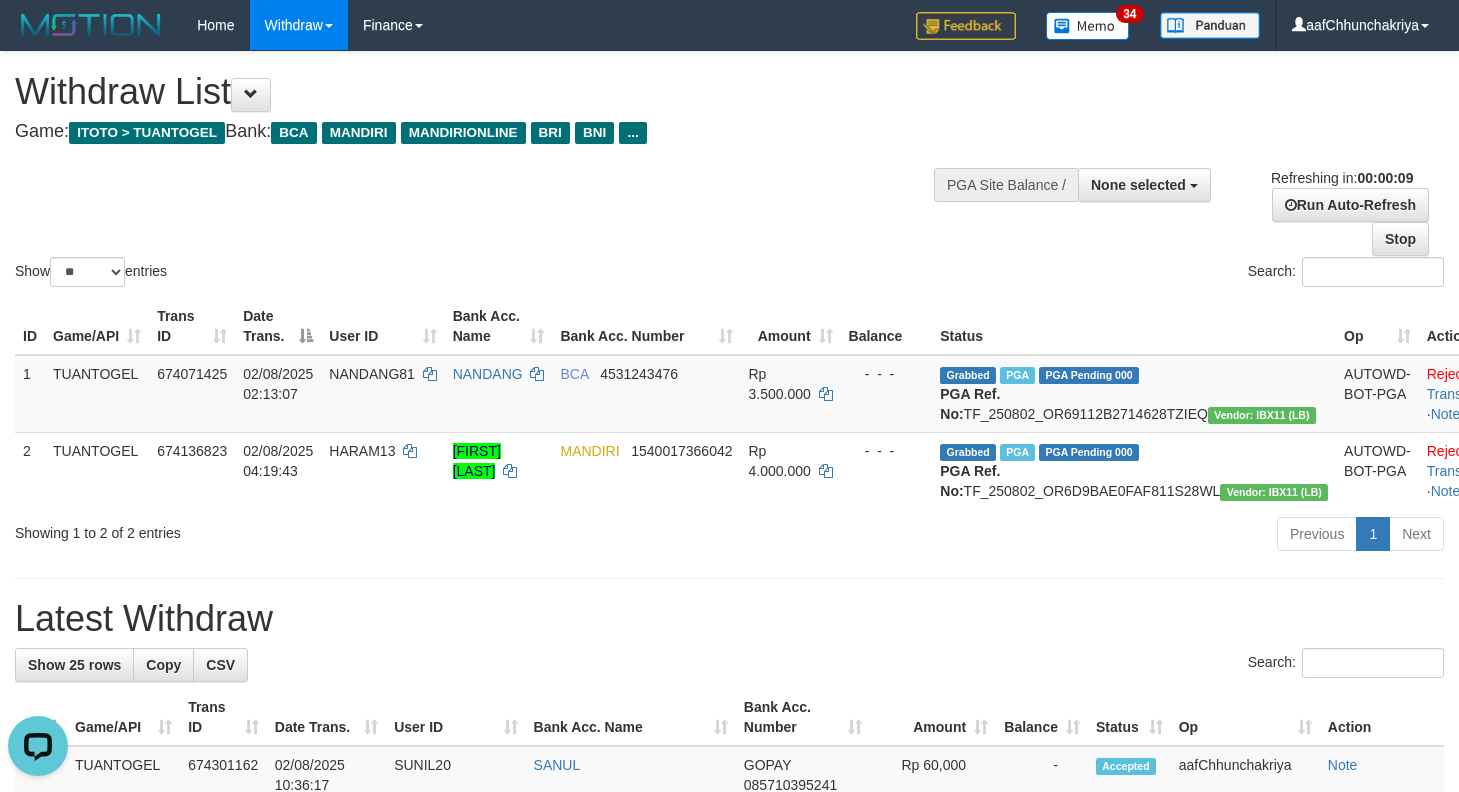 scroll, scrollTop: 0, scrollLeft: 0, axis: both 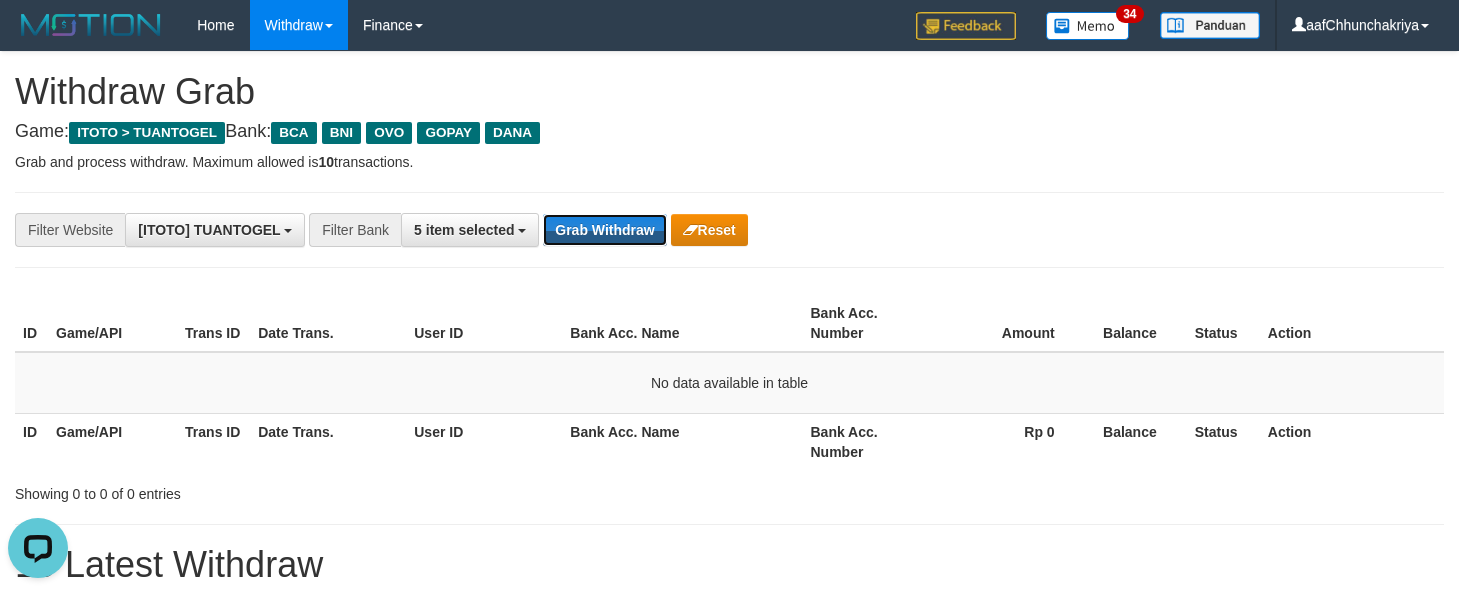 click on "Grab Withdraw" at bounding box center [604, 230] 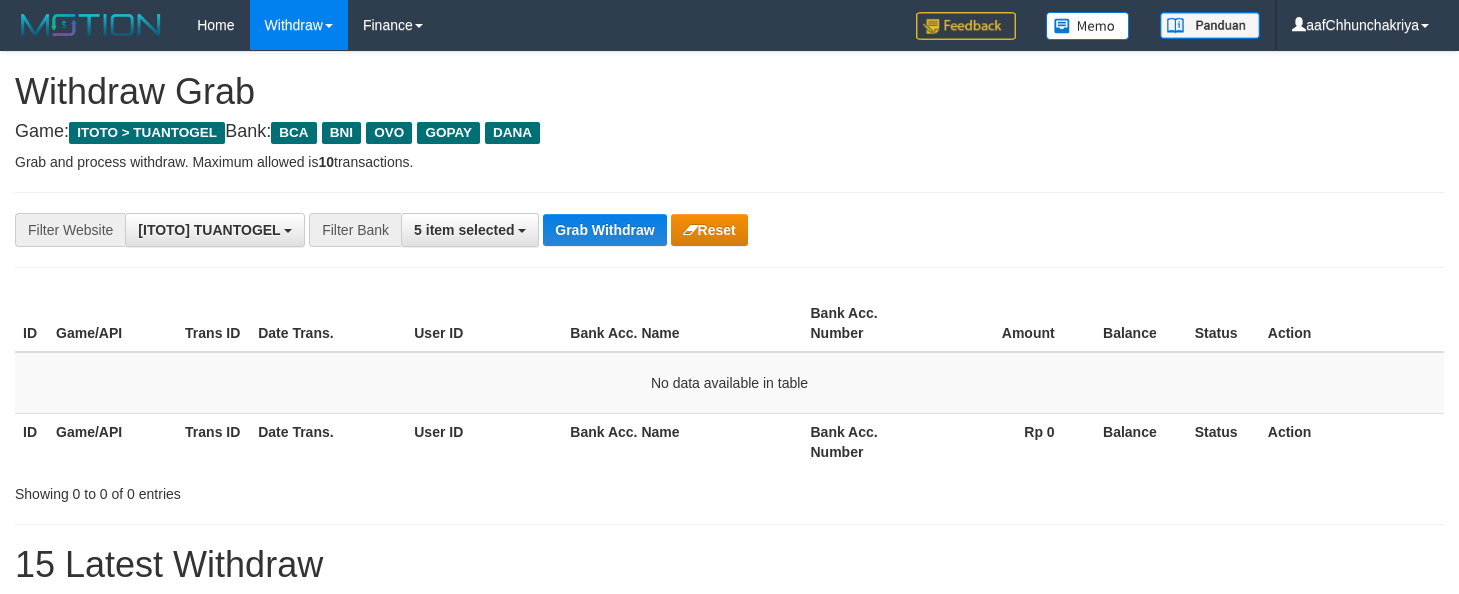 scroll, scrollTop: 0, scrollLeft: 0, axis: both 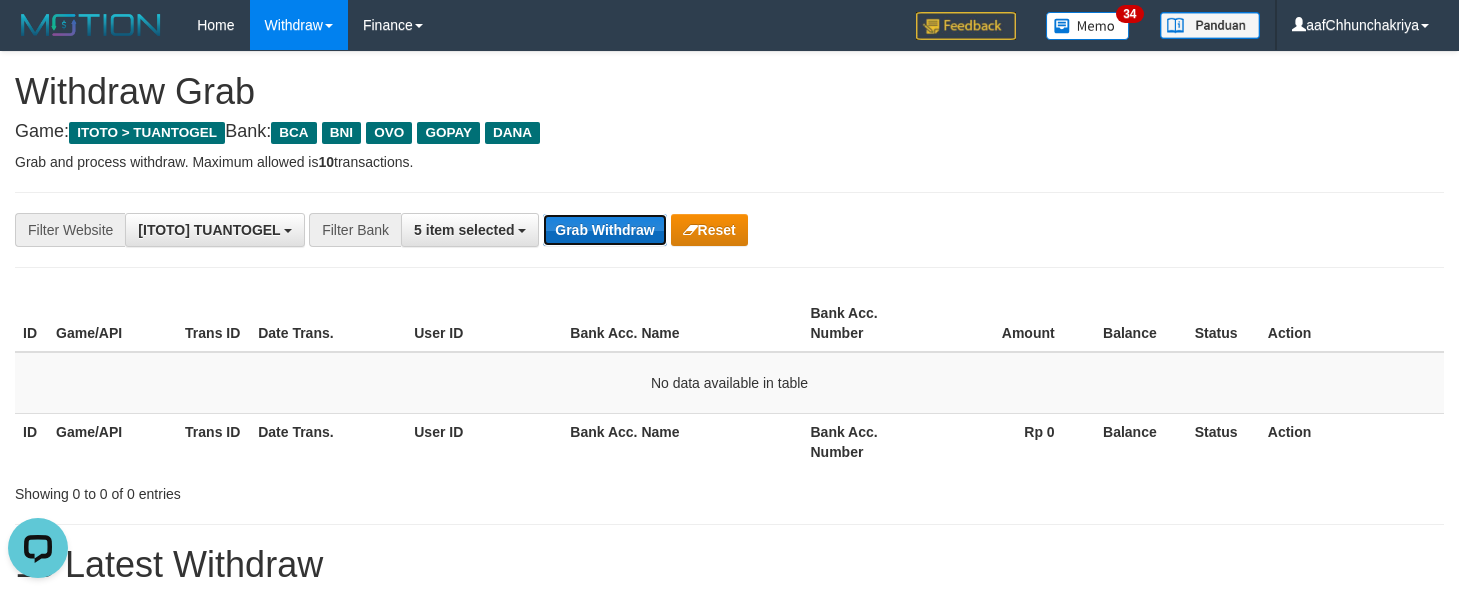 click on "Grab Withdraw" at bounding box center [604, 230] 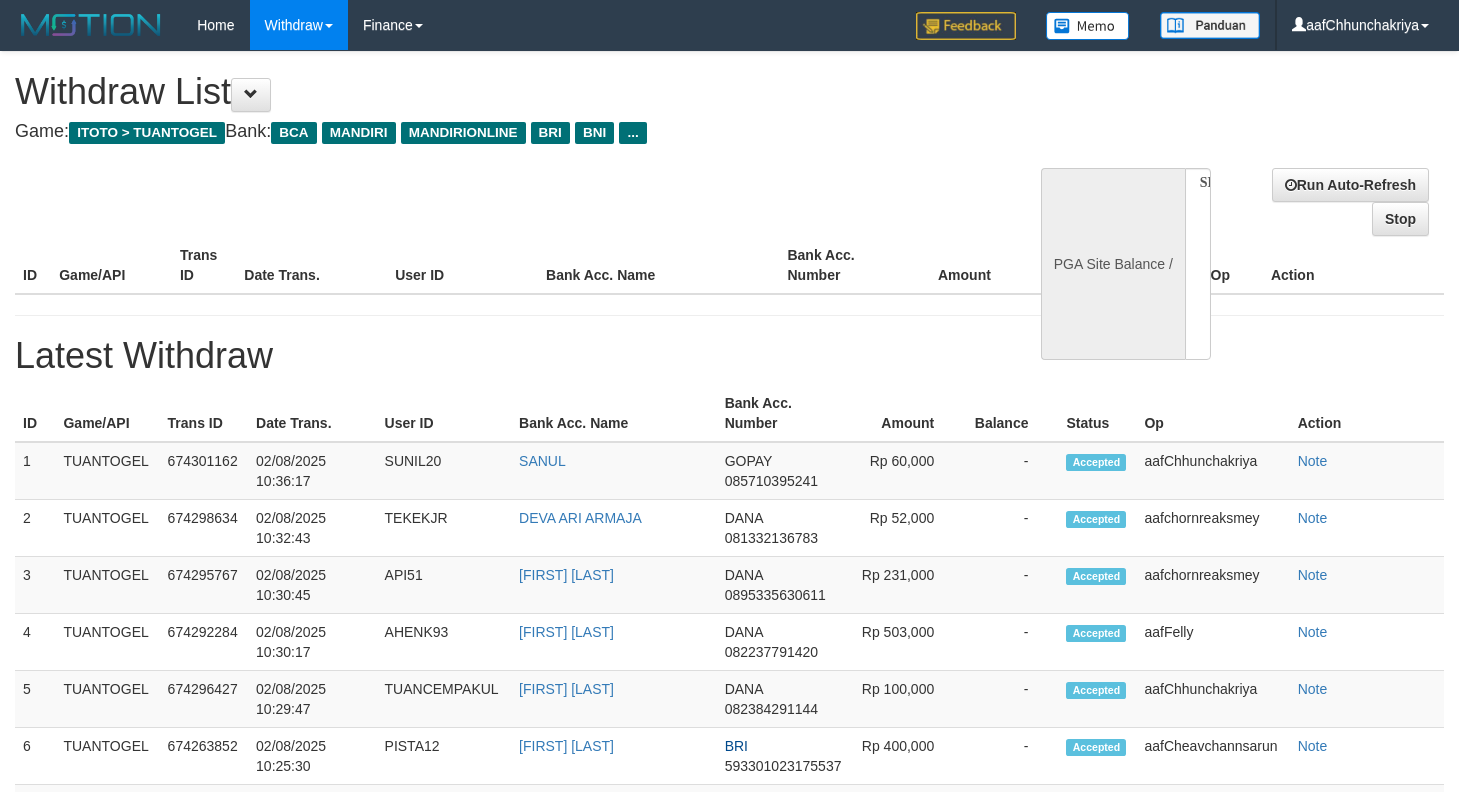 select 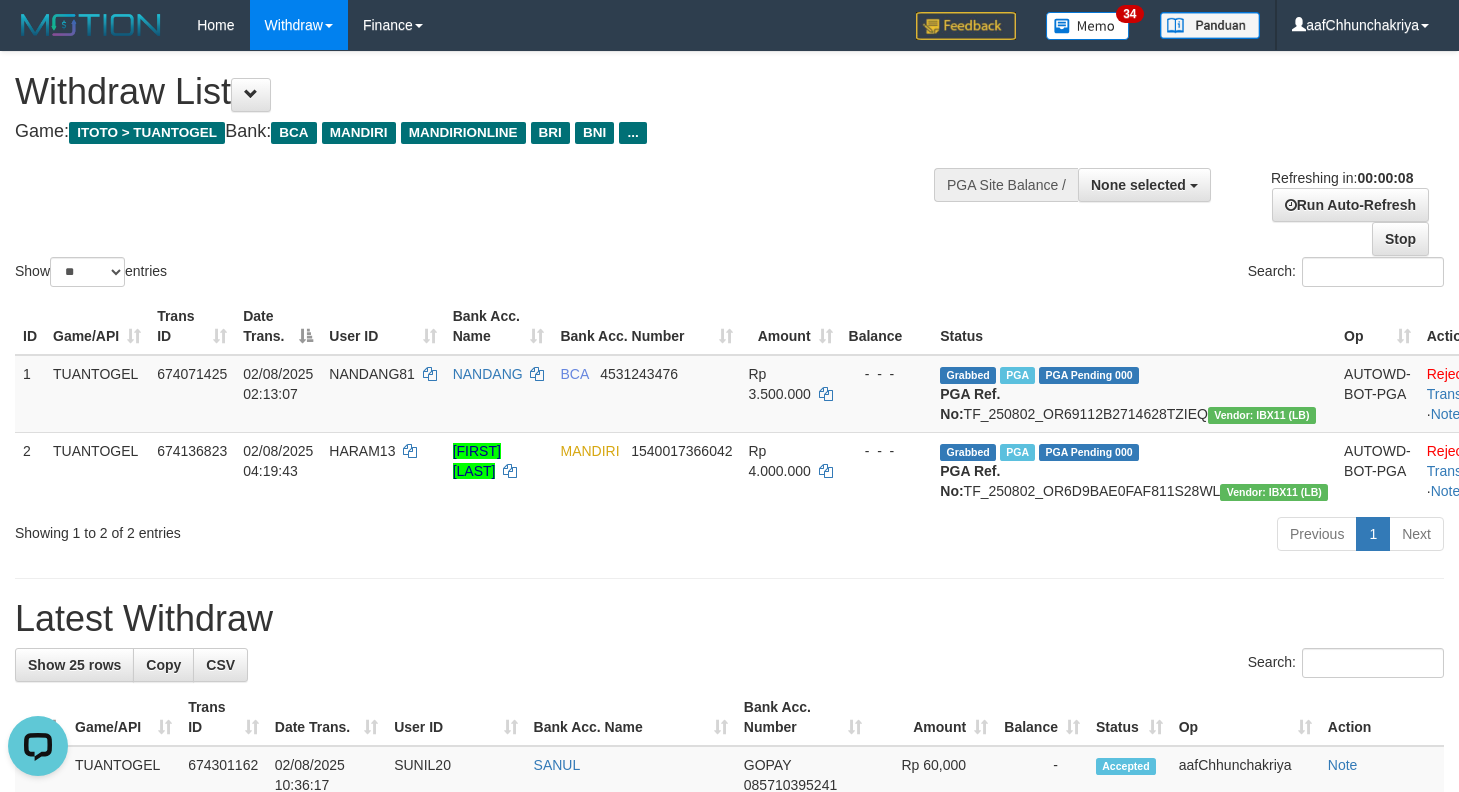 scroll, scrollTop: 0, scrollLeft: 0, axis: both 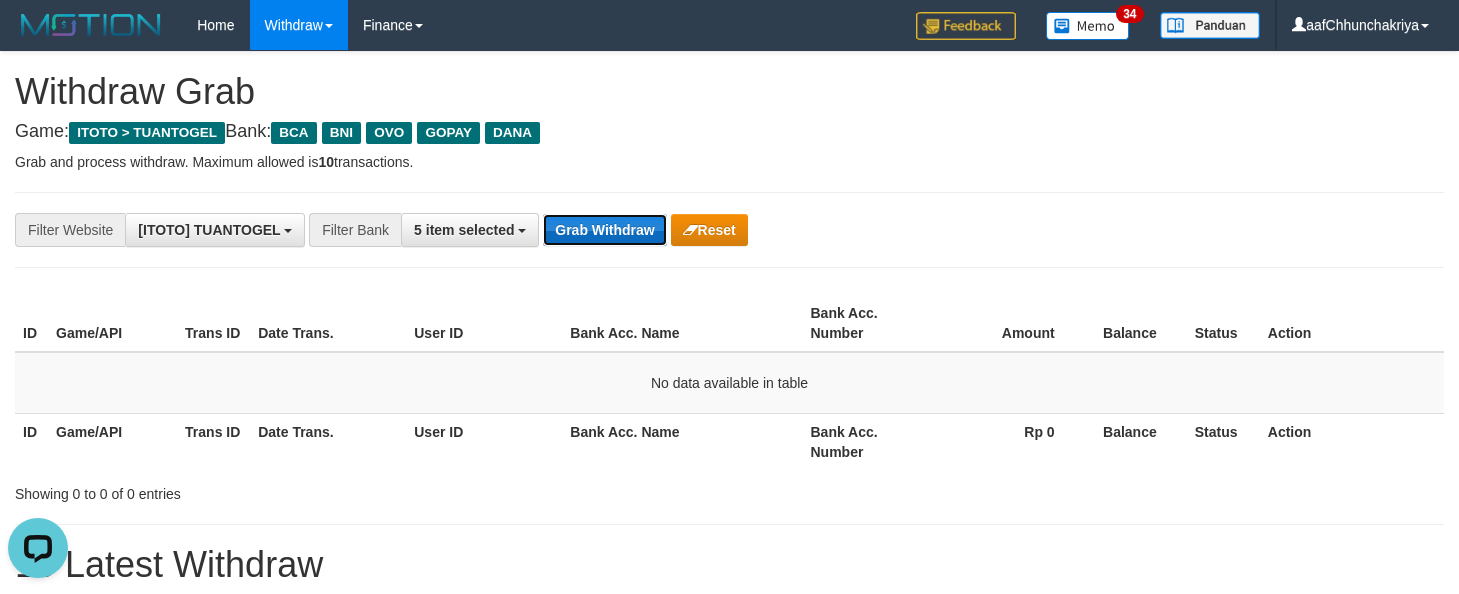click on "Grab Withdraw" at bounding box center [604, 230] 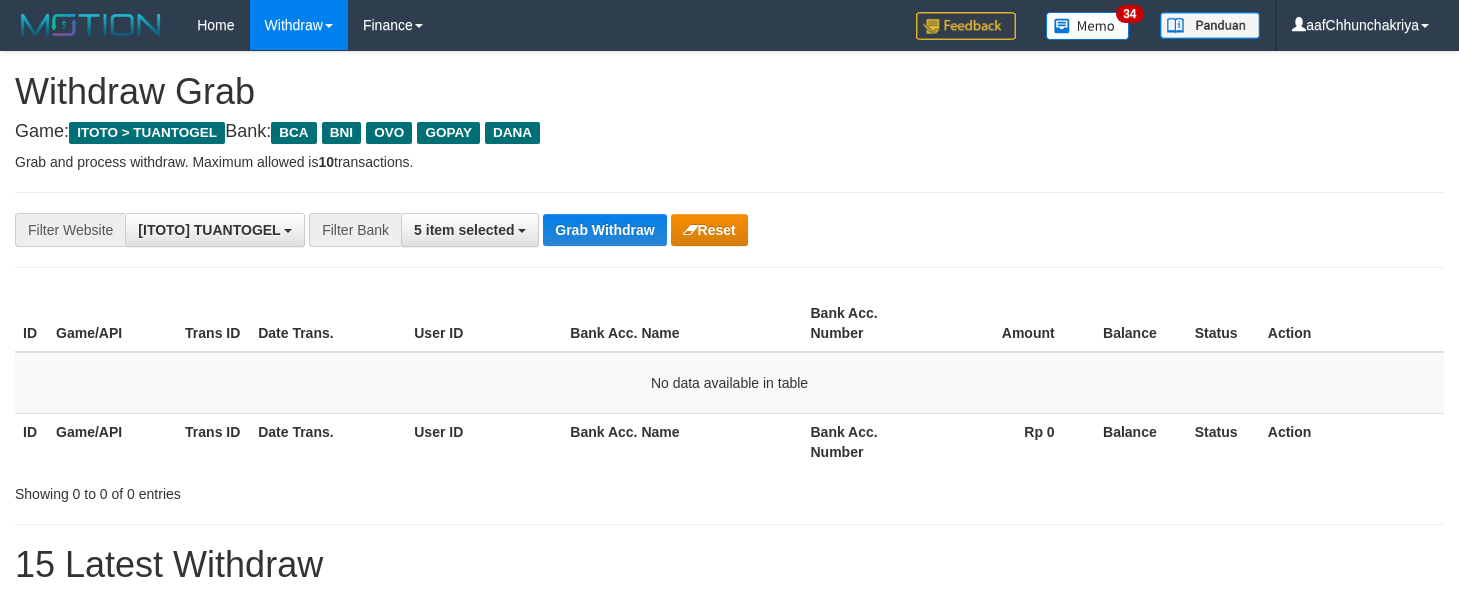 scroll, scrollTop: 0, scrollLeft: 0, axis: both 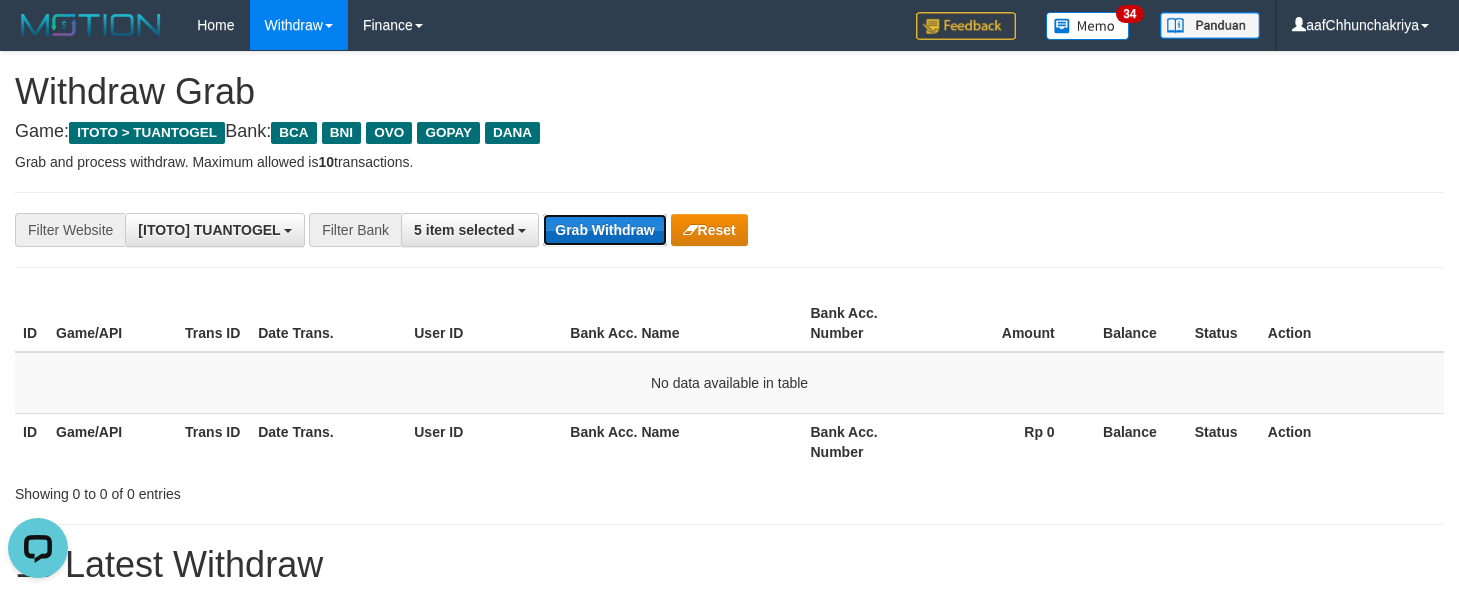 click on "Grab Withdraw" at bounding box center [604, 230] 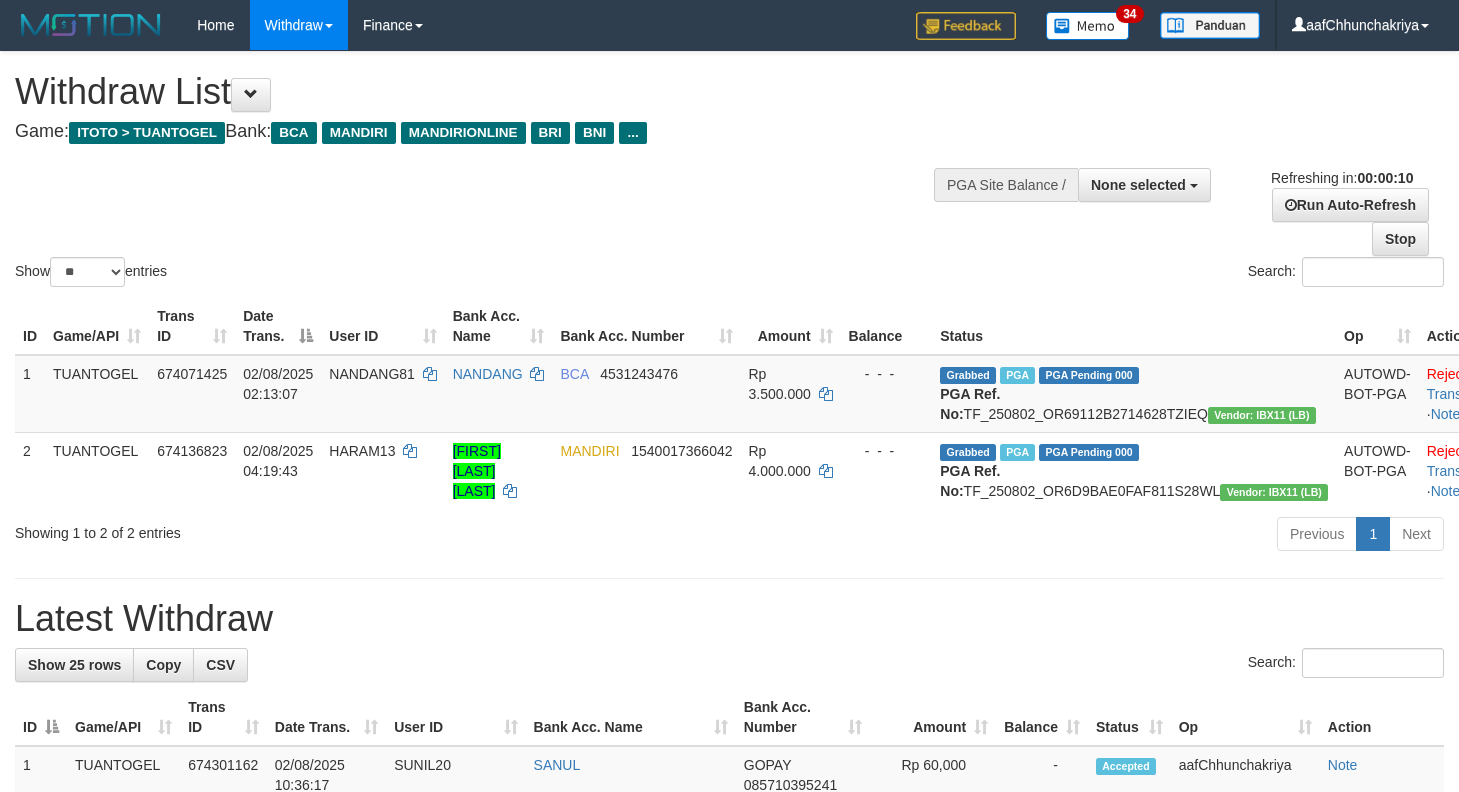select 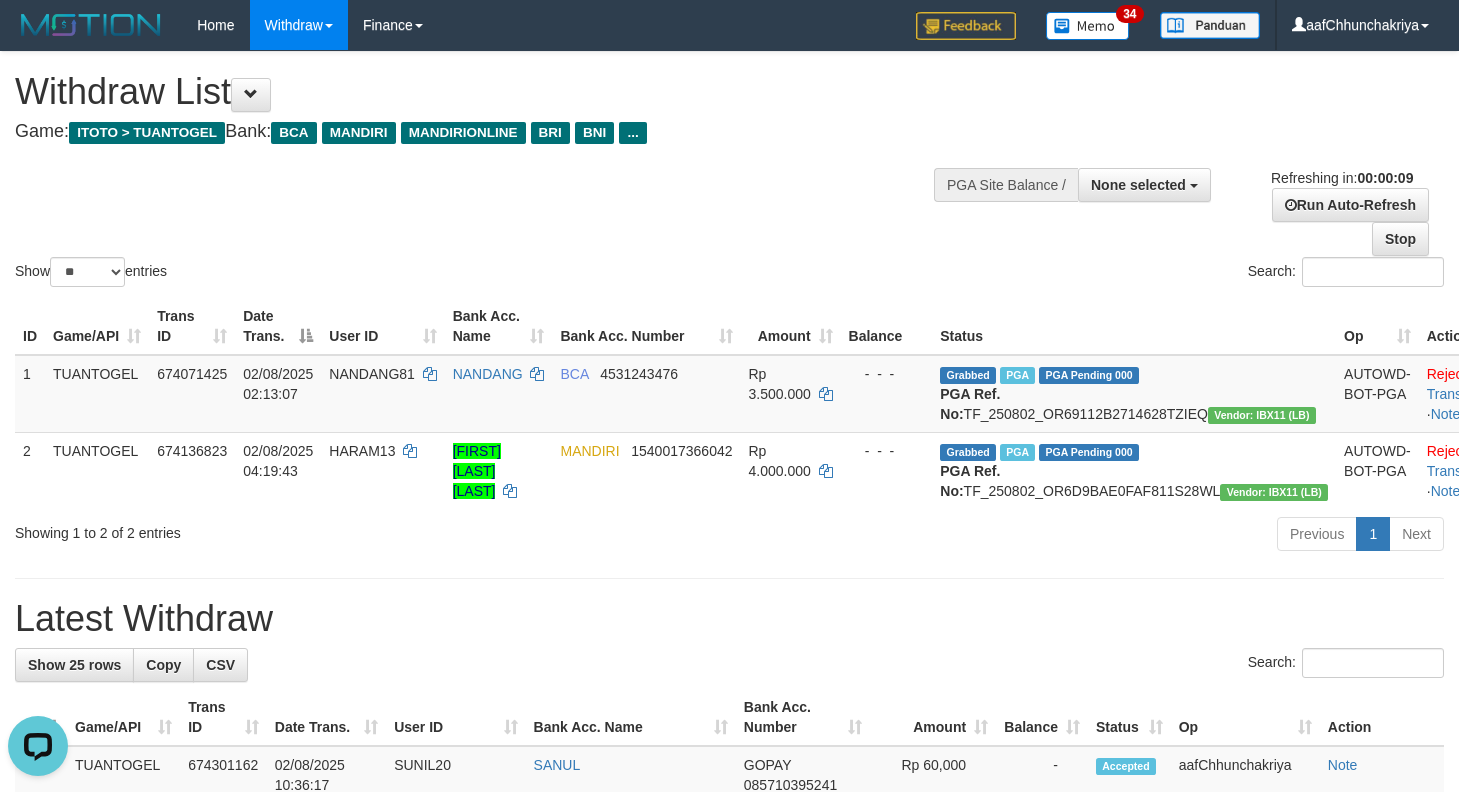 scroll, scrollTop: 0, scrollLeft: 0, axis: both 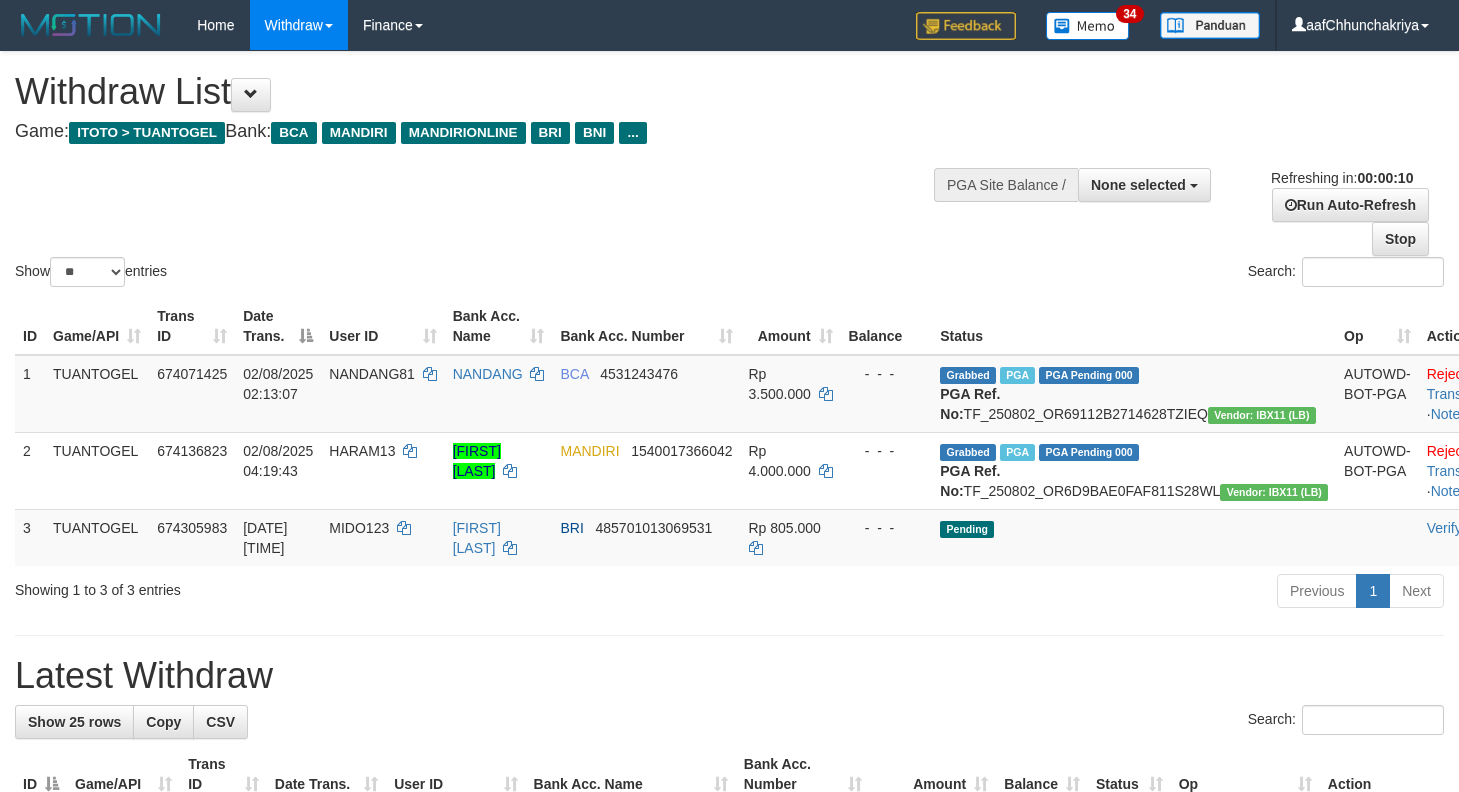 select 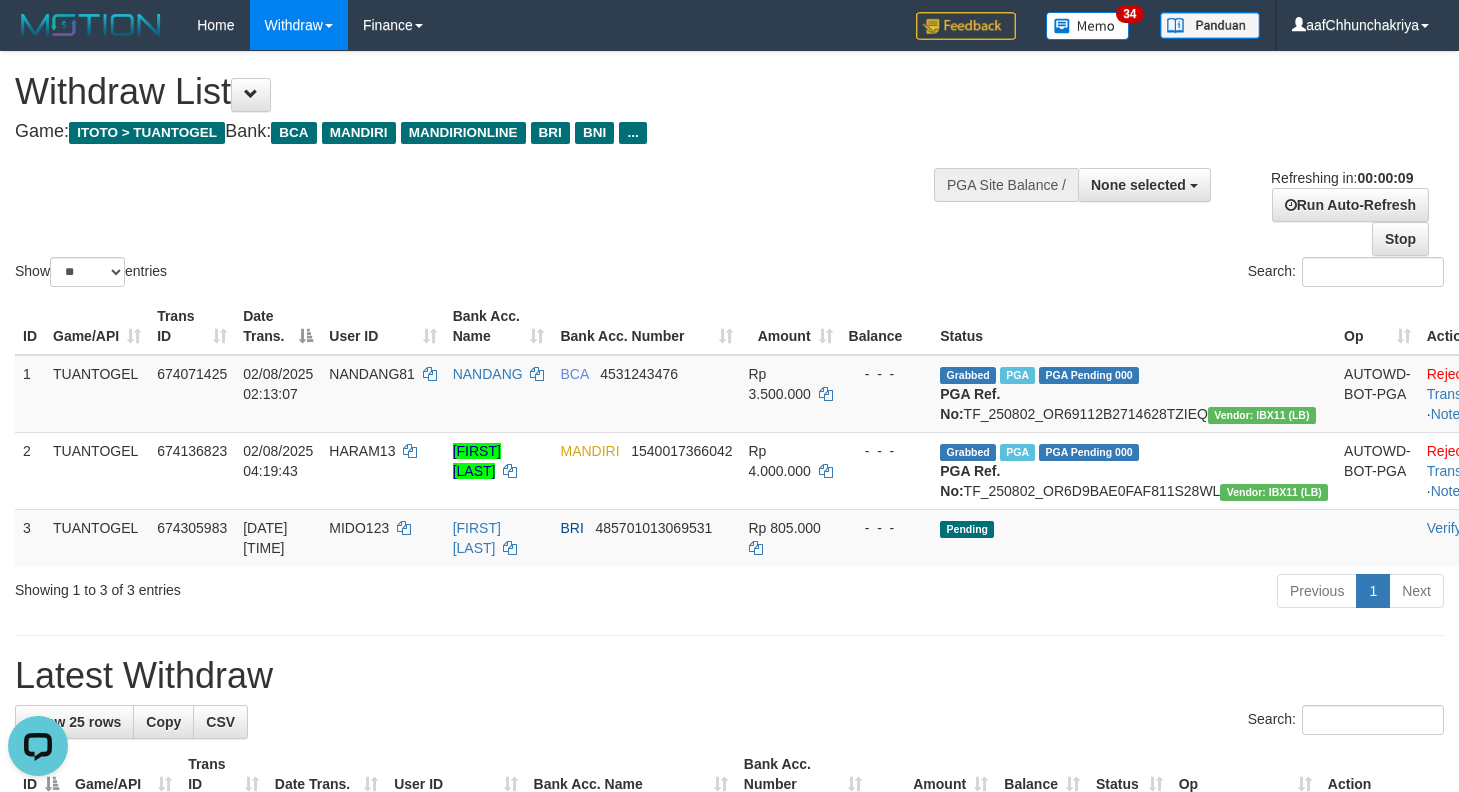 scroll, scrollTop: 0, scrollLeft: 0, axis: both 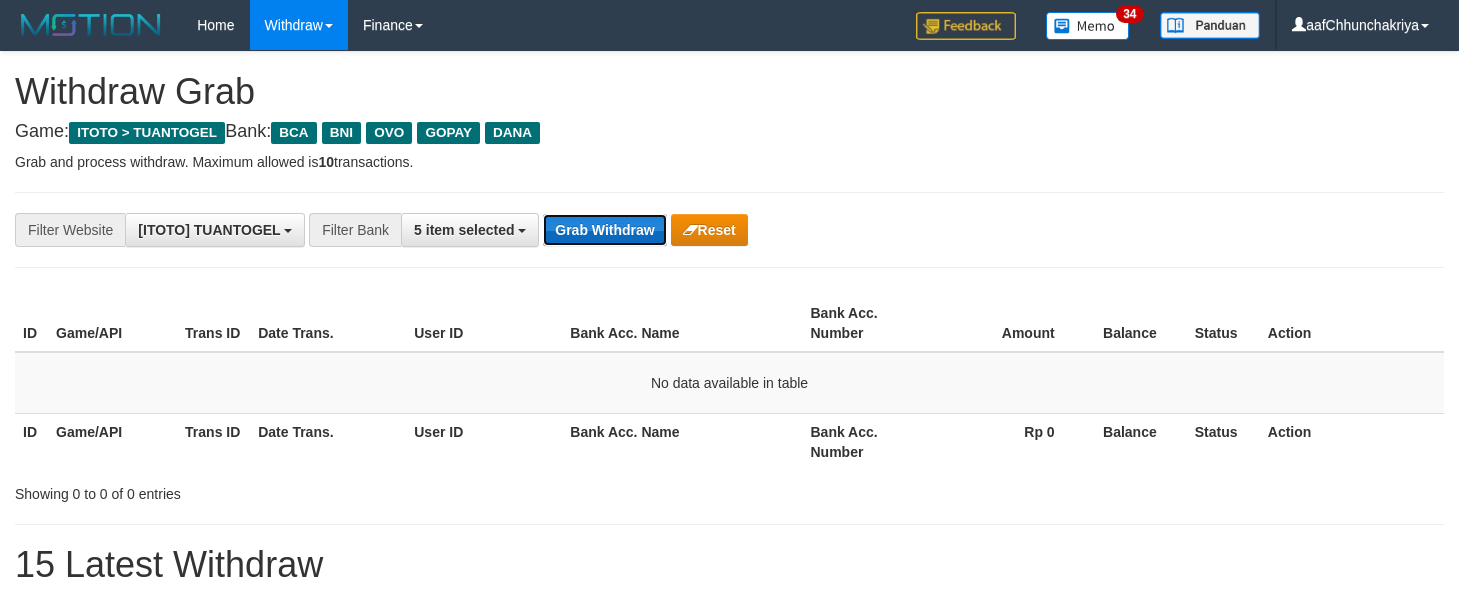 click on "Grab Withdraw" at bounding box center [604, 230] 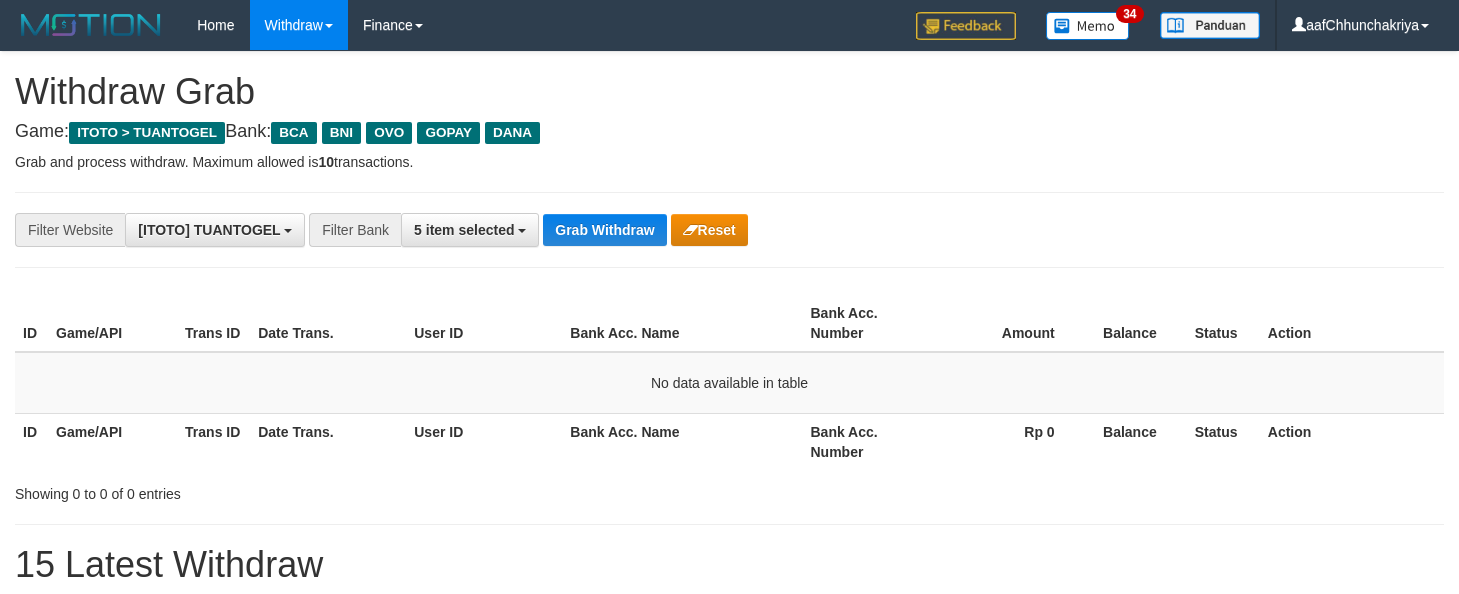 scroll, scrollTop: 0, scrollLeft: 0, axis: both 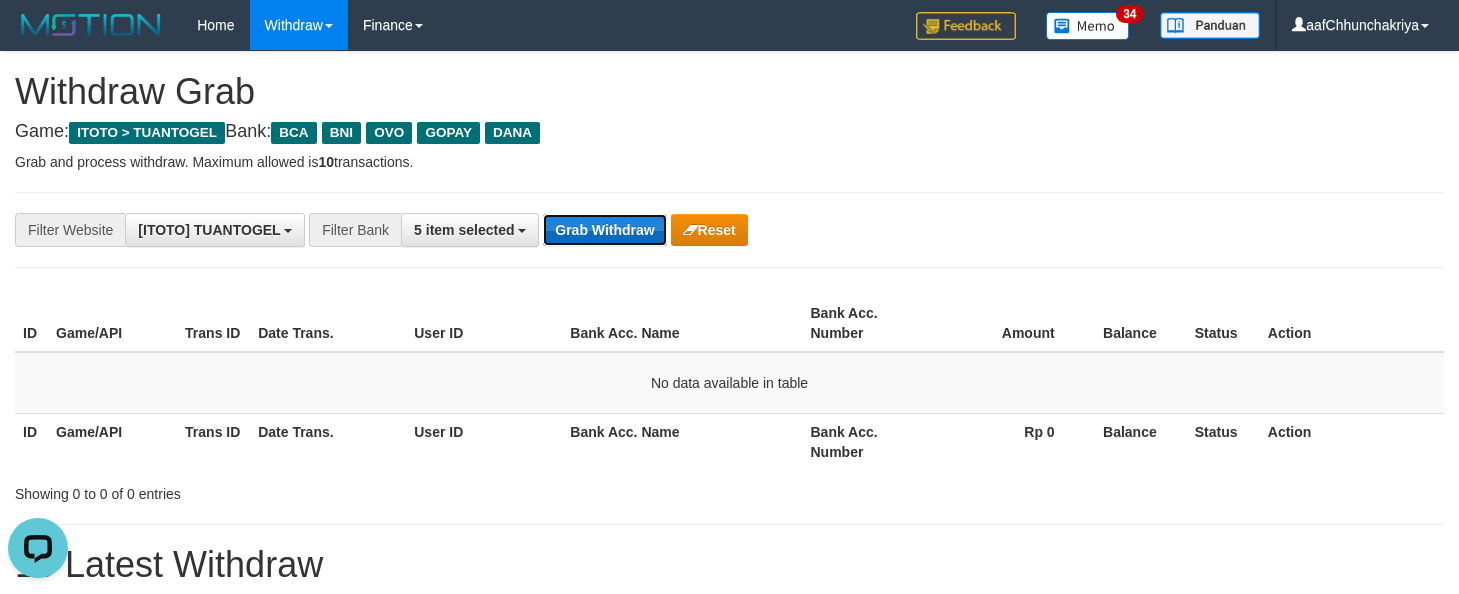 click on "Grab Withdraw" at bounding box center (604, 230) 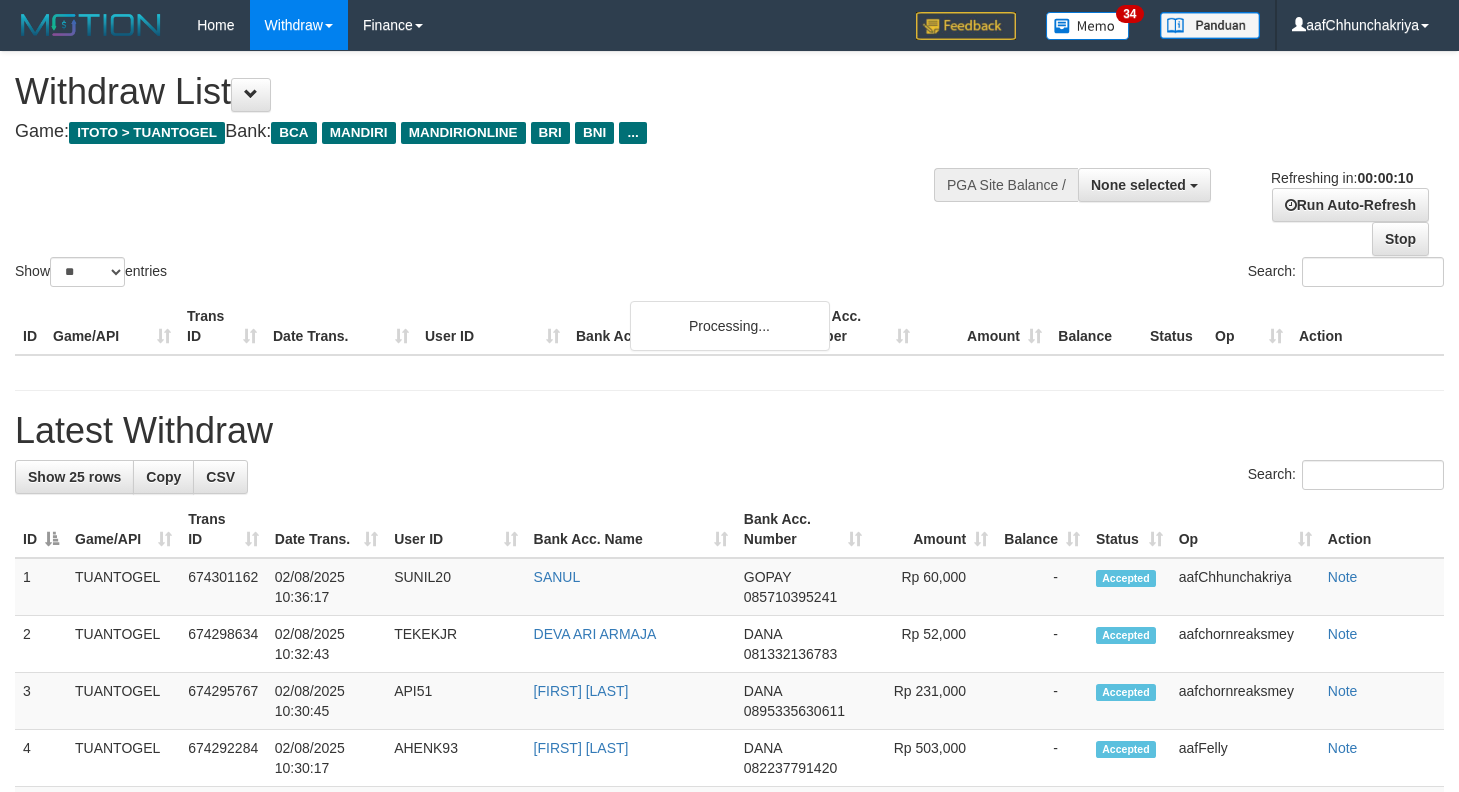 select 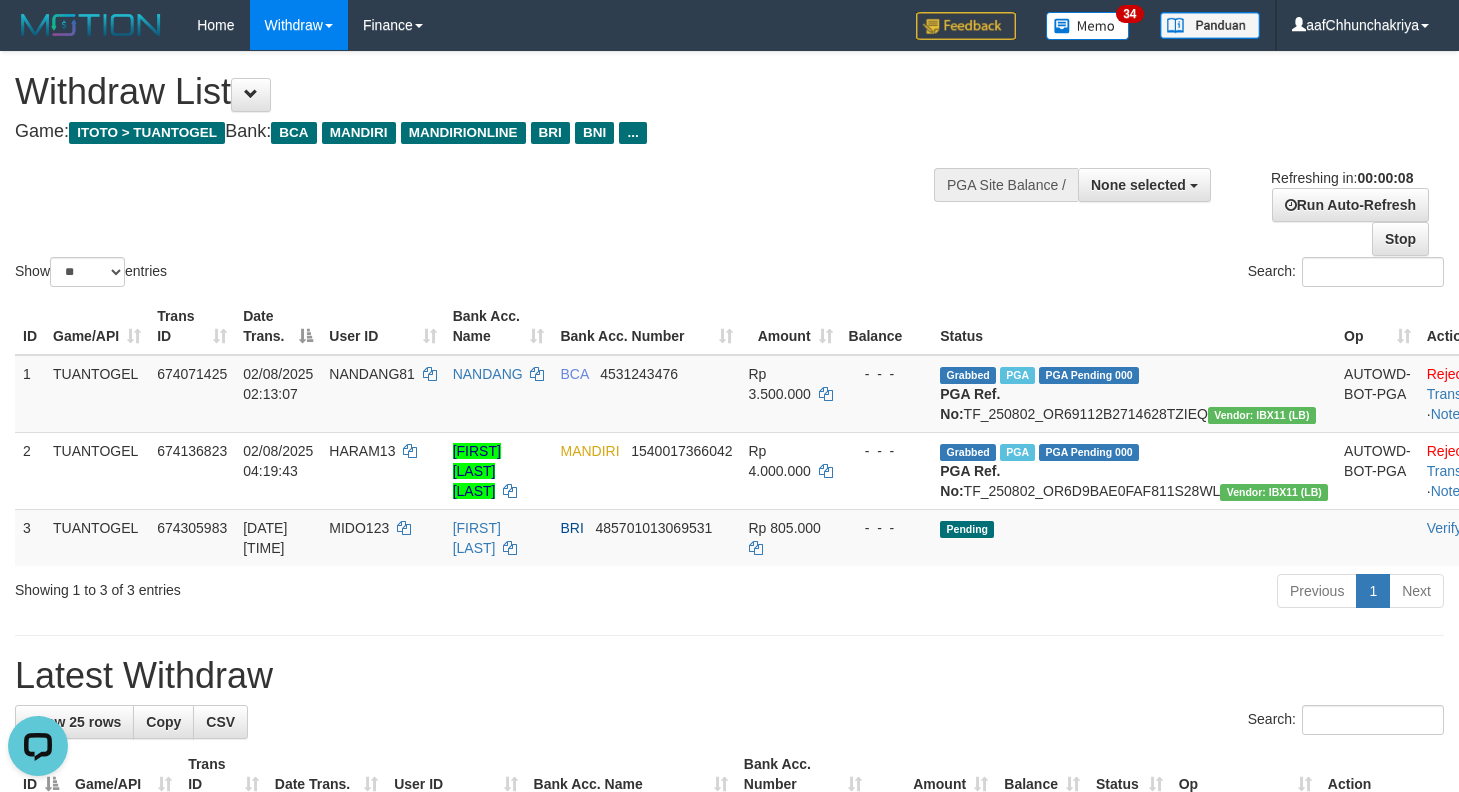 scroll, scrollTop: 0, scrollLeft: 0, axis: both 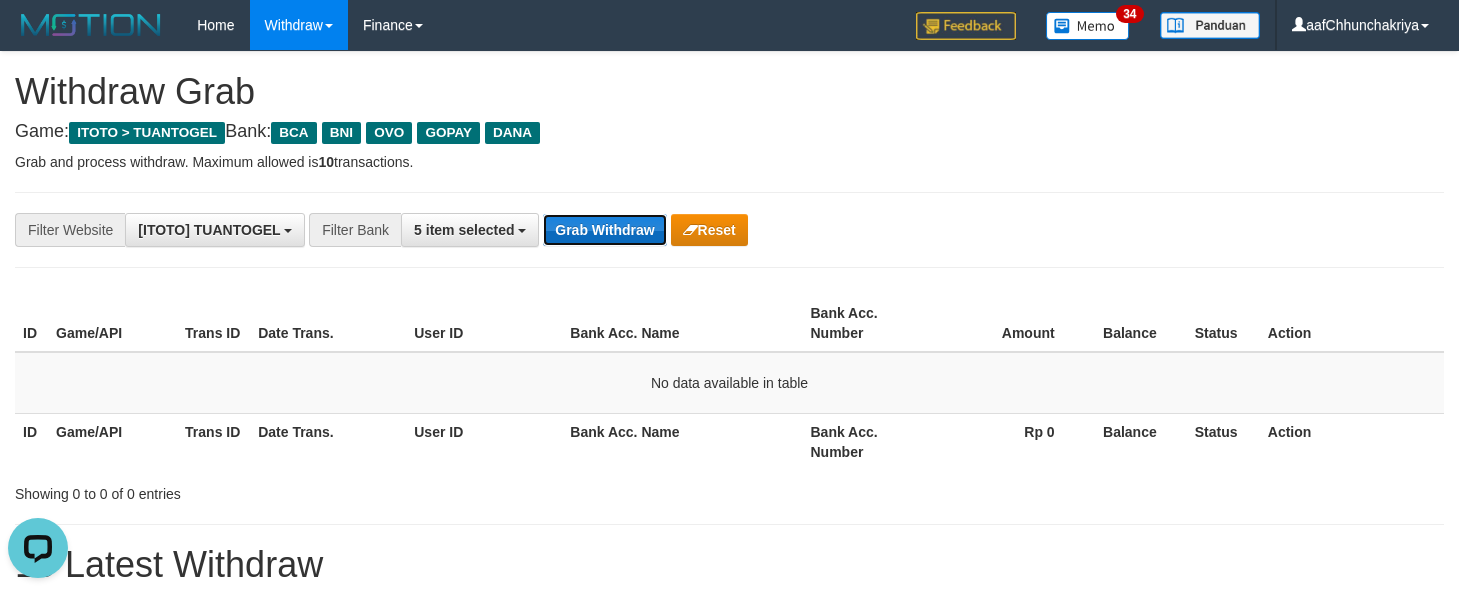click on "Grab Withdraw" at bounding box center (604, 230) 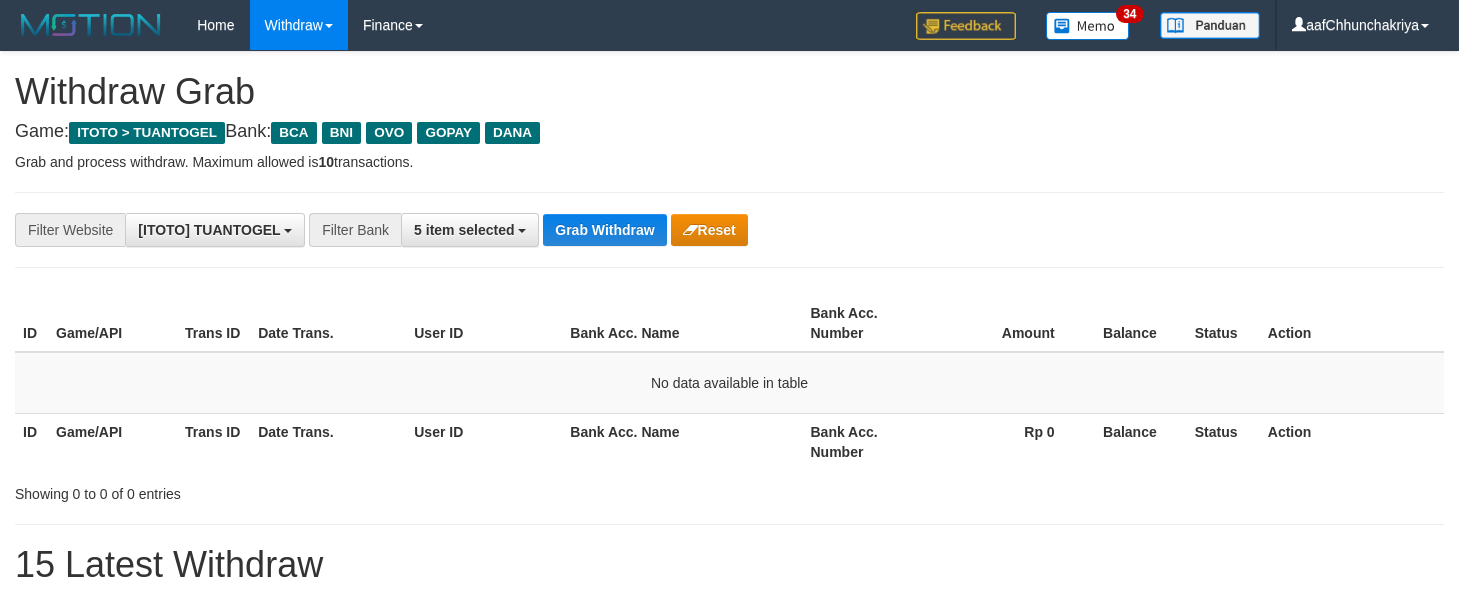 scroll, scrollTop: 0, scrollLeft: 0, axis: both 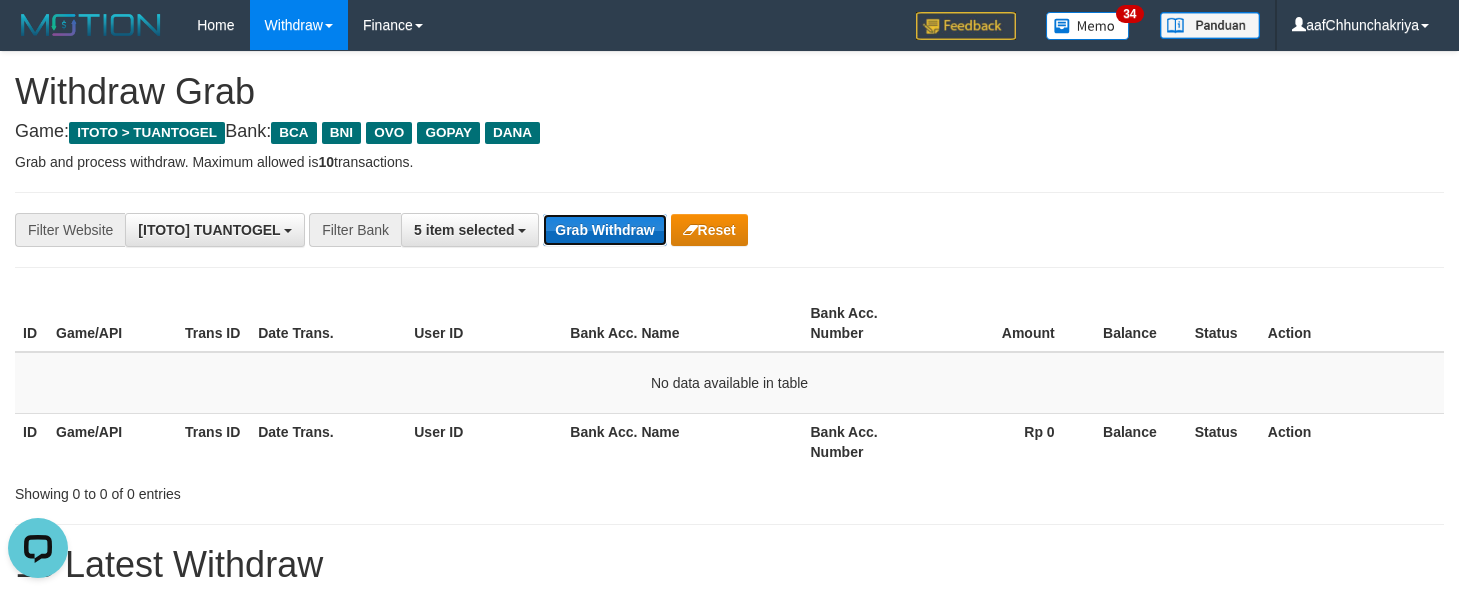 click on "Grab Withdraw" at bounding box center [604, 230] 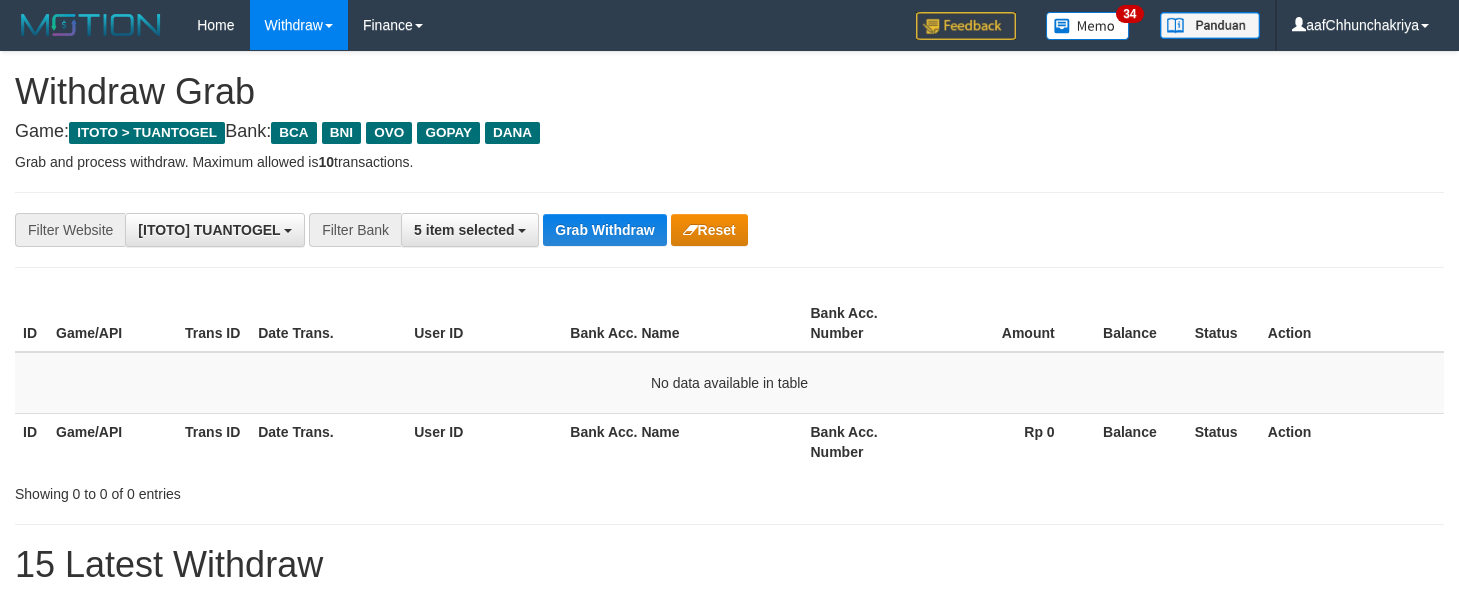 scroll, scrollTop: 0, scrollLeft: 0, axis: both 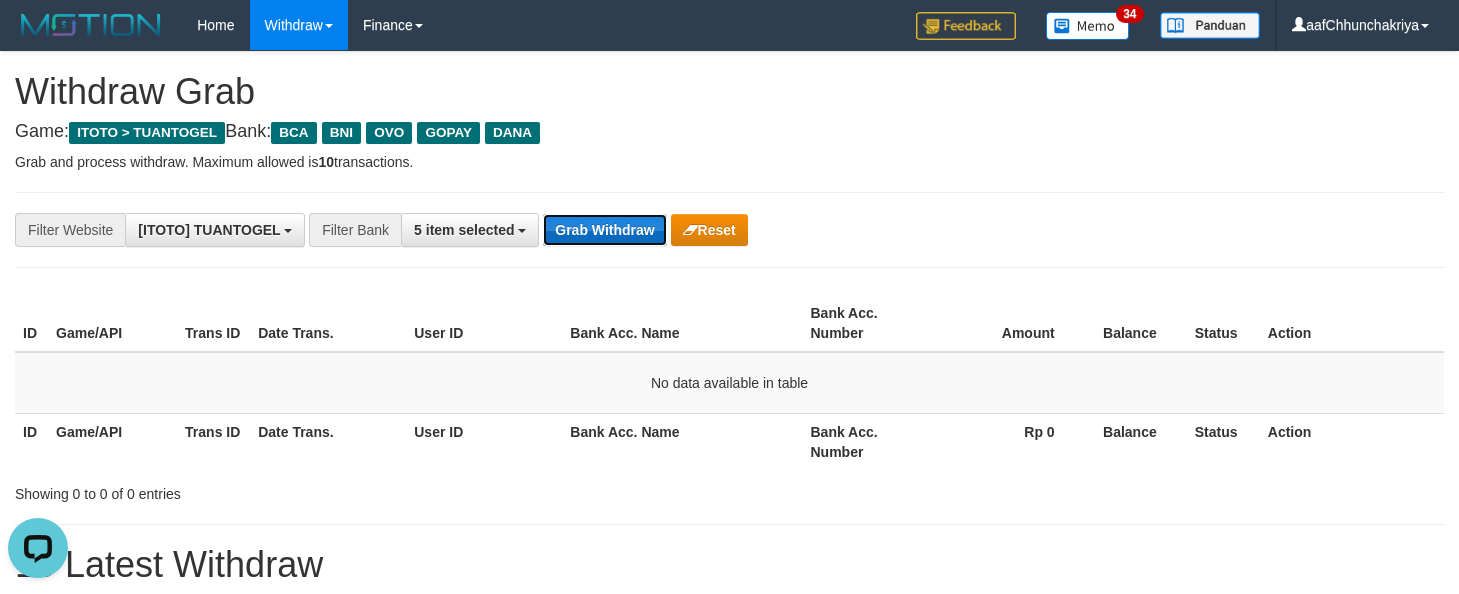 click on "Grab Withdraw" at bounding box center (604, 230) 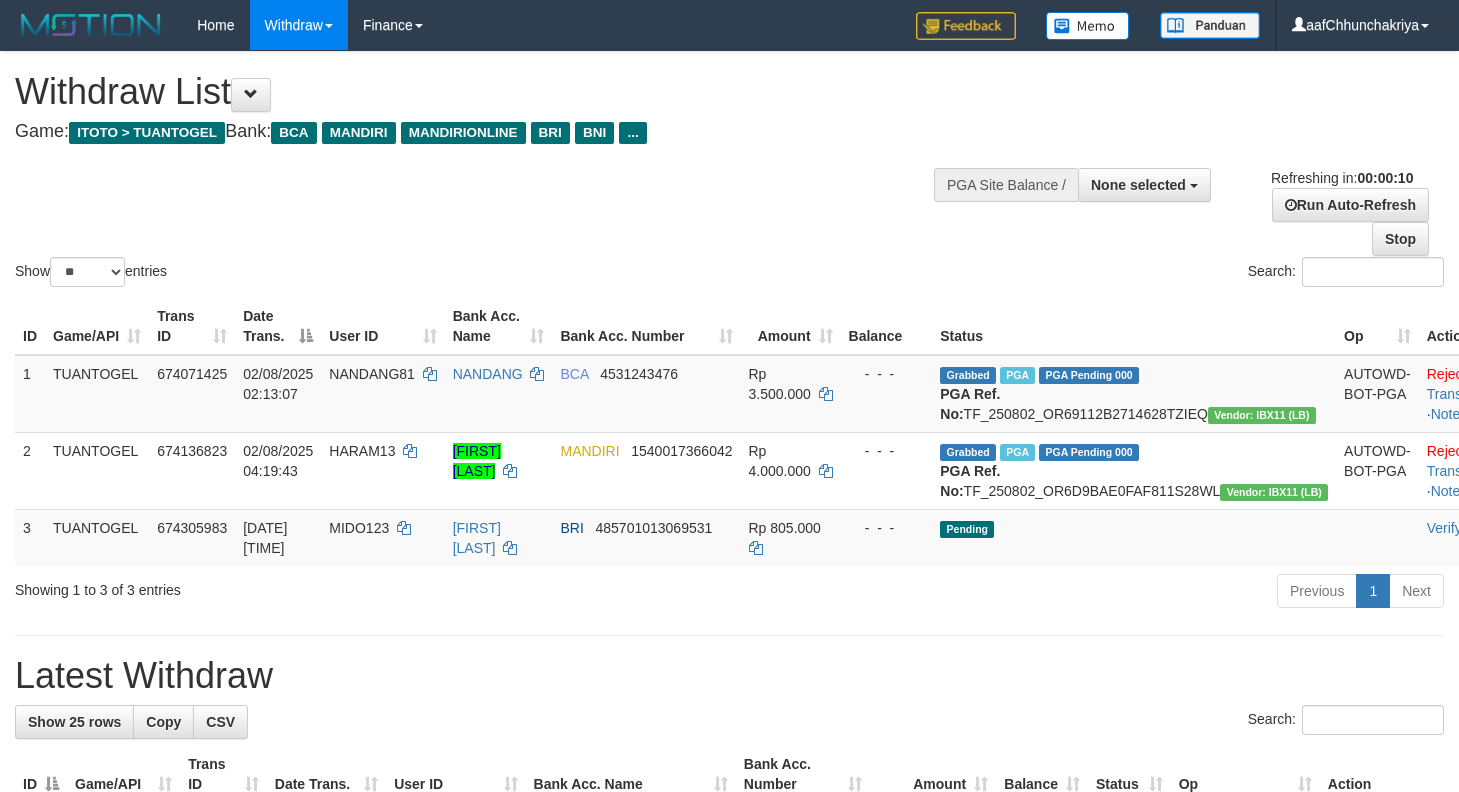 select 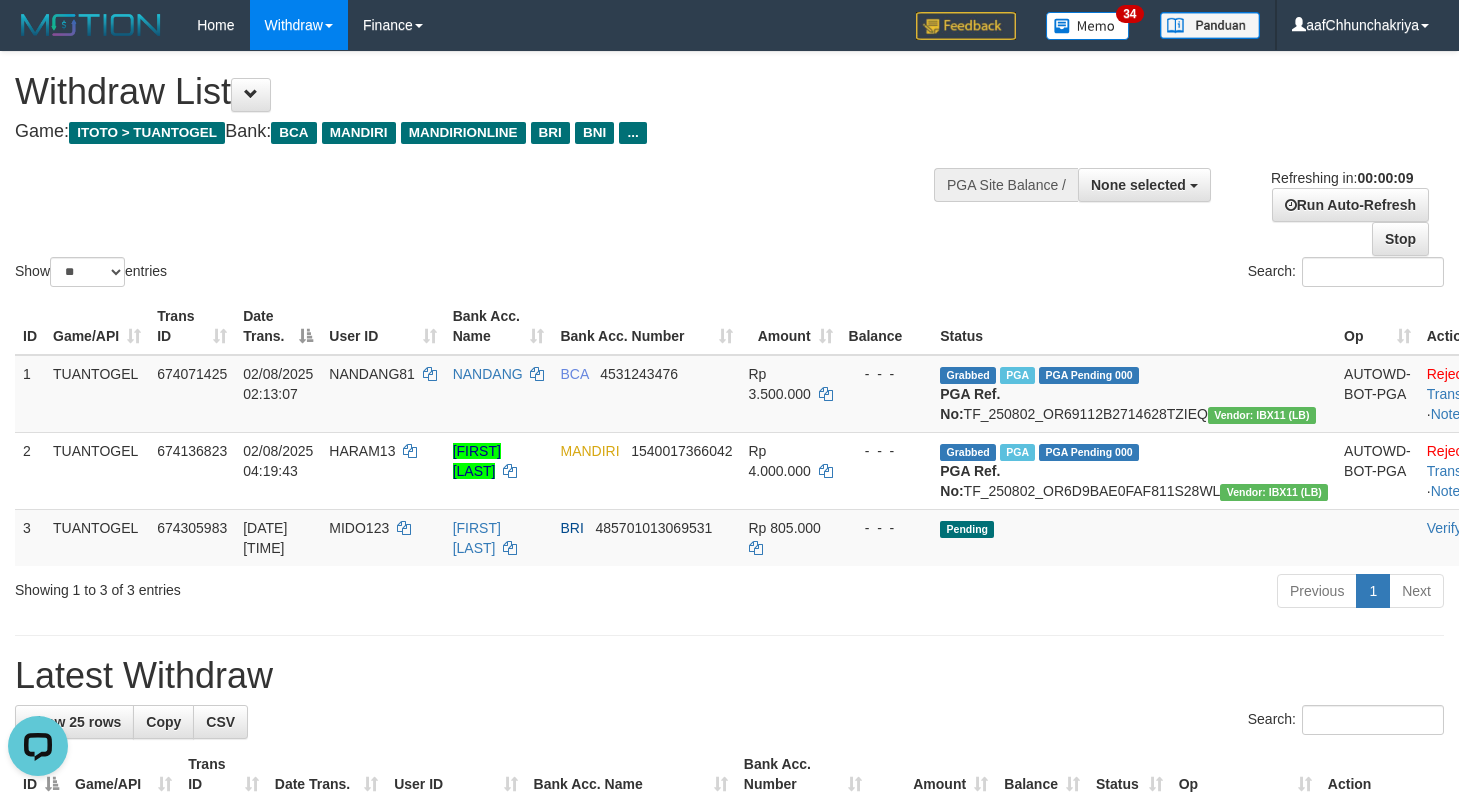 scroll, scrollTop: 0, scrollLeft: 0, axis: both 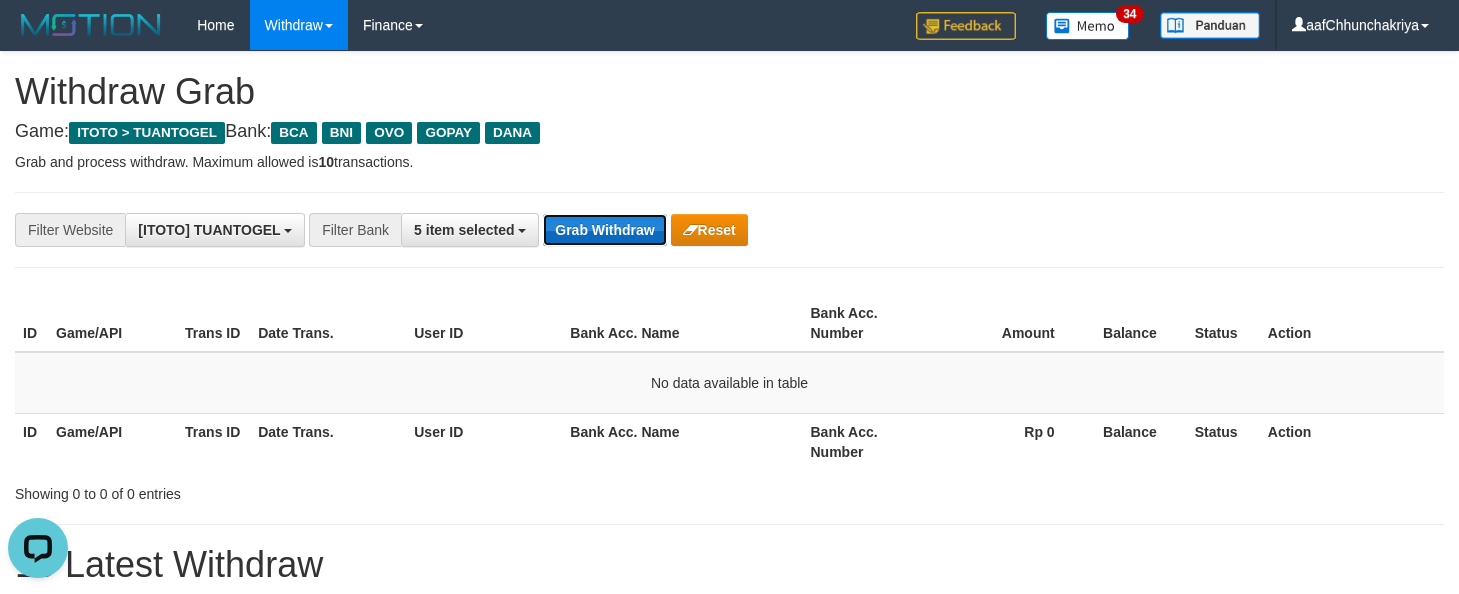 click on "Grab Withdraw" at bounding box center (604, 230) 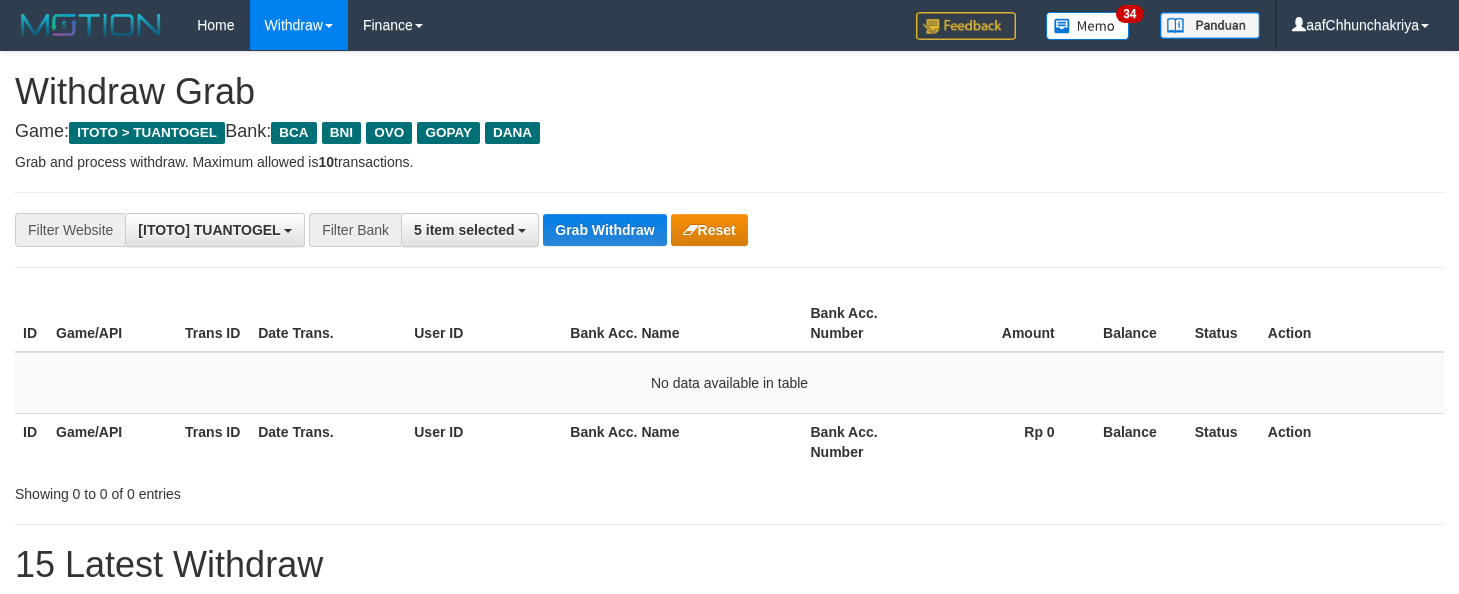 scroll, scrollTop: 0, scrollLeft: 0, axis: both 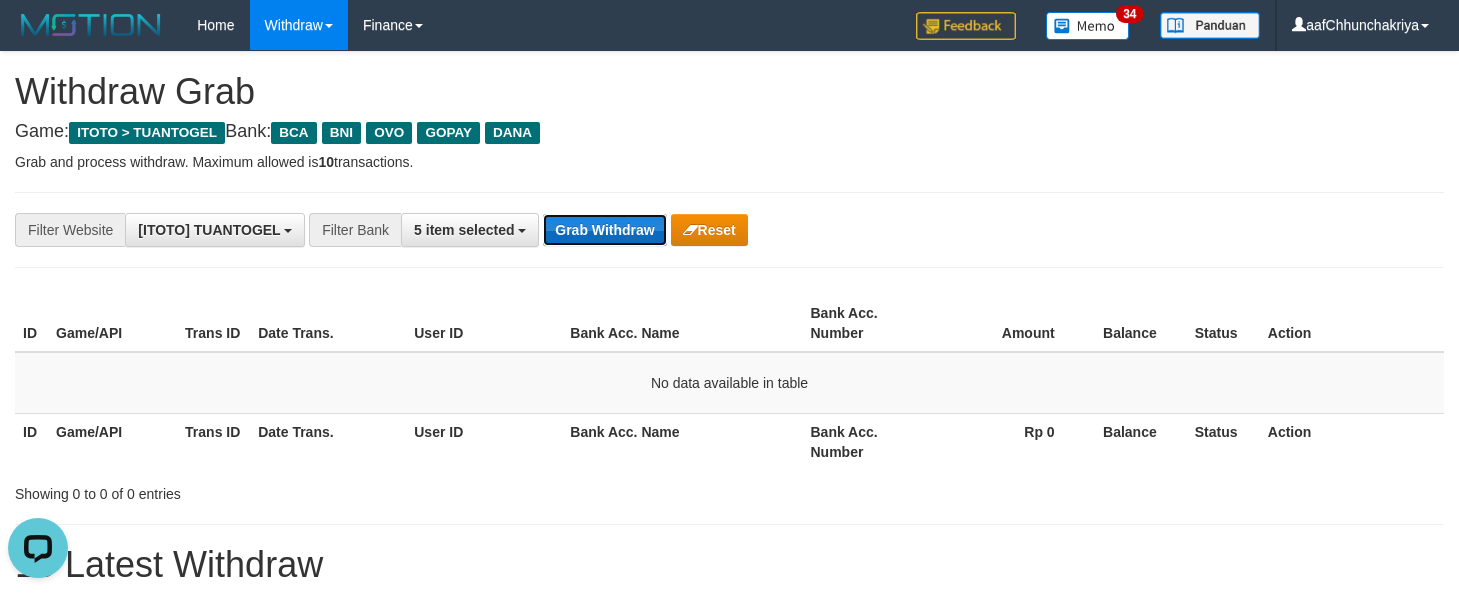 click on "Grab Withdraw" at bounding box center (604, 230) 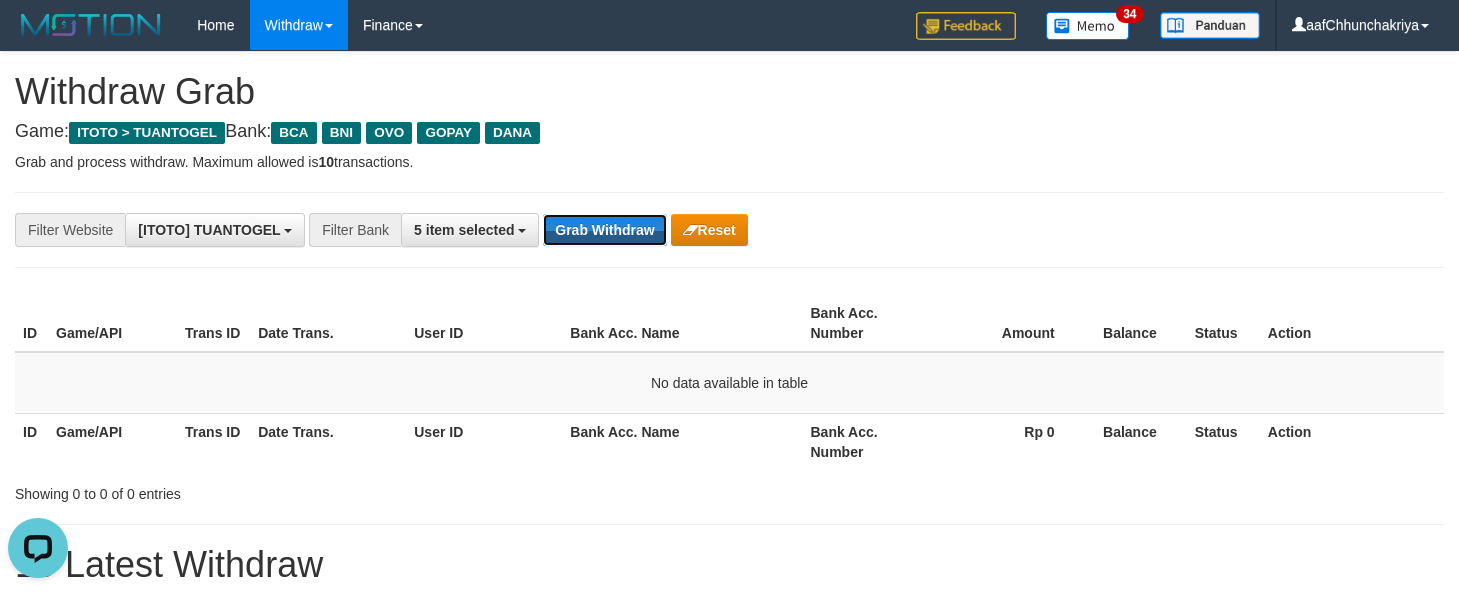 click on "Grab Withdraw" at bounding box center (604, 230) 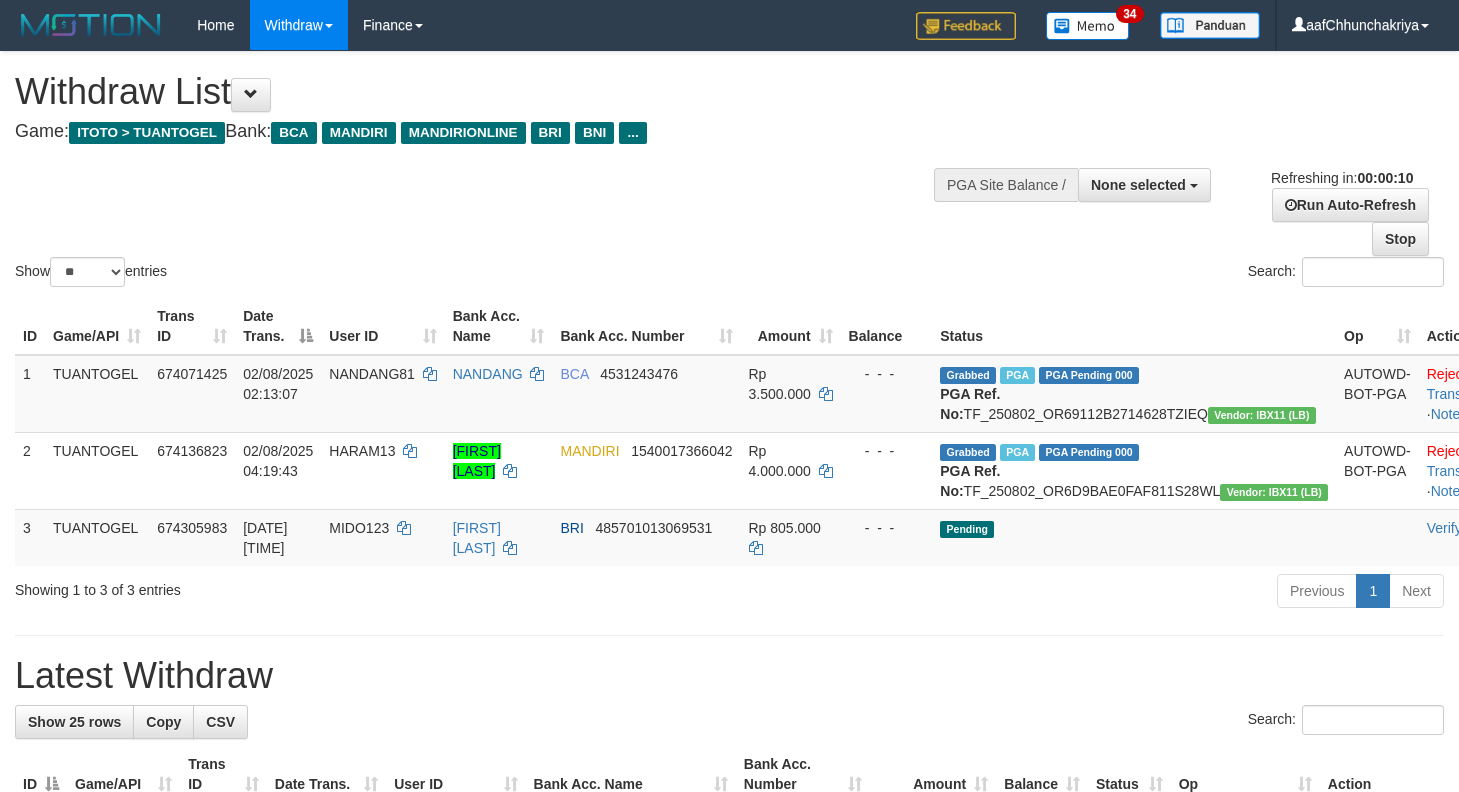 select 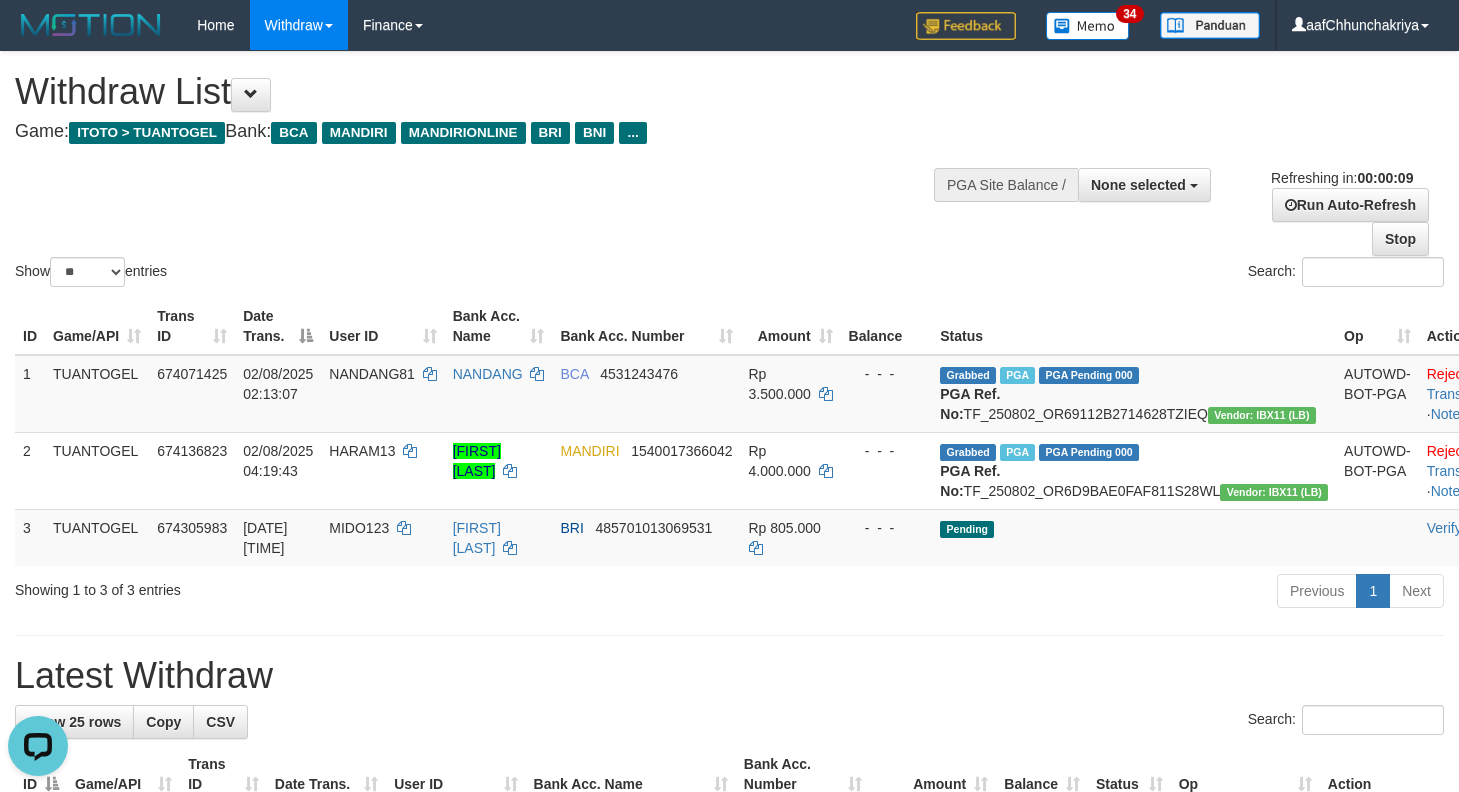 scroll, scrollTop: 0, scrollLeft: 0, axis: both 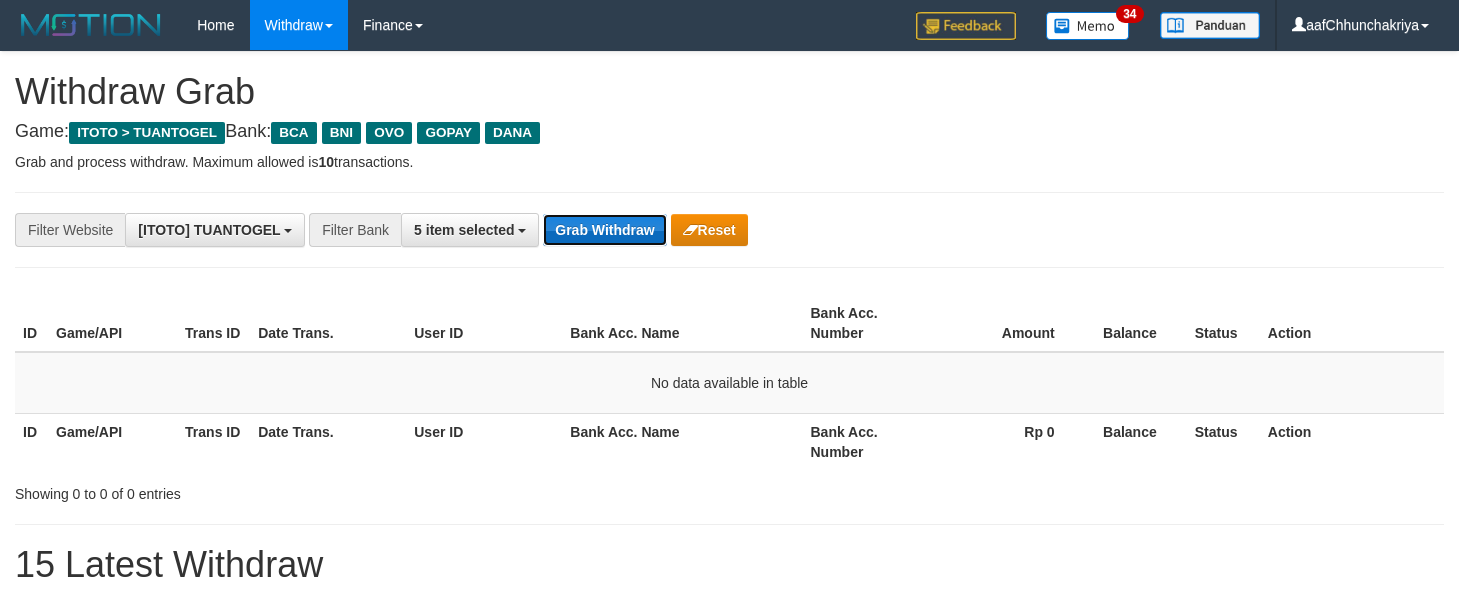 click on "Grab Withdraw" at bounding box center (604, 230) 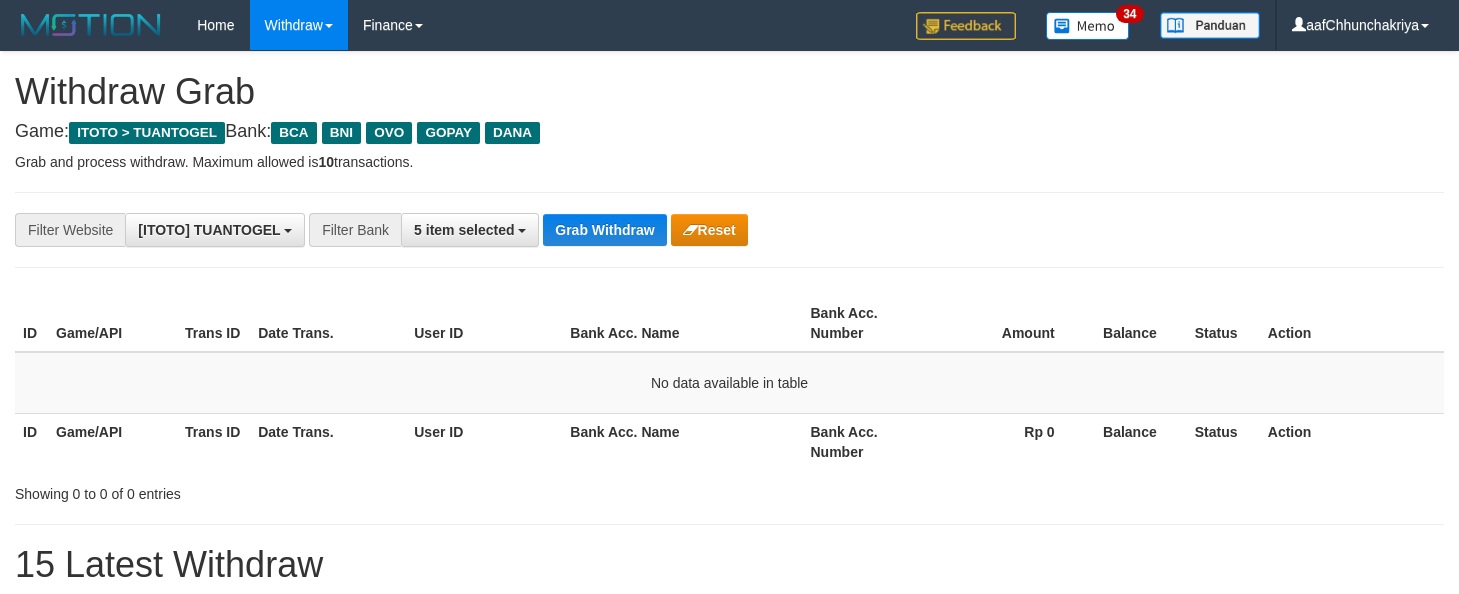 scroll, scrollTop: 0, scrollLeft: 0, axis: both 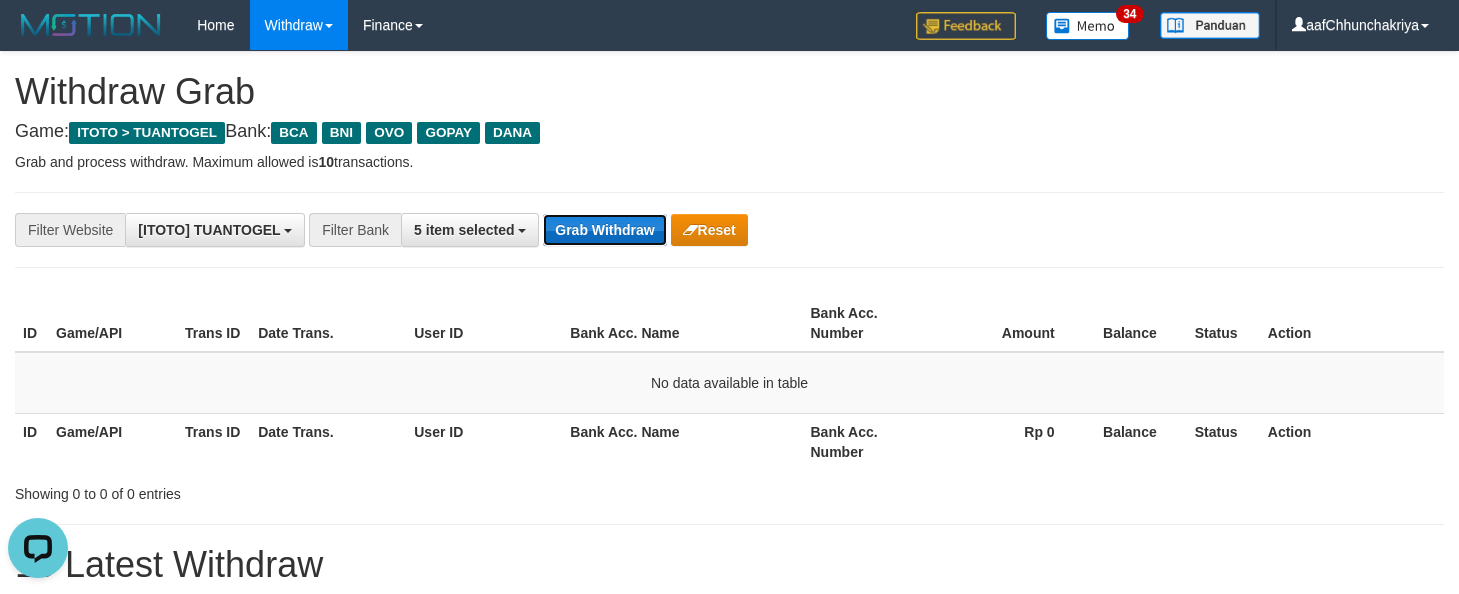 click on "Grab Withdraw" at bounding box center (604, 230) 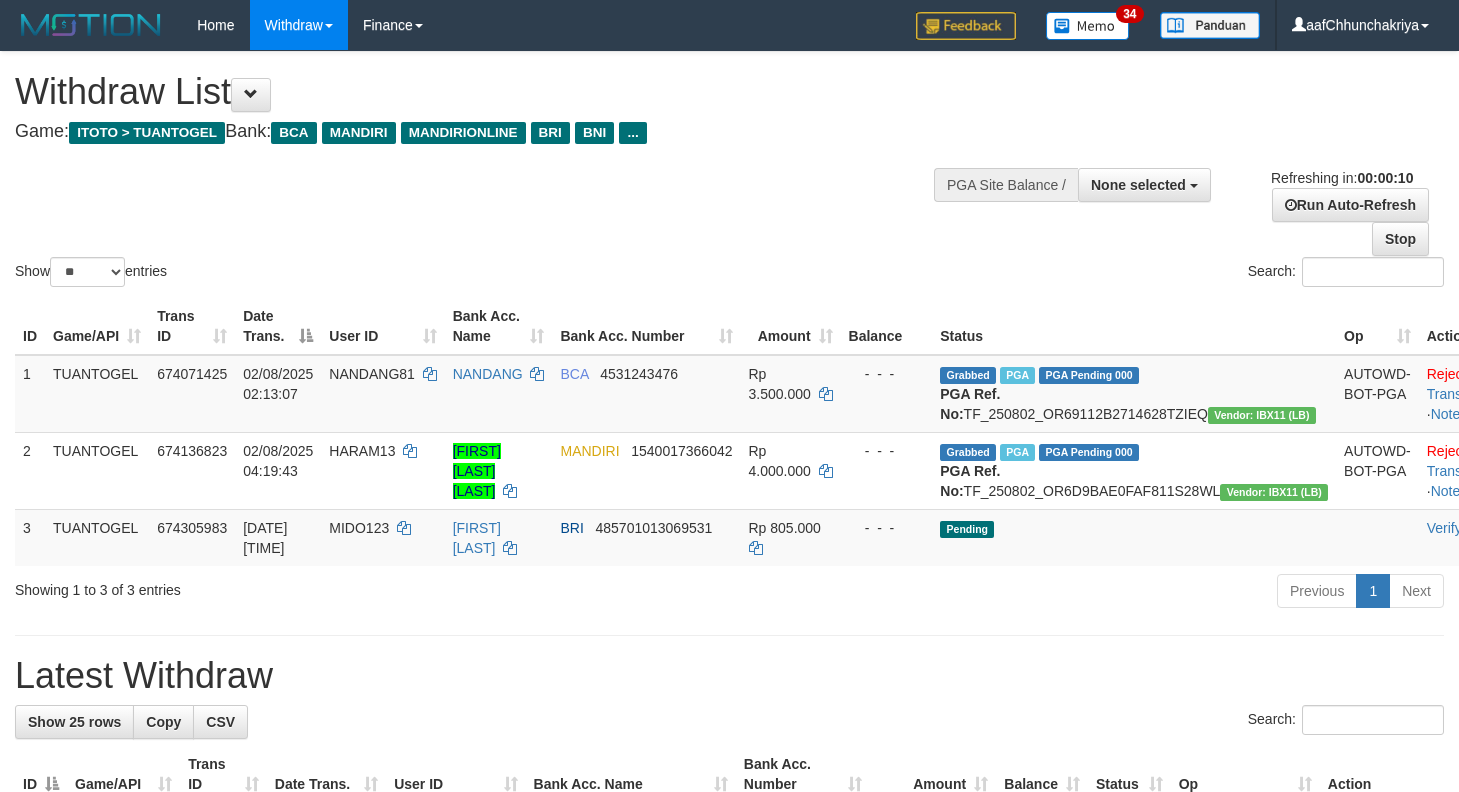 select 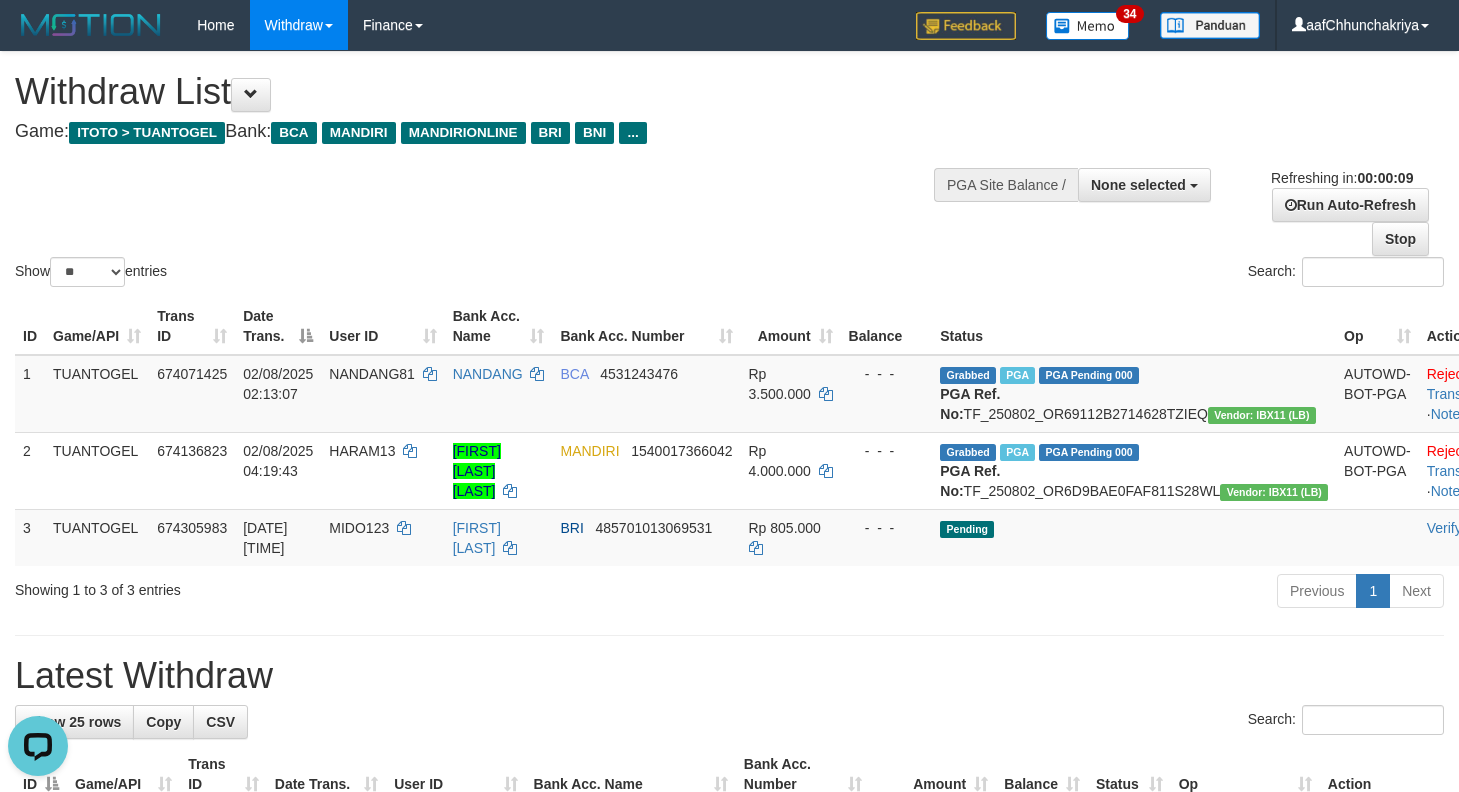scroll, scrollTop: 0, scrollLeft: 0, axis: both 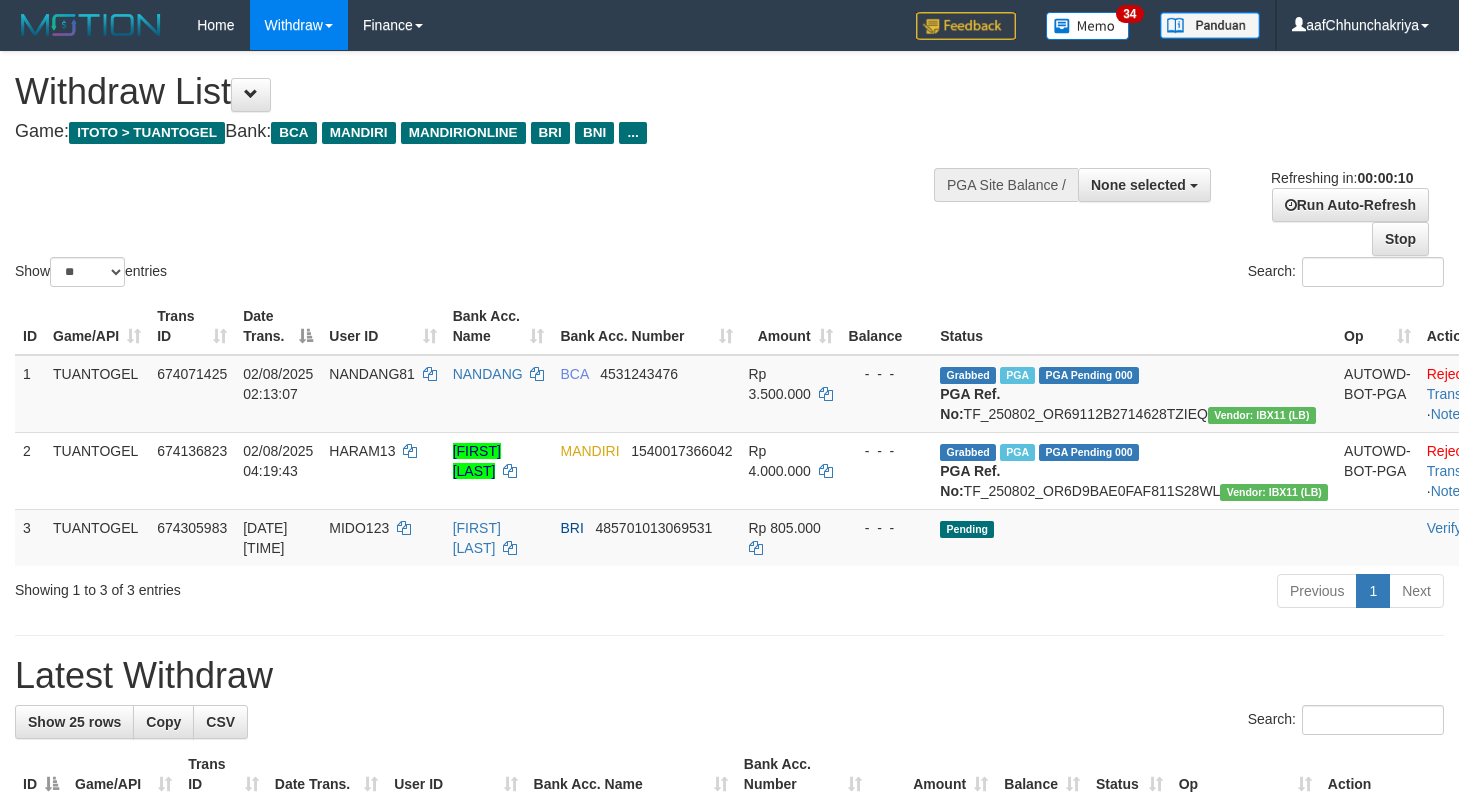 select 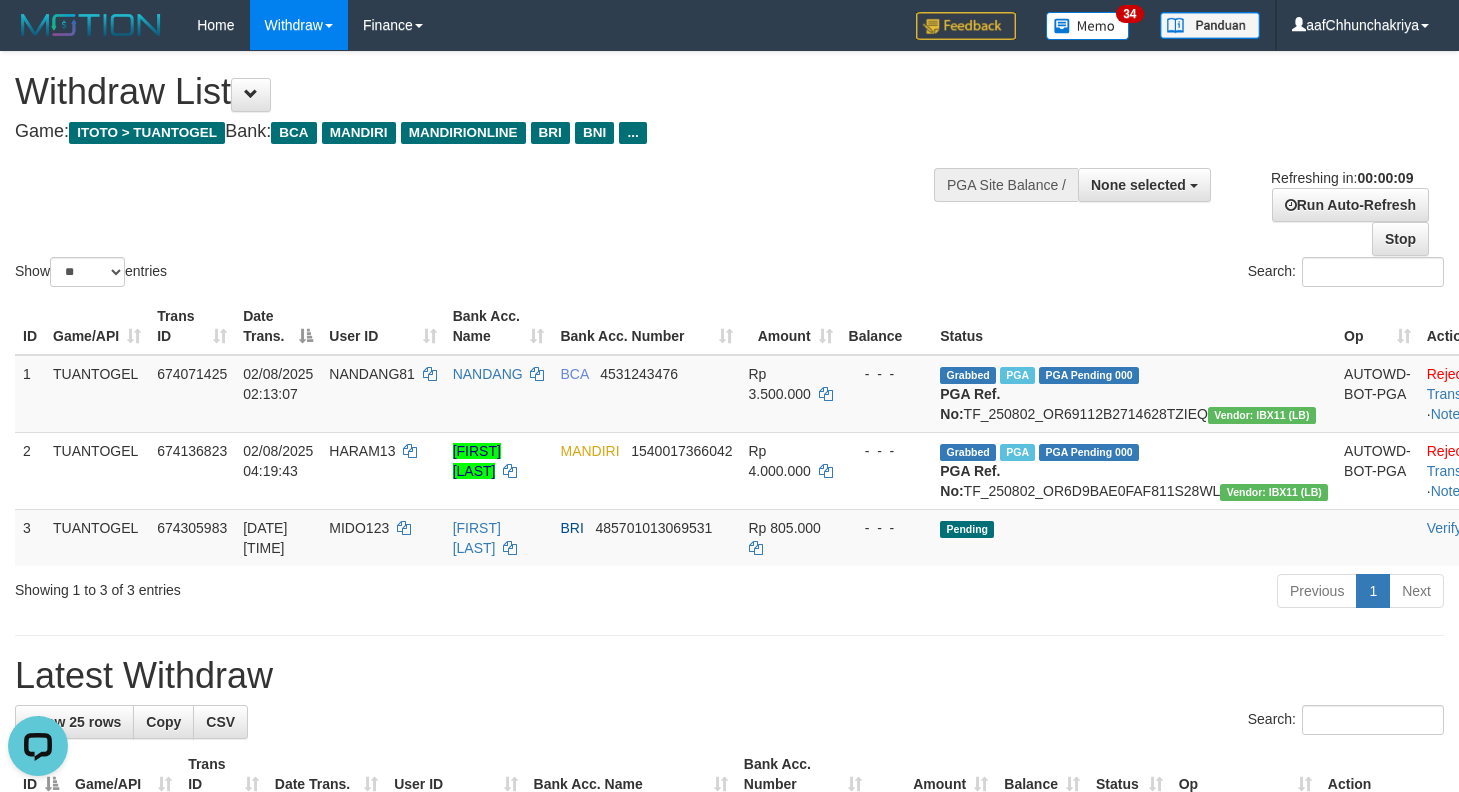 scroll, scrollTop: 0, scrollLeft: 0, axis: both 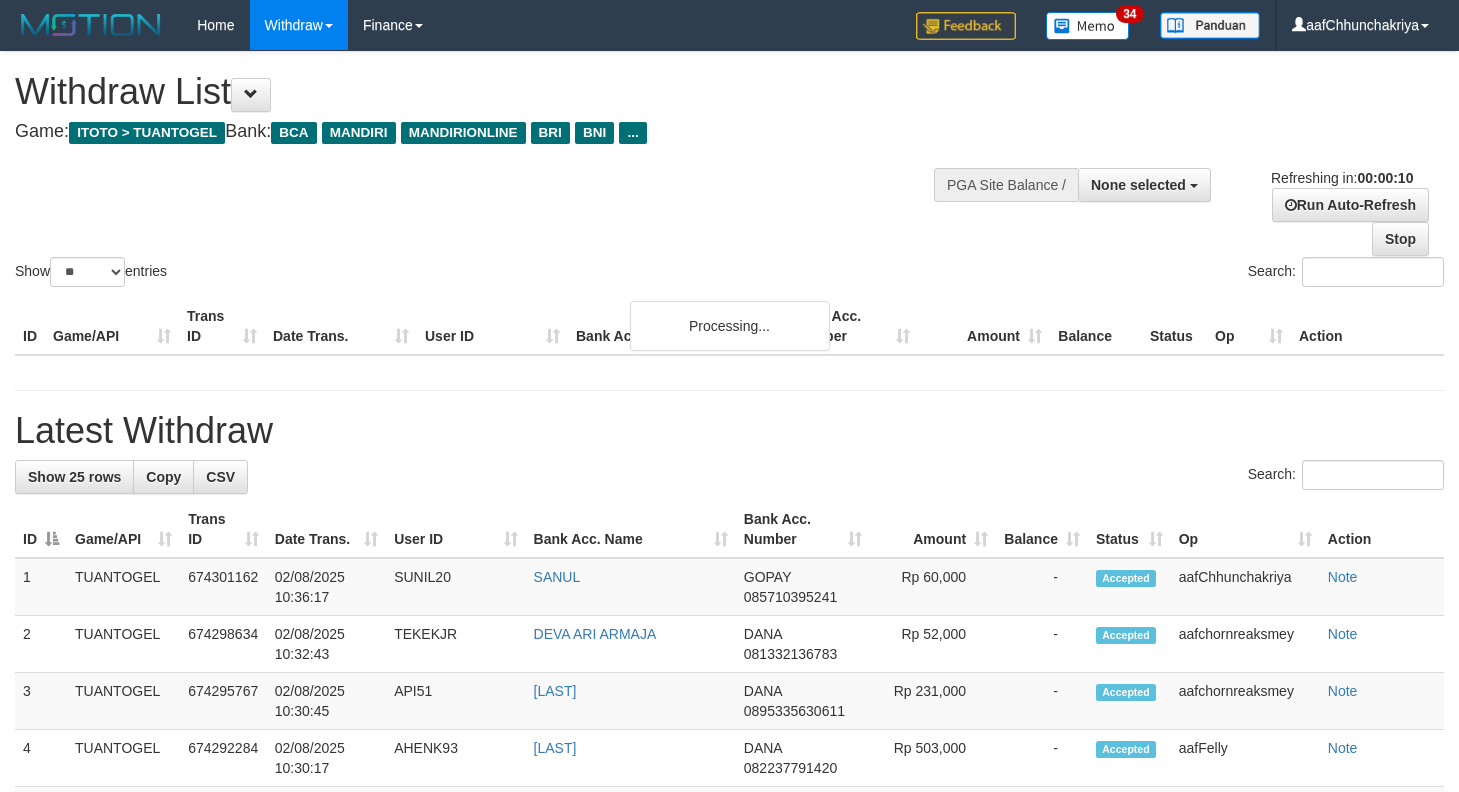 select 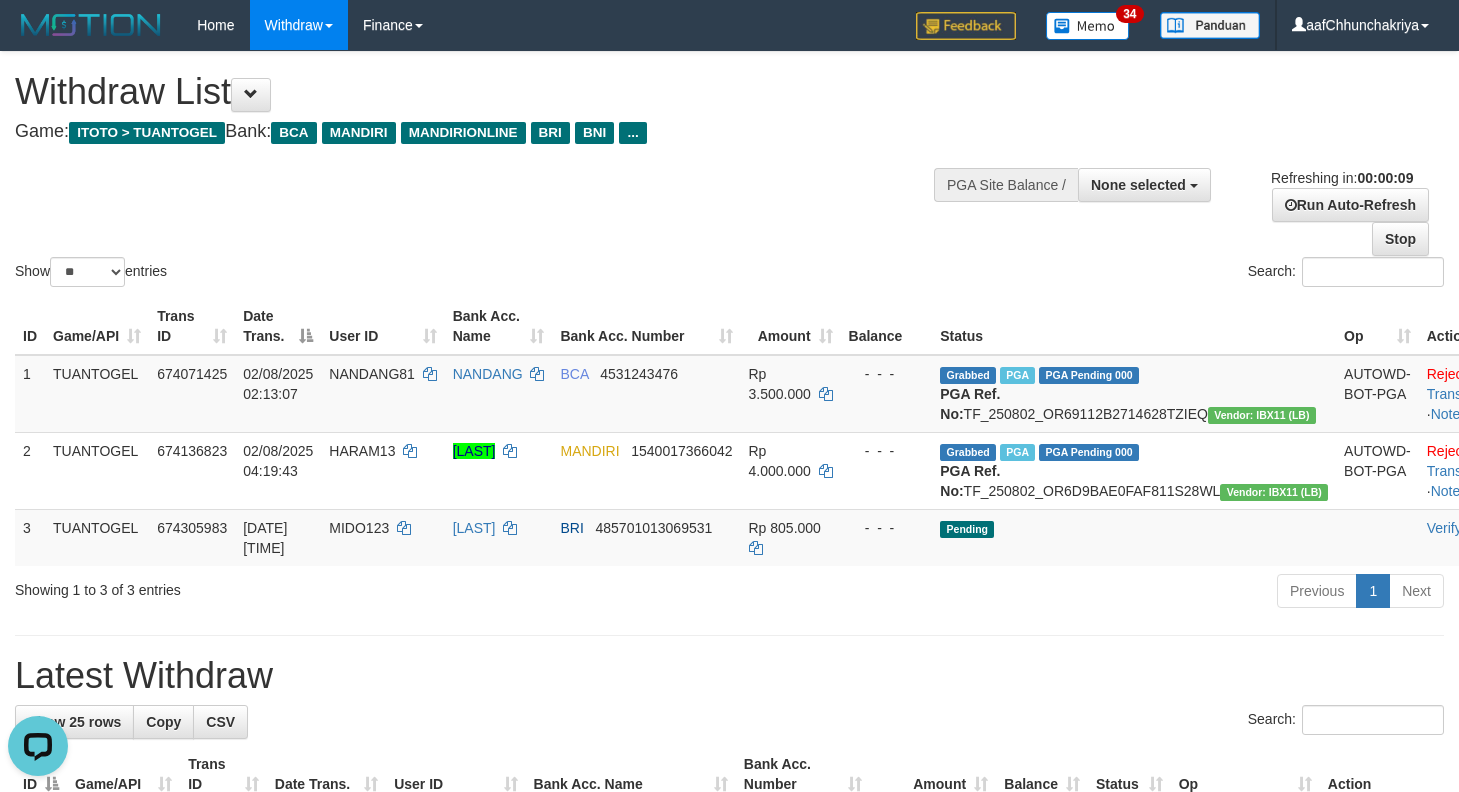 scroll, scrollTop: 0, scrollLeft: 0, axis: both 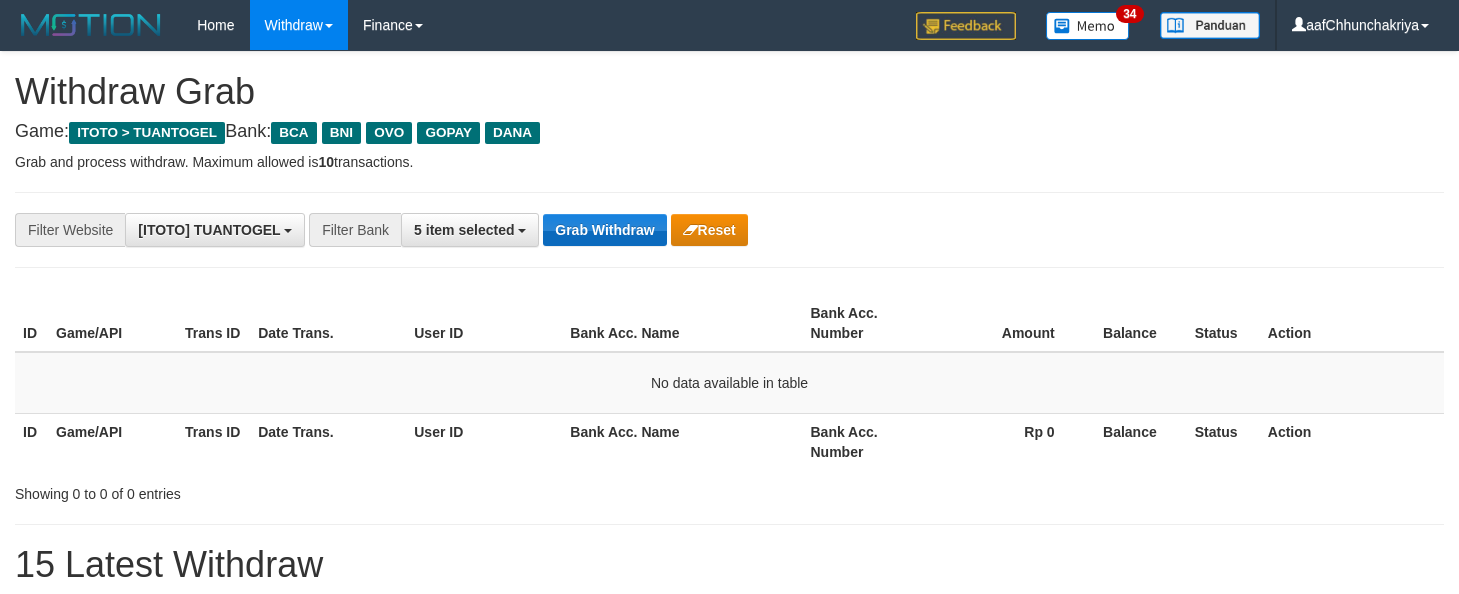 click on "Grab Withdraw" at bounding box center (604, 230) 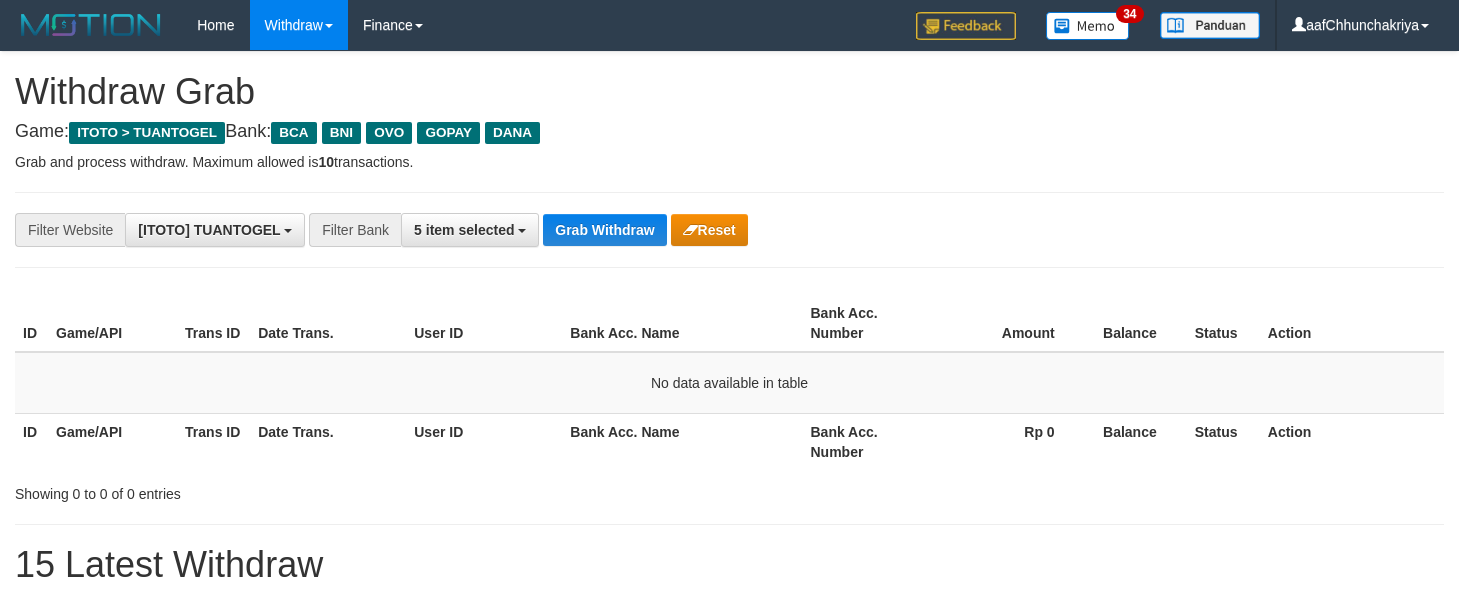 scroll, scrollTop: 0, scrollLeft: 0, axis: both 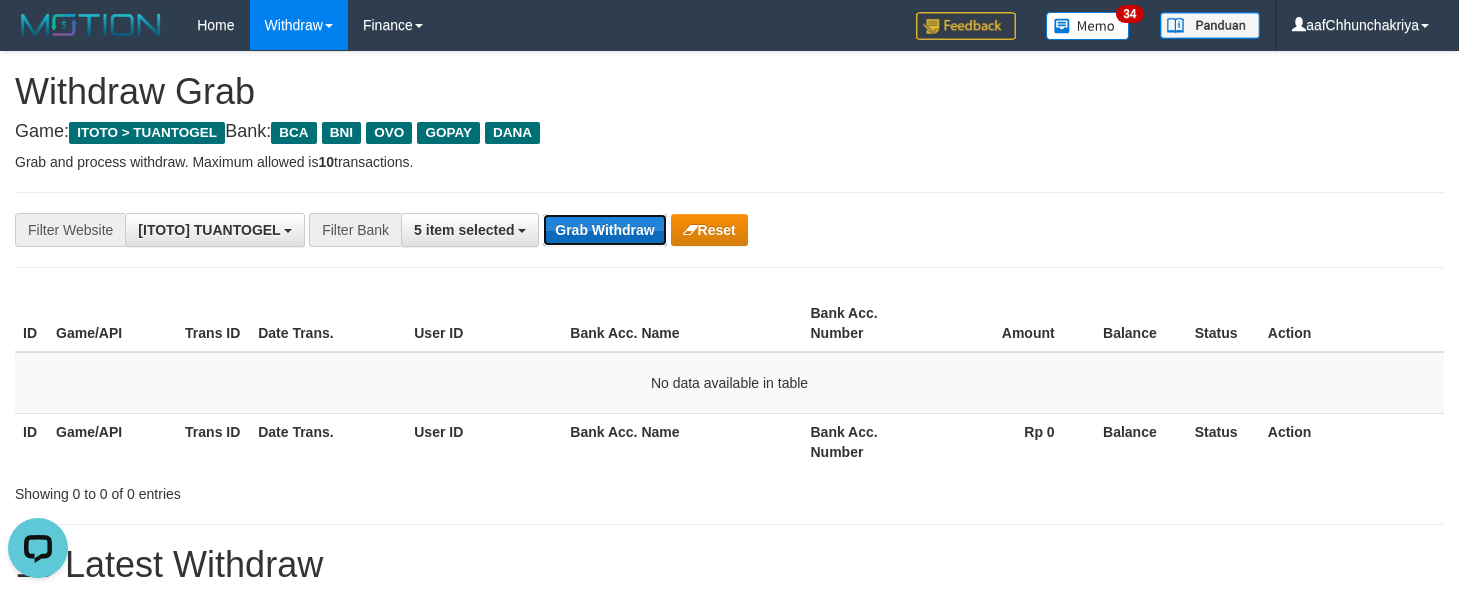 click on "Grab Withdraw" at bounding box center (604, 230) 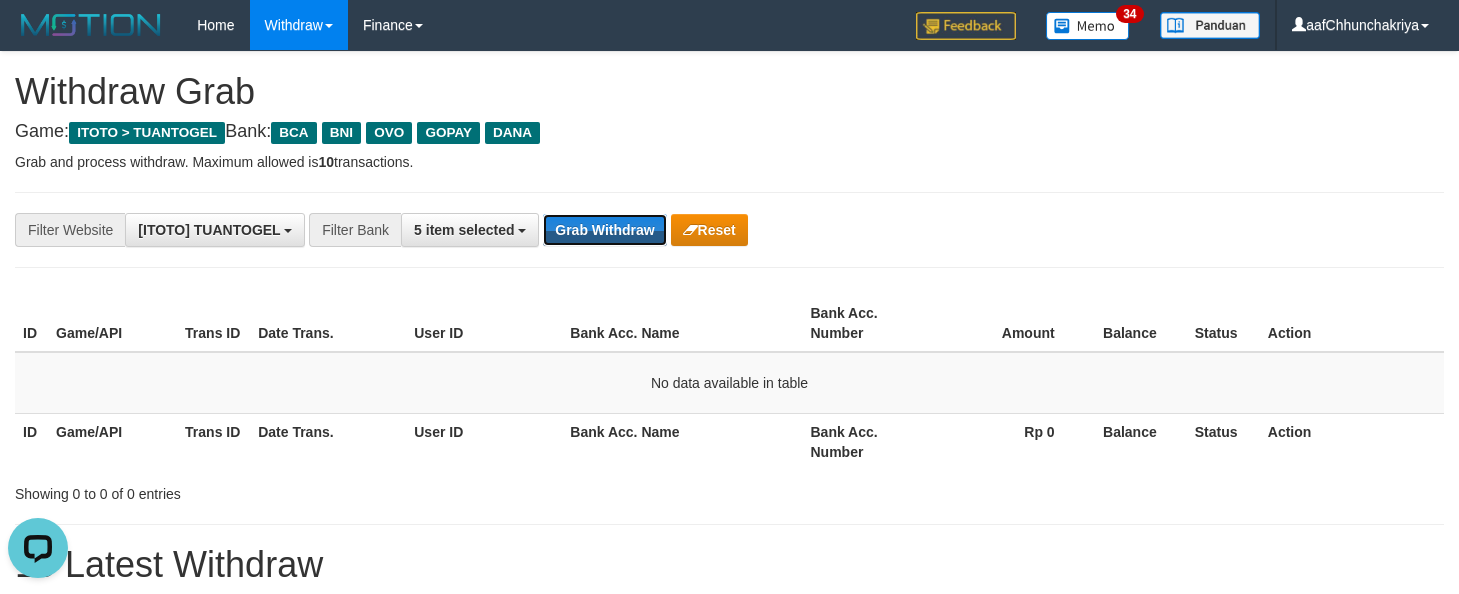 drag, startPoint x: 581, startPoint y: 225, endPoint x: 654, endPoint y: 330, distance: 127.88276 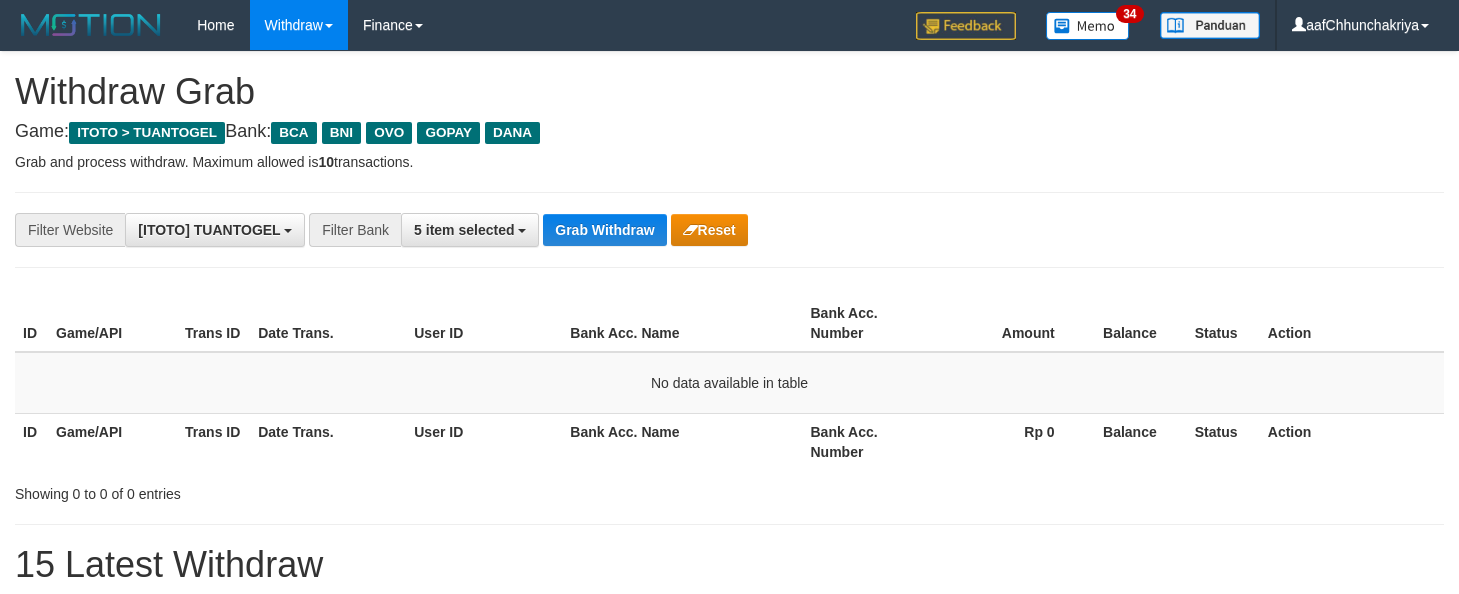scroll, scrollTop: 0, scrollLeft: 0, axis: both 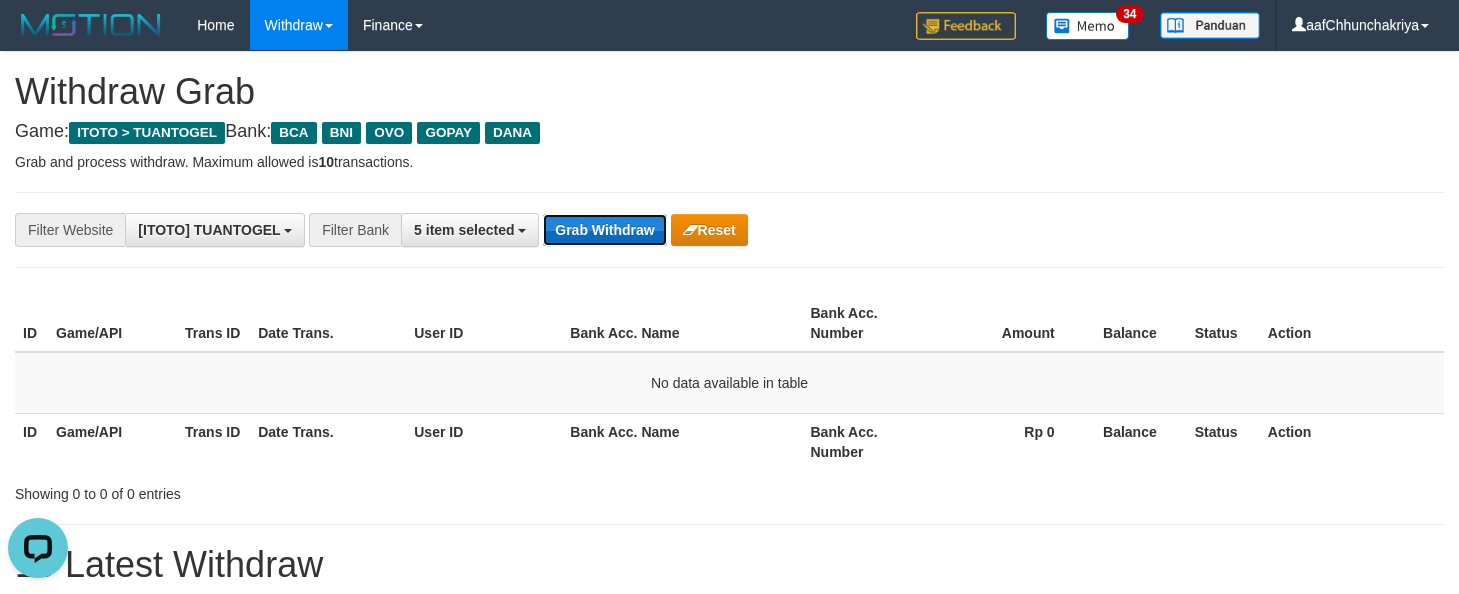 click on "Grab Withdraw" at bounding box center [604, 230] 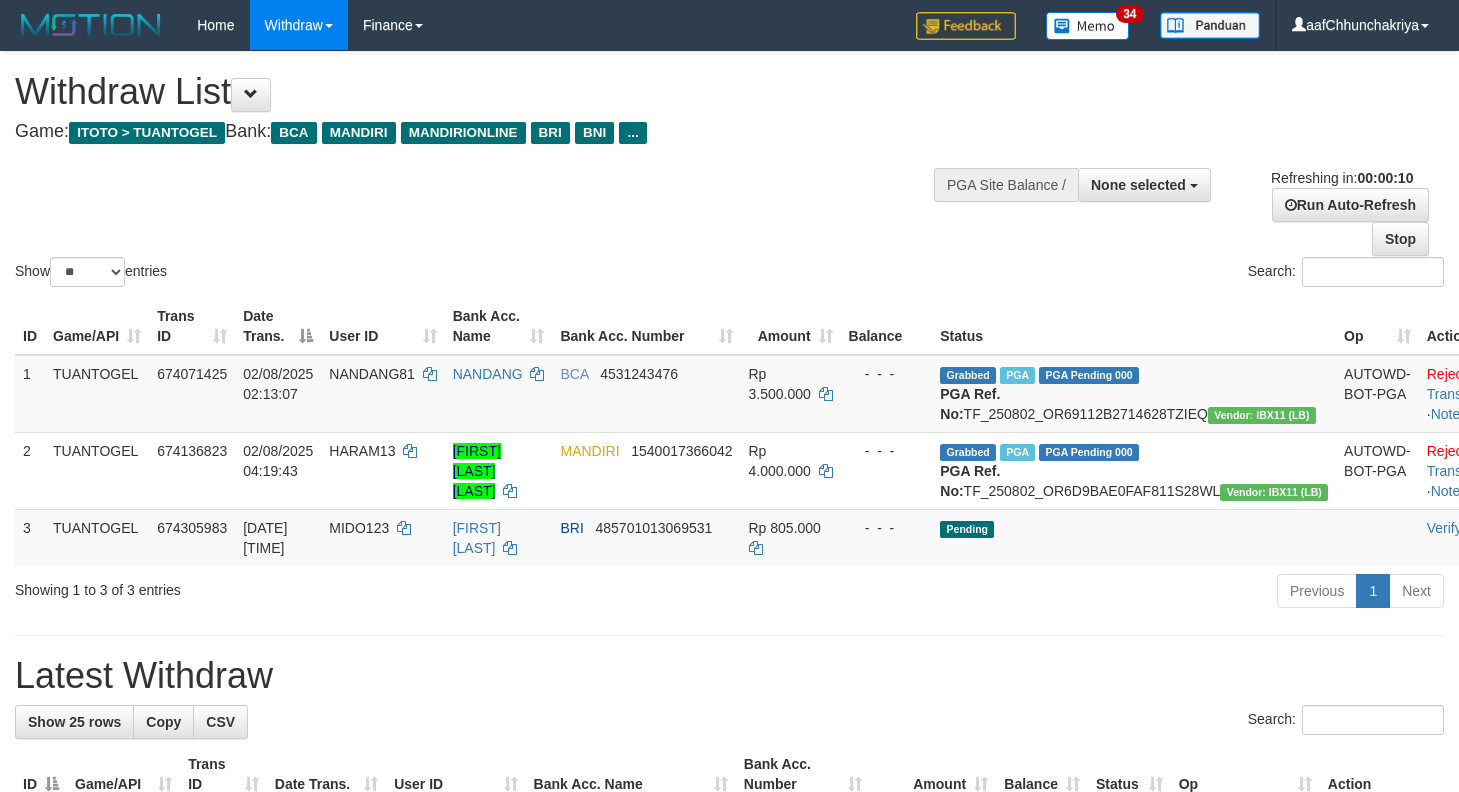 select 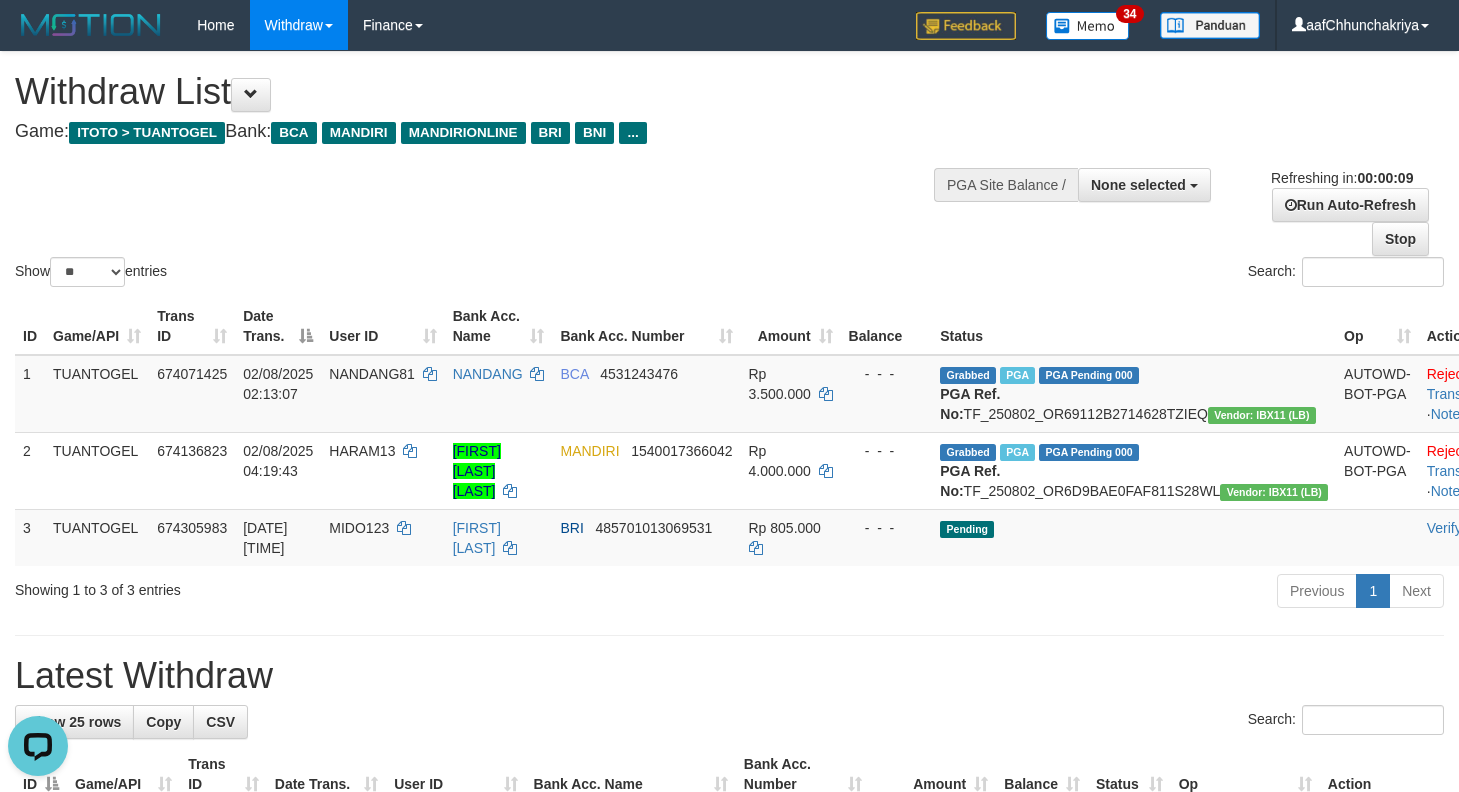 scroll, scrollTop: 0, scrollLeft: 0, axis: both 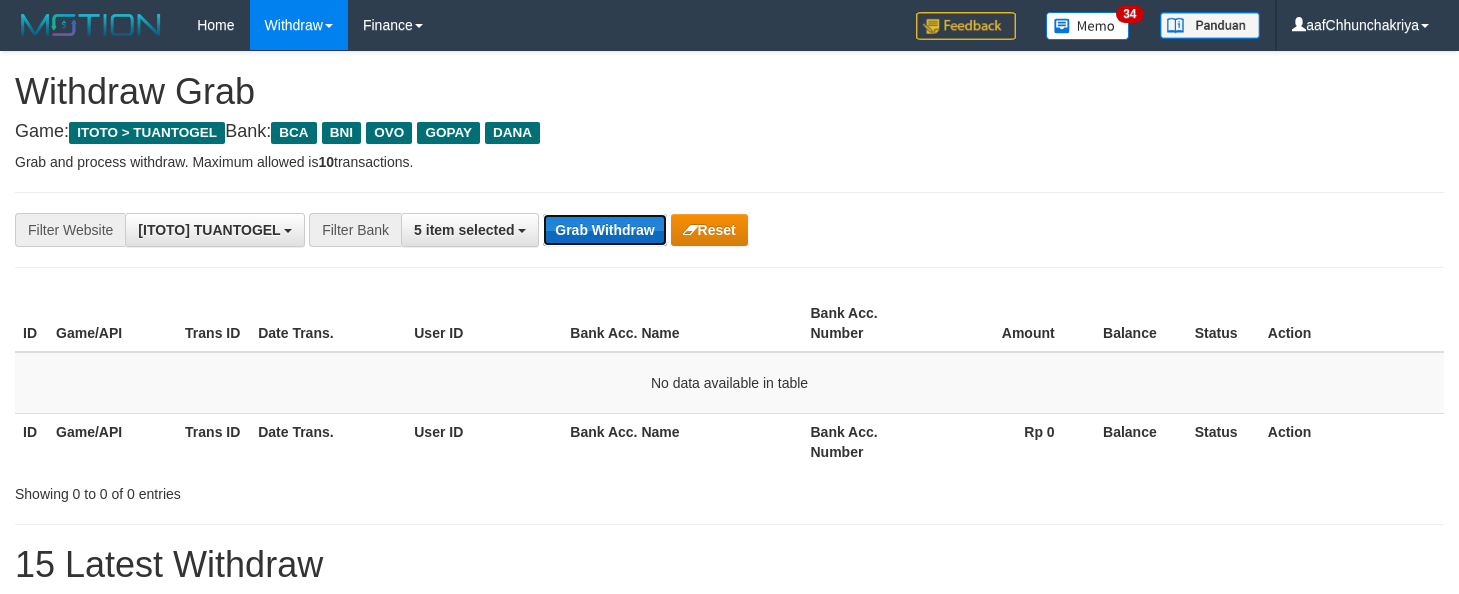 click on "Grab Withdraw" at bounding box center (604, 230) 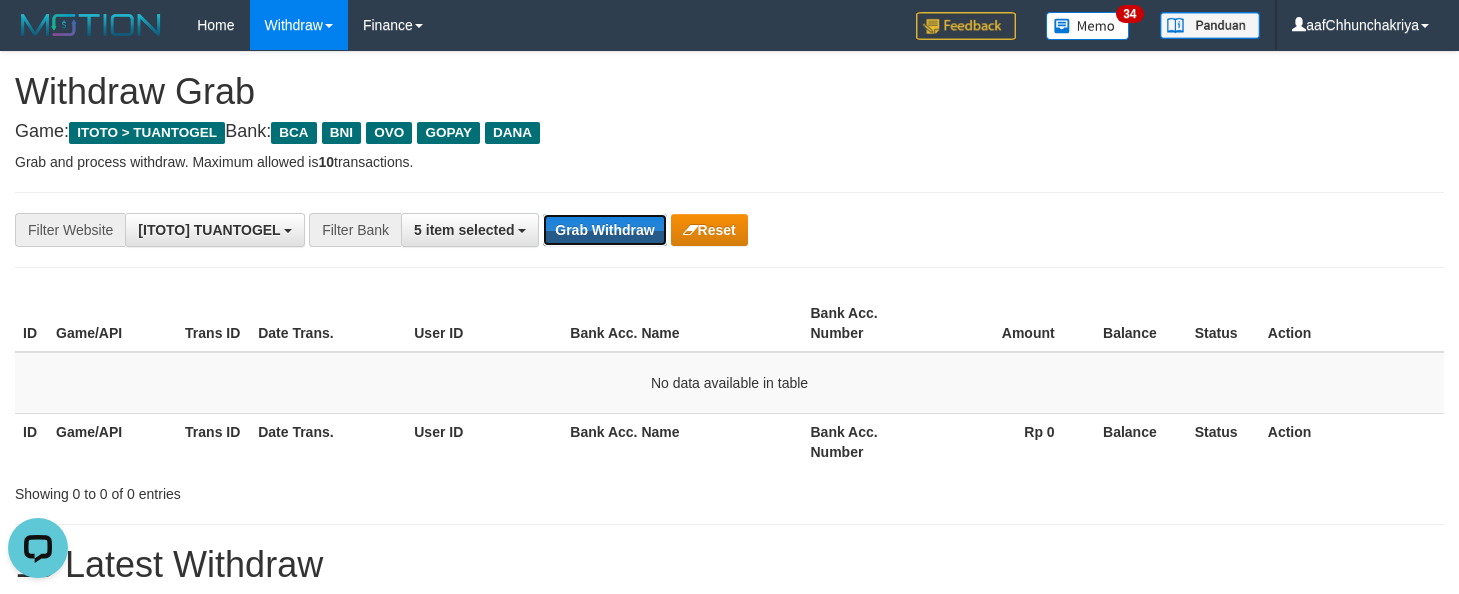 scroll, scrollTop: 0, scrollLeft: 0, axis: both 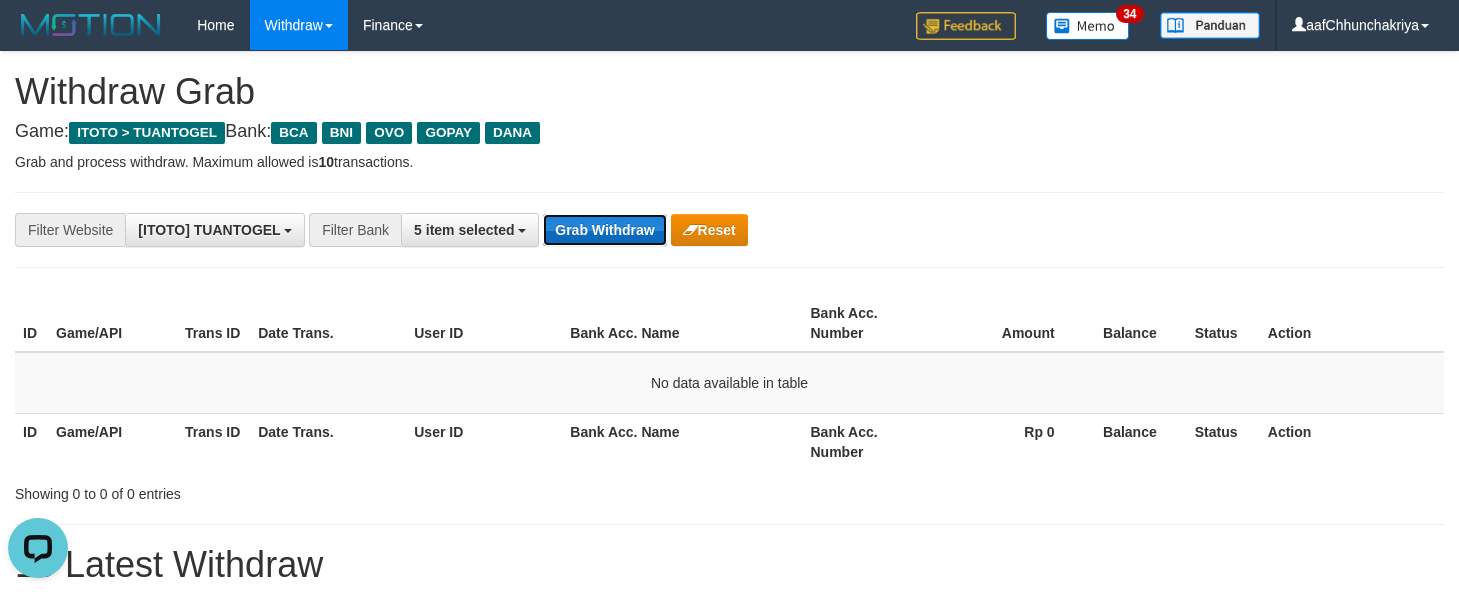 click on "Grab Withdraw" at bounding box center (604, 230) 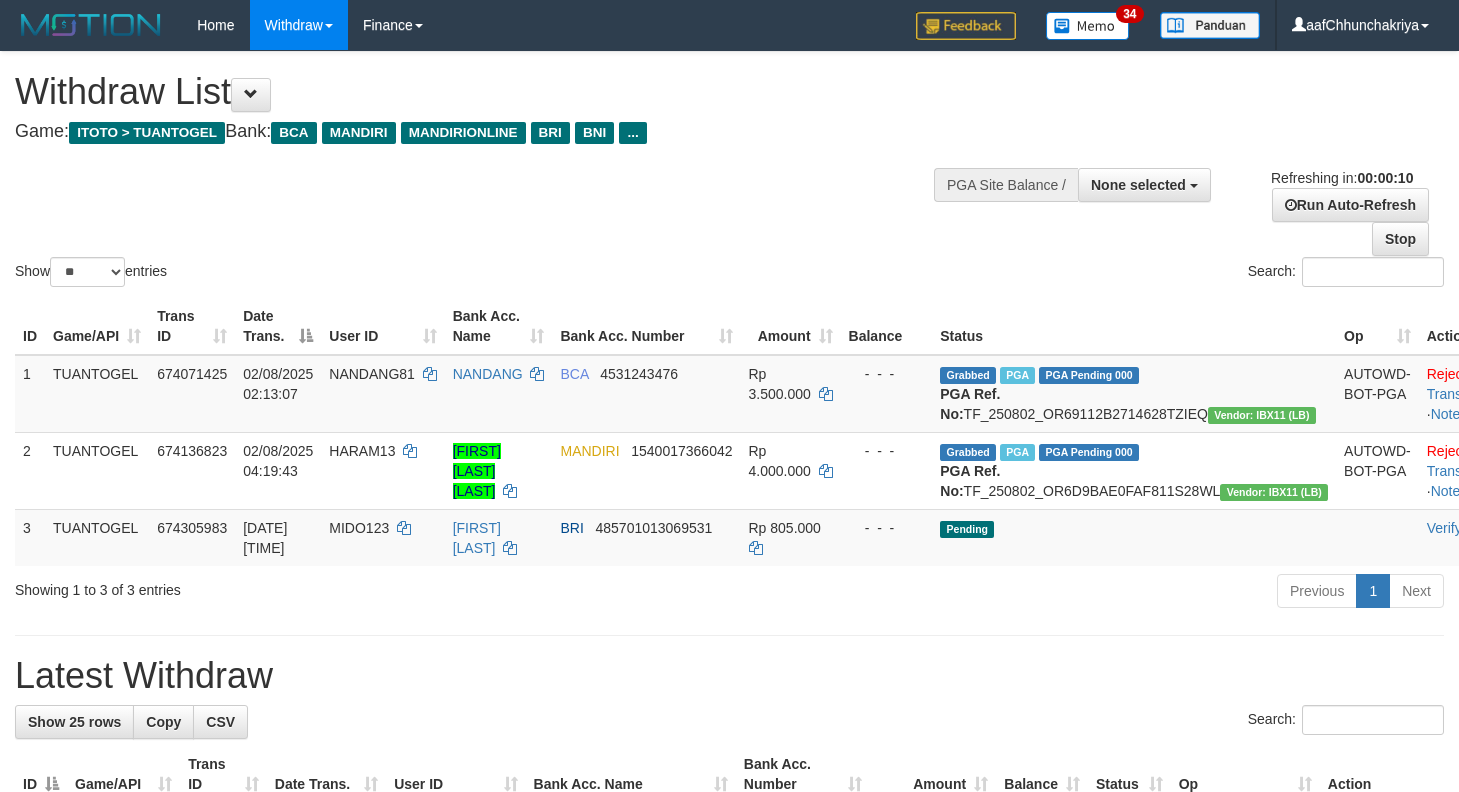 select 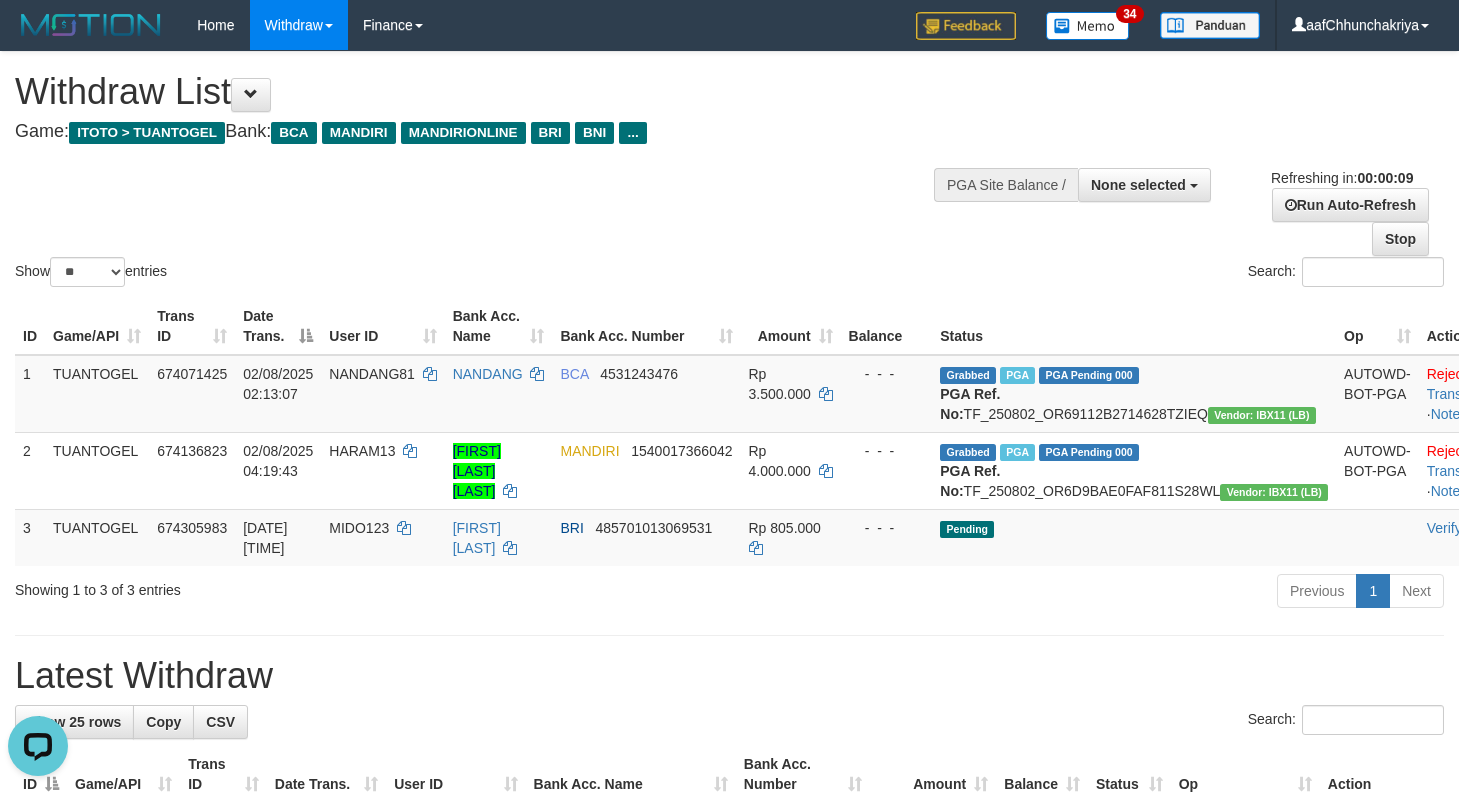 scroll, scrollTop: 0, scrollLeft: 0, axis: both 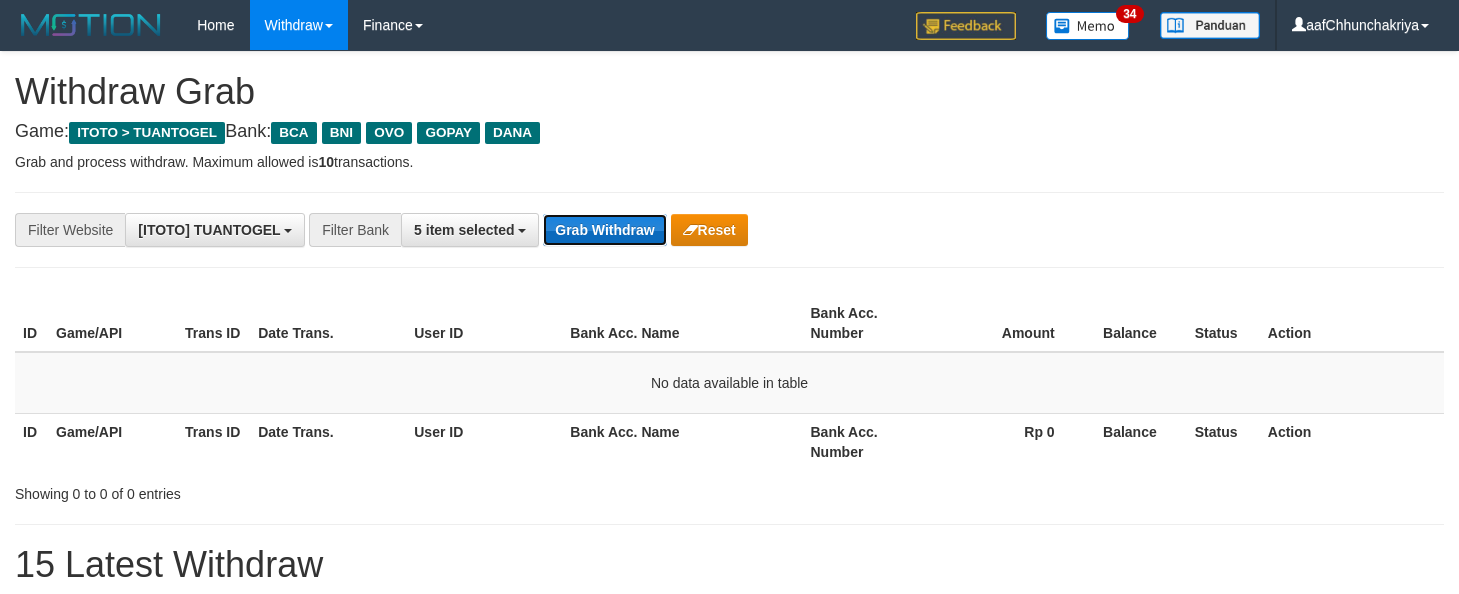 click on "Grab Withdraw" at bounding box center [604, 230] 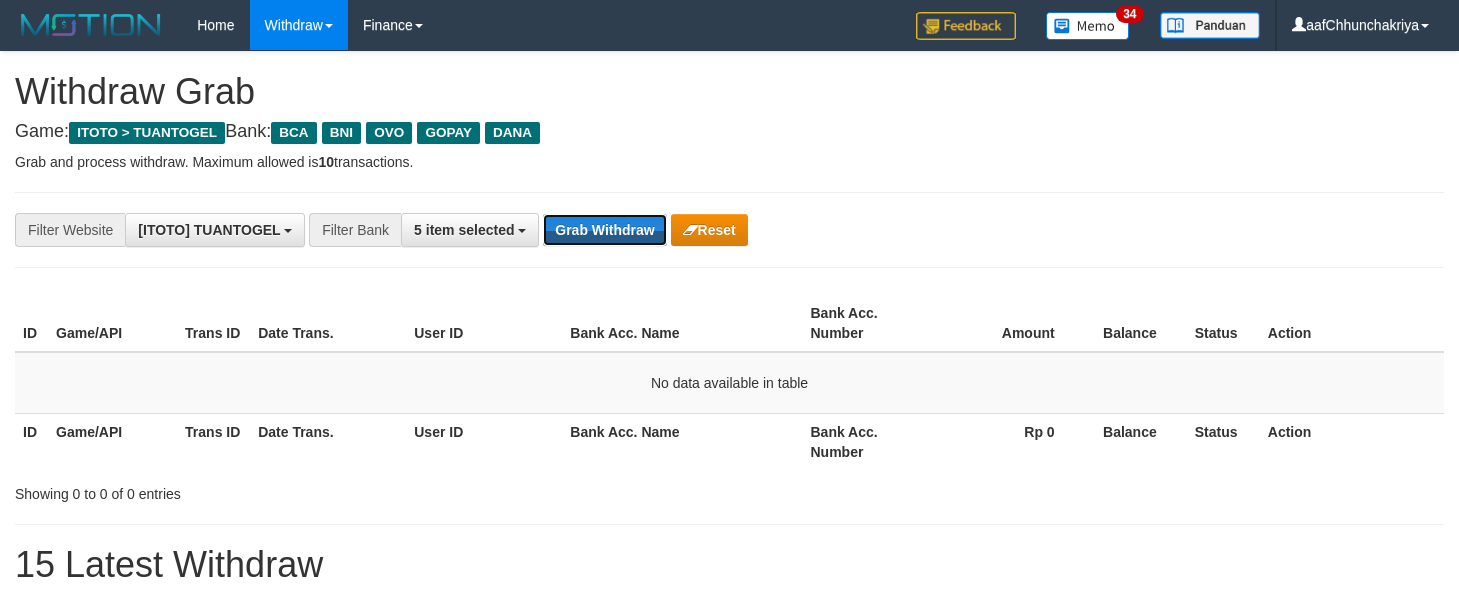 drag, startPoint x: 585, startPoint y: 227, endPoint x: 1084, endPoint y: 593, distance: 618.8352 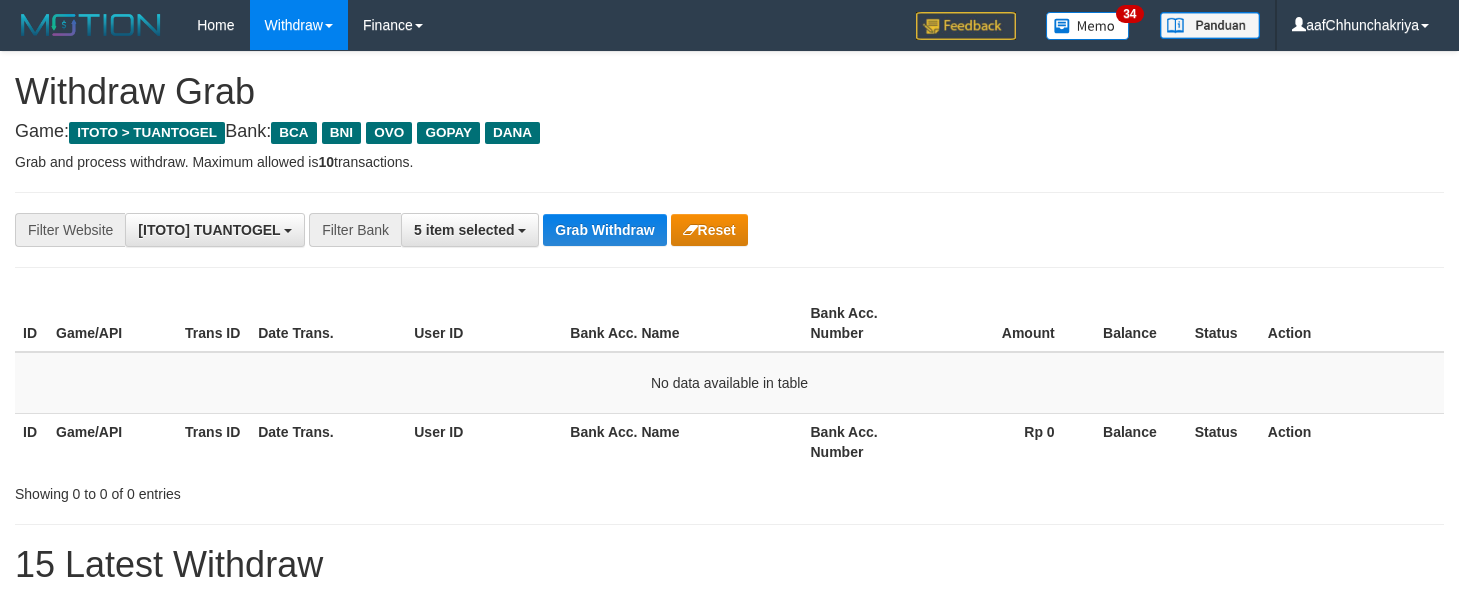 scroll, scrollTop: 0, scrollLeft: 0, axis: both 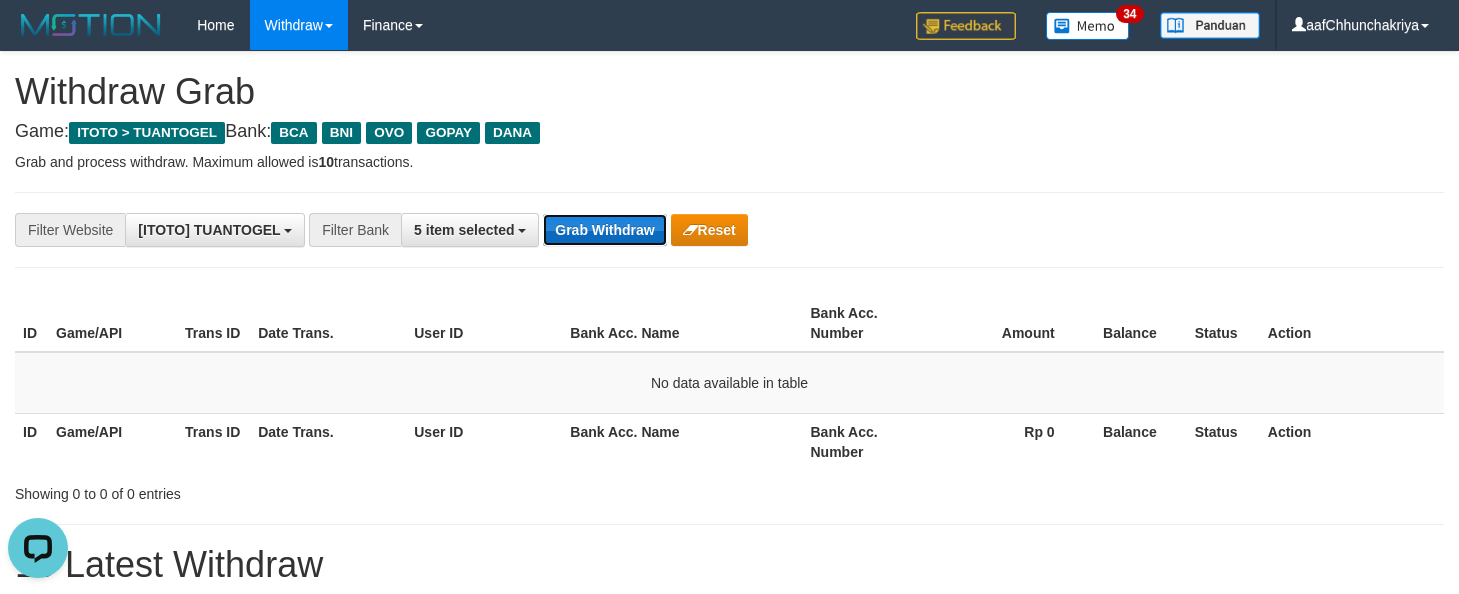 click on "Grab Withdraw" at bounding box center (604, 230) 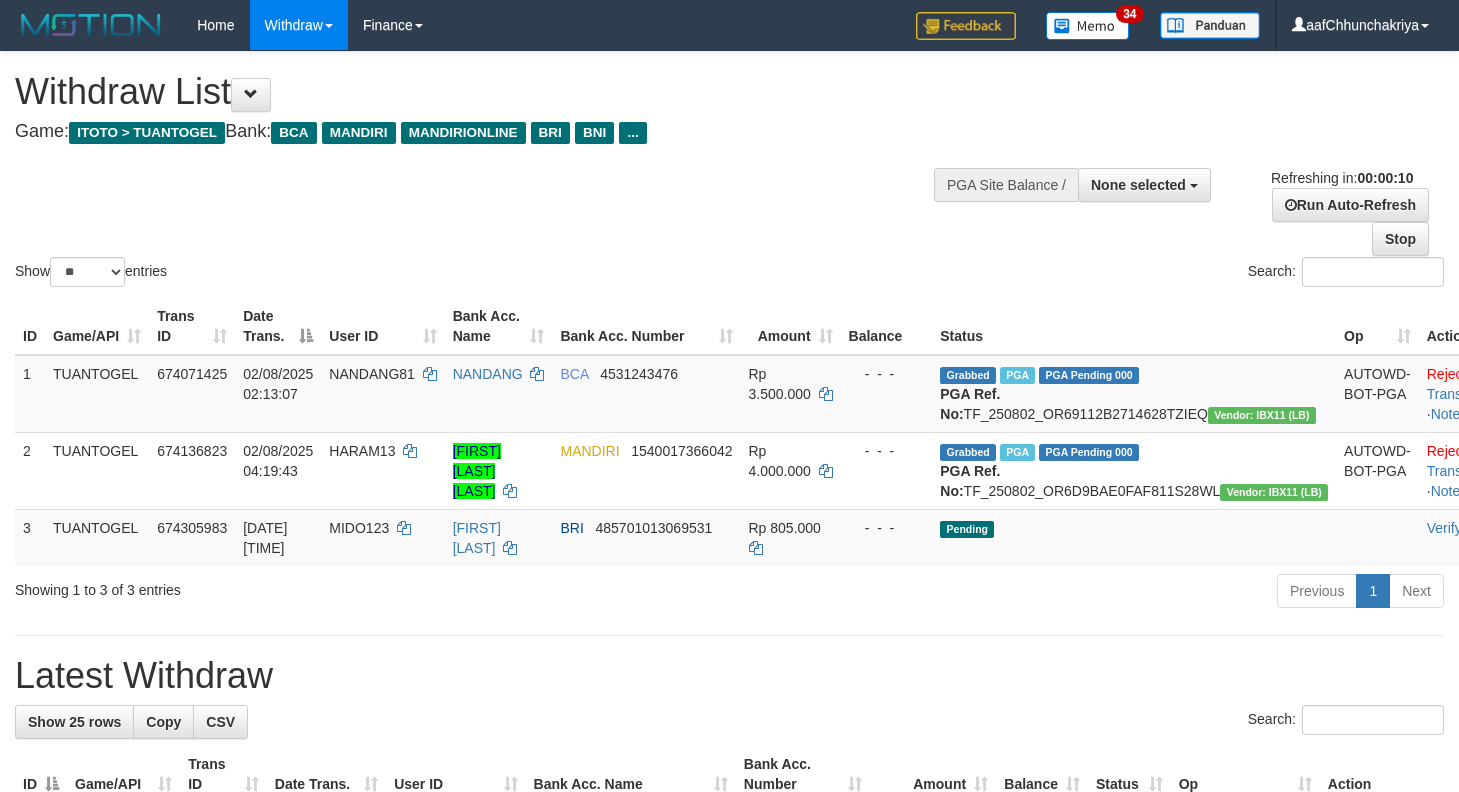 select 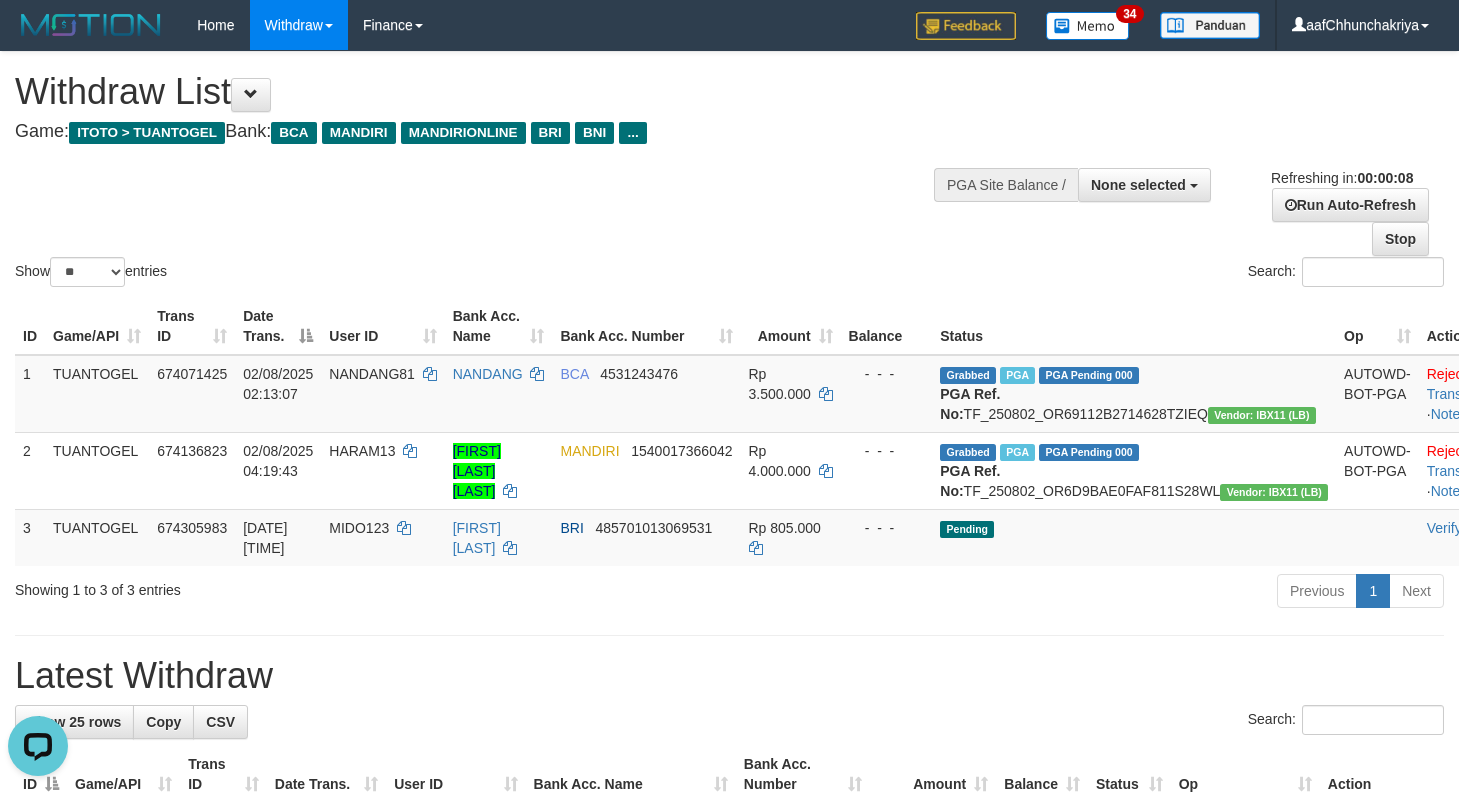 scroll, scrollTop: 0, scrollLeft: 0, axis: both 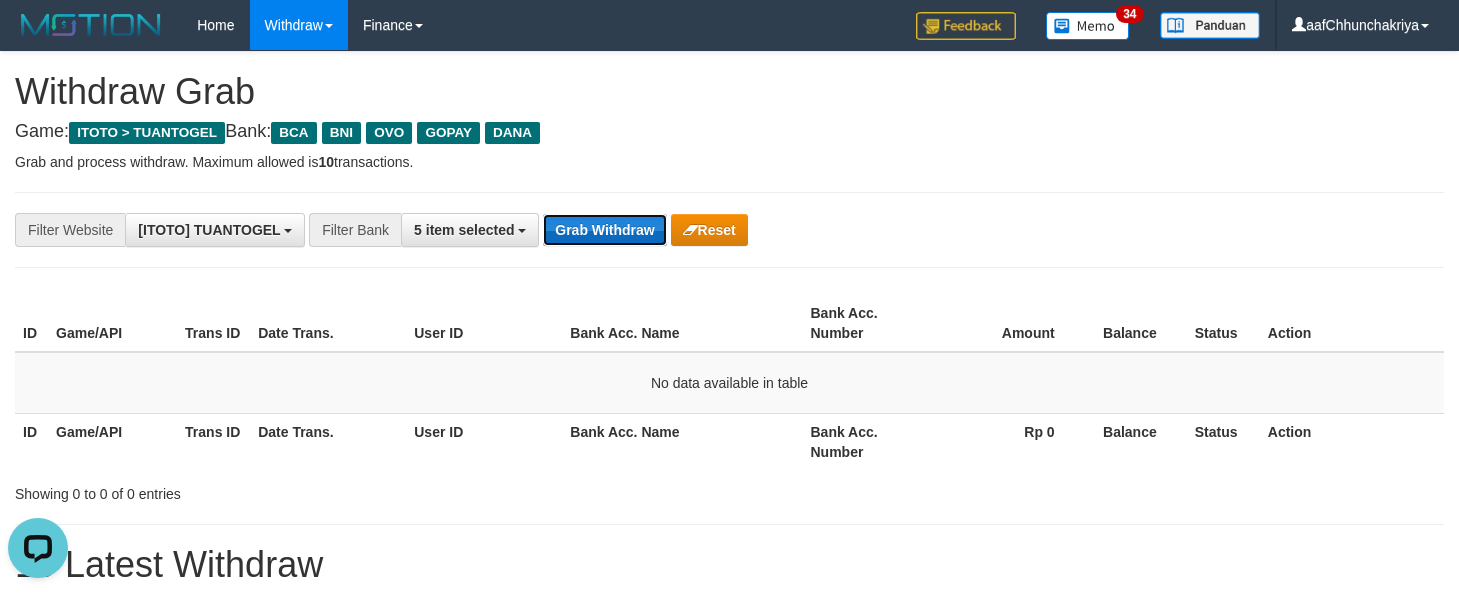 click on "Grab Withdraw" at bounding box center [604, 230] 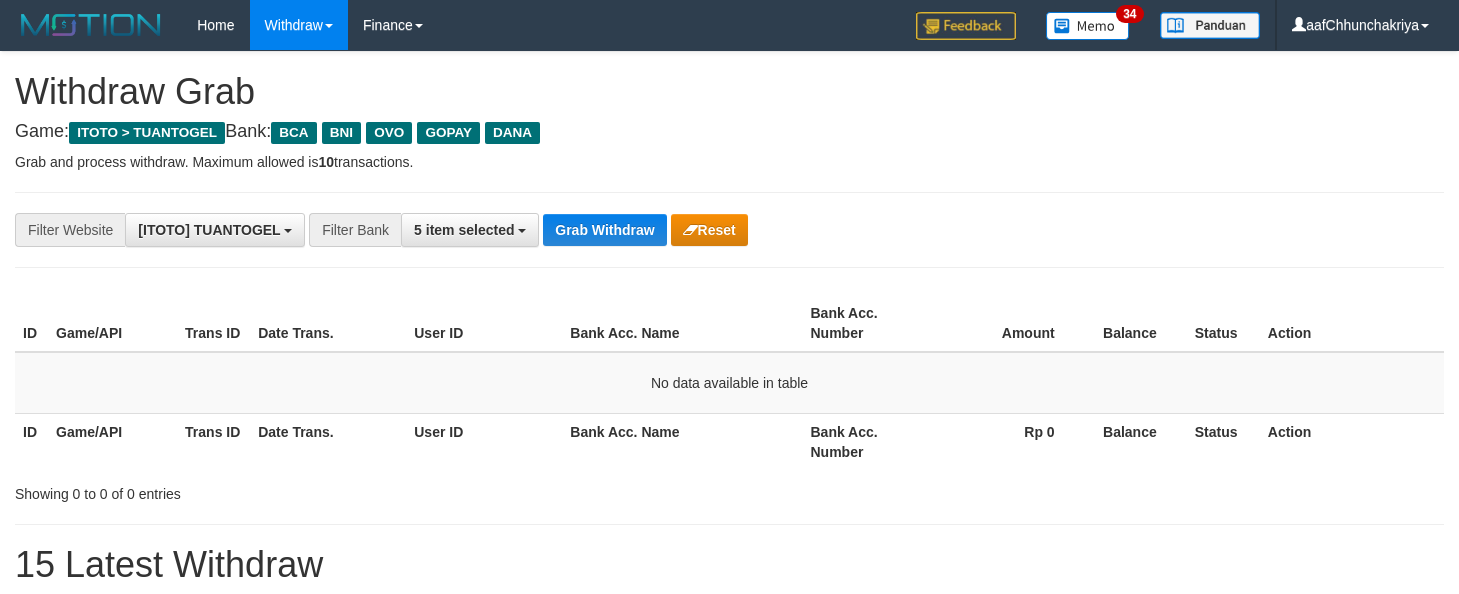 scroll, scrollTop: 0, scrollLeft: 0, axis: both 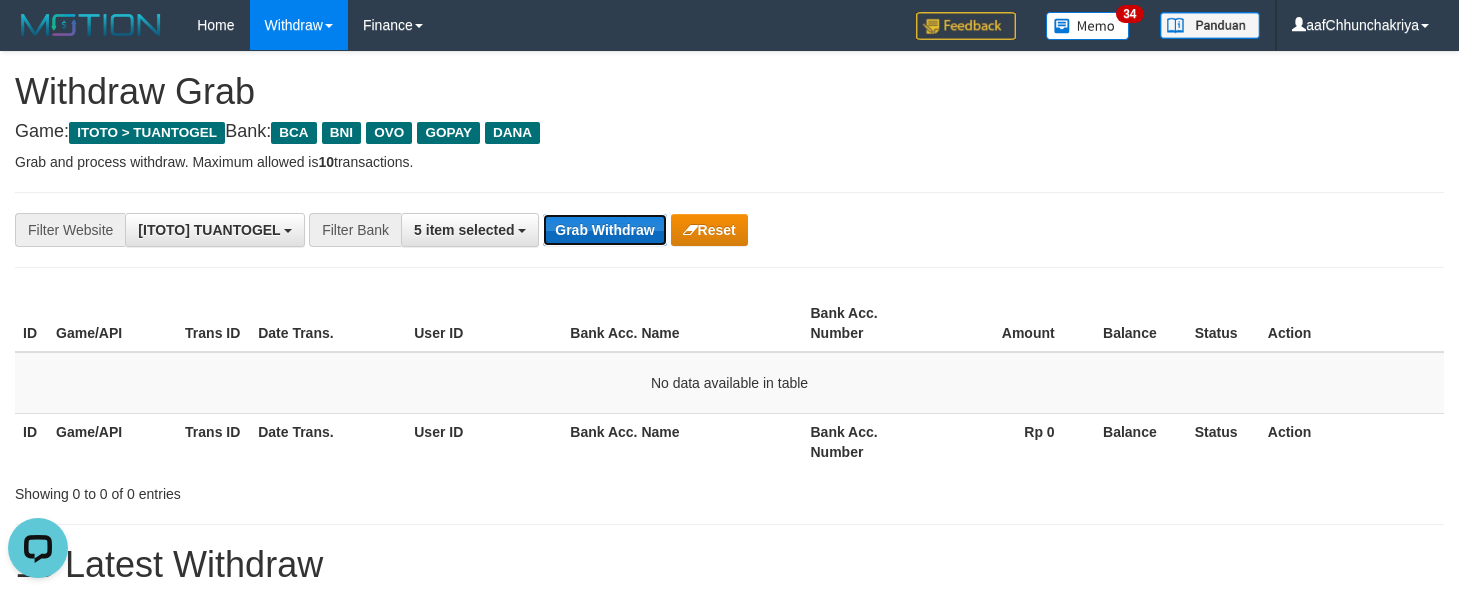click on "Grab Withdraw" at bounding box center (604, 230) 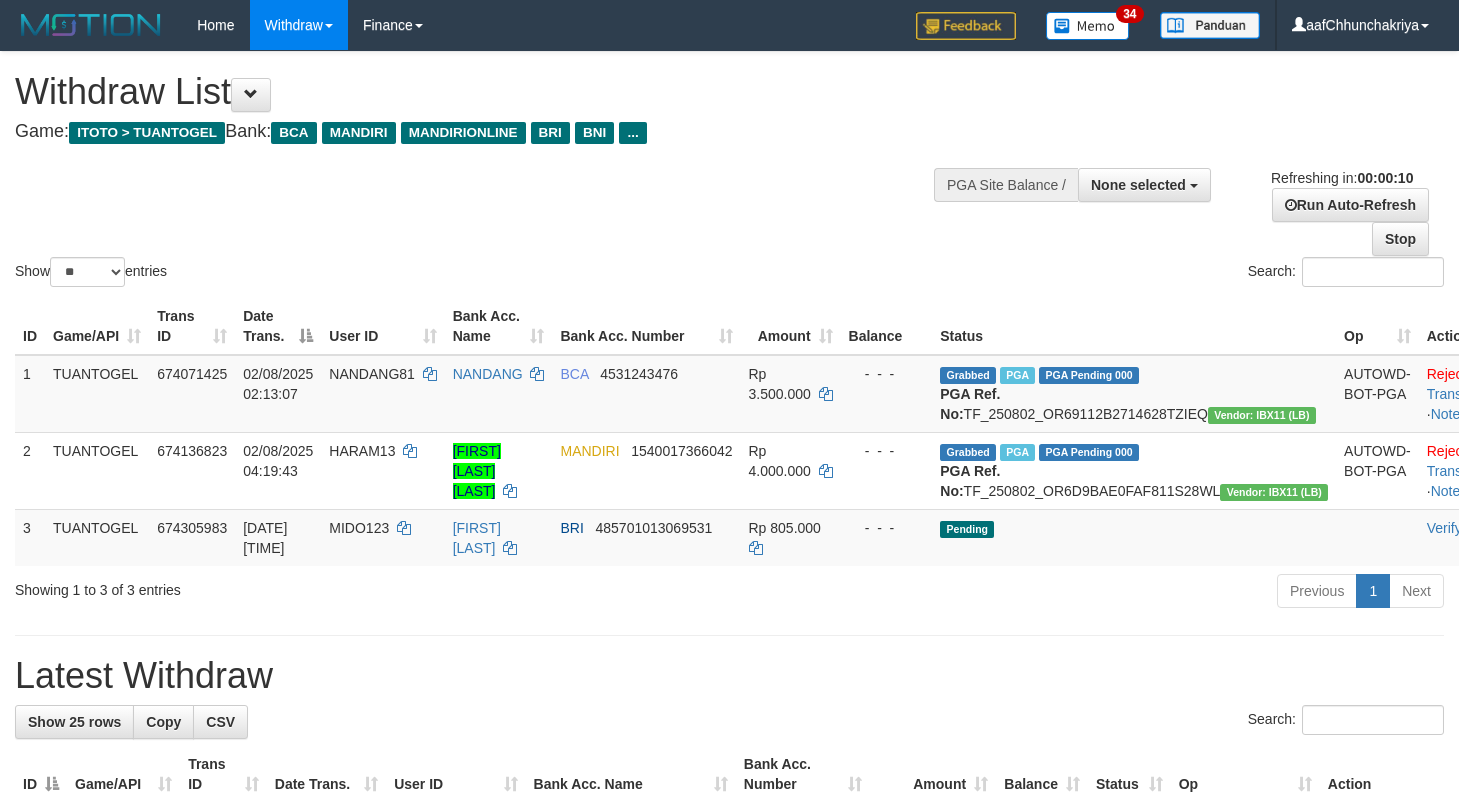 select 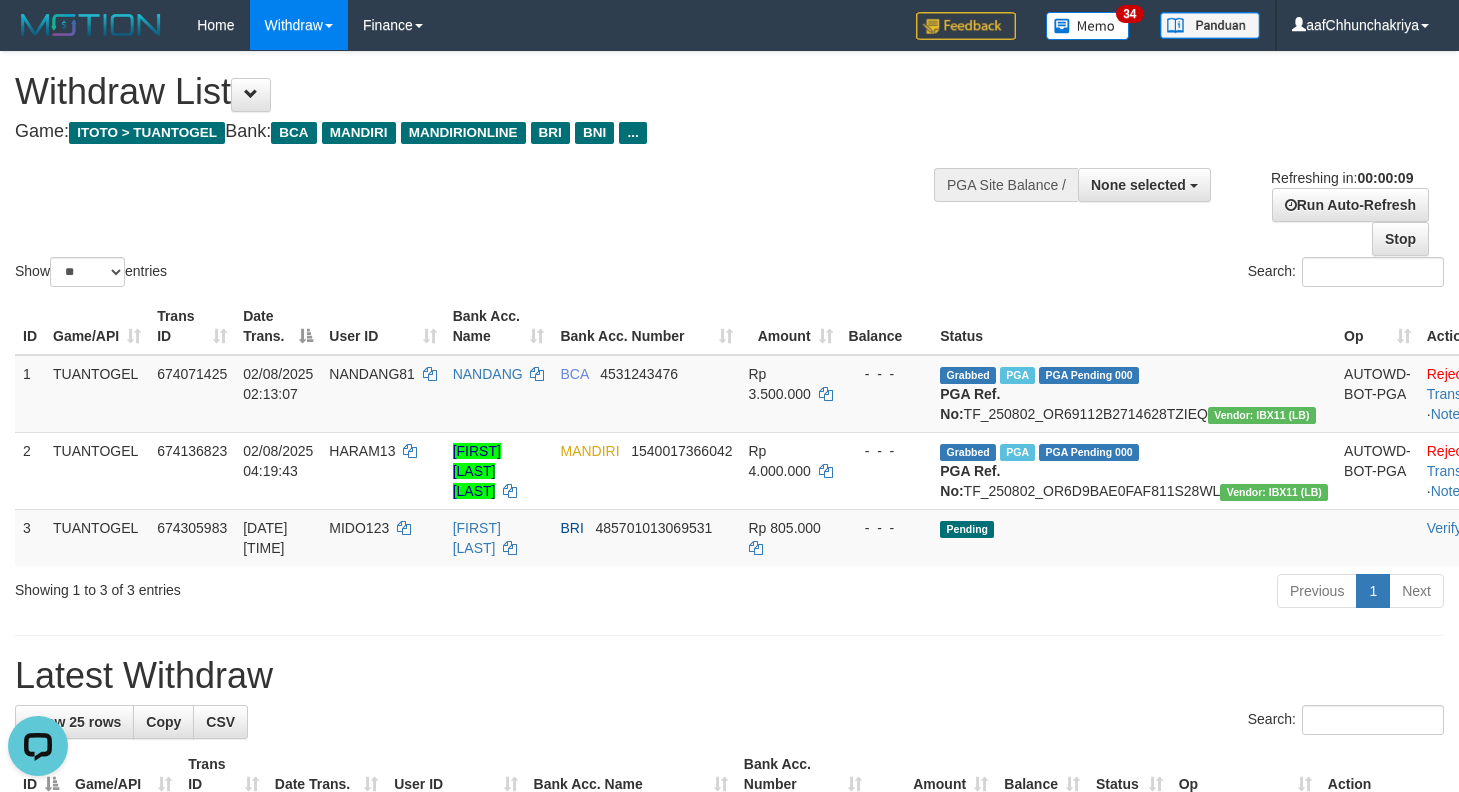 scroll, scrollTop: 0, scrollLeft: 0, axis: both 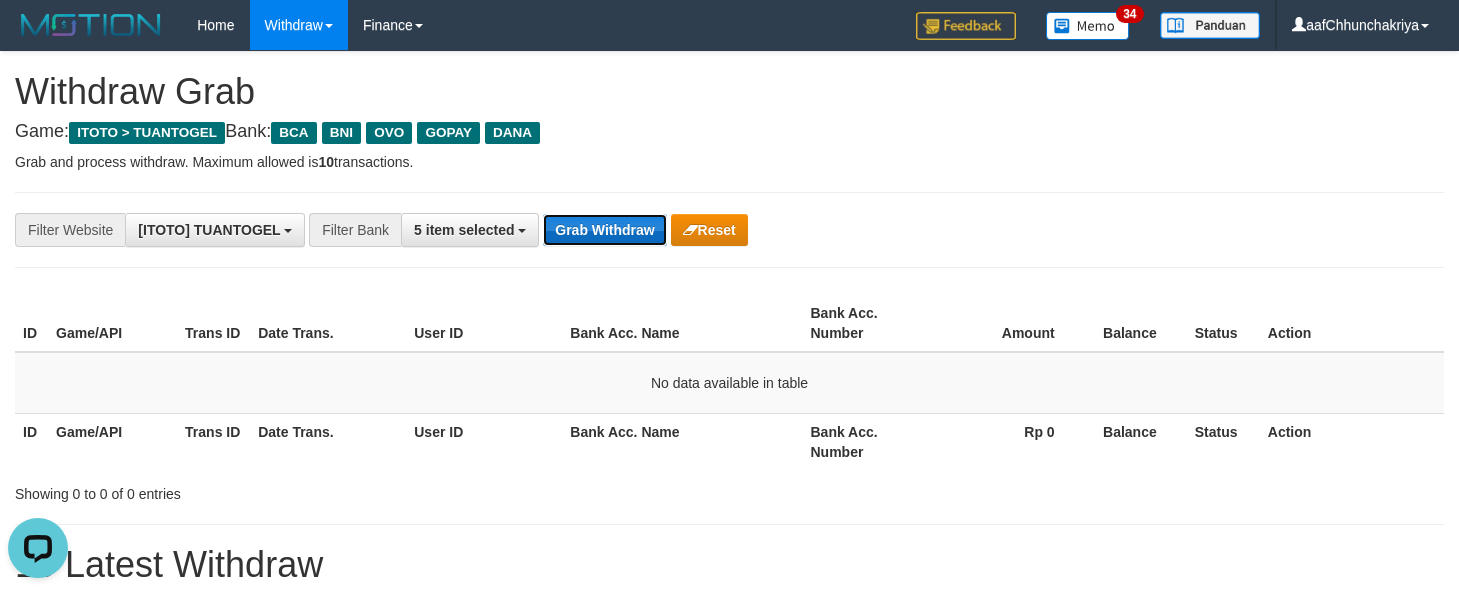 click on "Grab Withdraw" at bounding box center (604, 230) 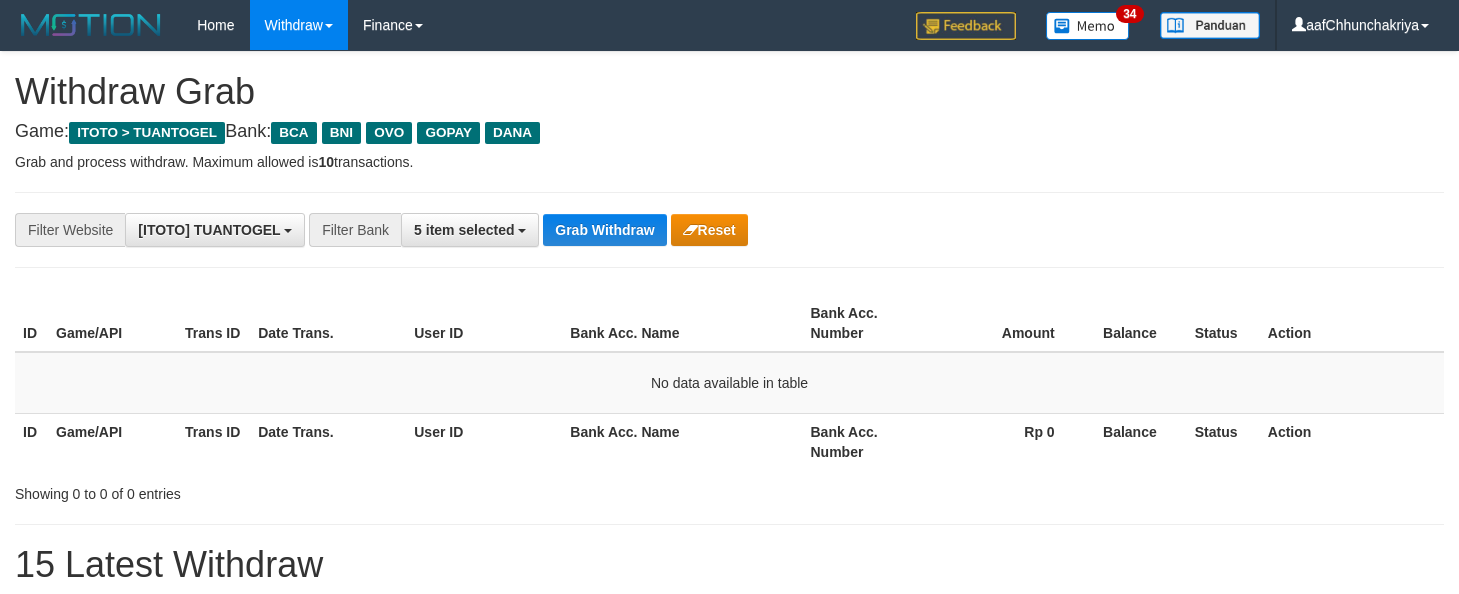 scroll, scrollTop: 0, scrollLeft: 0, axis: both 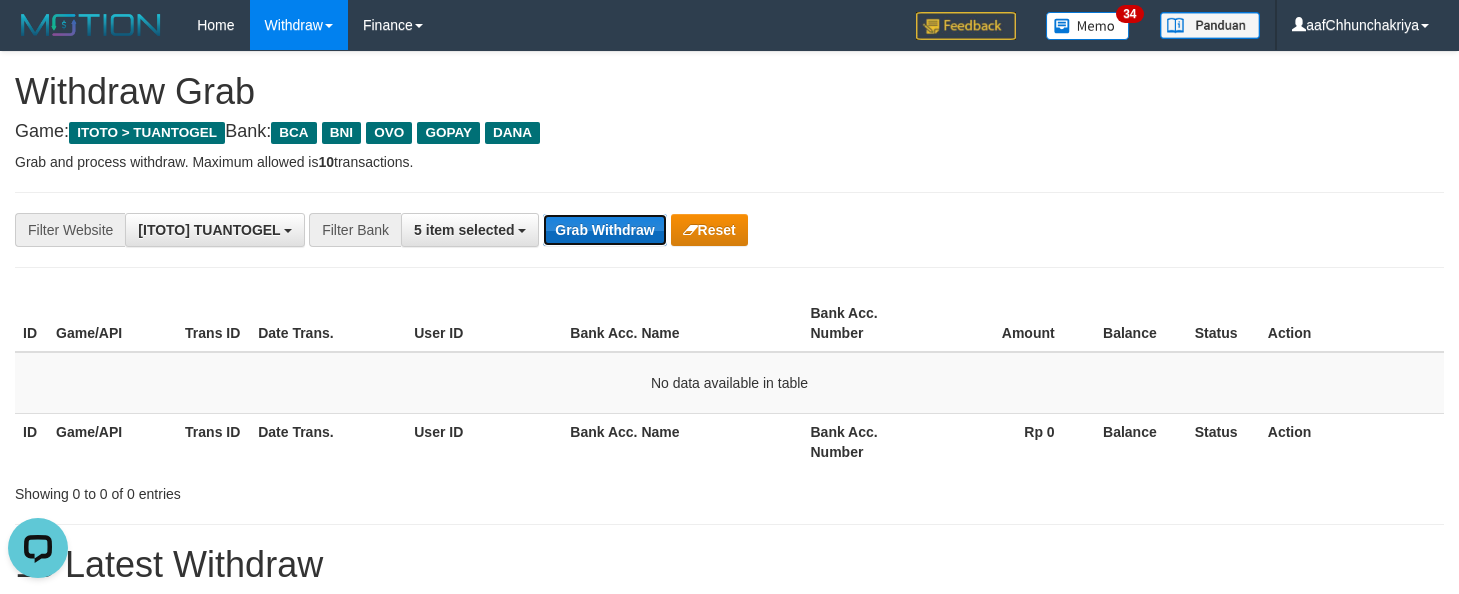 click on "Grab Withdraw" at bounding box center (604, 230) 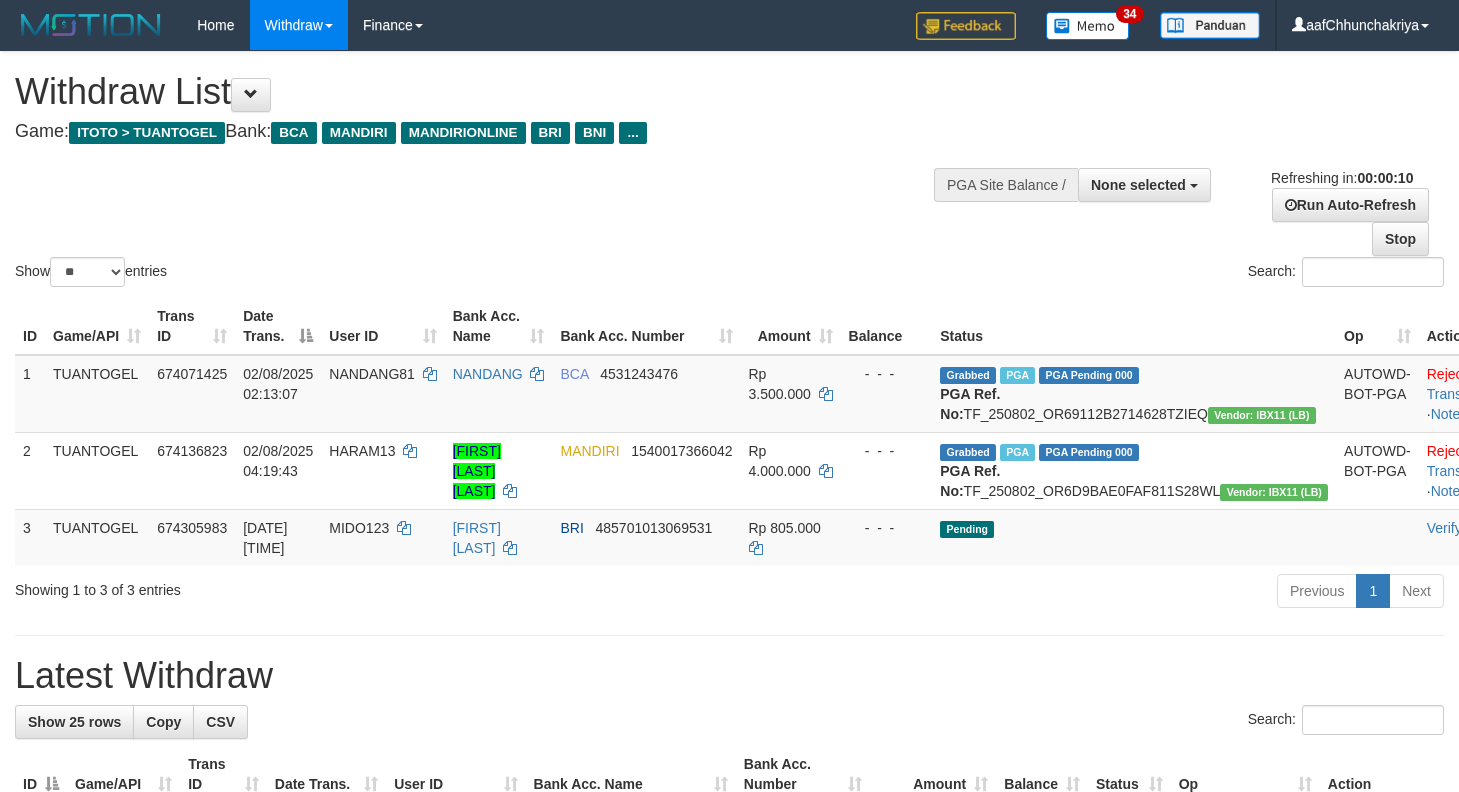 select 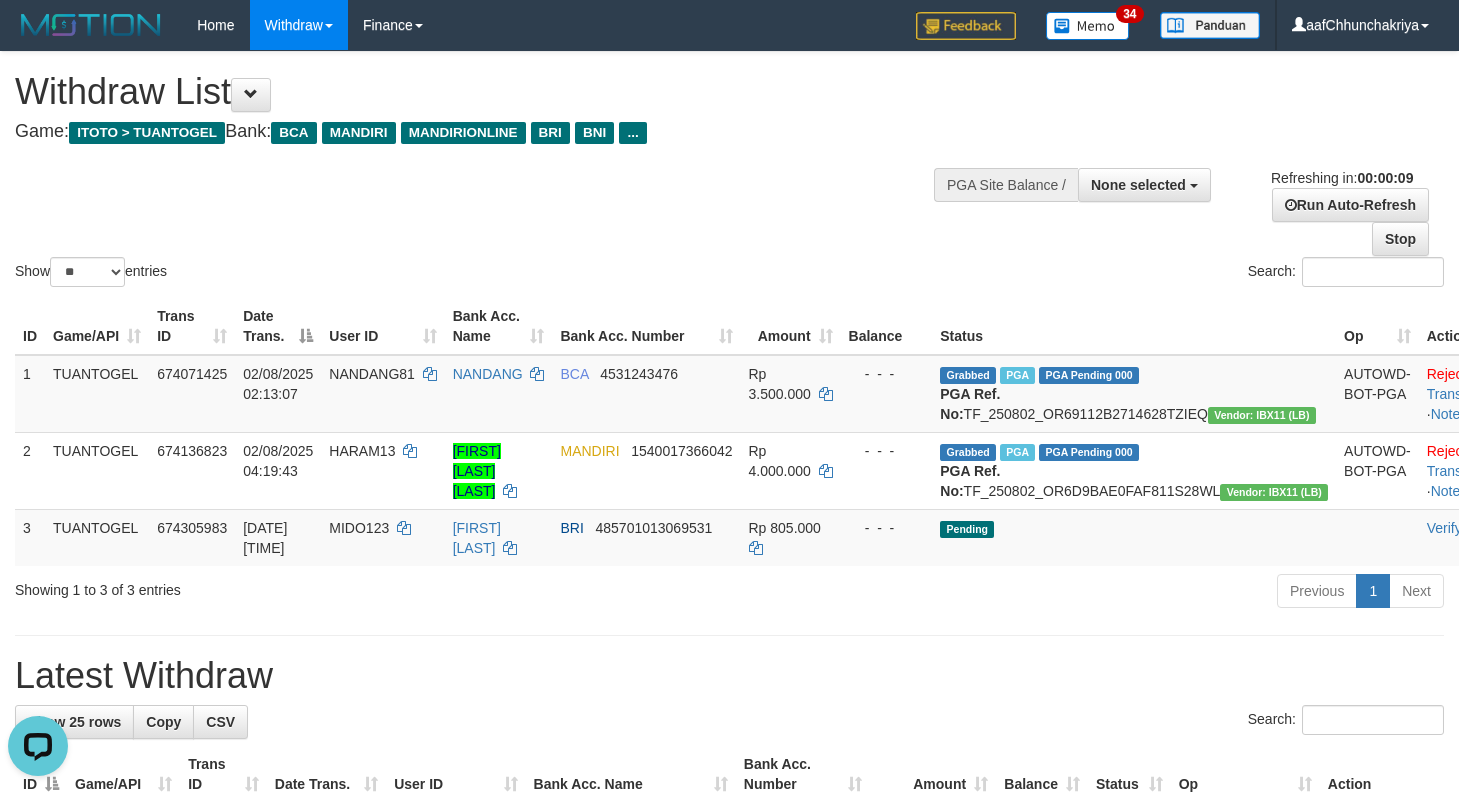 scroll, scrollTop: 0, scrollLeft: 0, axis: both 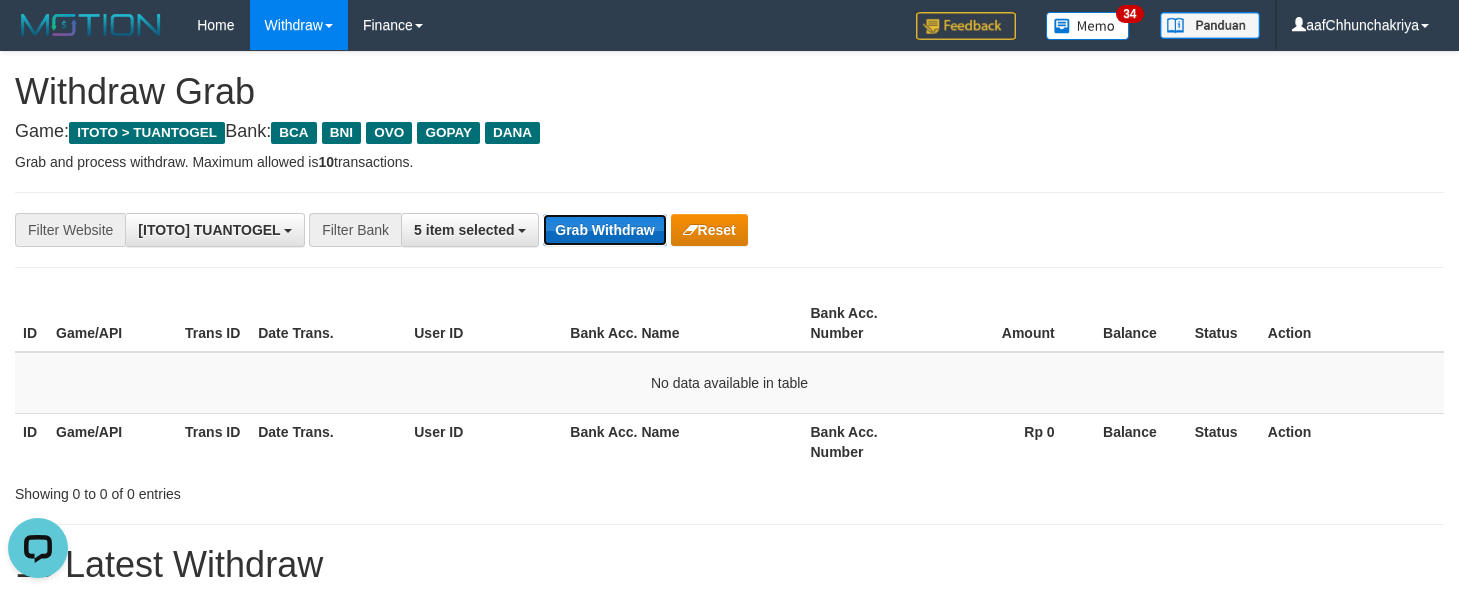 click on "Grab Withdraw" at bounding box center [604, 230] 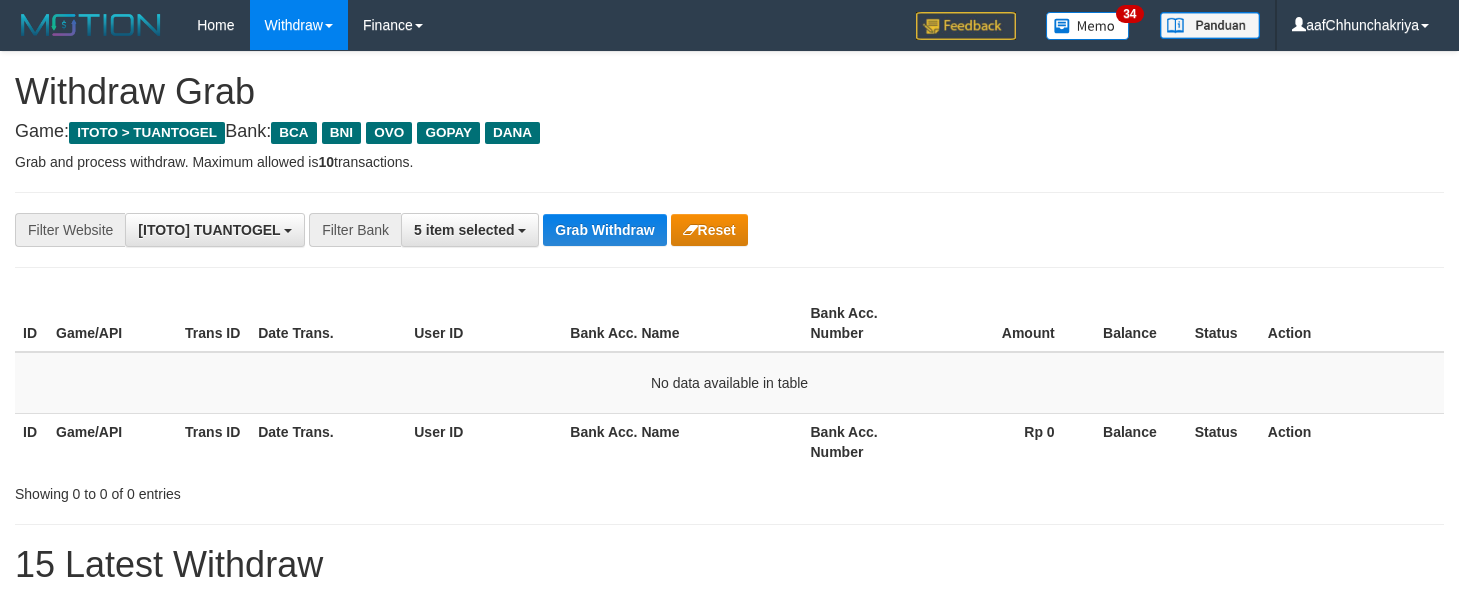 scroll, scrollTop: 0, scrollLeft: 0, axis: both 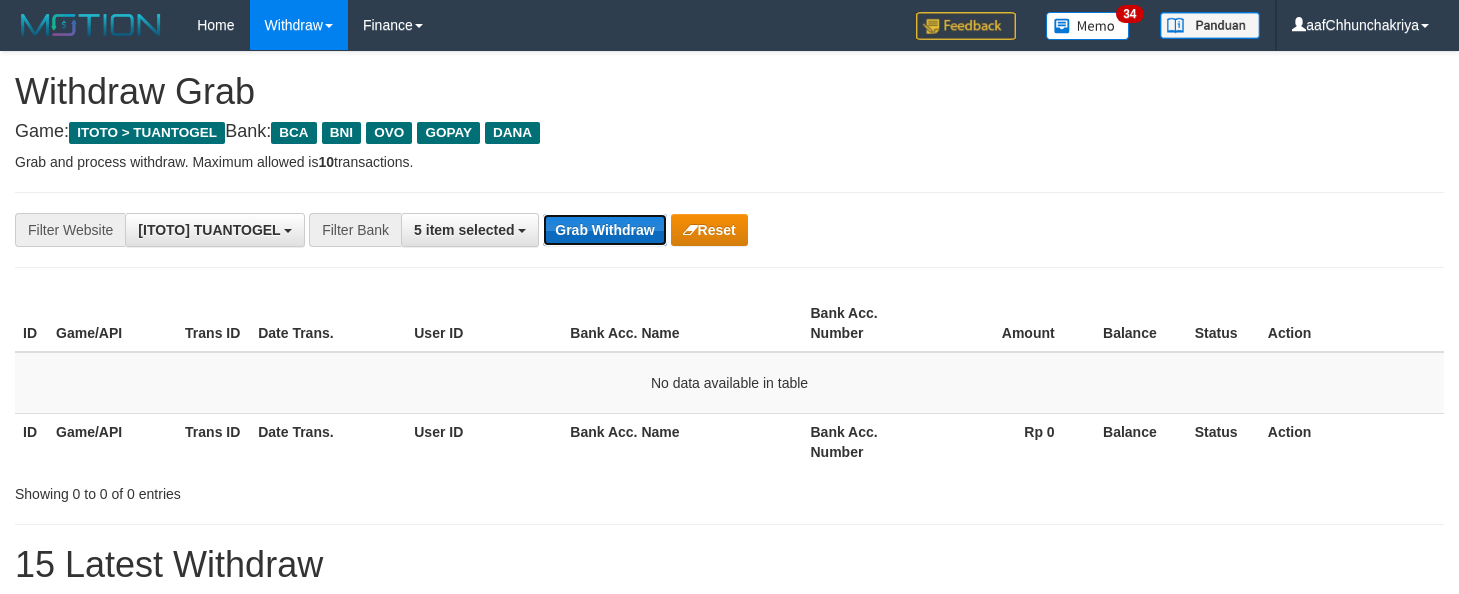 click on "Grab Withdraw" at bounding box center [604, 230] 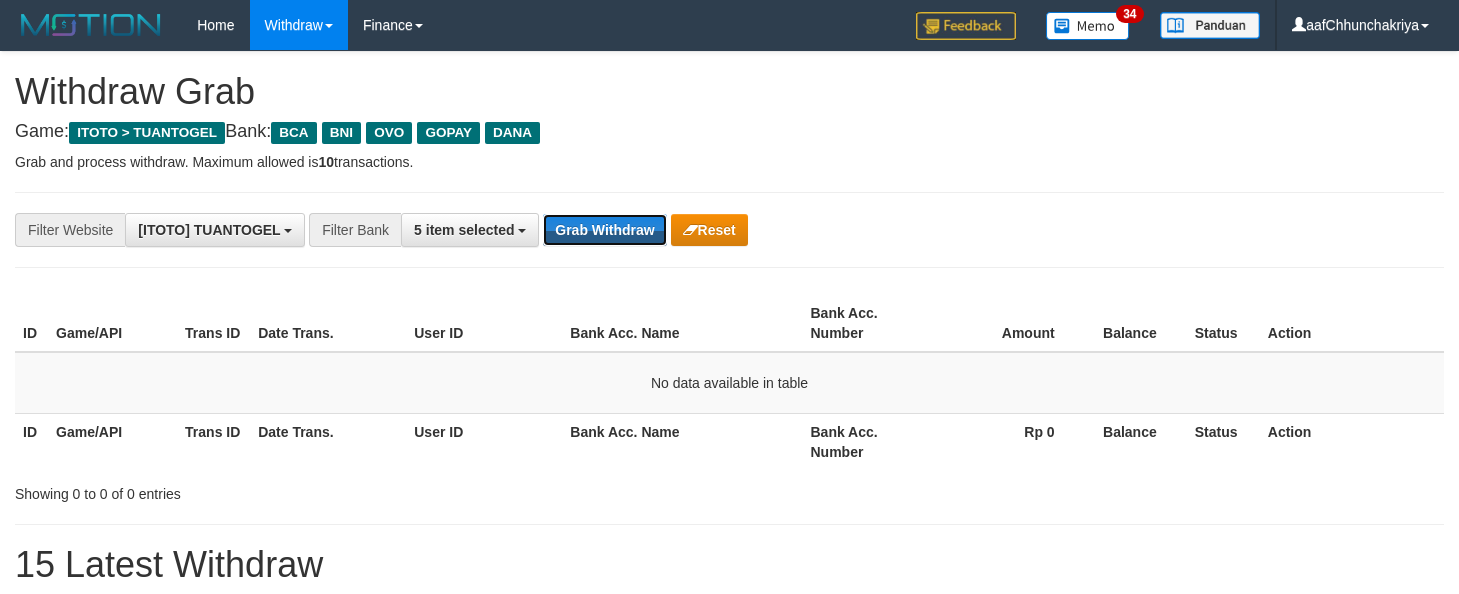 drag, startPoint x: 591, startPoint y: 226, endPoint x: 1014, endPoint y: 592, distance: 559.36127 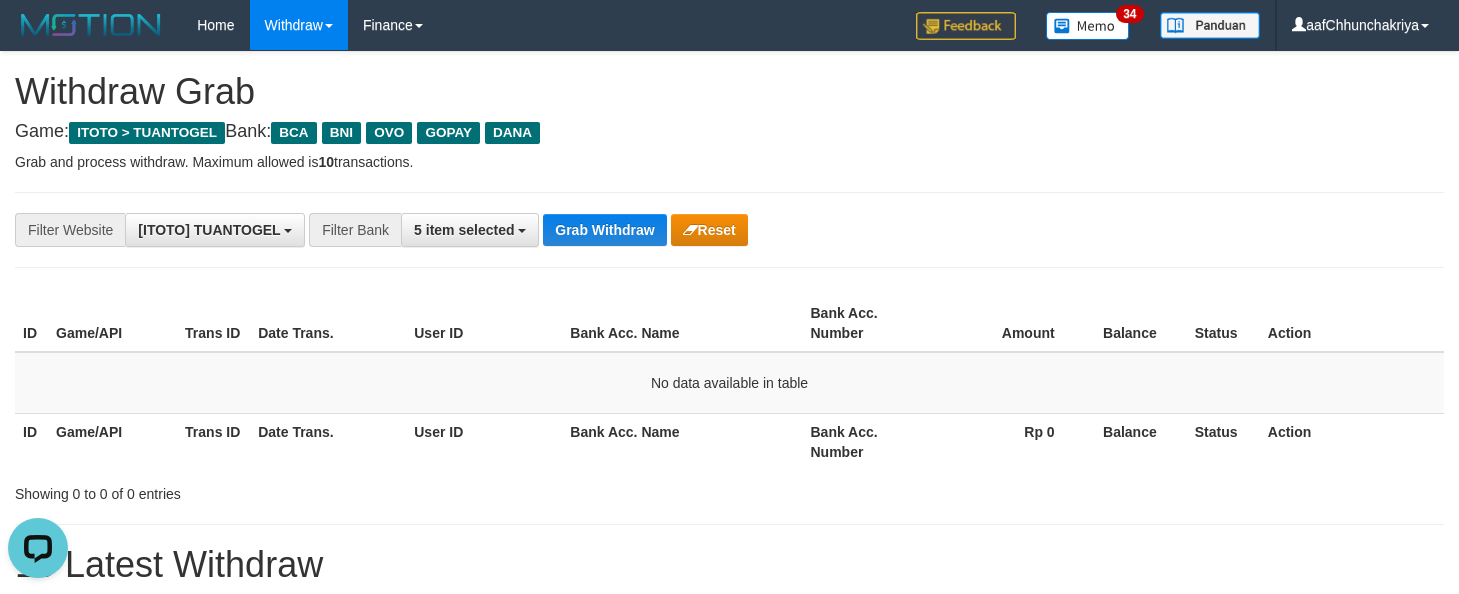 scroll, scrollTop: 0, scrollLeft: 0, axis: both 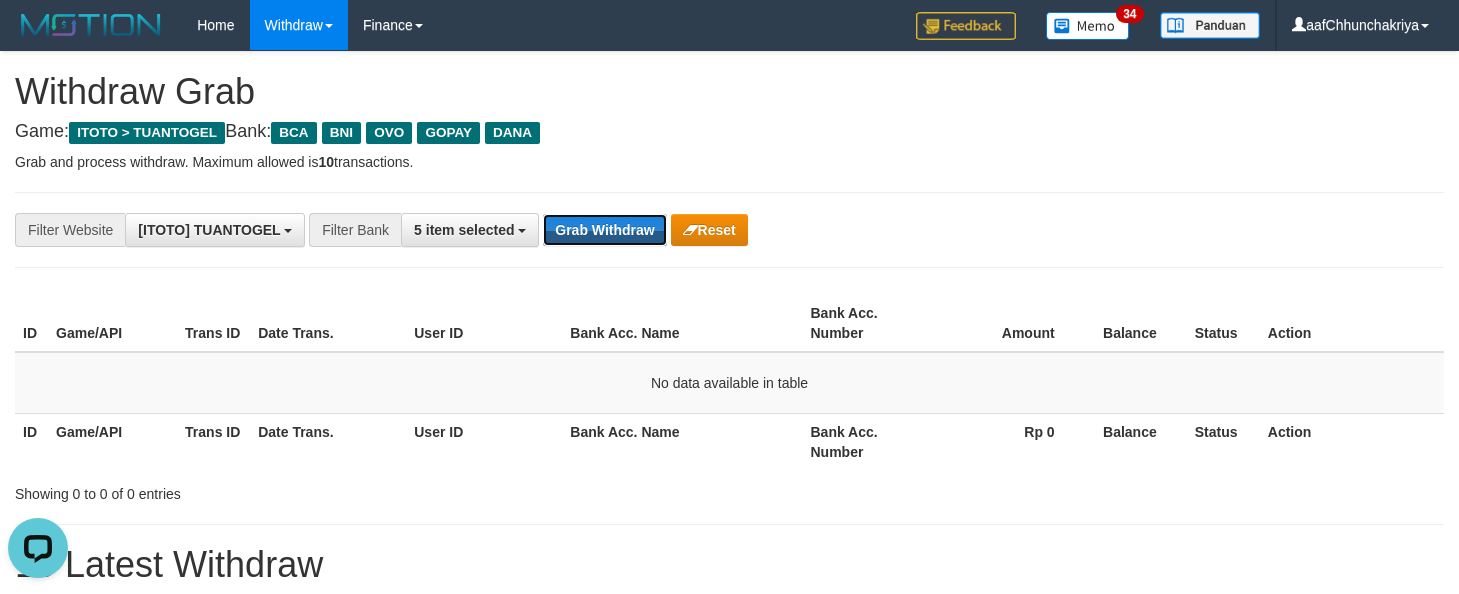 drag, startPoint x: 596, startPoint y: 229, endPoint x: 920, endPoint y: 484, distance: 412.31177 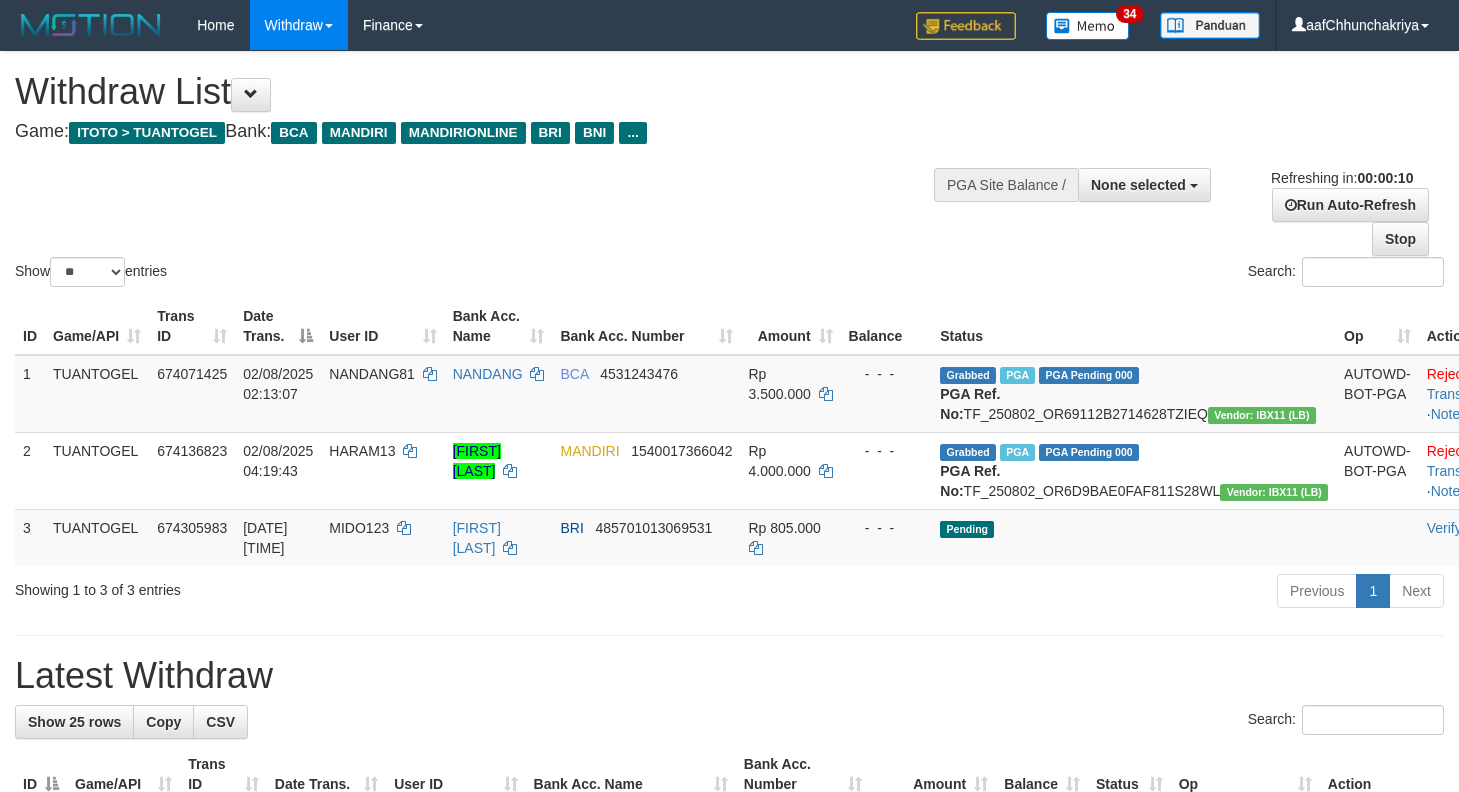 select 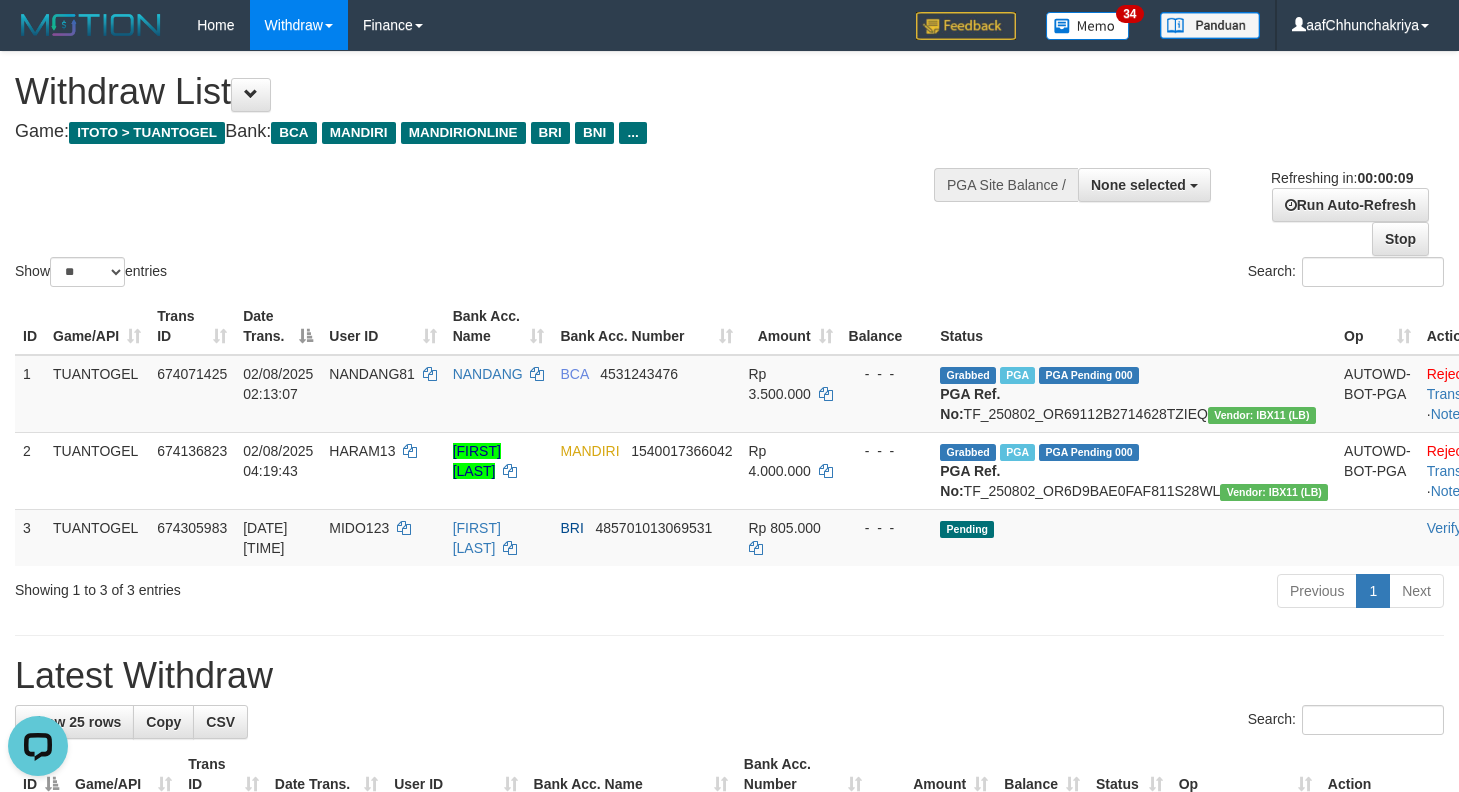 scroll, scrollTop: 0, scrollLeft: 0, axis: both 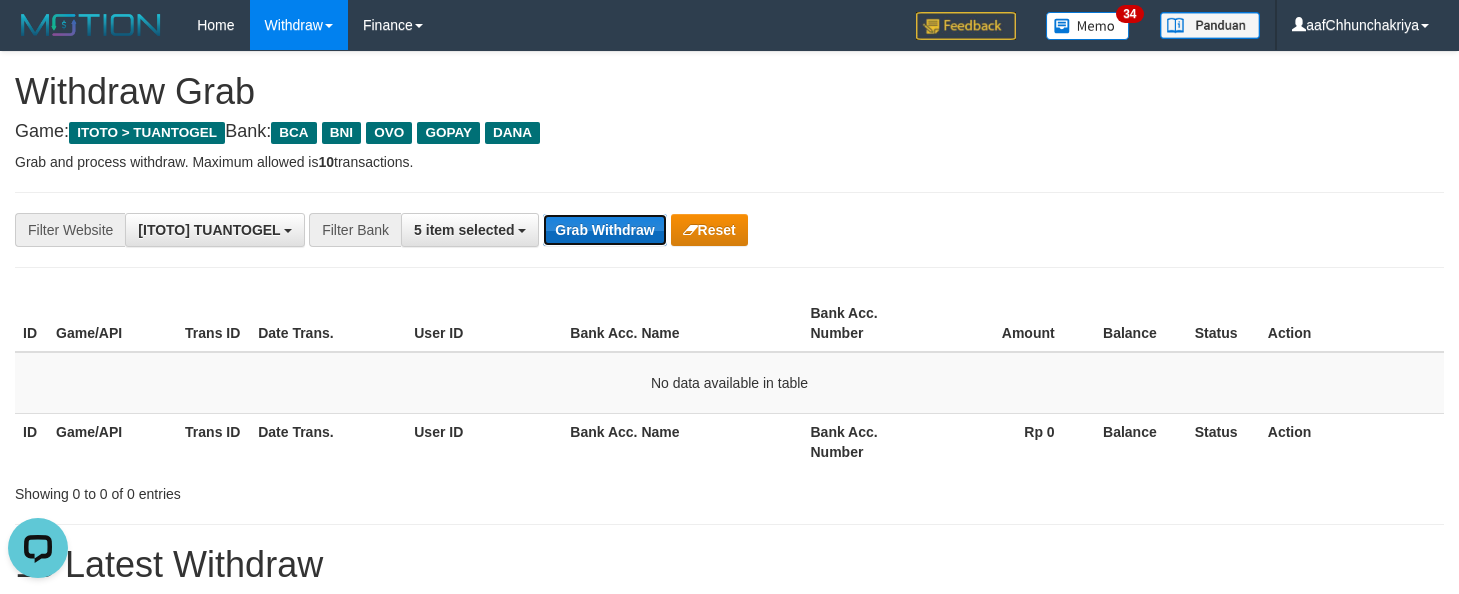 click on "Grab Withdraw" at bounding box center [604, 230] 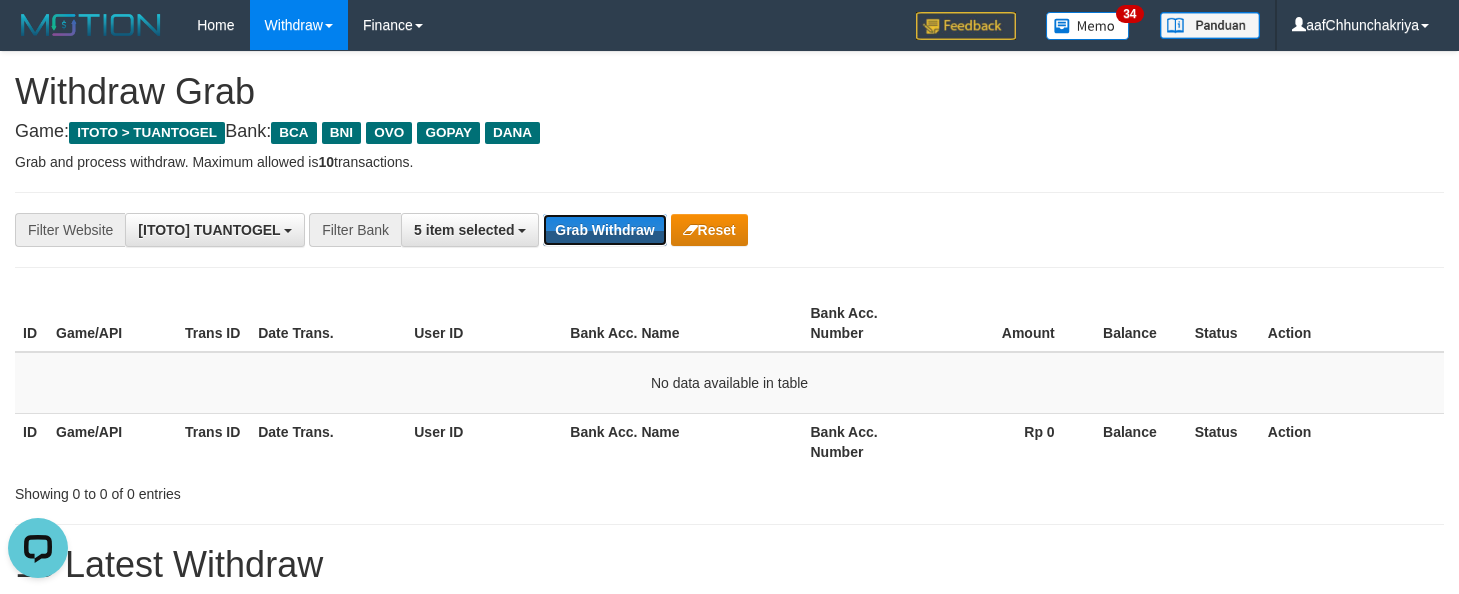 drag, startPoint x: 612, startPoint y: 228, endPoint x: 917, endPoint y: 474, distance: 391.84308 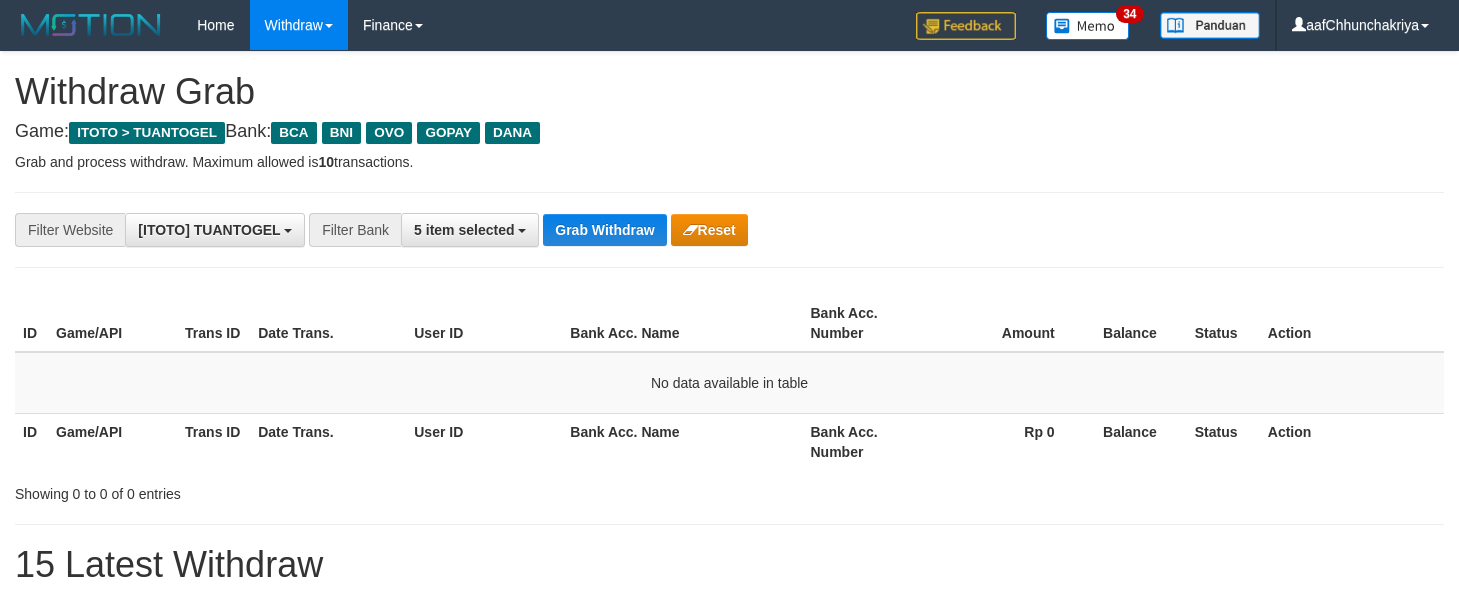 scroll, scrollTop: 0, scrollLeft: 0, axis: both 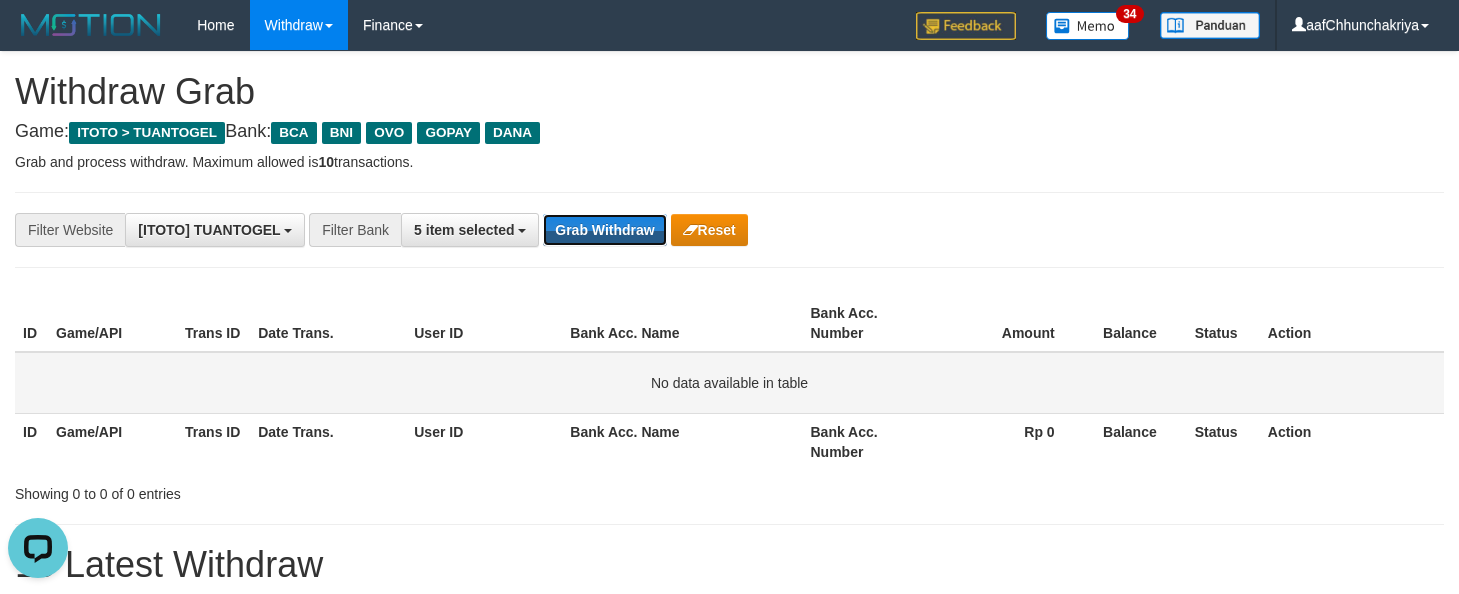 drag, startPoint x: 650, startPoint y: 233, endPoint x: 796, endPoint y: 371, distance: 200.89798 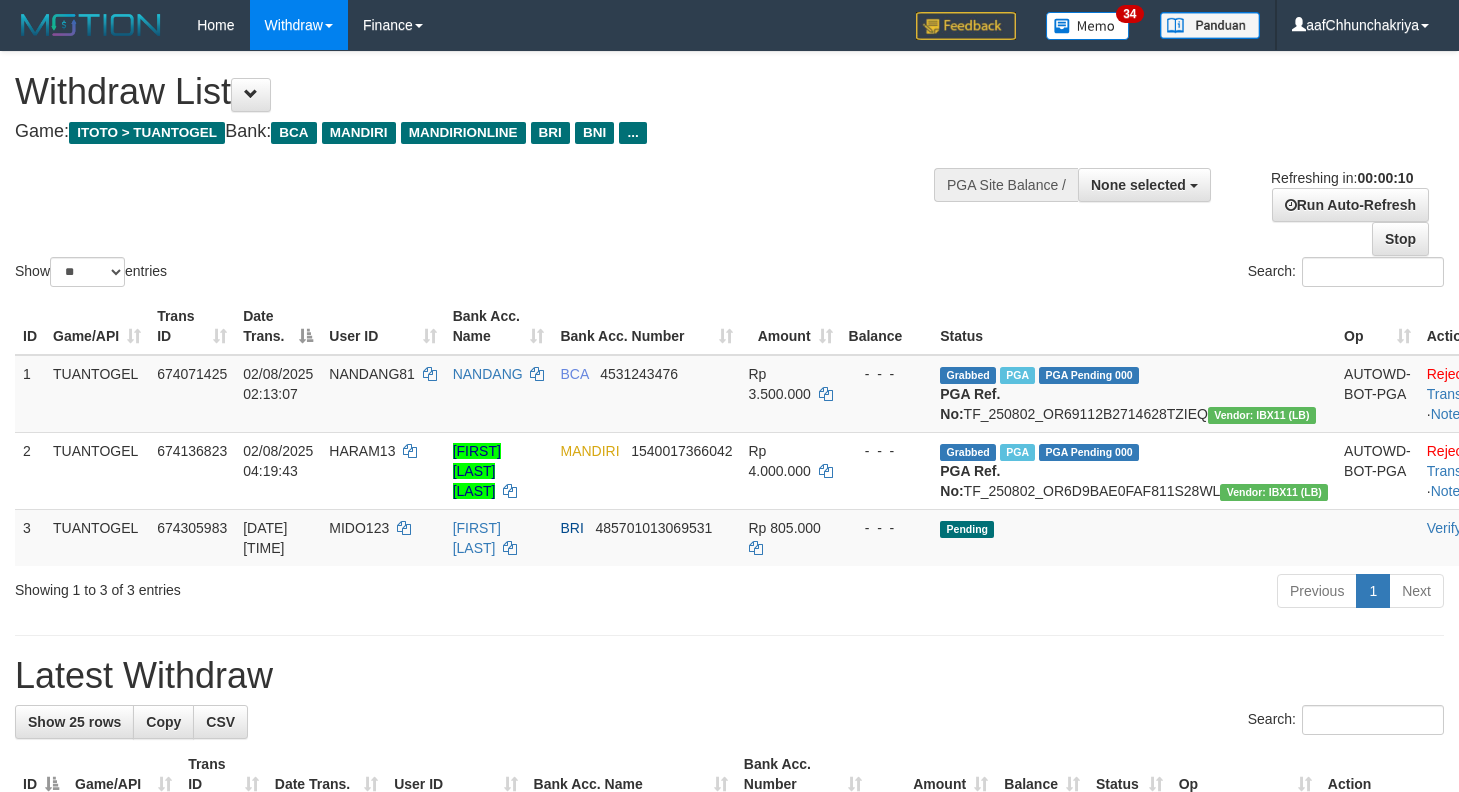 select 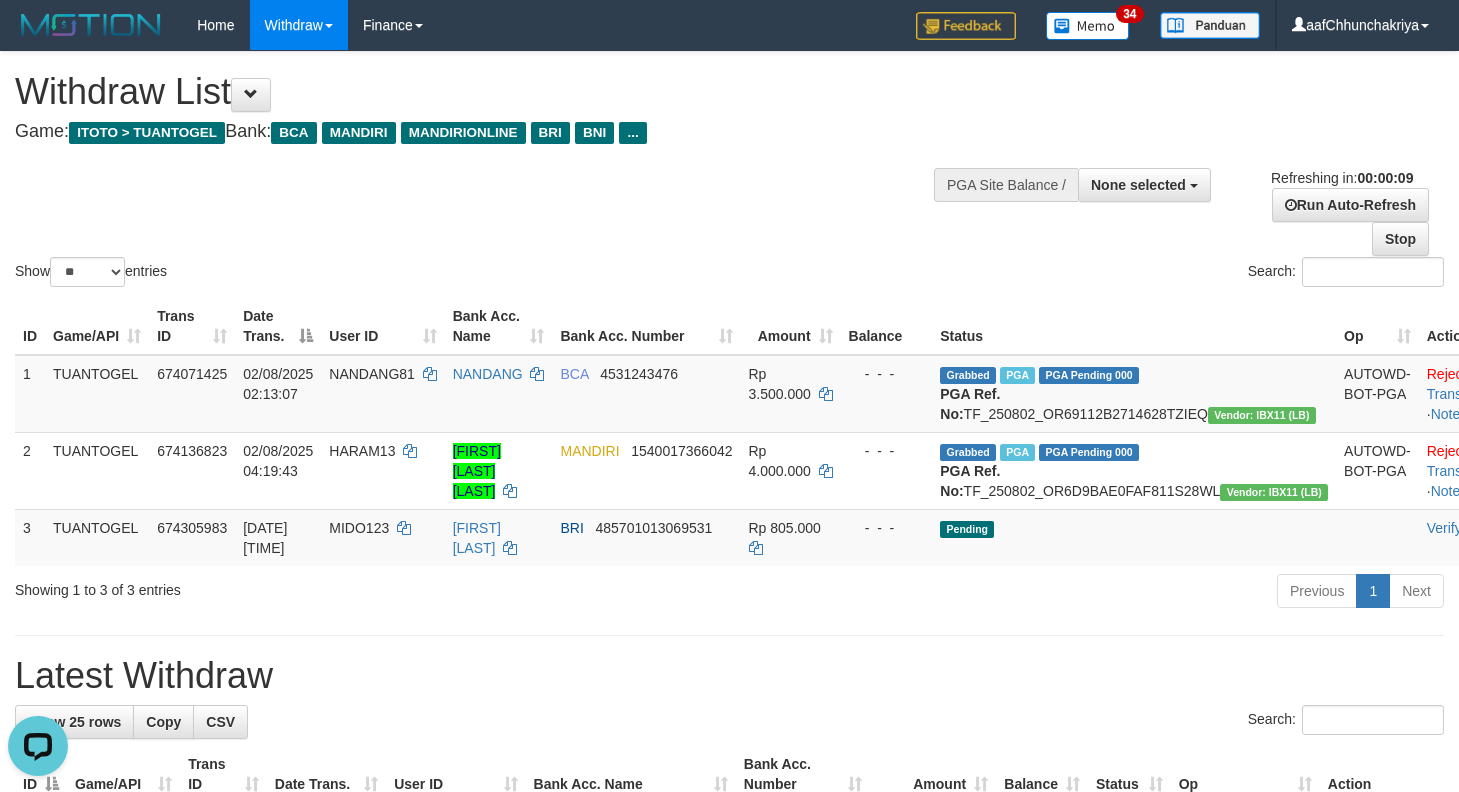 scroll, scrollTop: 0, scrollLeft: 0, axis: both 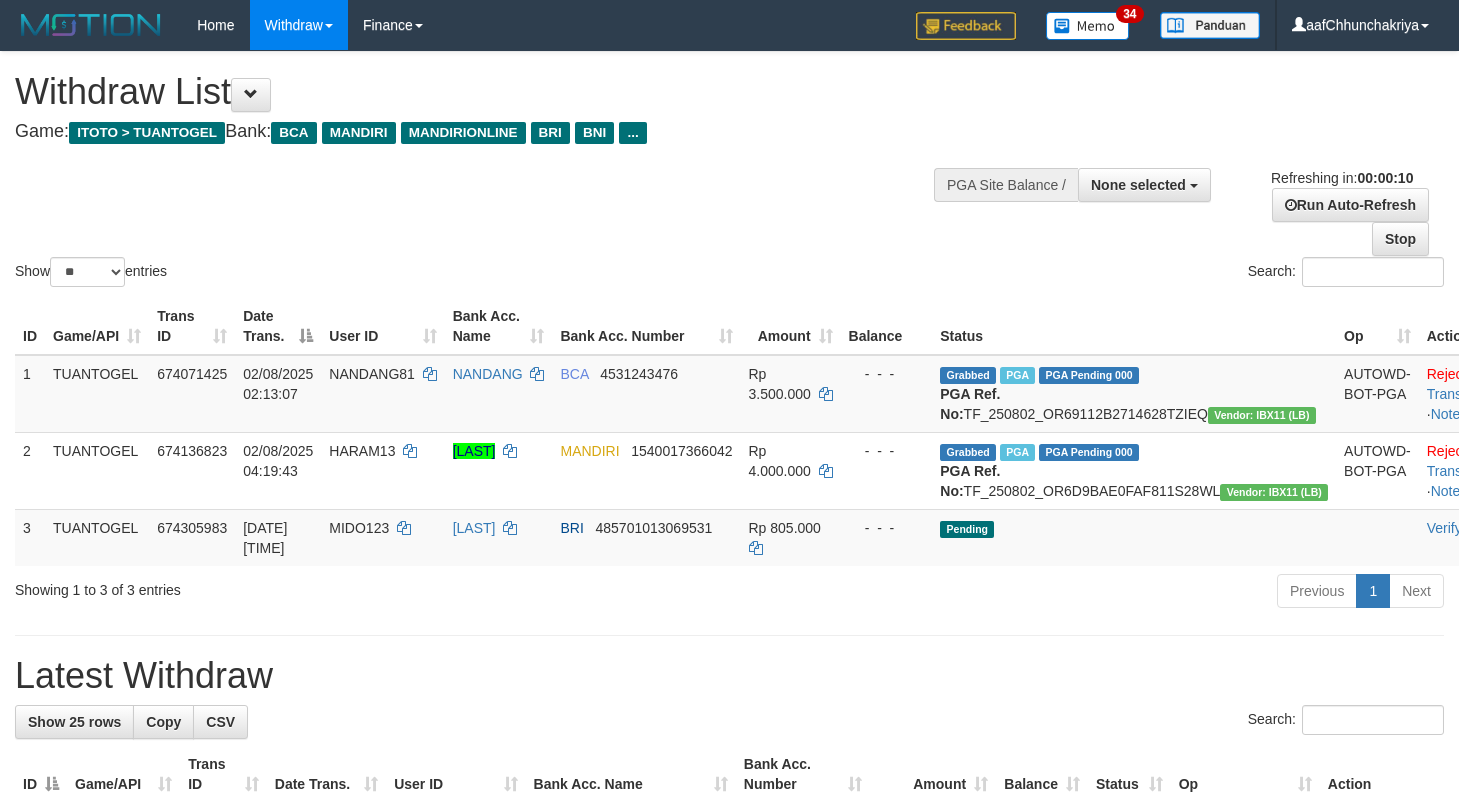 select 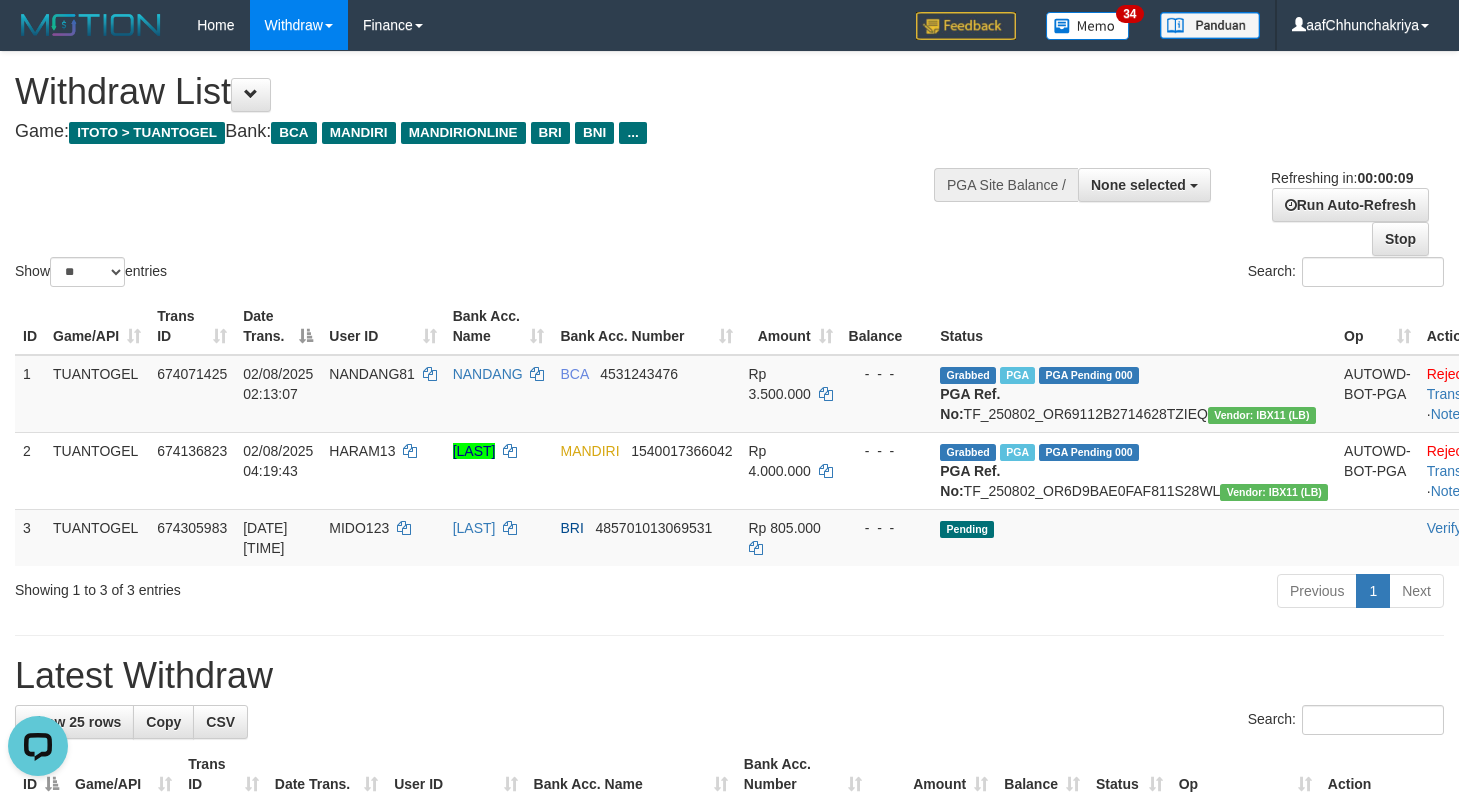scroll, scrollTop: 0, scrollLeft: 0, axis: both 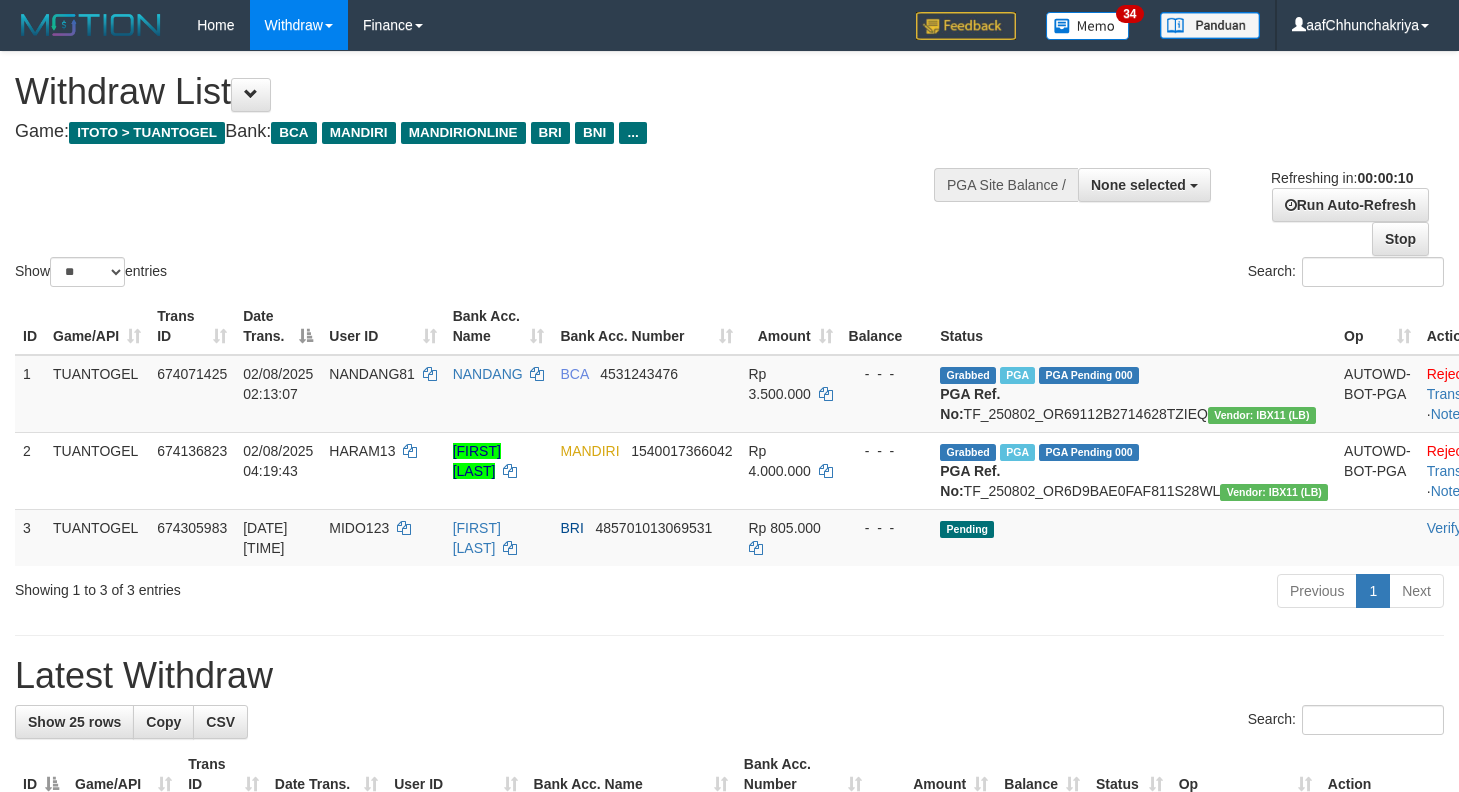 select 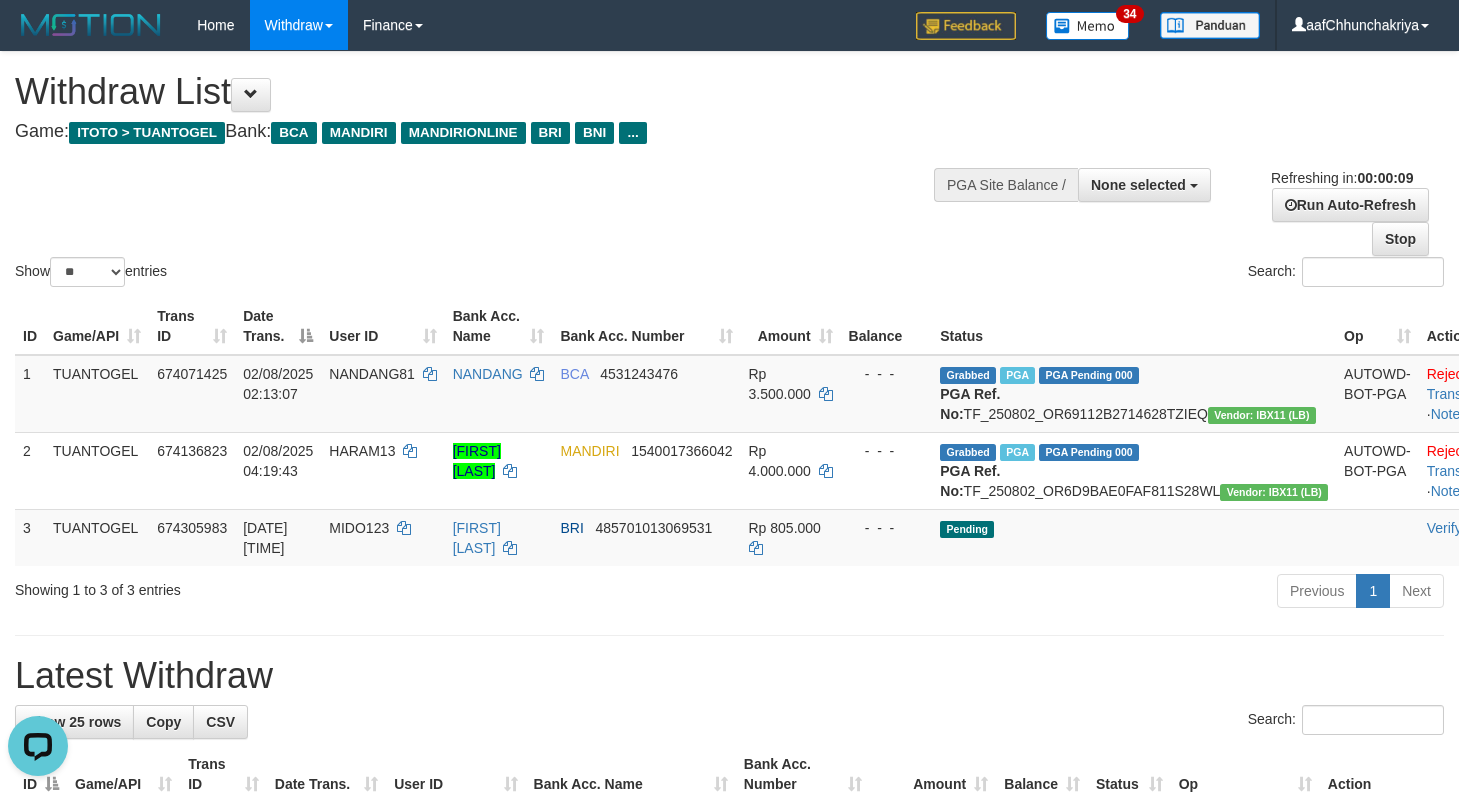 scroll, scrollTop: 0, scrollLeft: 0, axis: both 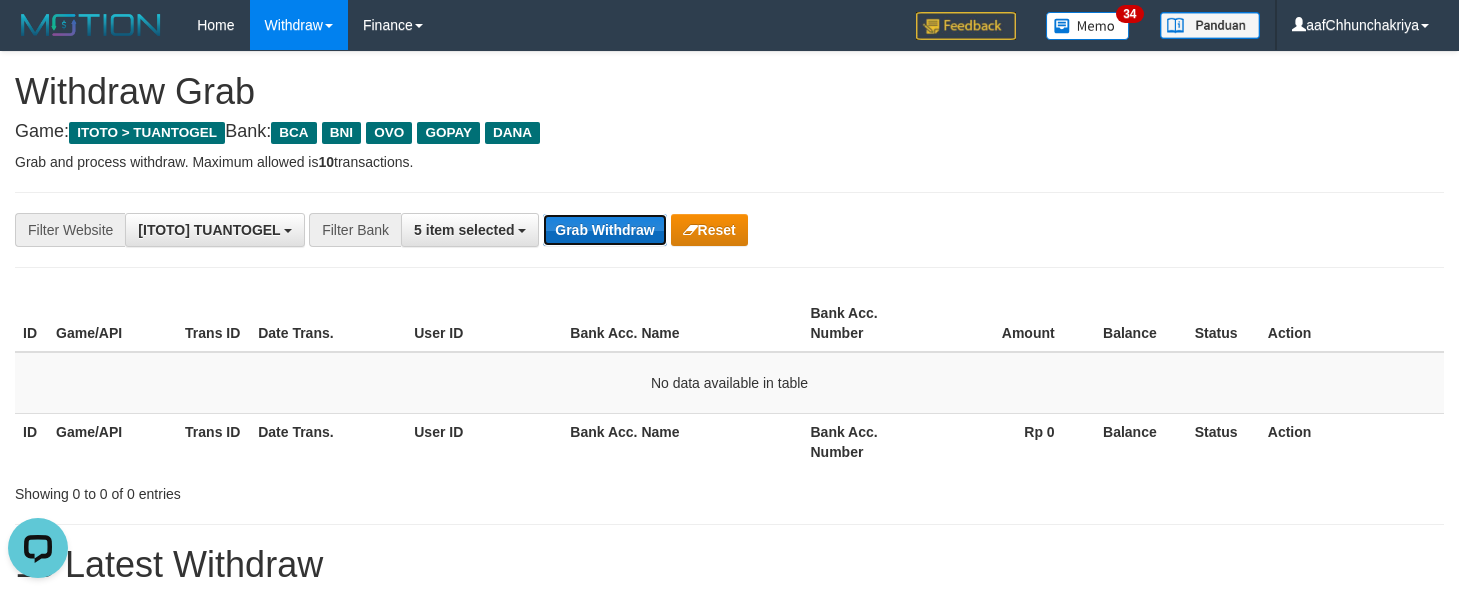 click on "Grab Withdraw" at bounding box center (604, 230) 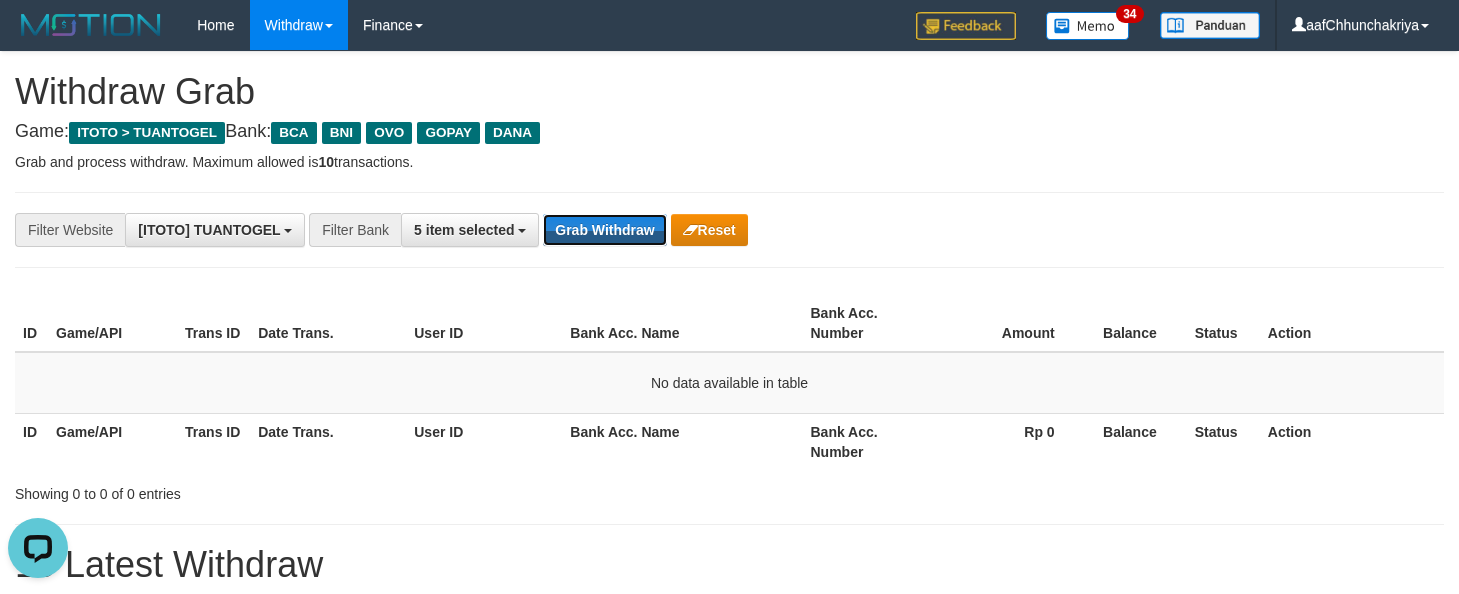 drag, startPoint x: 578, startPoint y: 231, endPoint x: 1134, endPoint y: 558, distance: 645.031 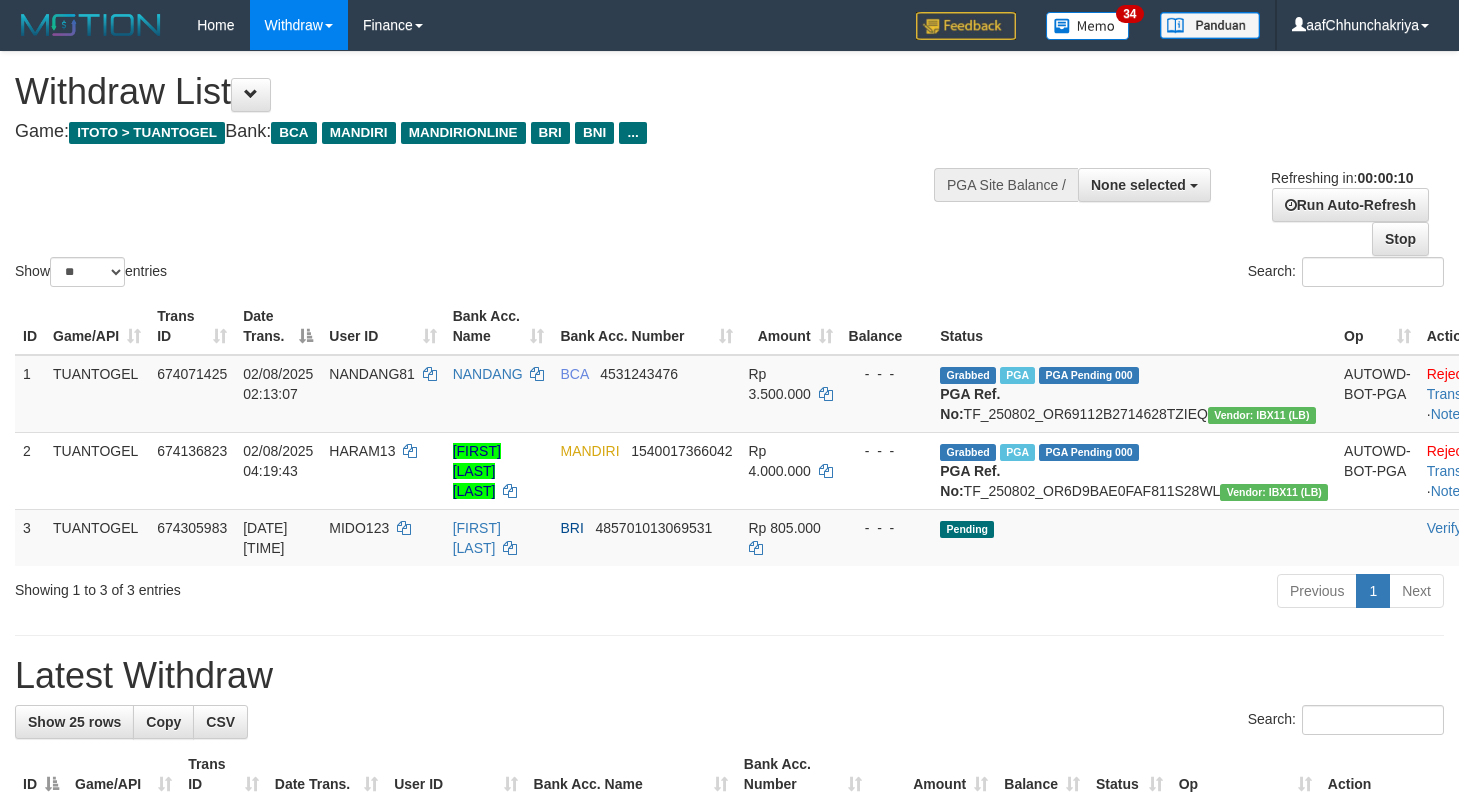 select 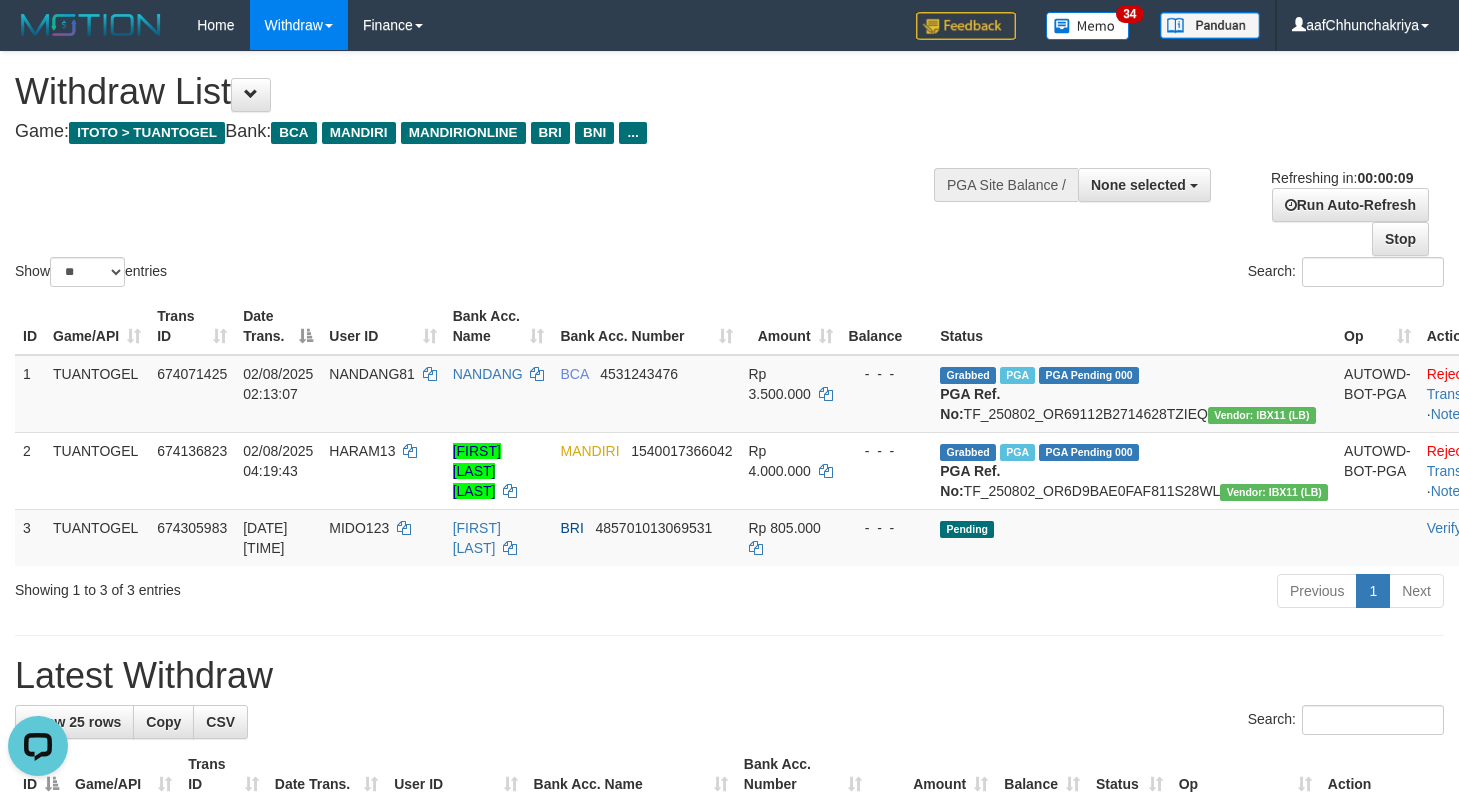 scroll, scrollTop: 0, scrollLeft: 0, axis: both 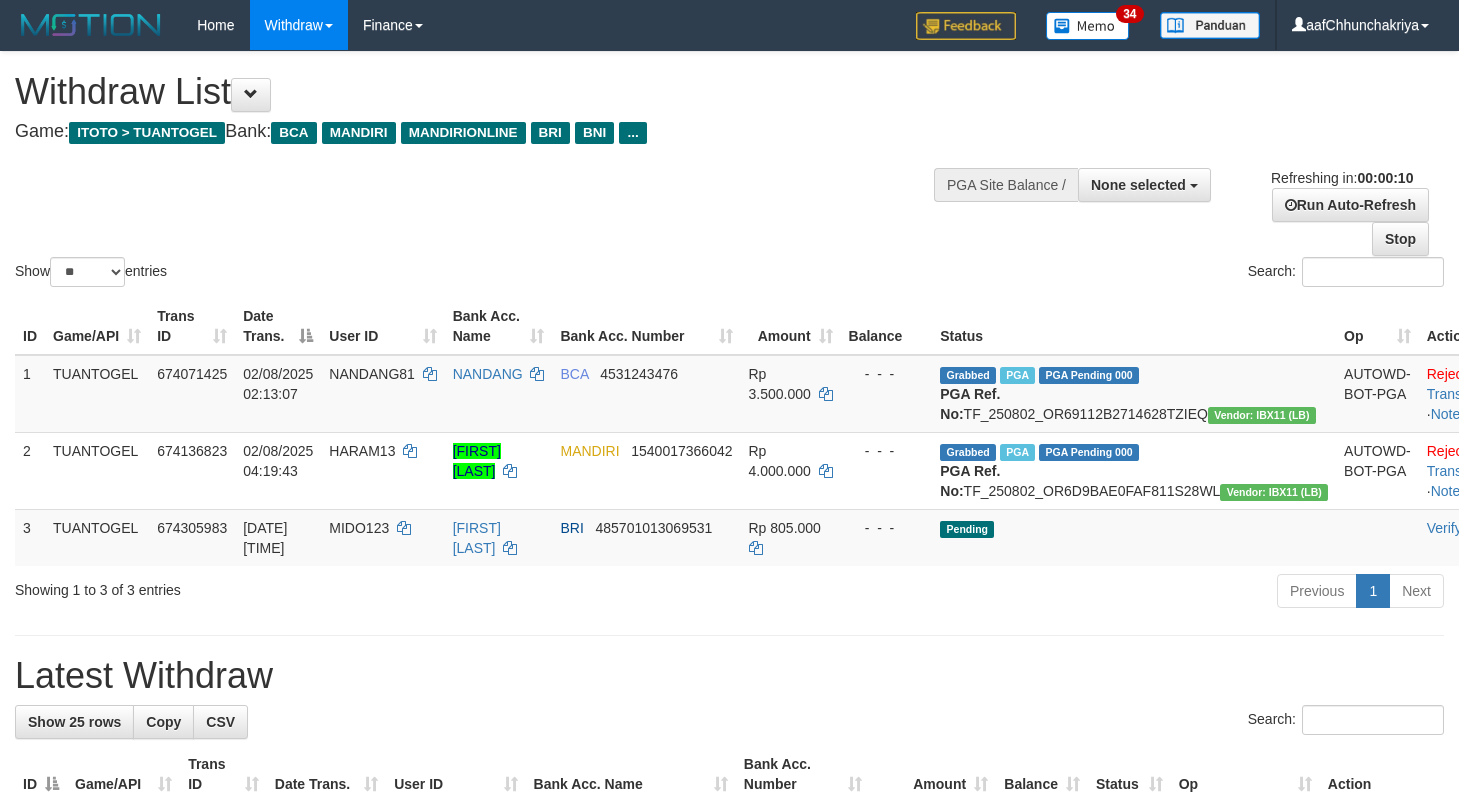 select 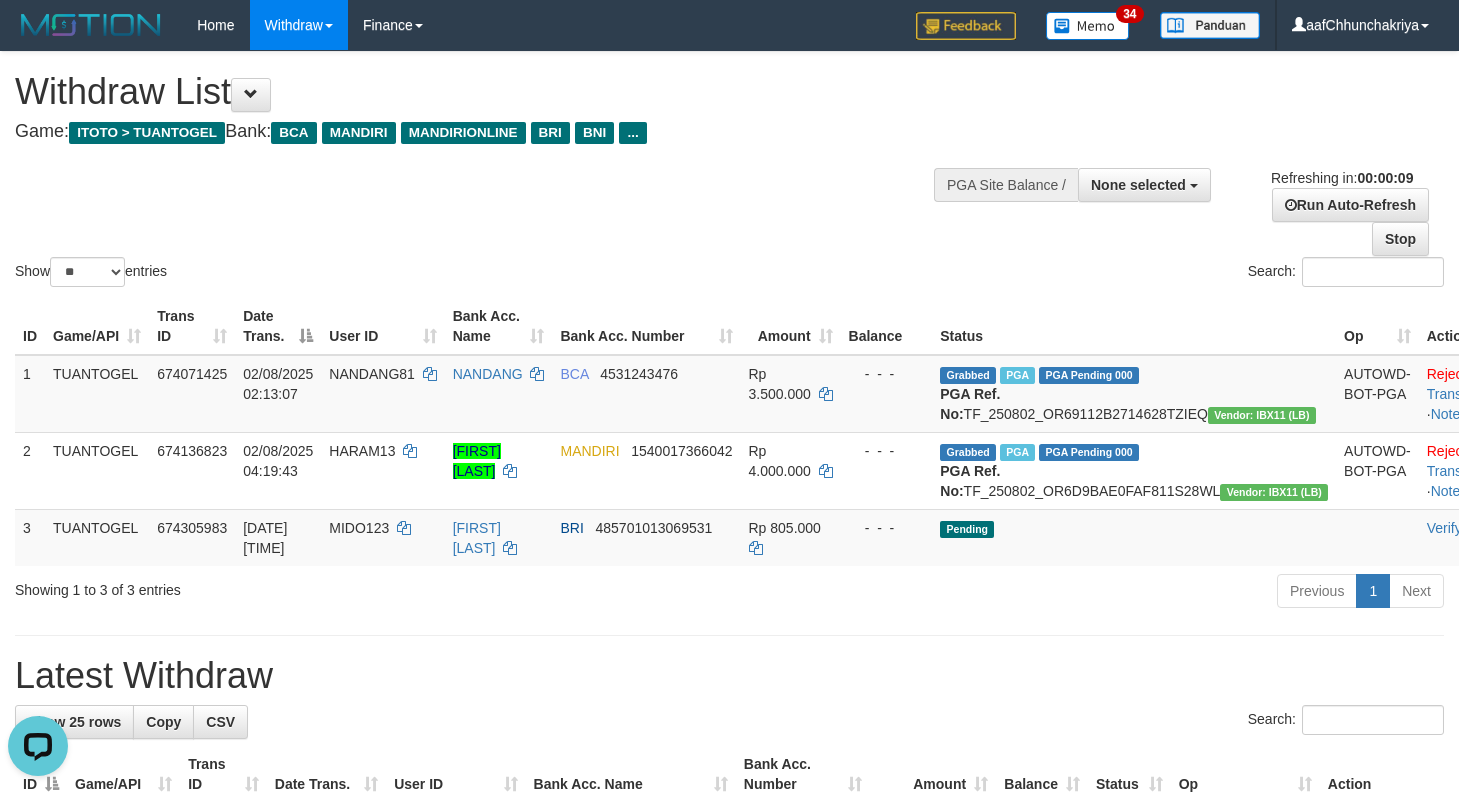 scroll, scrollTop: 0, scrollLeft: 0, axis: both 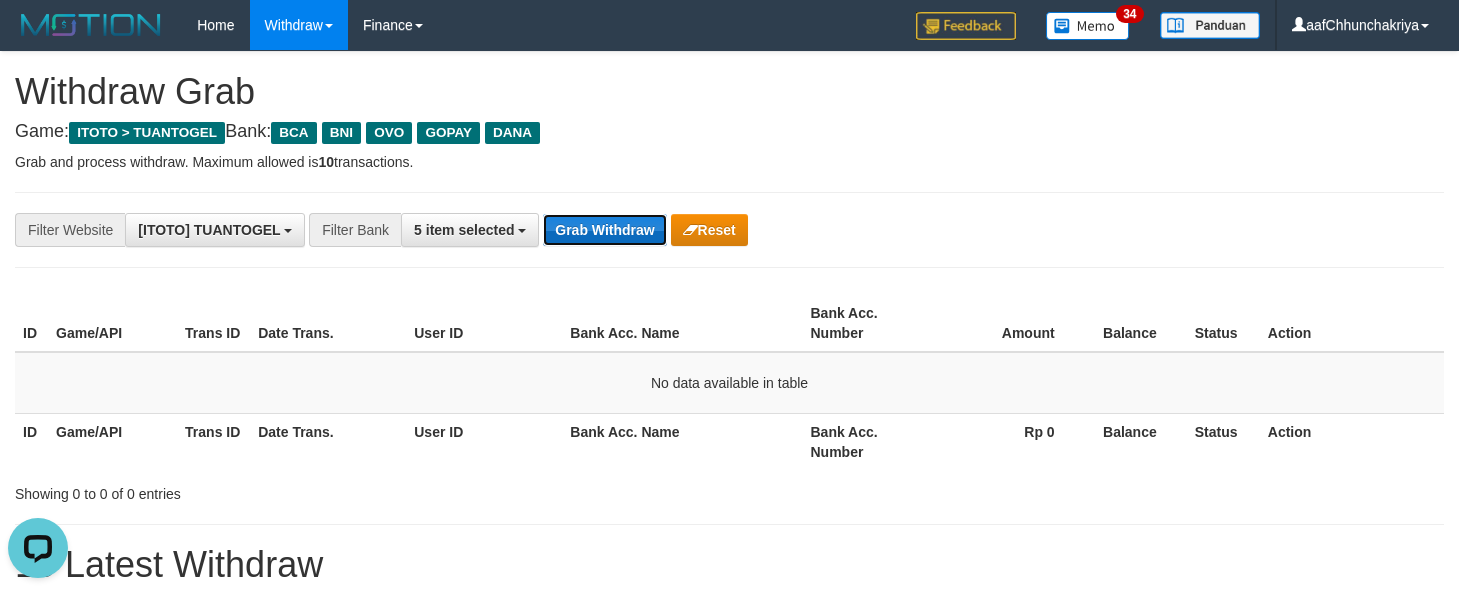 click on "Grab Withdraw" at bounding box center (604, 230) 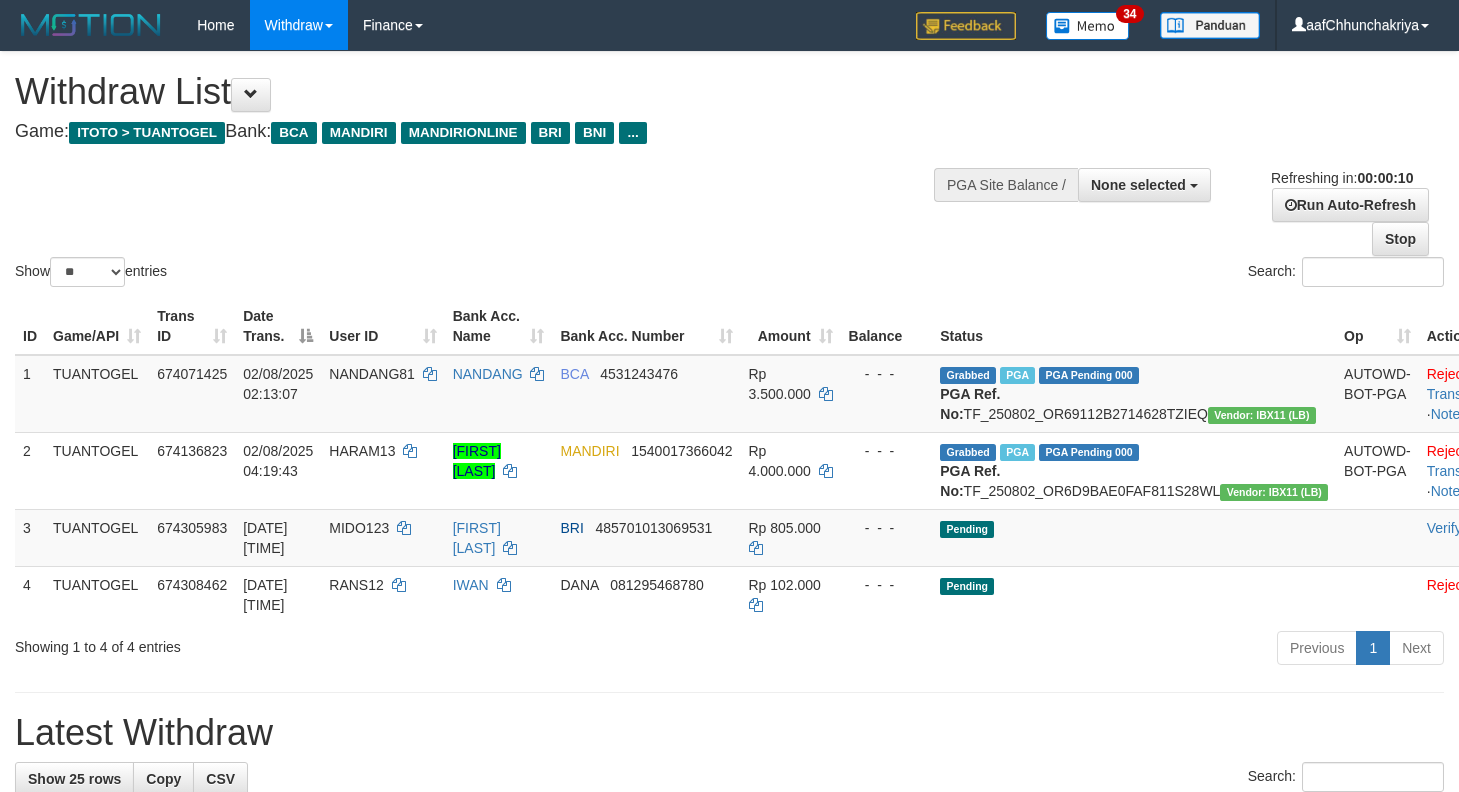 select 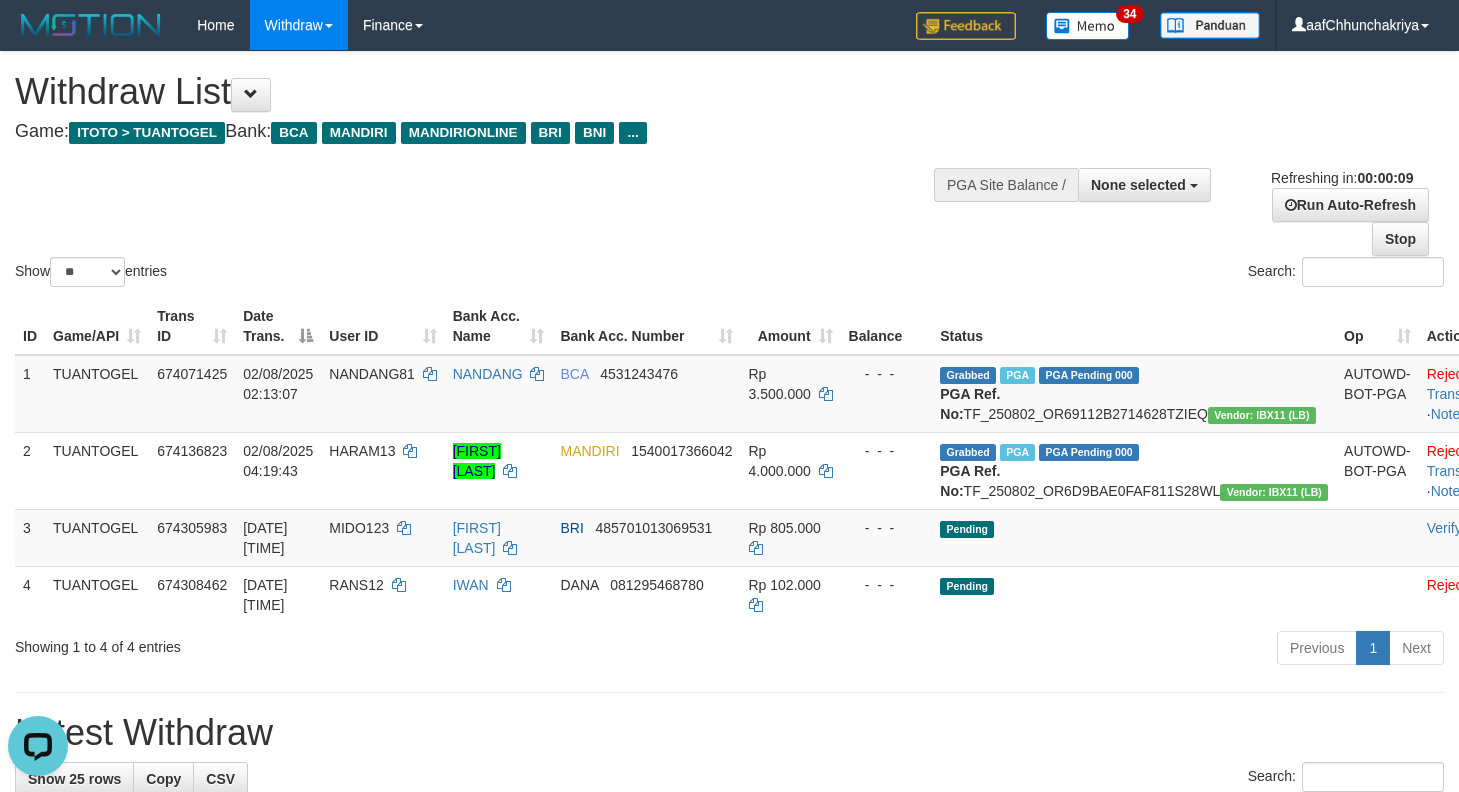 scroll, scrollTop: 0, scrollLeft: 0, axis: both 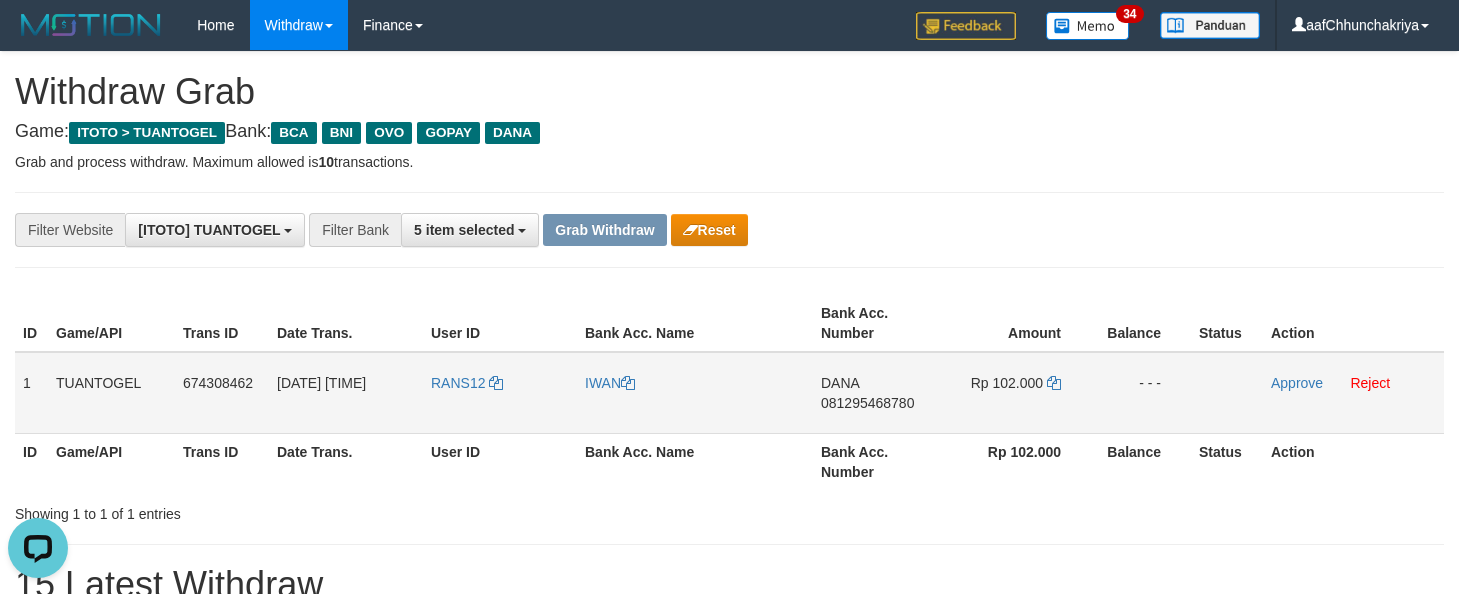 click on "RANS12" at bounding box center (500, 393) 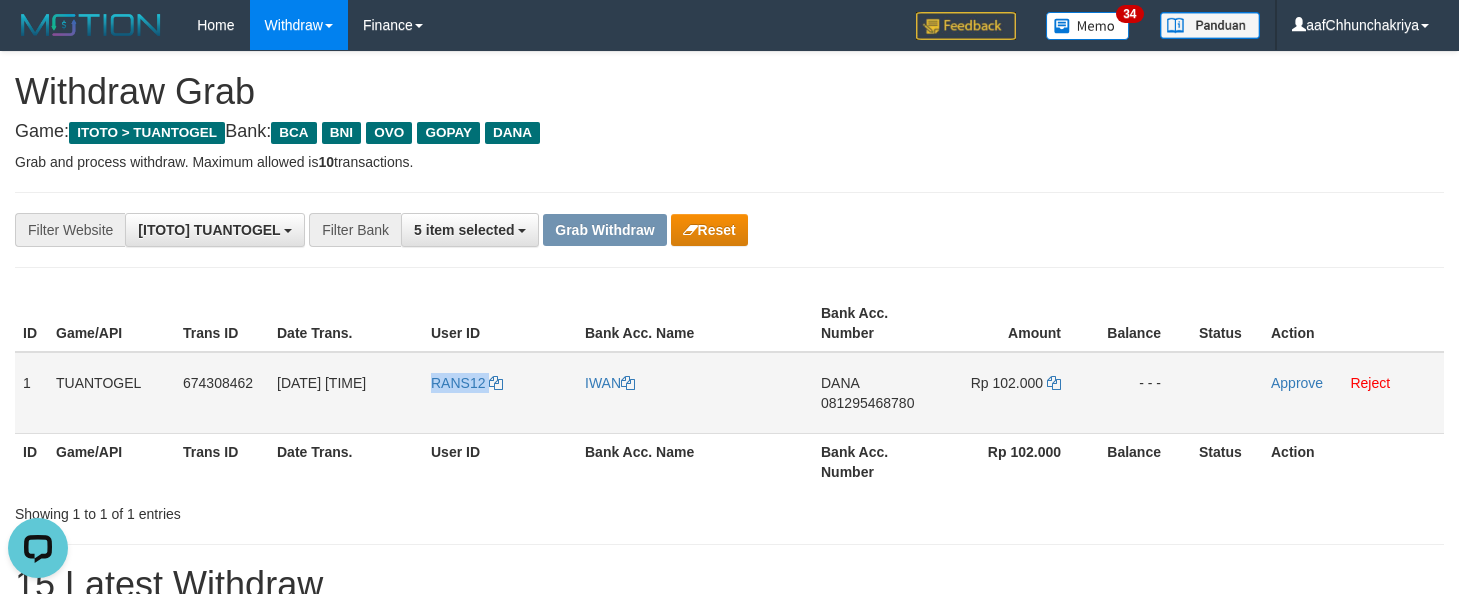 click on "RANS12" at bounding box center [500, 393] 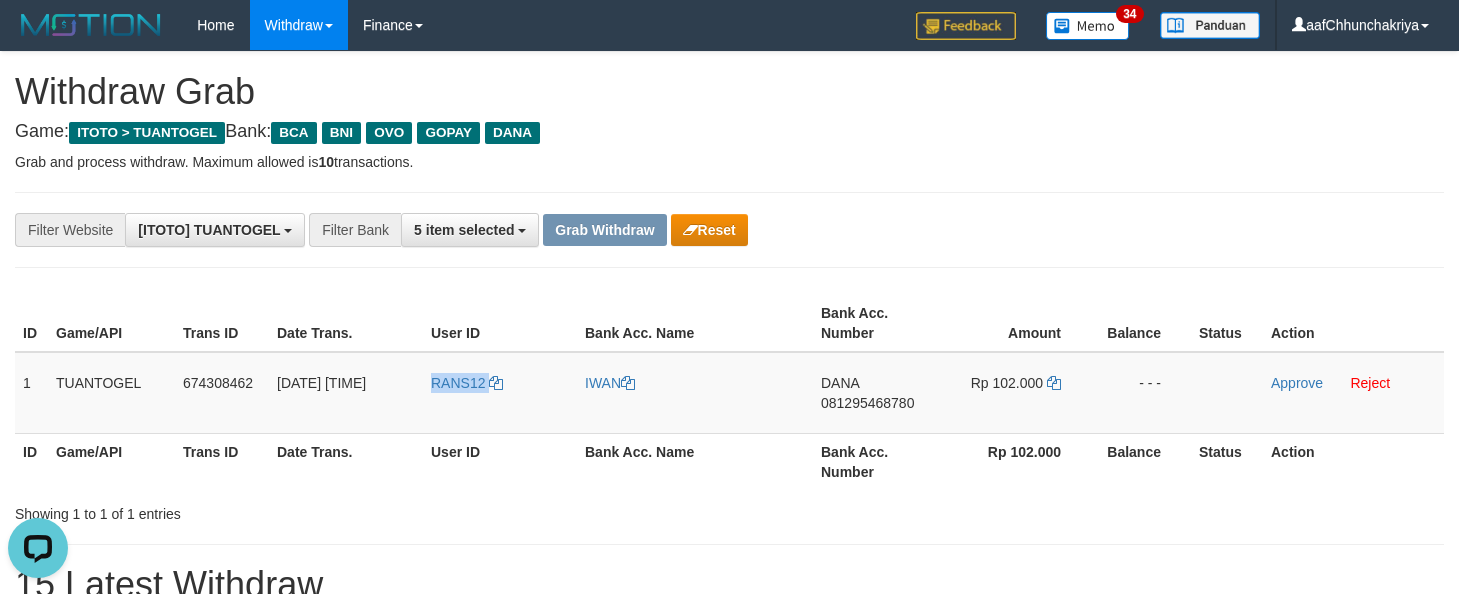 copy on "RANS12" 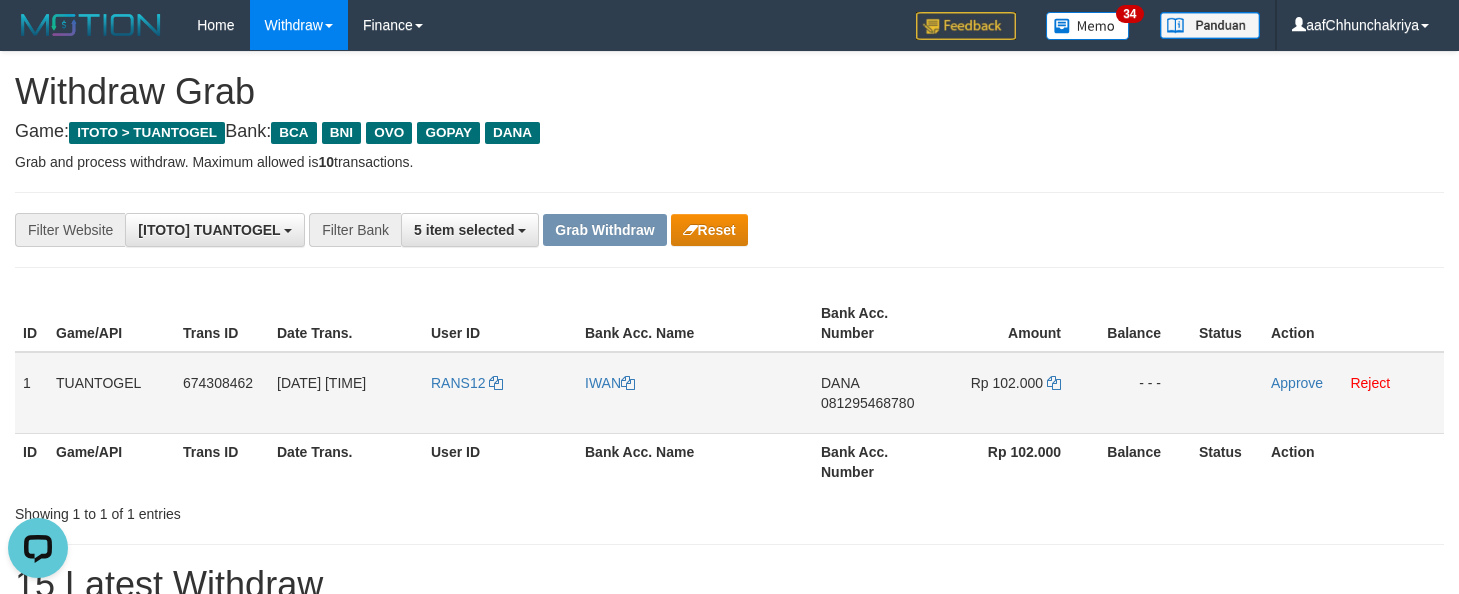 click on "RANS12" at bounding box center [500, 393] 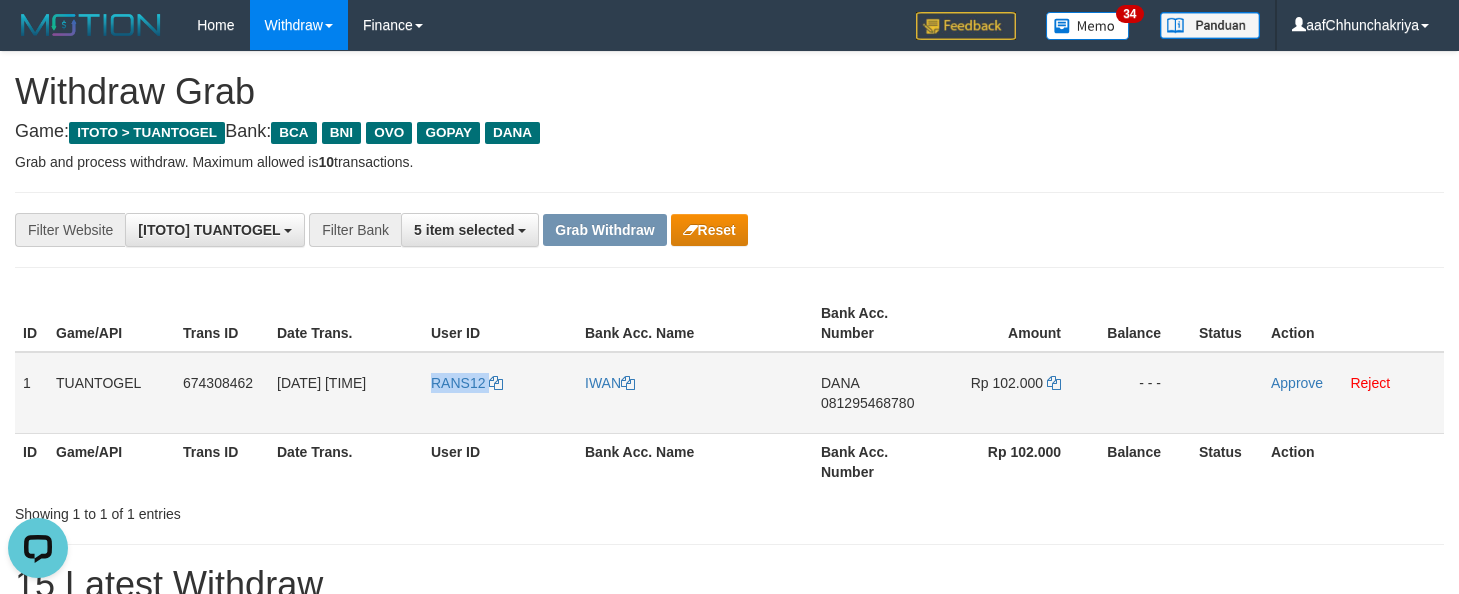 click on "RANS12" at bounding box center (500, 393) 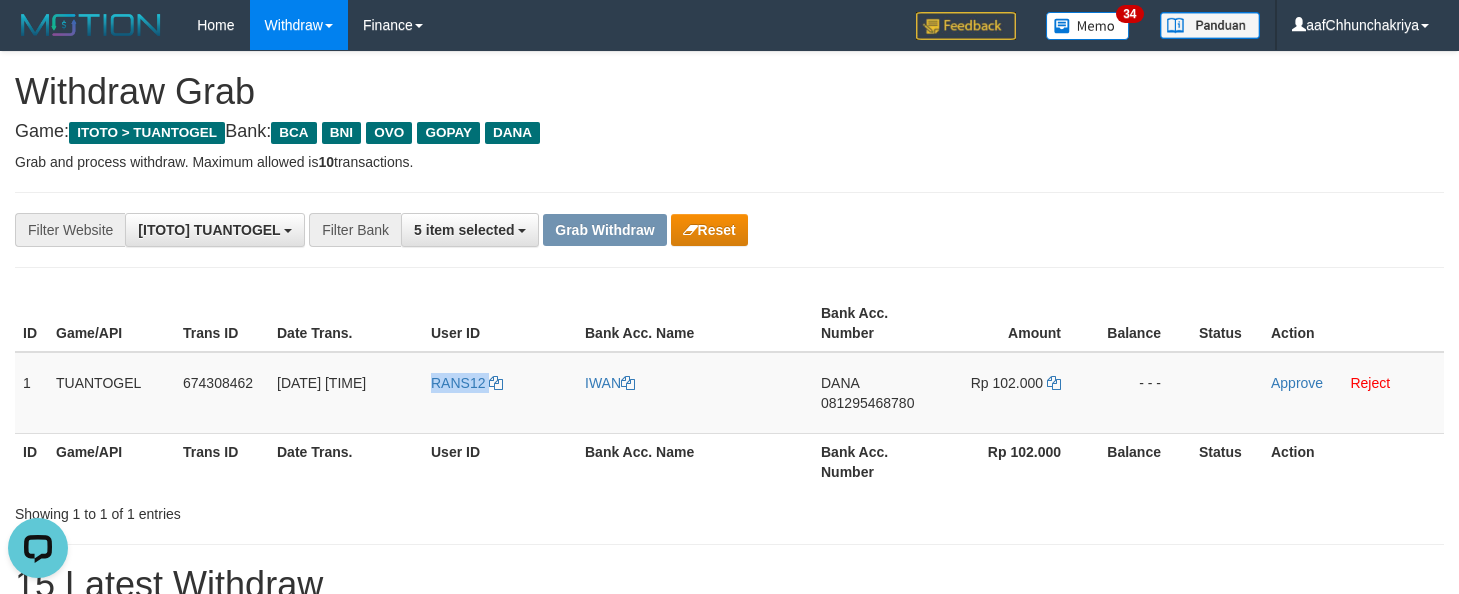 copy on "RANS12" 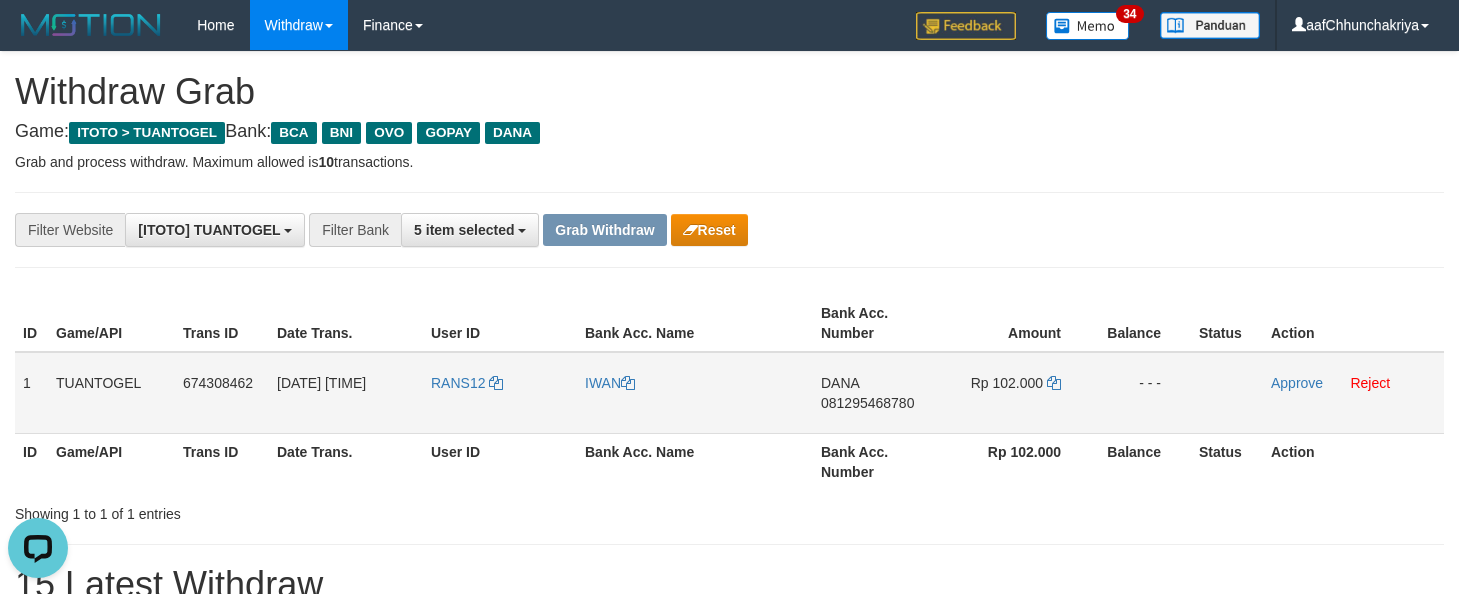 click on "DANA
081295468780" at bounding box center [876, 393] 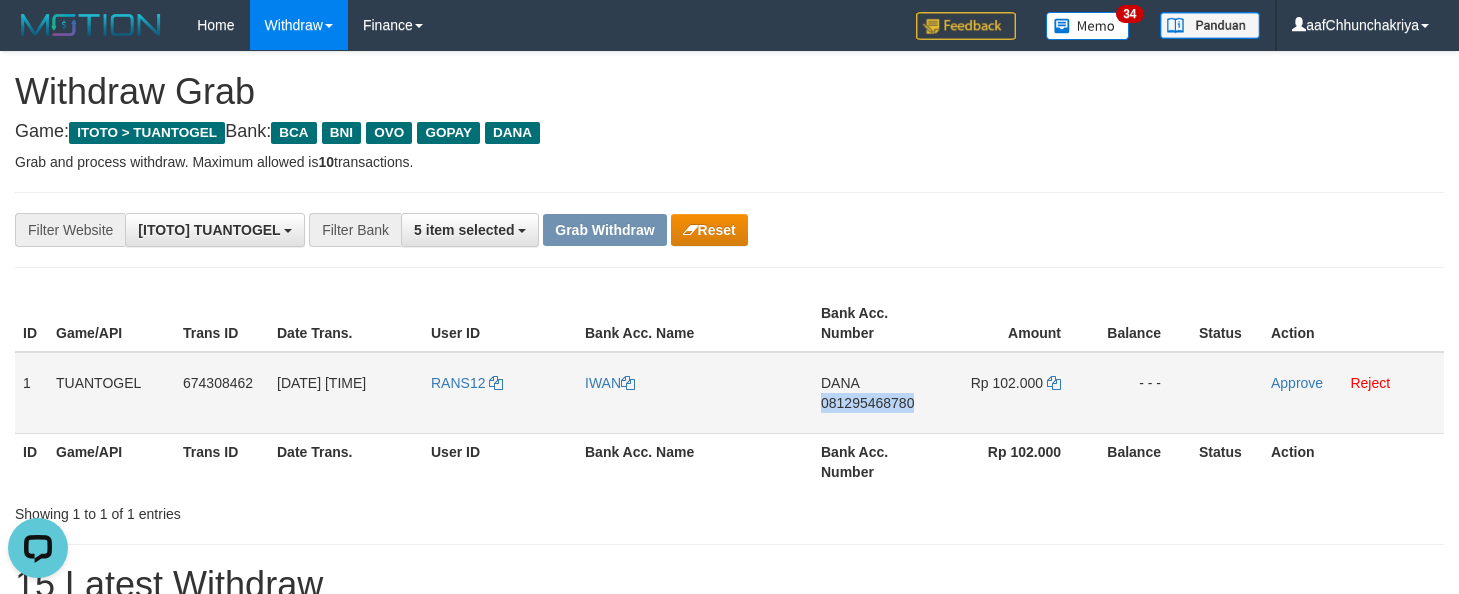 click on "DANA
081295468780" at bounding box center (876, 393) 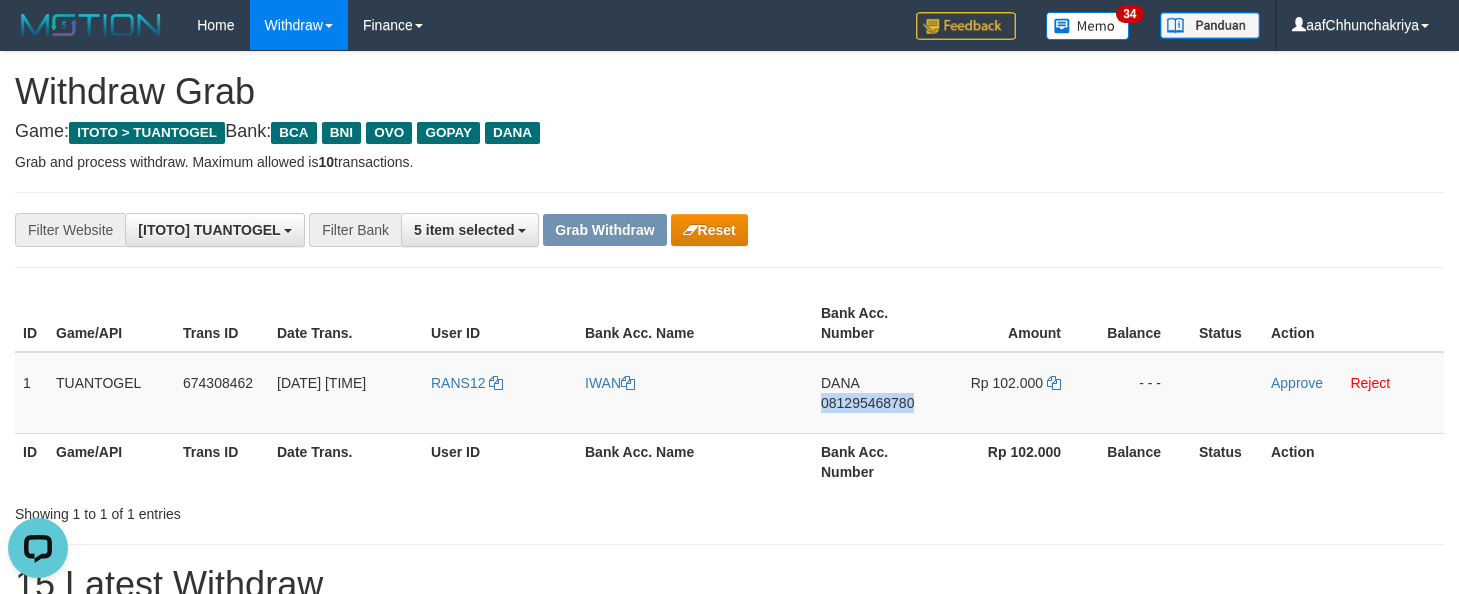 copy on "081295468780" 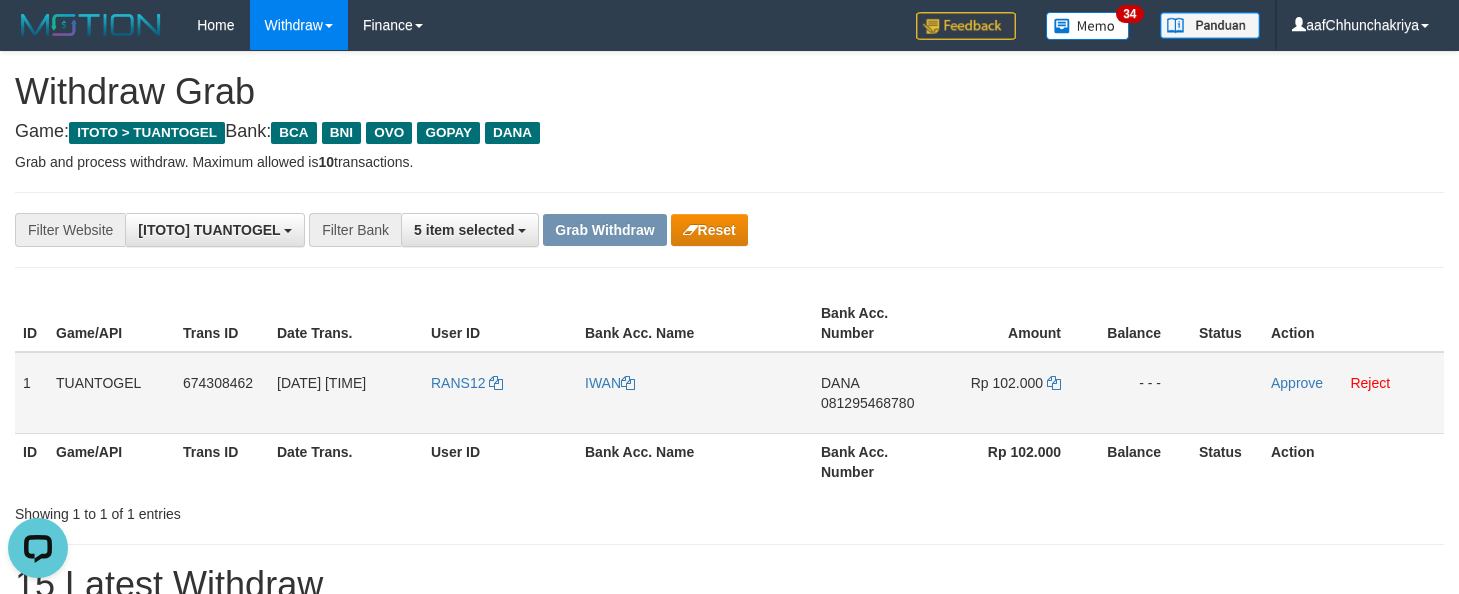 drag, startPoint x: 985, startPoint y: 381, endPoint x: 1002, endPoint y: 386, distance: 17.720045 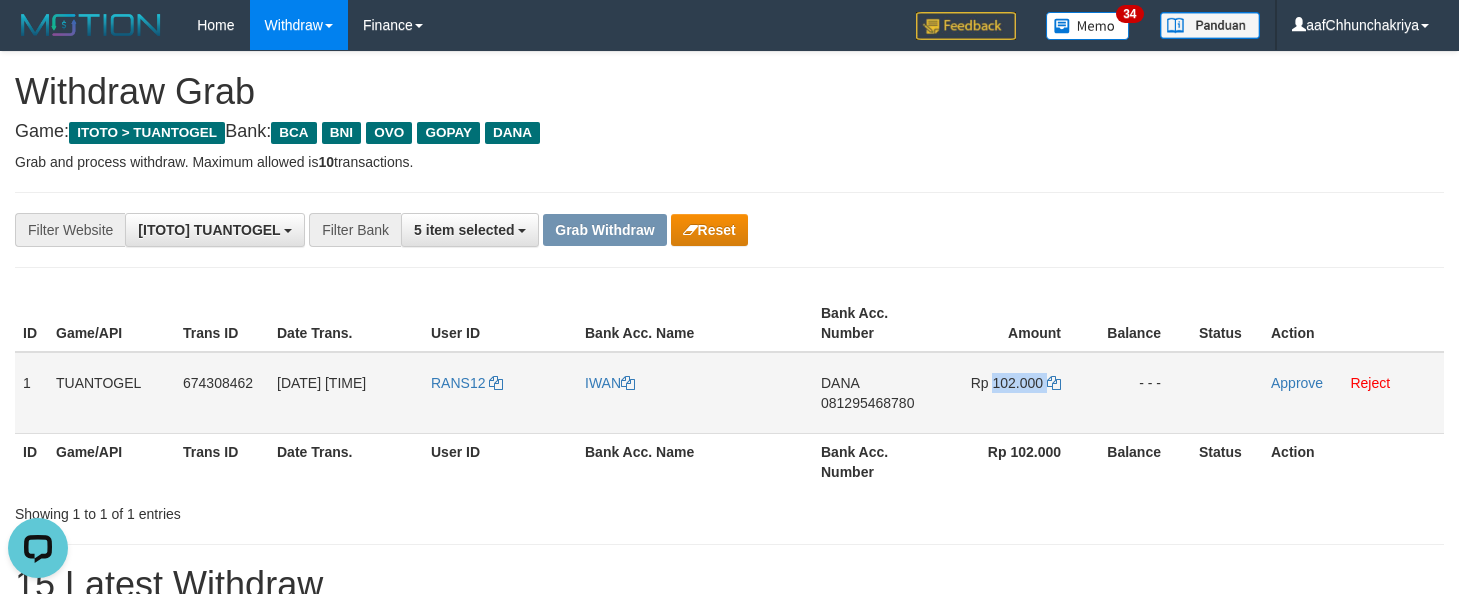 click on "Rp 102.000" at bounding box center [1007, 383] 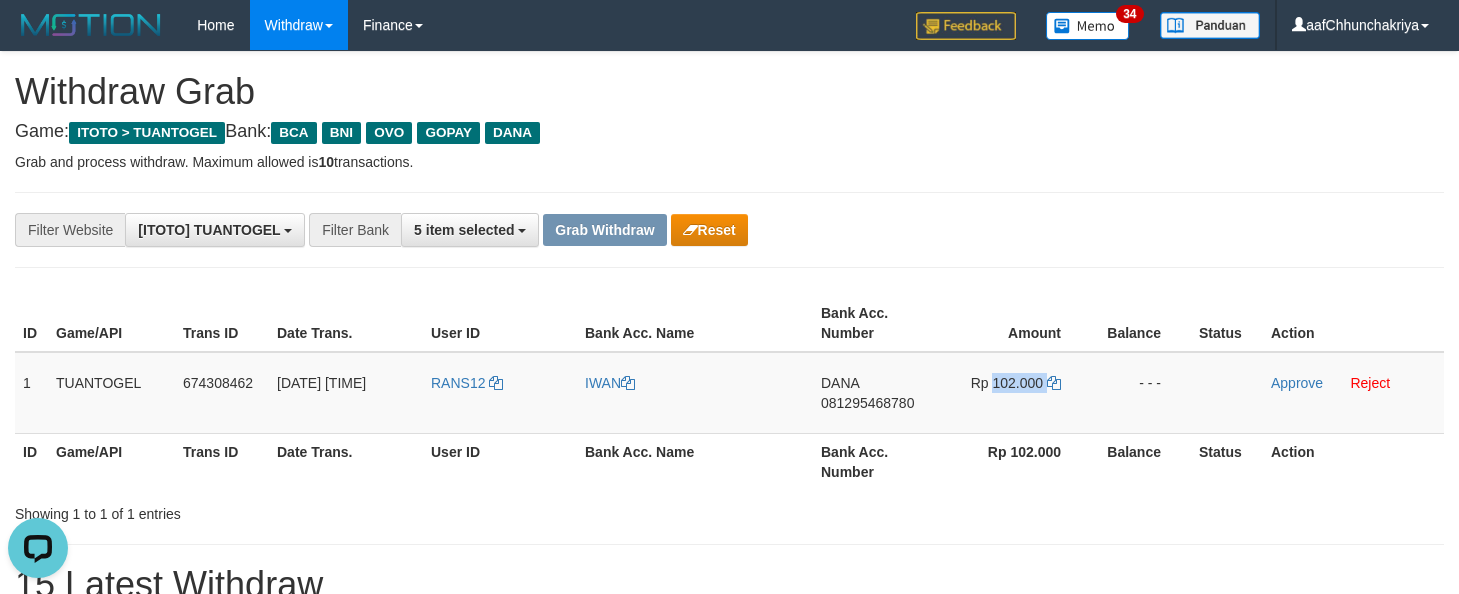 copy on "102.000" 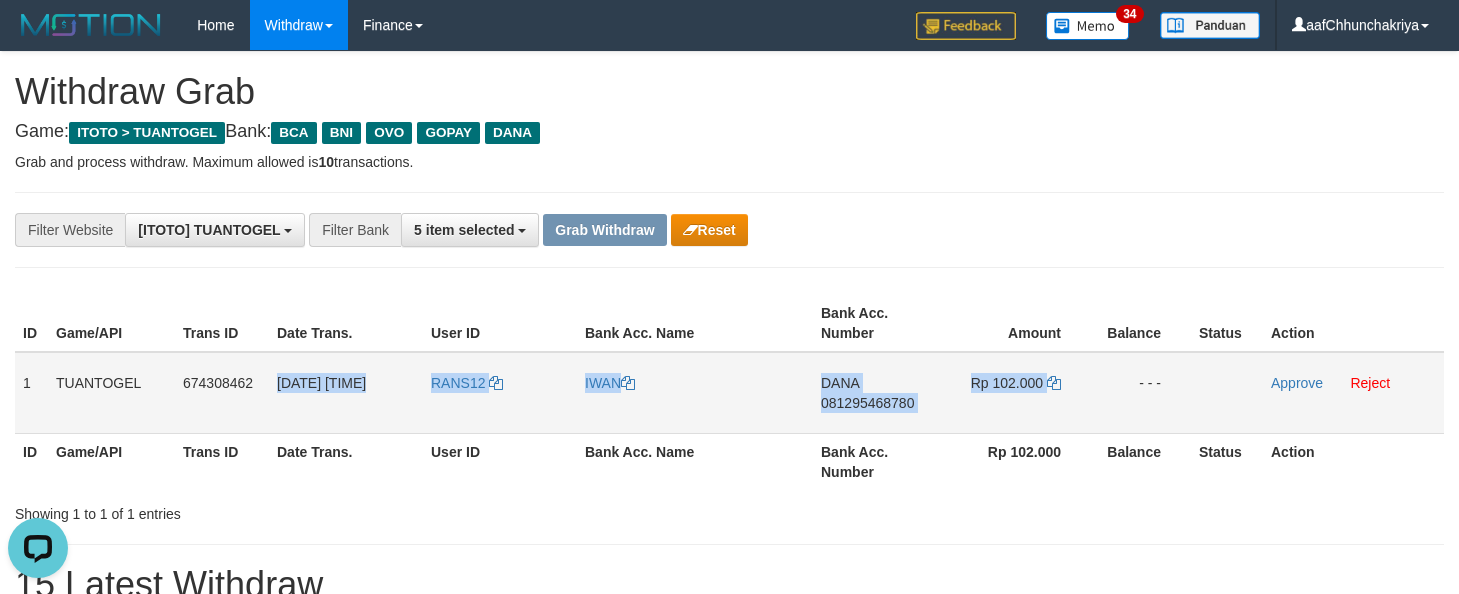 drag, startPoint x: 296, startPoint y: 383, endPoint x: 1120, endPoint y: 401, distance: 824.1966 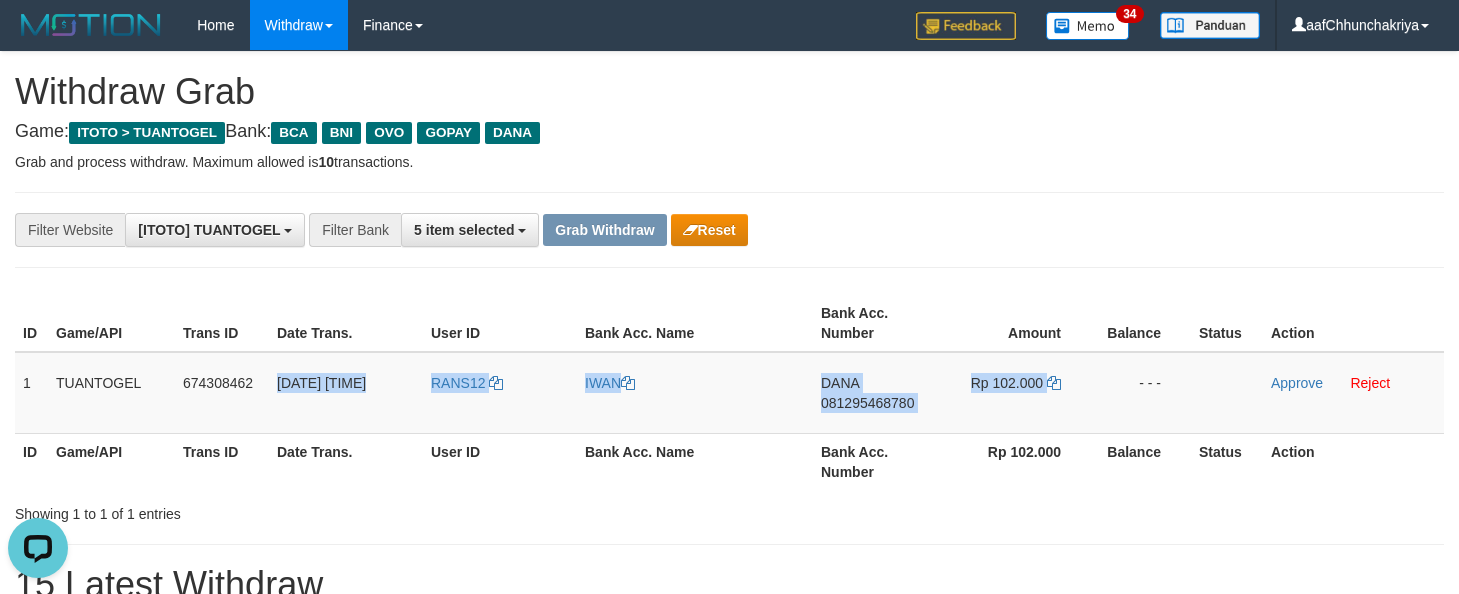 copy on "02/08/2025 10:44:55
RANS12
IWAN
DANA
081295468780
Rp 102.000" 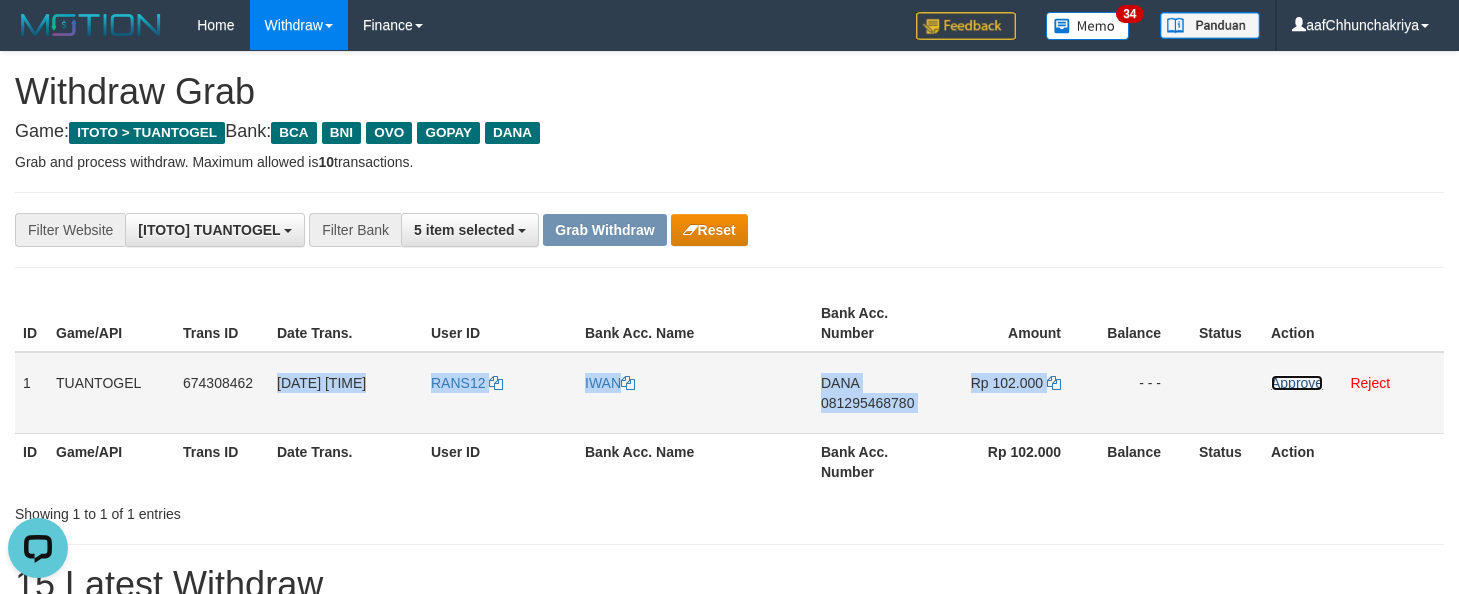 click on "Approve" at bounding box center (1297, 383) 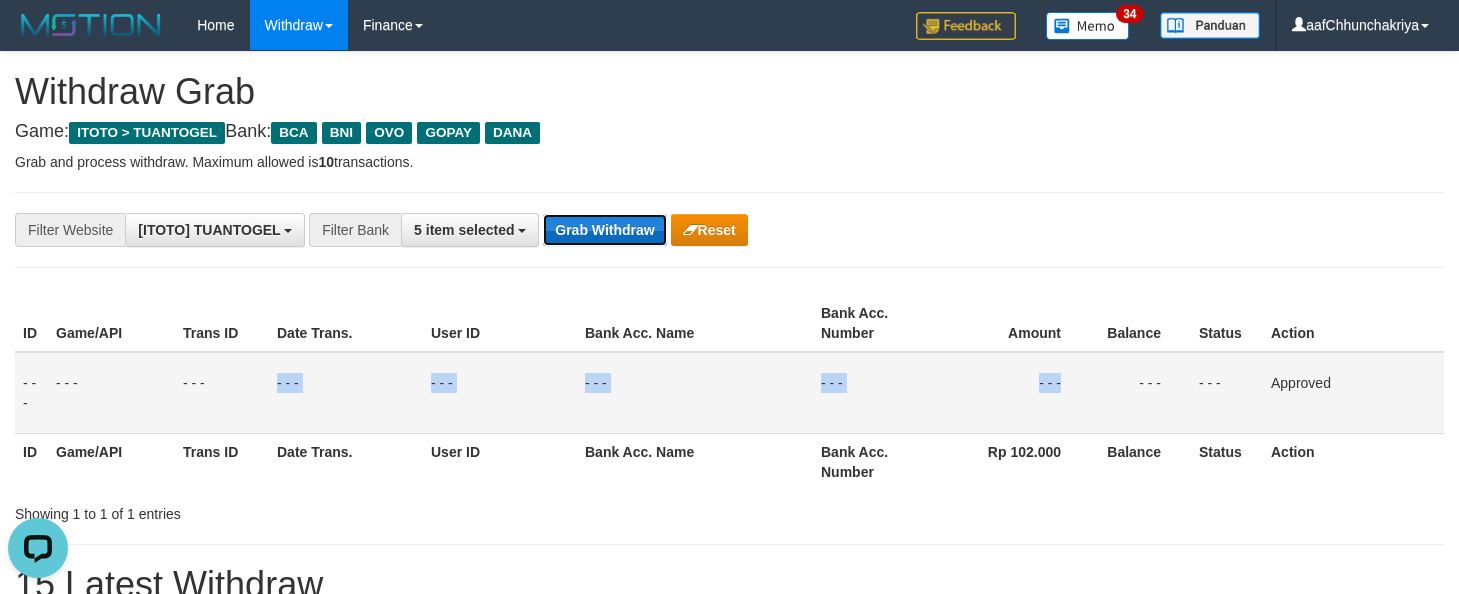 click on "Grab Withdraw" at bounding box center [604, 230] 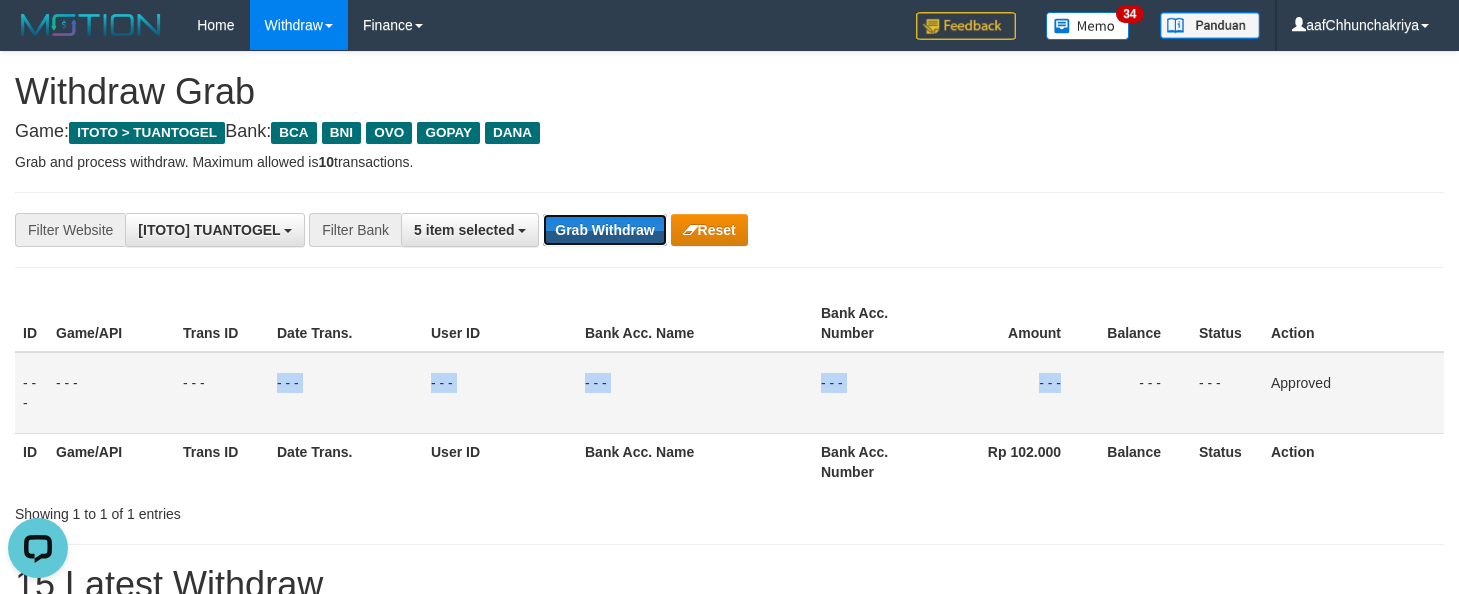 drag, startPoint x: 644, startPoint y: 240, endPoint x: 1471, endPoint y: 454, distance: 854.23944 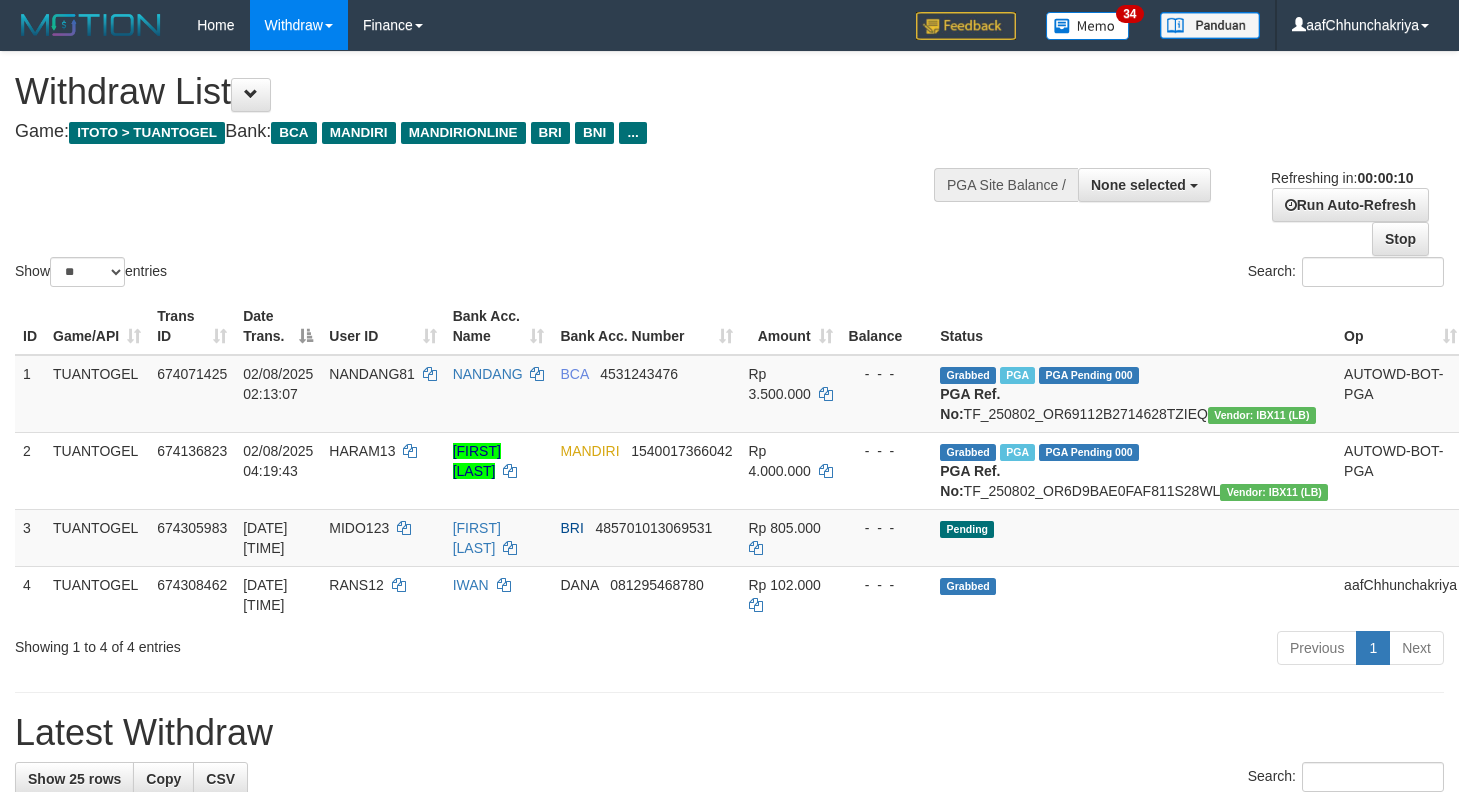 select 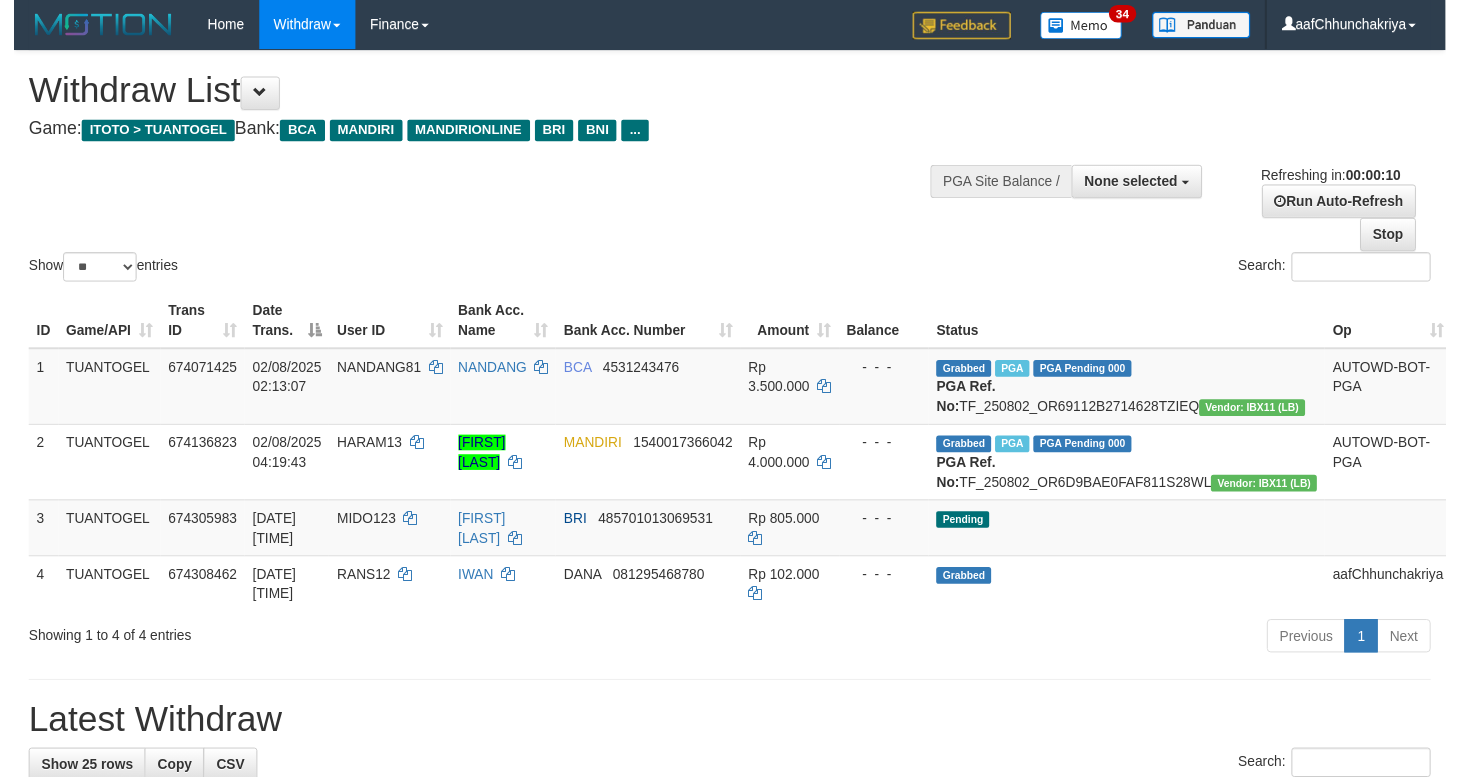 scroll, scrollTop: 0, scrollLeft: 0, axis: both 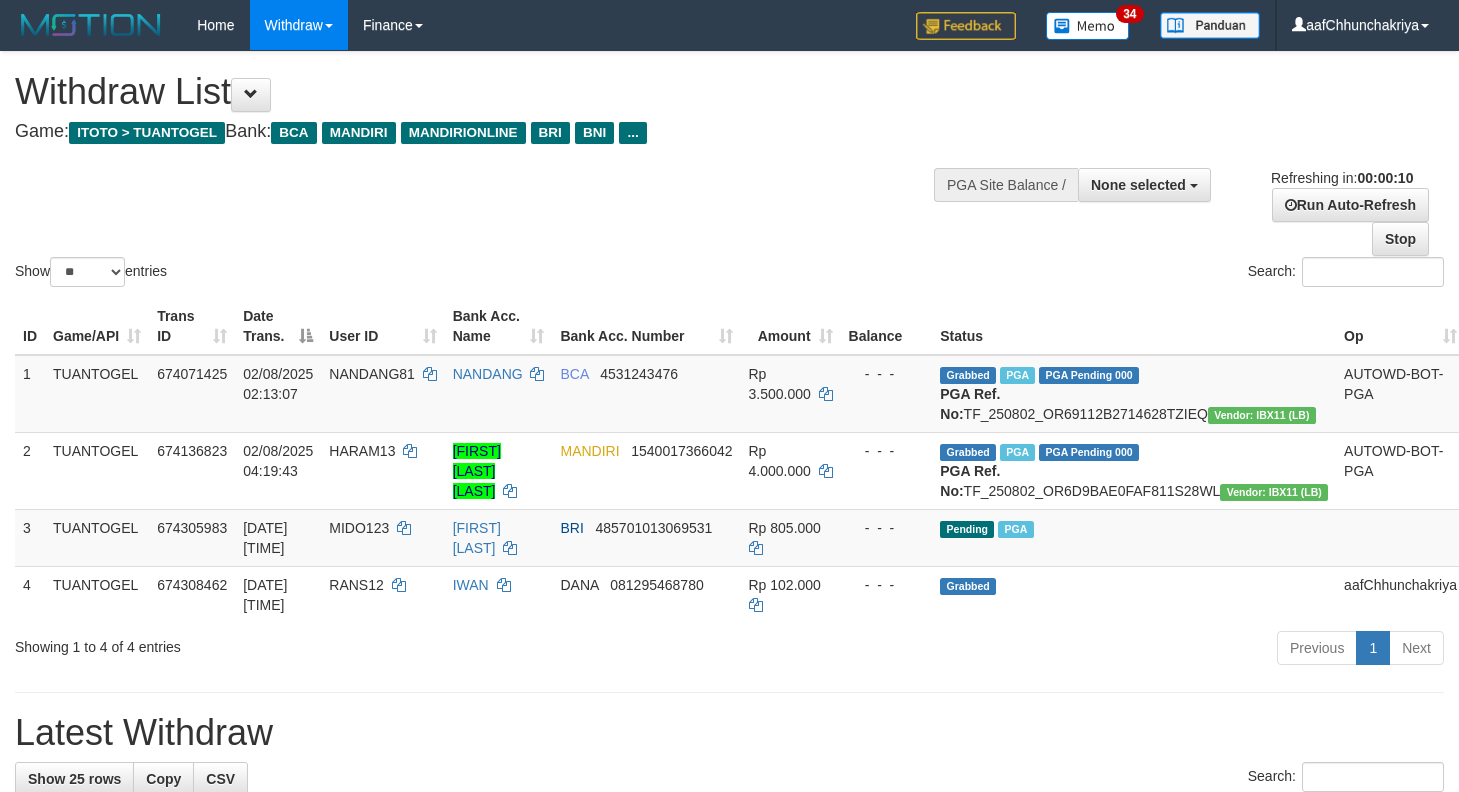select 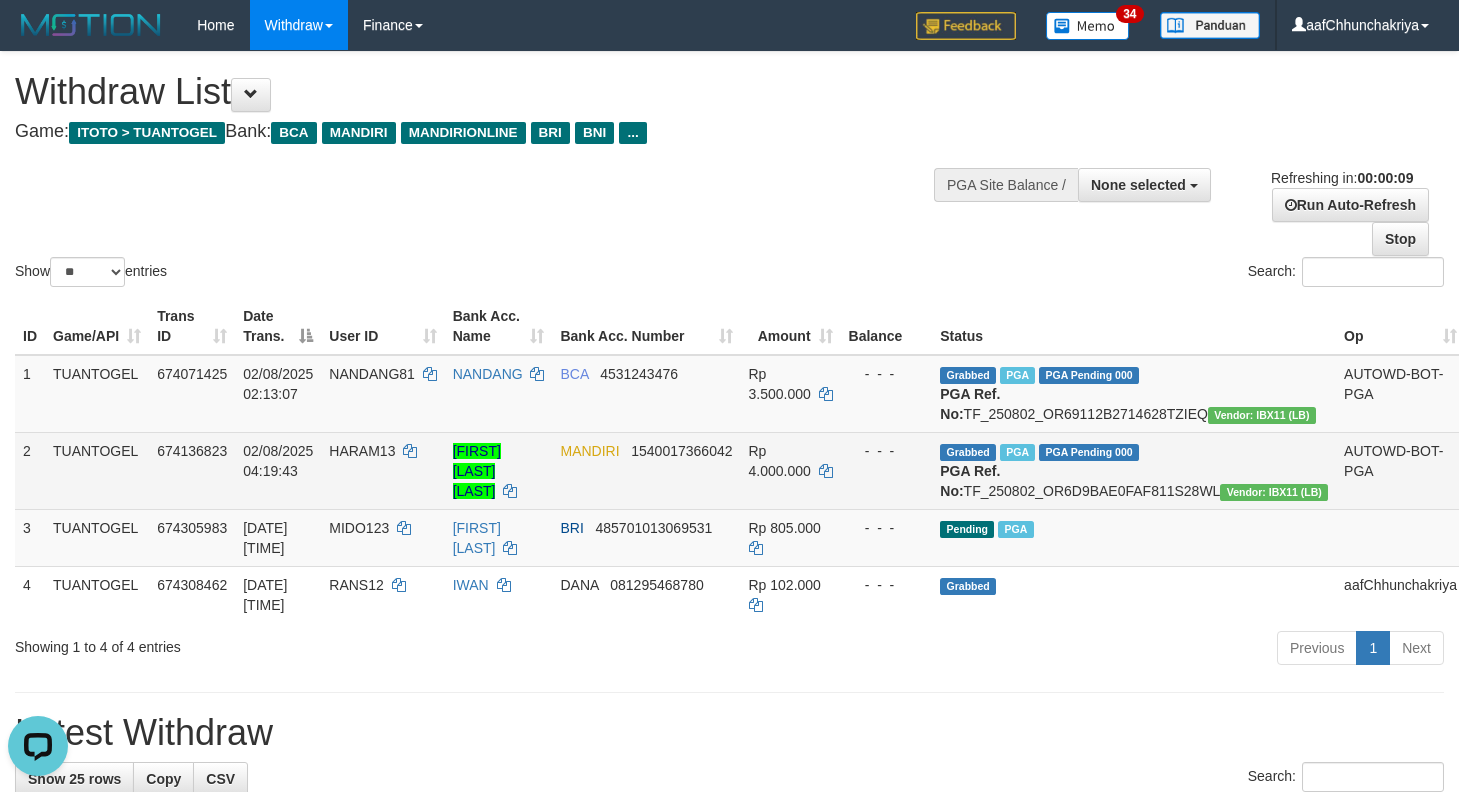 scroll, scrollTop: 0, scrollLeft: 0, axis: both 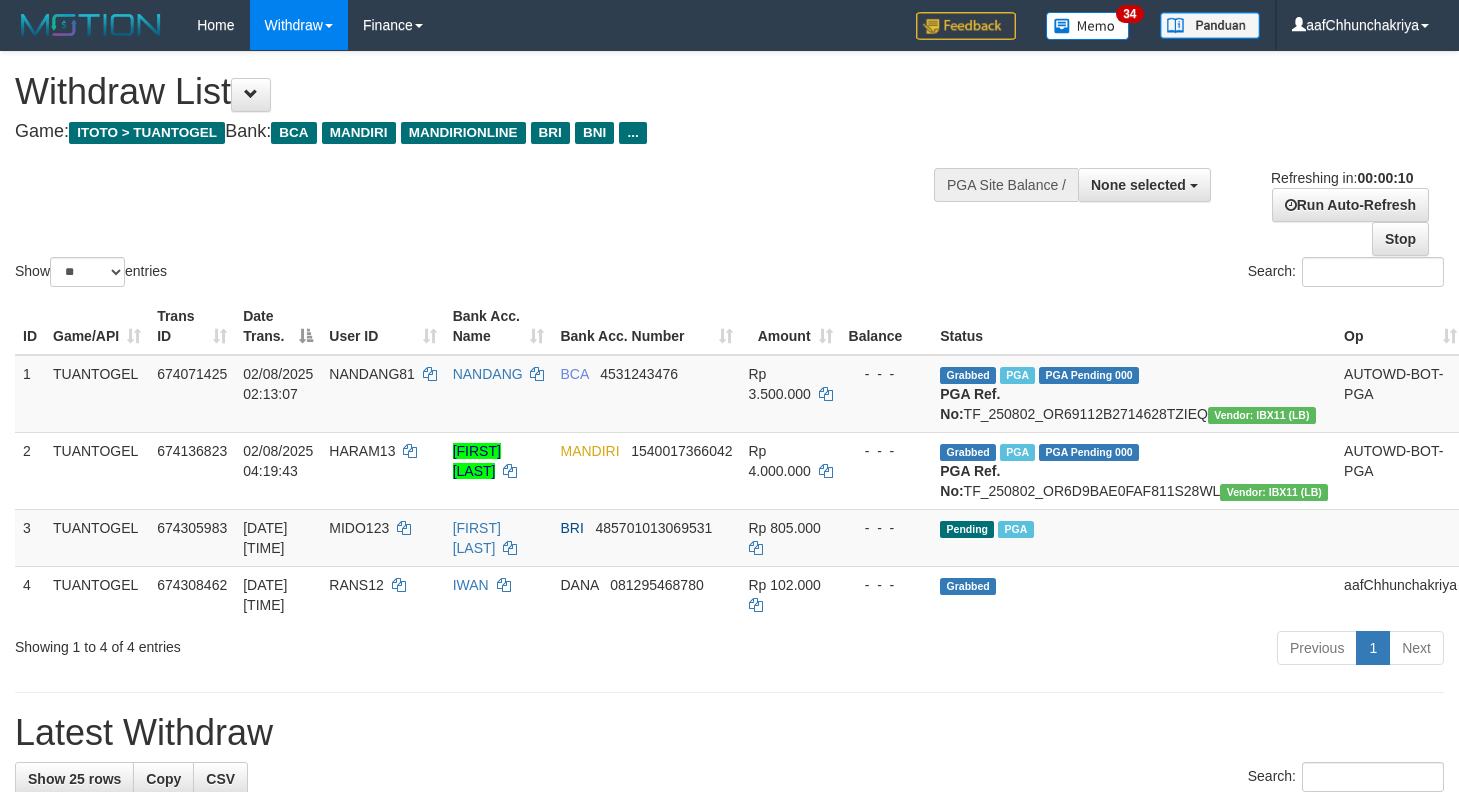 select 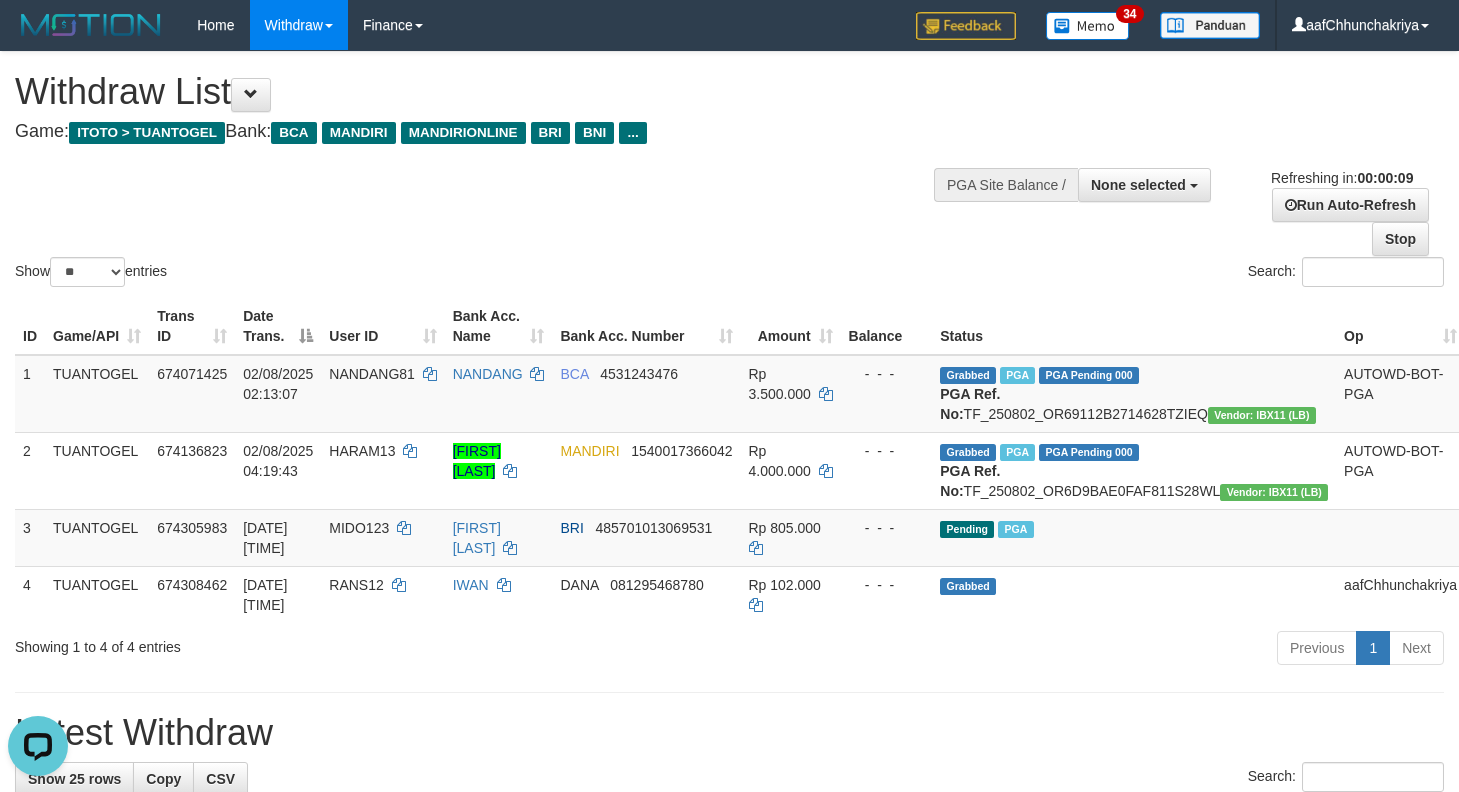scroll, scrollTop: 0, scrollLeft: 0, axis: both 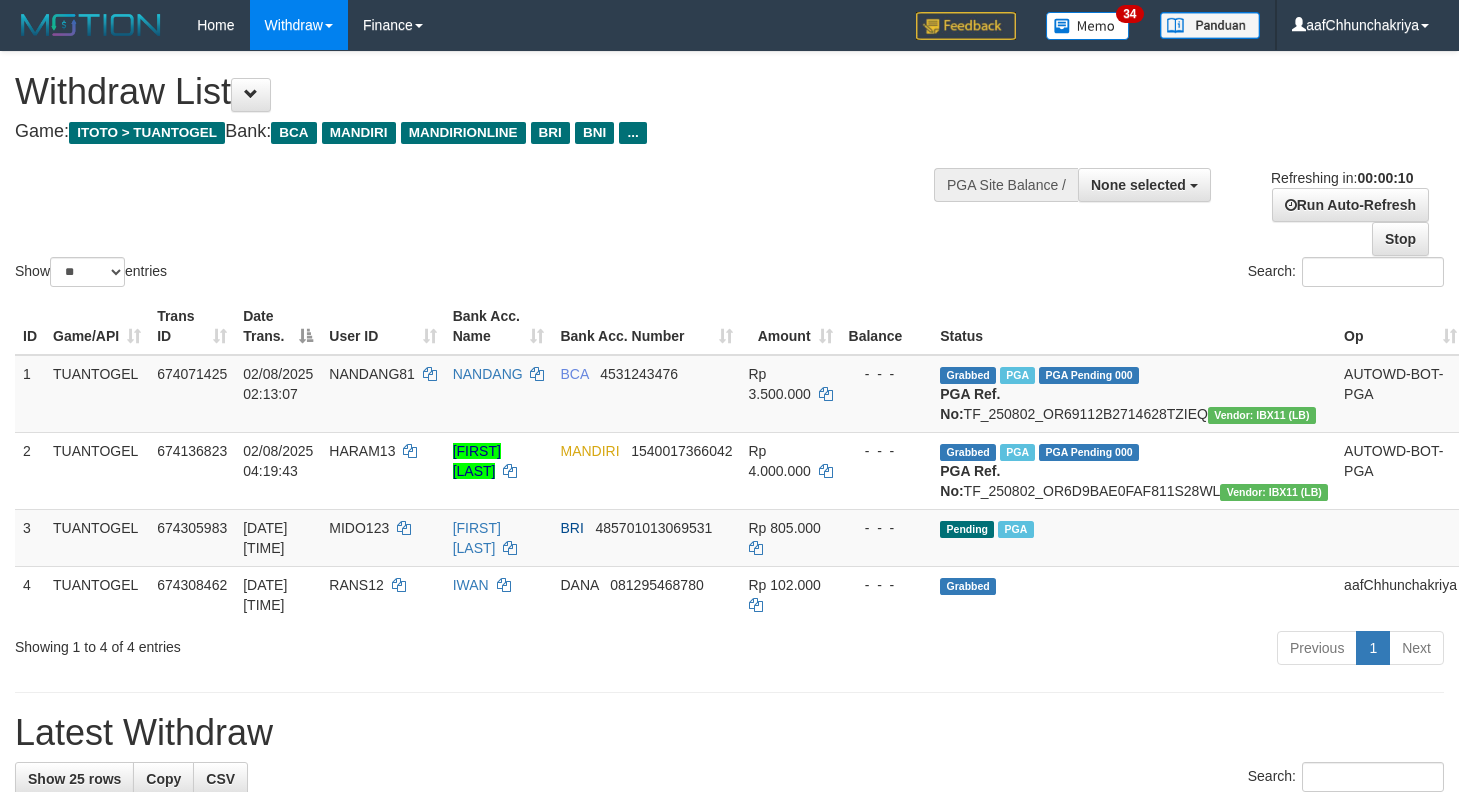select 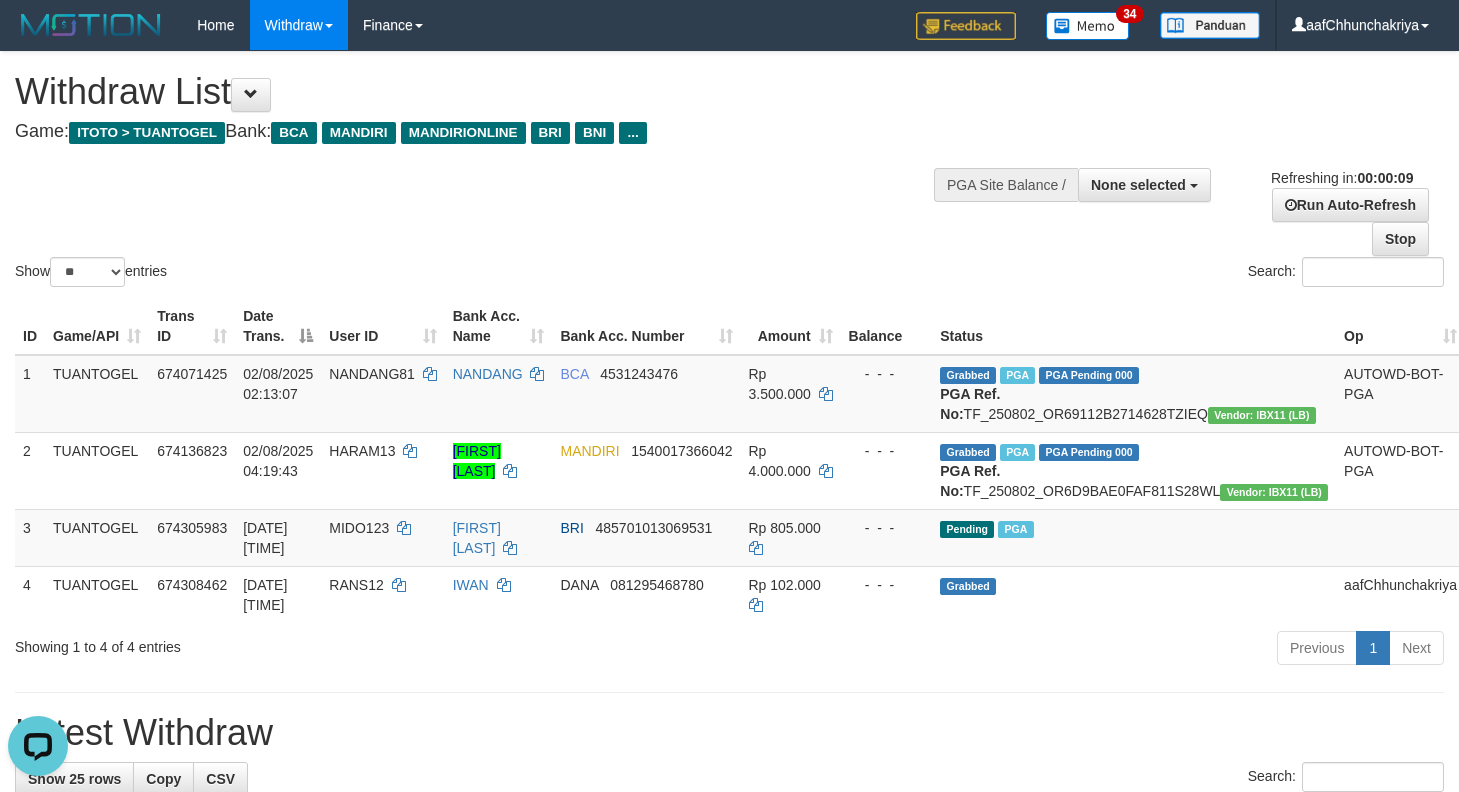 scroll, scrollTop: 0, scrollLeft: 0, axis: both 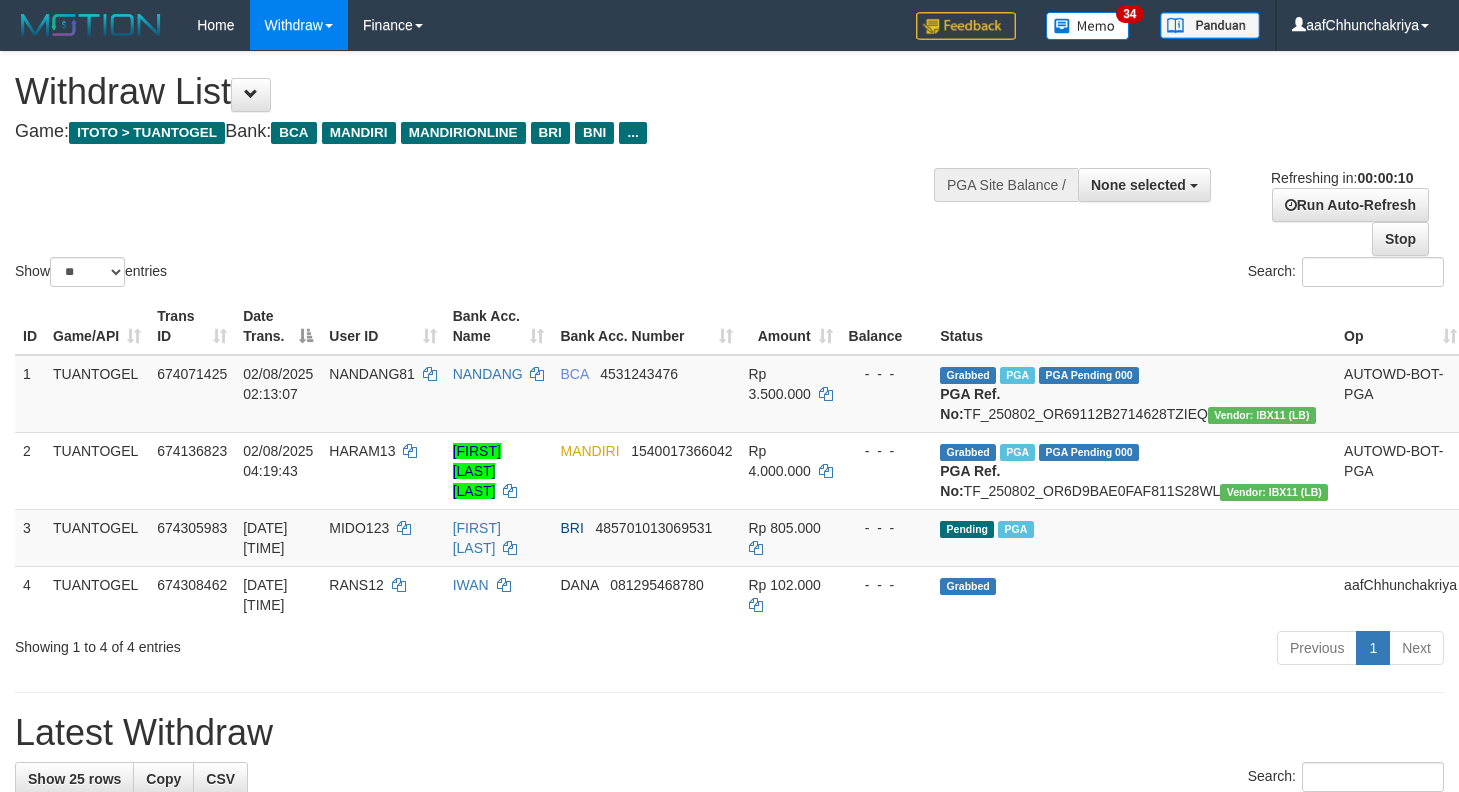 select 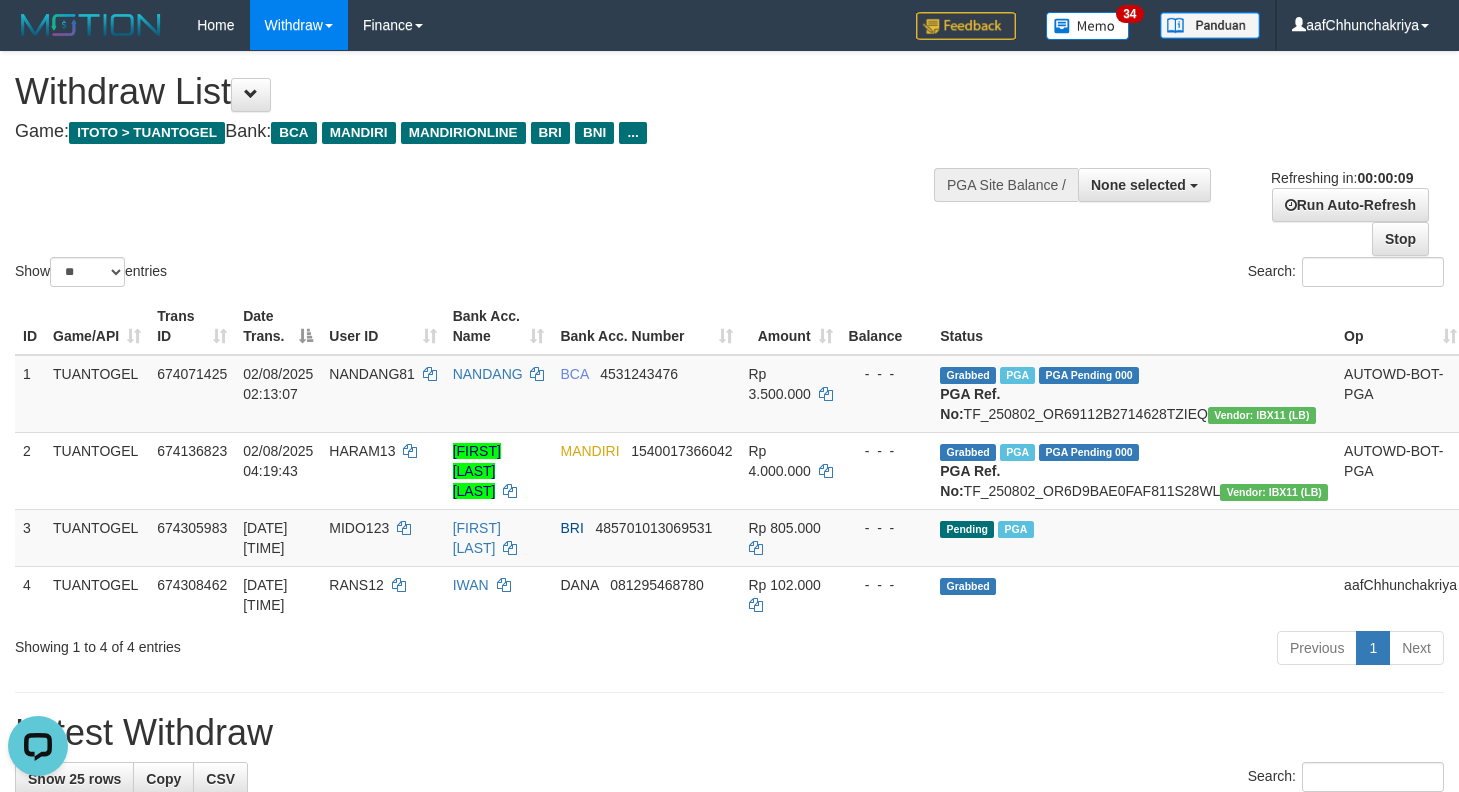 scroll, scrollTop: 0, scrollLeft: 0, axis: both 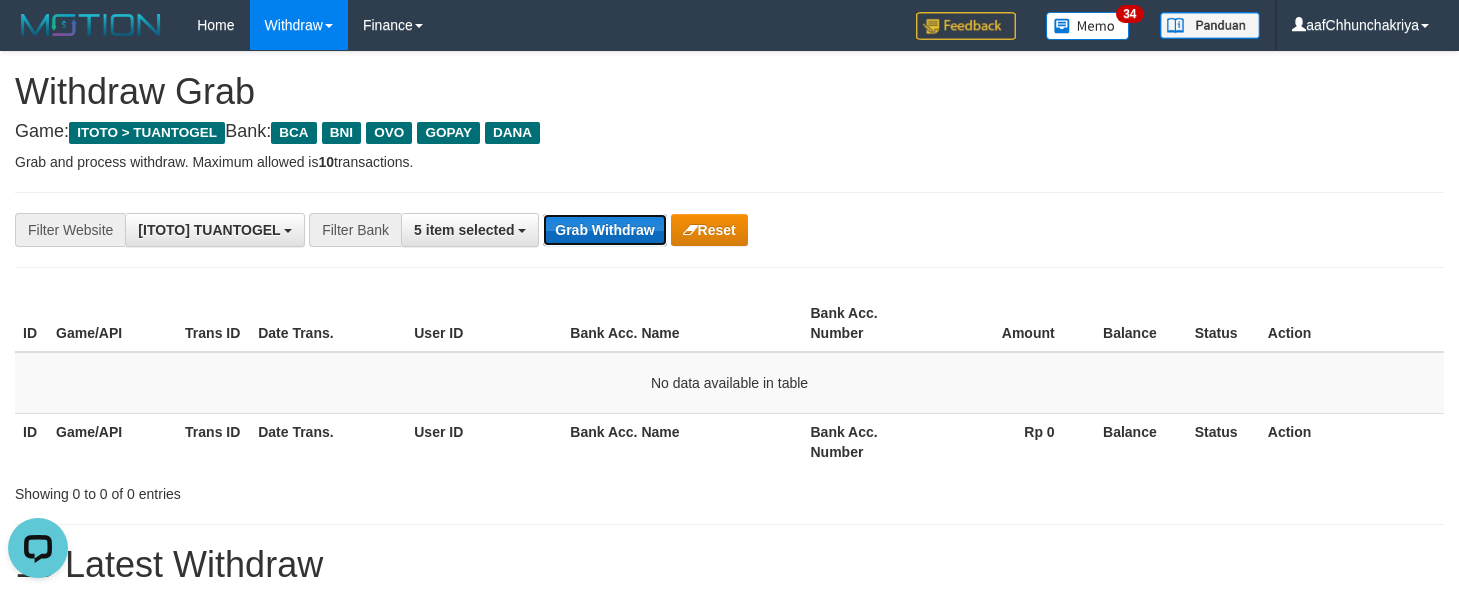 click on "Grab Withdraw" at bounding box center (604, 230) 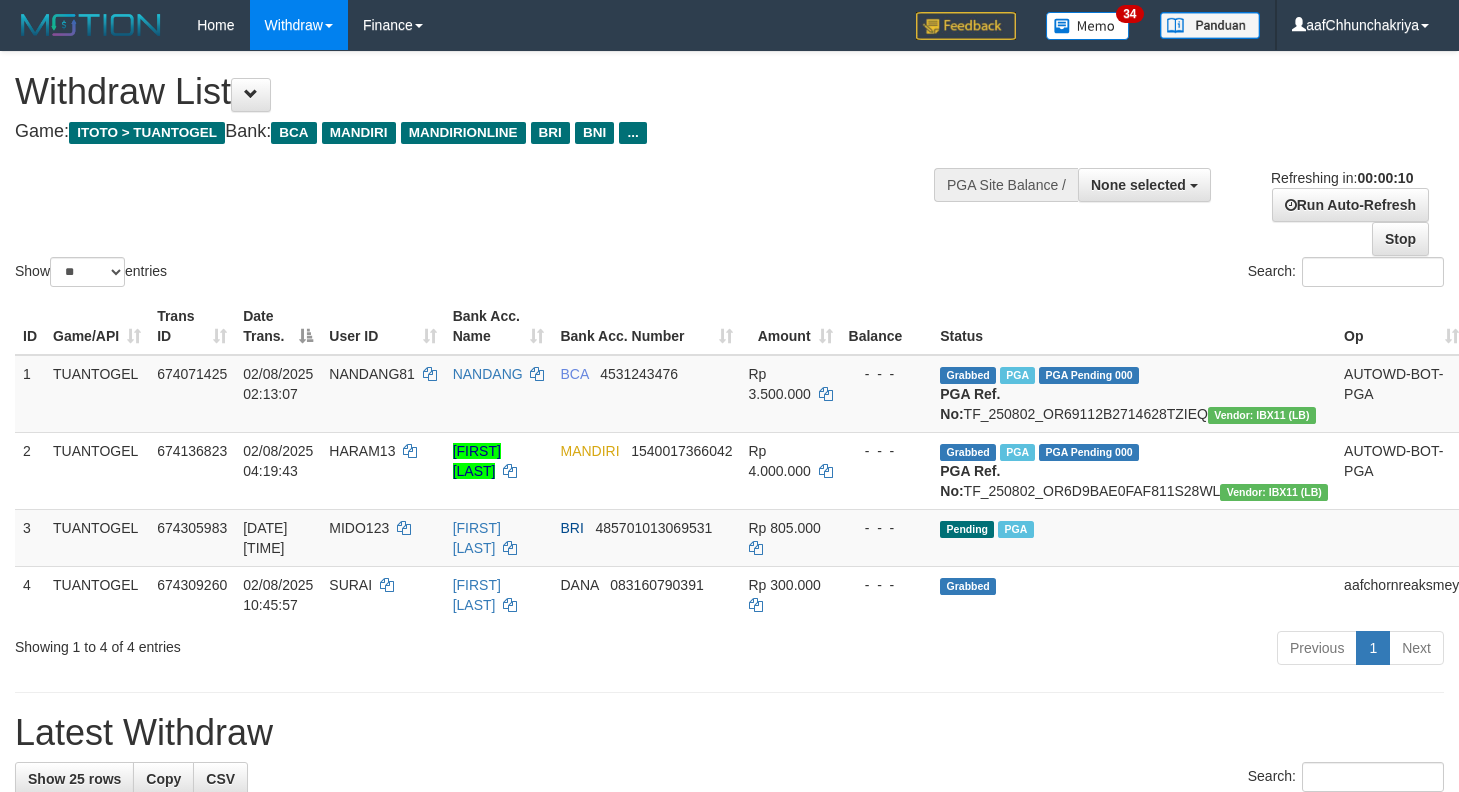 select 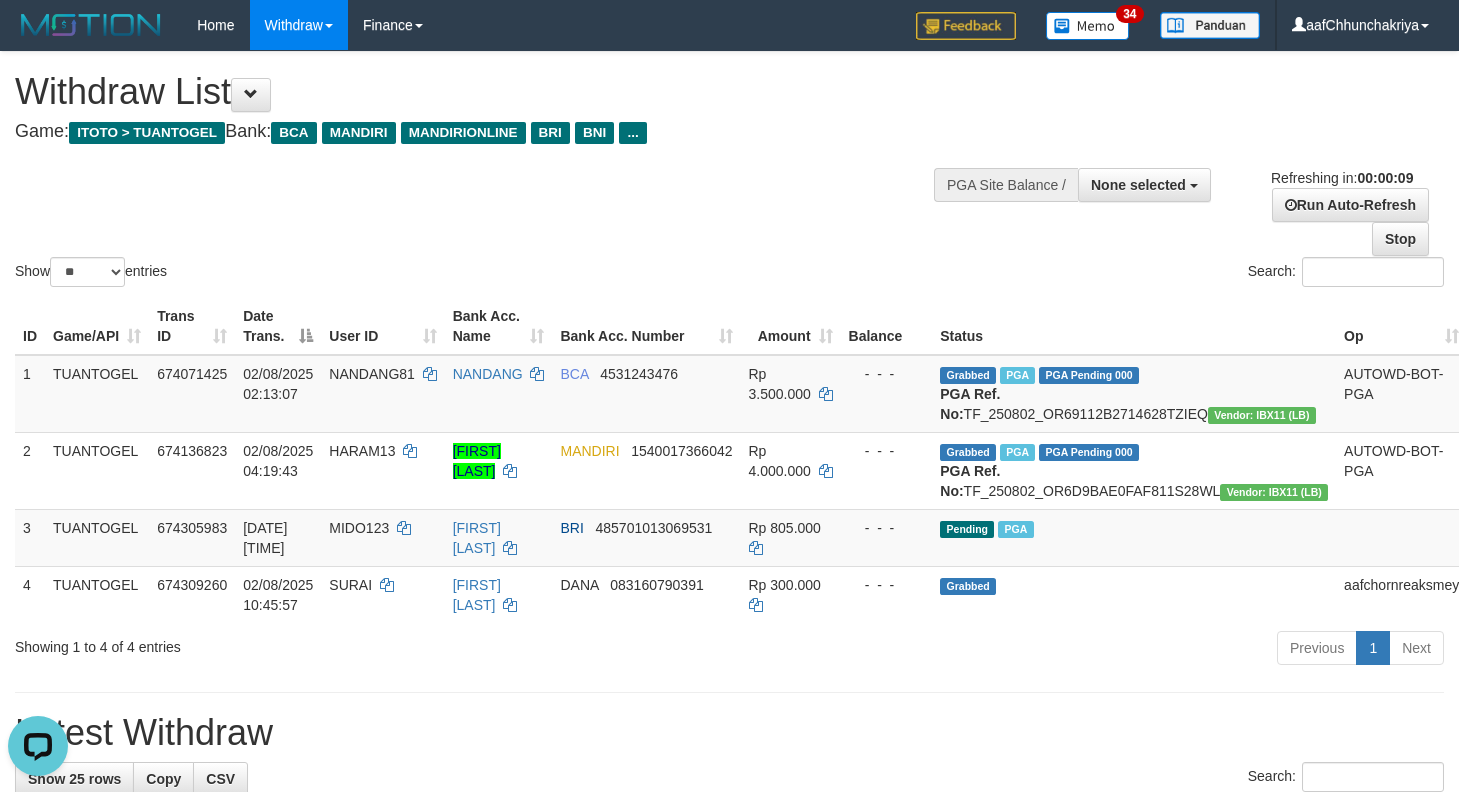scroll, scrollTop: 0, scrollLeft: 0, axis: both 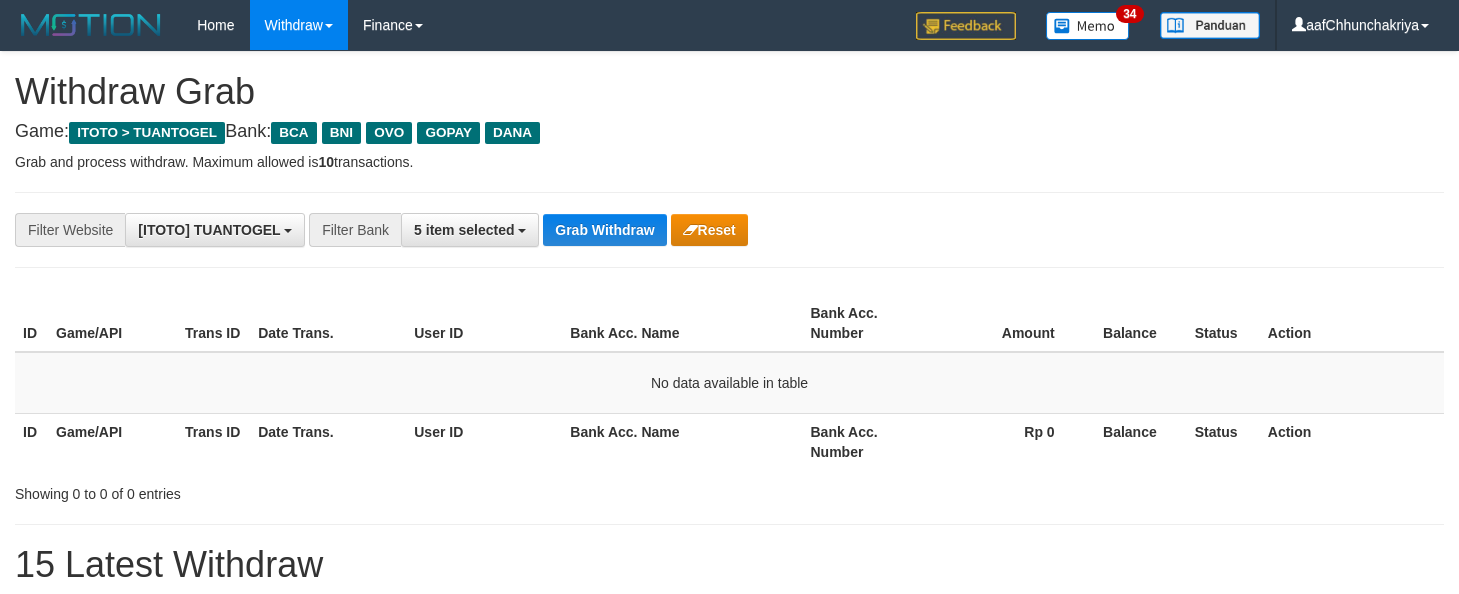 click on "Grab Withdraw" at bounding box center [604, 230] 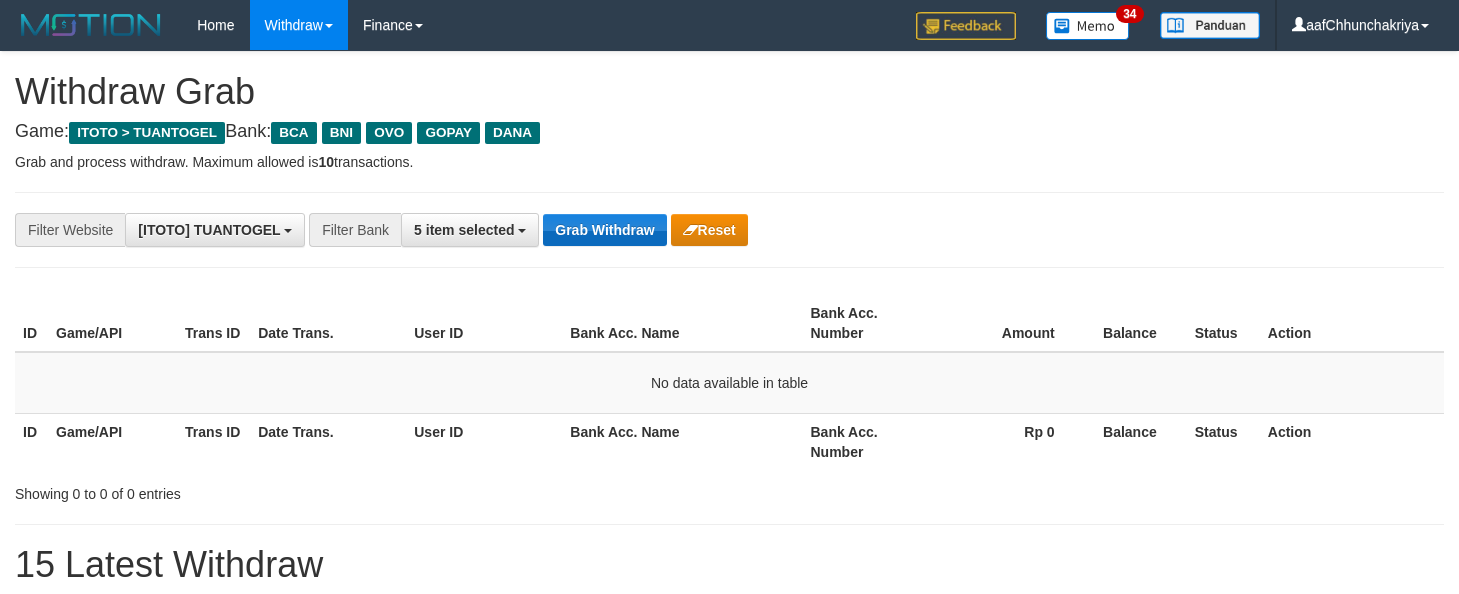 click on "Grab Withdraw" at bounding box center [604, 230] 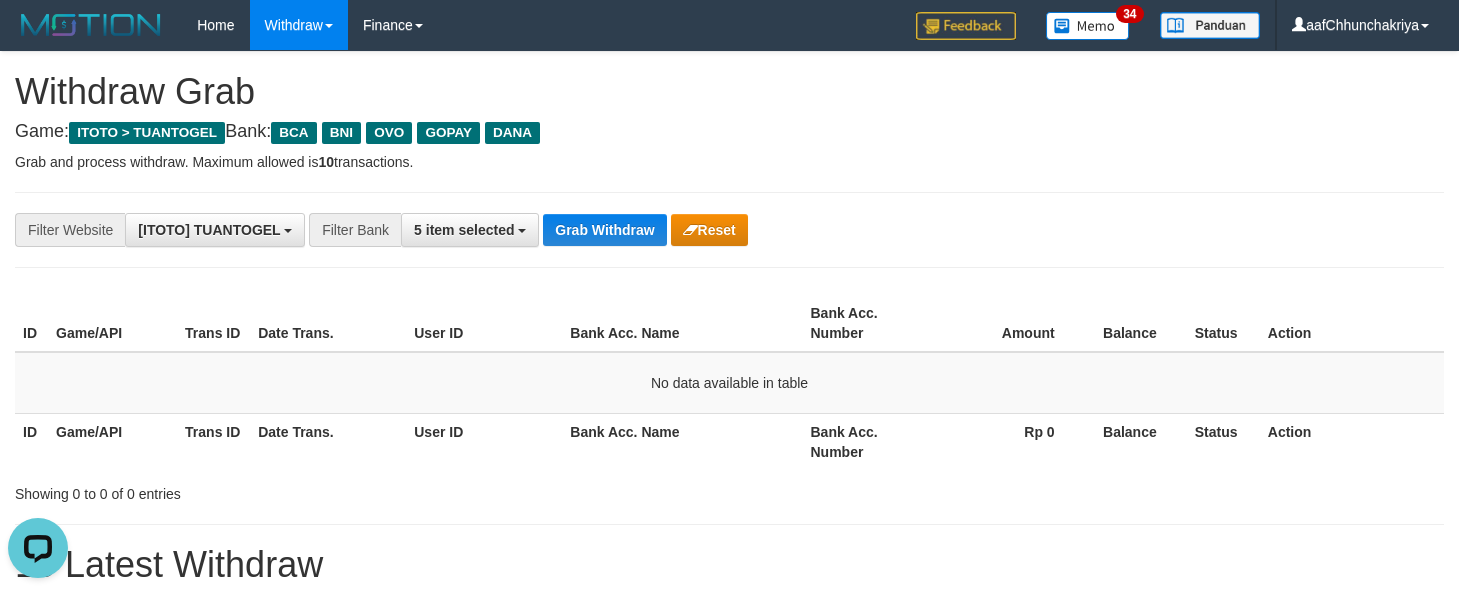 drag, startPoint x: 617, startPoint y: 226, endPoint x: 1033, endPoint y: 549, distance: 526.6735 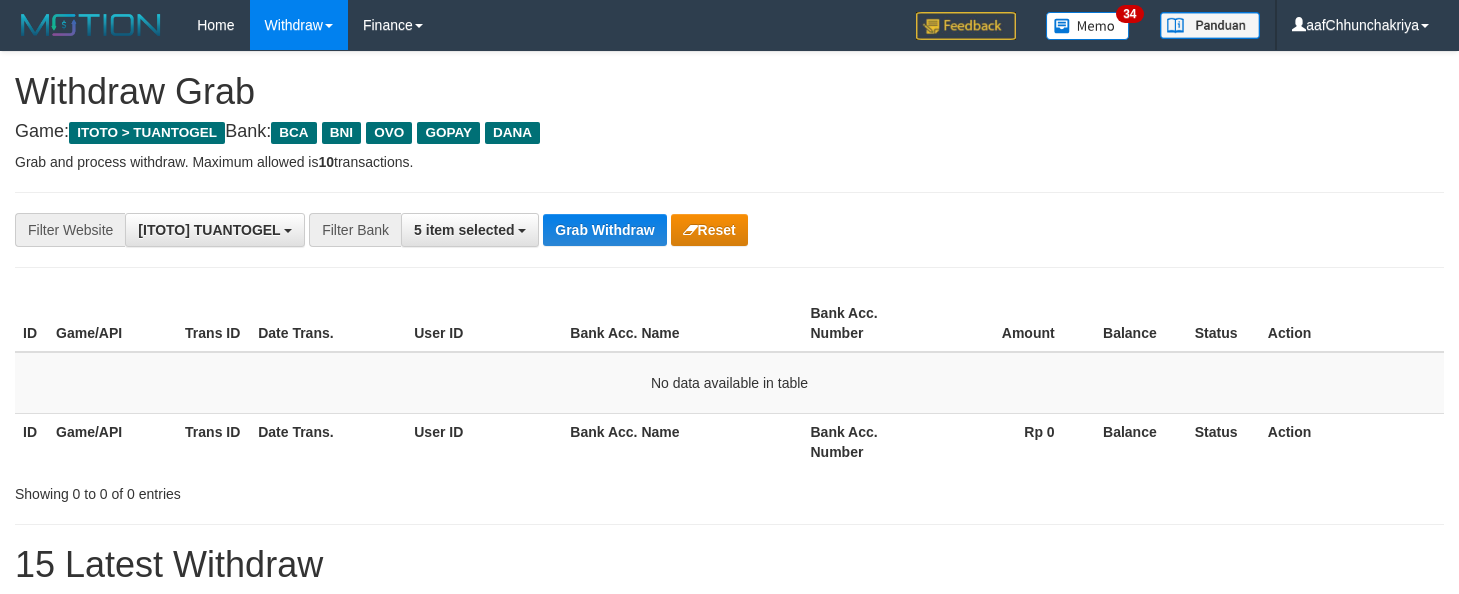 scroll, scrollTop: 0, scrollLeft: 0, axis: both 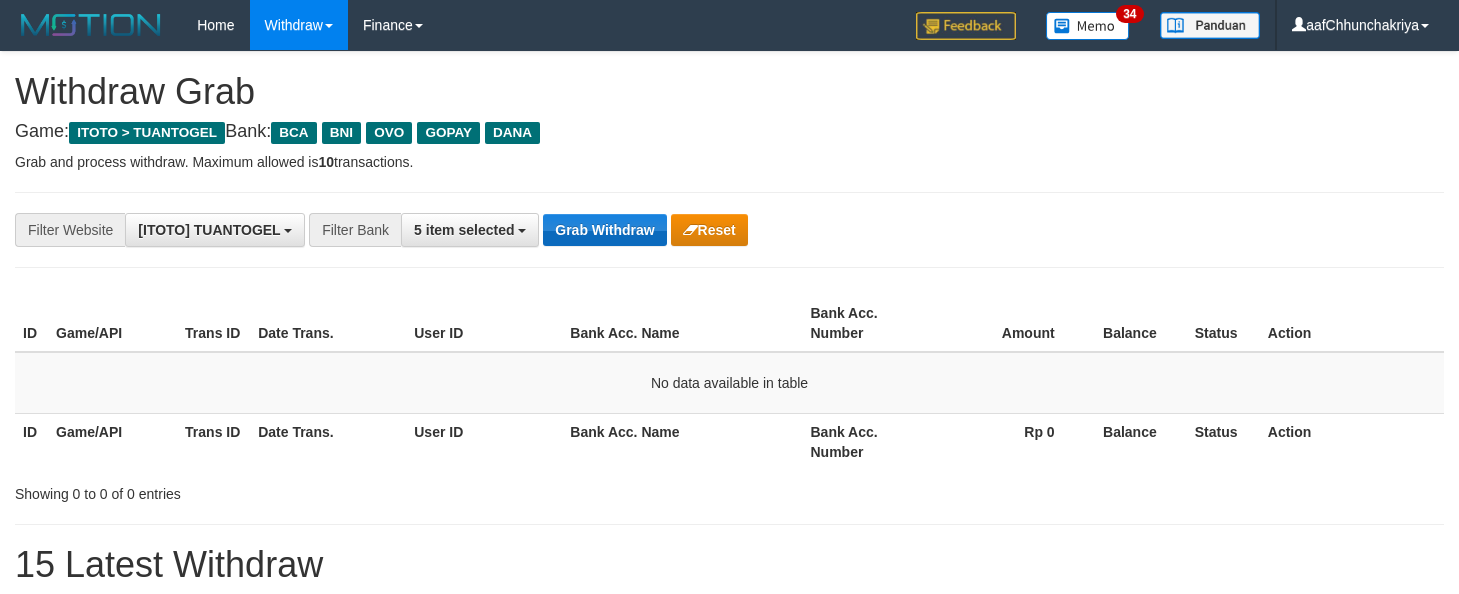 drag, startPoint x: 0, startPoint y: 0, endPoint x: 586, endPoint y: 239, distance: 632.86414 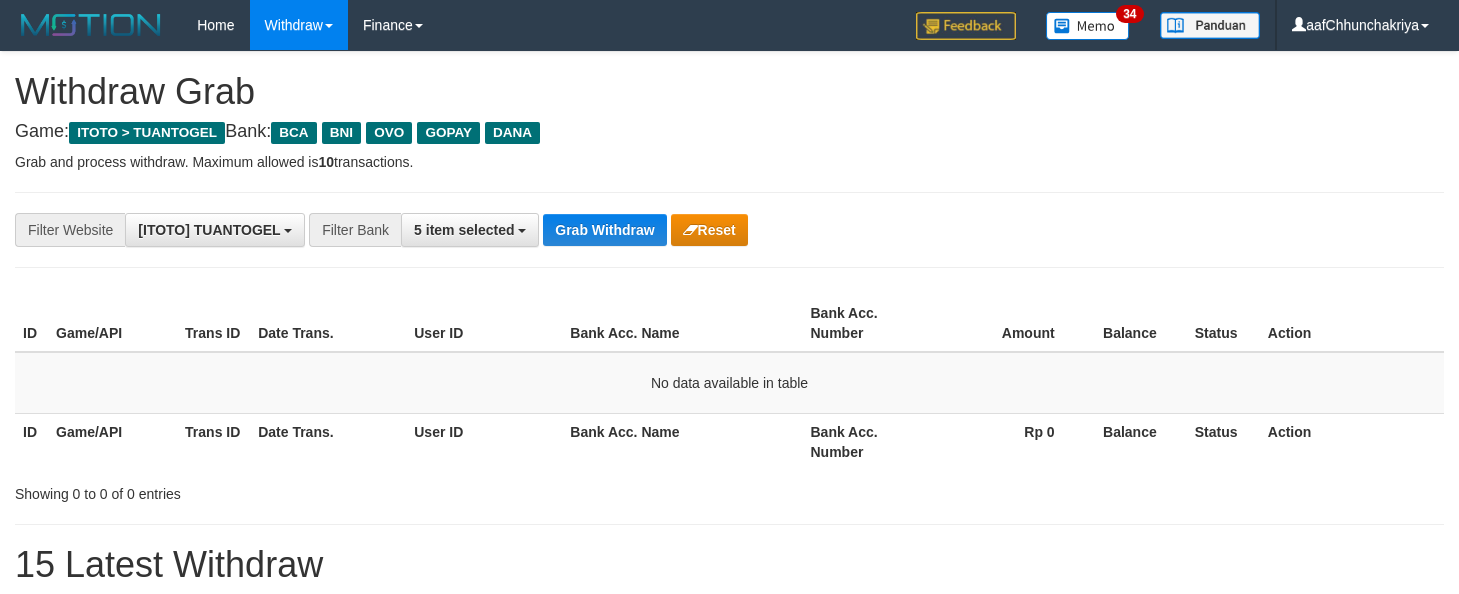 scroll, scrollTop: 0, scrollLeft: 0, axis: both 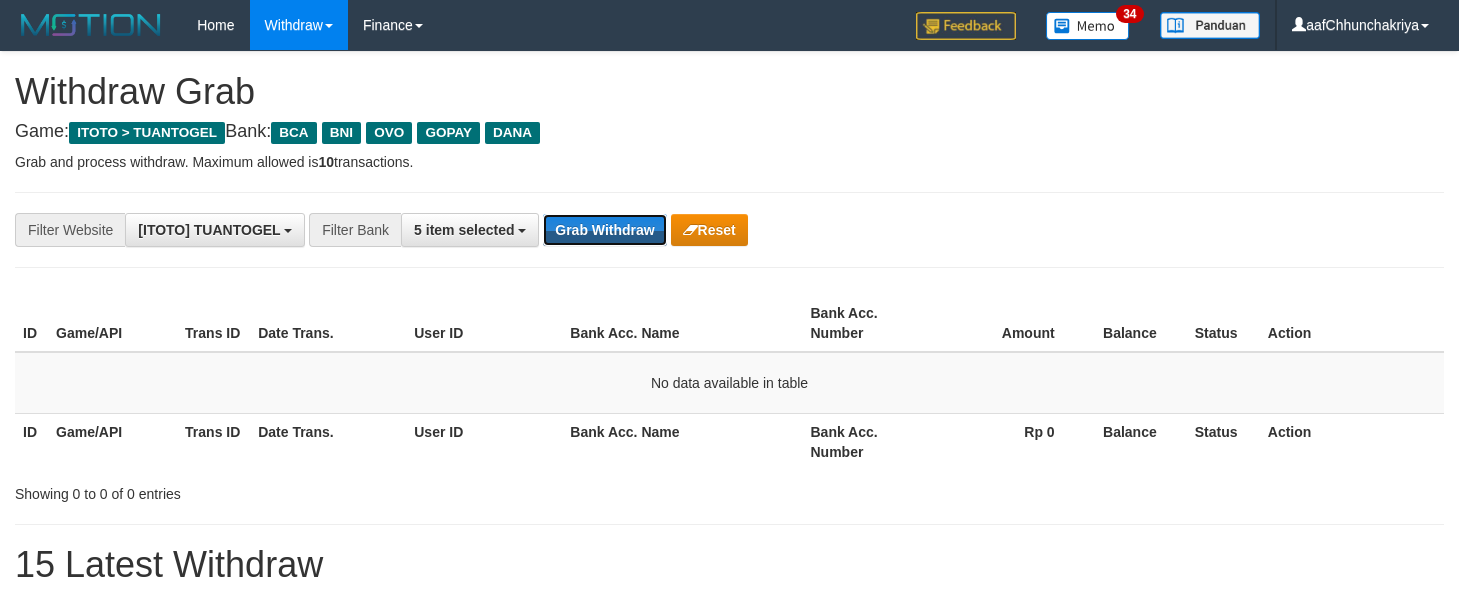 click on "Grab Withdraw" at bounding box center [604, 230] 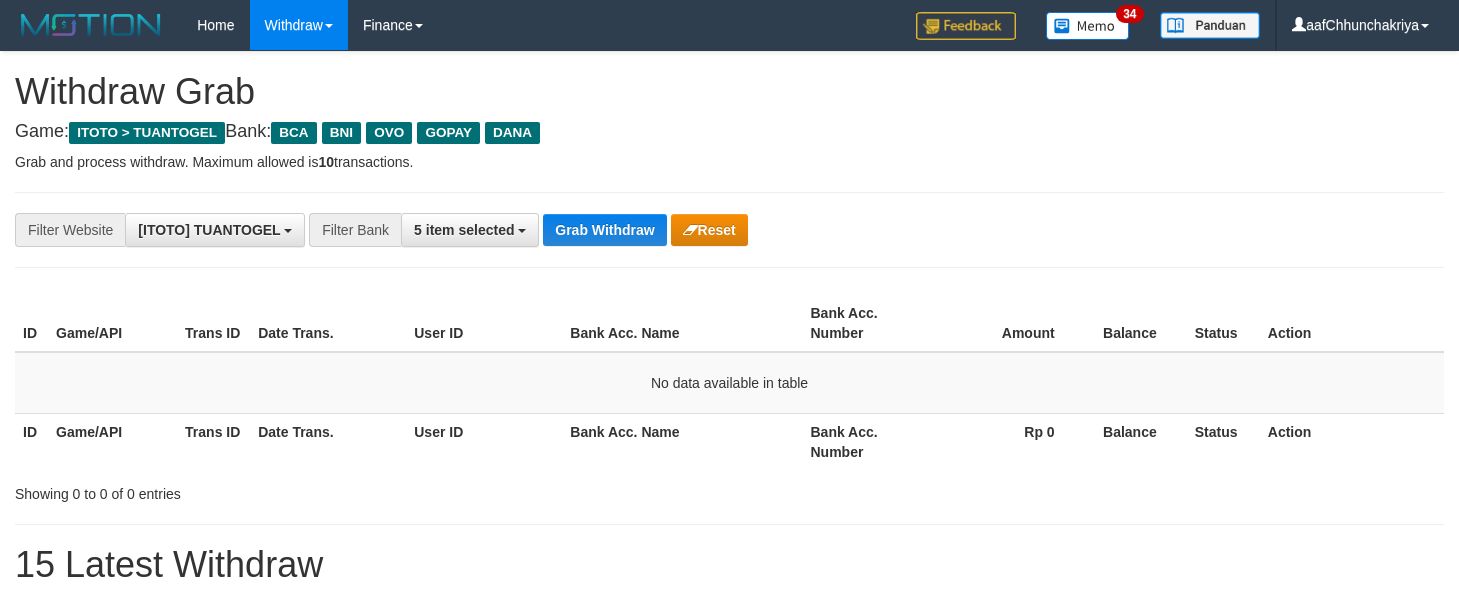 scroll, scrollTop: 0, scrollLeft: 0, axis: both 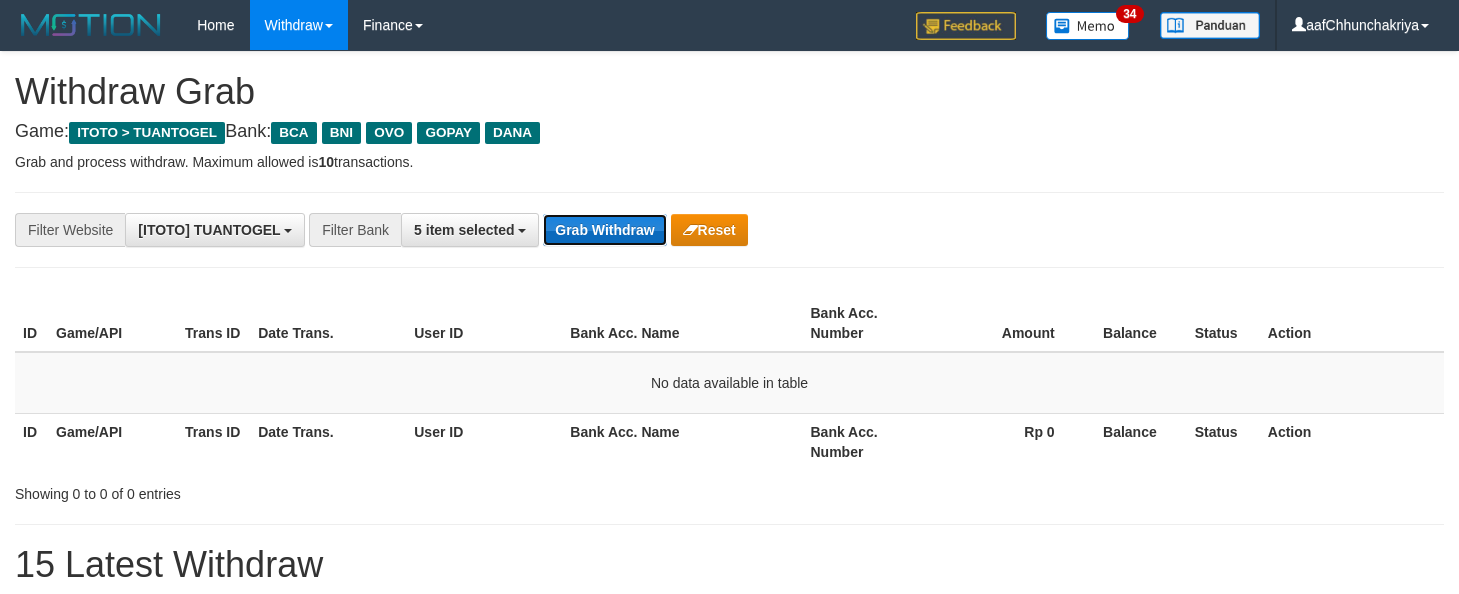 click on "Grab Withdraw" at bounding box center (604, 230) 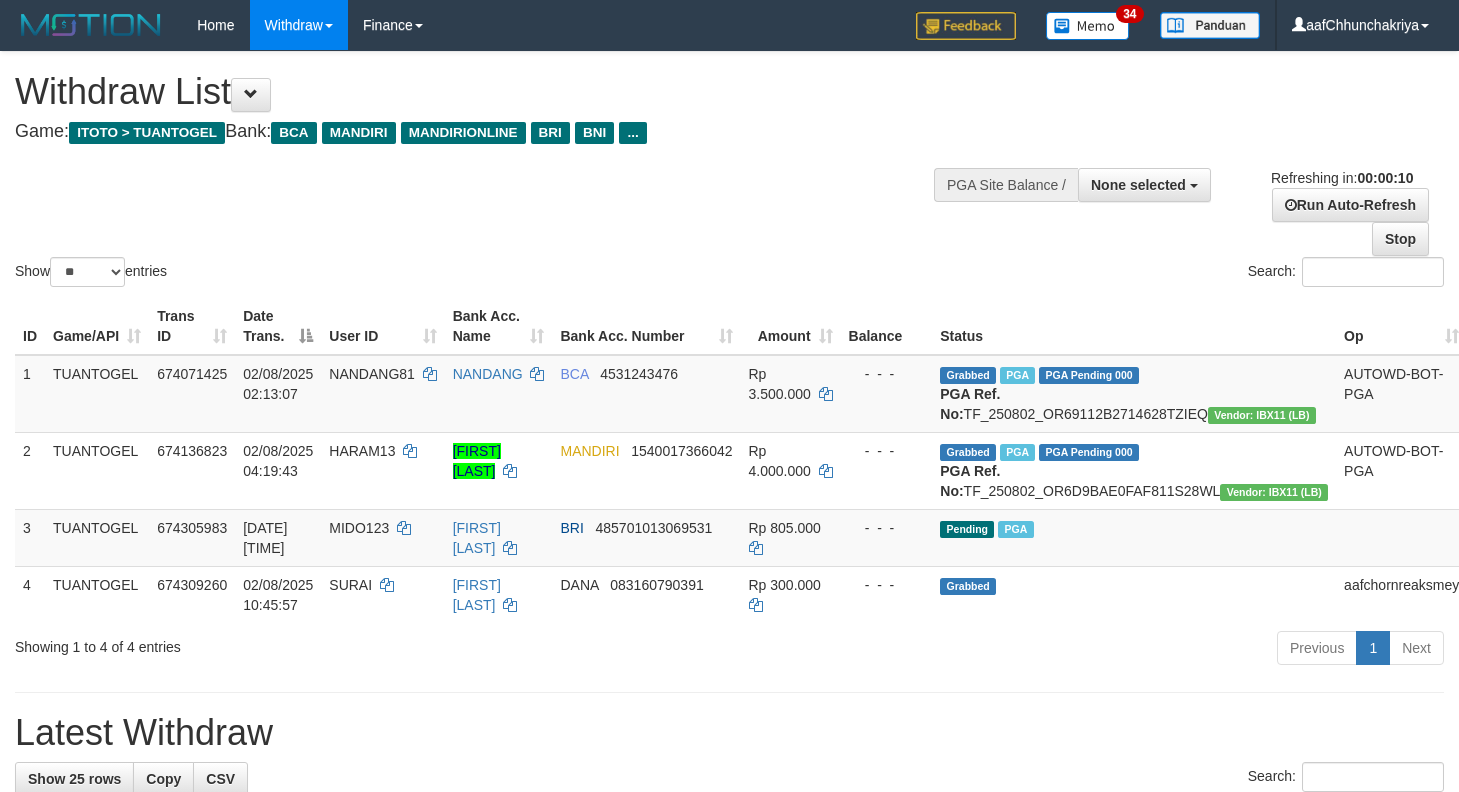 select 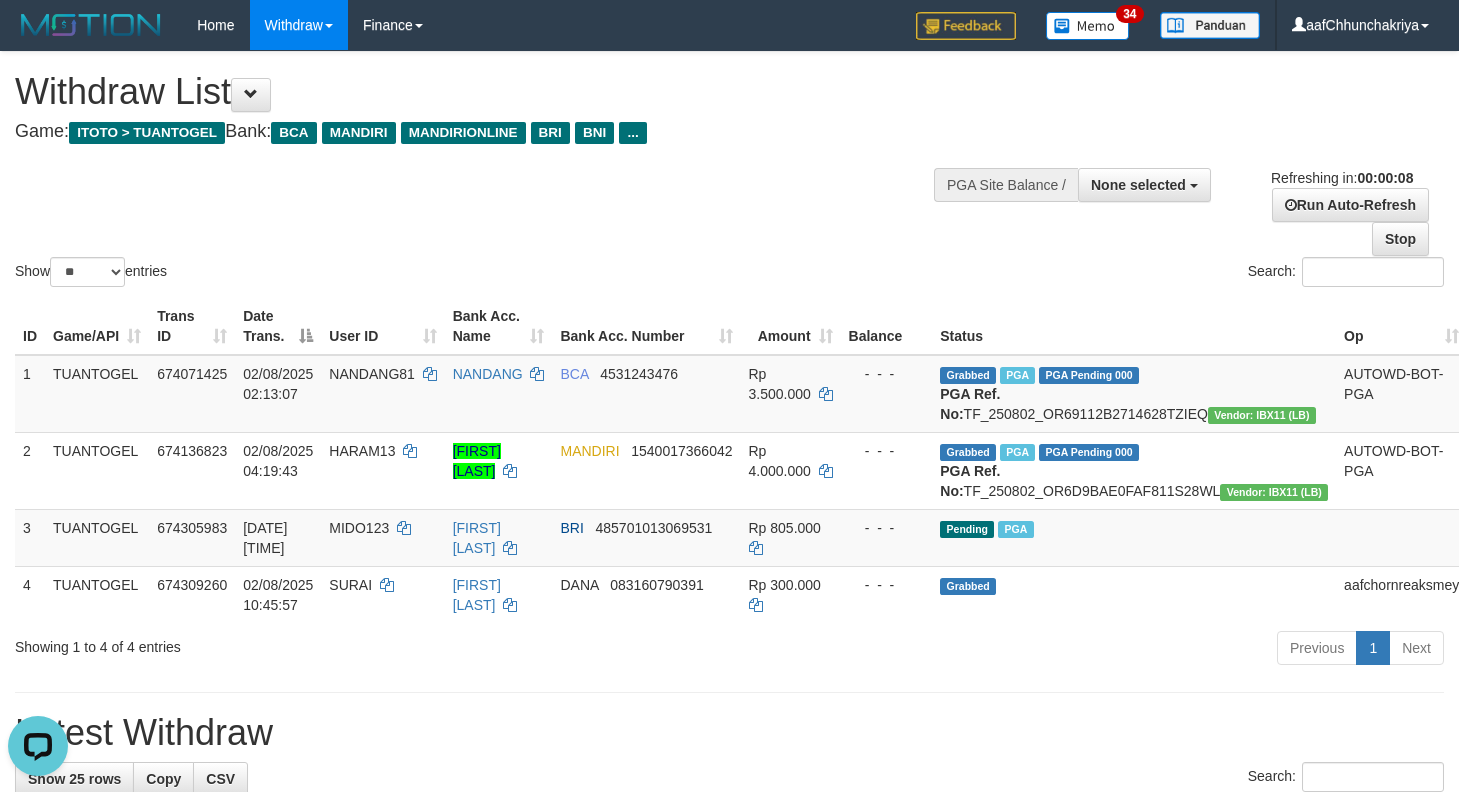 scroll, scrollTop: 0, scrollLeft: 0, axis: both 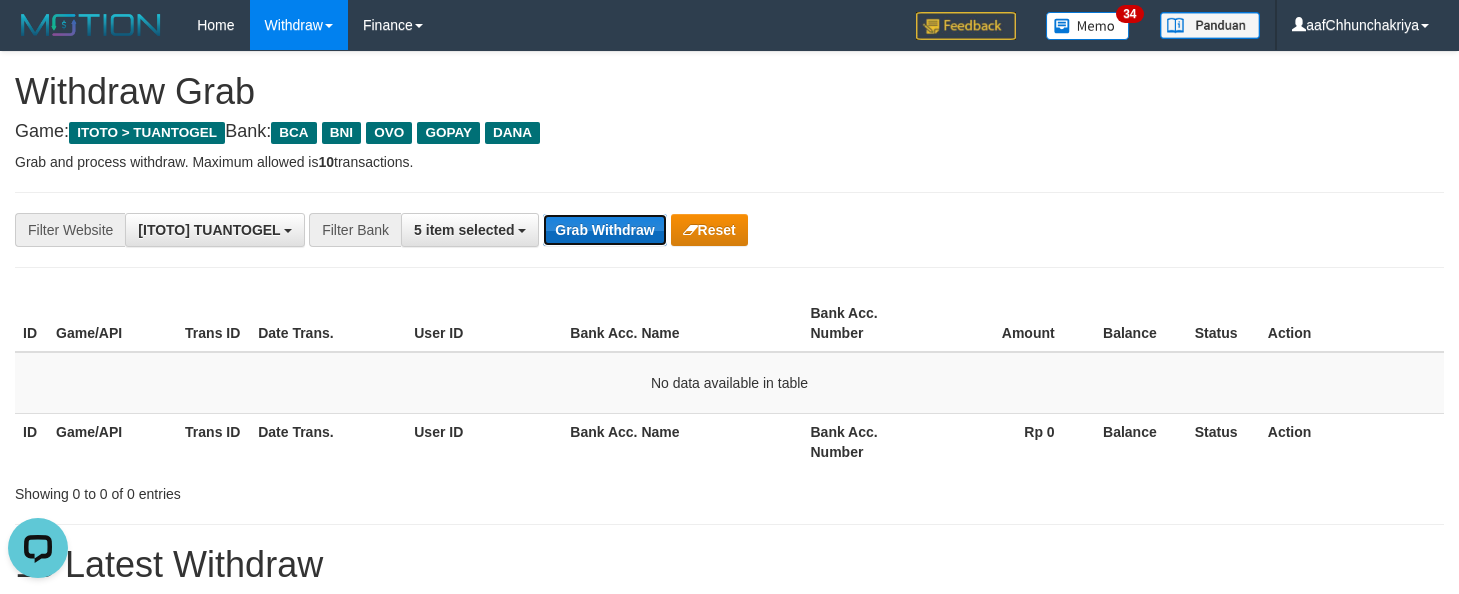 click on "Grab Withdraw" at bounding box center [604, 230] 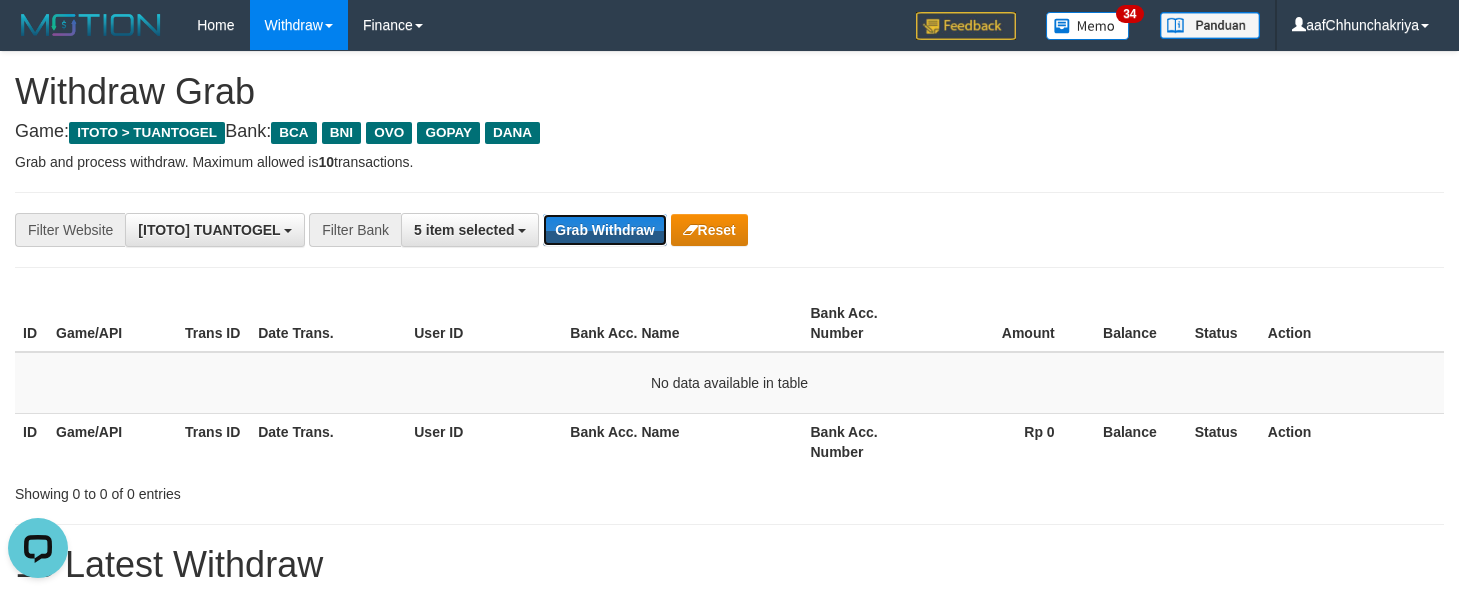 drag, startPoint x: 593, startPoint y: 227, endPoint x: 696, endPoint y: 292, distance: 121.79491 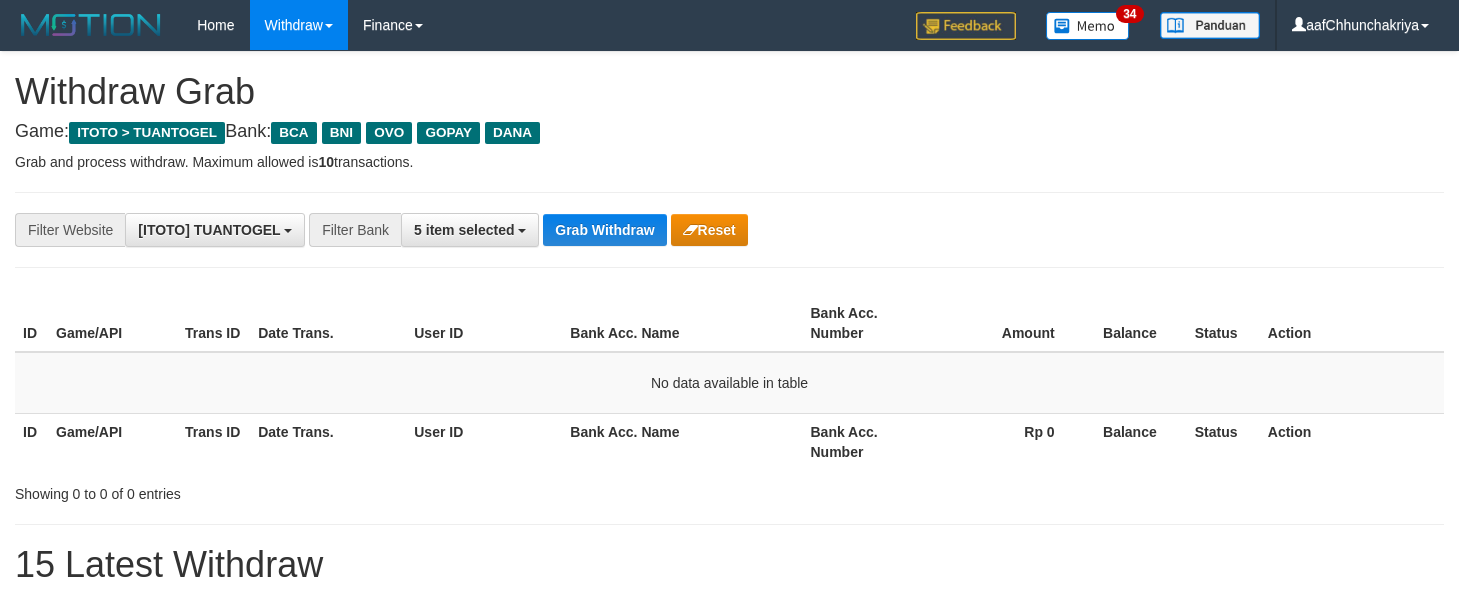 scroll, scrollTop: 0, scrollLeft: 0, axis: both 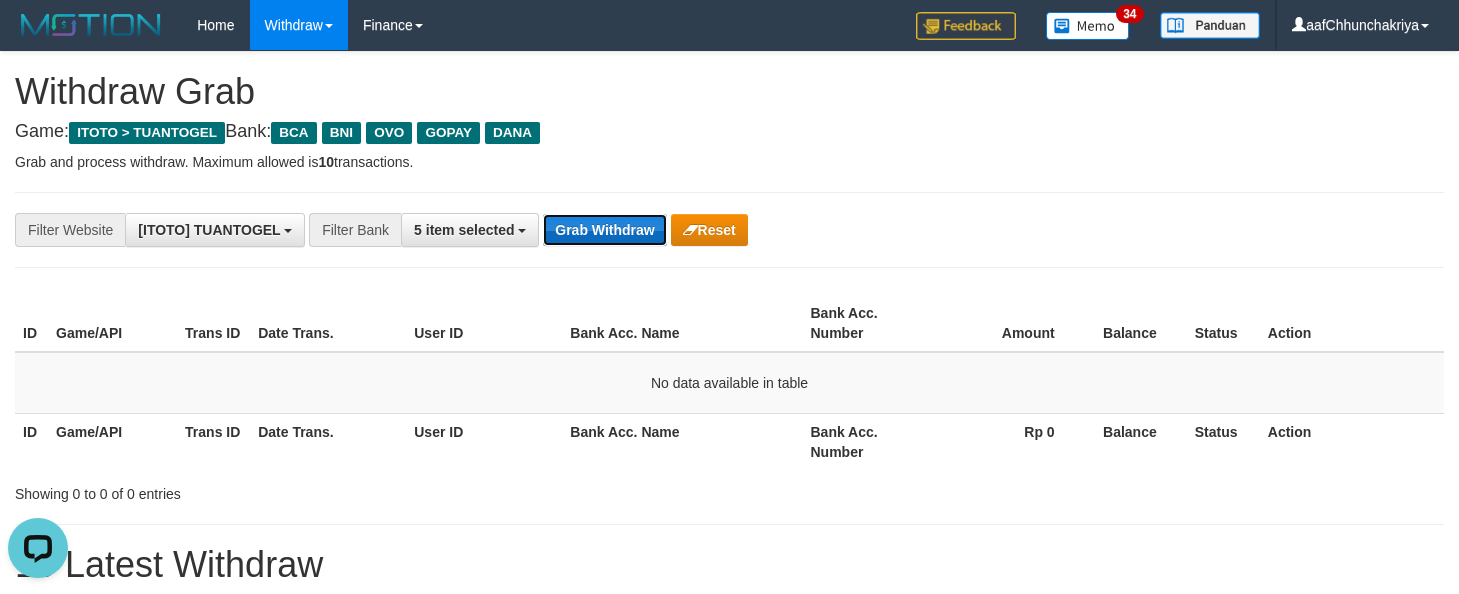 click on "Grab Withdraw" at bounding box center [604, 230] 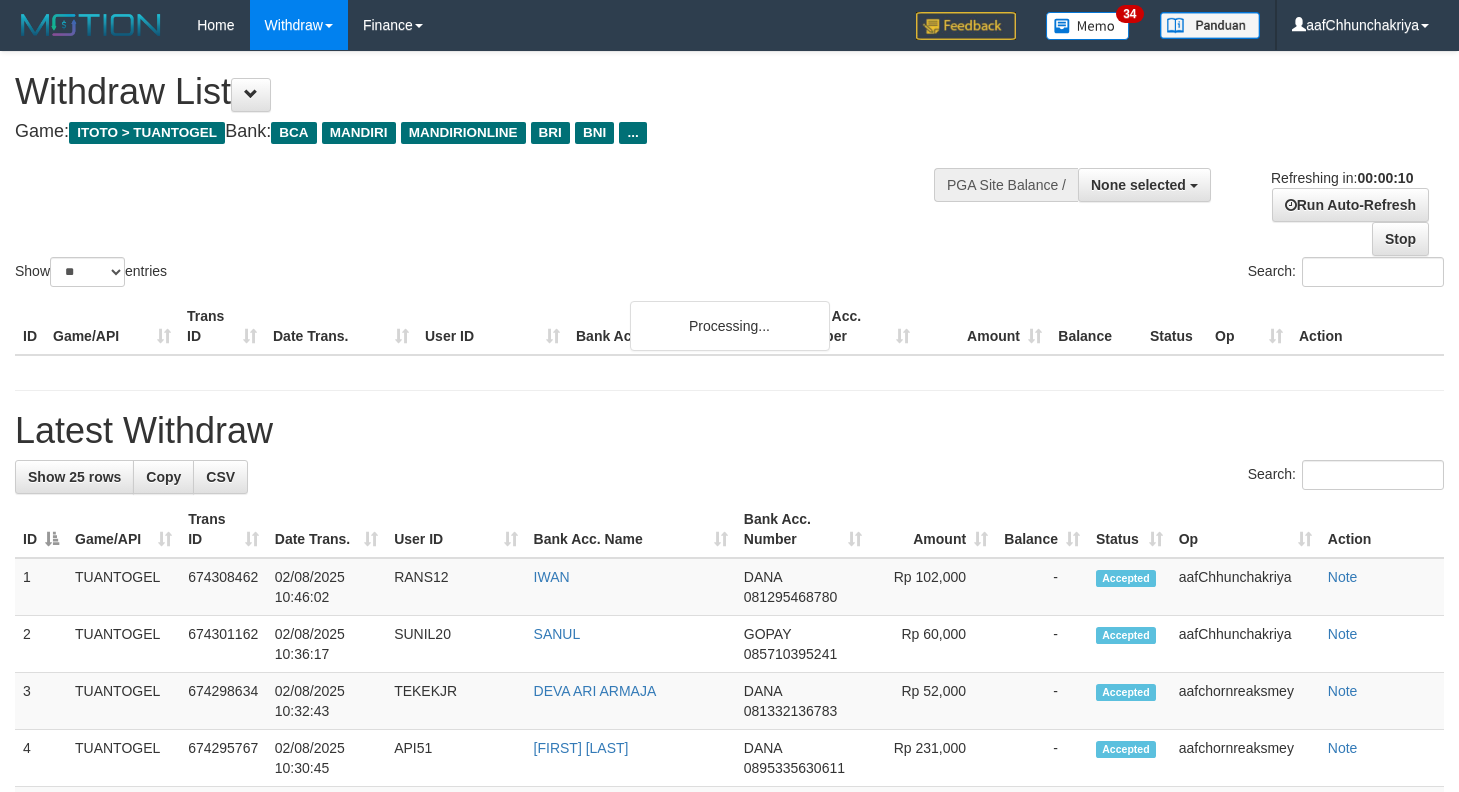 select 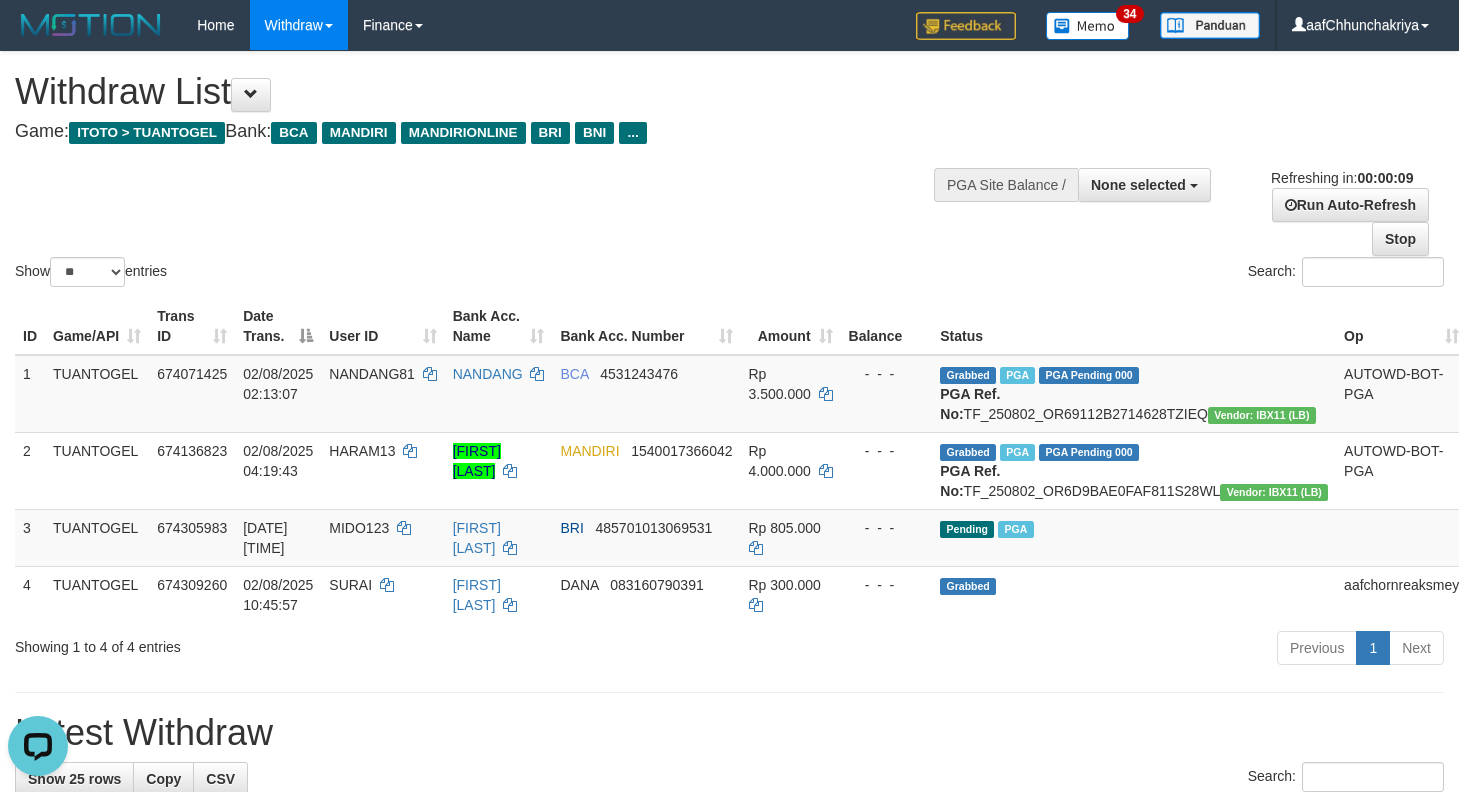 scroll, scrollTop: 0, scrollLeft: 0, axis: both 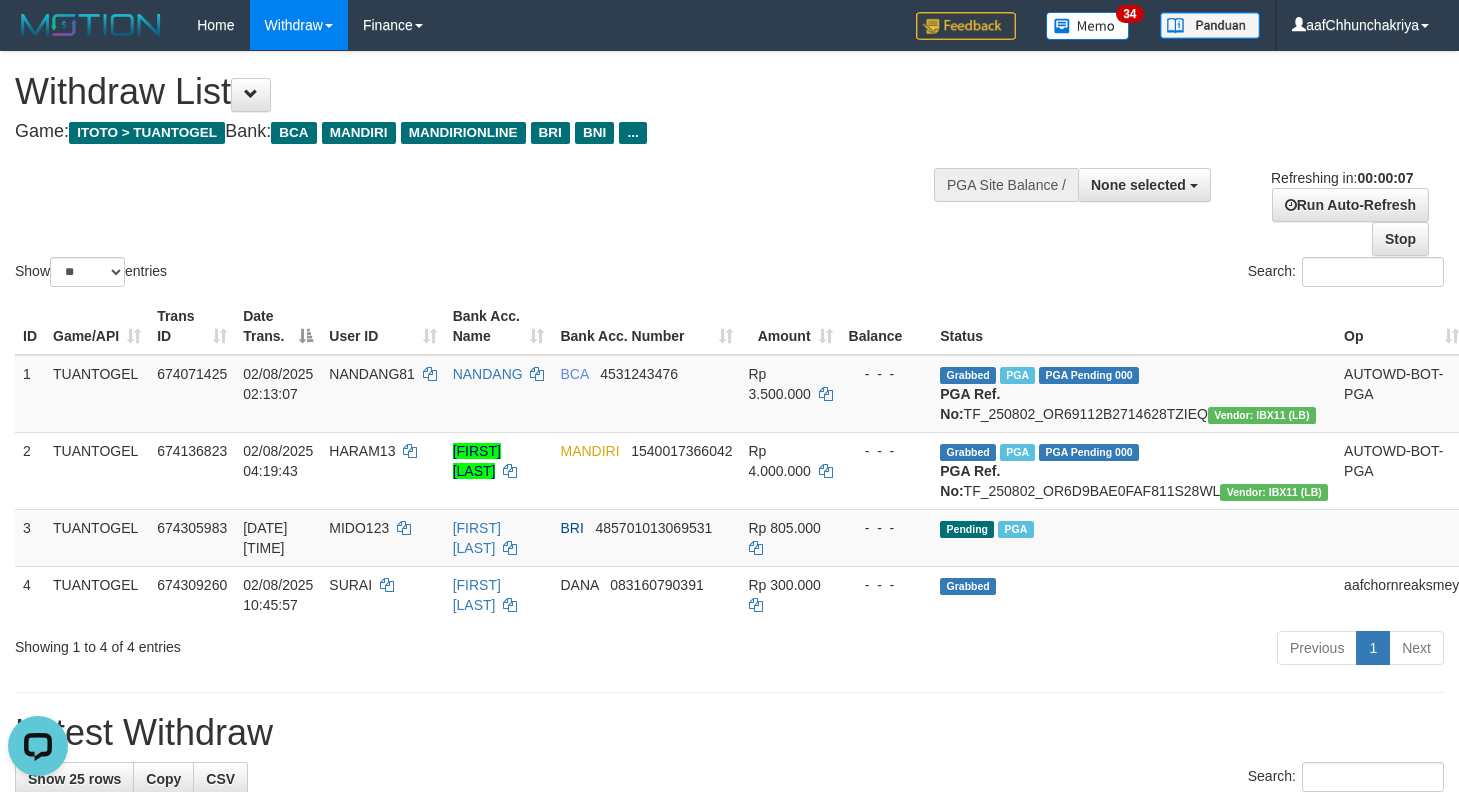 click on "**********" at bounding box center (729, 1235) 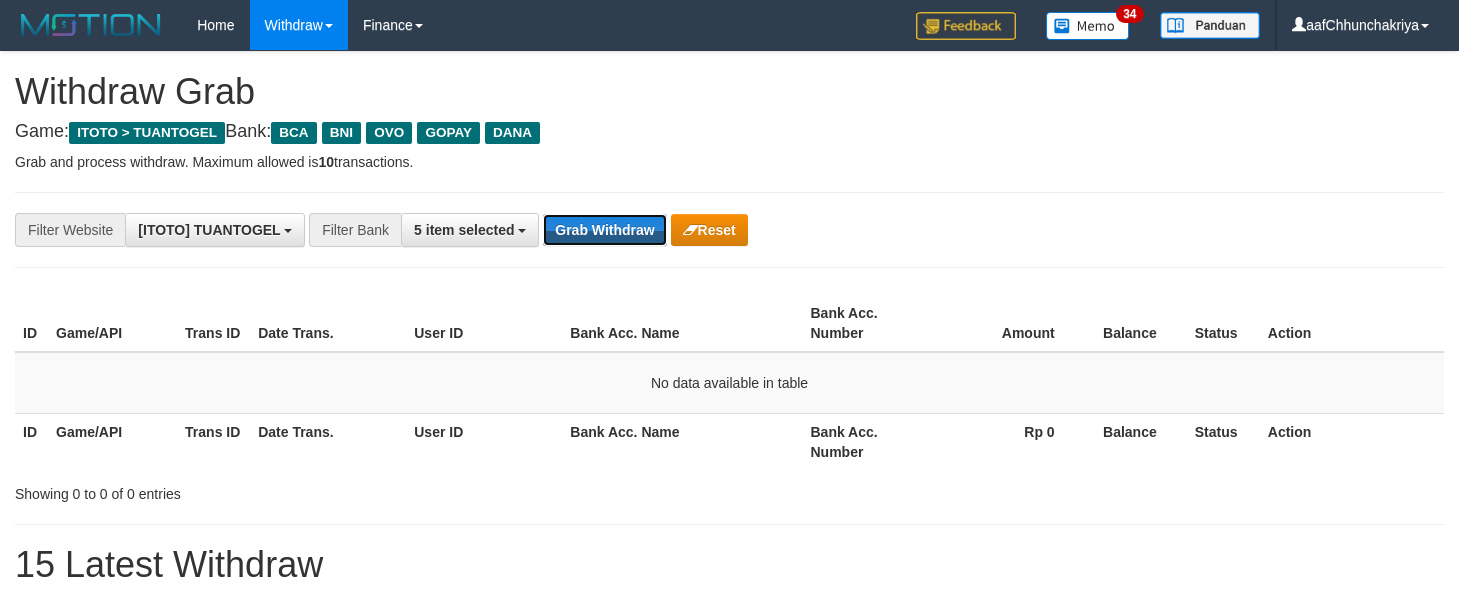 scroll, scrollTop: 0, scrollLeft: 0, axis: both 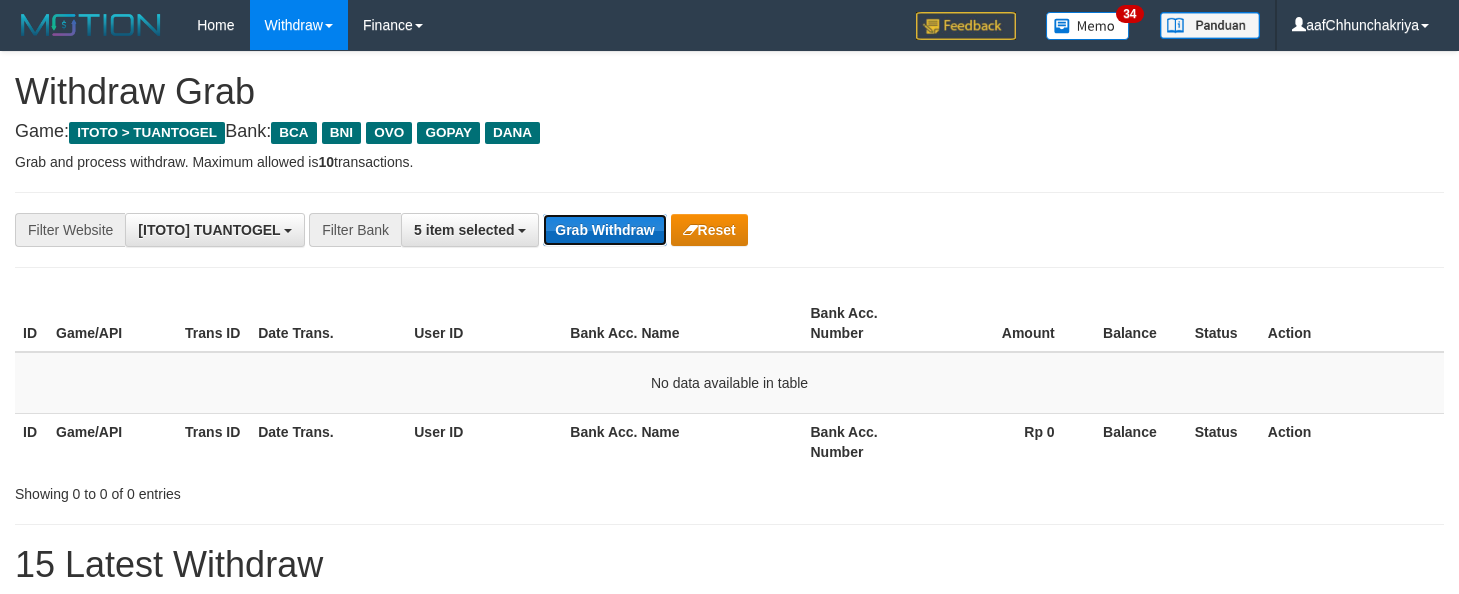 click on "Grab Withdraw" at bounding box center (604, 230) 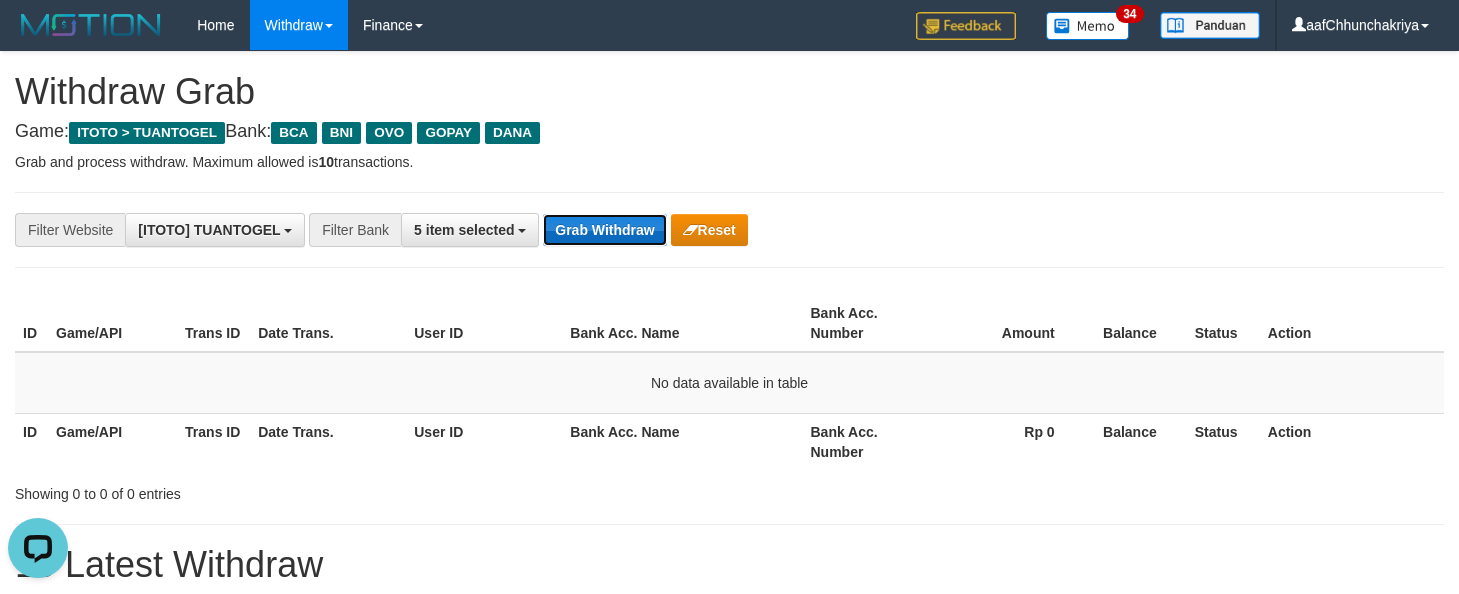 scroll, scrollTop: 0, scrollLeft: 0, axis: both 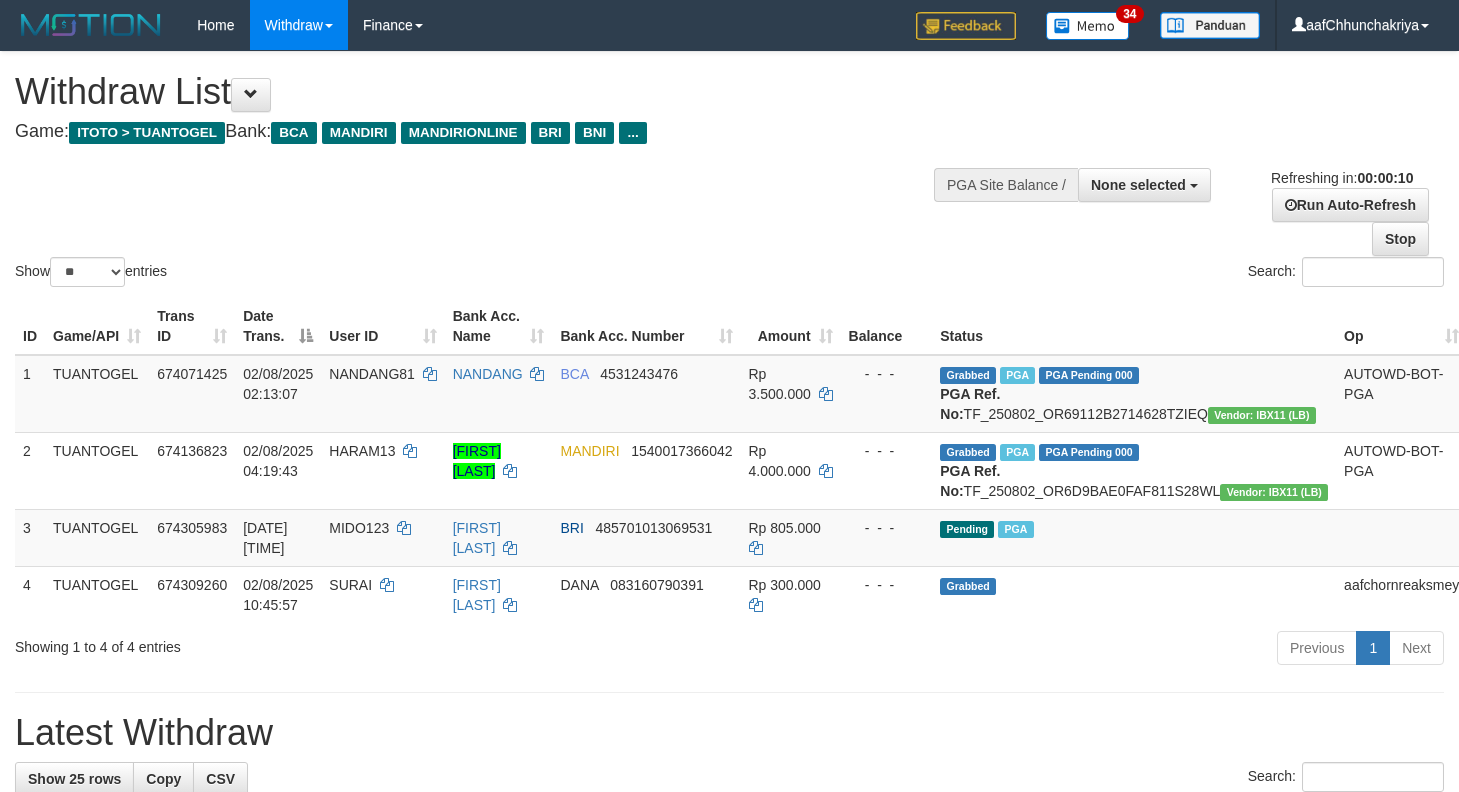 select 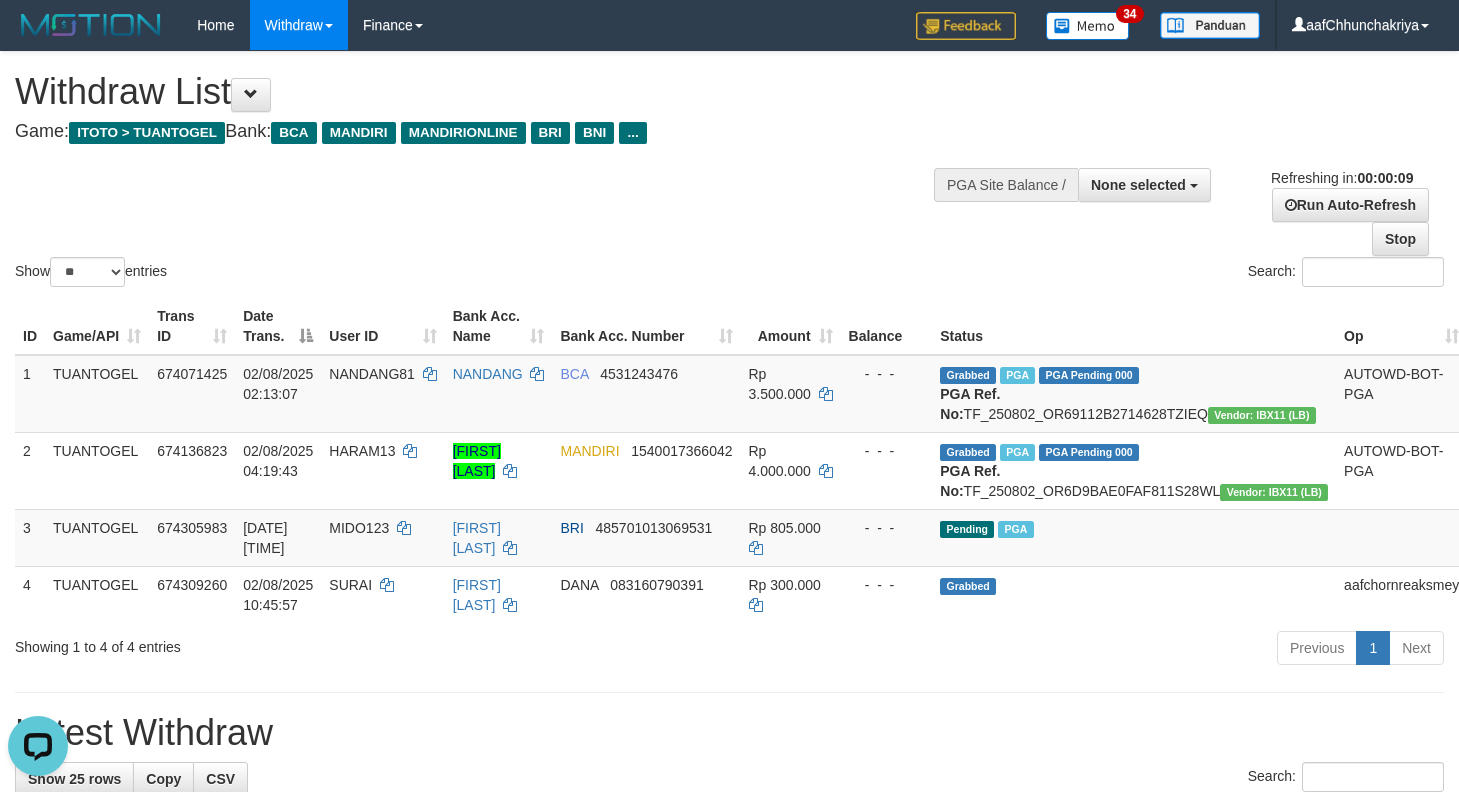 scroll, scrollTop: 0, scrollLeft: 0, axis: both 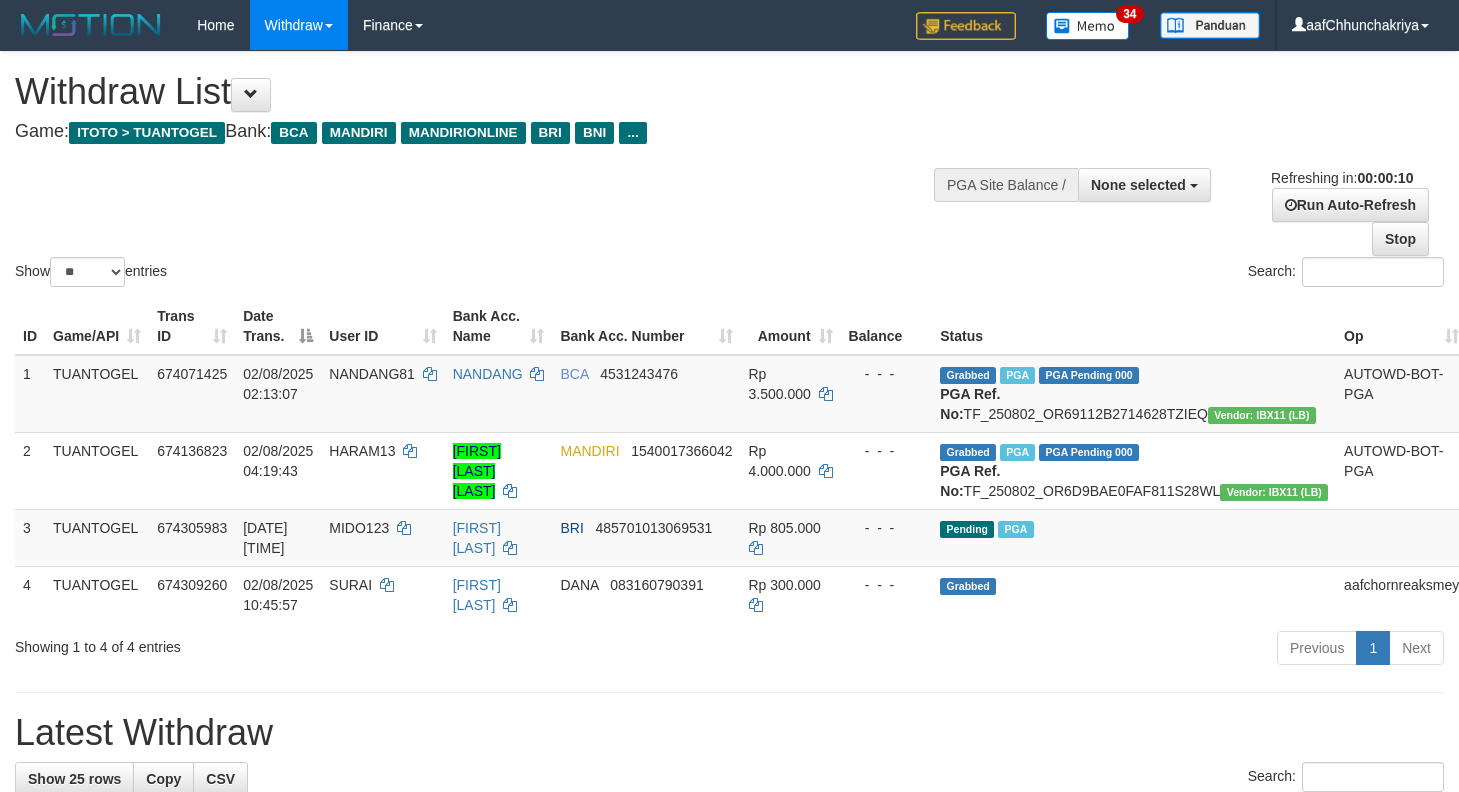 select 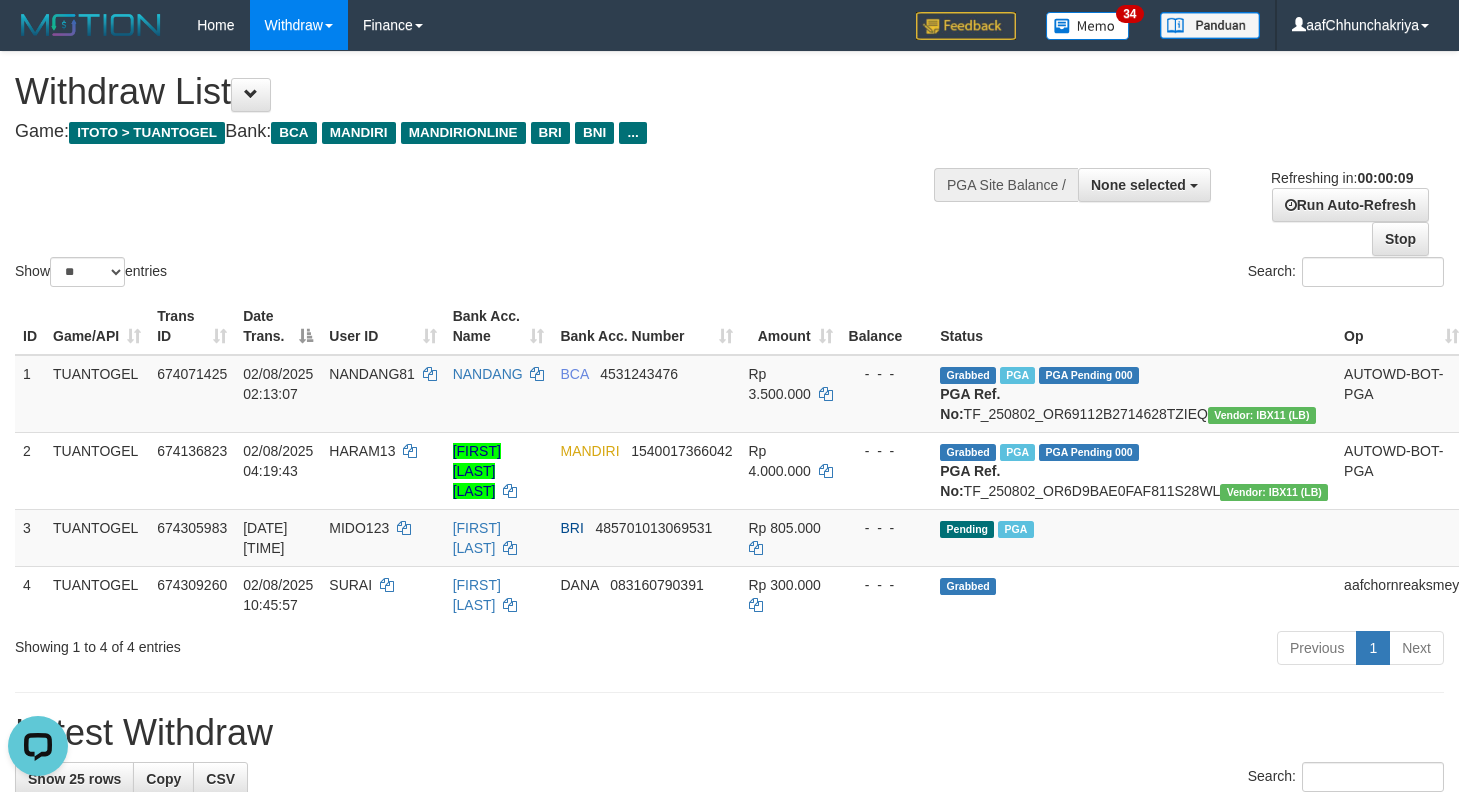 scroll, scrollTop: 0, scrollLeft: 0, axis: both 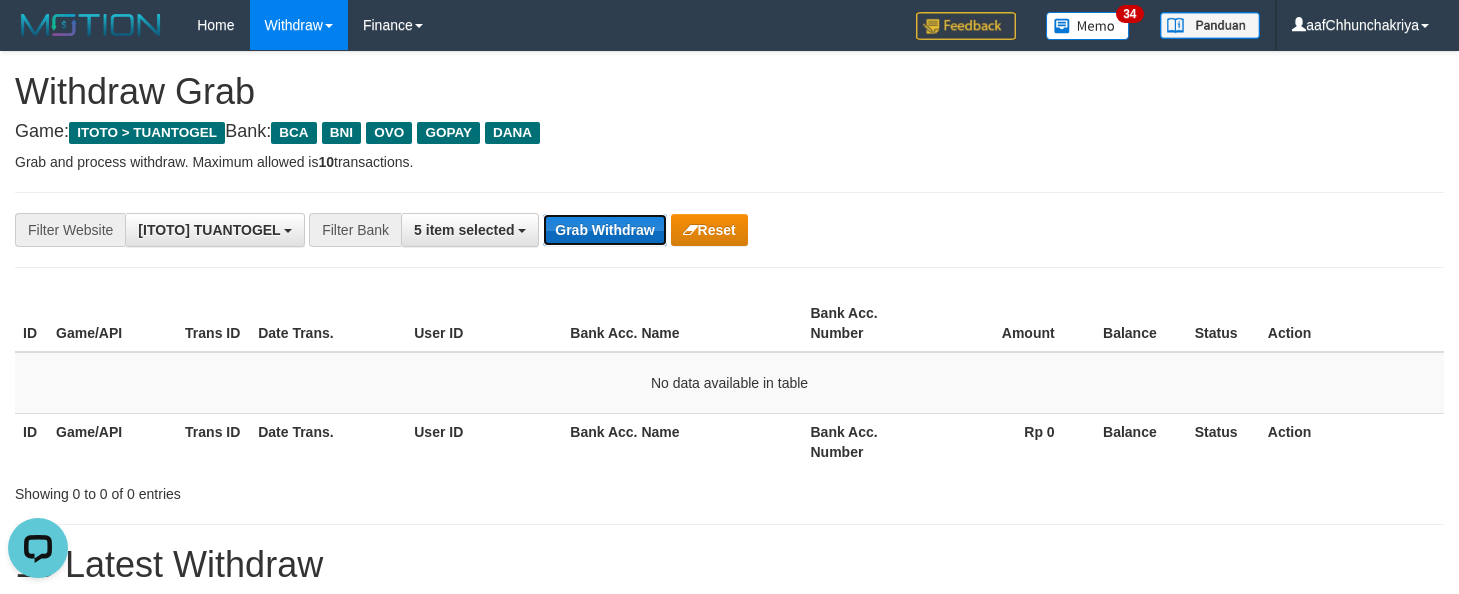 click on "Grab Withdraw" at bounding box center [604, 230] 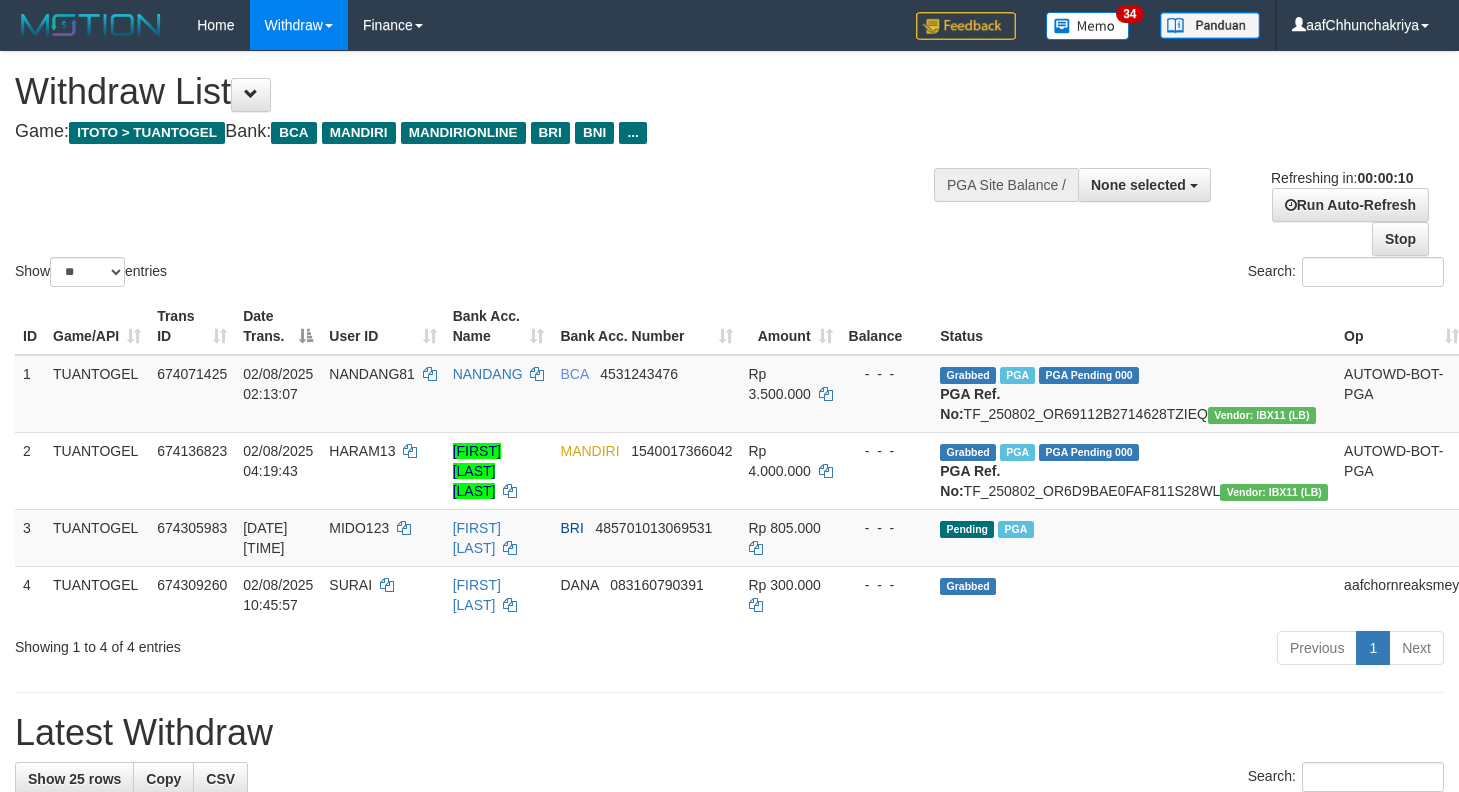 select 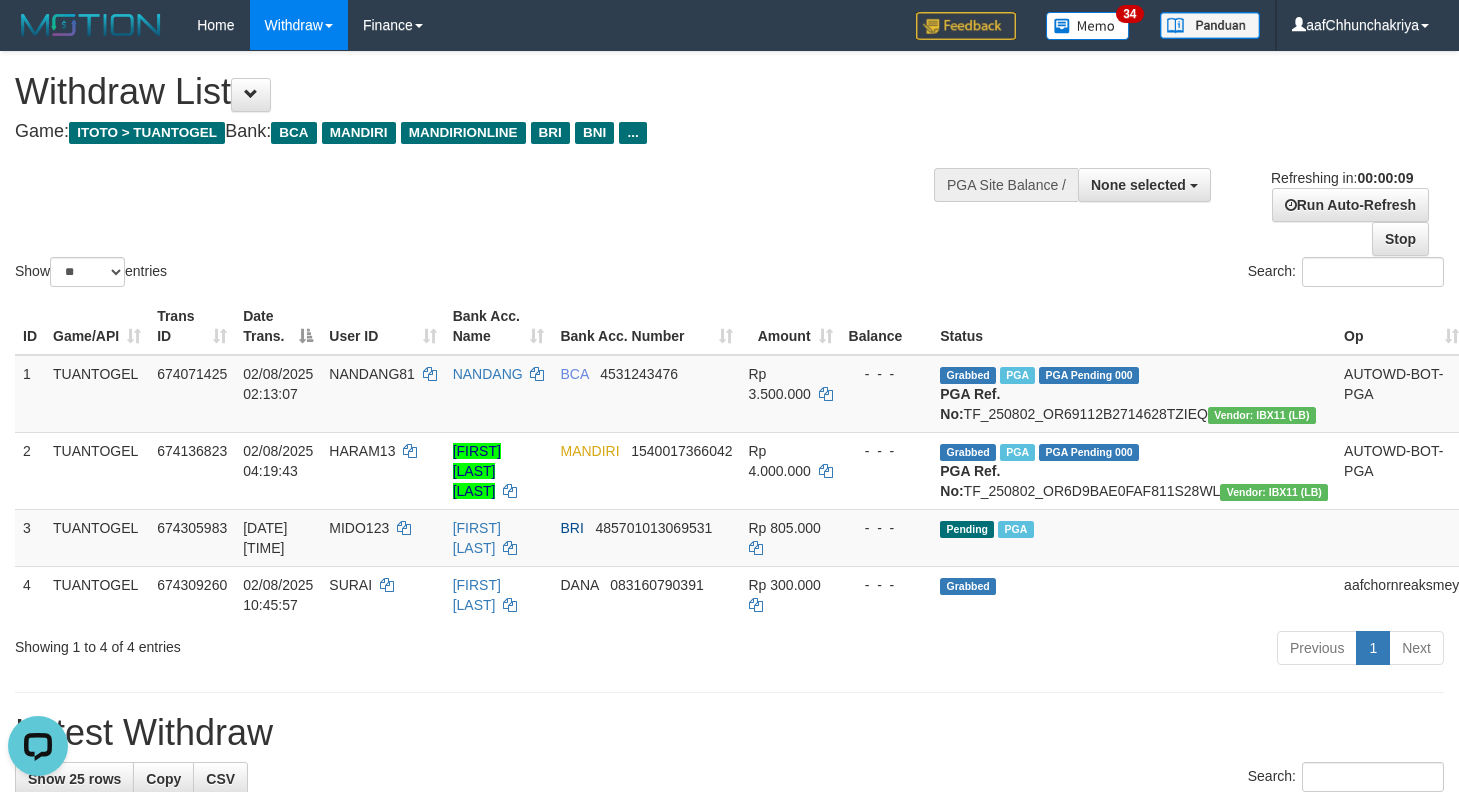 scroll, scrollTop: 0, scrollLeft: 0, axis: both 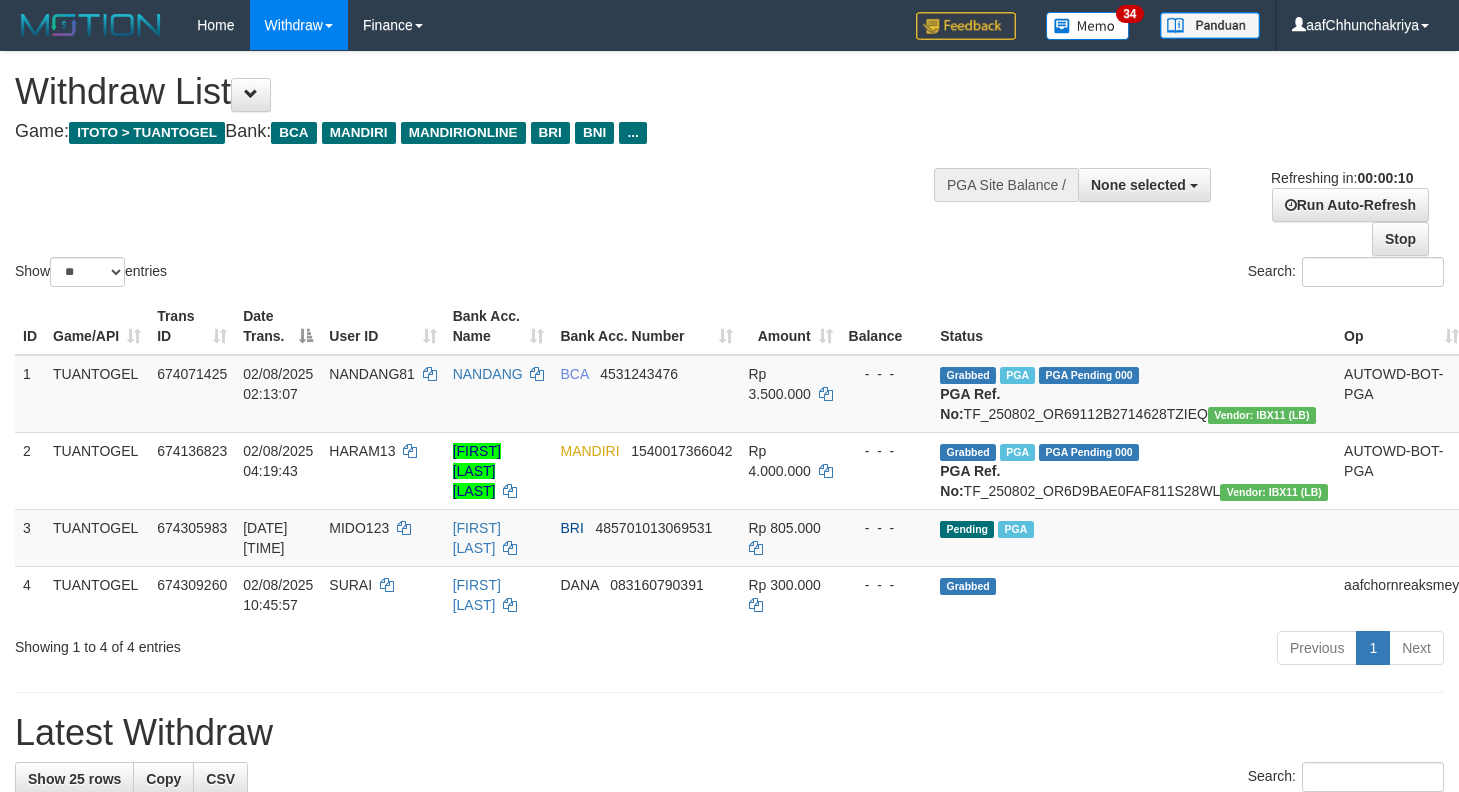 select 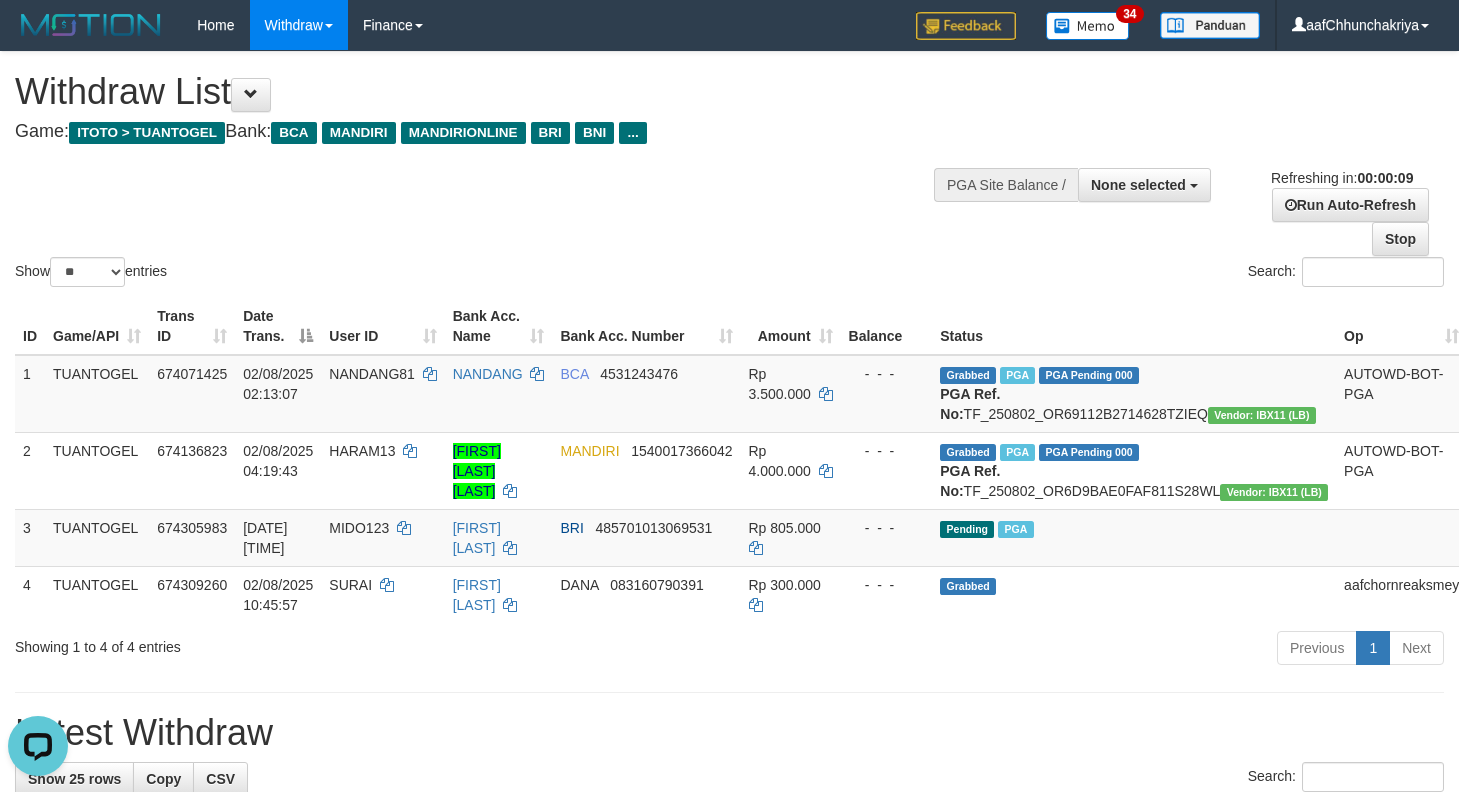 scroll, scrollTop: 0, scrollLeft: 0, axis: both 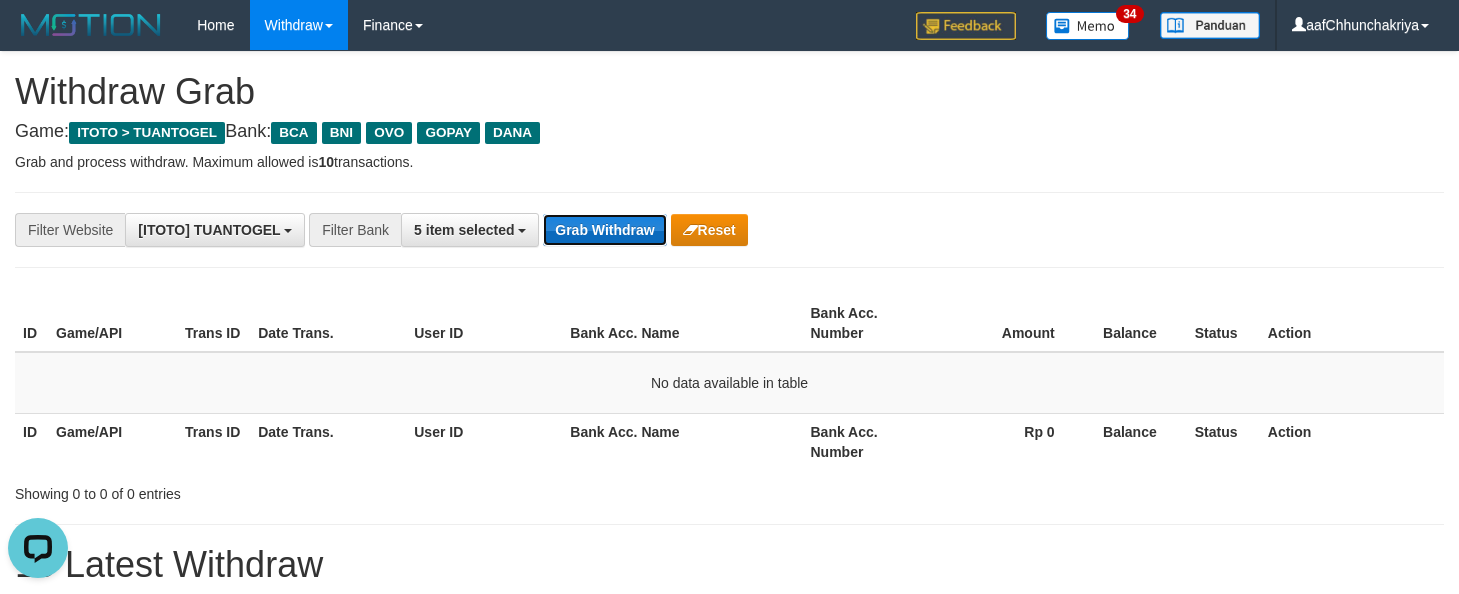 click on "Grab Withdraw" at bounding box center (604, 230) 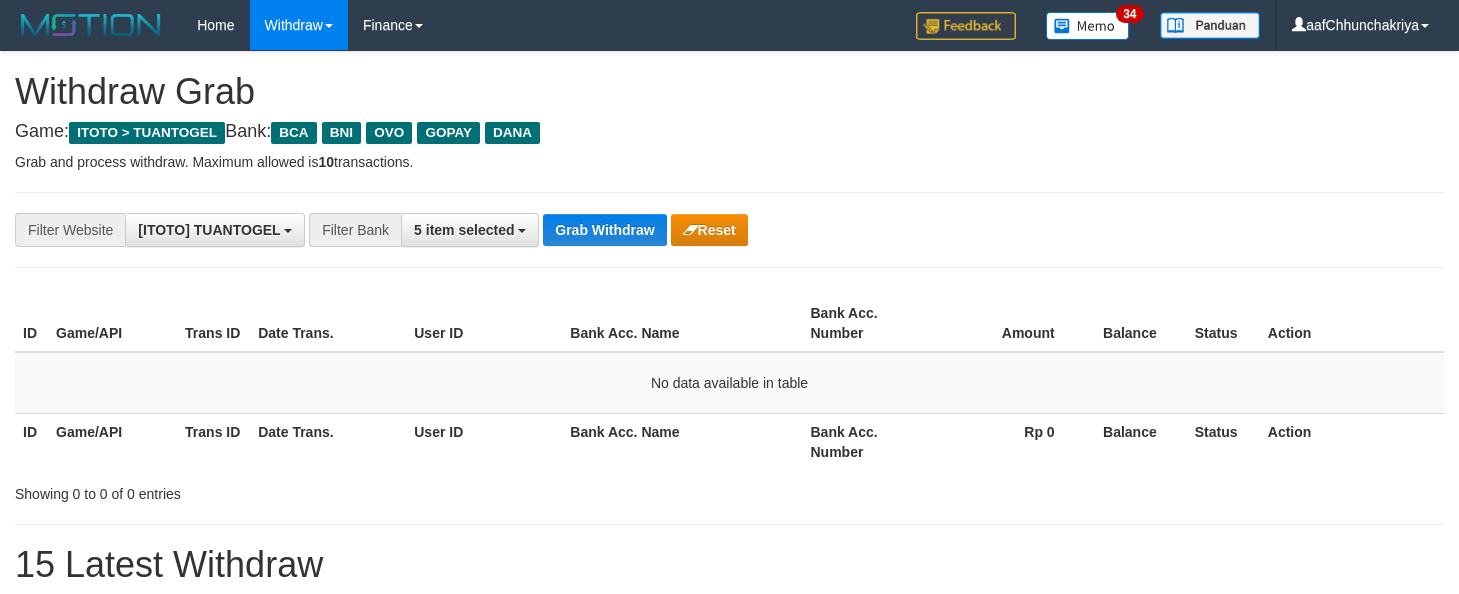 scroll, scrollTop: 0, scrollLeft: 0, axis: both 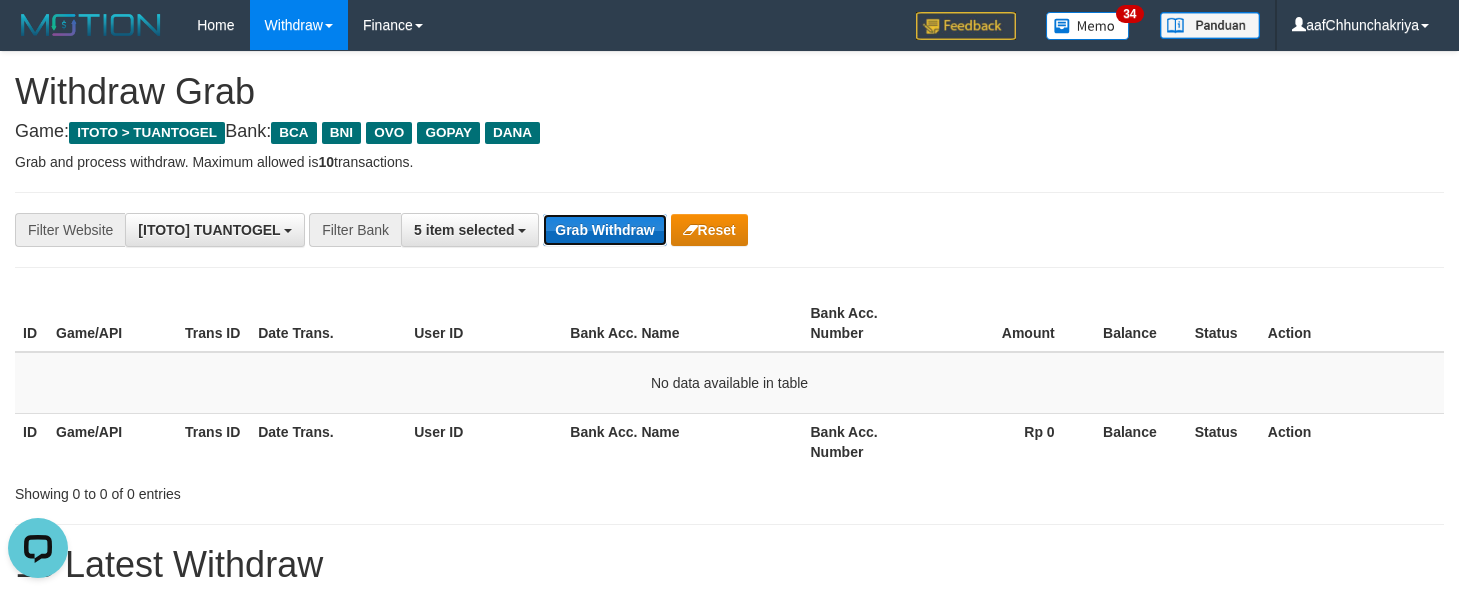 click on "Grab Withdraw" at bounding box center [604, 230] 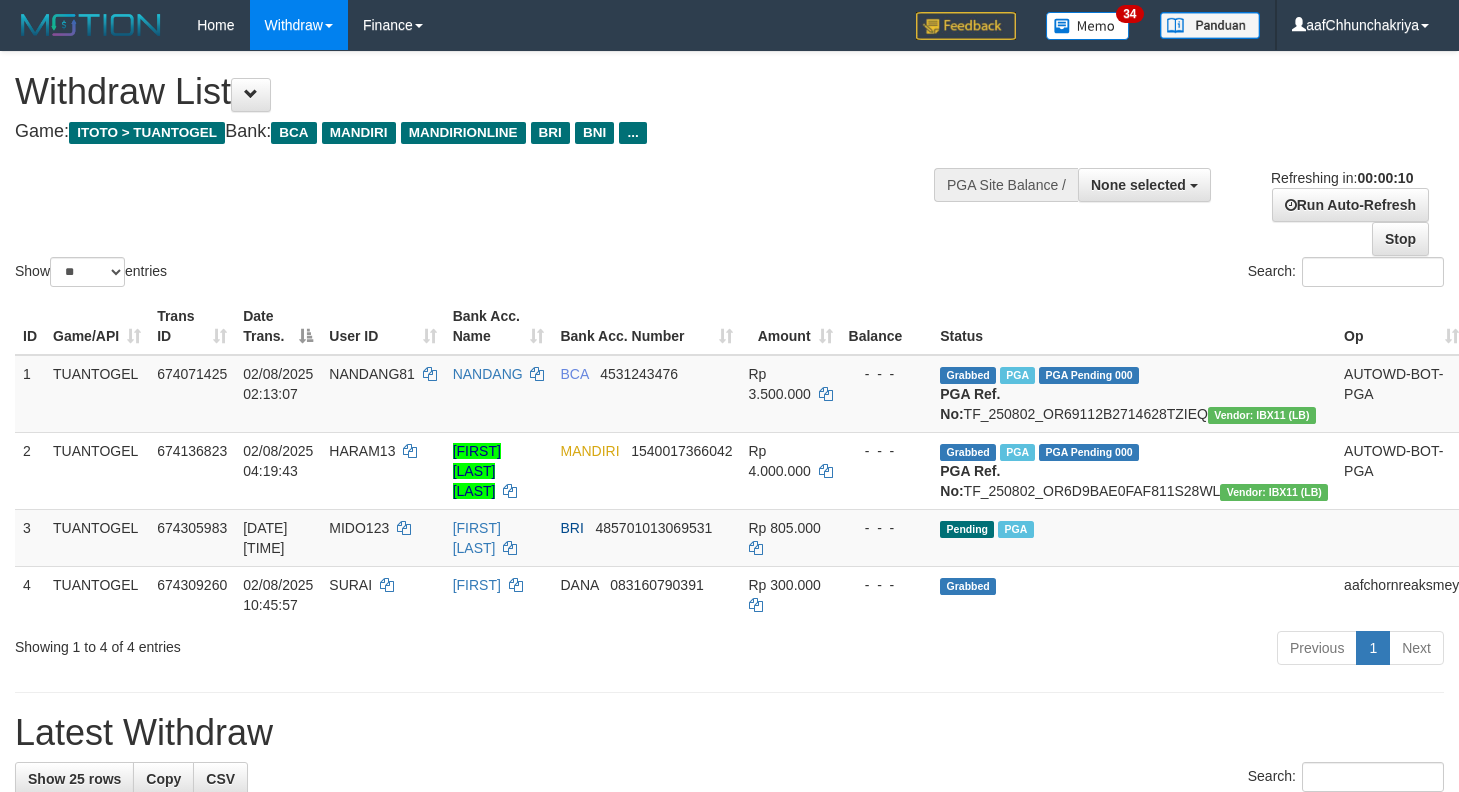 select 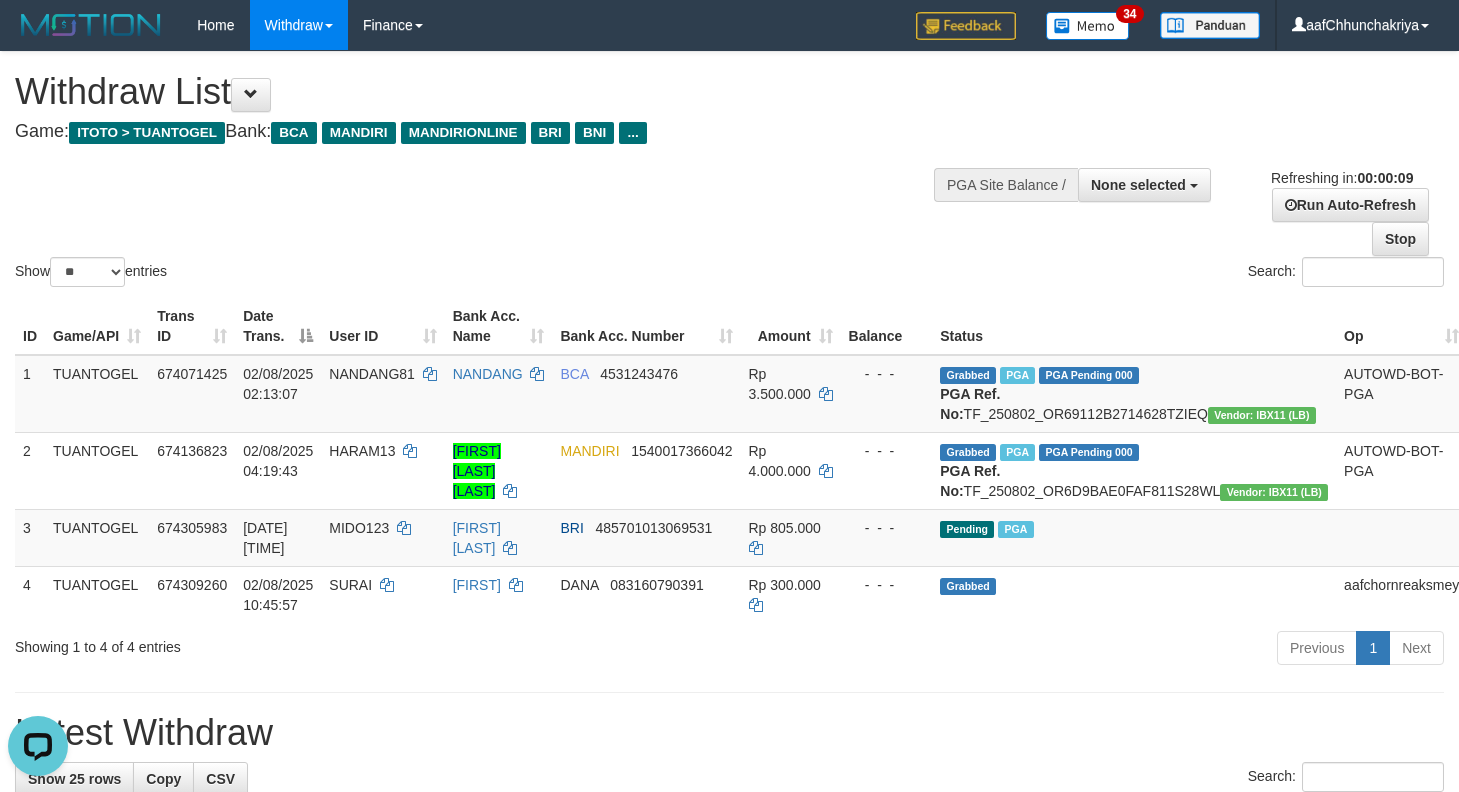 scroll, scrollTop: 0, scrollLeft: 0, axis: both 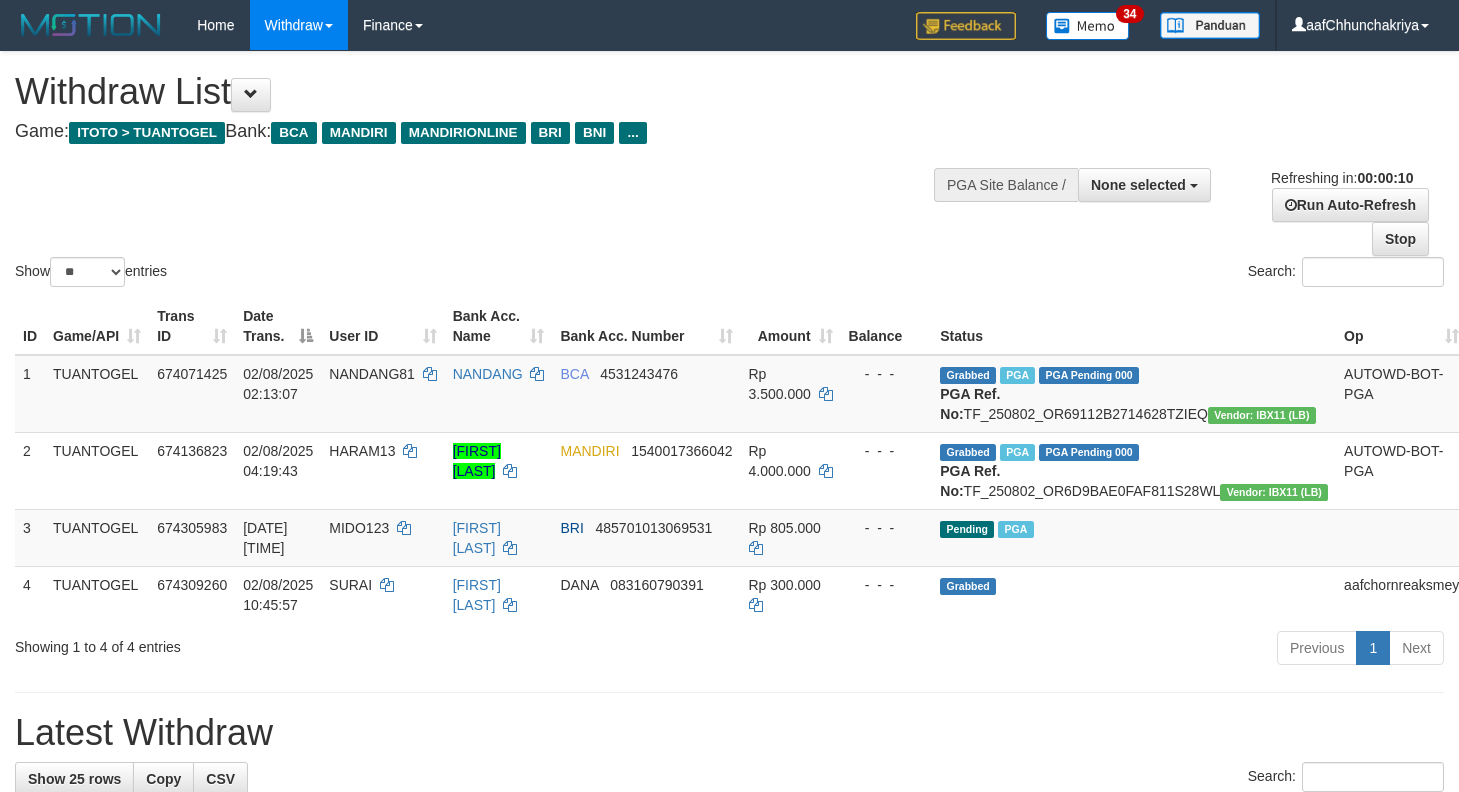 select 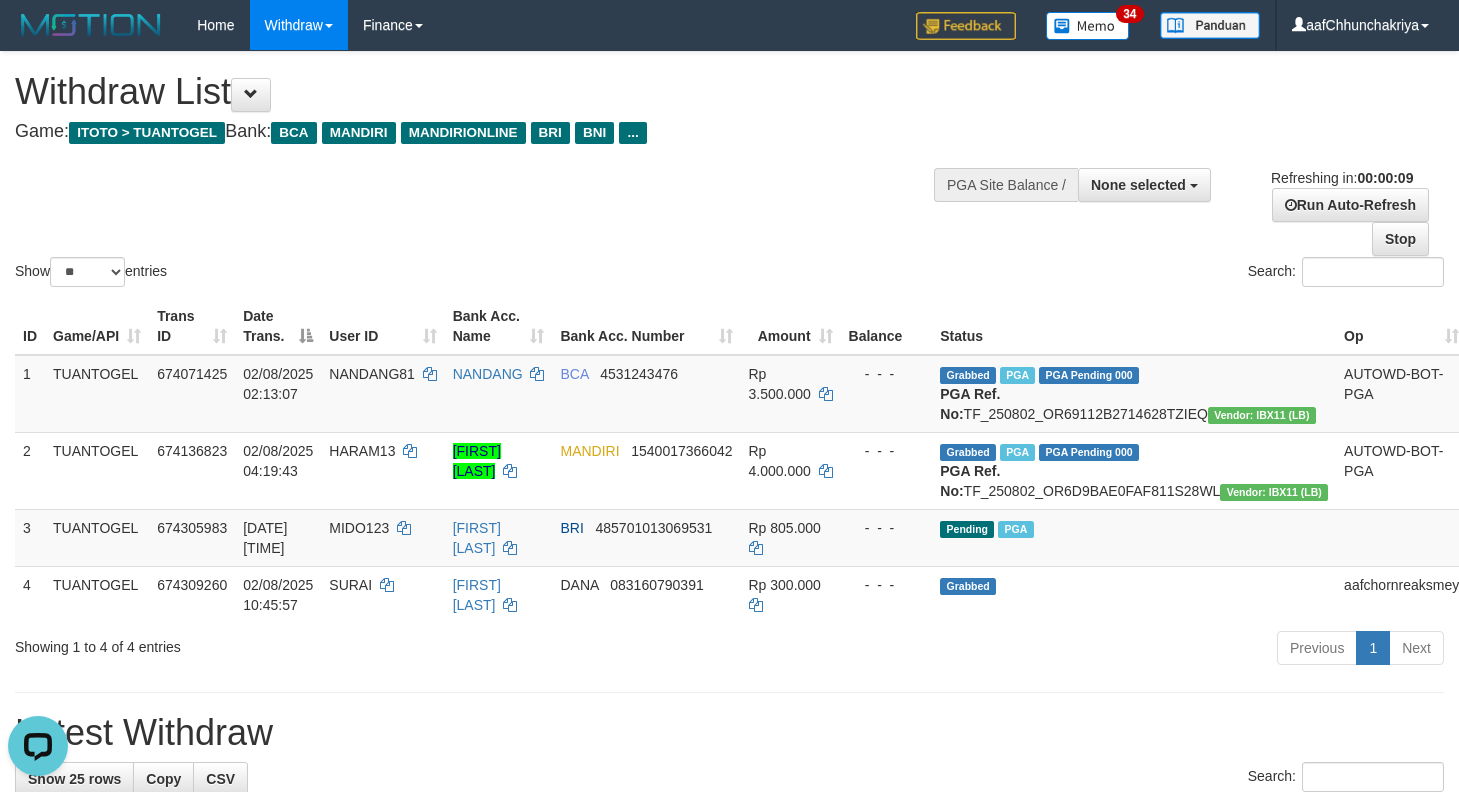 scroll, scrollTop: 0, scrollLeft: 0, axis: both 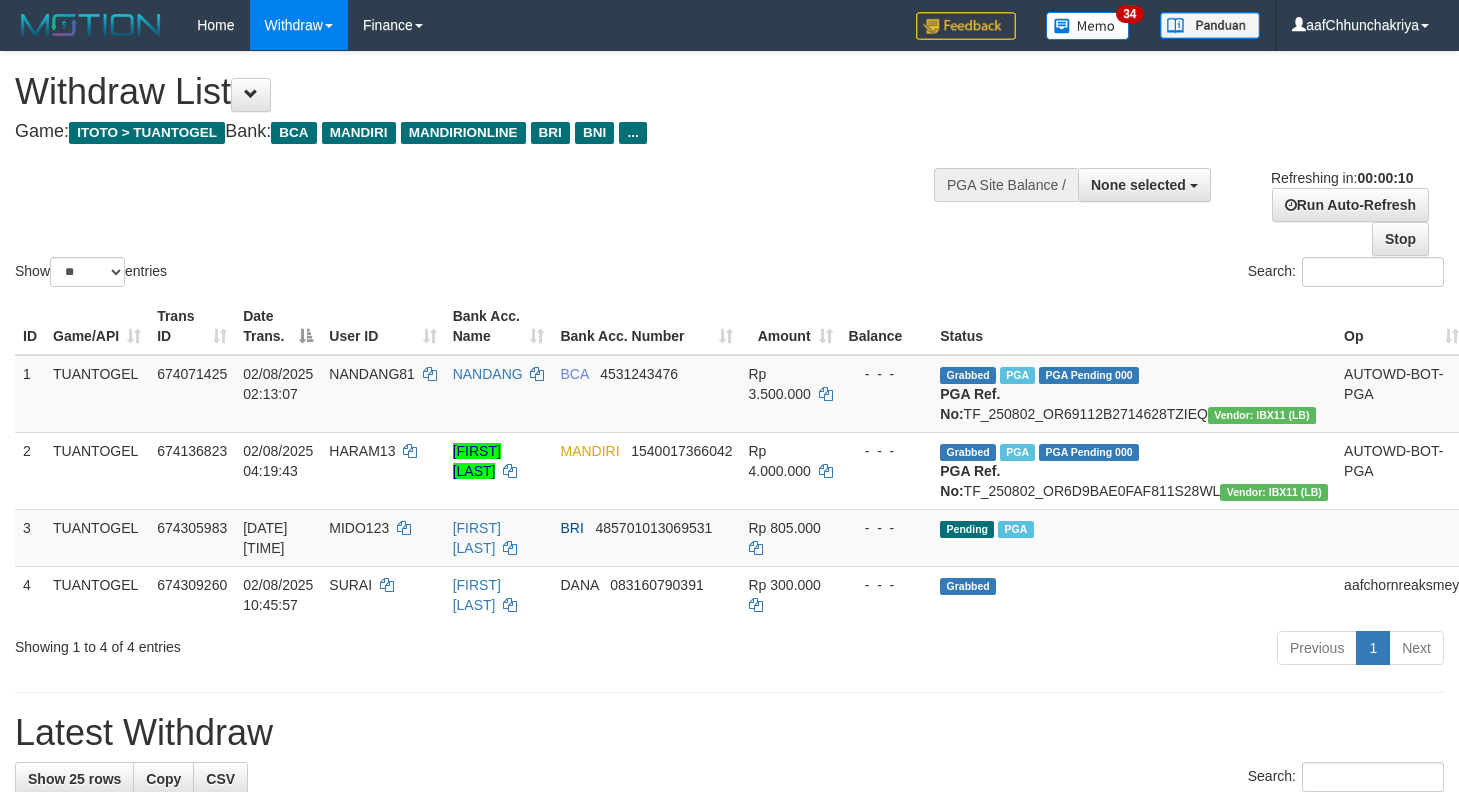 select 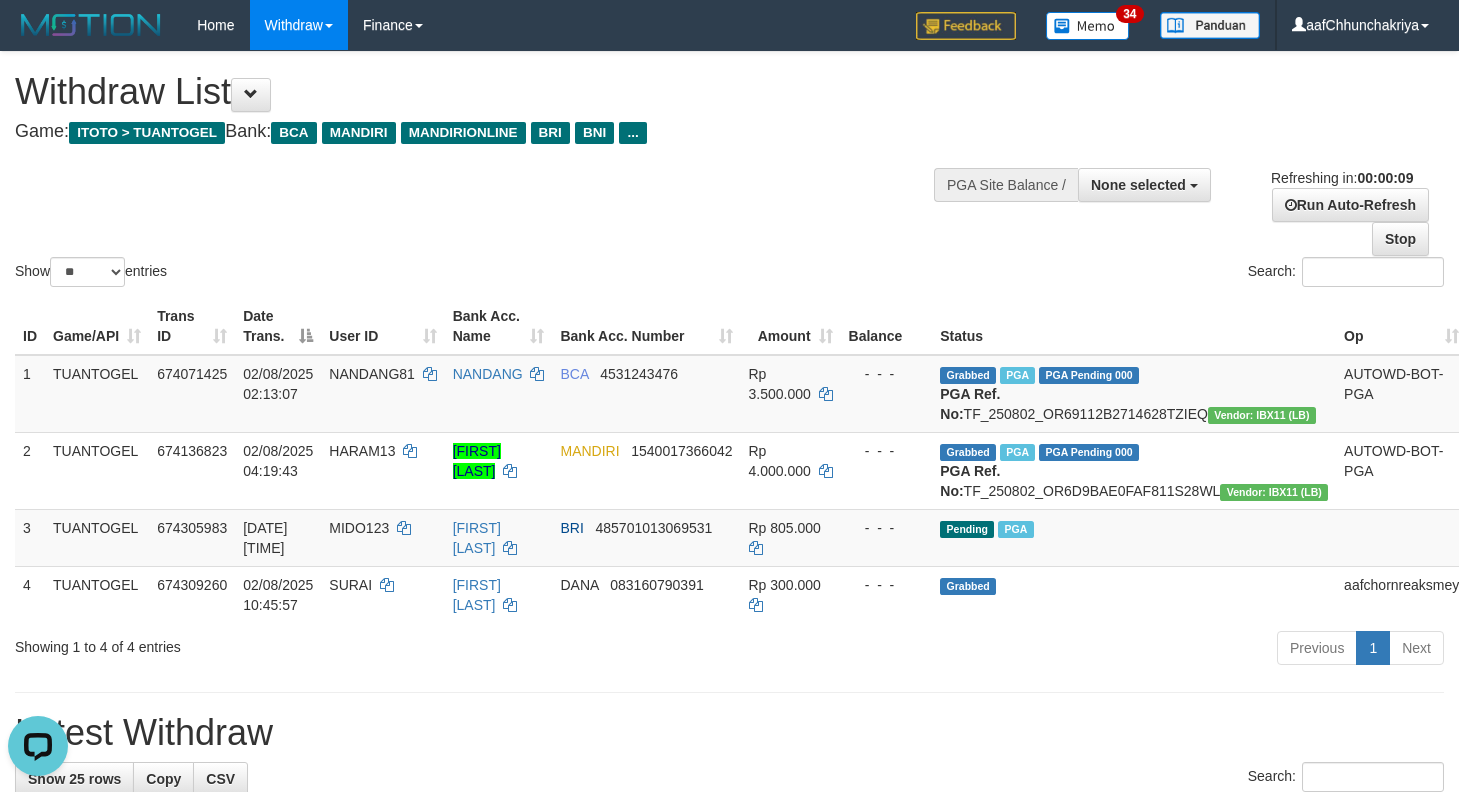 scroll, scrollTop: 0, scrollLeft: 0, axis: both 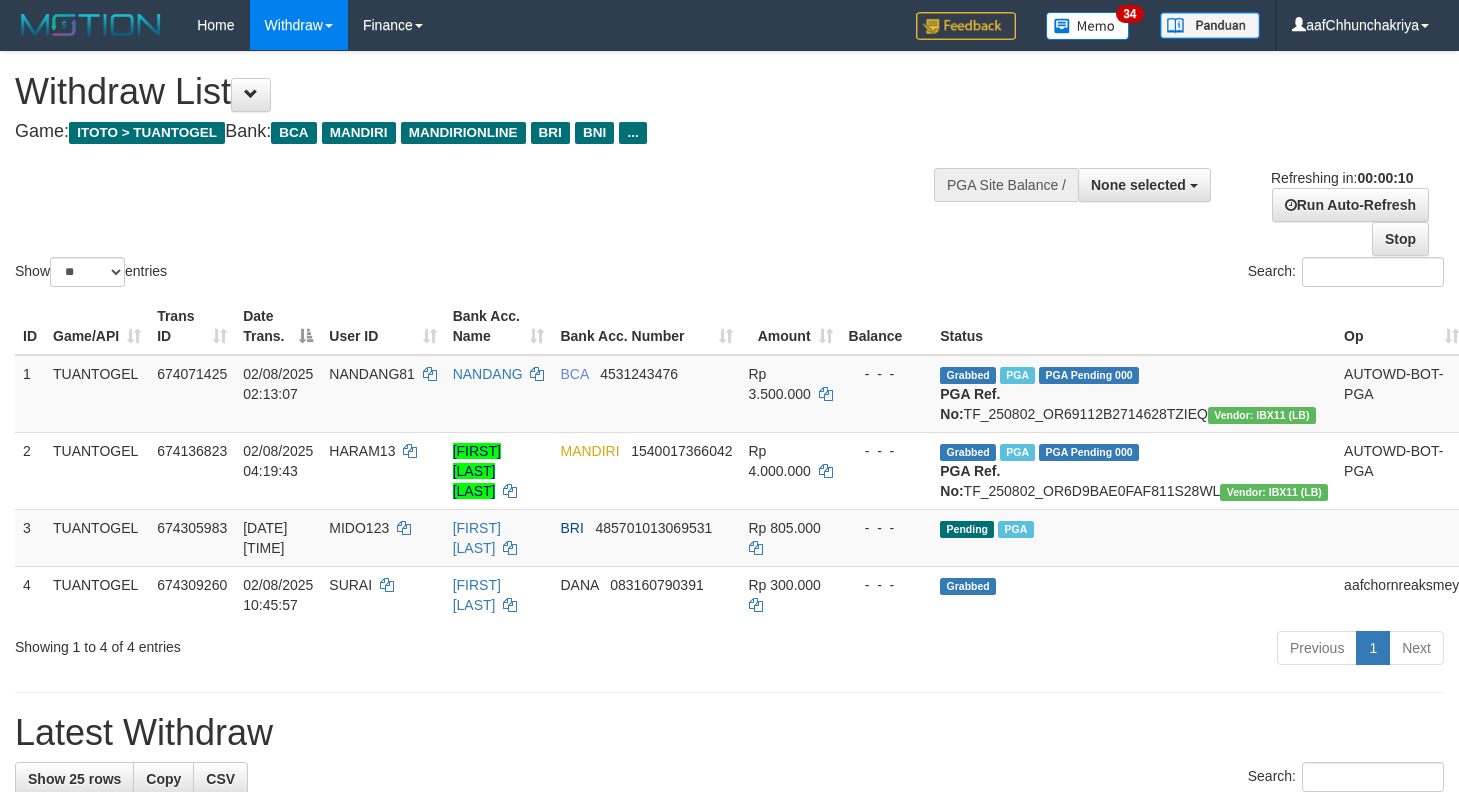 select 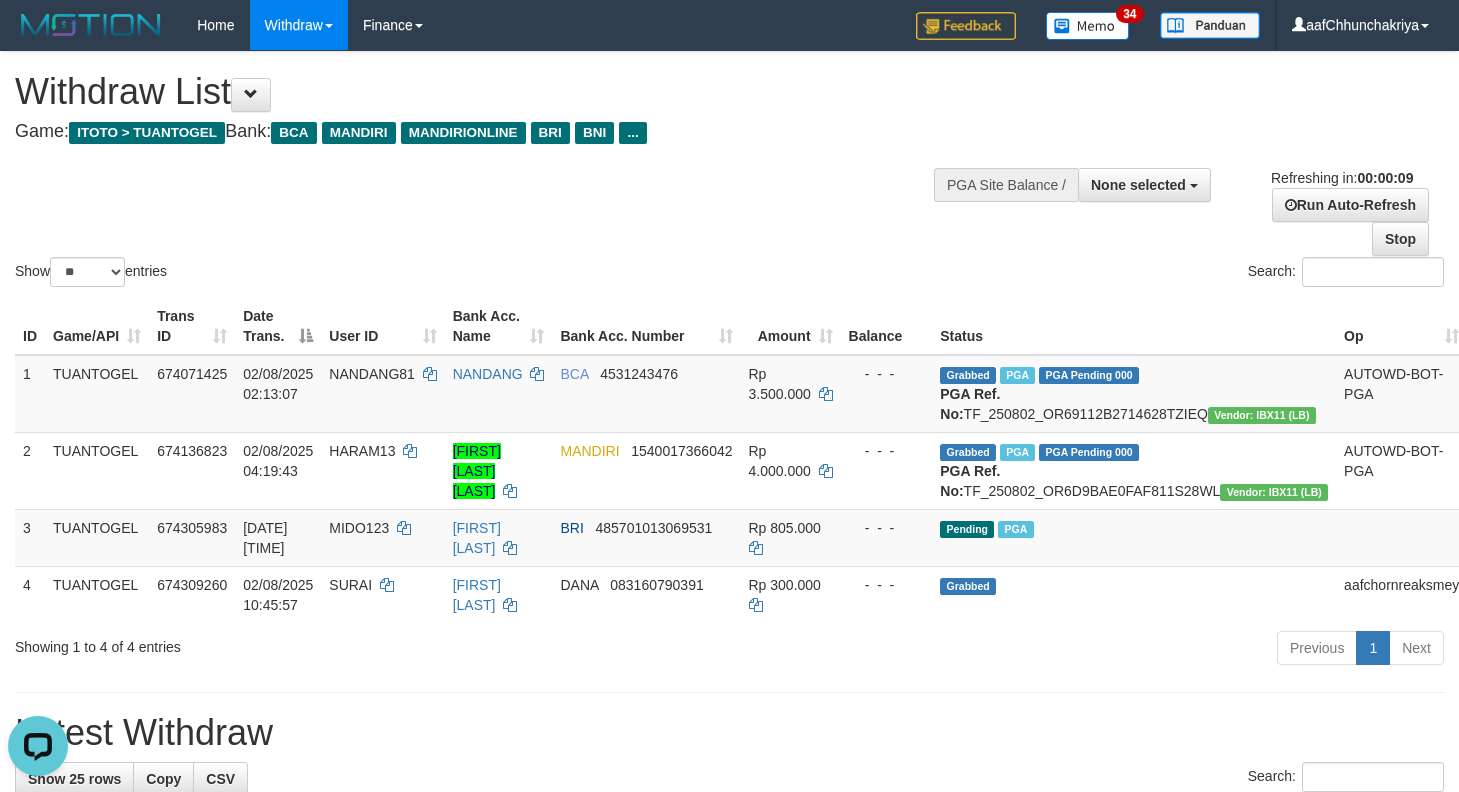 scroll, scrollTop: 0, scrollLeft: 0, axis: both 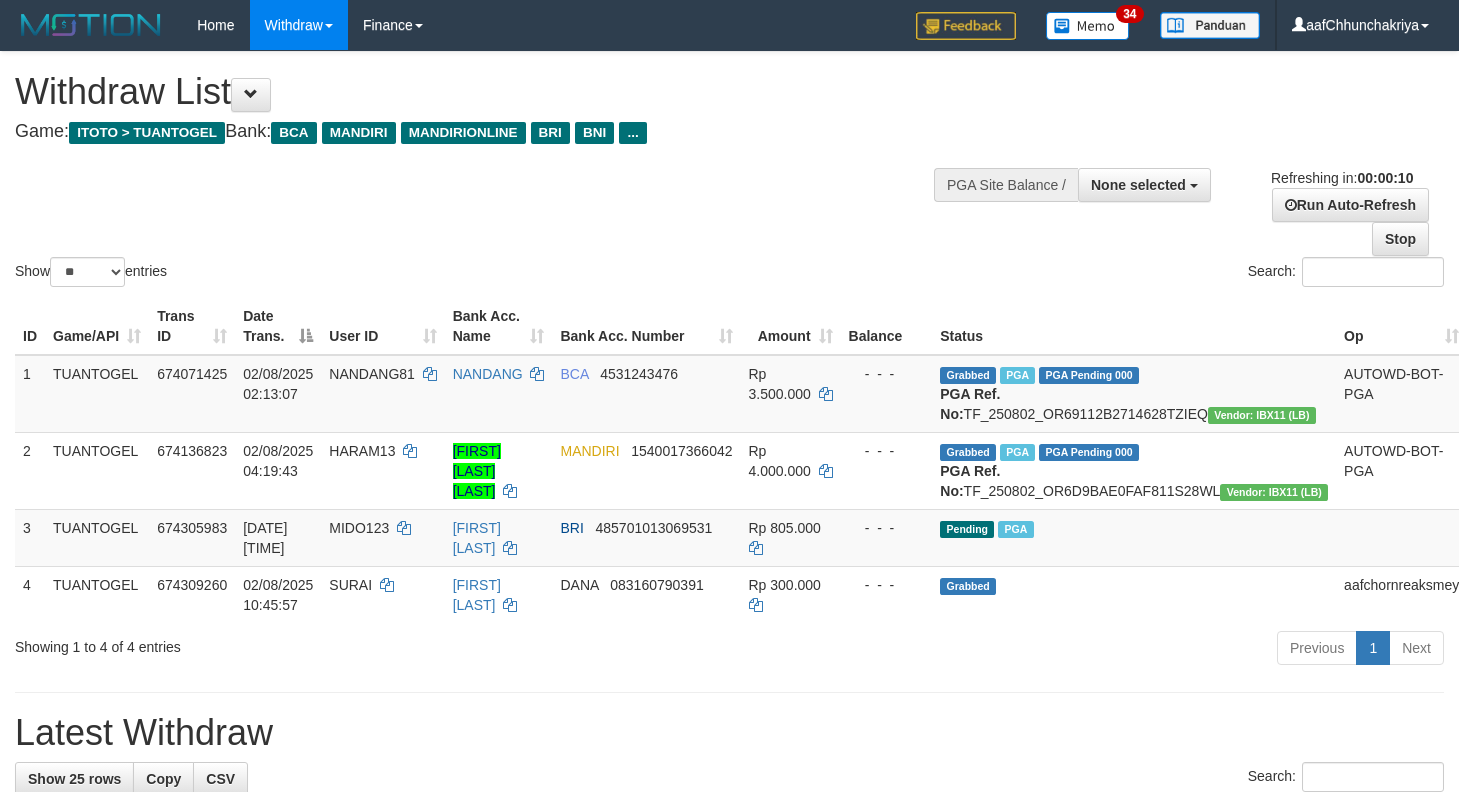 select 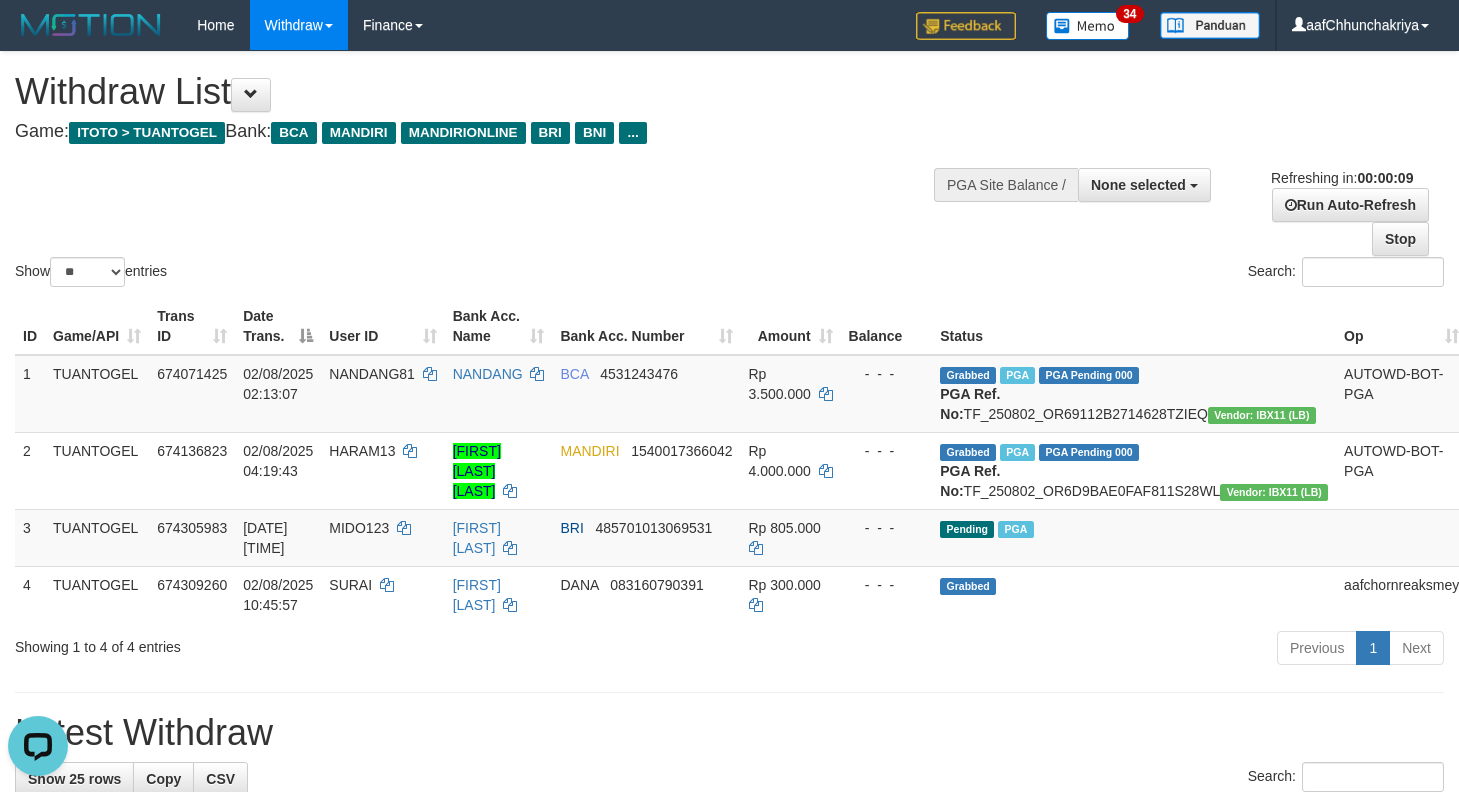 scroll, scrollTop: 0, scrollLeft: 0, axis: both 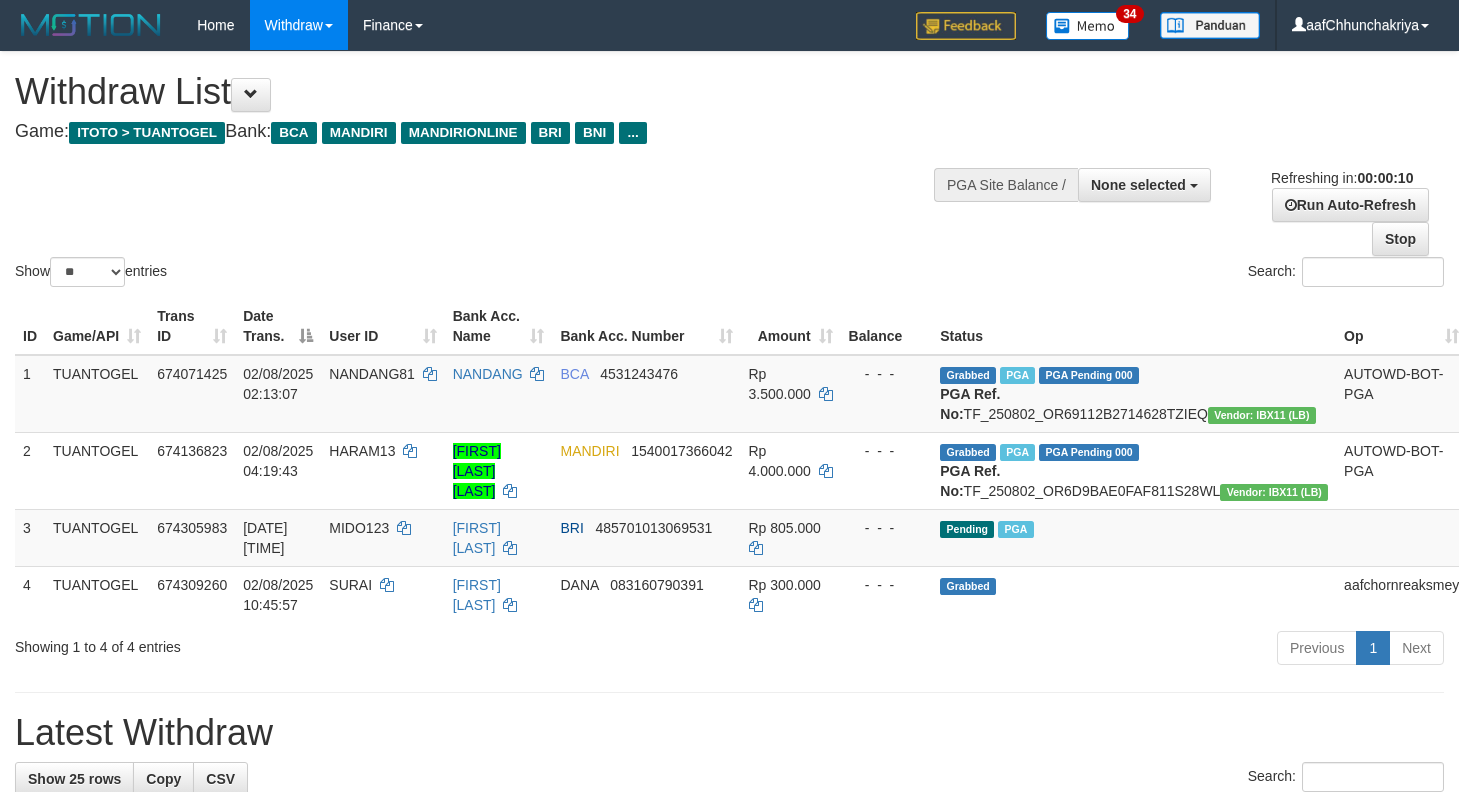 select 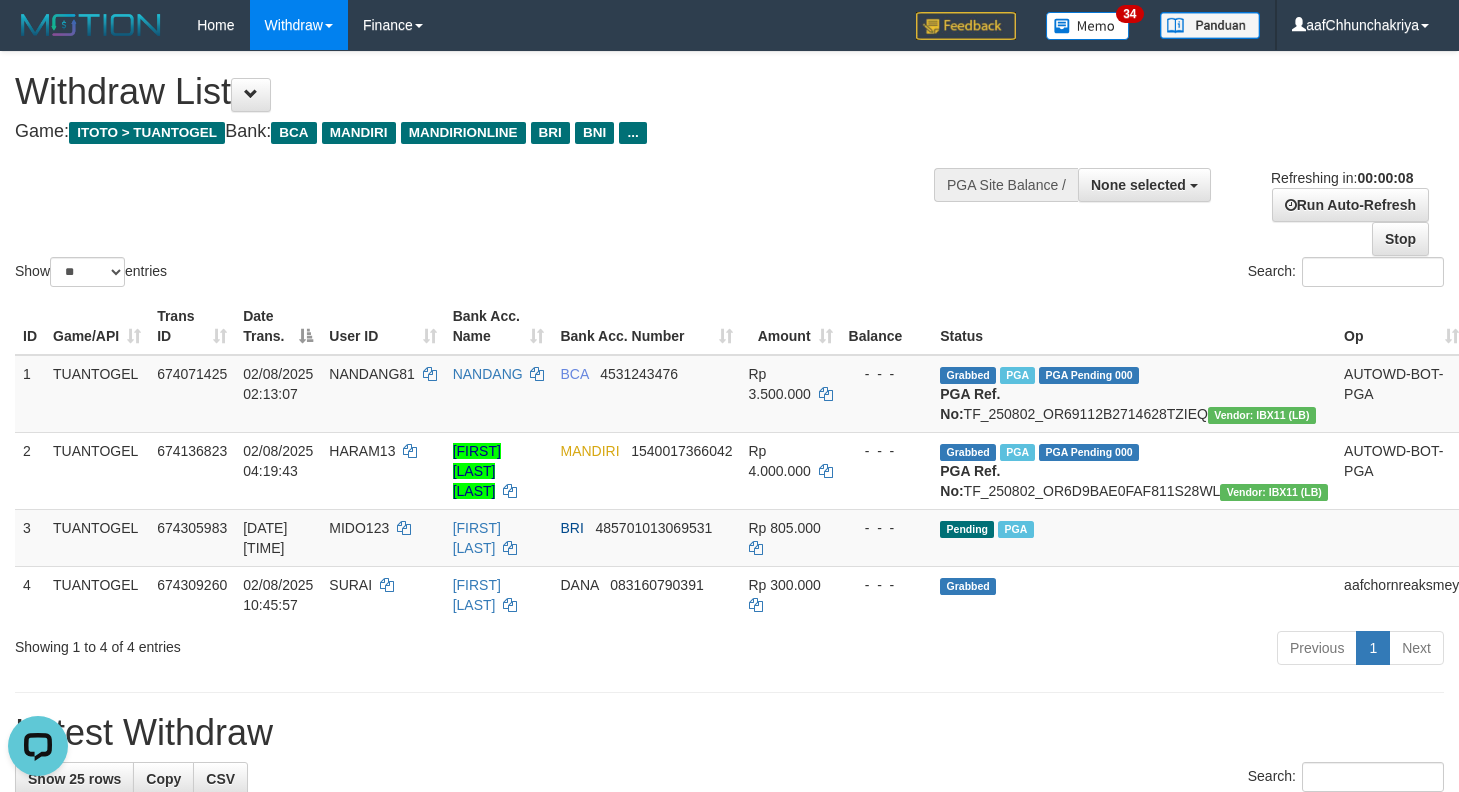 scroll, scrollTop: 0, scrollLeft: 0, axis: both 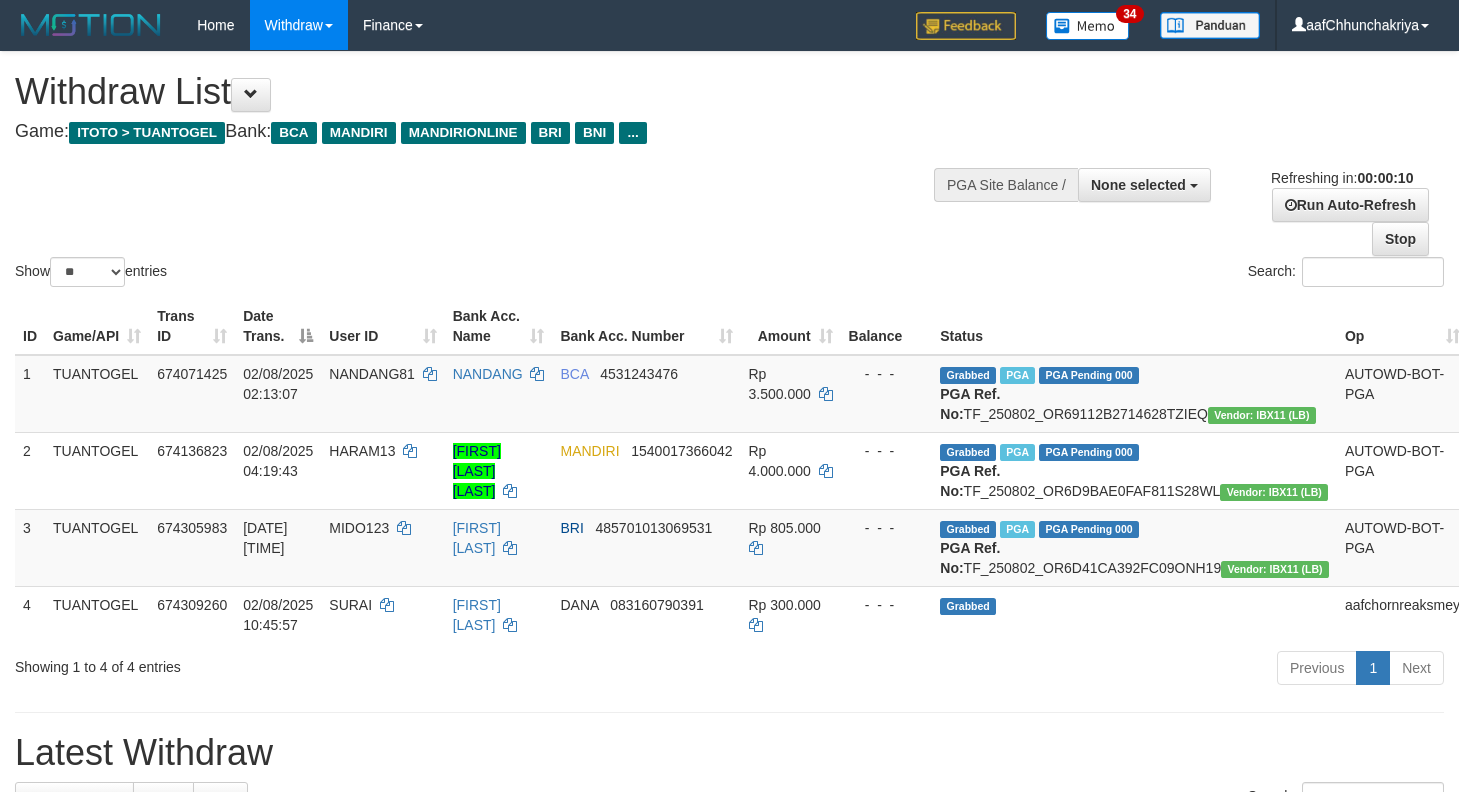 select 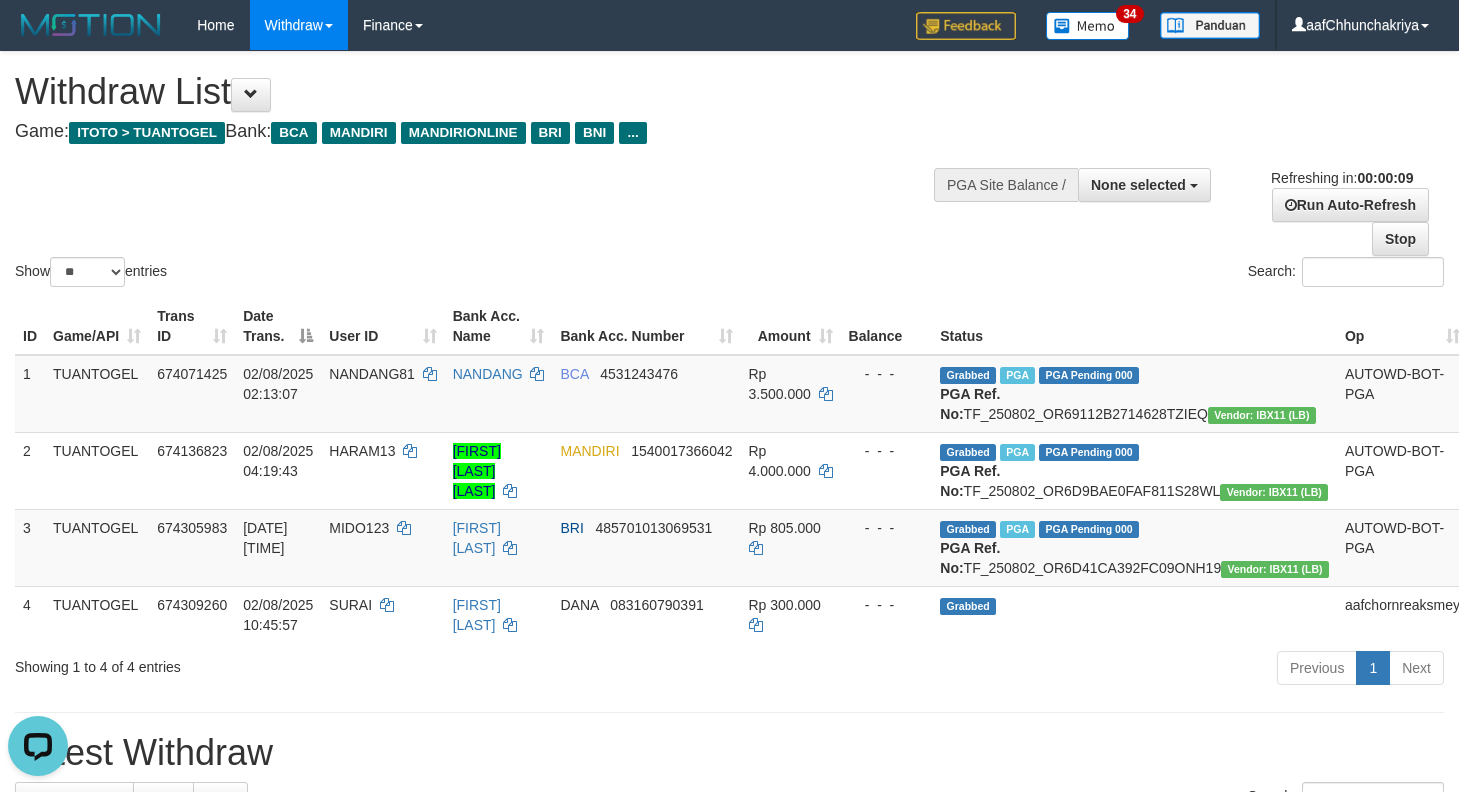 scroll, scrollTop: 0, scrollLeft: 0, axis: both 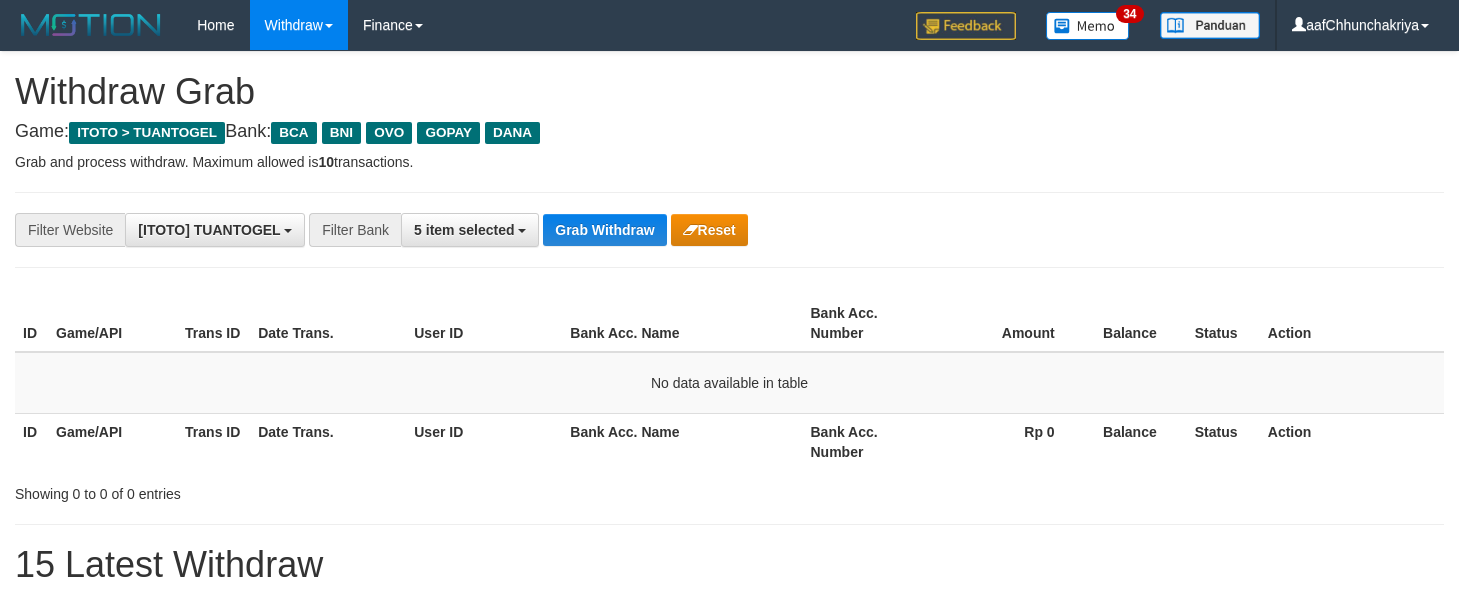 click on "Grab Withdraw" at bounding box center (604, 230) 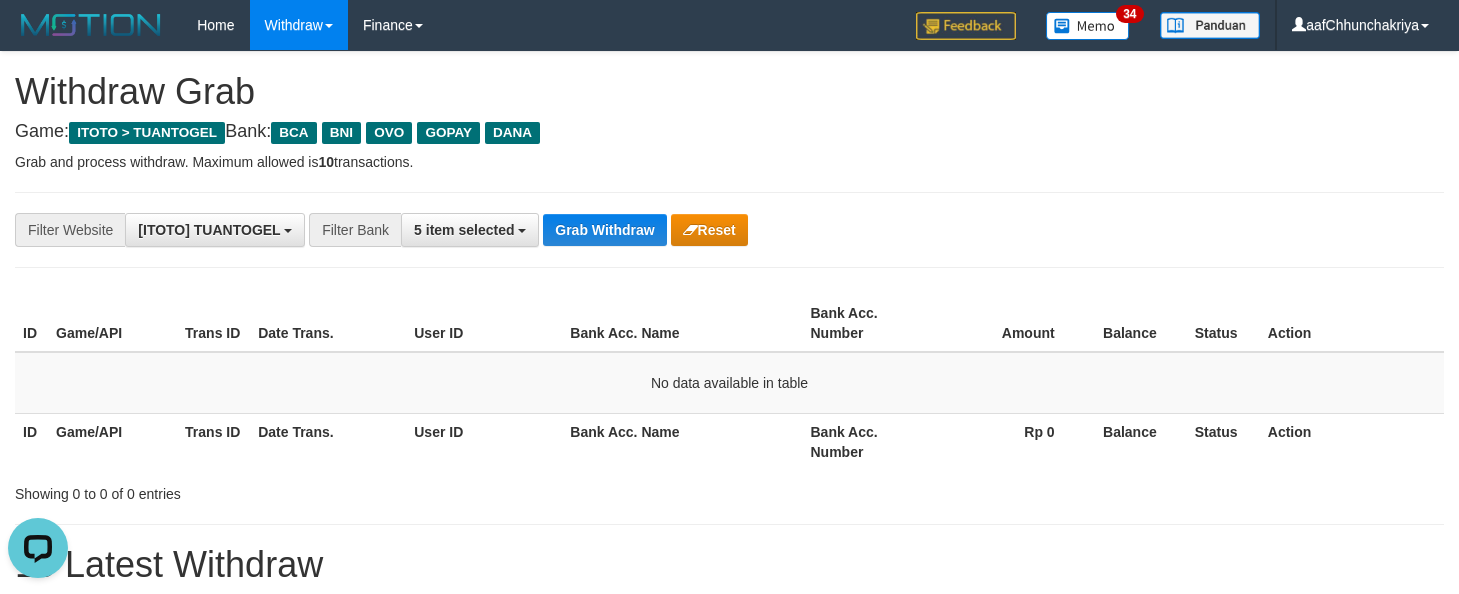 scroll, scrollTop: 0, scrollLeft: 0, axis: both 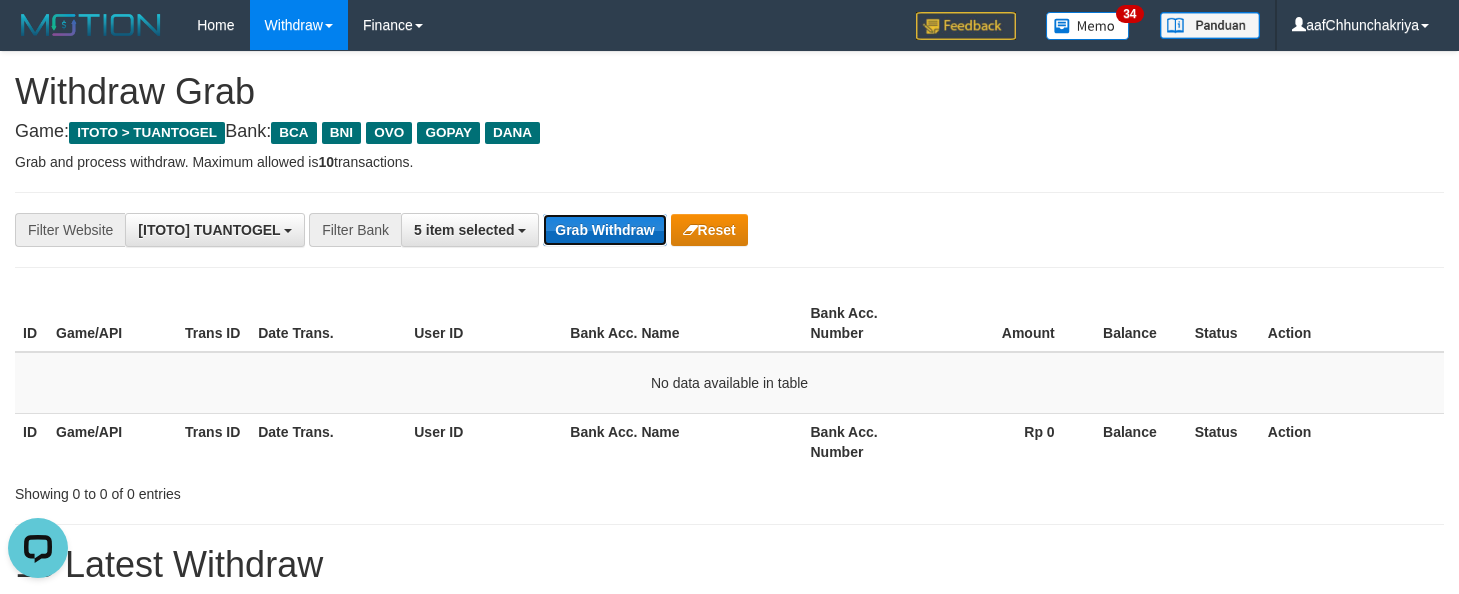 click on "Grab Withdraw" at bounding box center [604, 230] 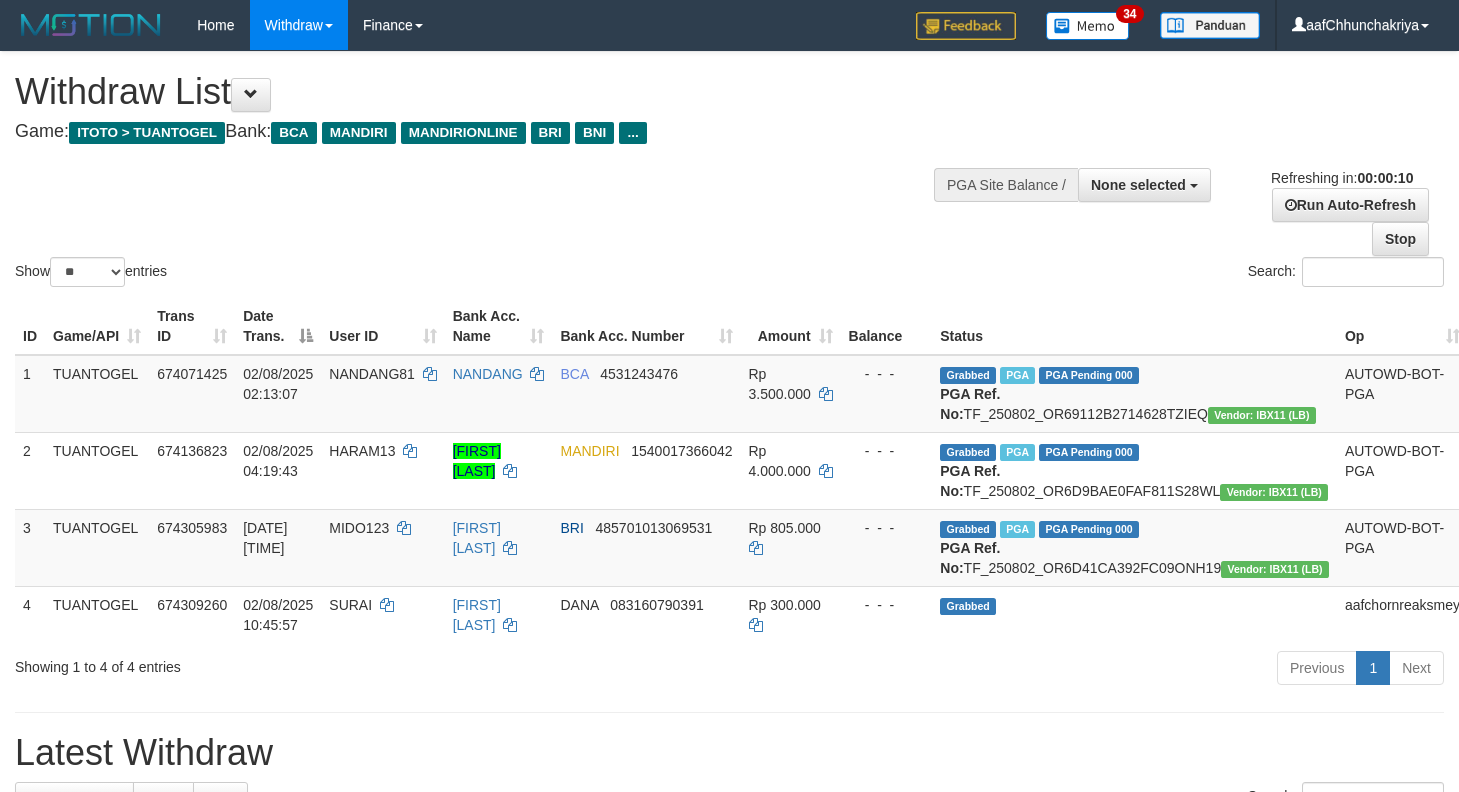select 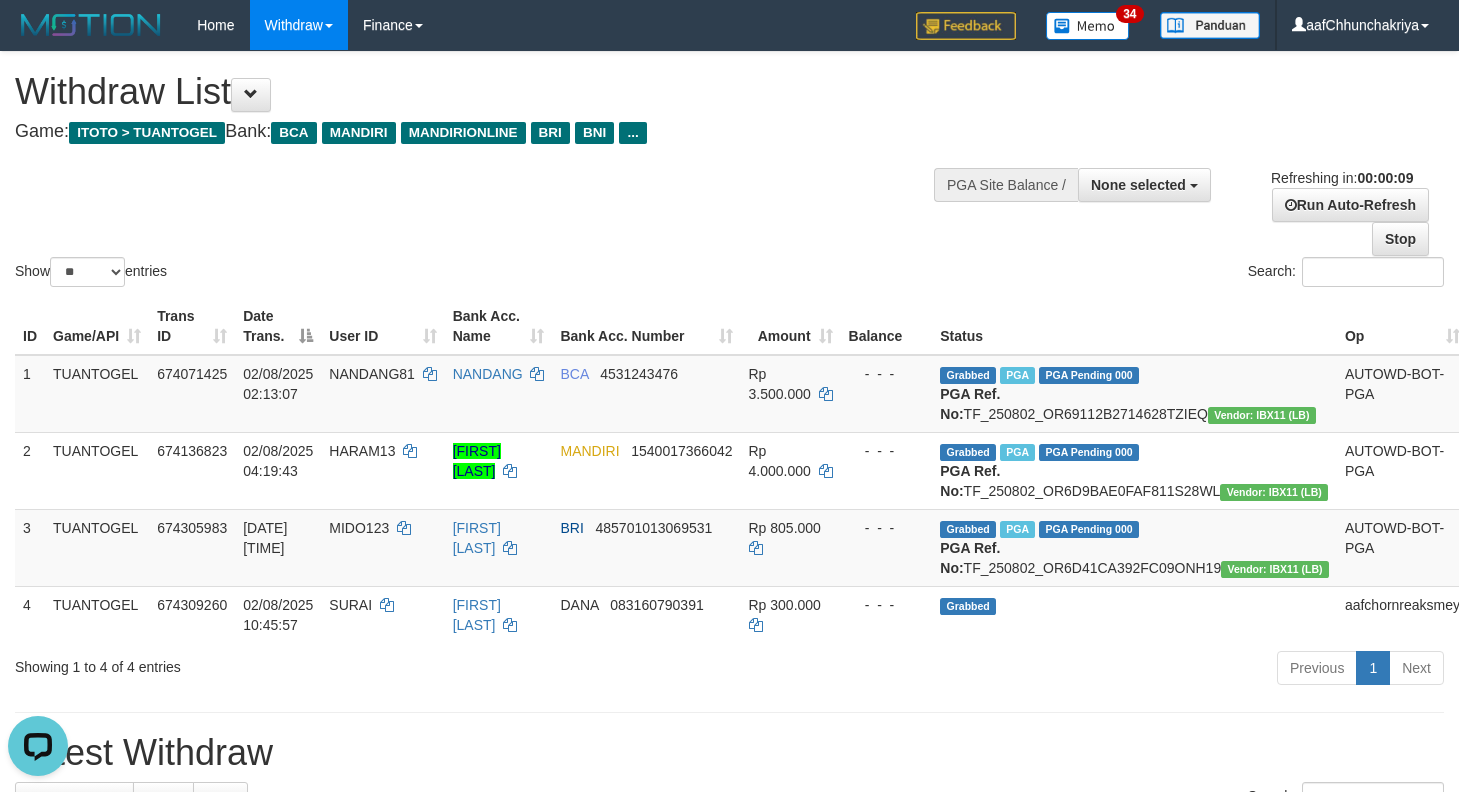 scroll, scrollTop: 0, scrollLeft: 0, axis: both 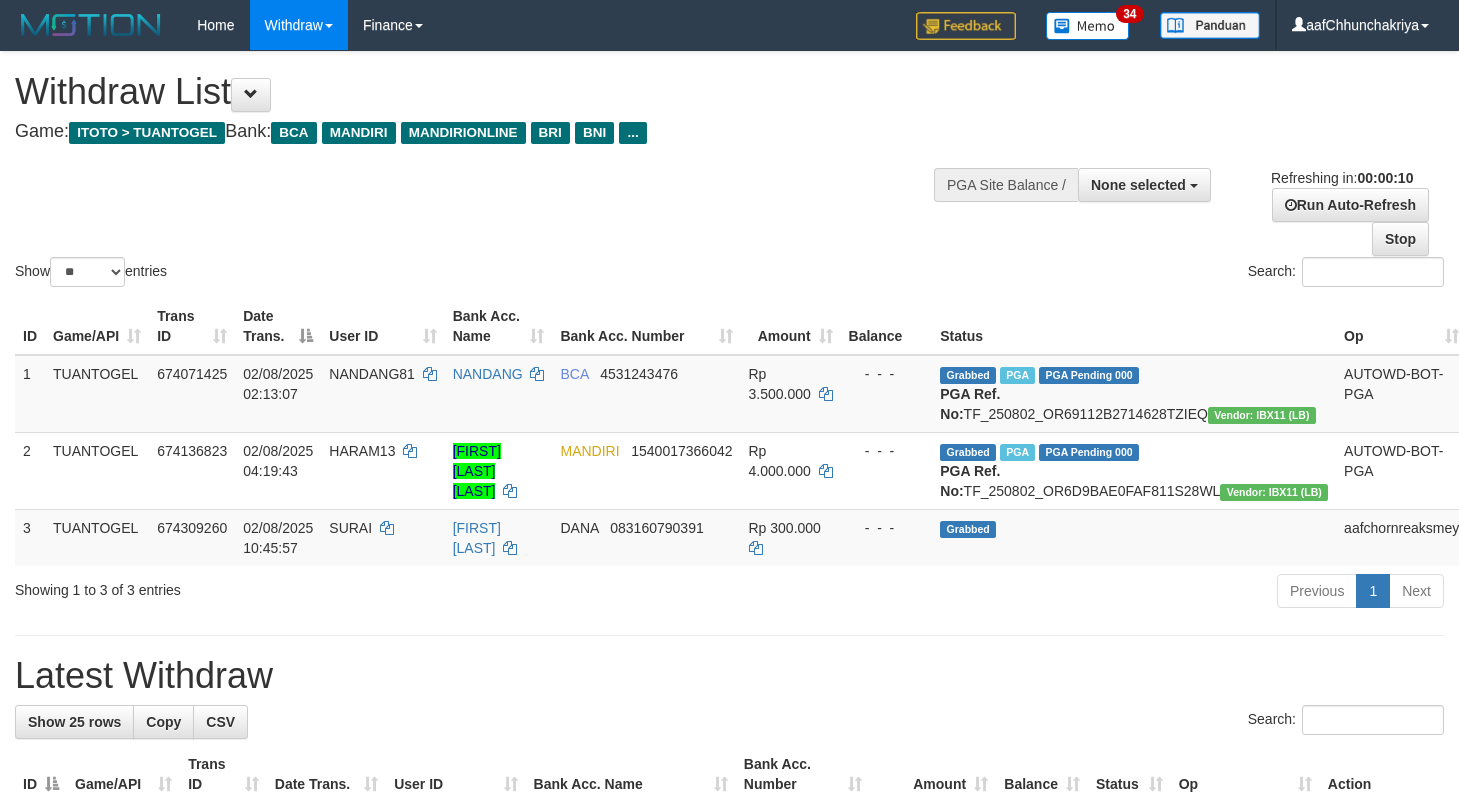 select 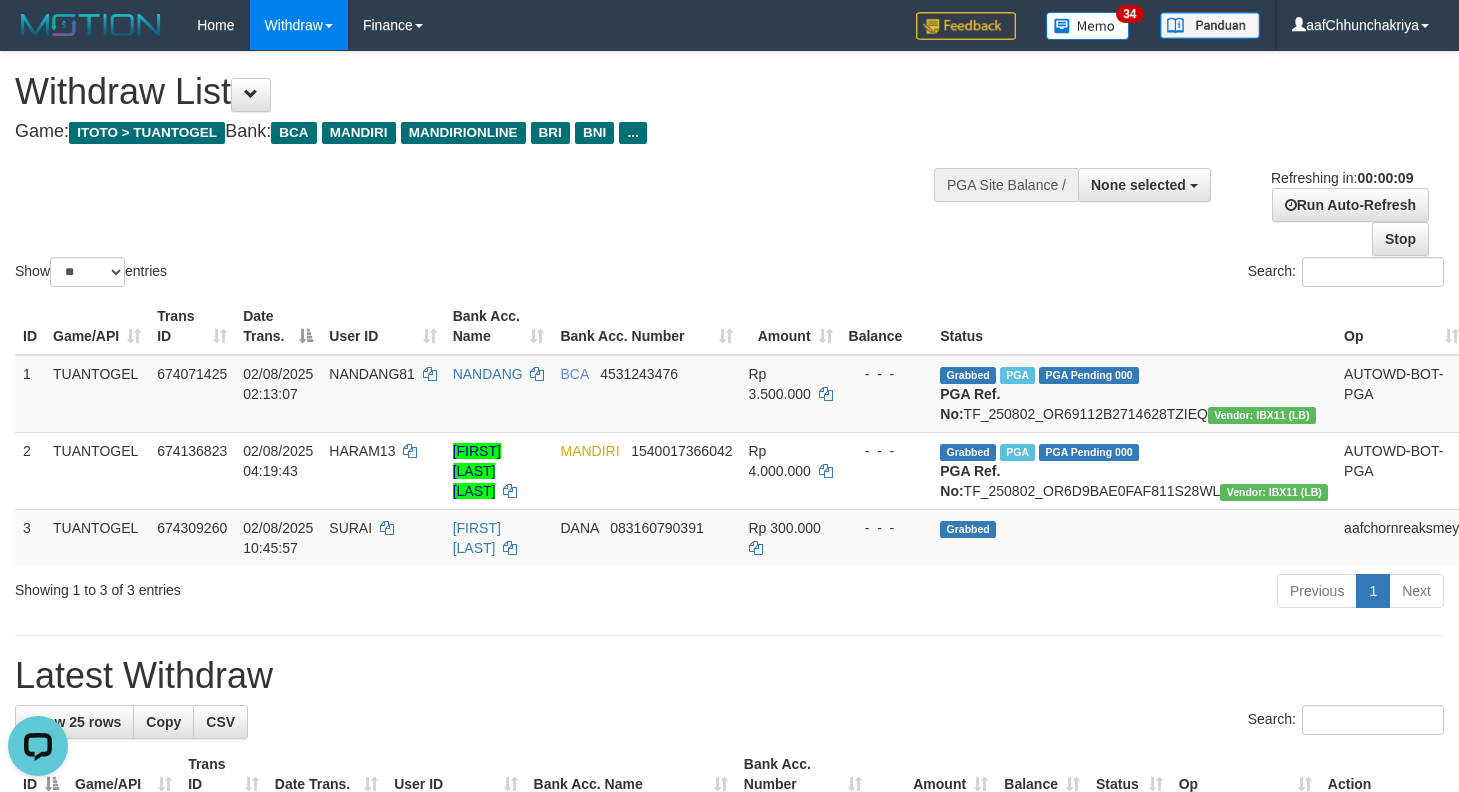 scroll, scrollTop: 0, scrollLeft: 0, axis: both 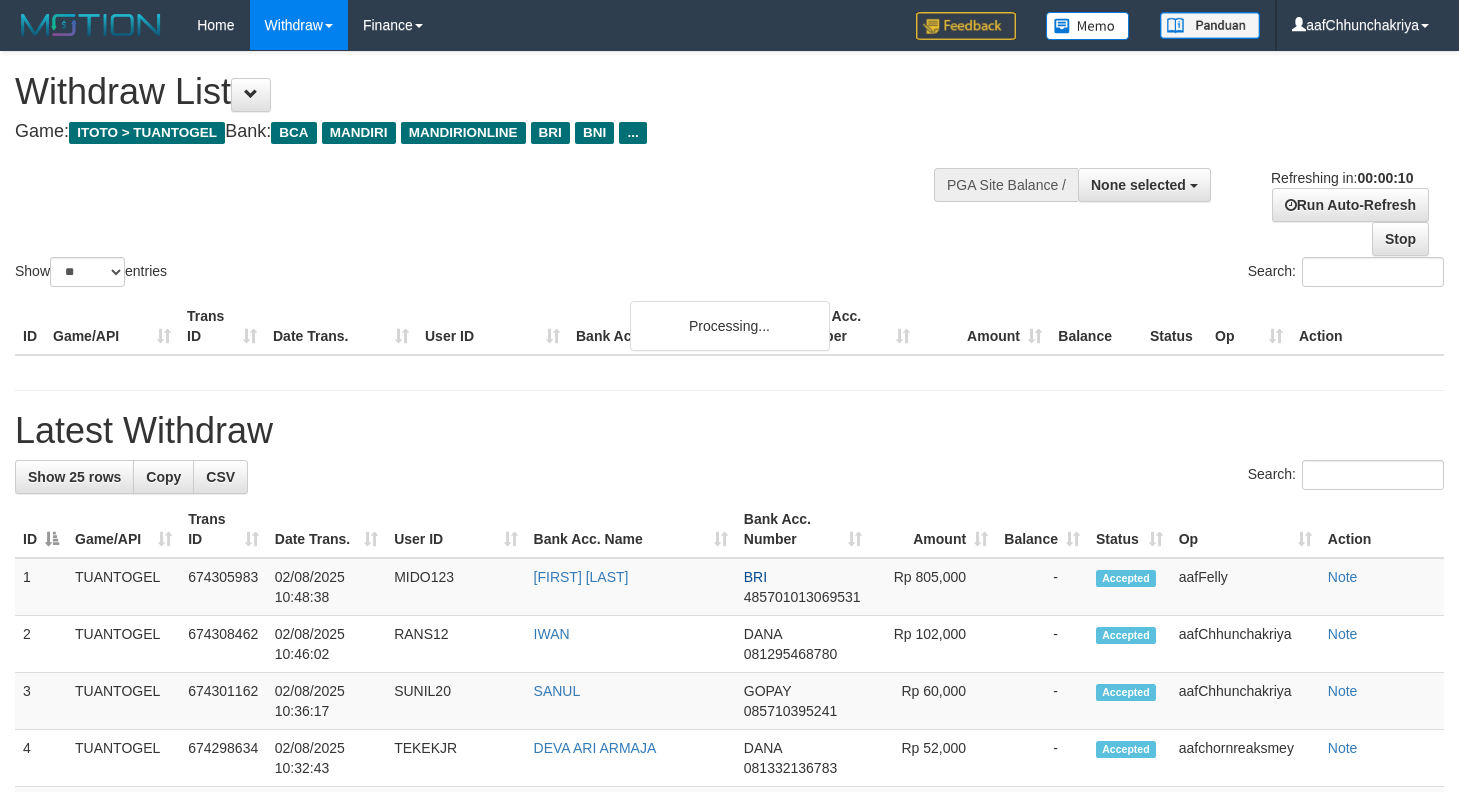 select 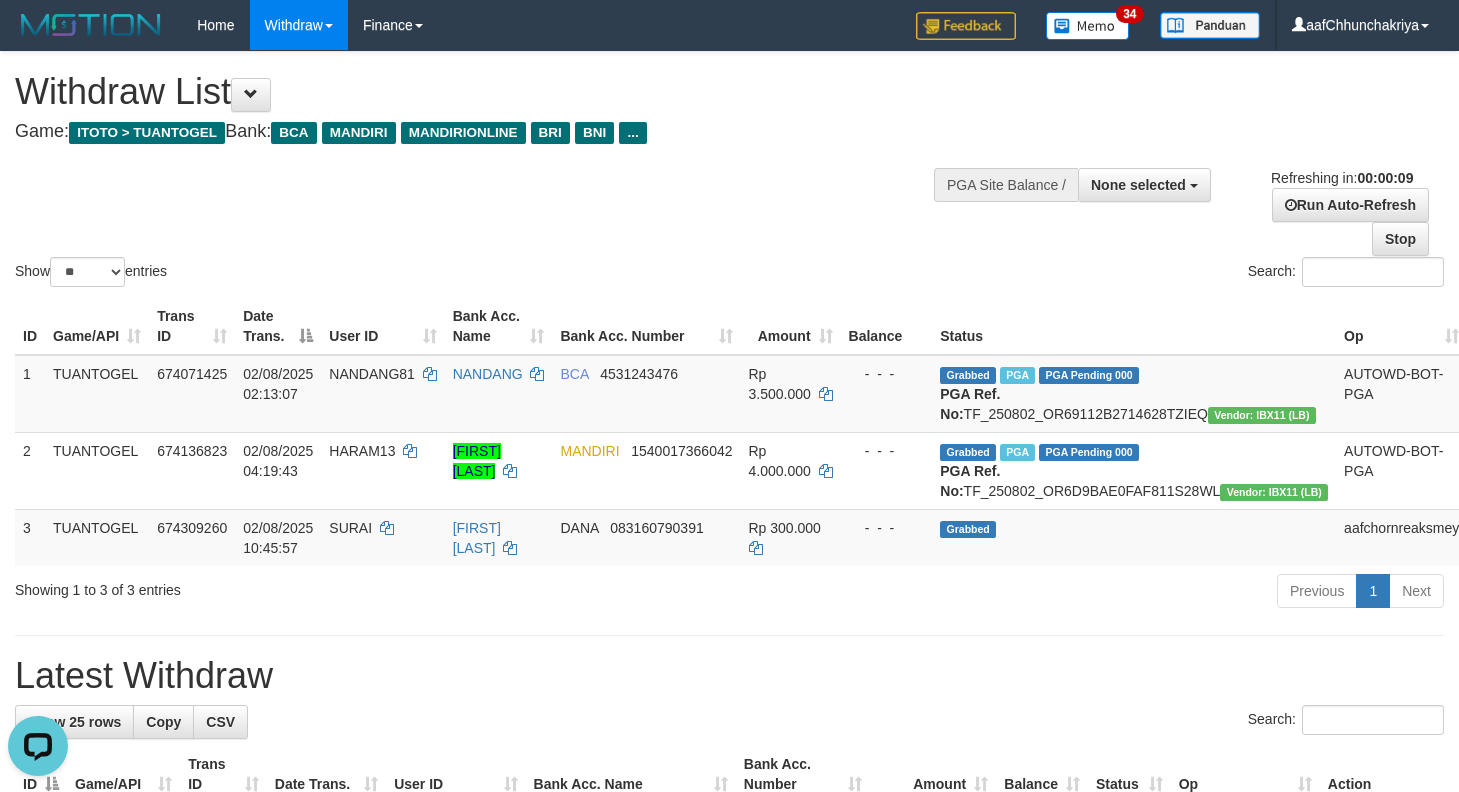 scroll, scrollTop: 0, scrollLeft: 0, axis: both 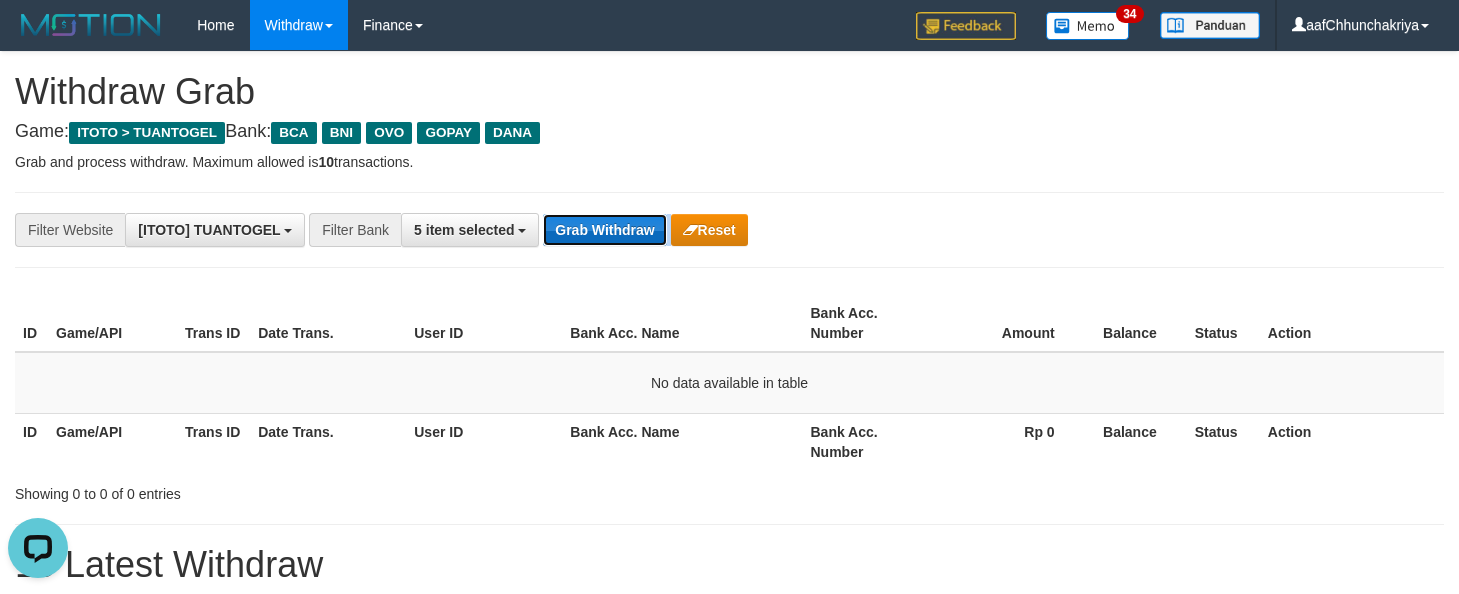 click on "Grab Withdraw" at bounding box center [604, 230] 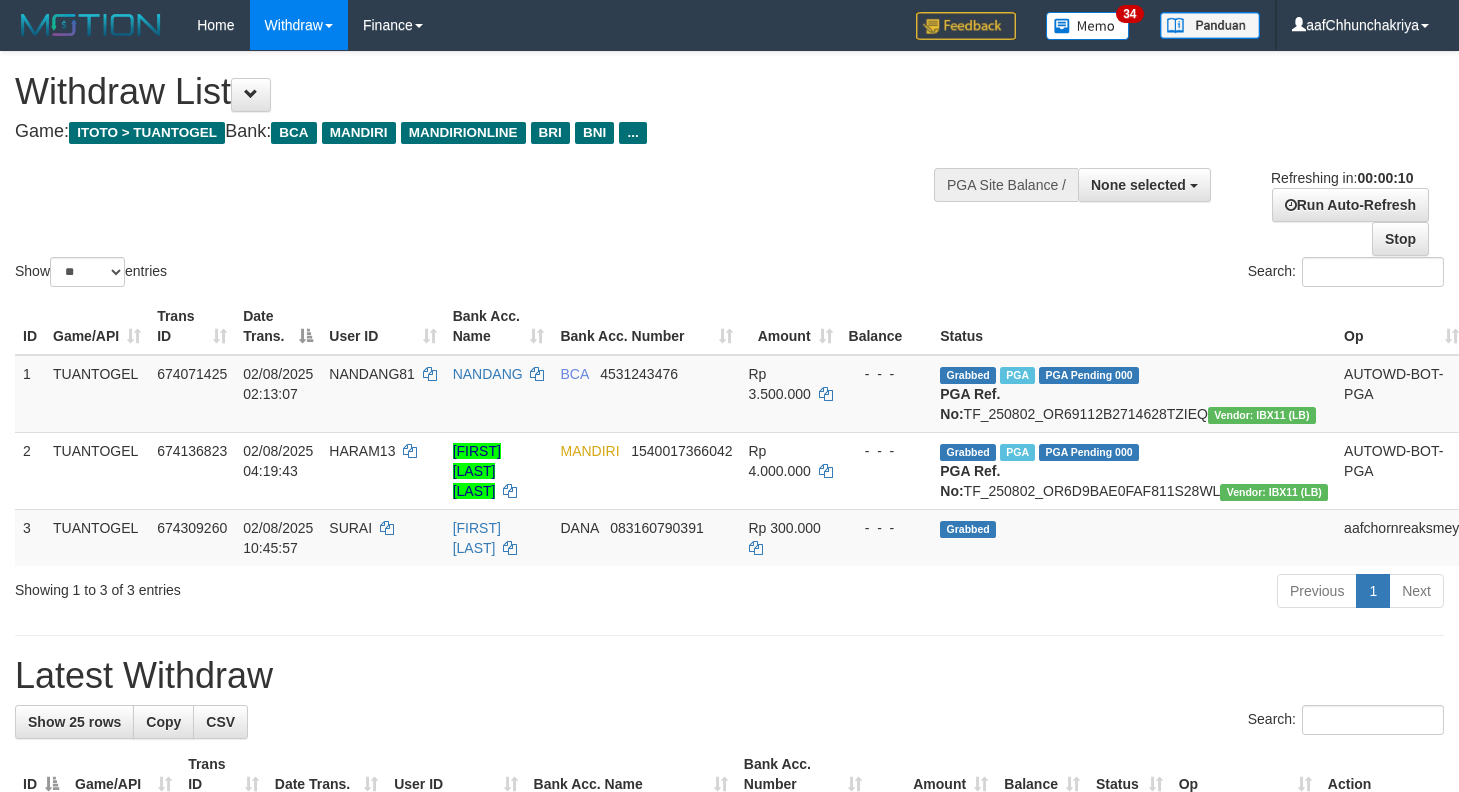 select 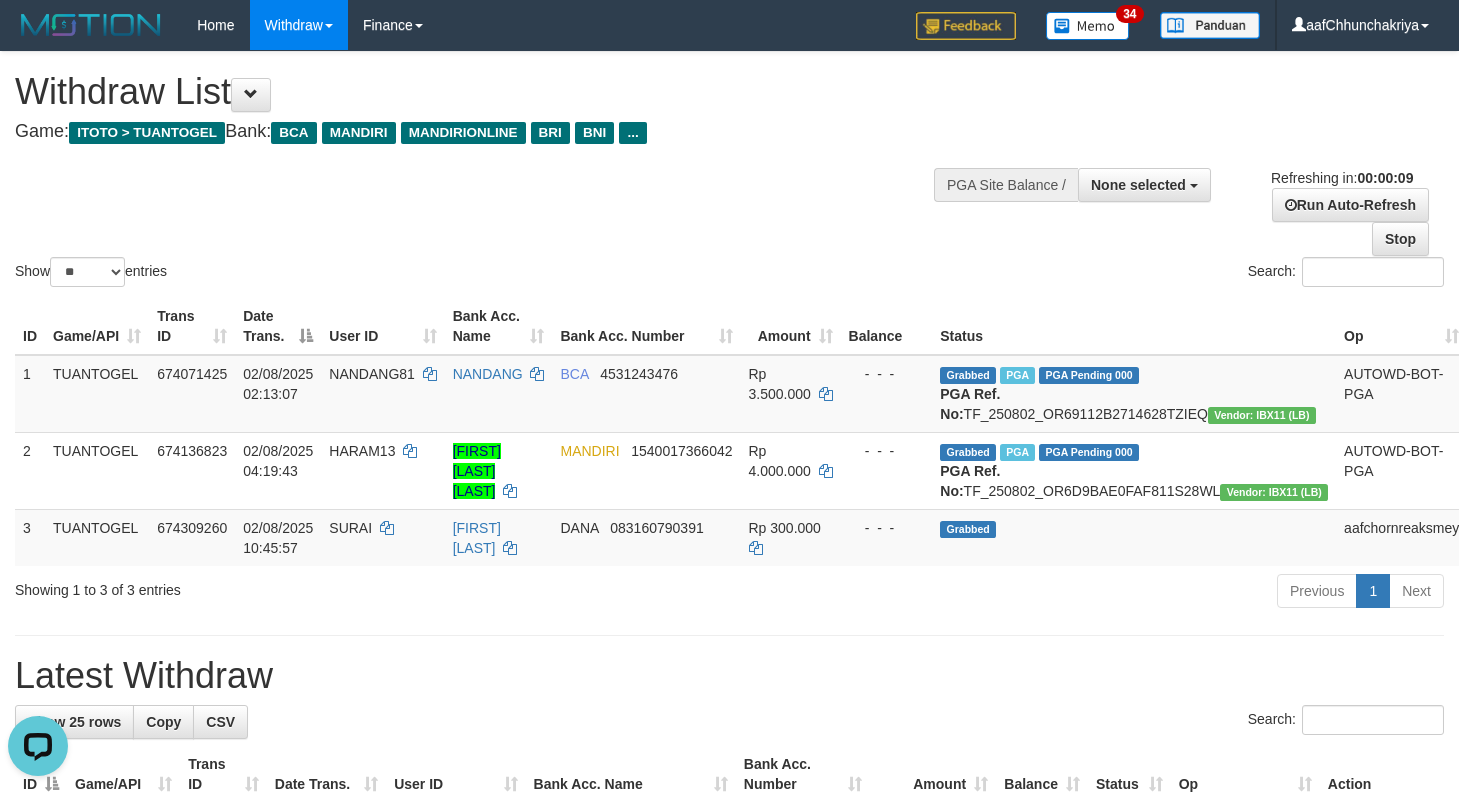 scroll, scrollTop: 0, scrollLeft: 0, axis: both 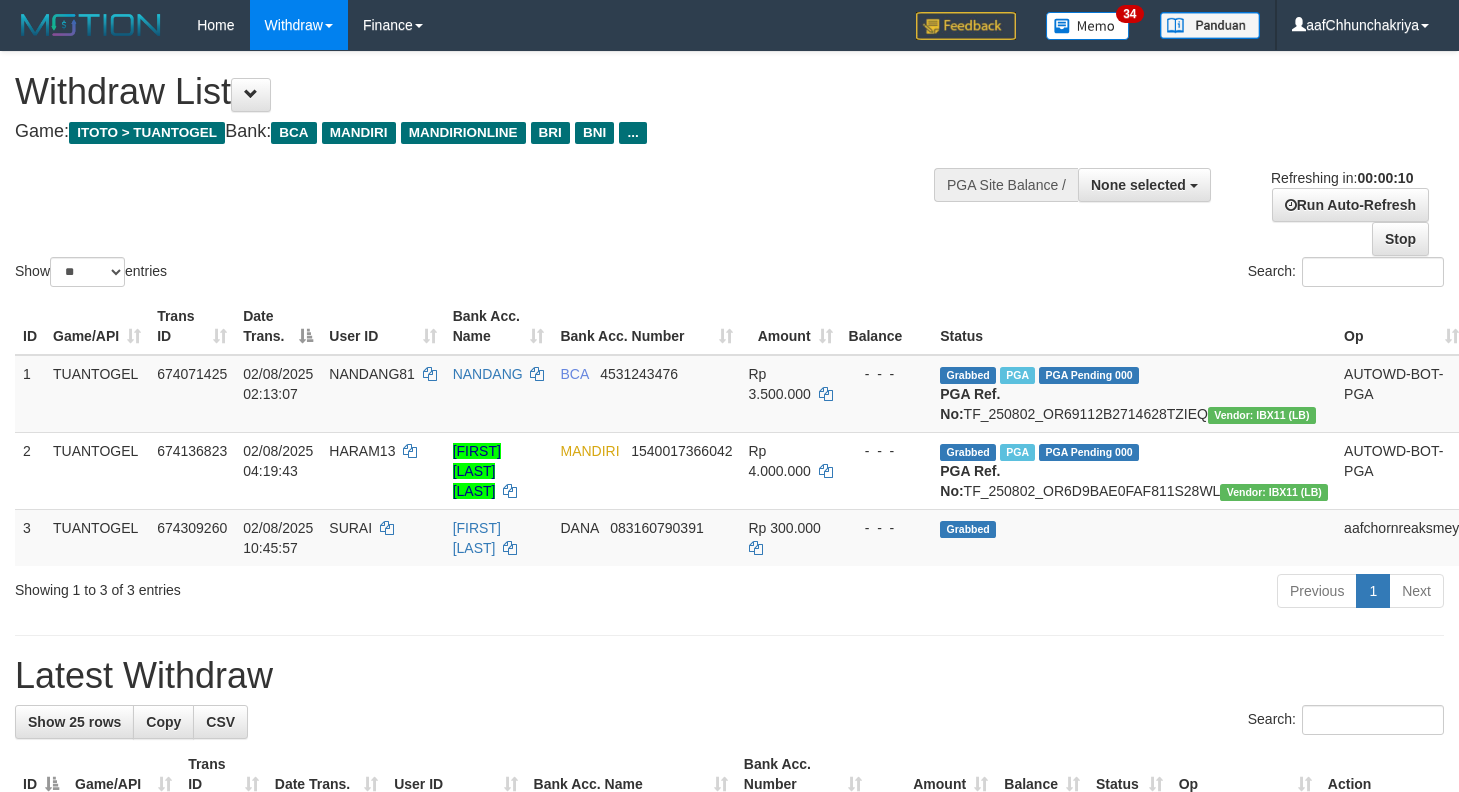 select 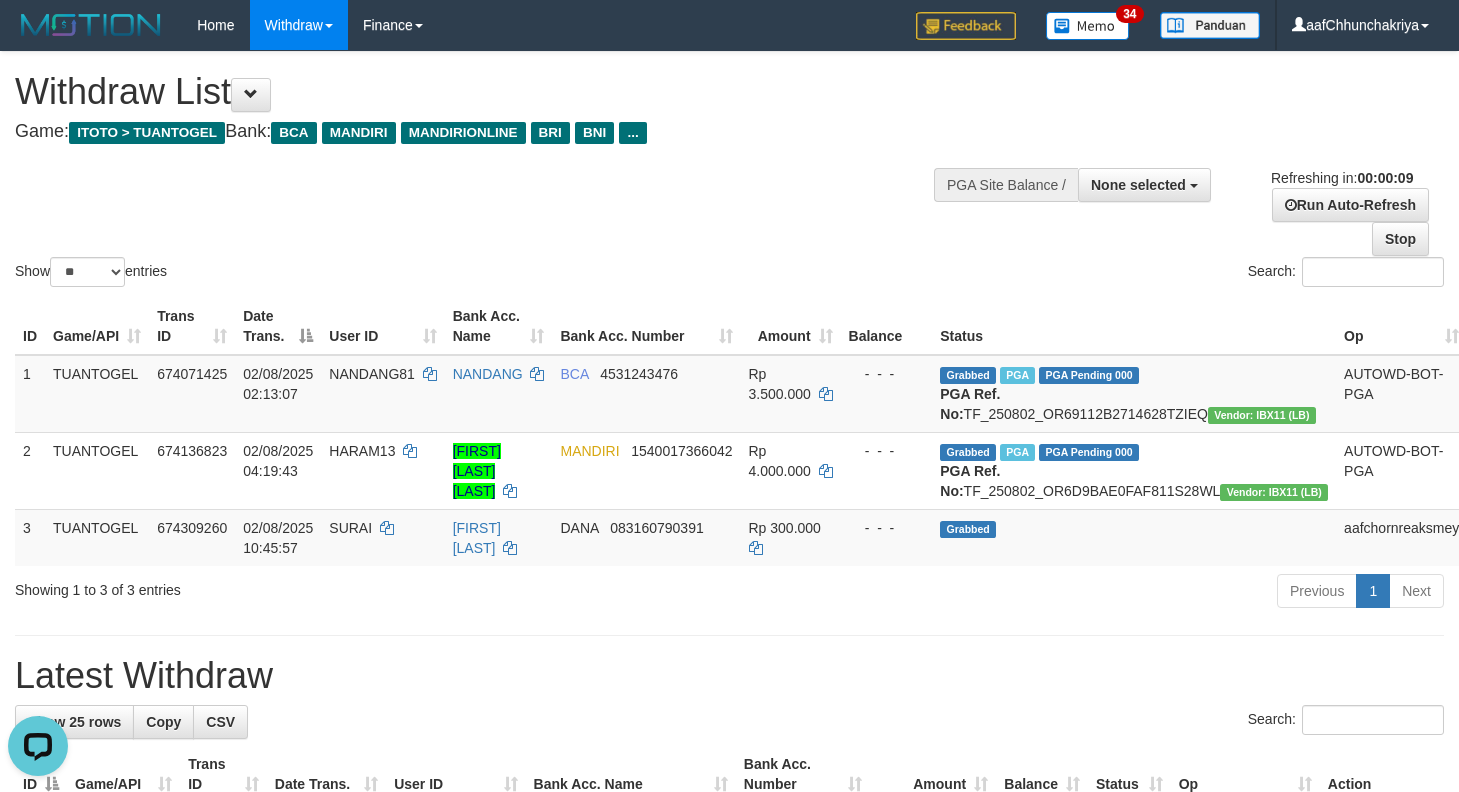 scroll, scrollTop: 0, scrollLeft: 0, axis: both 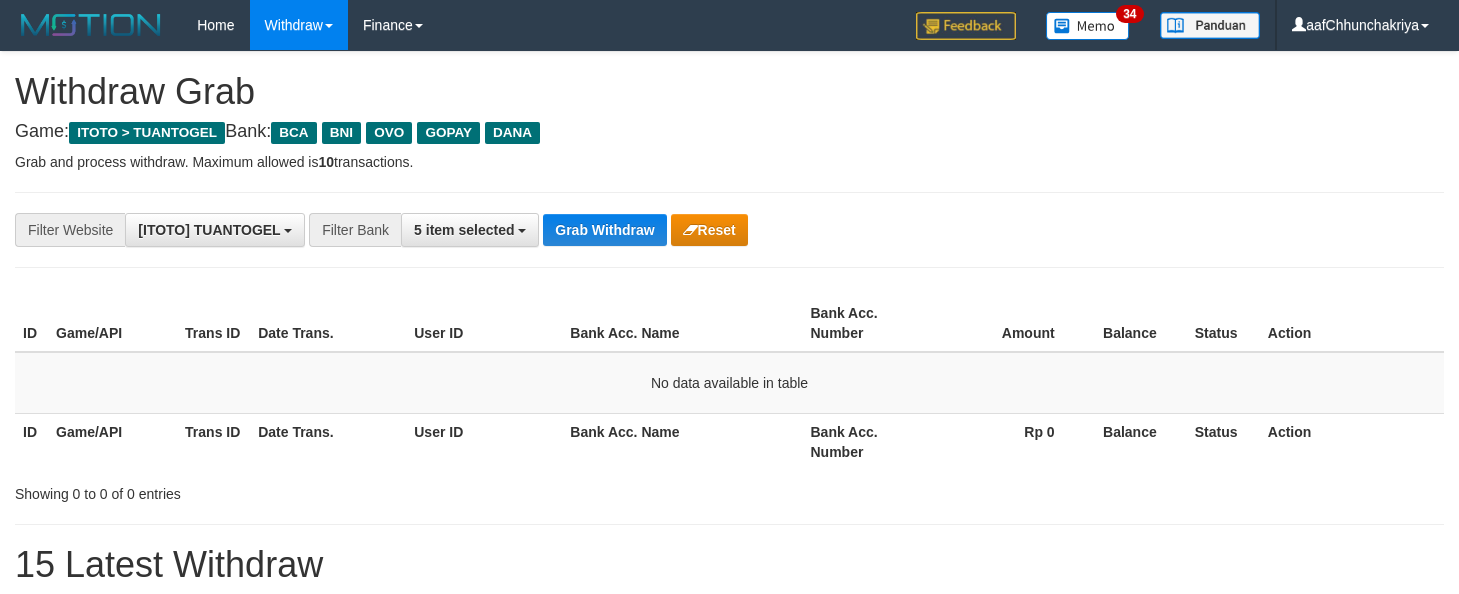 click on "Grab Withdraw" at bounding box center [604, 230] 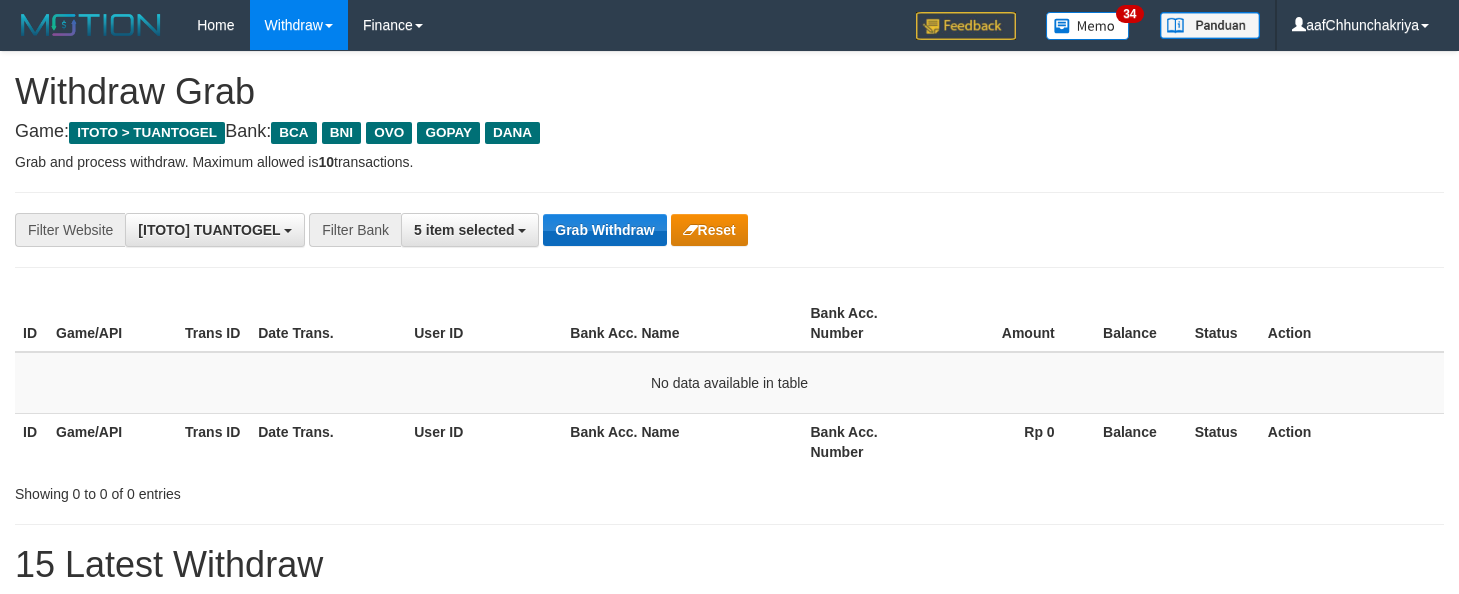 scroll, scrollTop: 0, scrollLeft: 0, axis: both 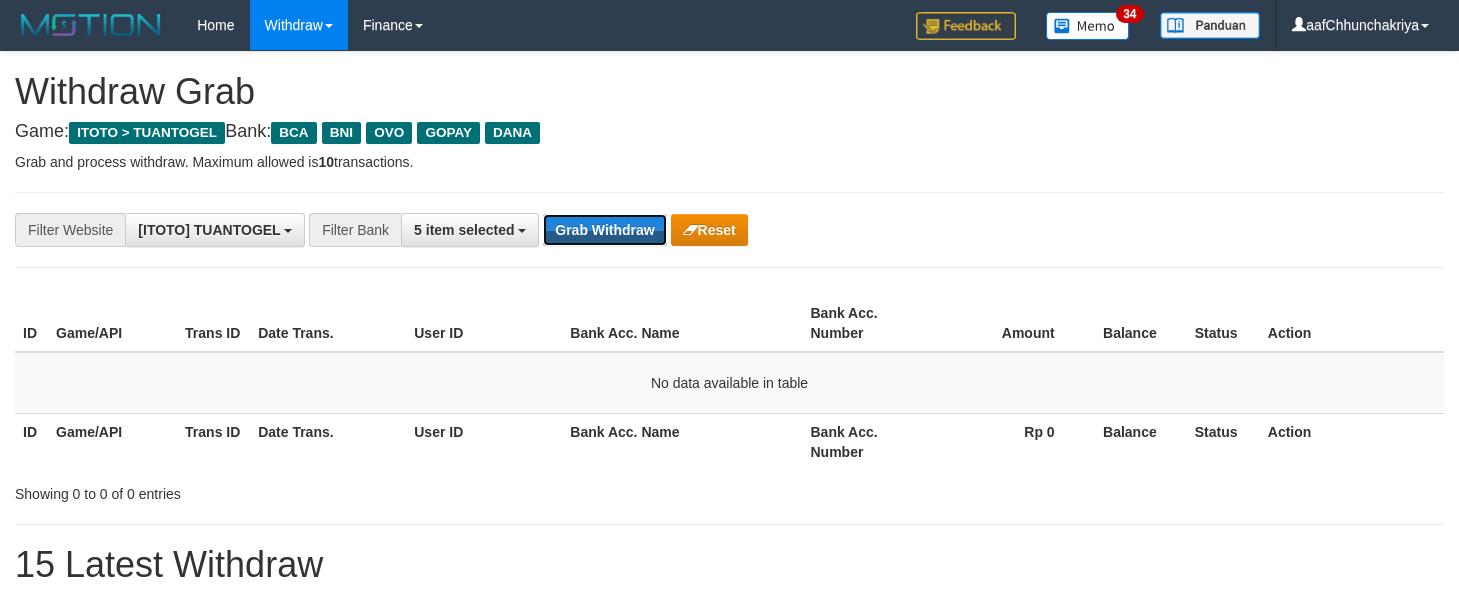 click on "Grab Withdraw" at bounding box center [604, 230] 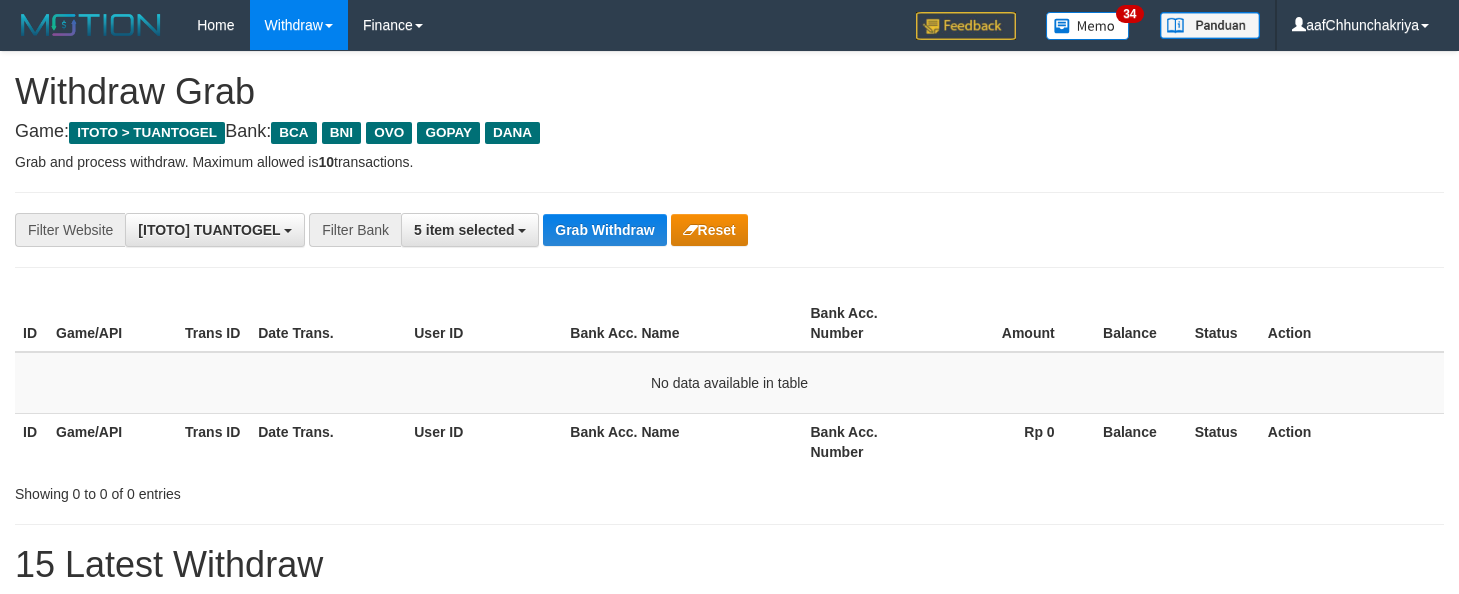 scroll, scrollTop: 0, scrollLeft: 0, axis: both 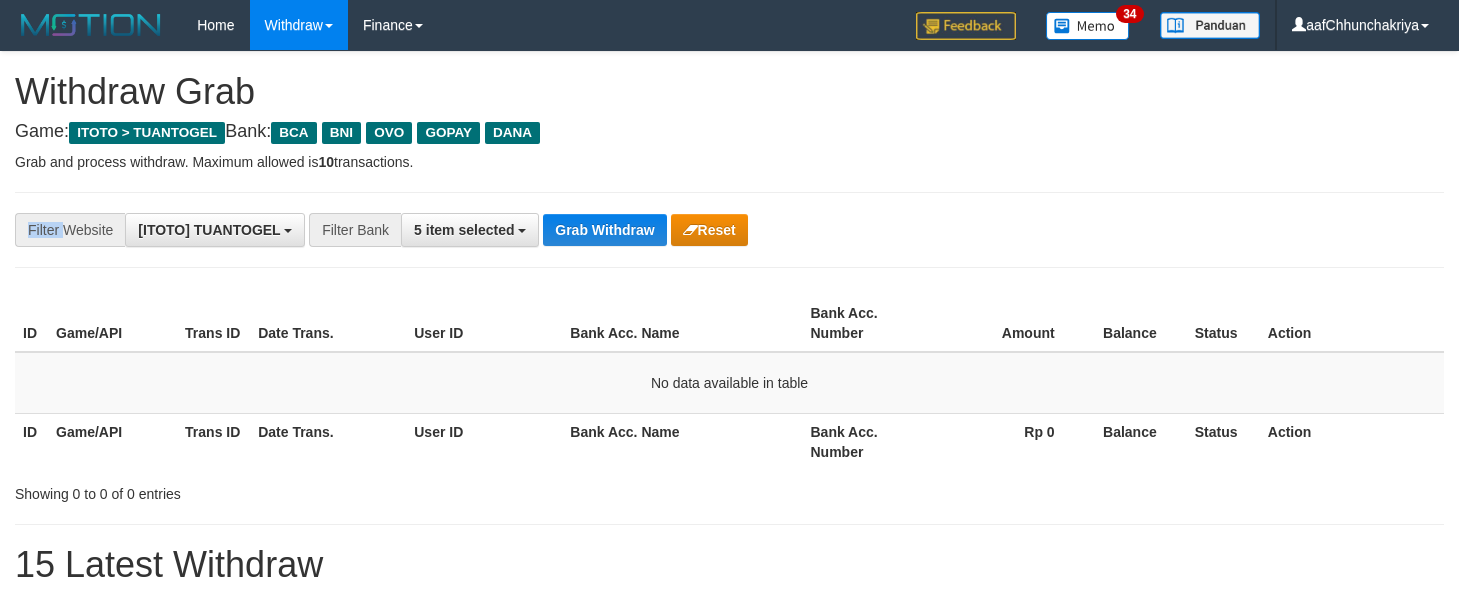 click on "**********" at bounding box center [729, 230] 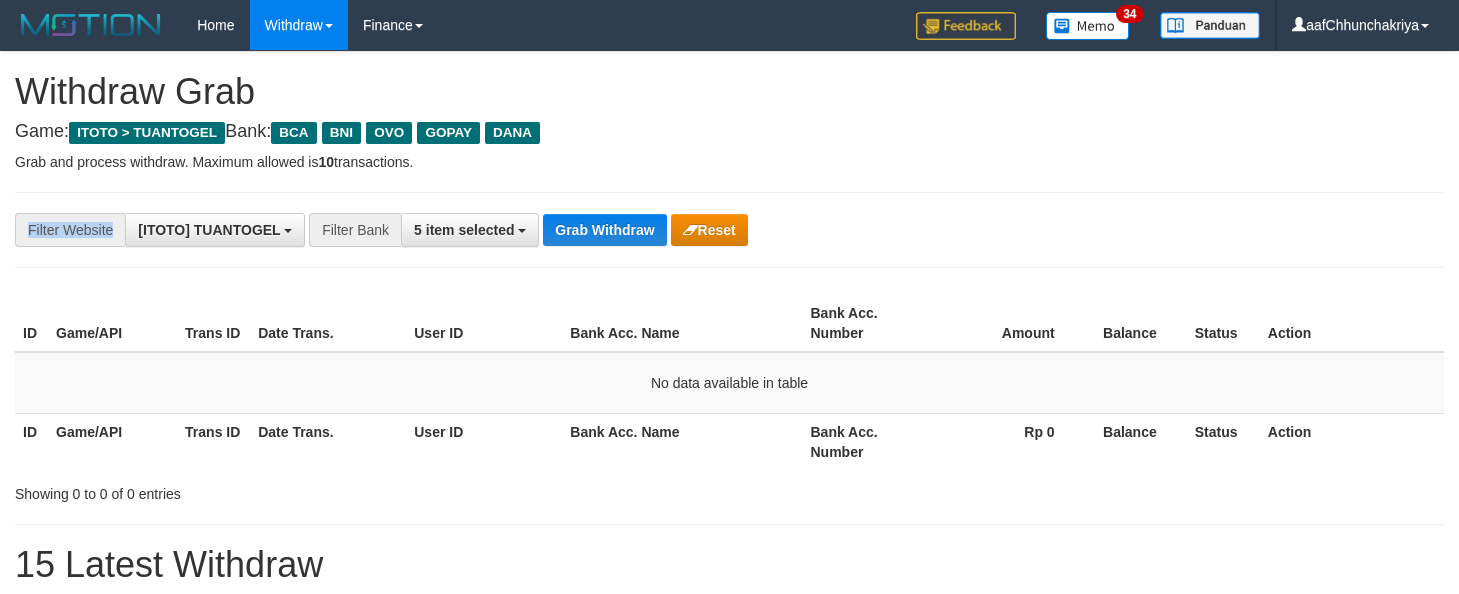 click on "**********" at bounding box center (729, 230) 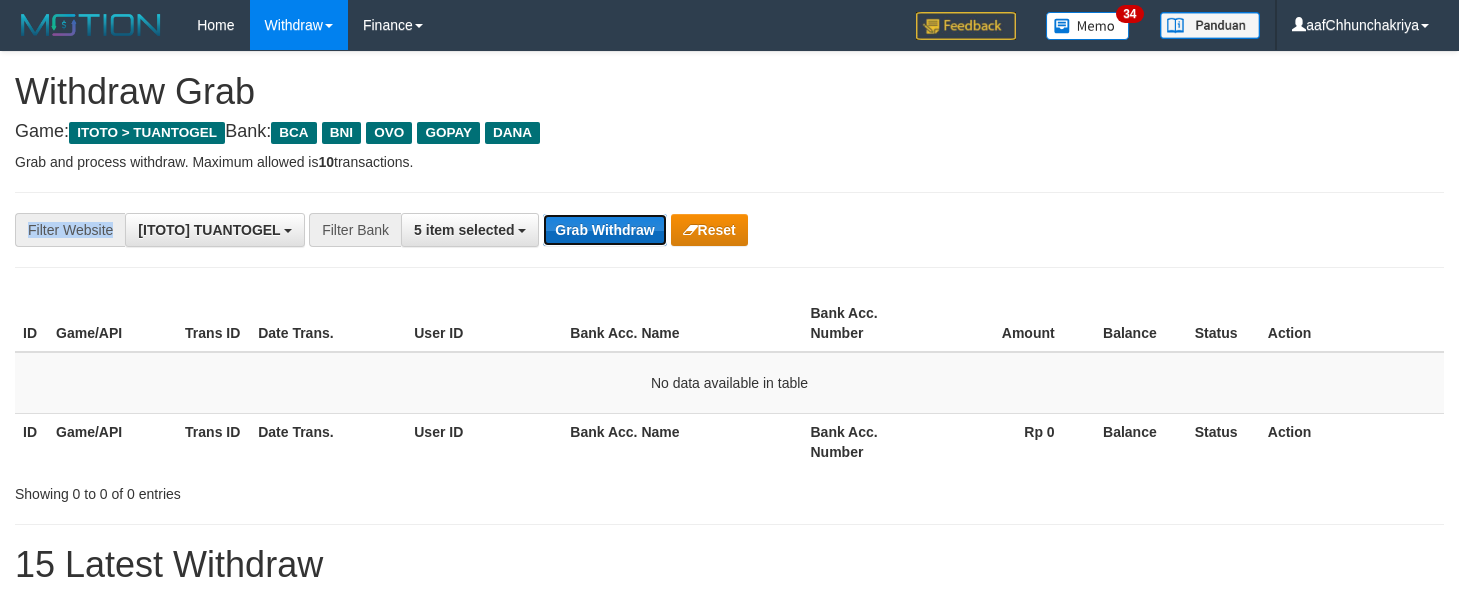 click on "Grab Withdraw" at bounding box center (604, 230) 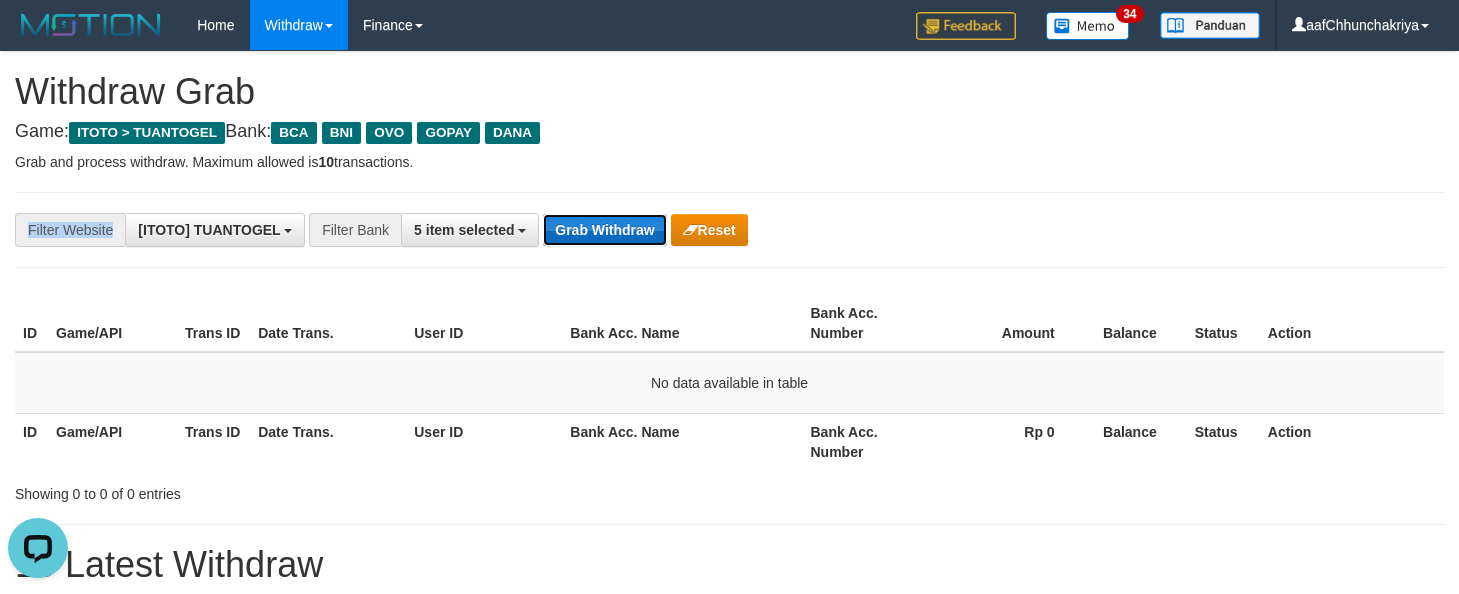 scroll, scrollTop: 0, scrollLeft: 0, axis: both 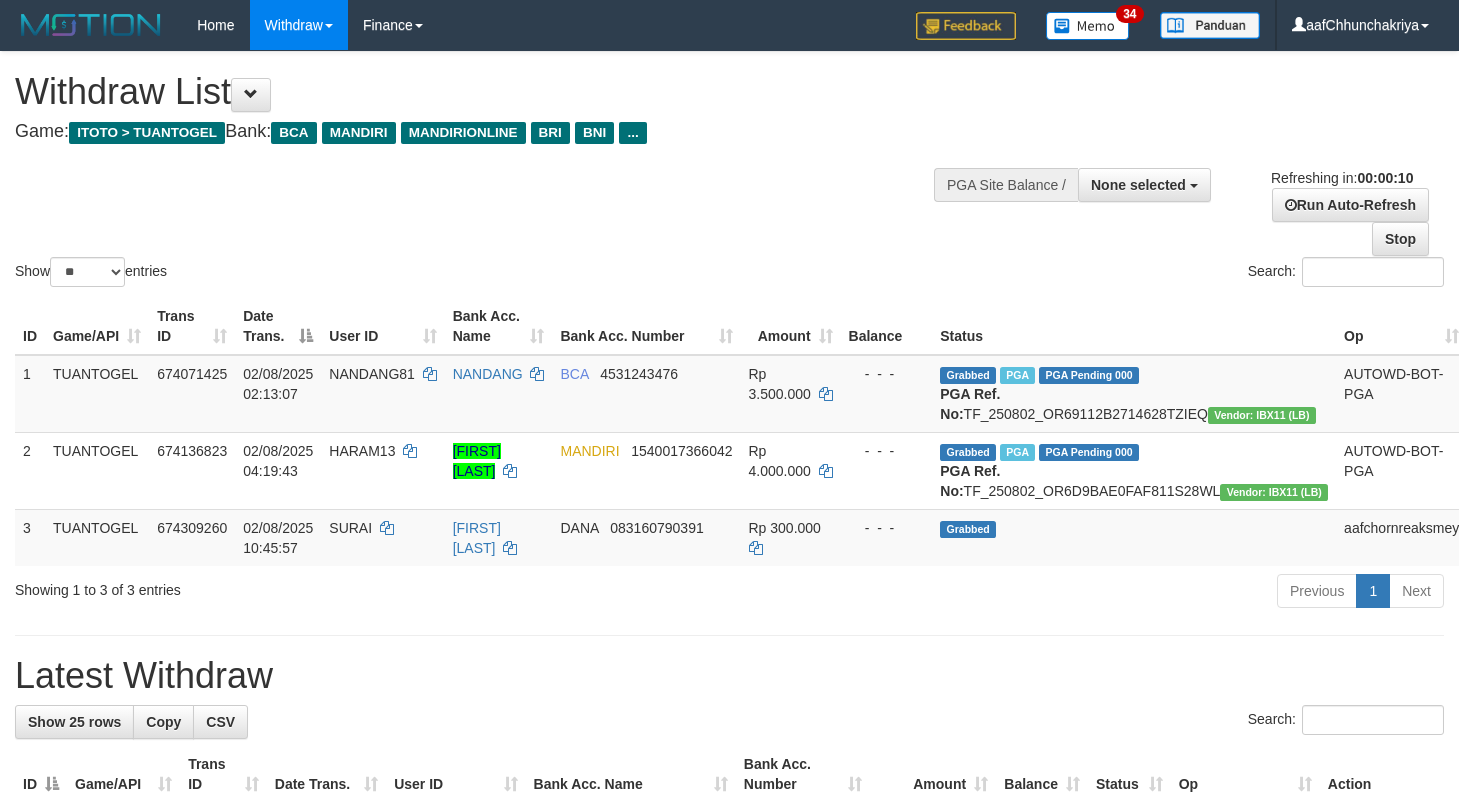 select 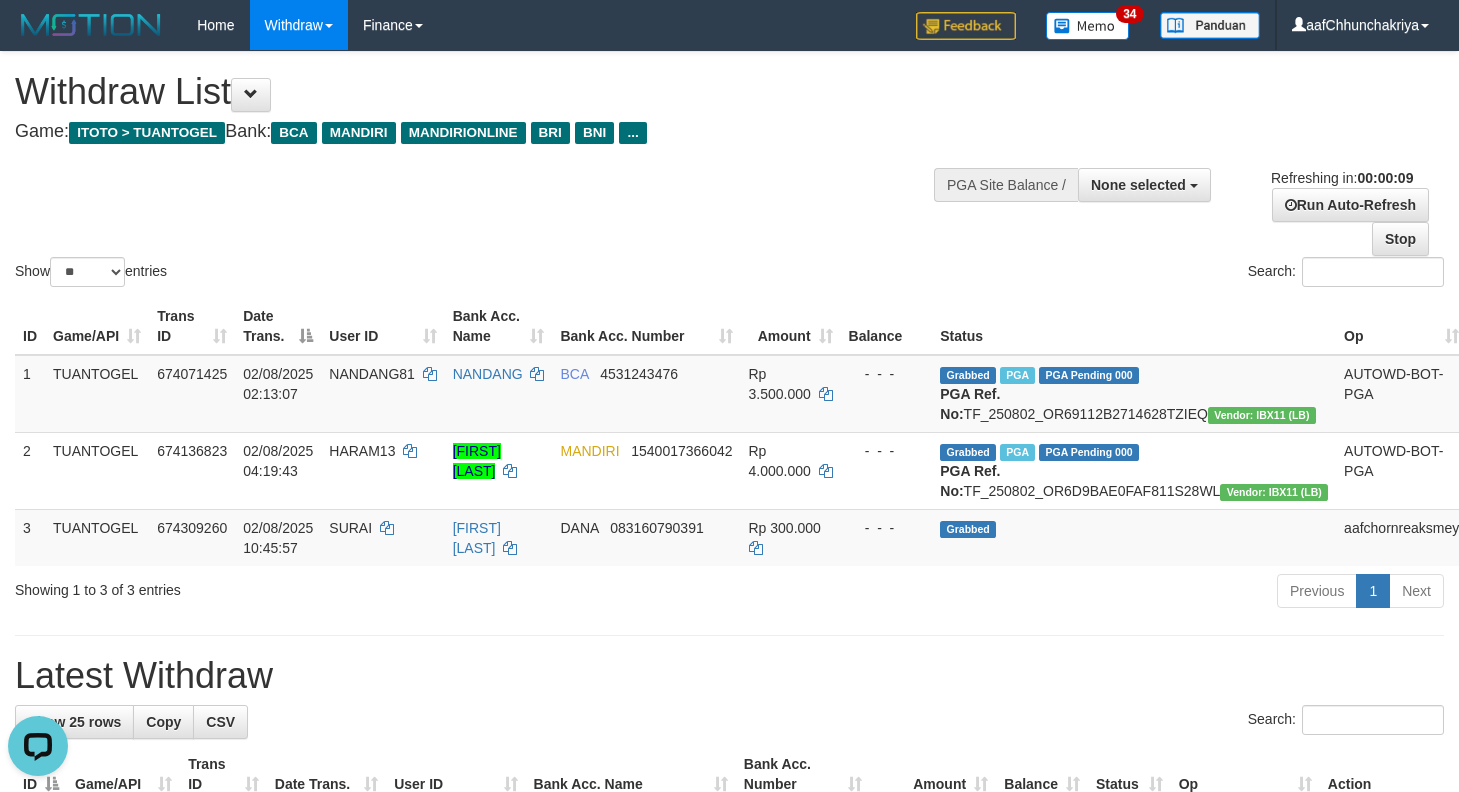 scroll, scrollTop: 0, scrollLeft: 0, axis: both 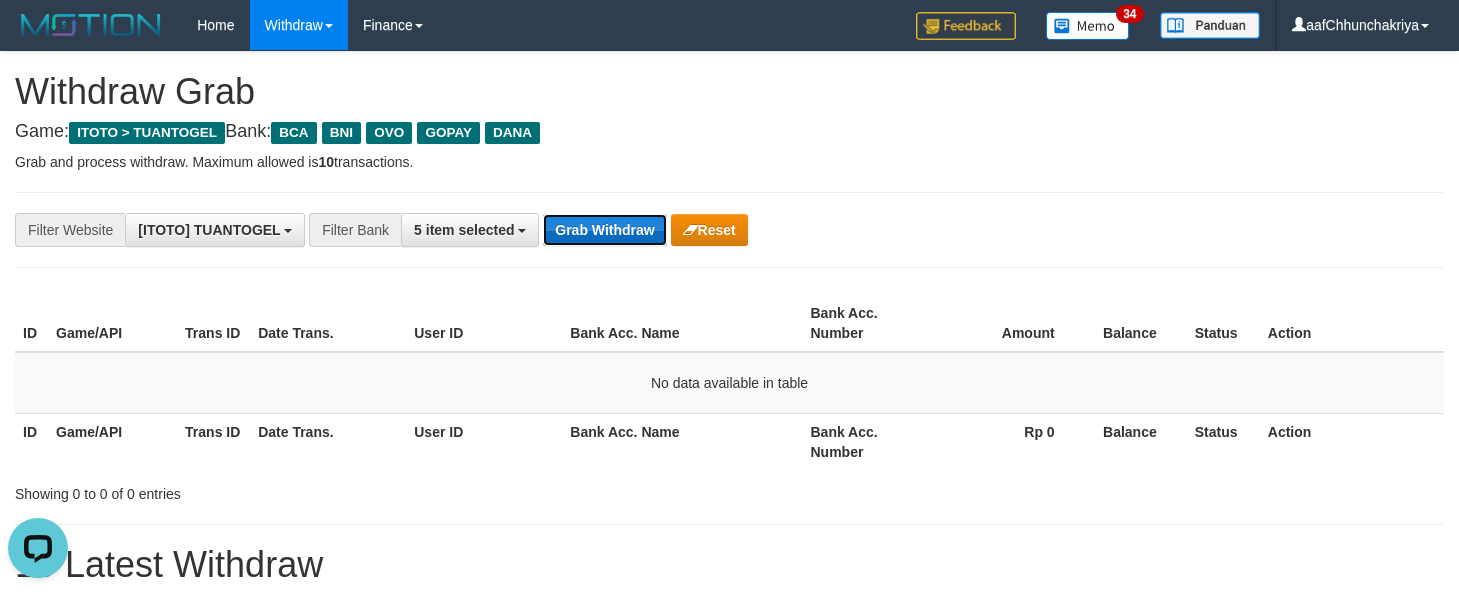 click on "Grab Withdraw" at bounding box center (604, 230) 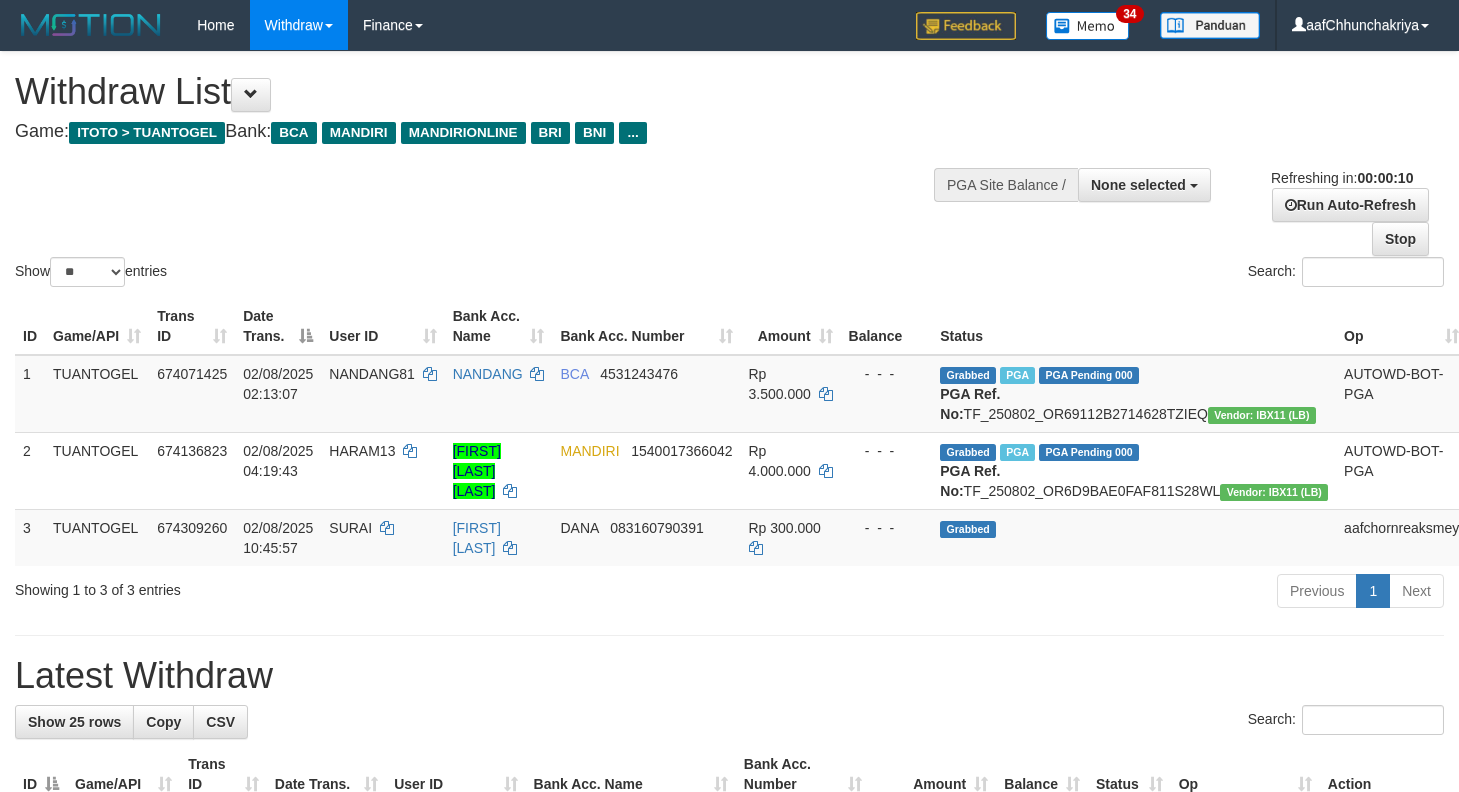 select 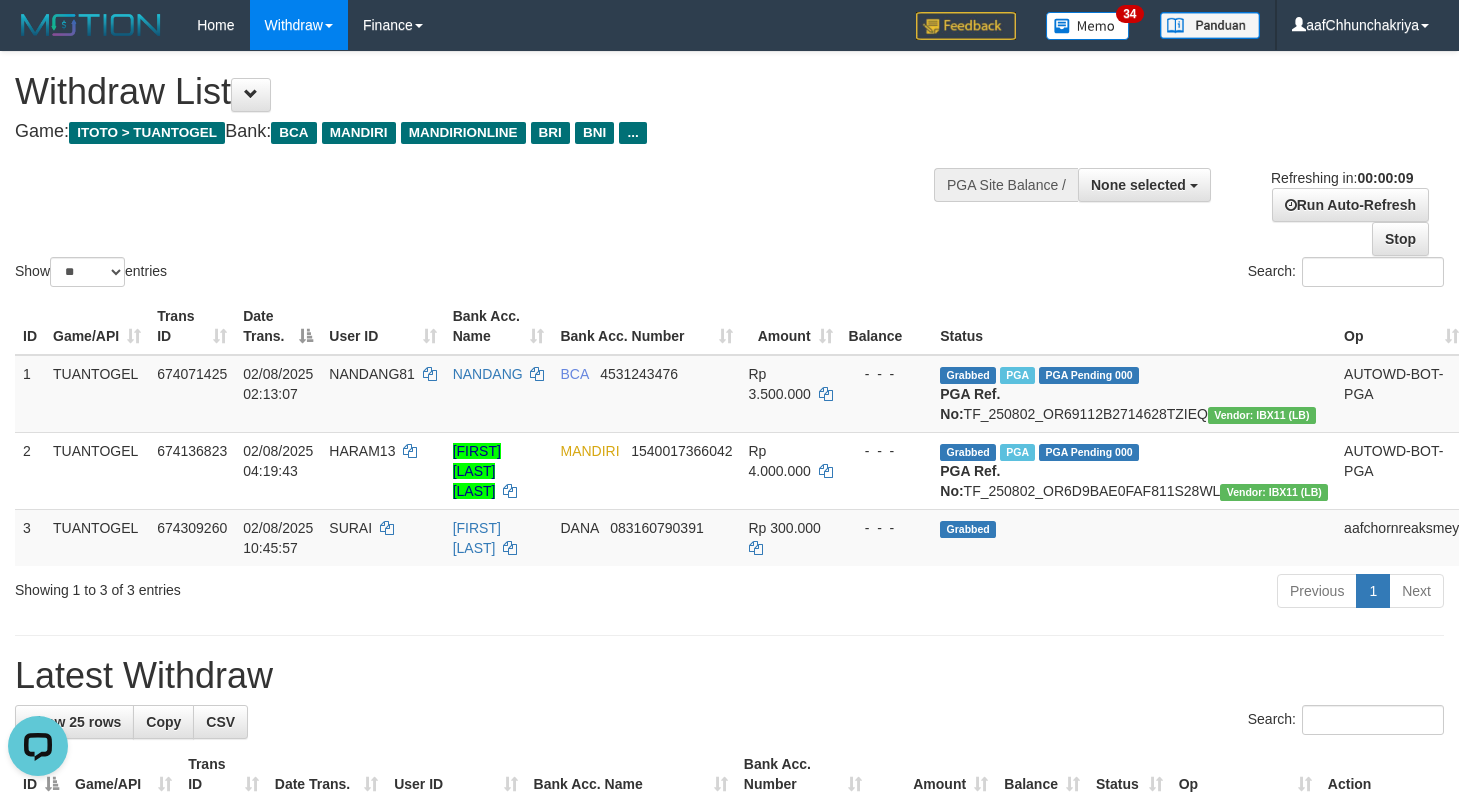 scroll, scrollTop: 0, scrollLeft: 0, axis: both 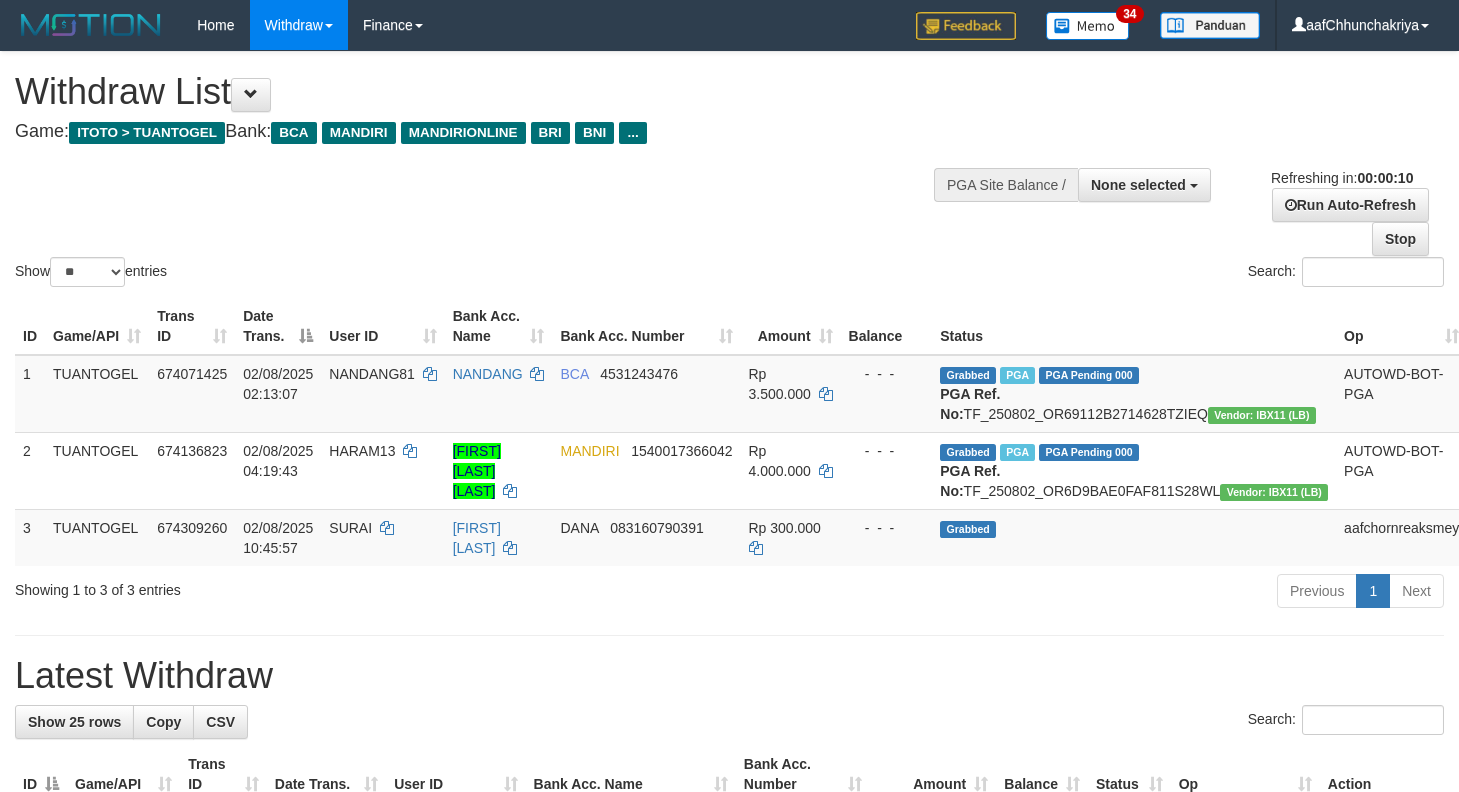 select 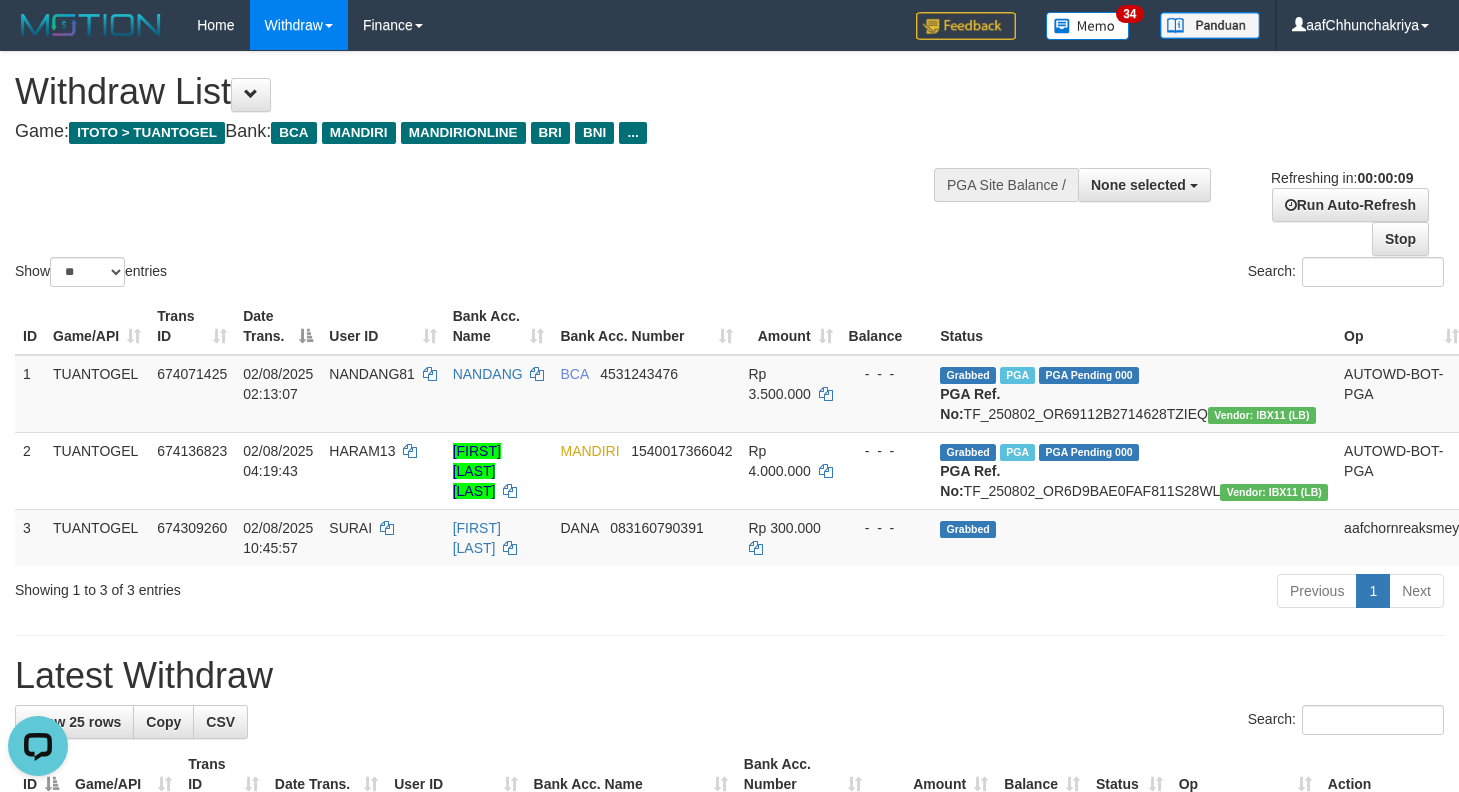 scroll, scrollTop: 0, scrollLeft: 0, axis: both 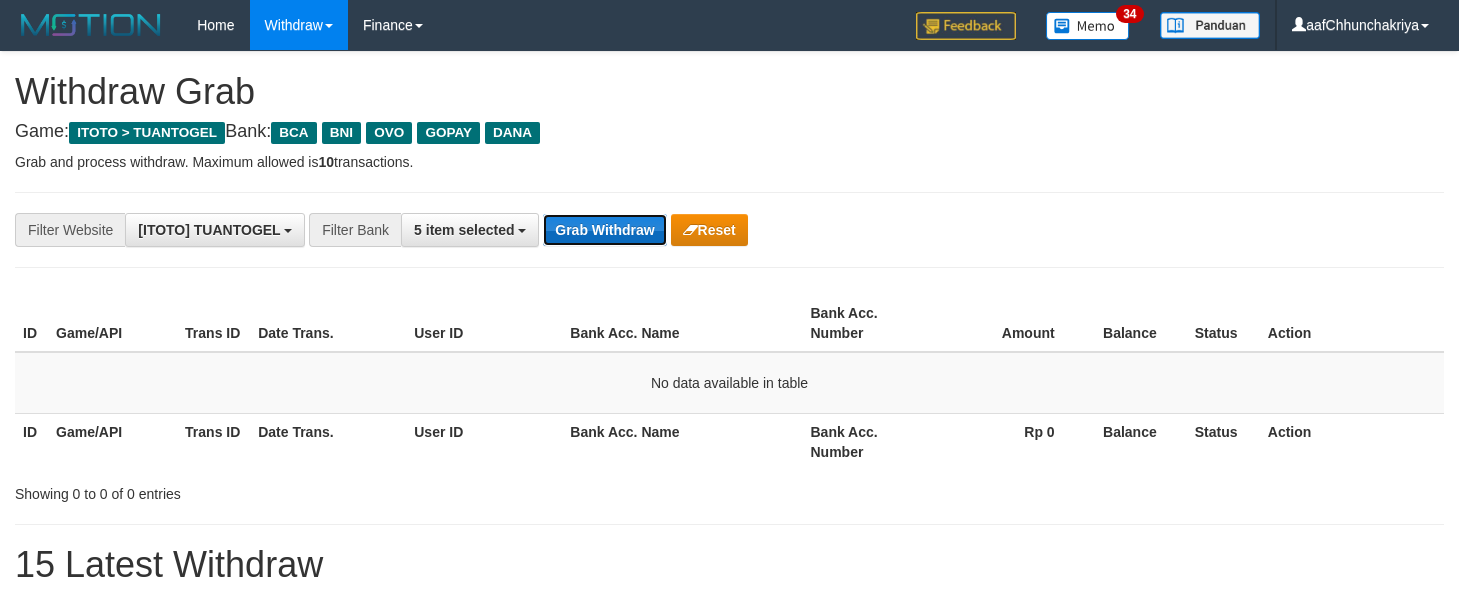 click on "Grab Withdraw" at bounding box center (604, 230) 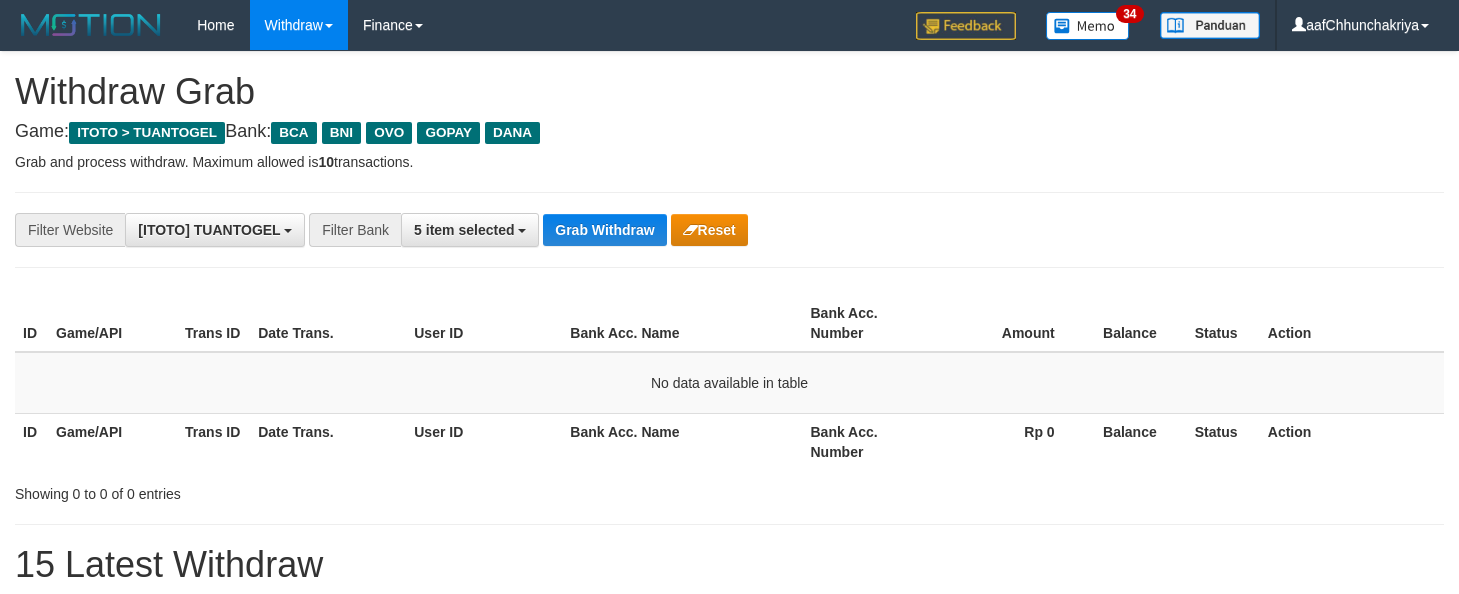 scroll, scrollTop: 0, scrollLeft: 0, axis: both 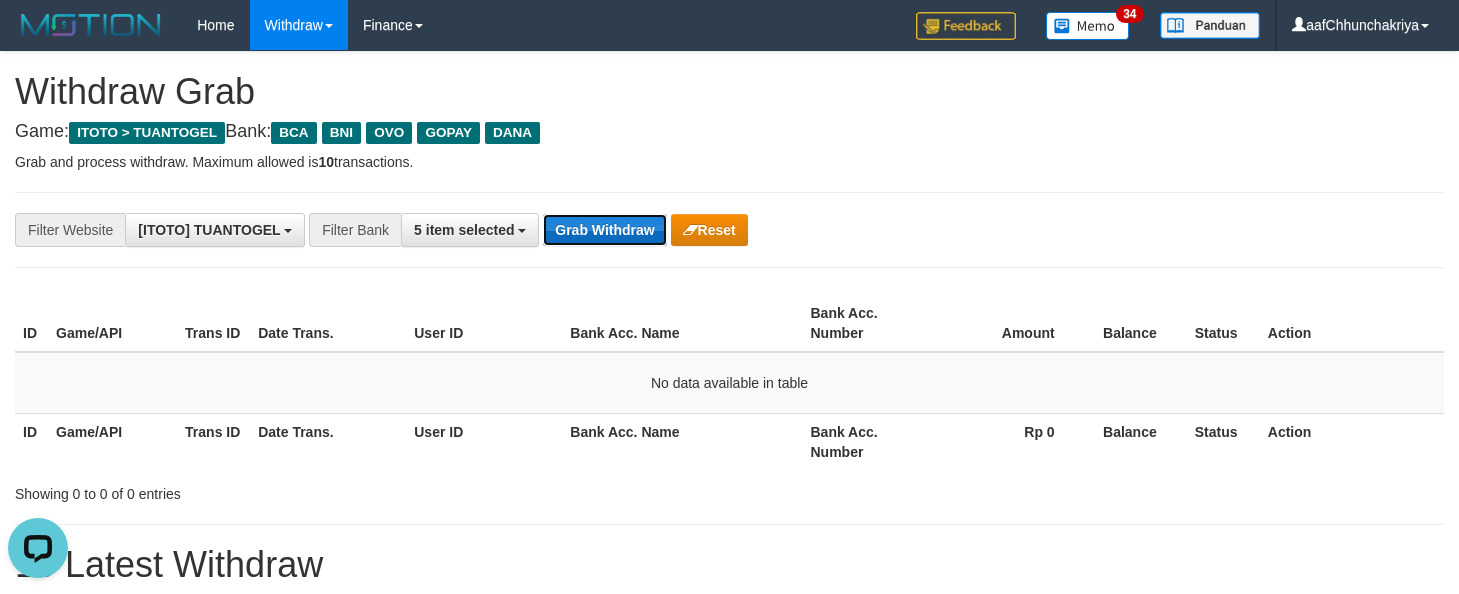 click on "Grab Withdraw" at bounding box center (604, 230) 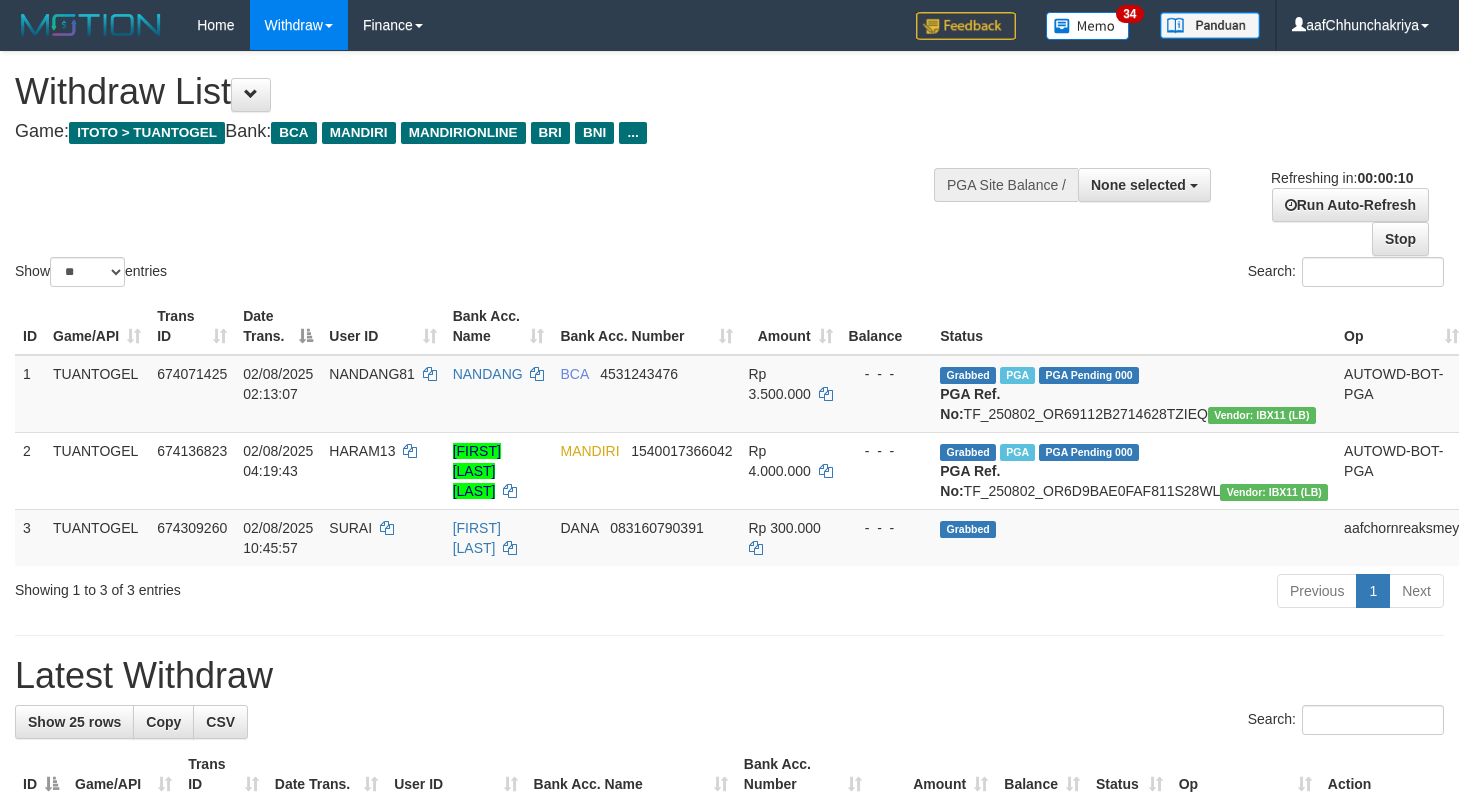 select 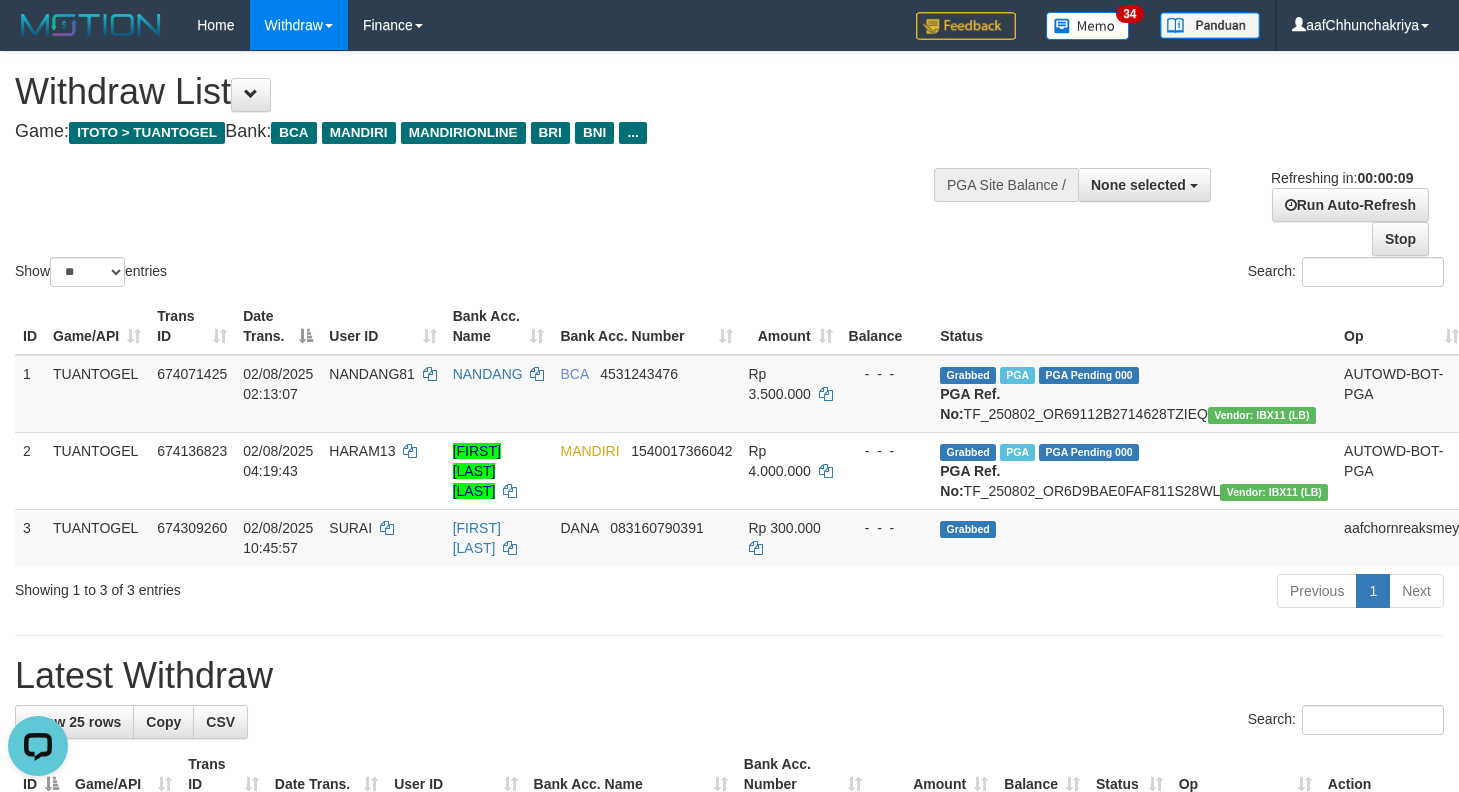 scroll, scrollTop: 0, scrollLeft: 0, axis: both 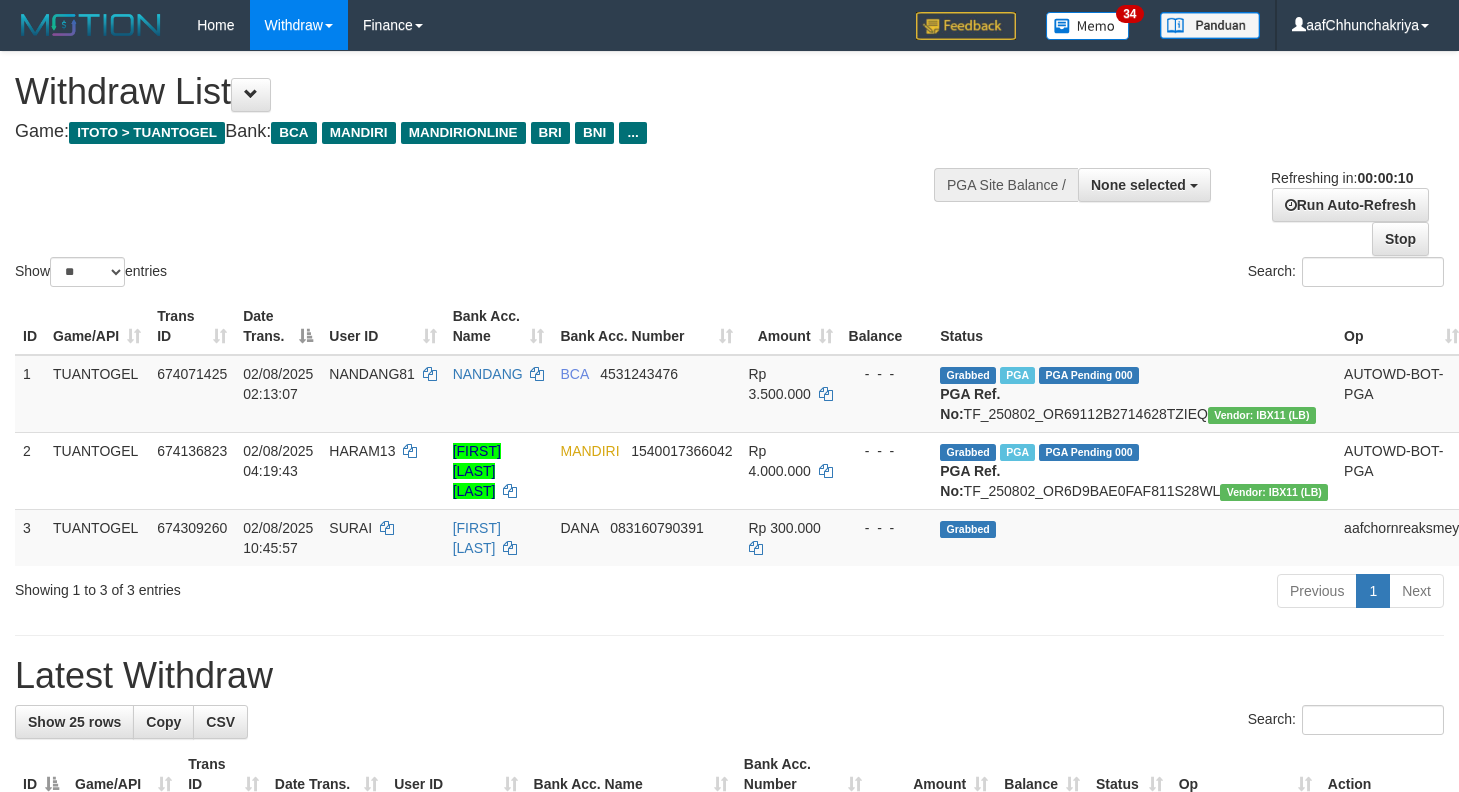 select 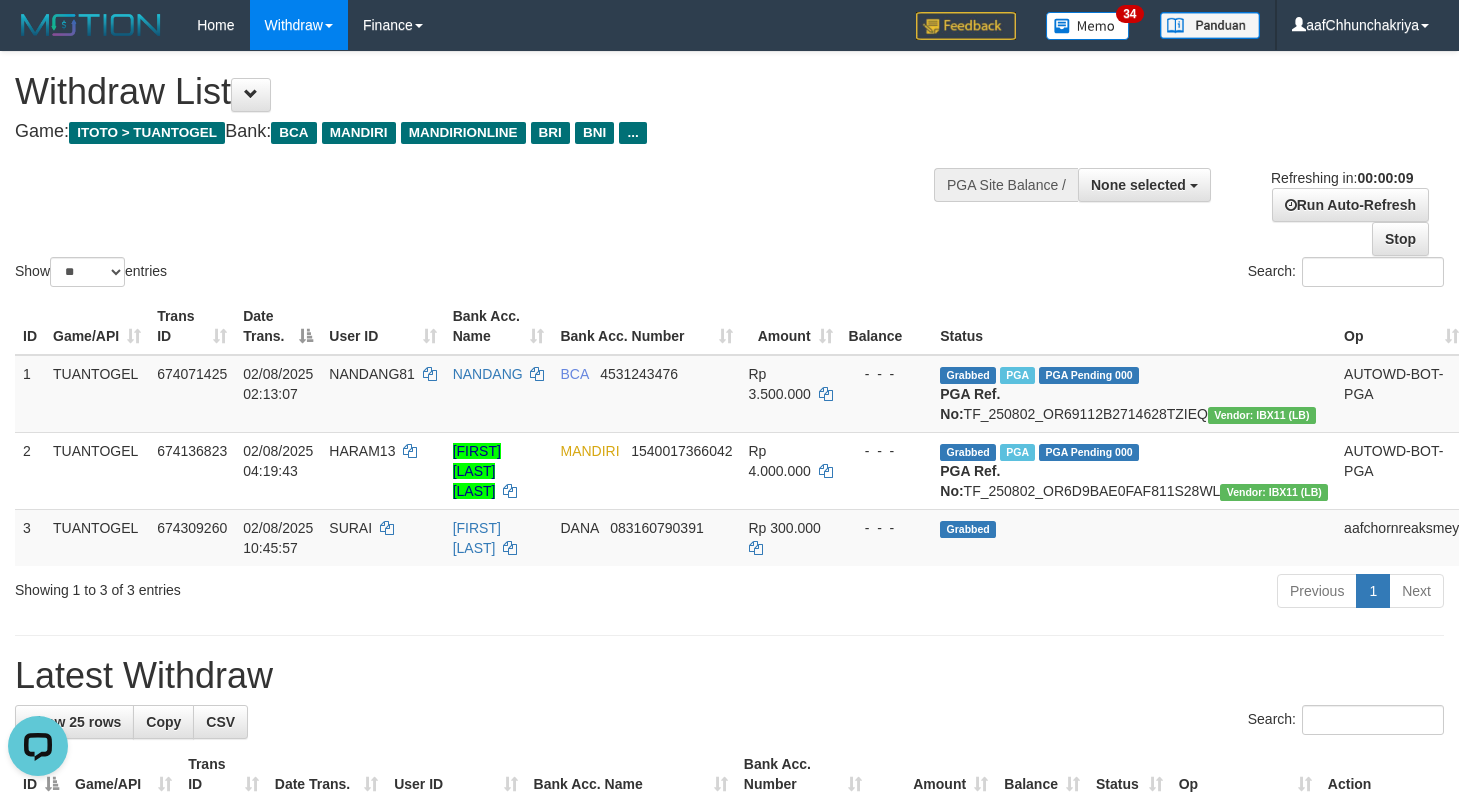 scroll, scrollTop: 0, scrollLeft: 0, axis: both 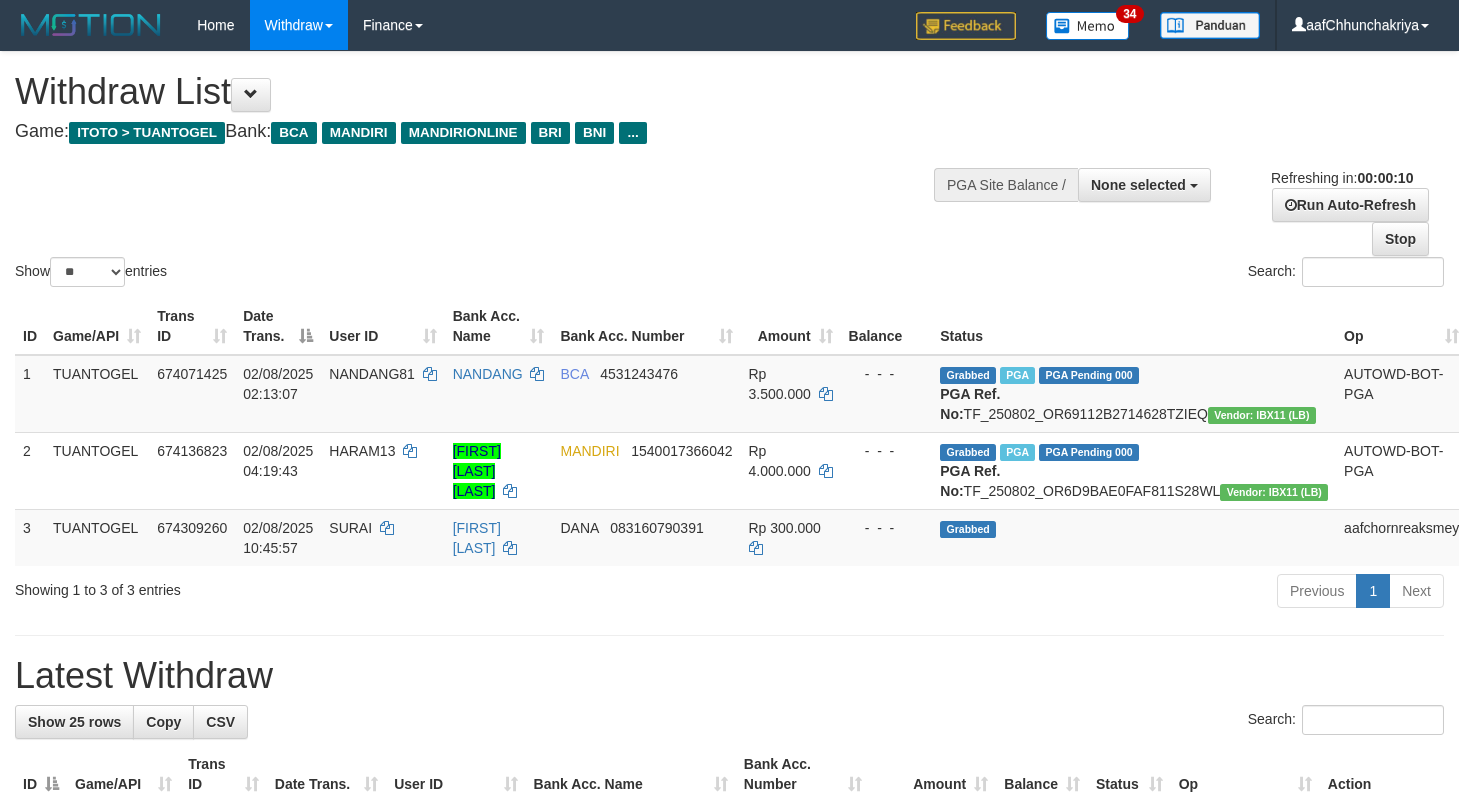 select 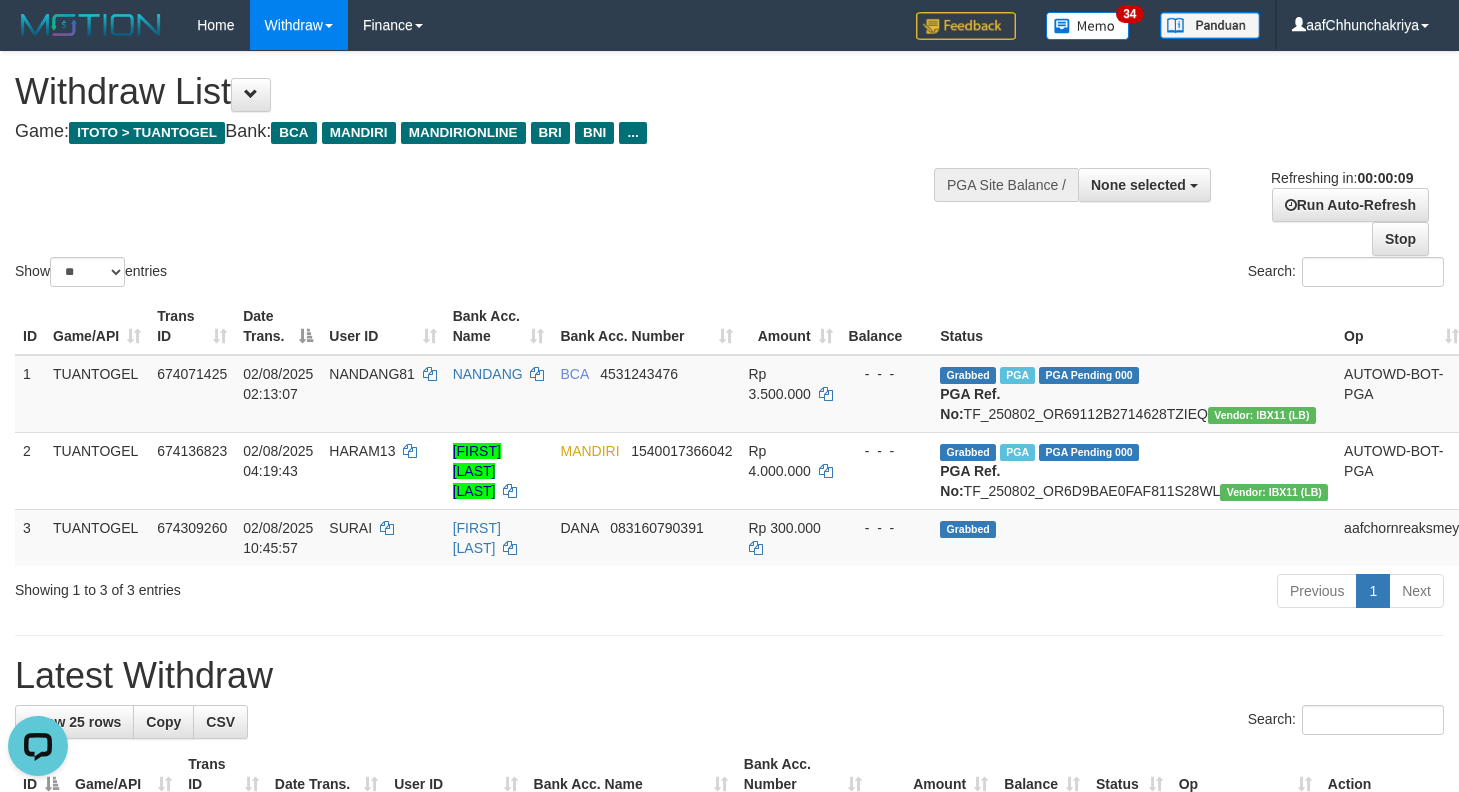scroll, scrollTop: 0, scrollLeft: 0, axis: both 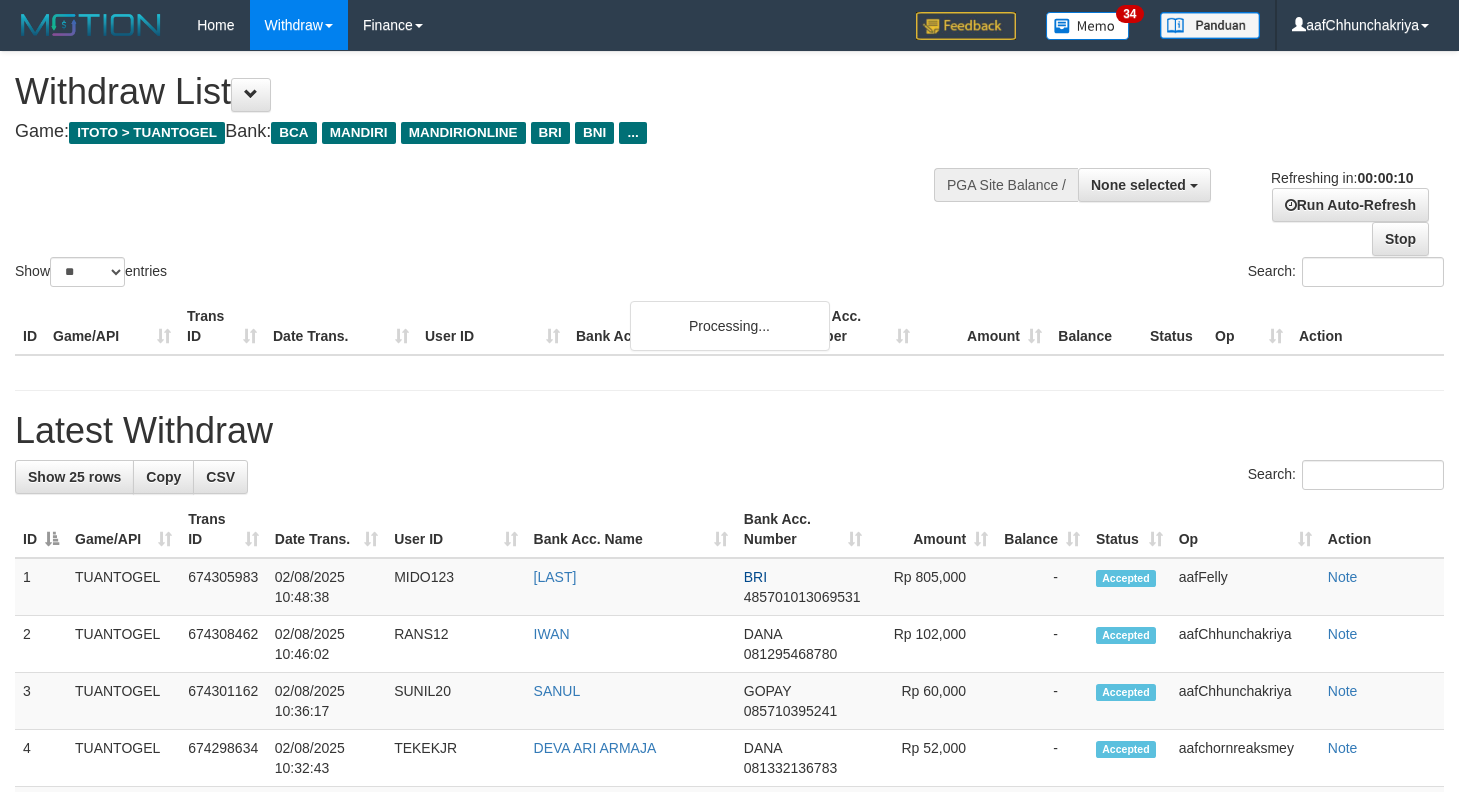 select 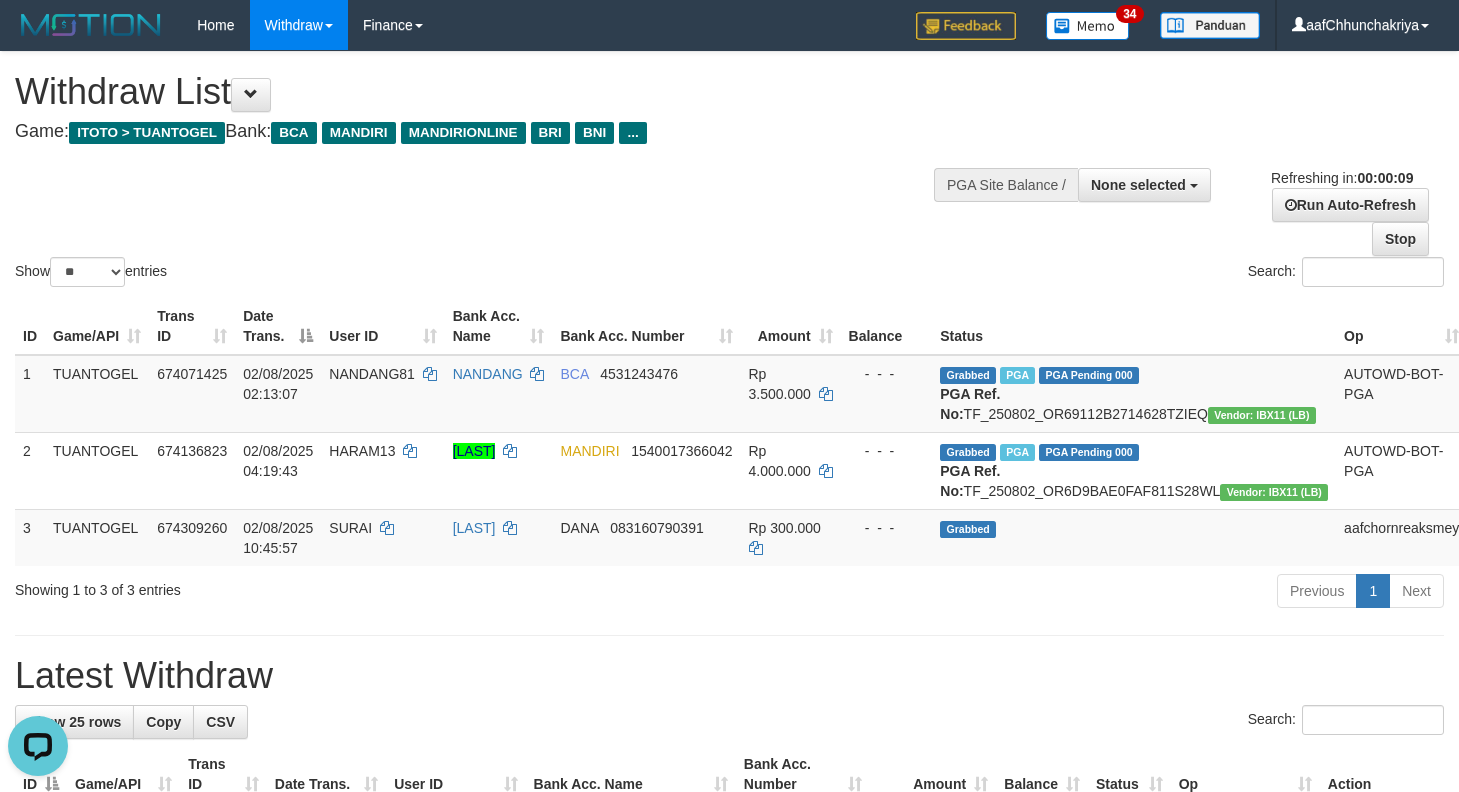 scroll, scrollTop: 0, scrollLeft: 0, axis: both 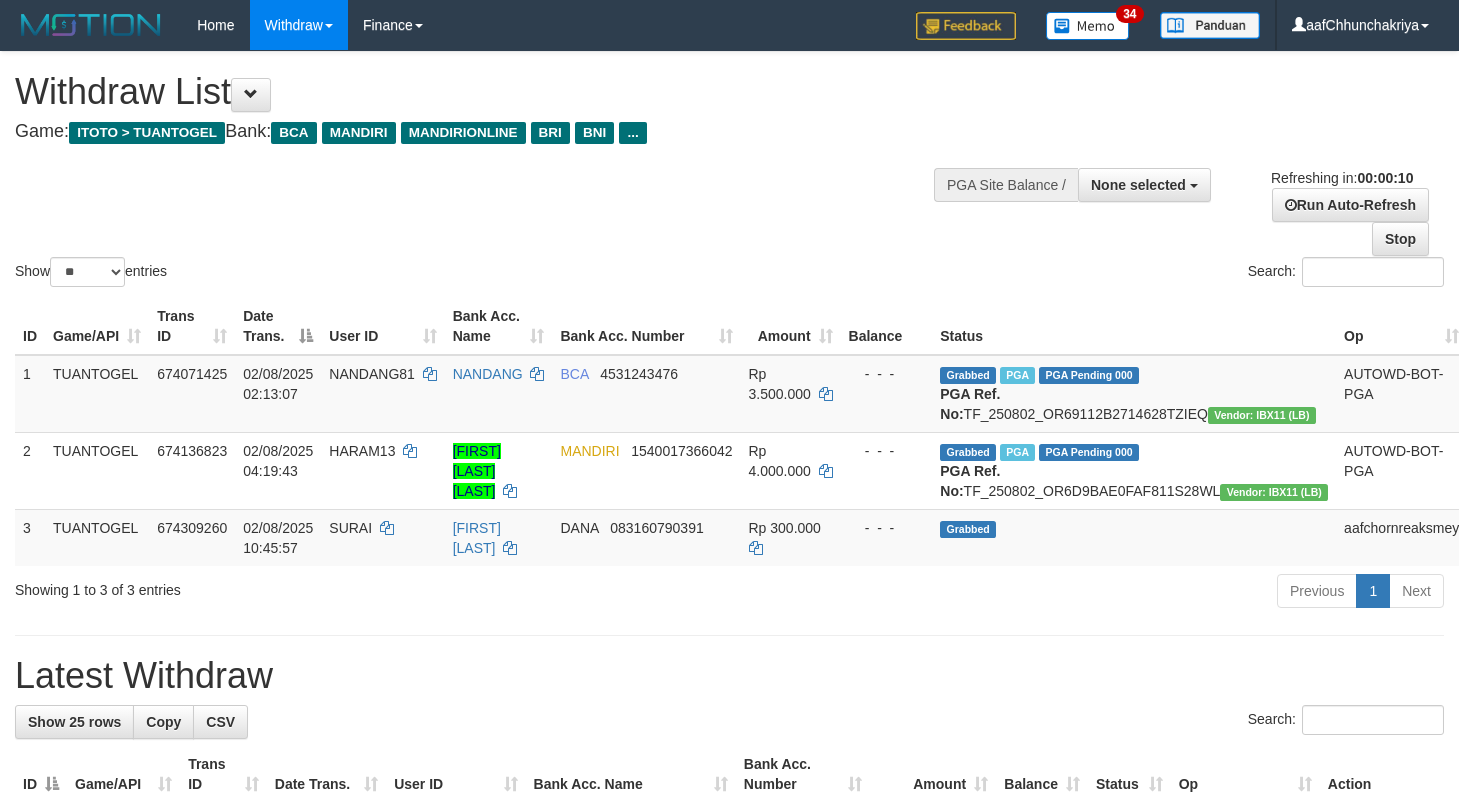 select 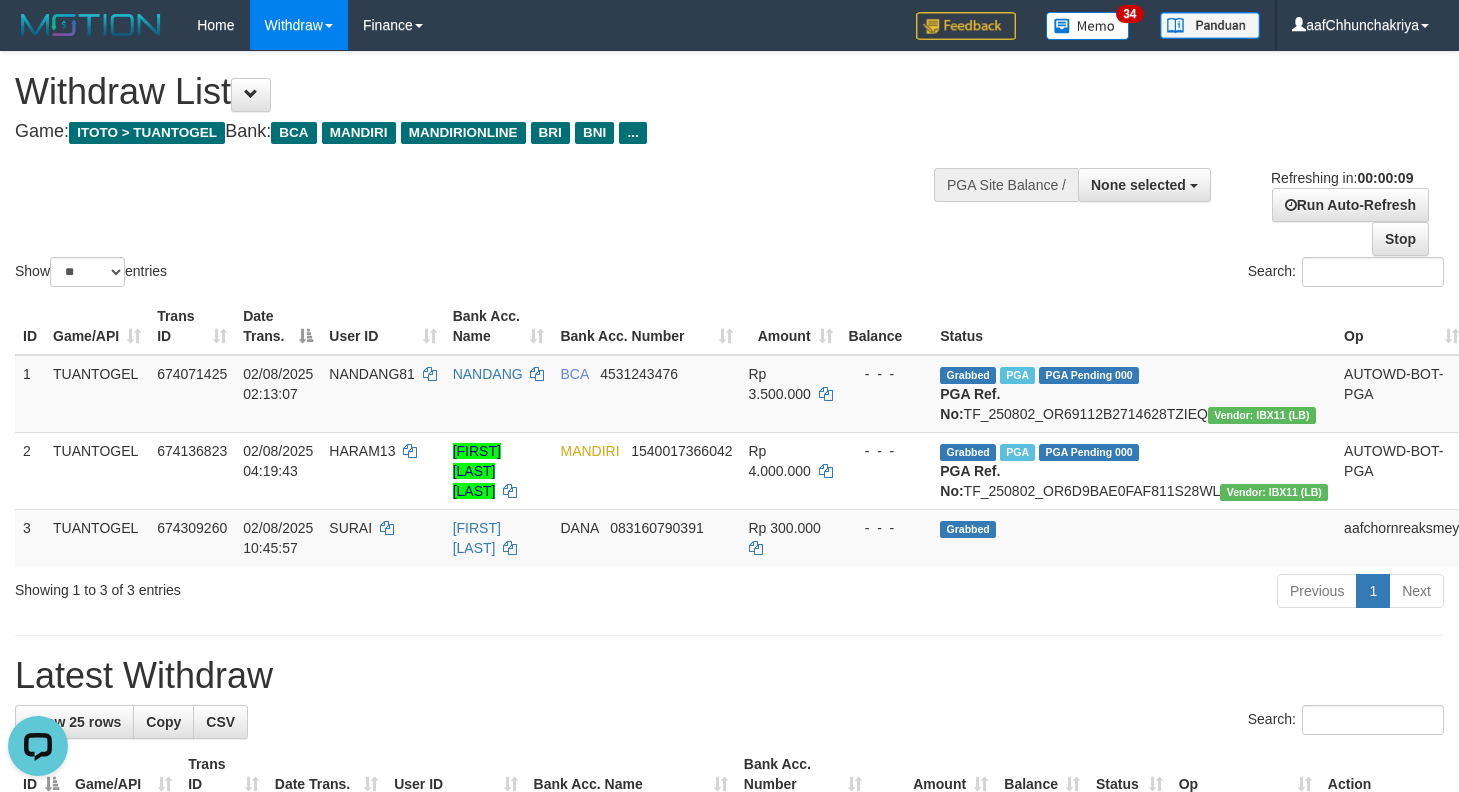 scroll, scrollTop: 0, scrollLeft: 0, axis: both 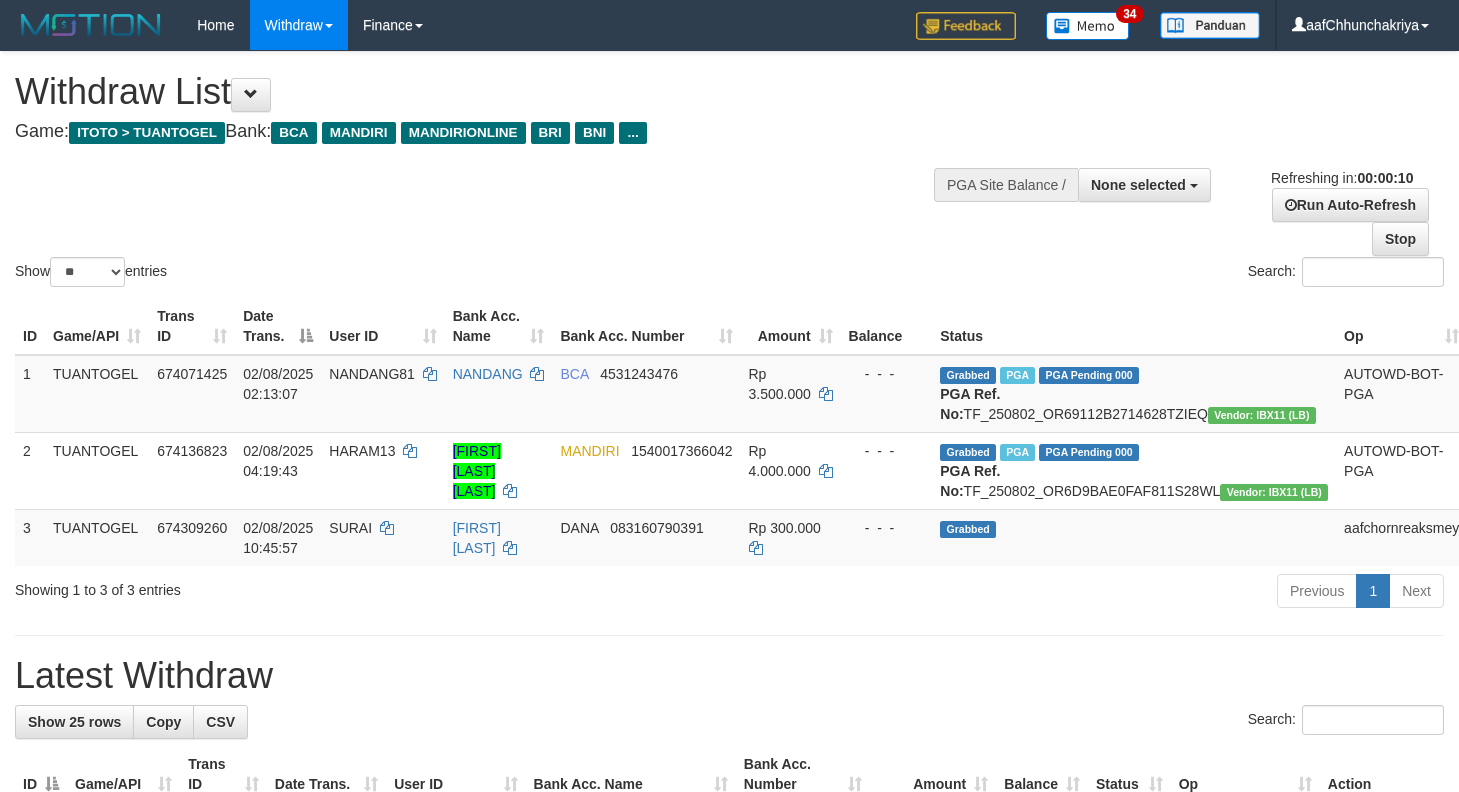 select 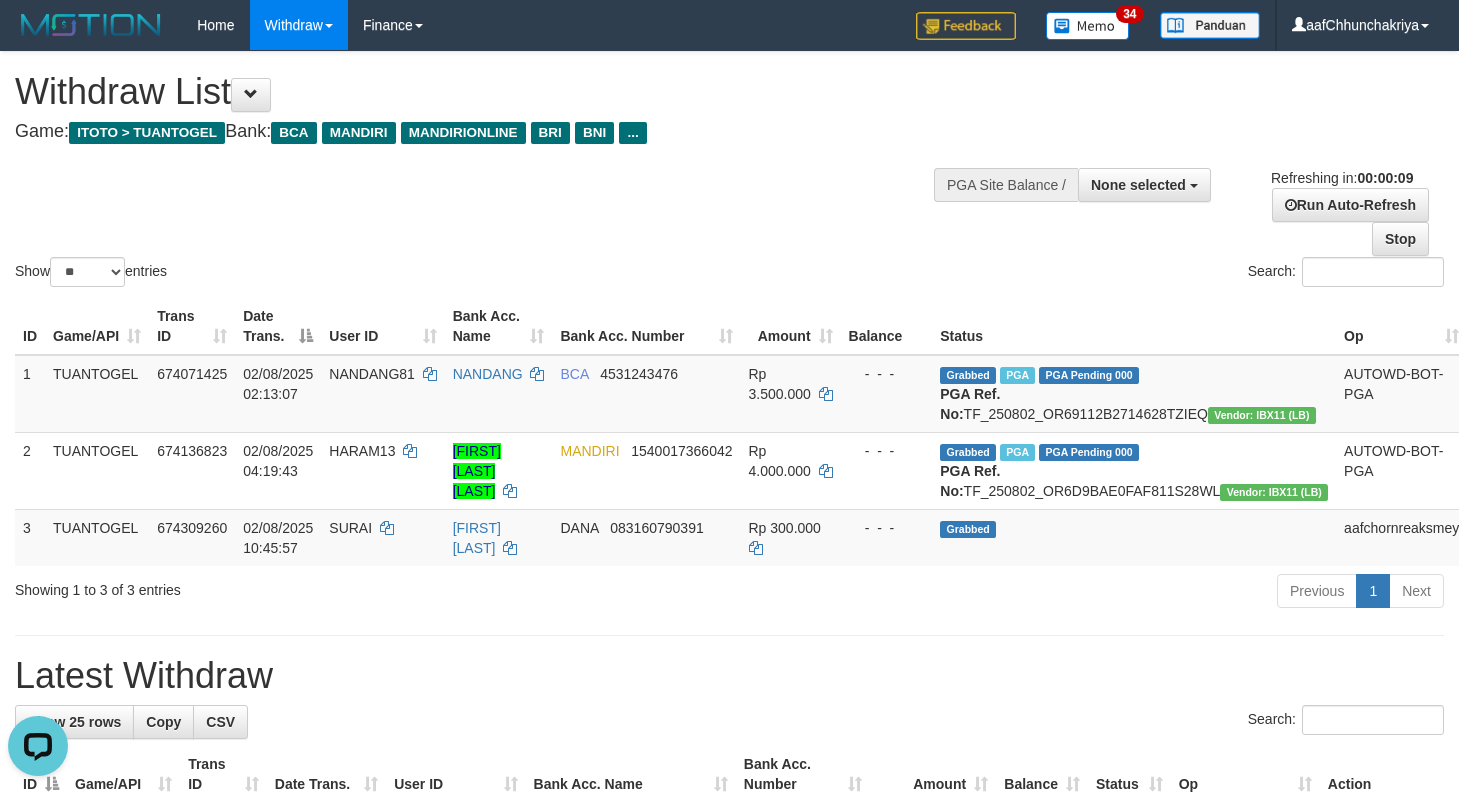 scroll, scrollTop: 0, scrollLeft: 0, axis: both 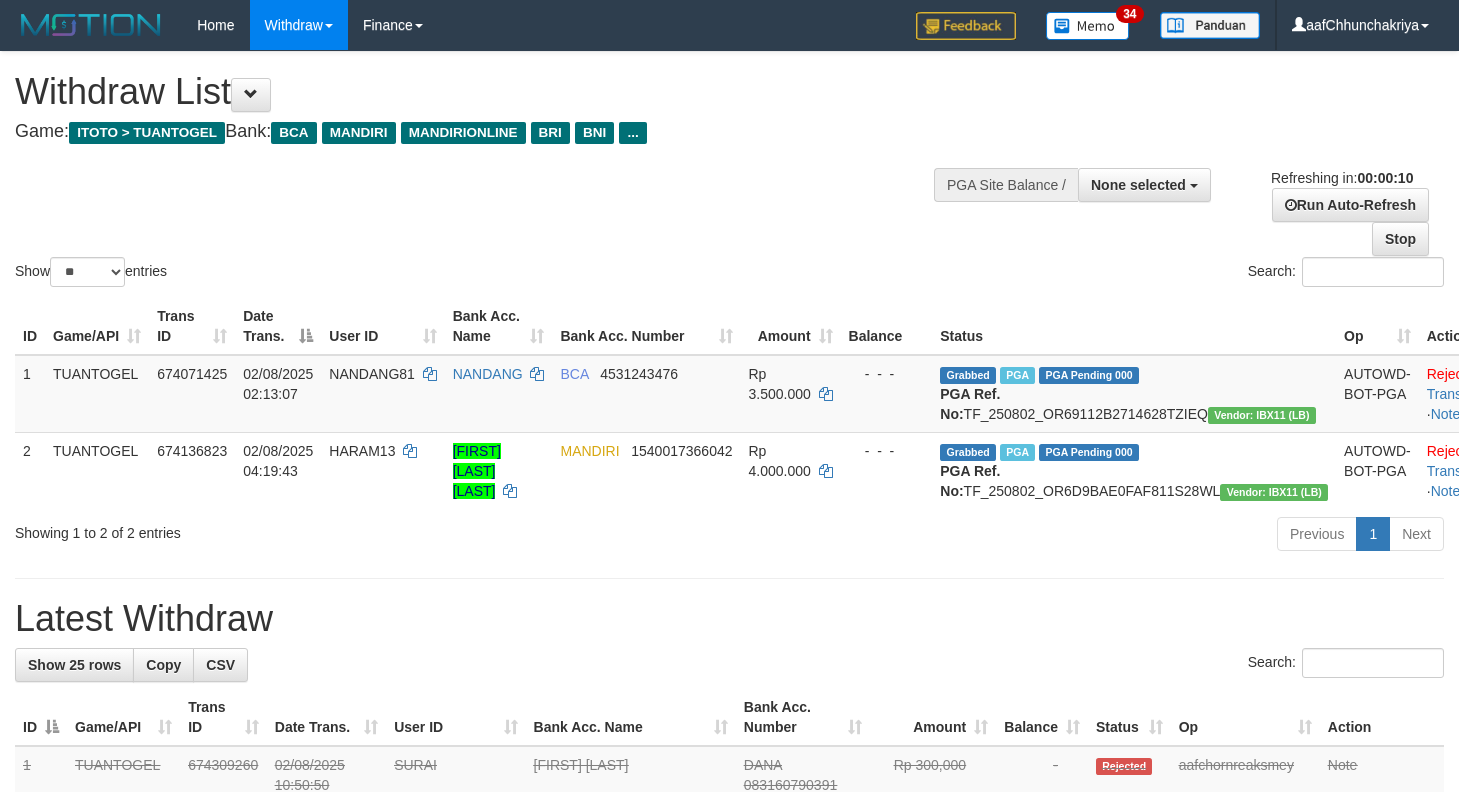 select 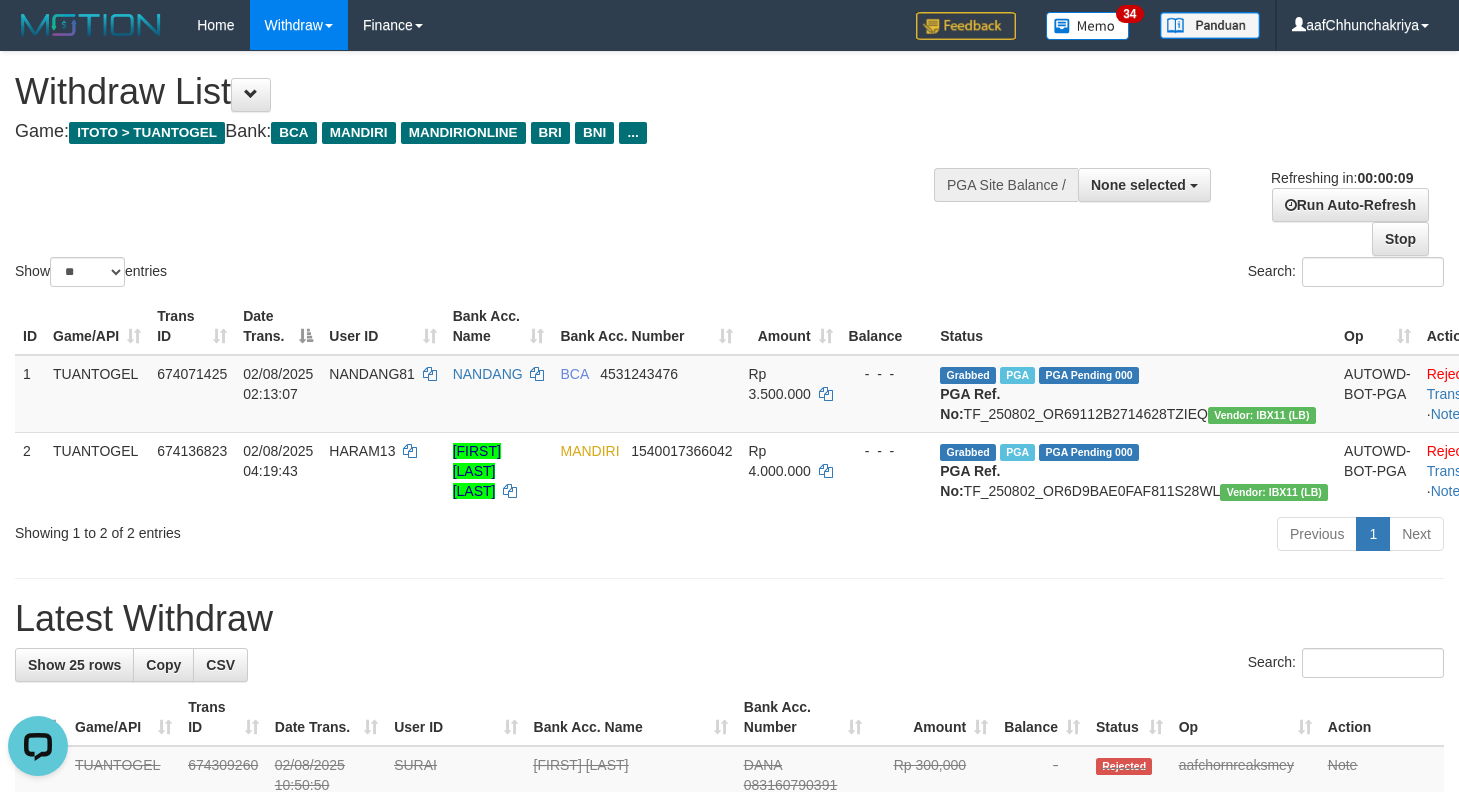 scroll, scrollTop: 0, scrollLeft: 0, axis: both 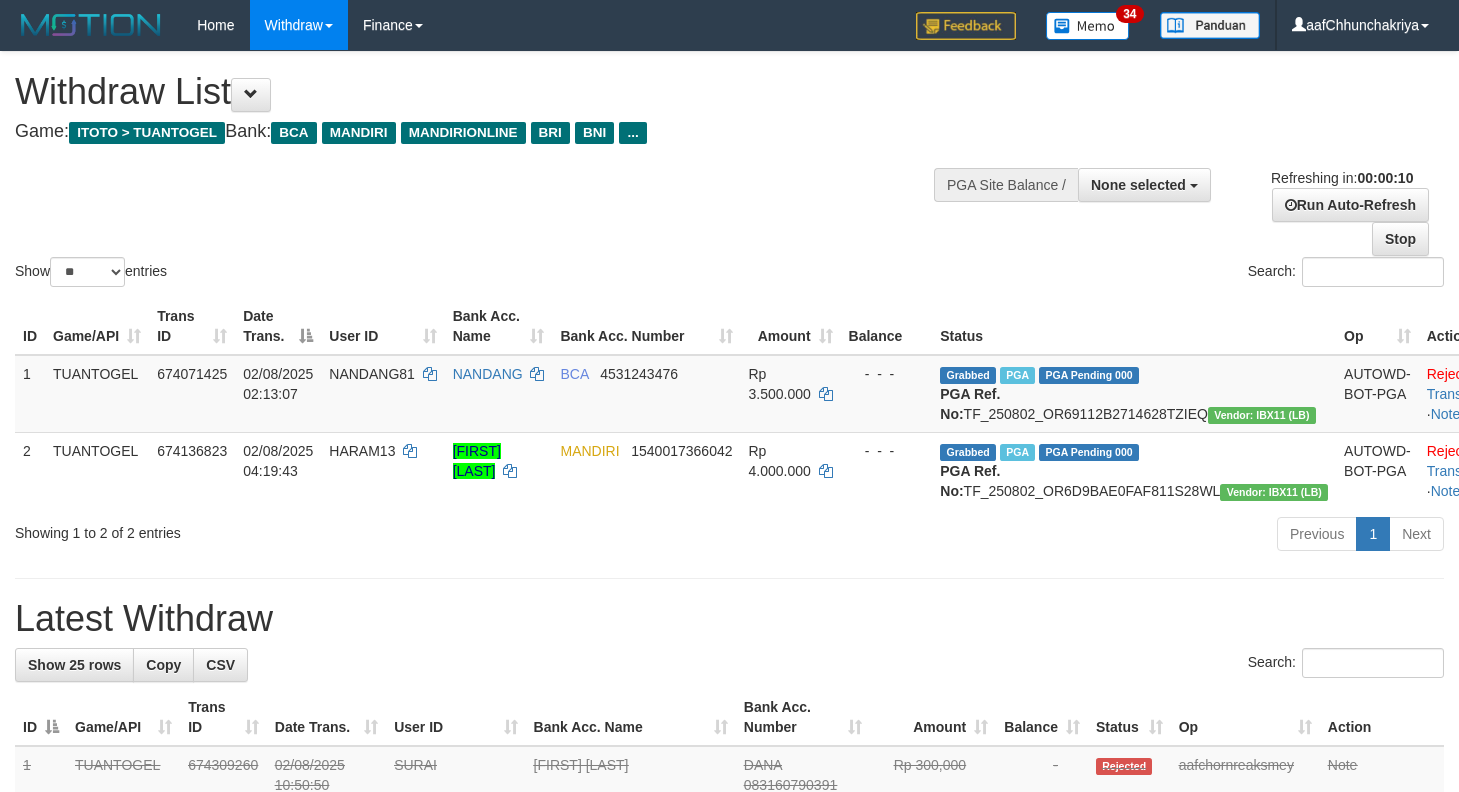 select 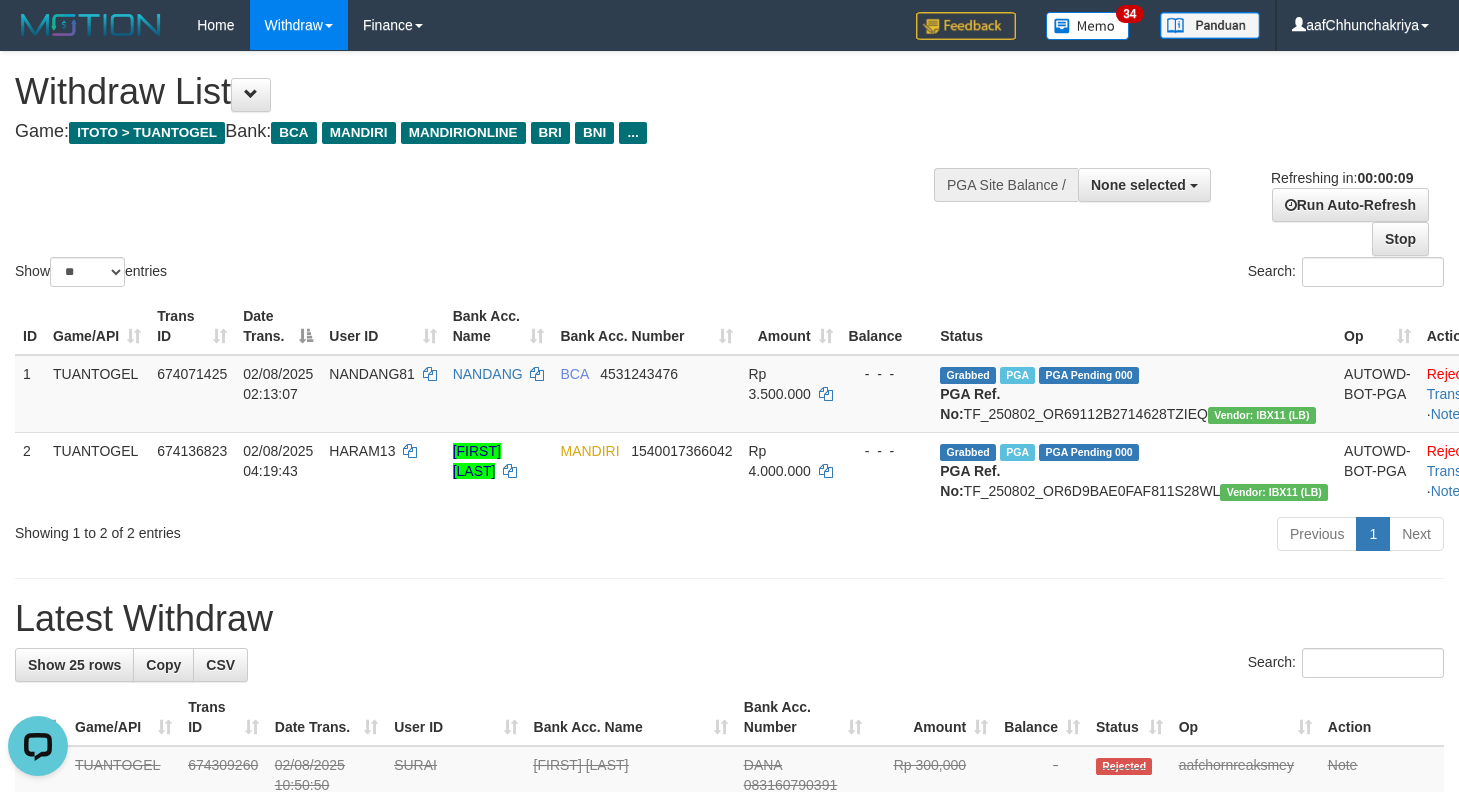 scroll, scrollTop: 0, scrollLeft: 0, axis: both 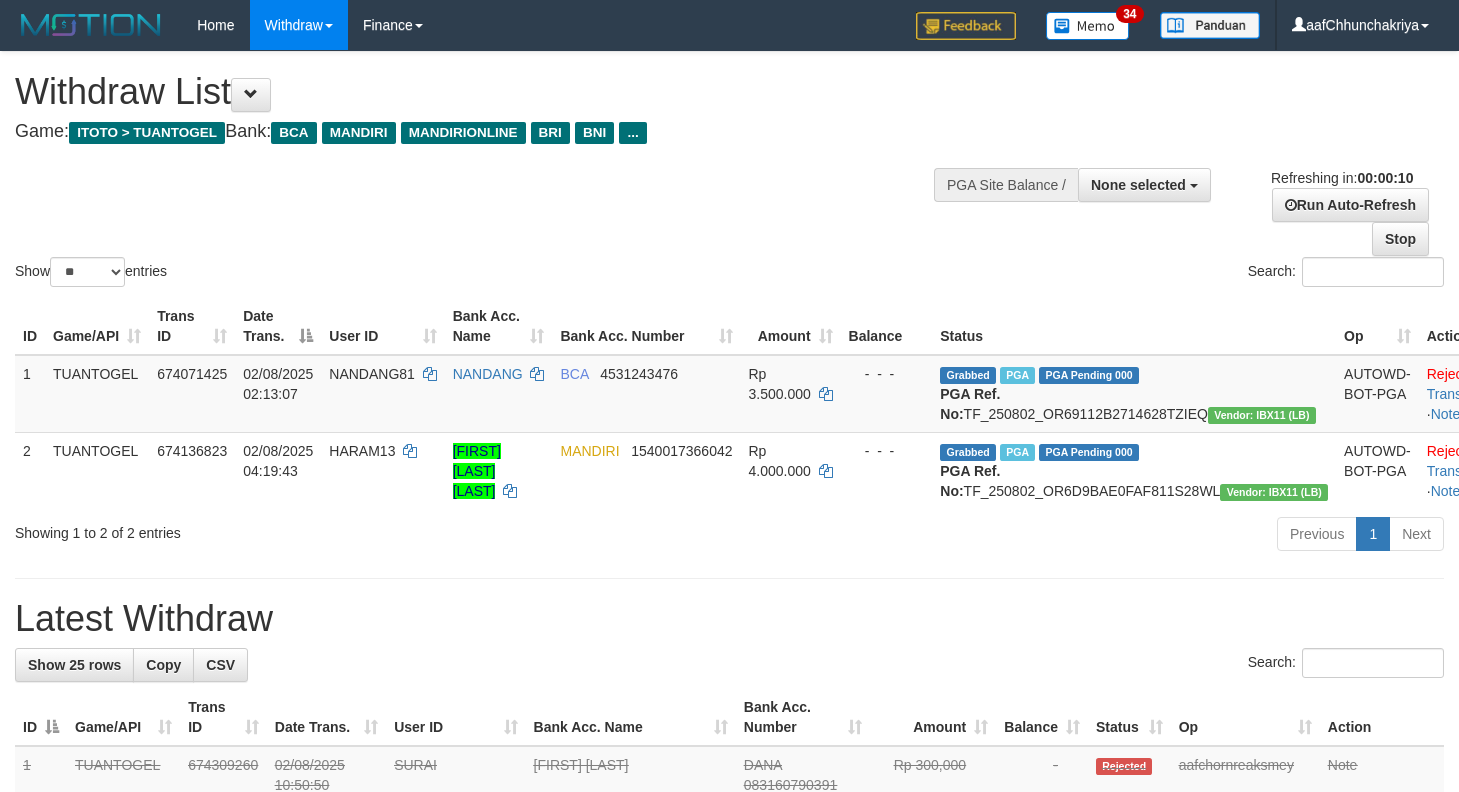 select 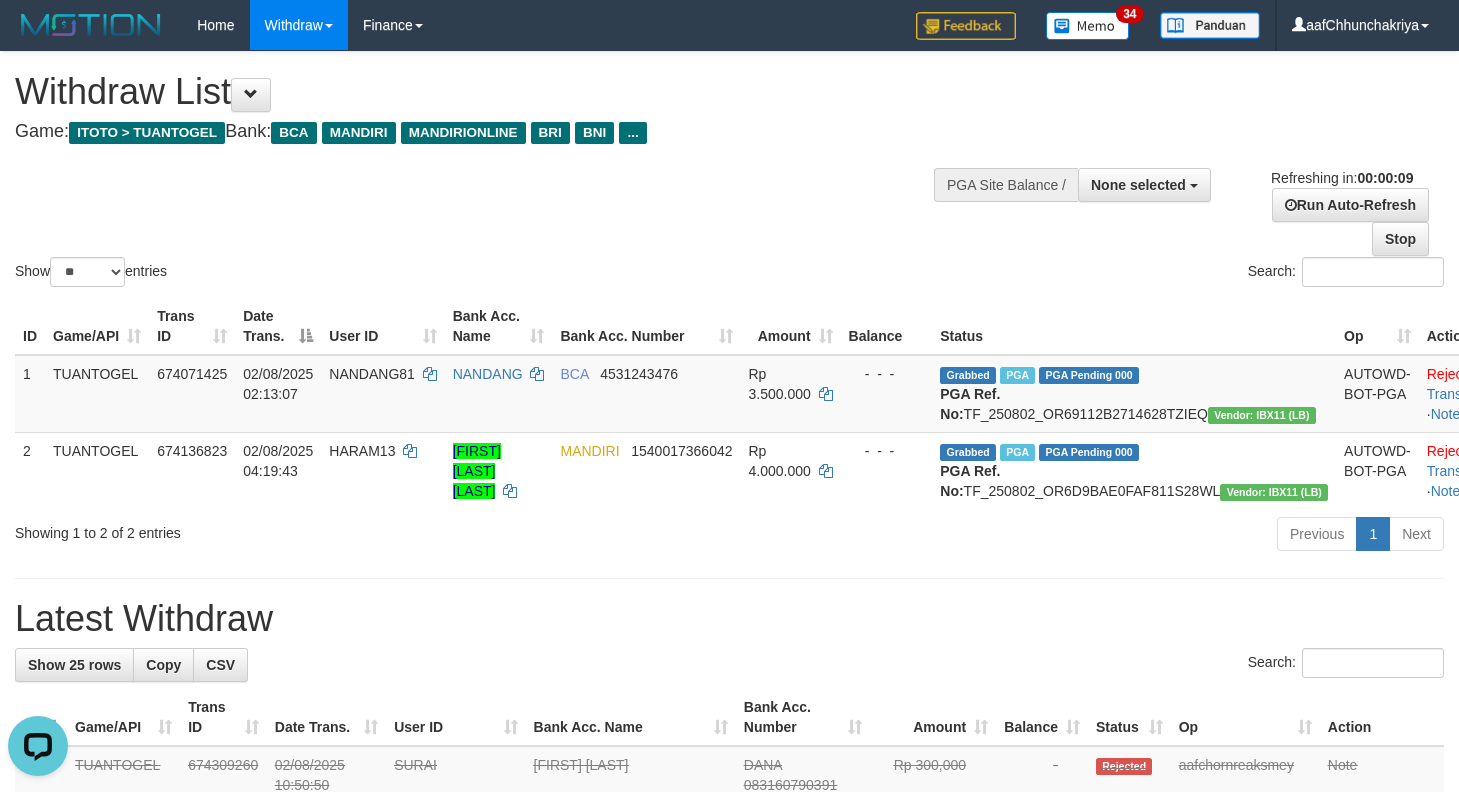 scroll, scrollTop: 0, scrollLeft: 0, axis: both 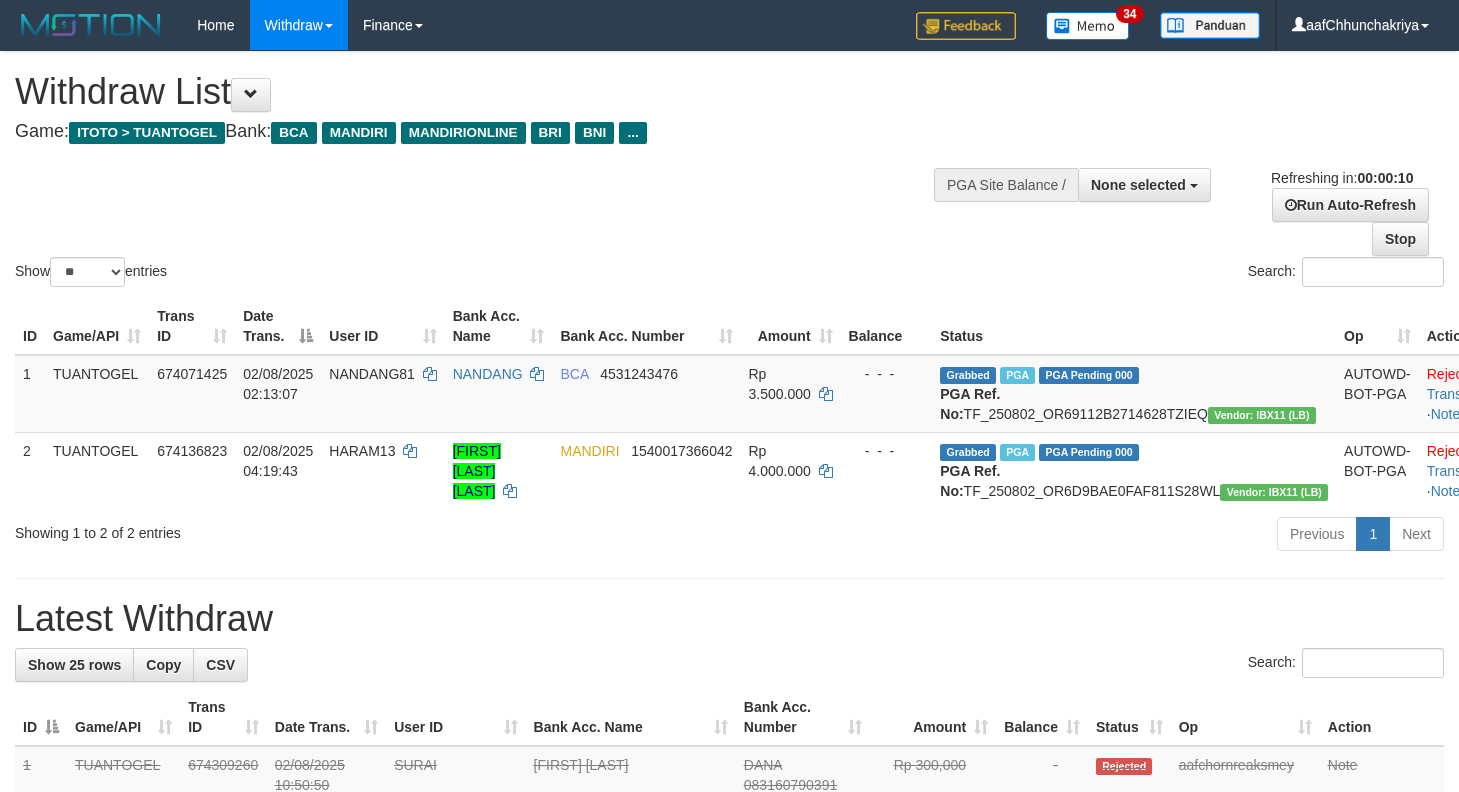 select 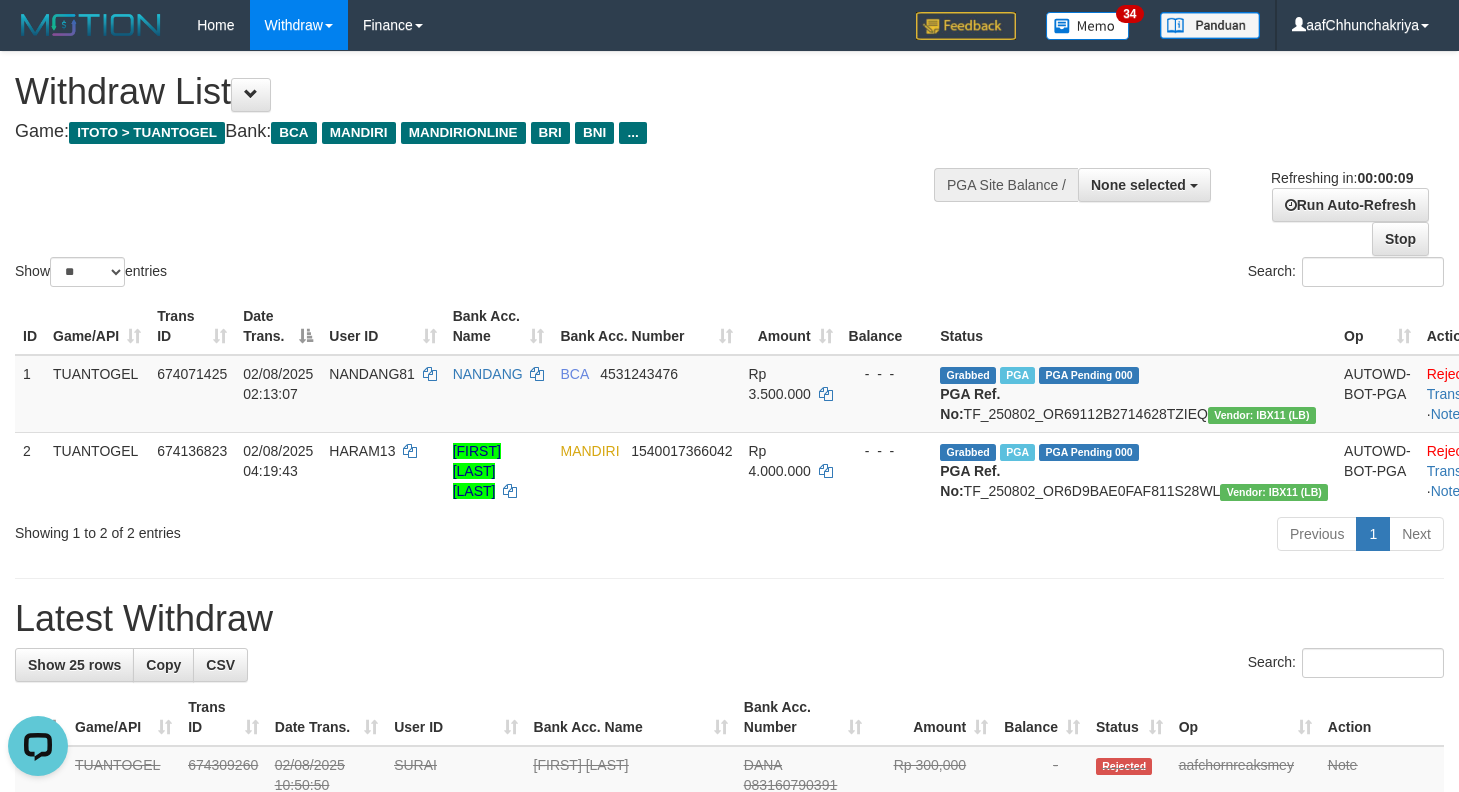 scroll, scrollTop: 0, scrollLeft: 0, axis: both 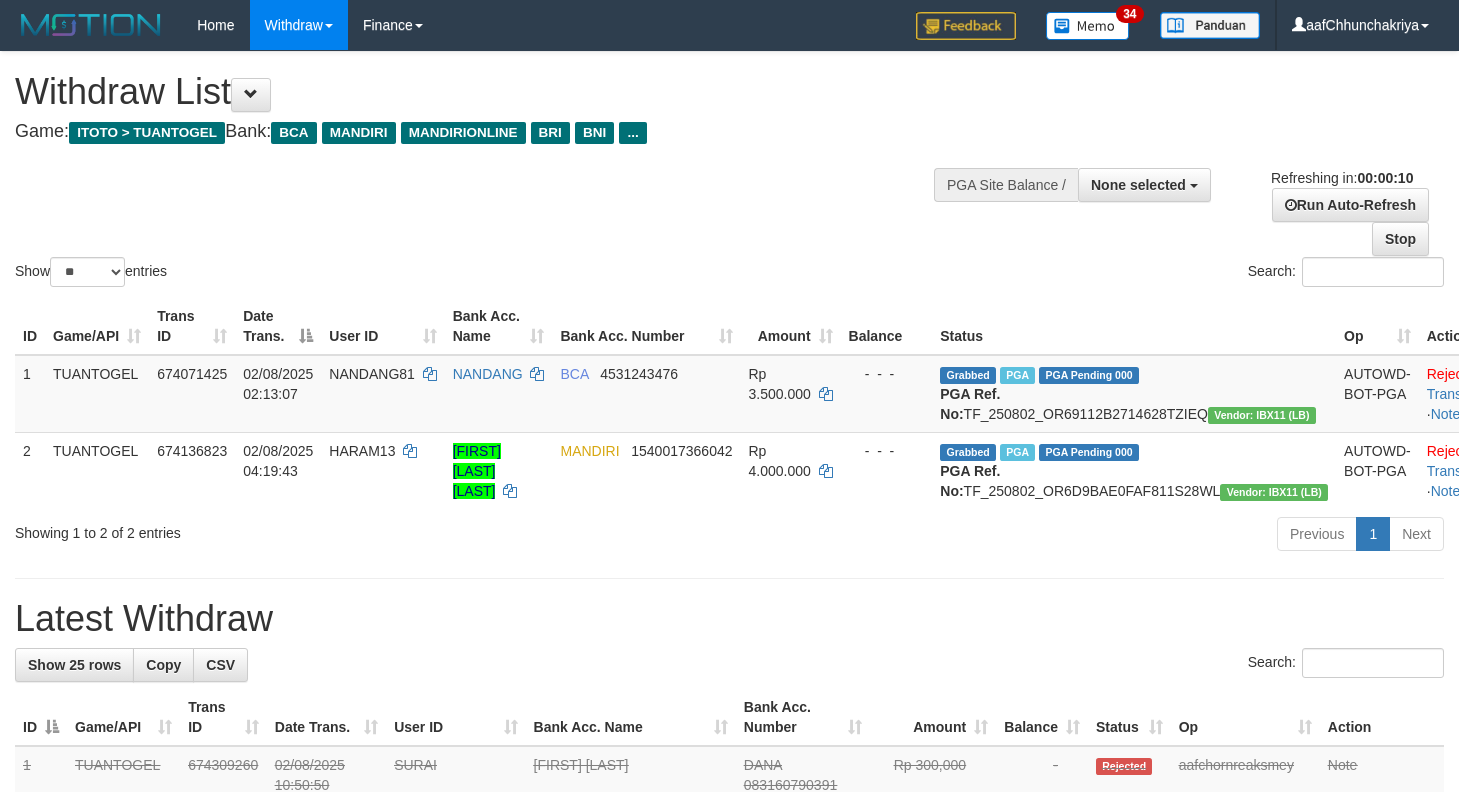 select 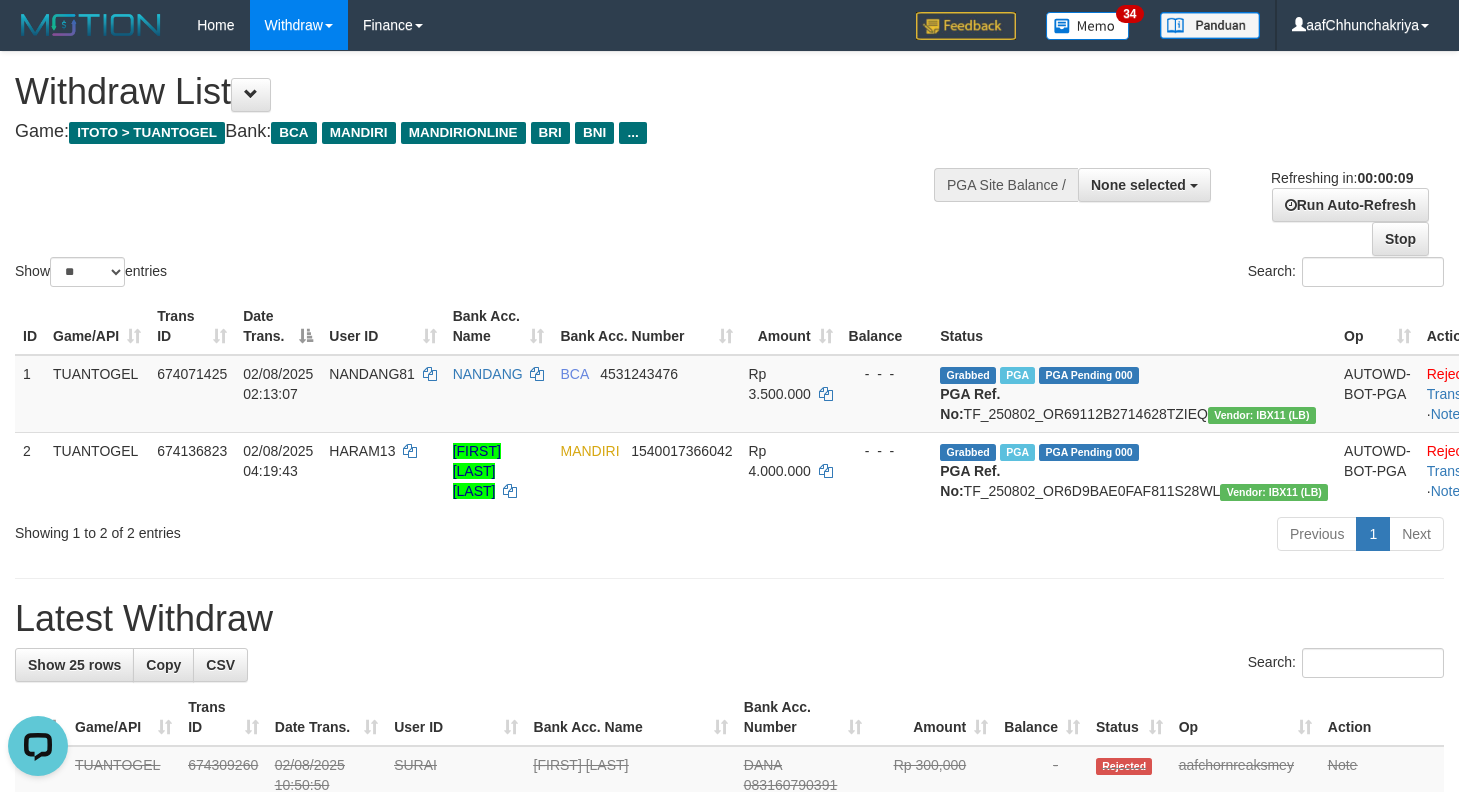 scroll, scrollTop: 0, scrollLeft: 0, axis: both 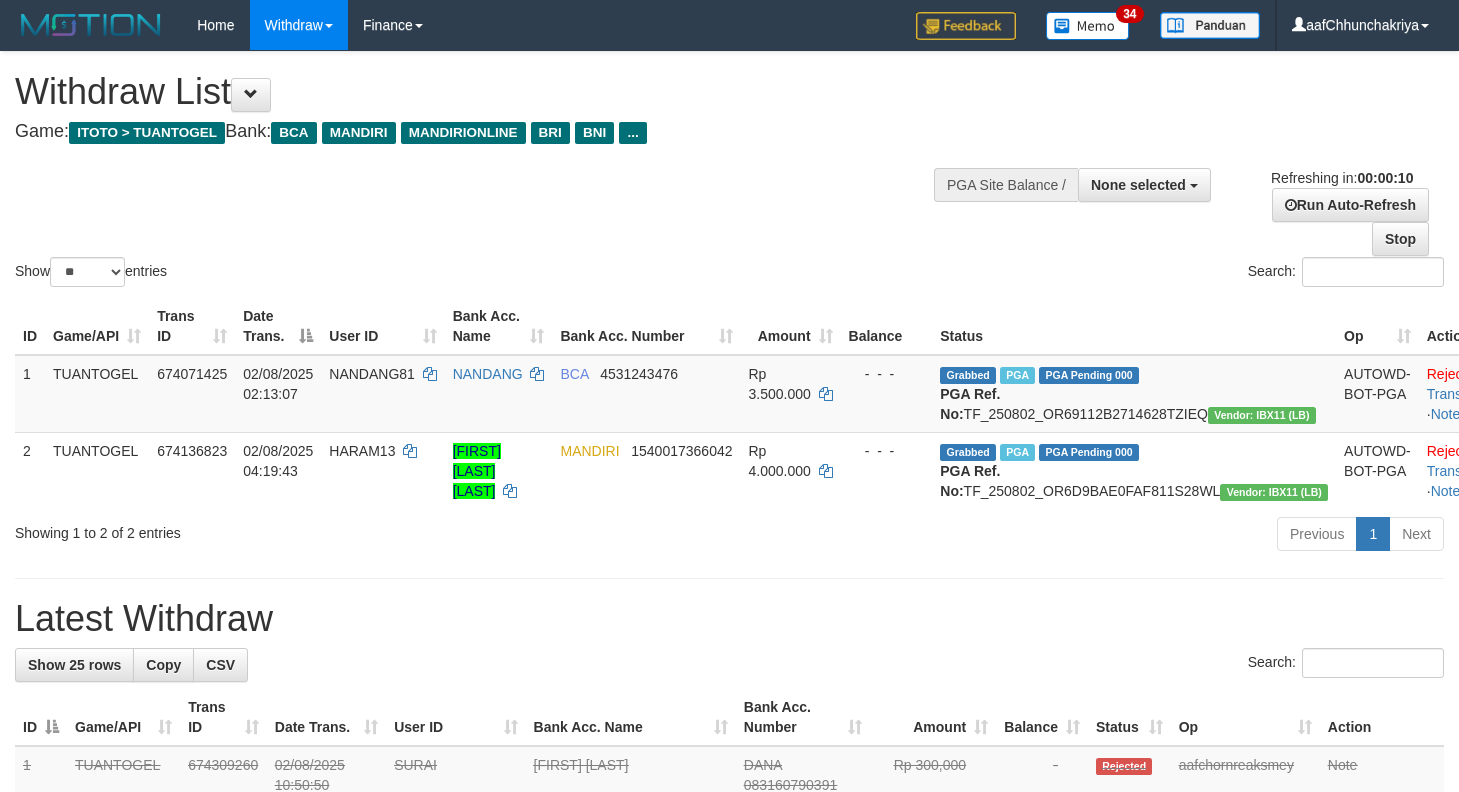 select 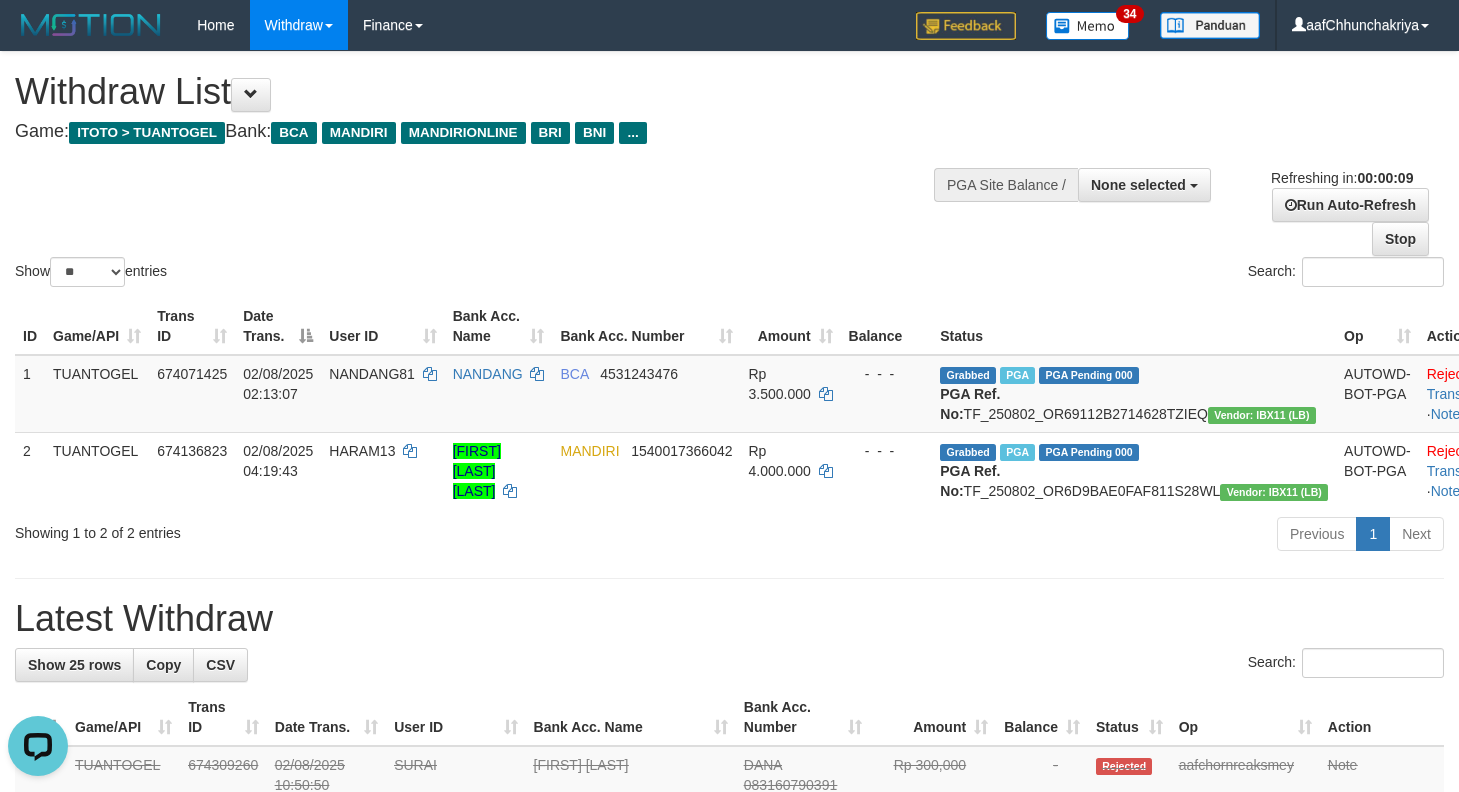 scroll, scrollTop: 0, scrollLeft: 0, axis: both 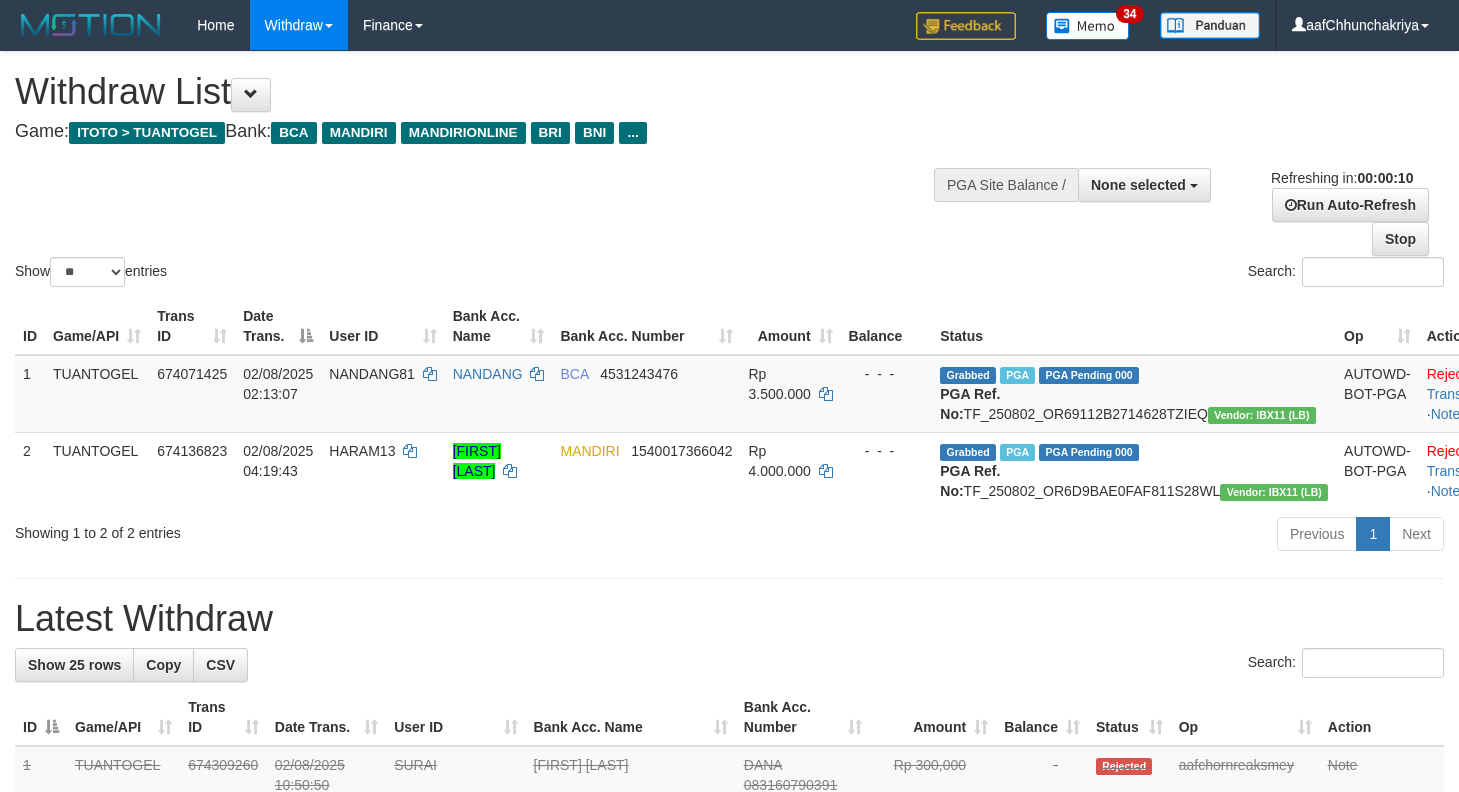 select 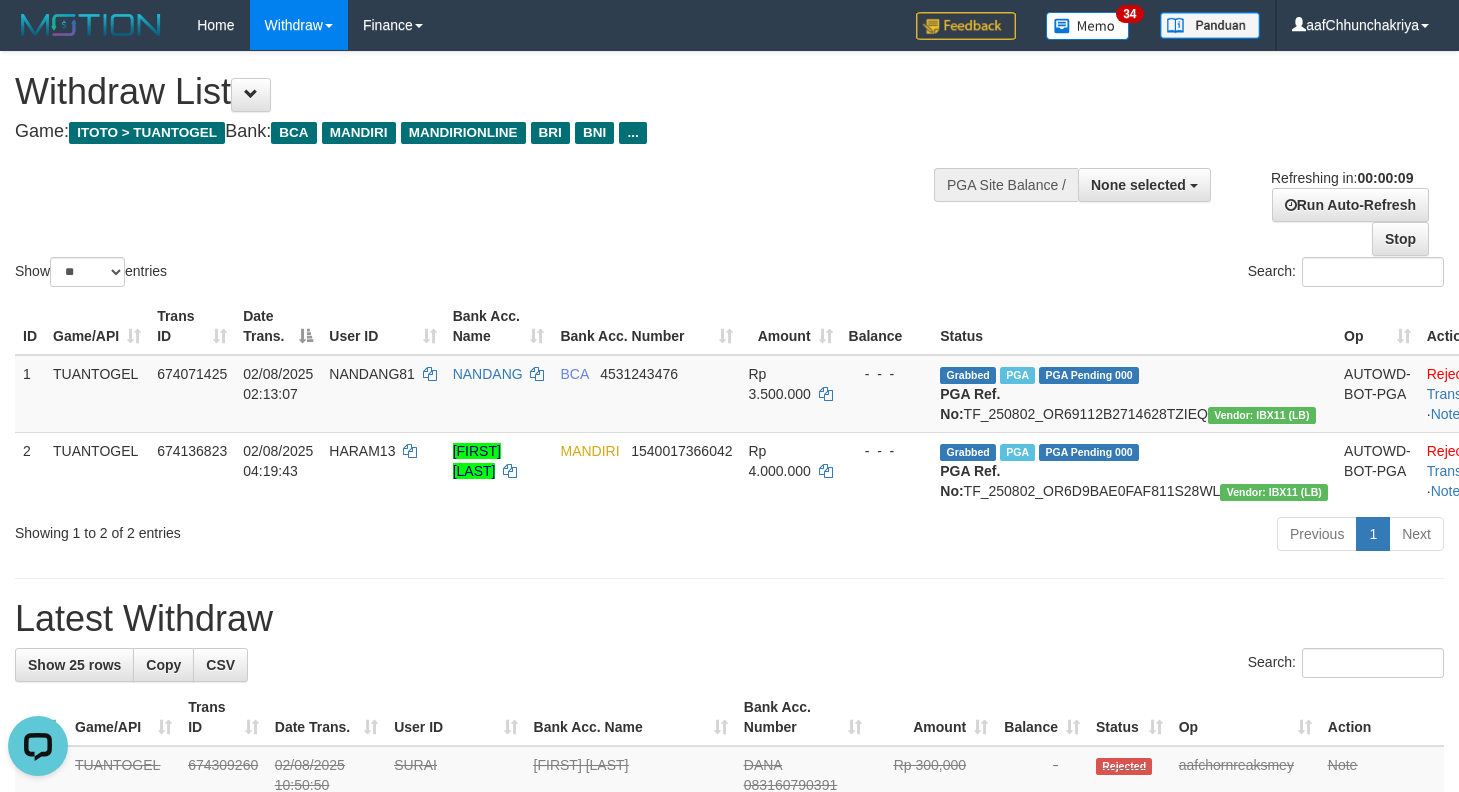 scroll, scrollTop: 0, scrollLeft: 0, axis: both 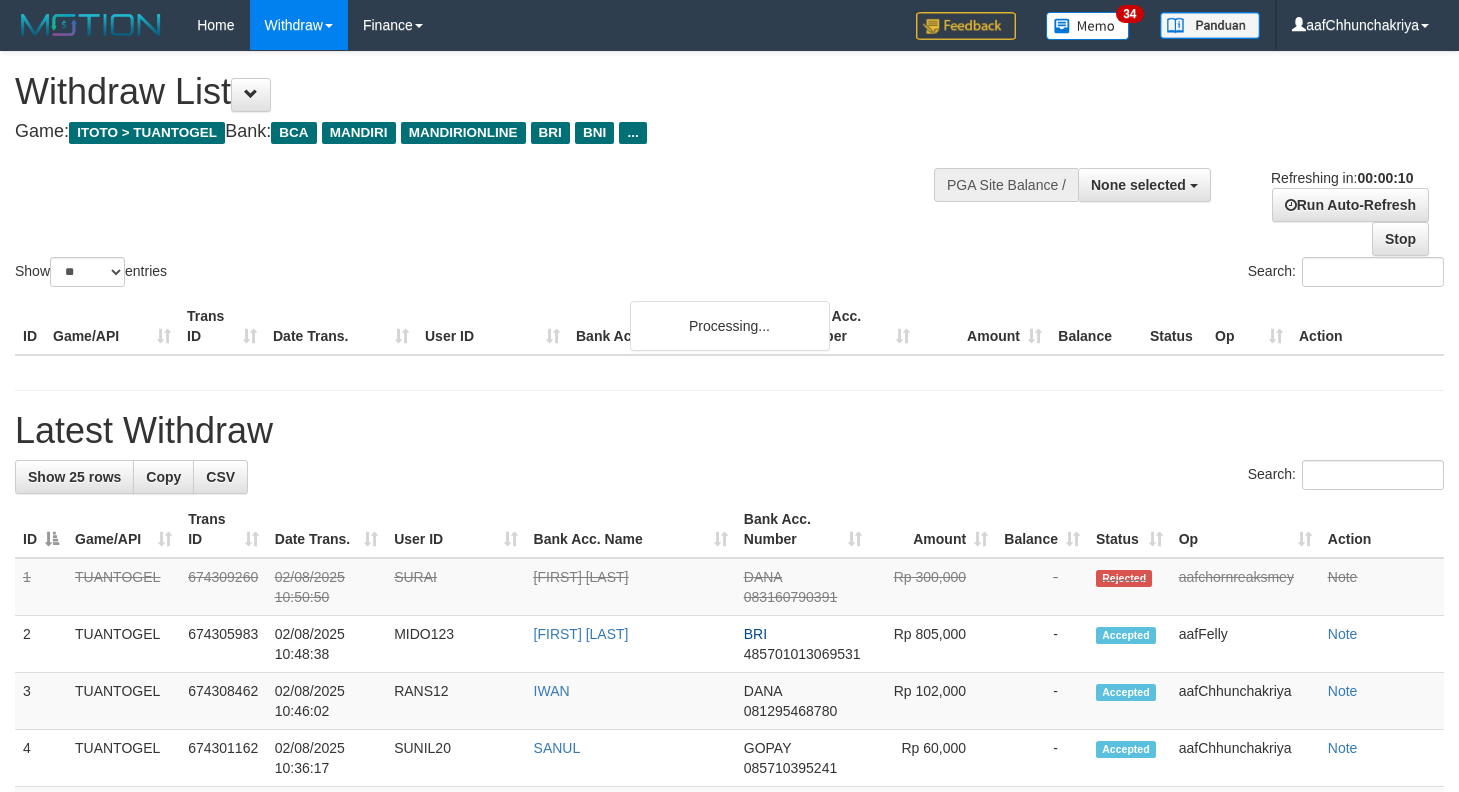 select 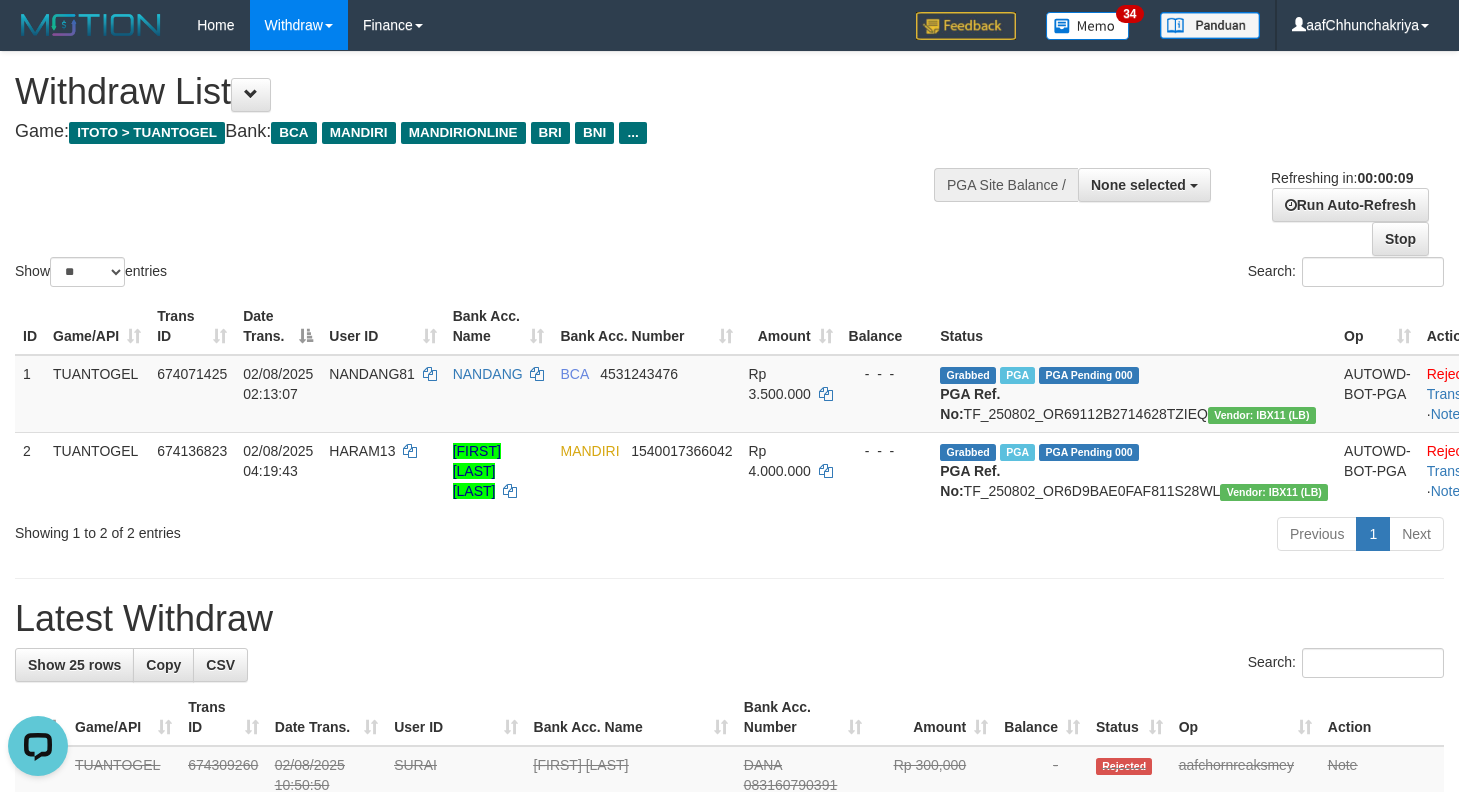 scroll, scrollTop: 0, scrollLeft: 0, axis: both 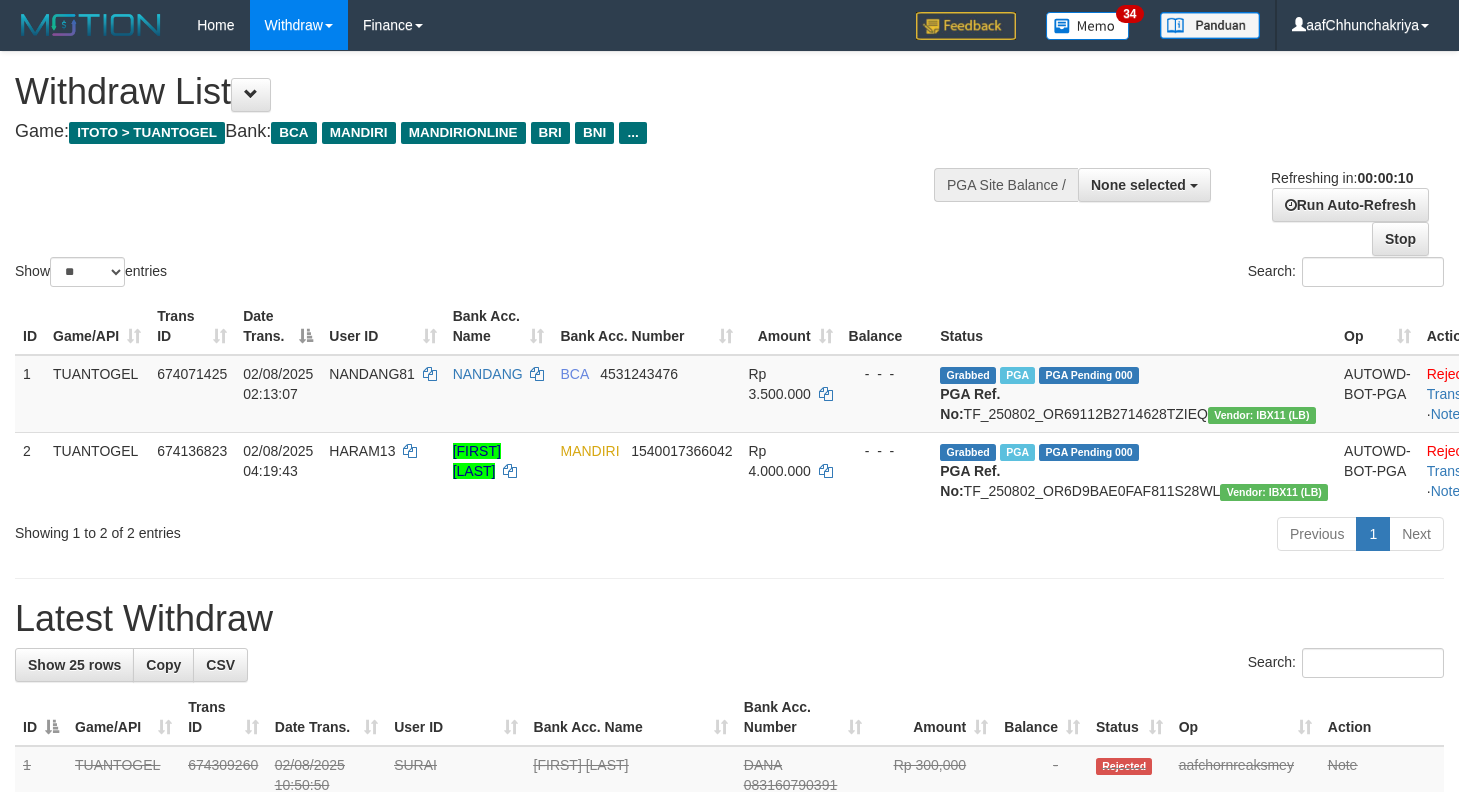 select 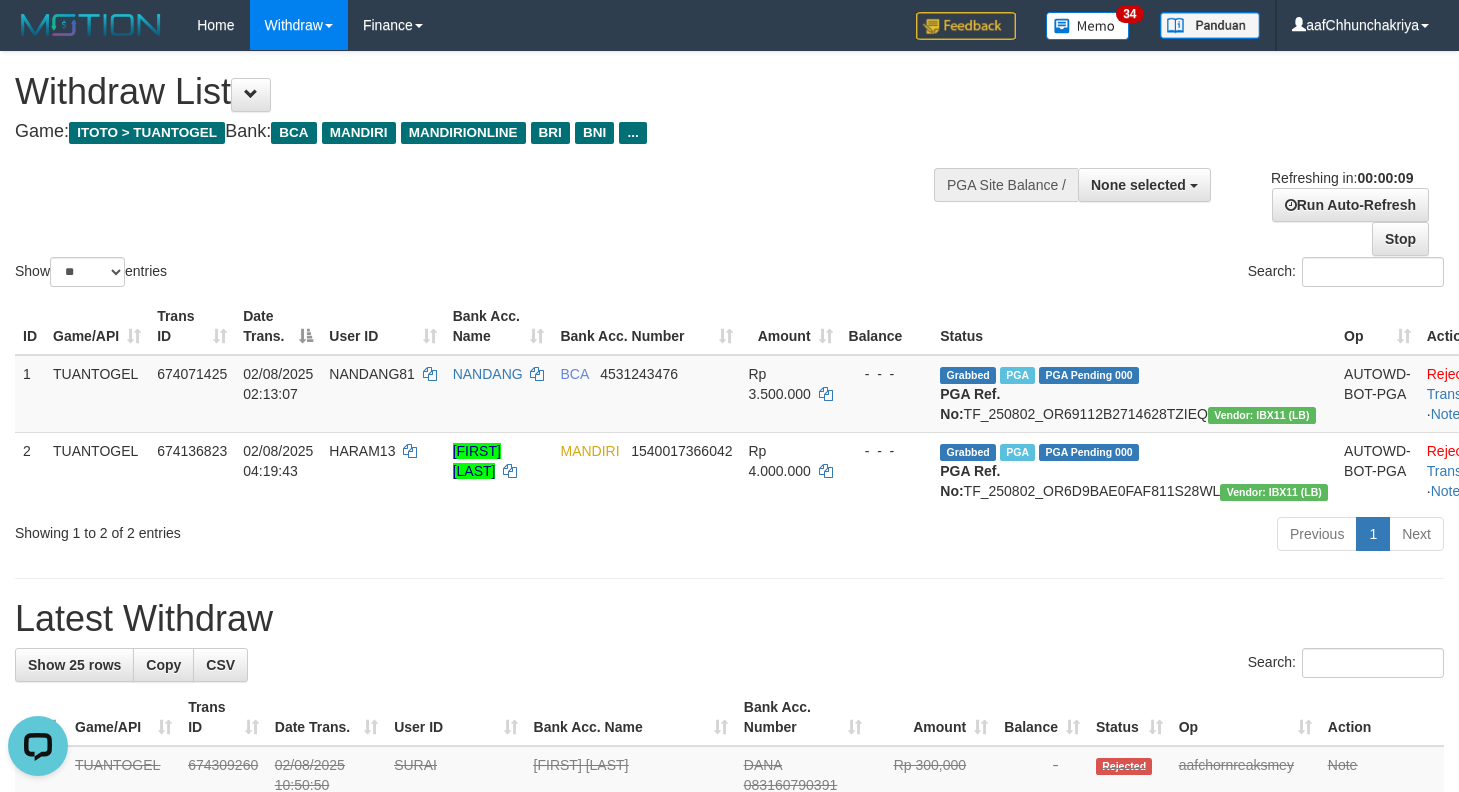 scroll, scrollTop: 0, scrollLeft: 0, axis: both 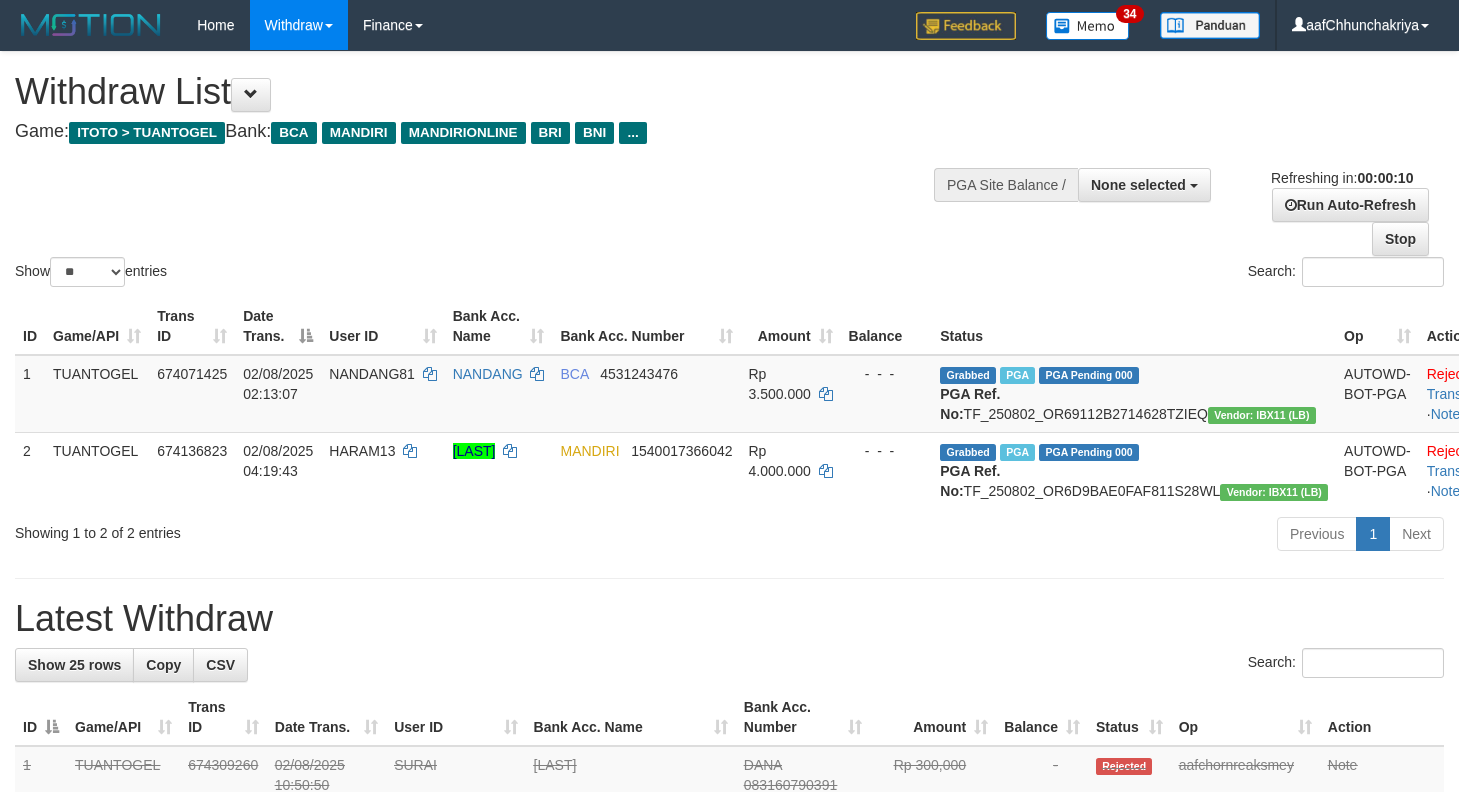 select 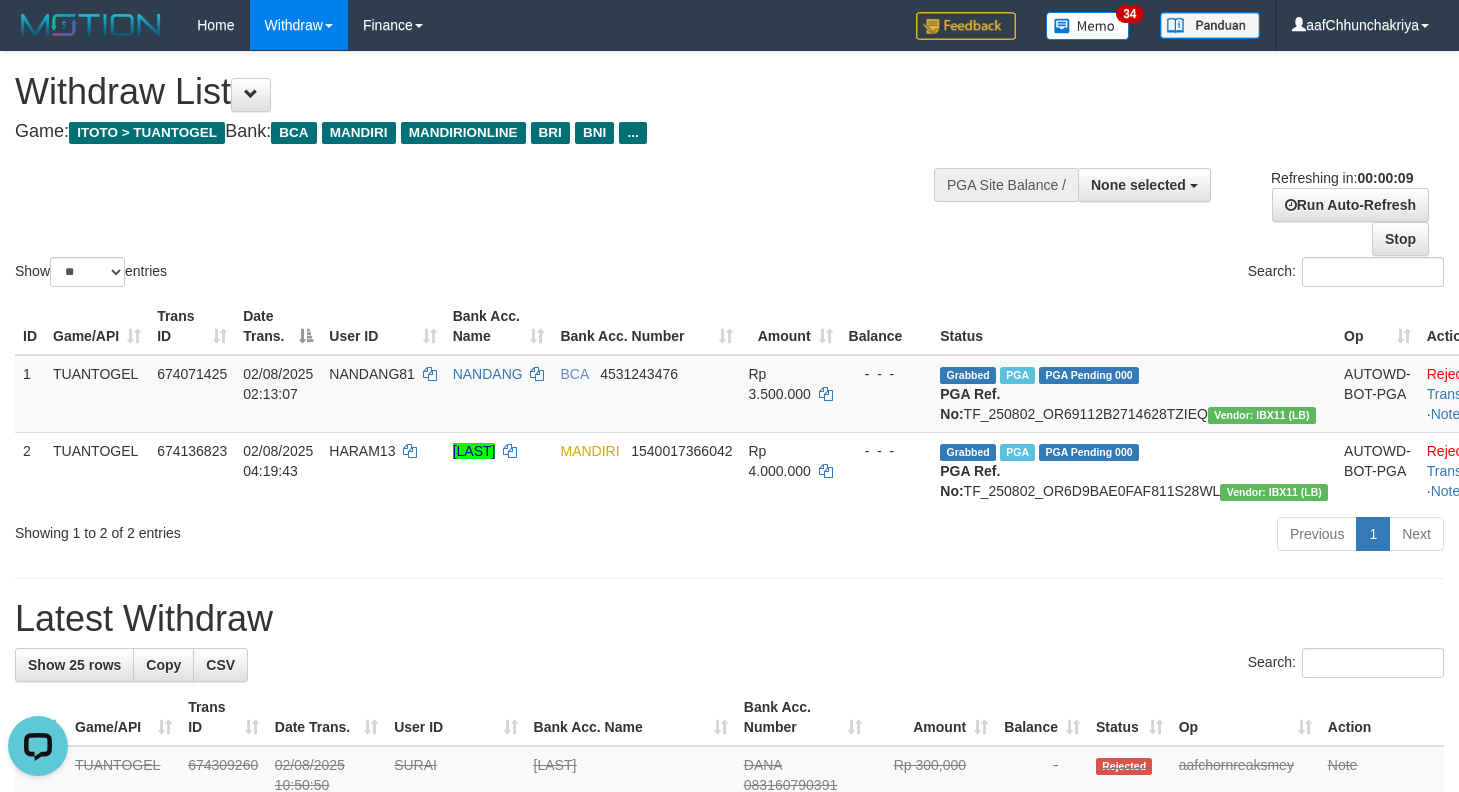 scroll, scrollTop: 0, scrollLeft: 0, axis: both 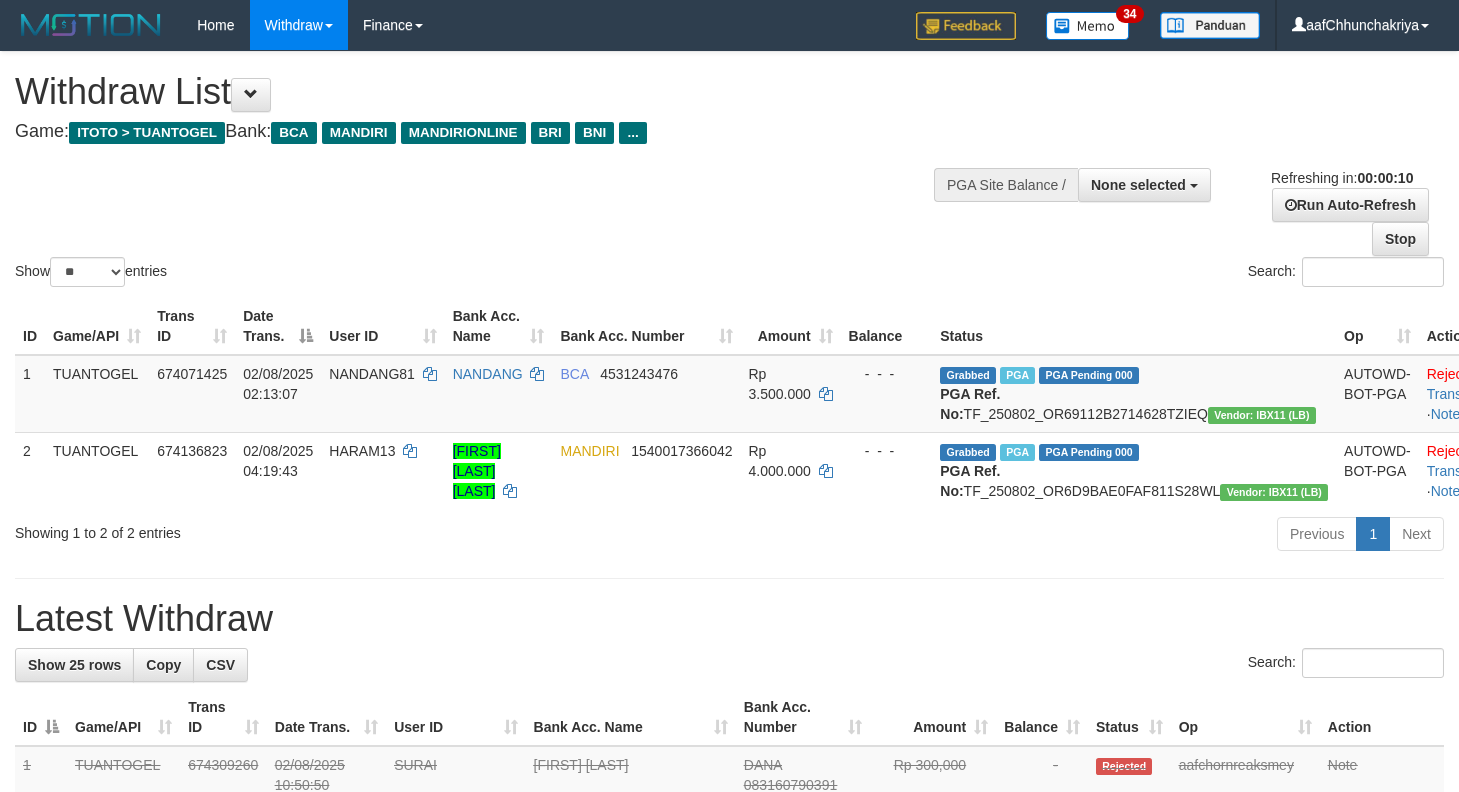 select 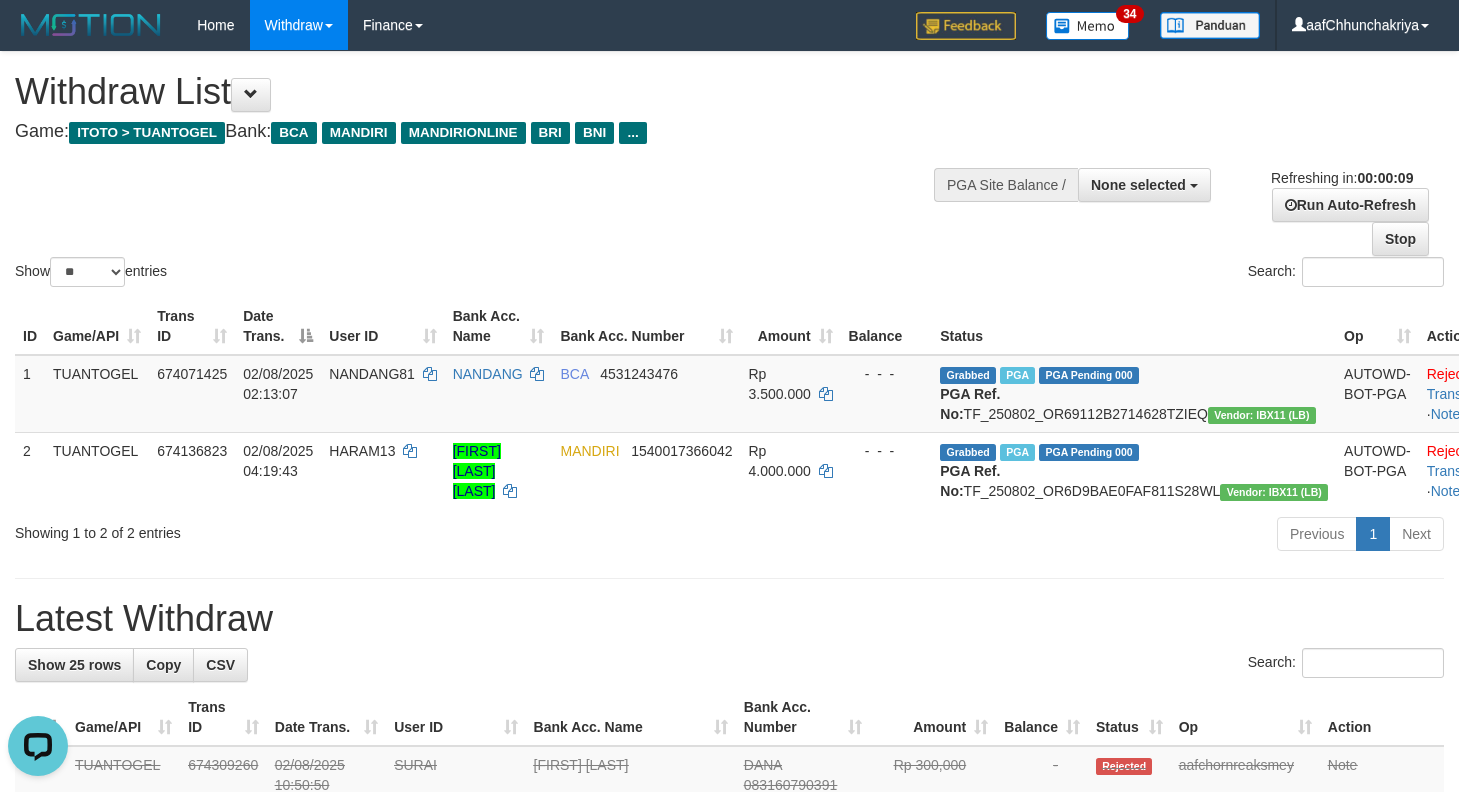 scroll, scrollTop: 0, scrollLeft: 0, axis: both 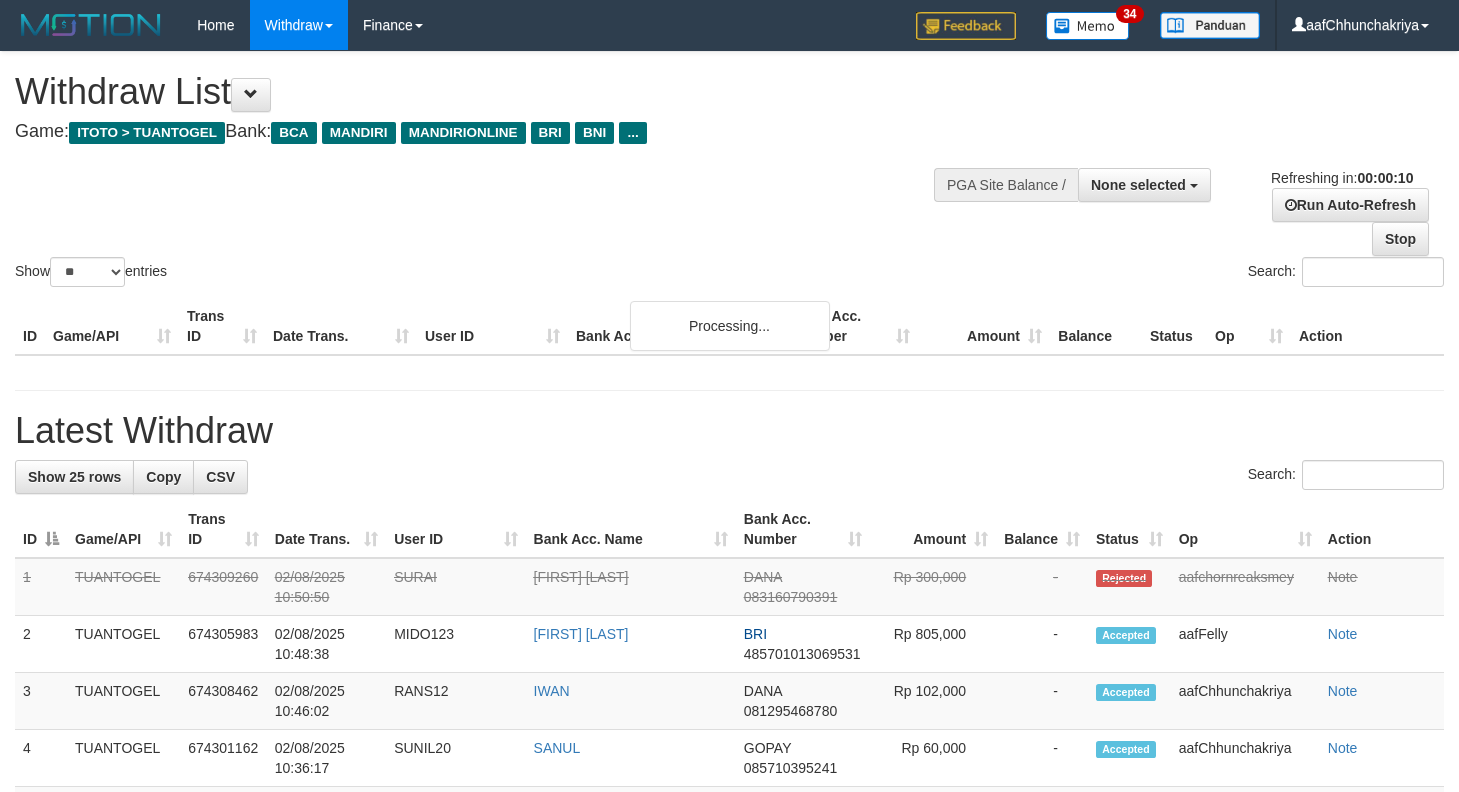 select 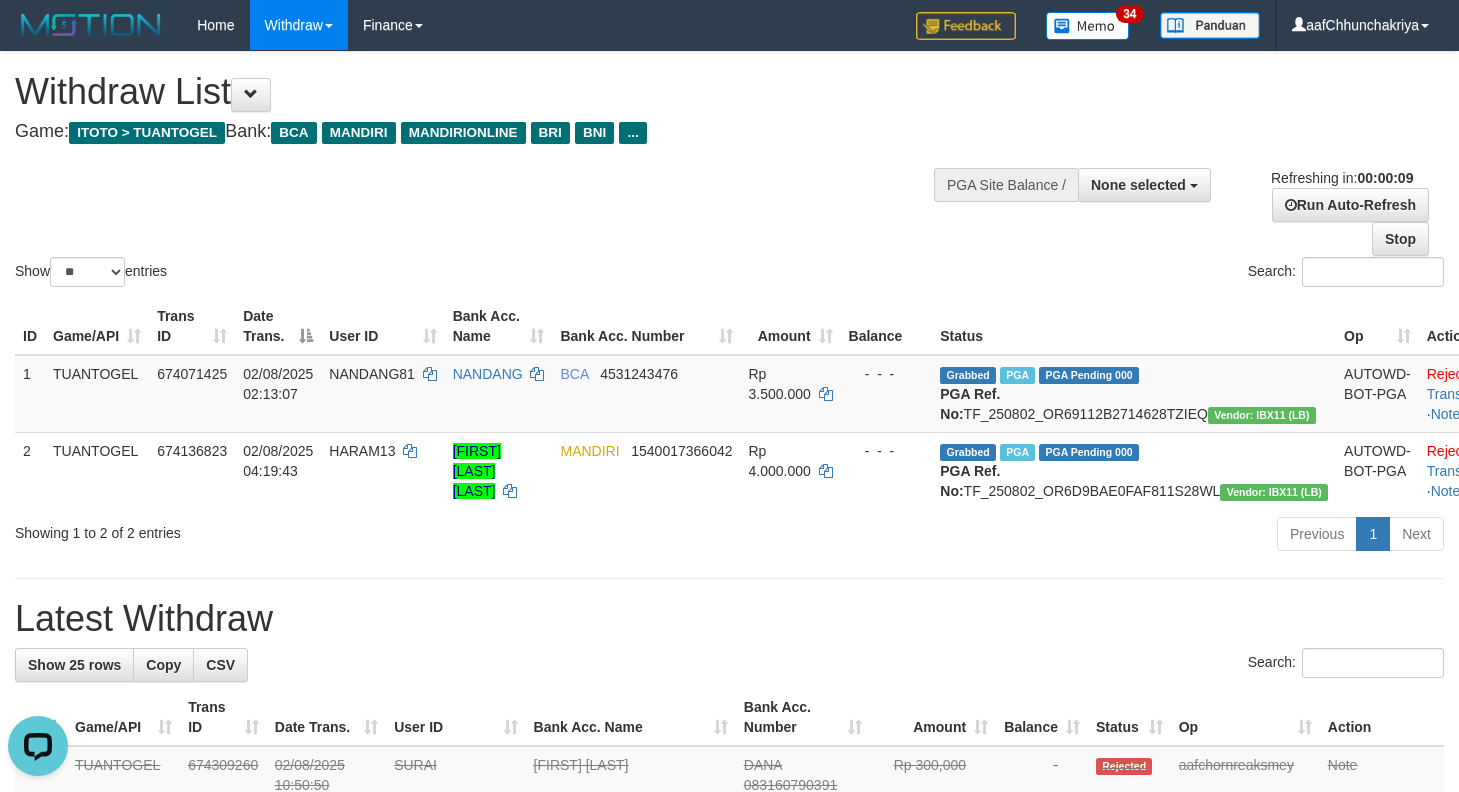 scroll, scrollTop: 0, scrollLeft: 0, axis: both 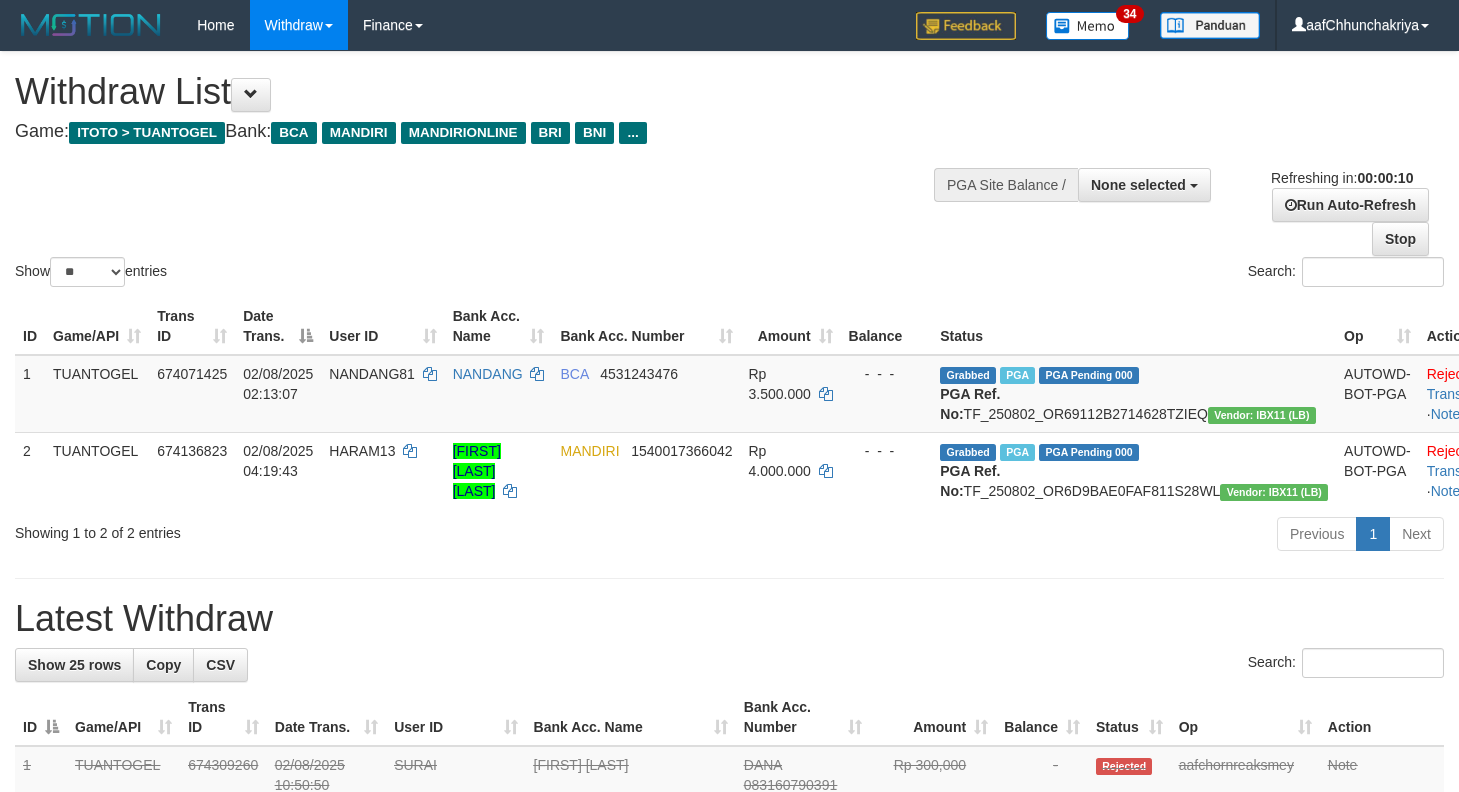 select 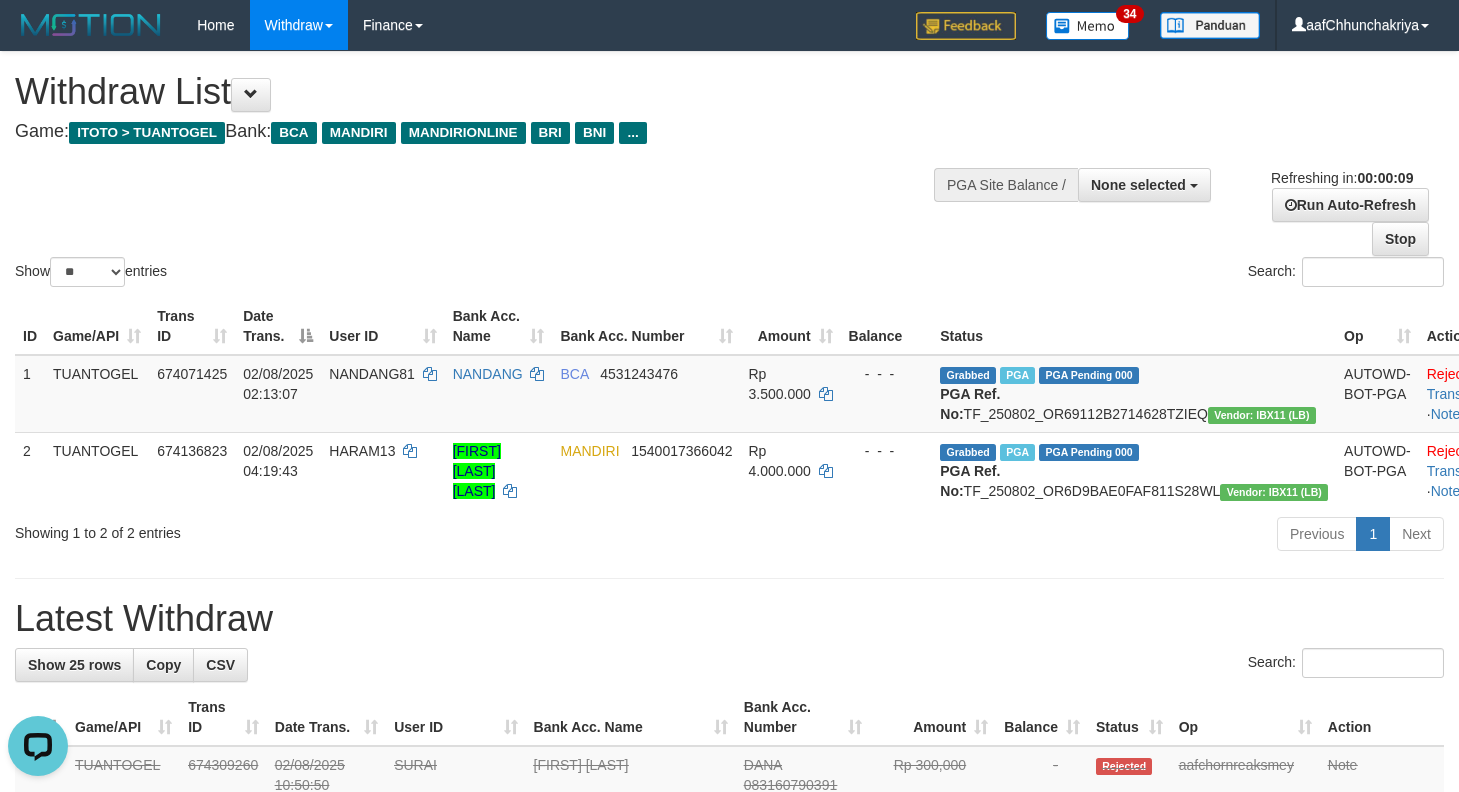 scroll, scrollTop: 0, scrollLeft: 0, axis: both 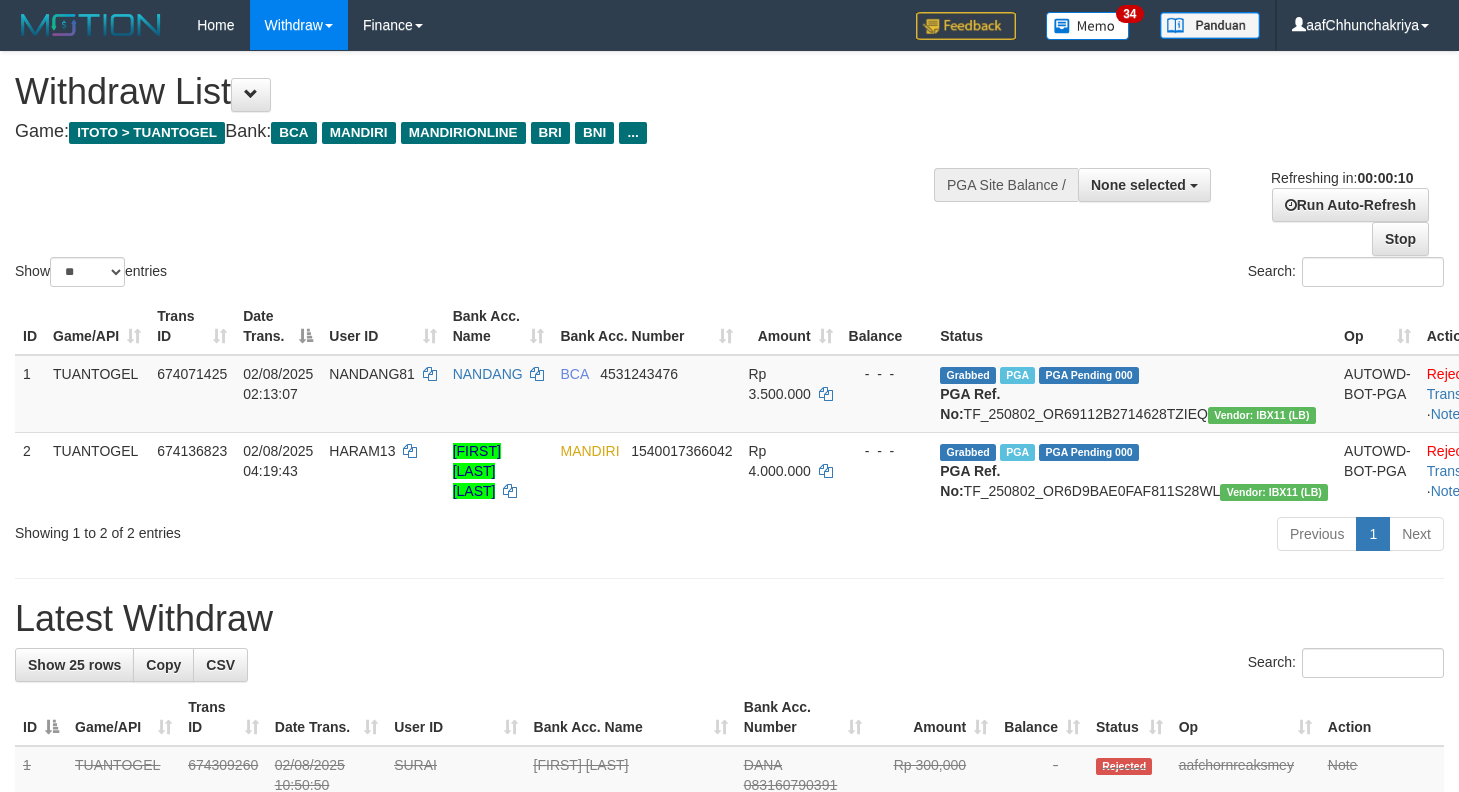 select 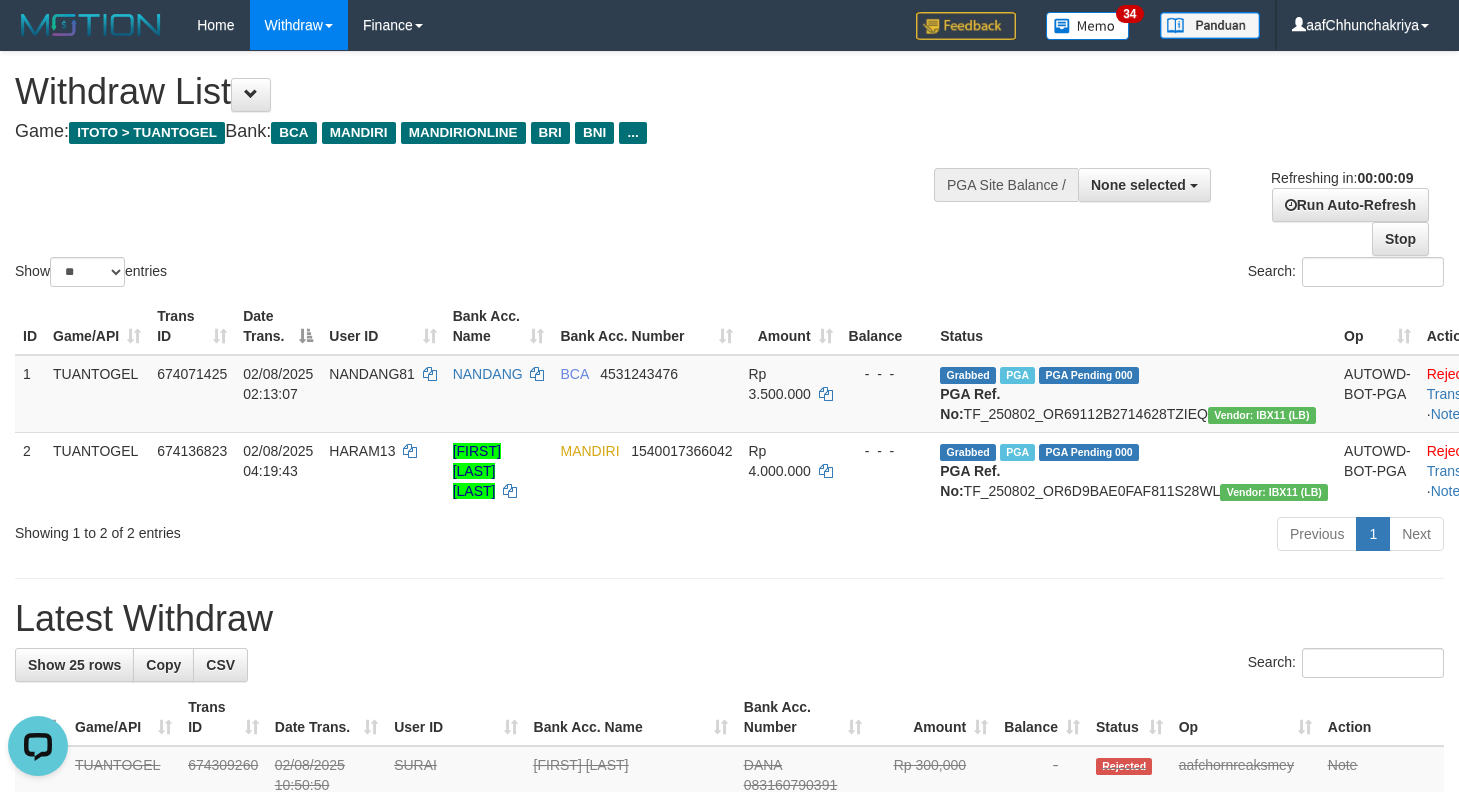 scroll, scrollTop: 0, scrollLeft: 0, axis: both 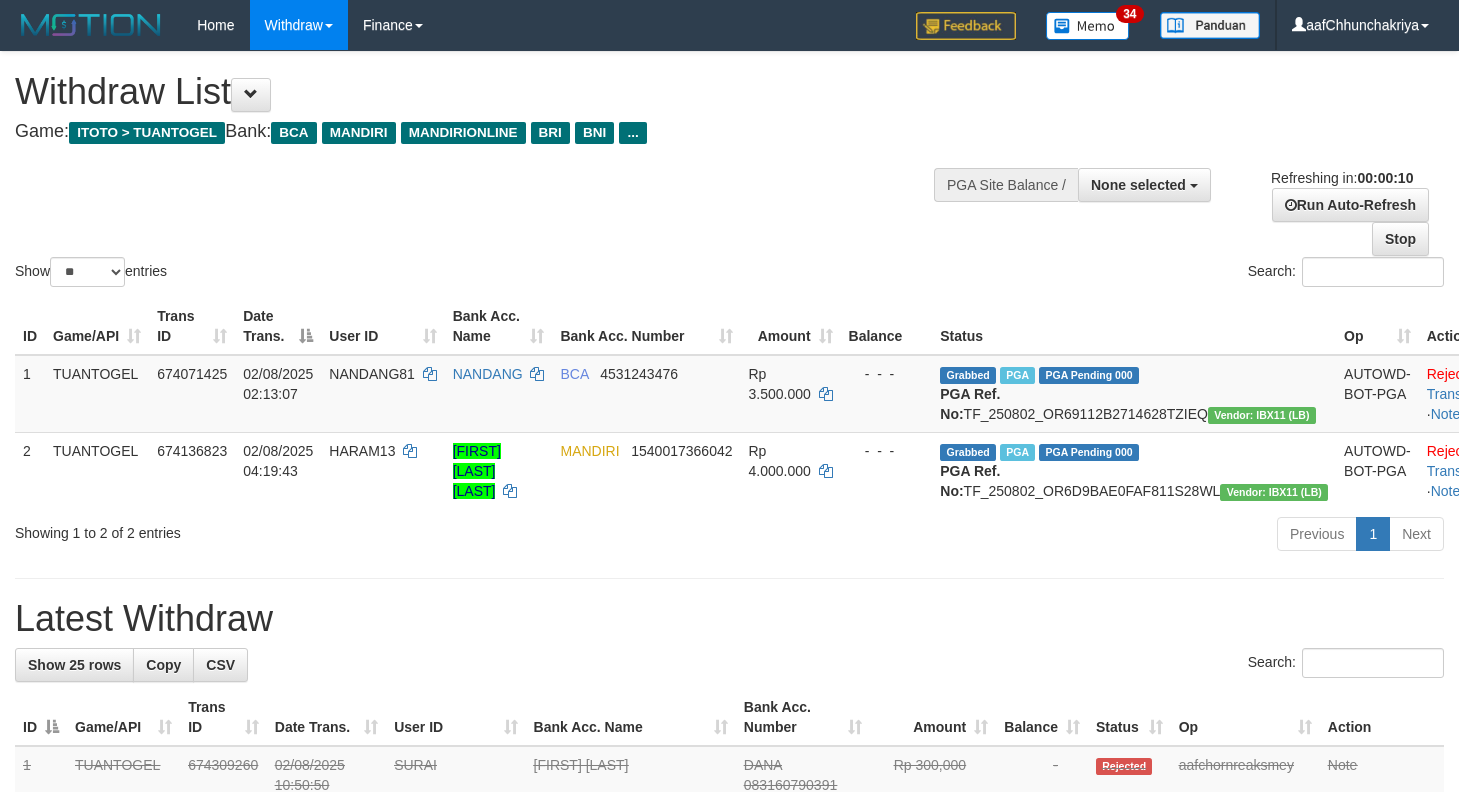select 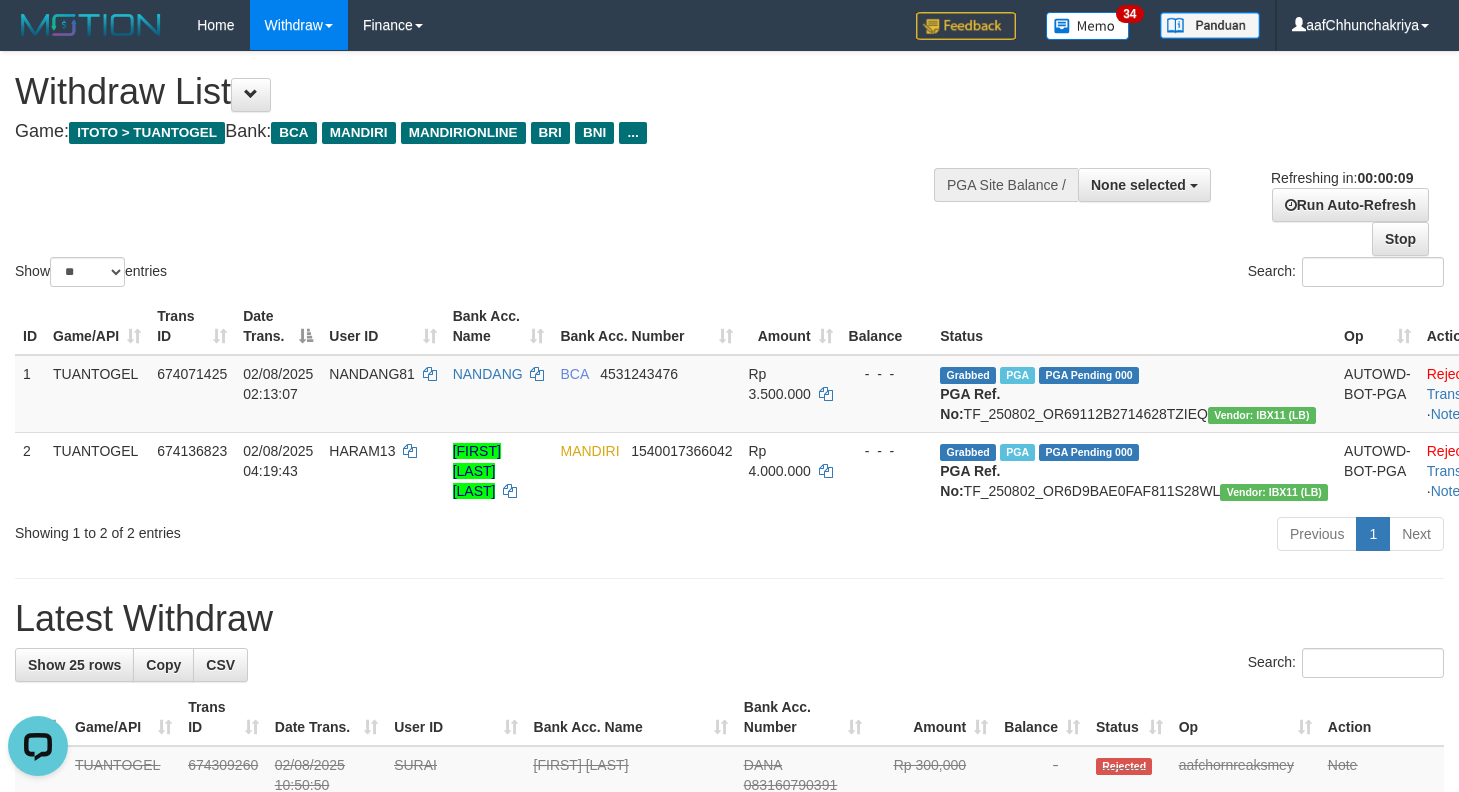 scroll, scrollTop: 0, scrollLeft: 0, axis: both 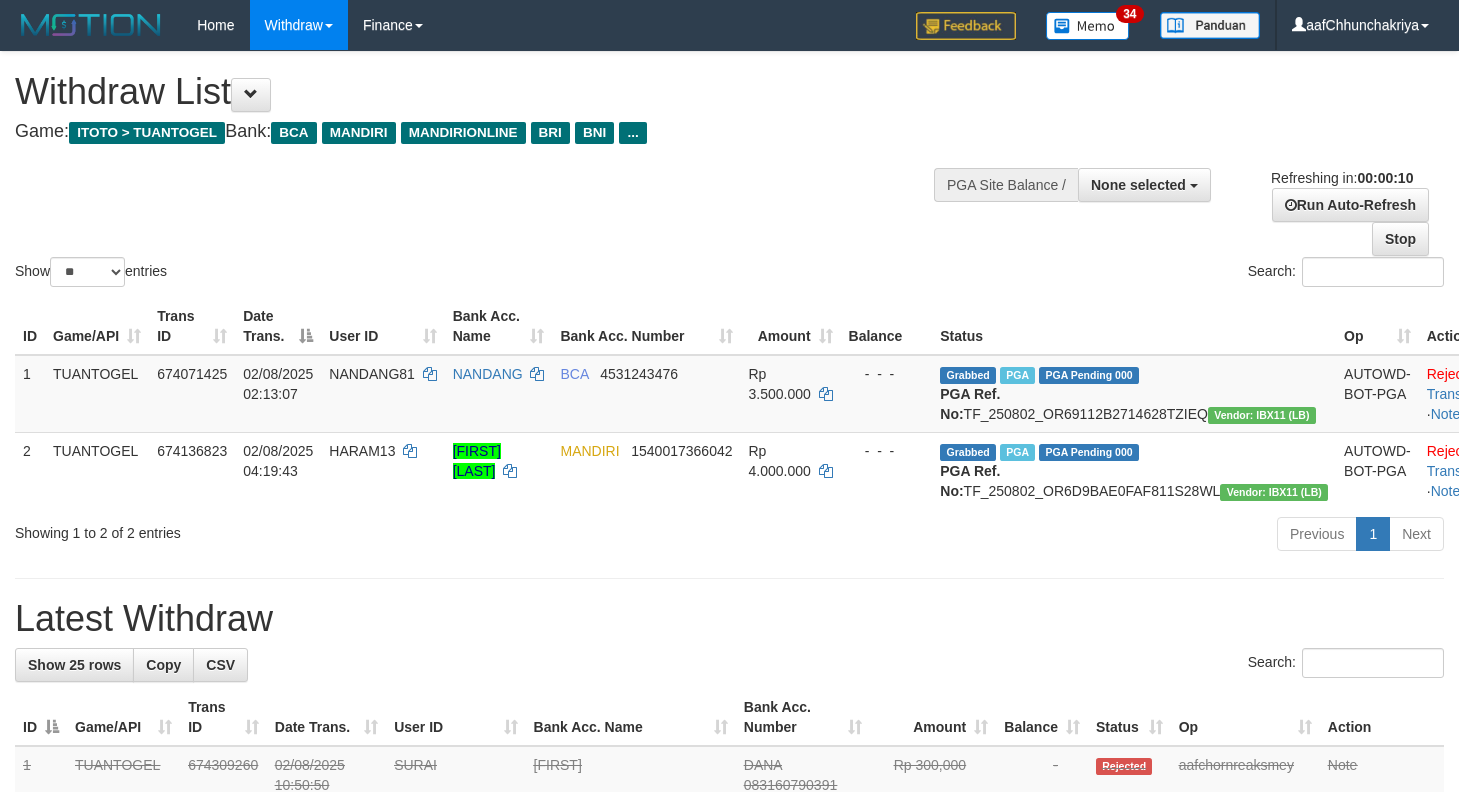 select 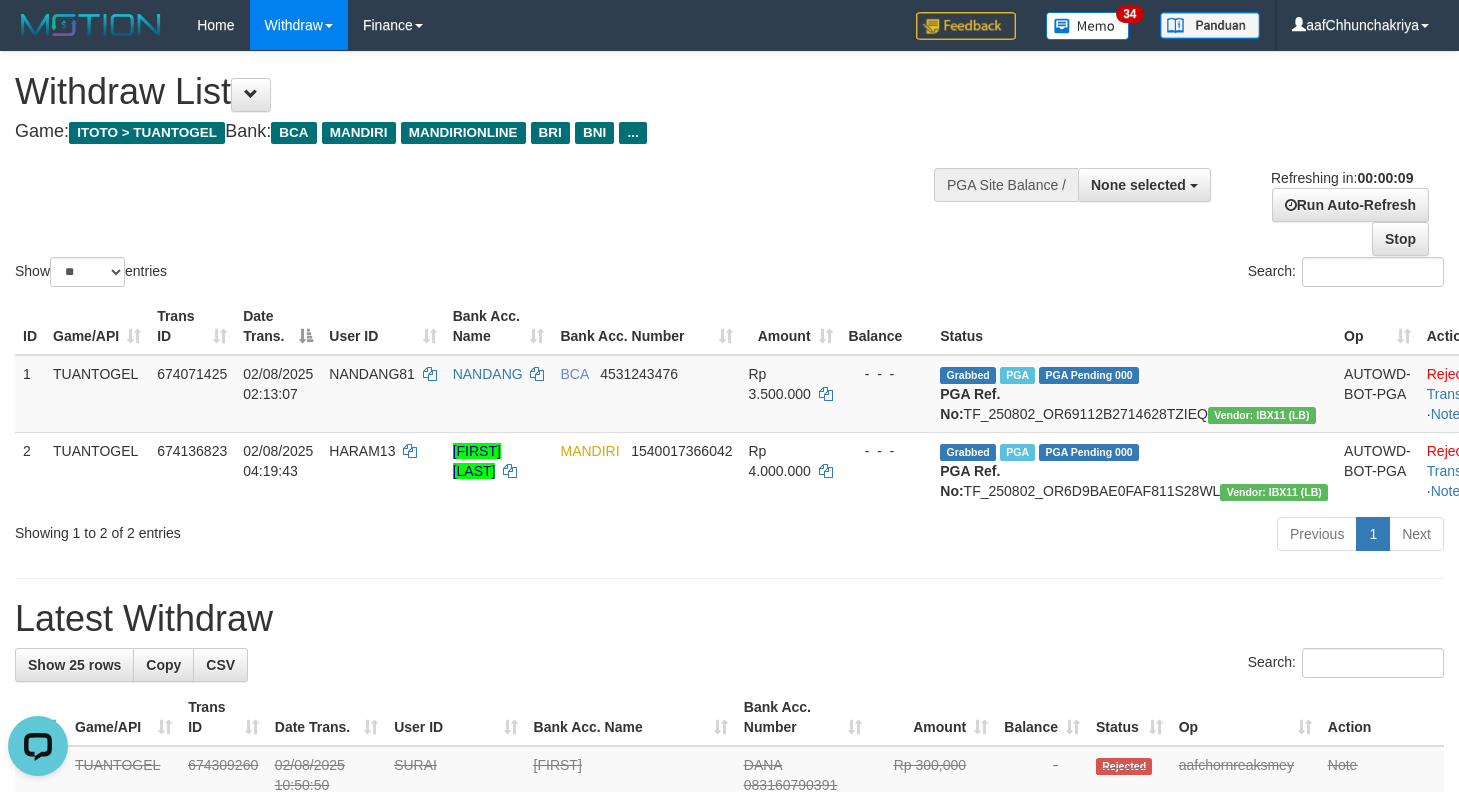 scroll, scrollTop: 0, scrollLeft: 0, axis: both 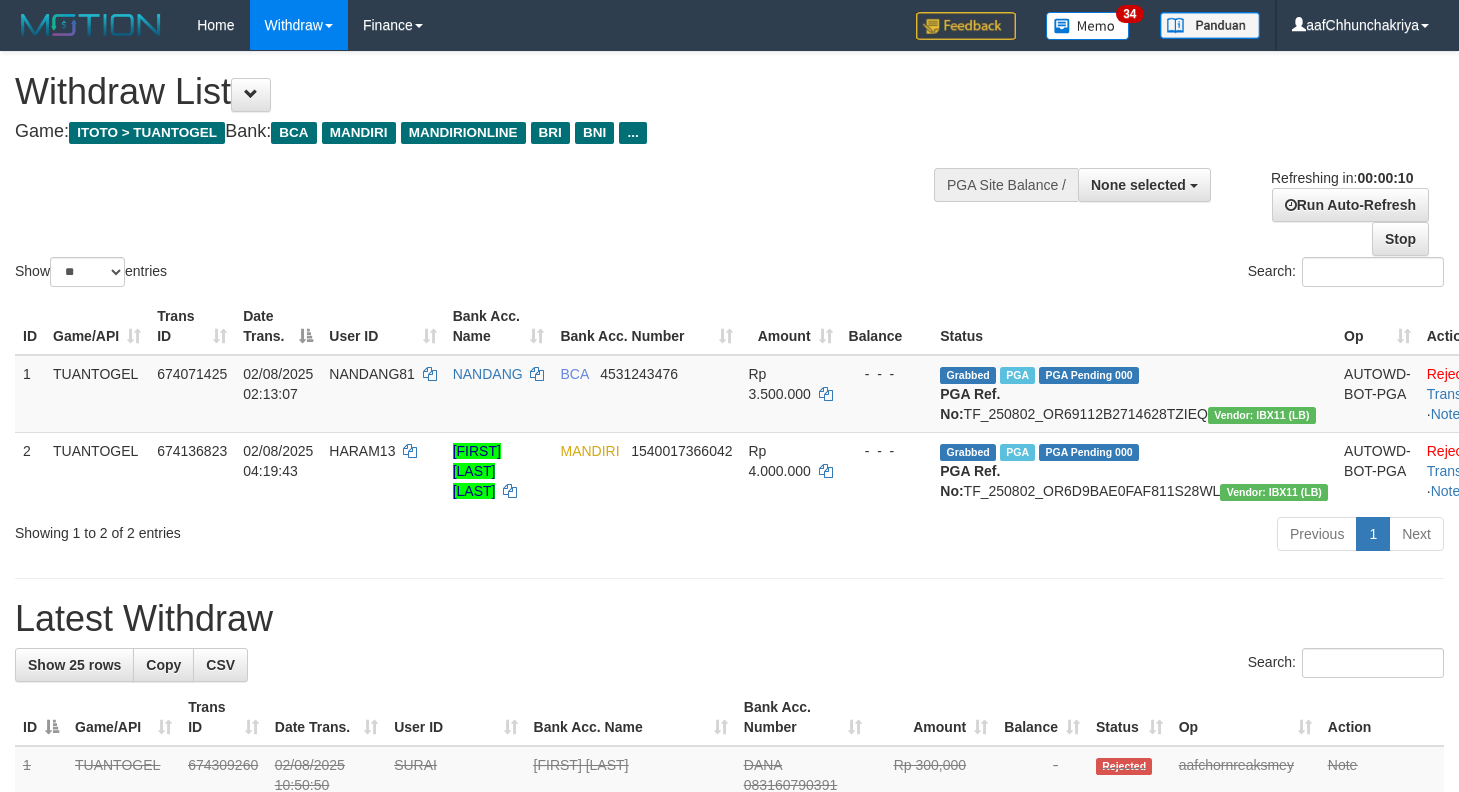 select 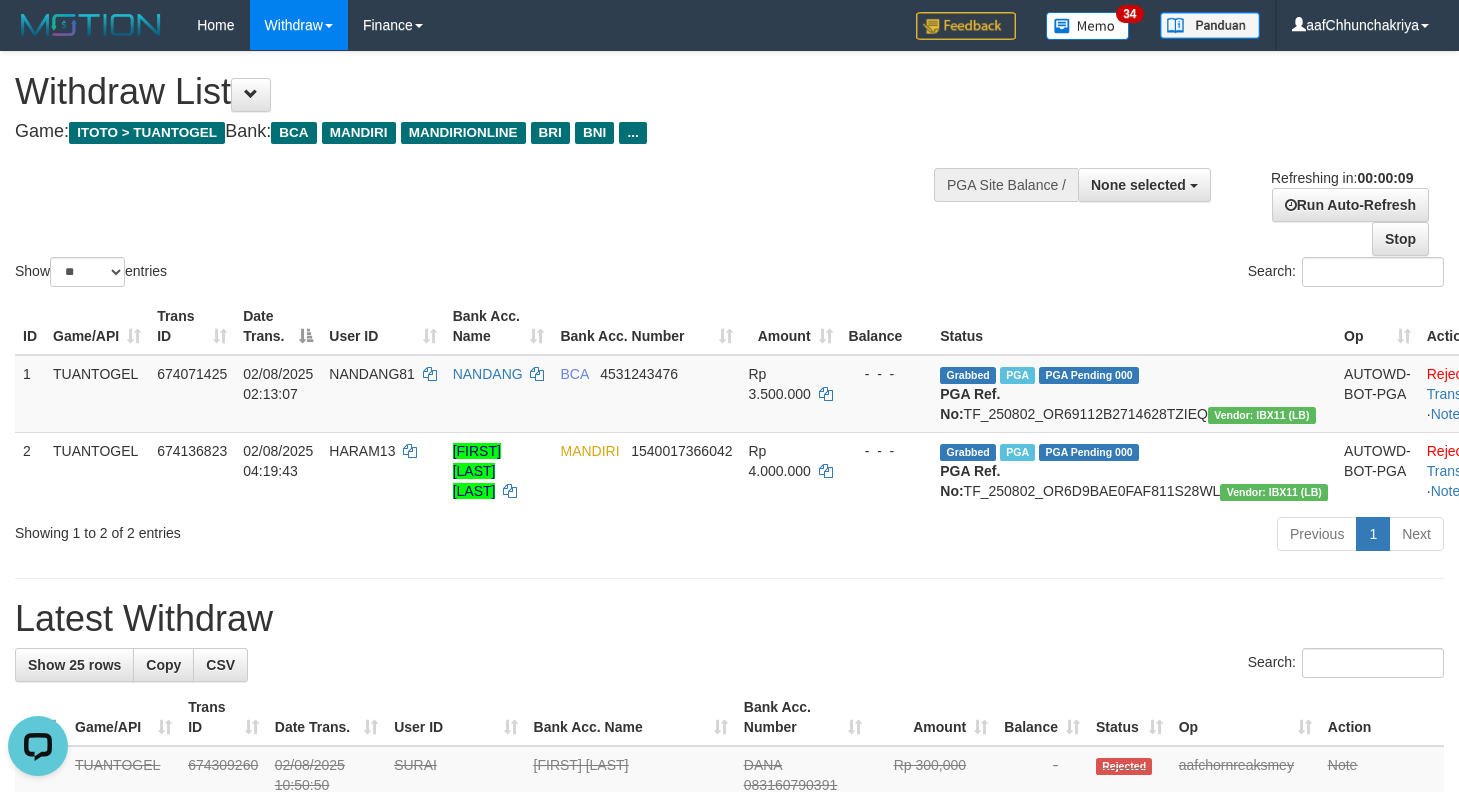 scroll, scrollTop: 0, scrollLeft: 0, axis: both 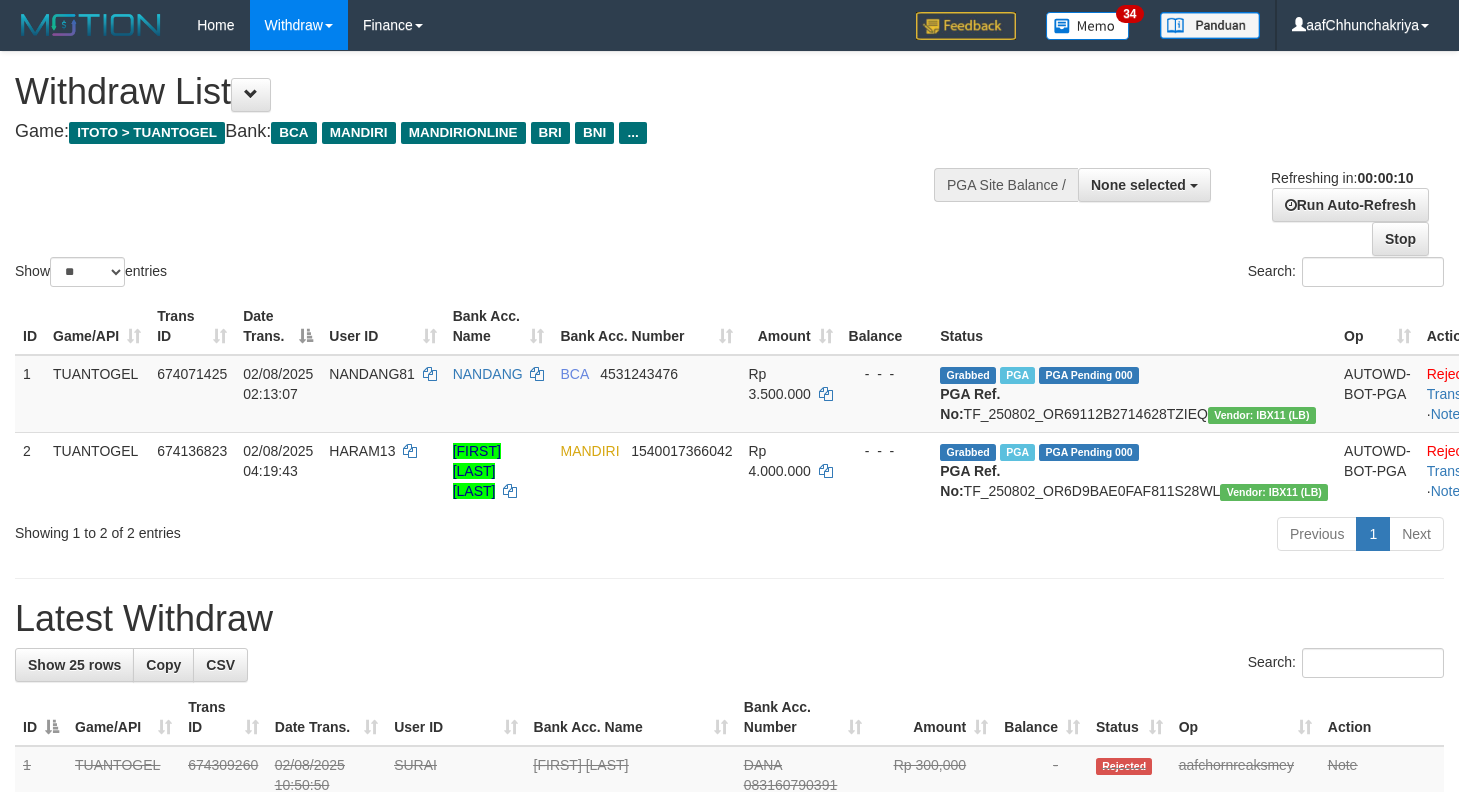 select 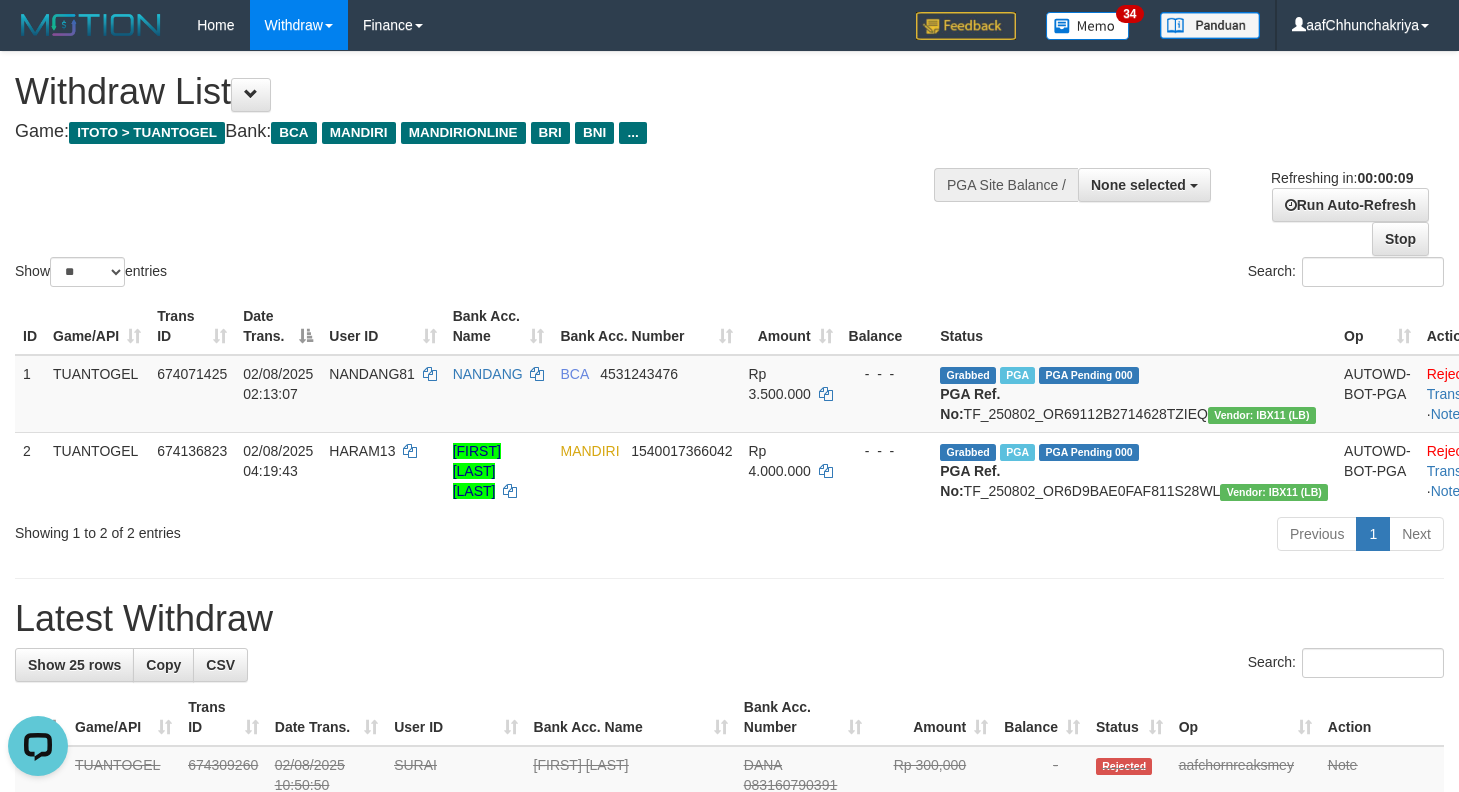 scroll, scrollTop: 0, scrollLeft: 0, axis: both 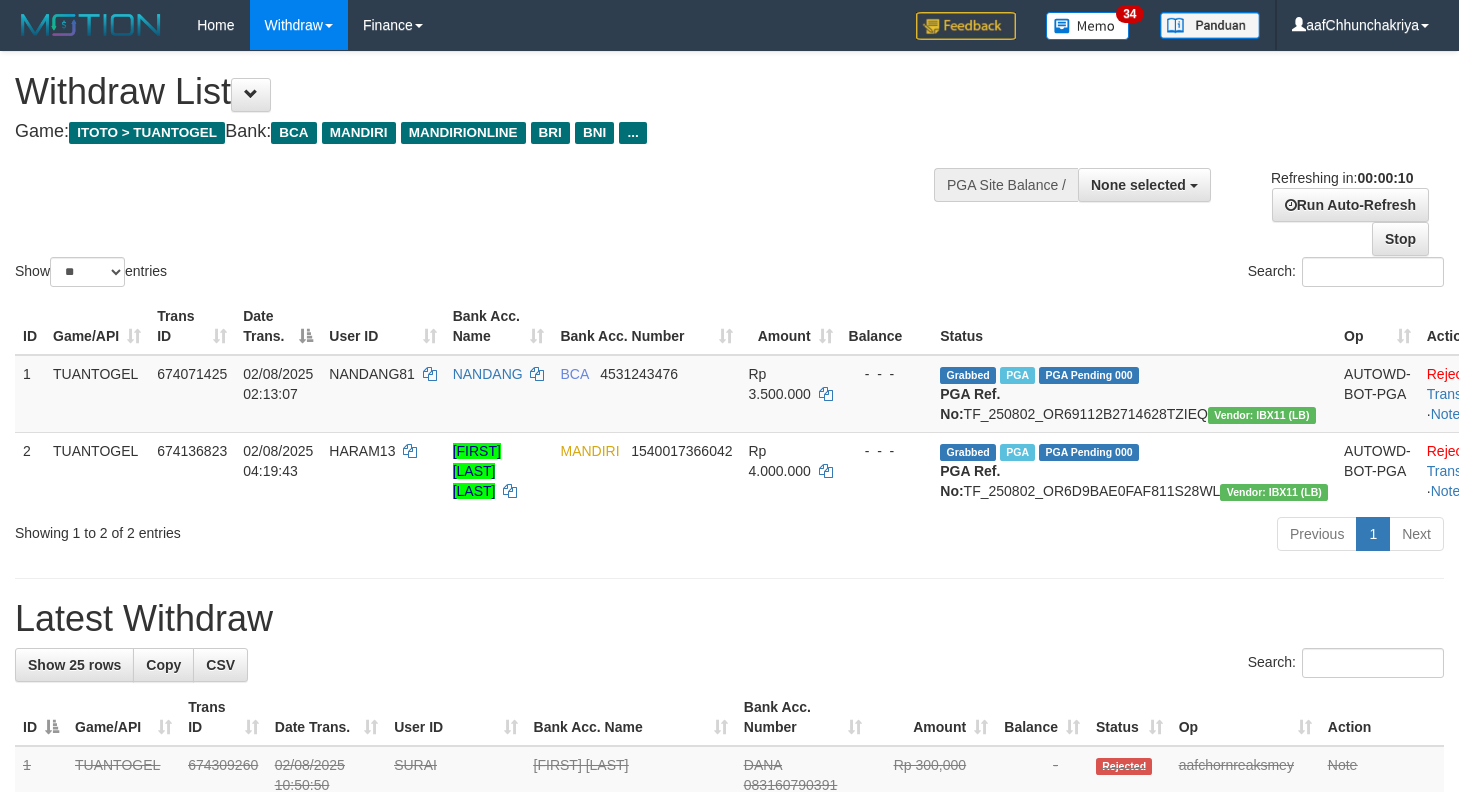 select 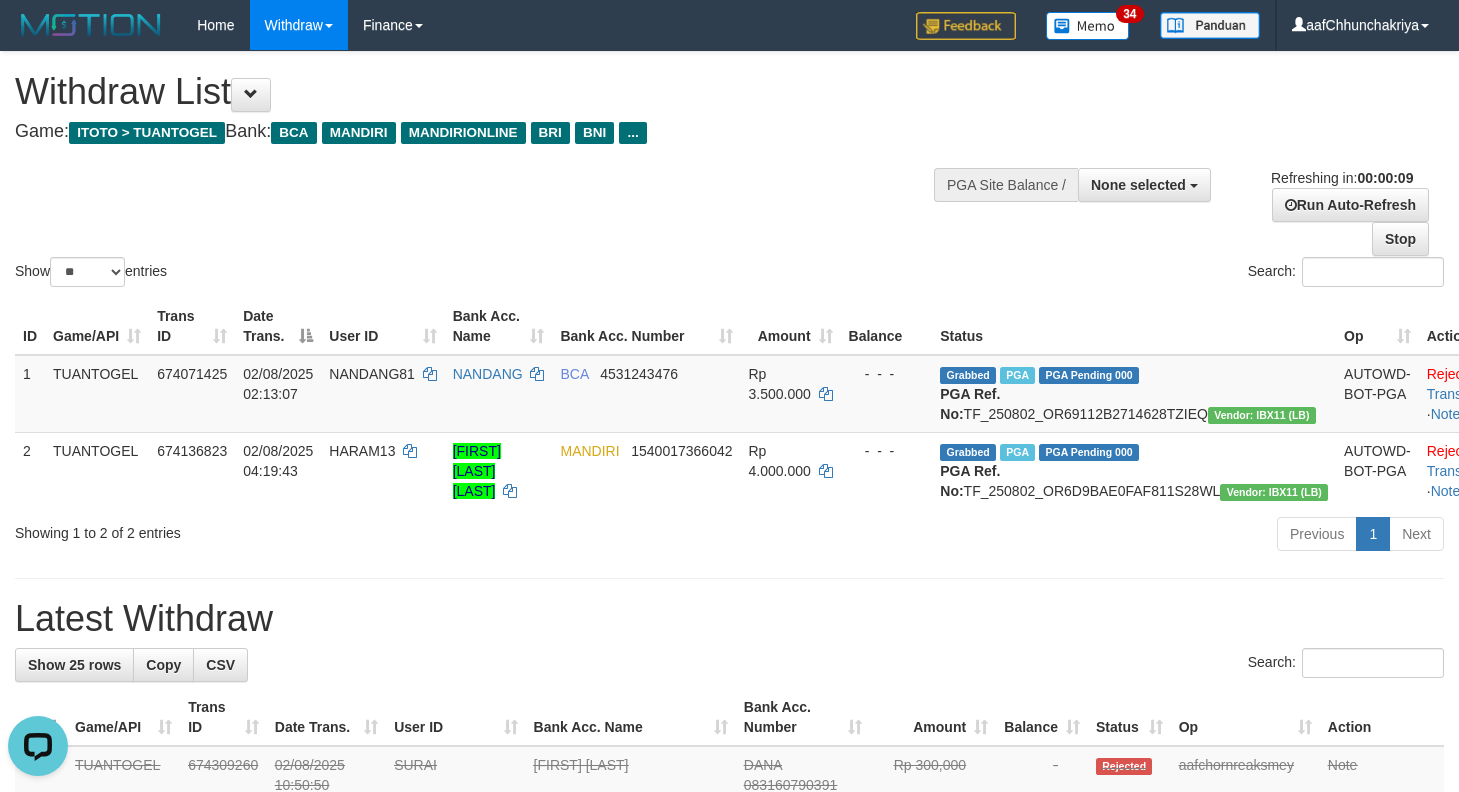 scroll, scrollTop: 0, scrollLeft: 0, axis: both 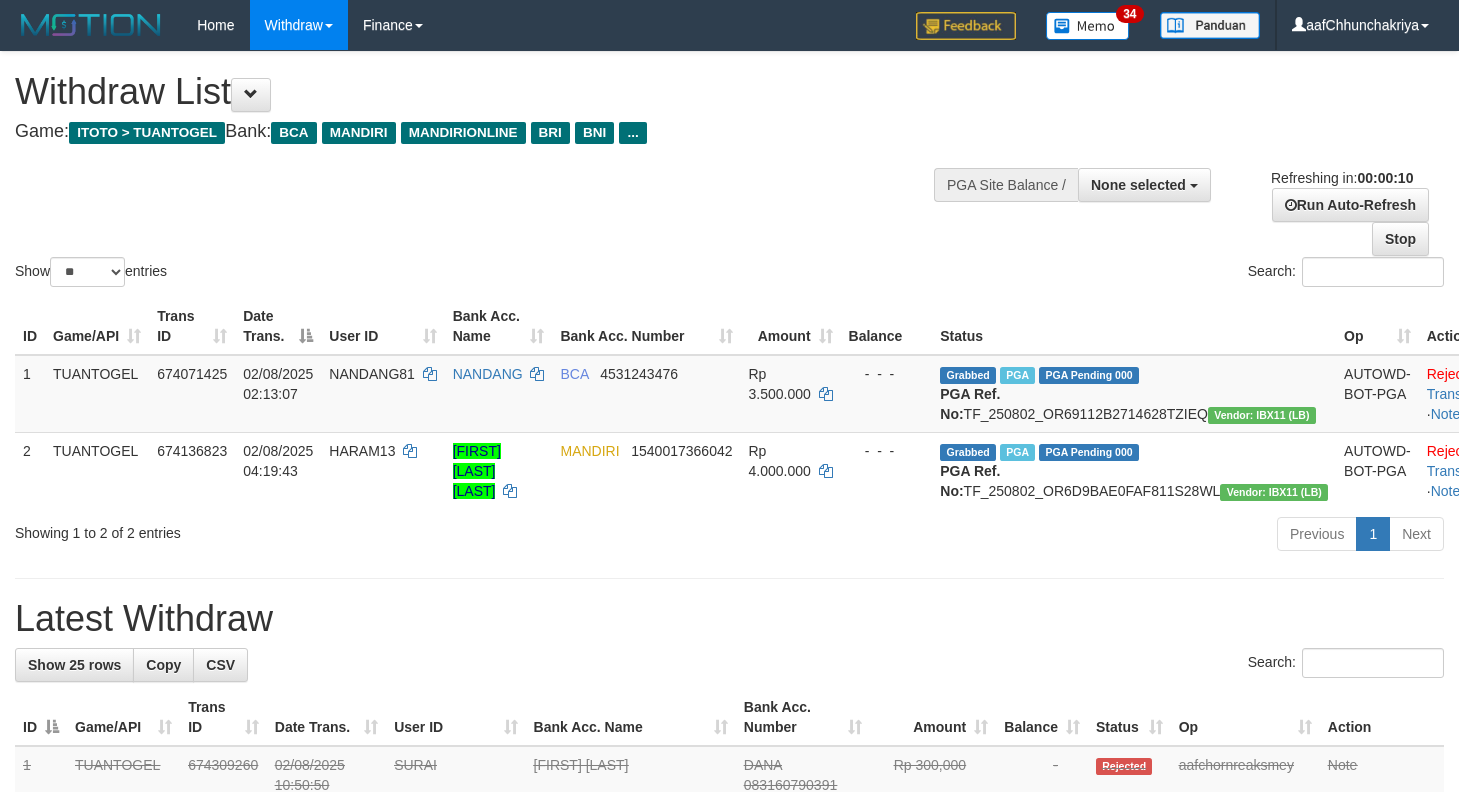 select 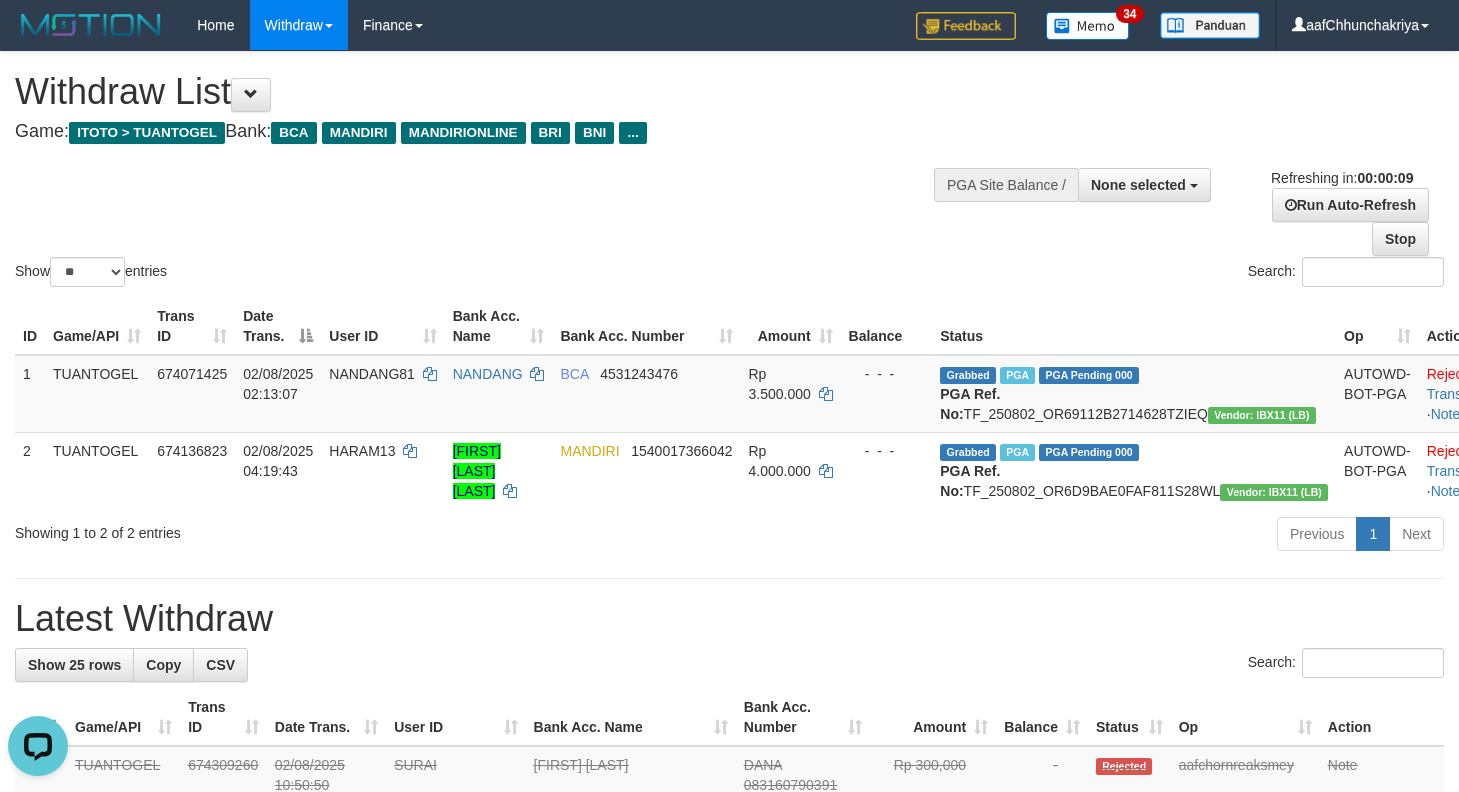 scroll, scrollTop: 0, scrollLeft: 0, axis: both 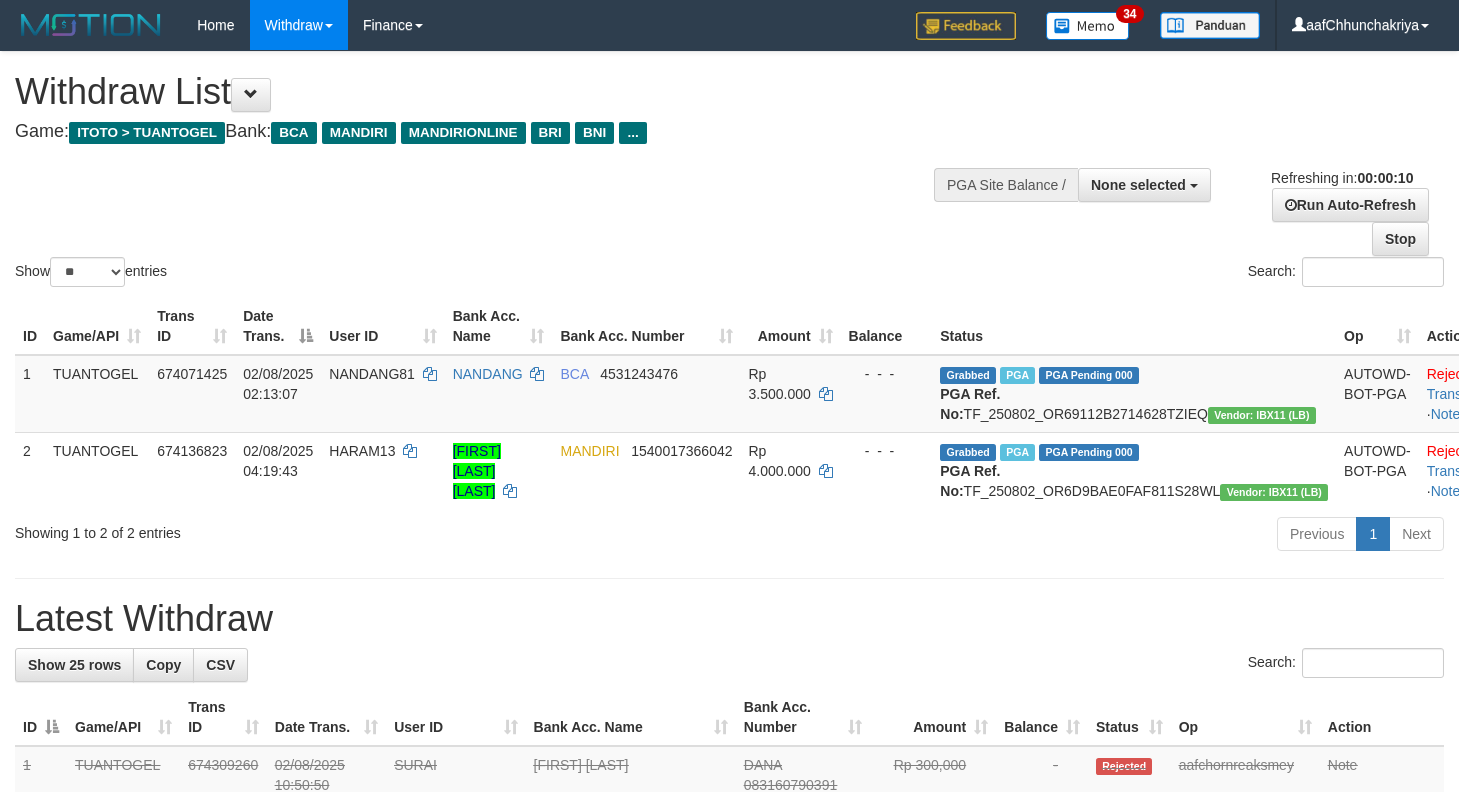 select 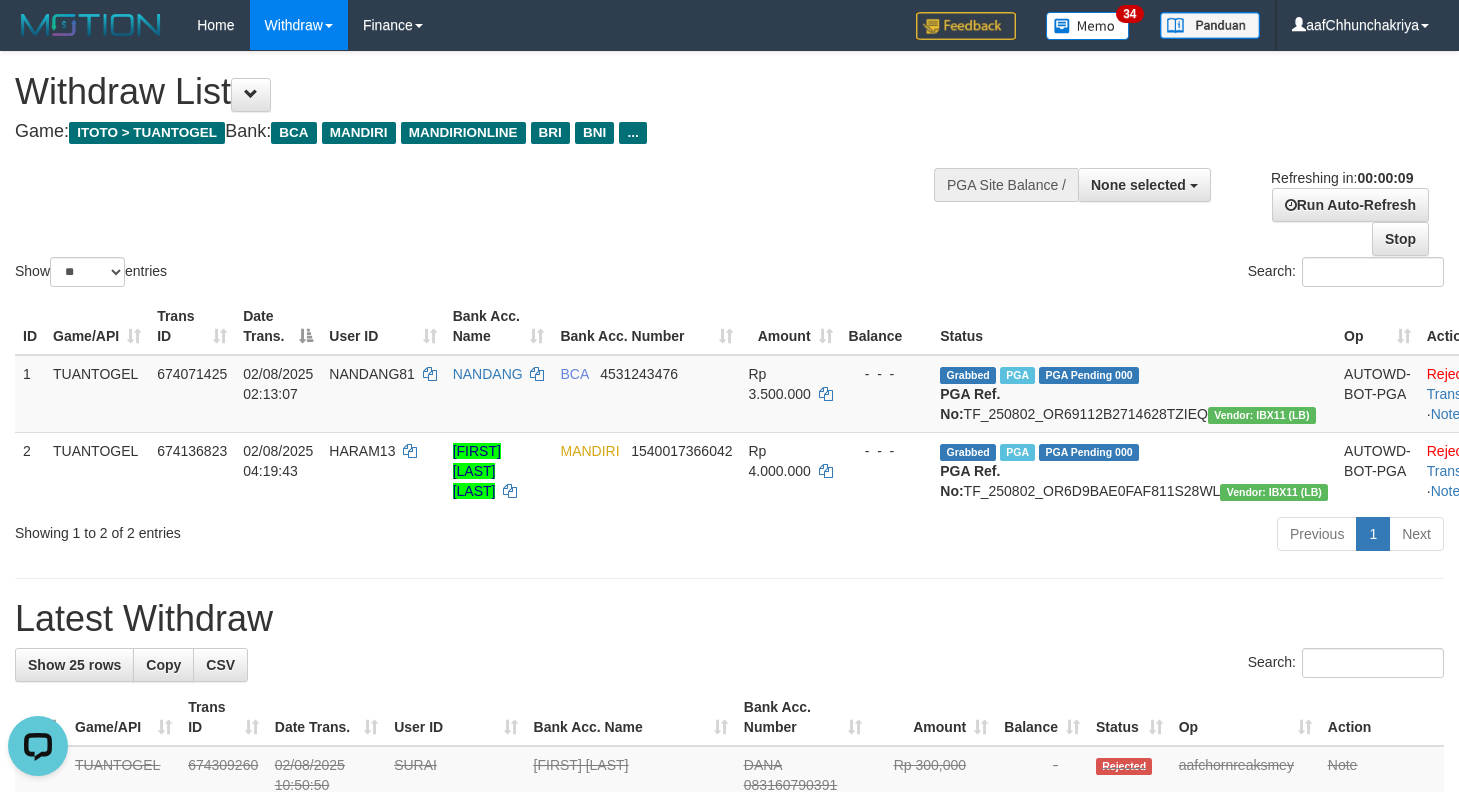 scroll, scrollTop: 0, scrollLeft: 0, axis: both 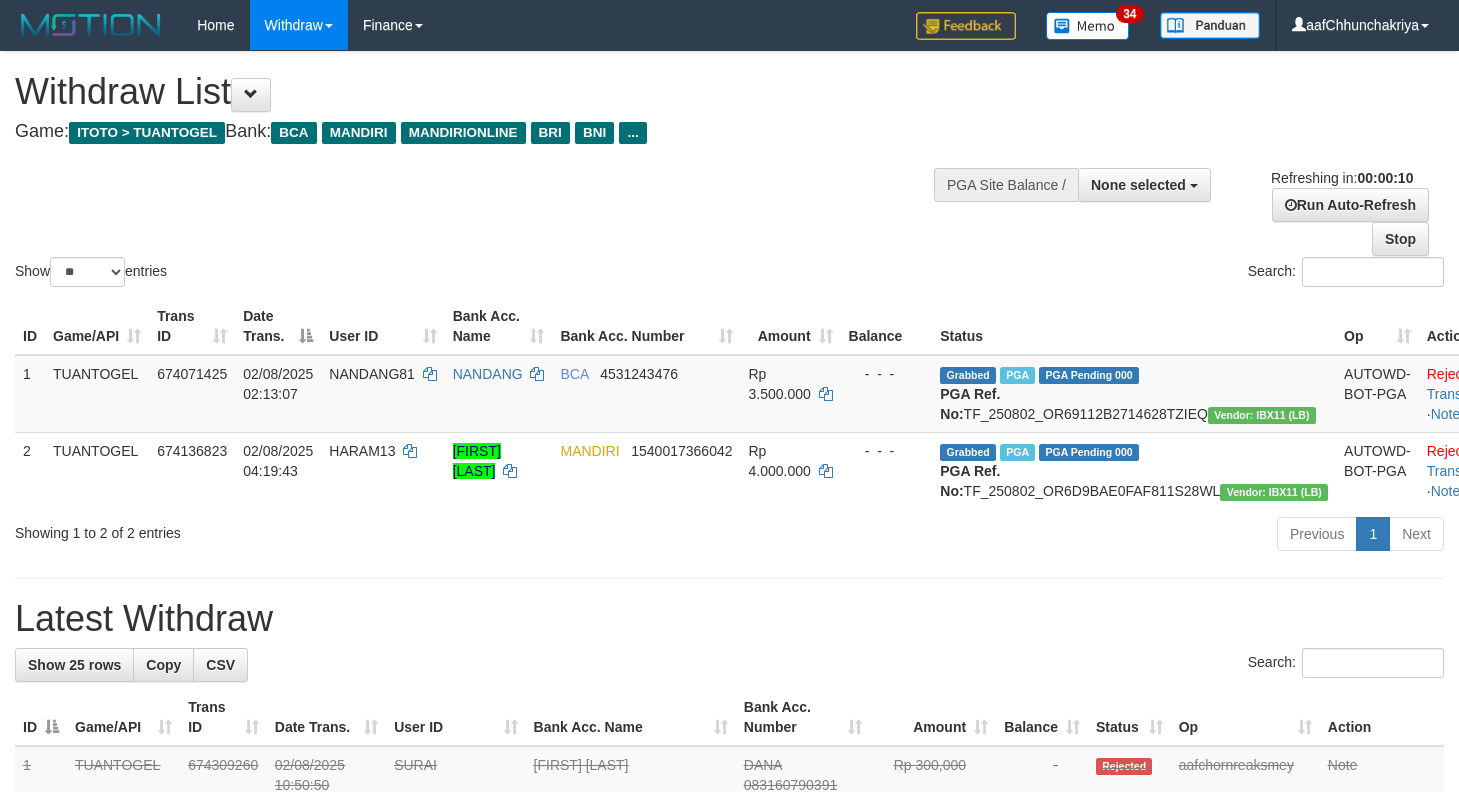 select 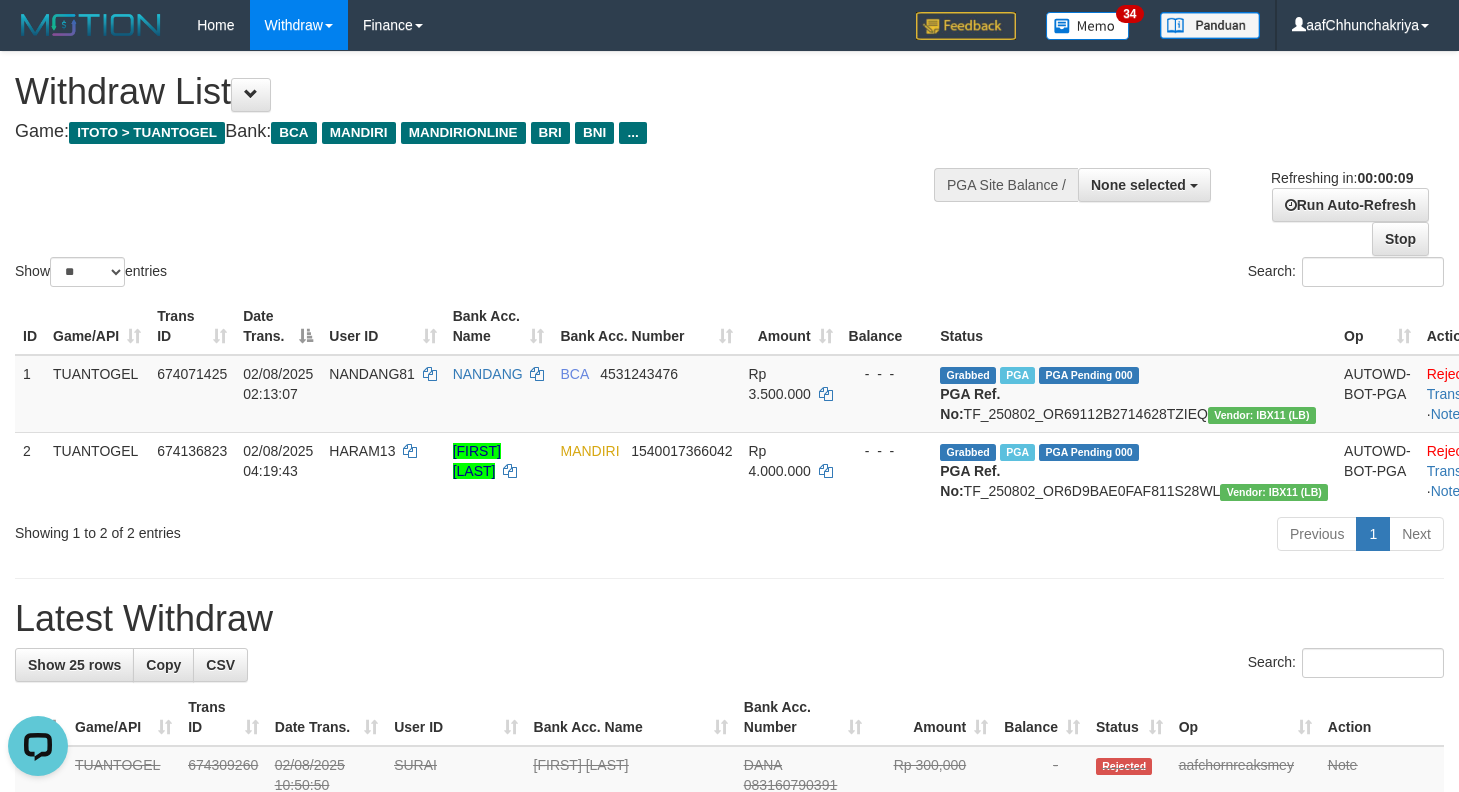 scroll, scrollTop: 0, scrollLeft: 0, axis: both 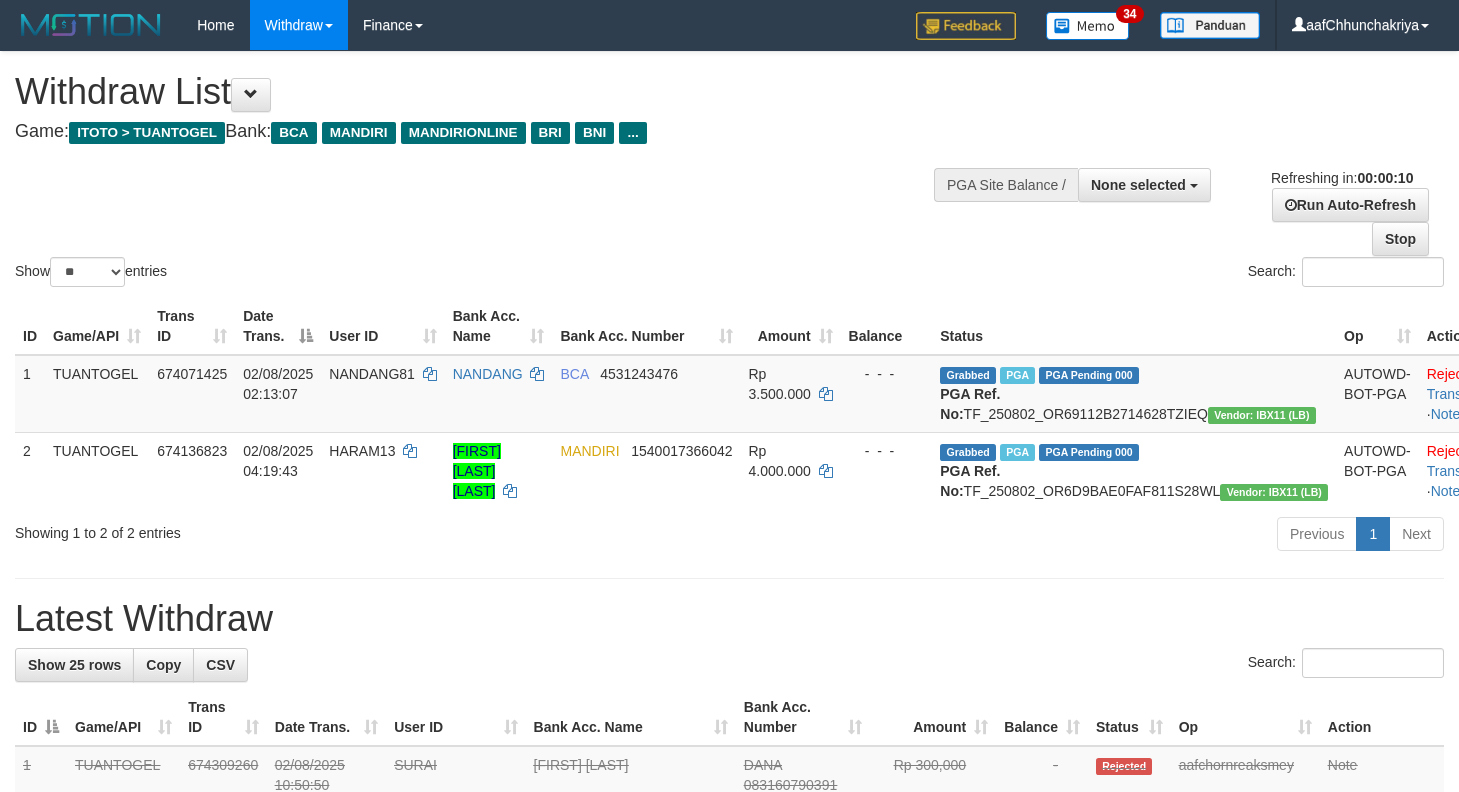 select 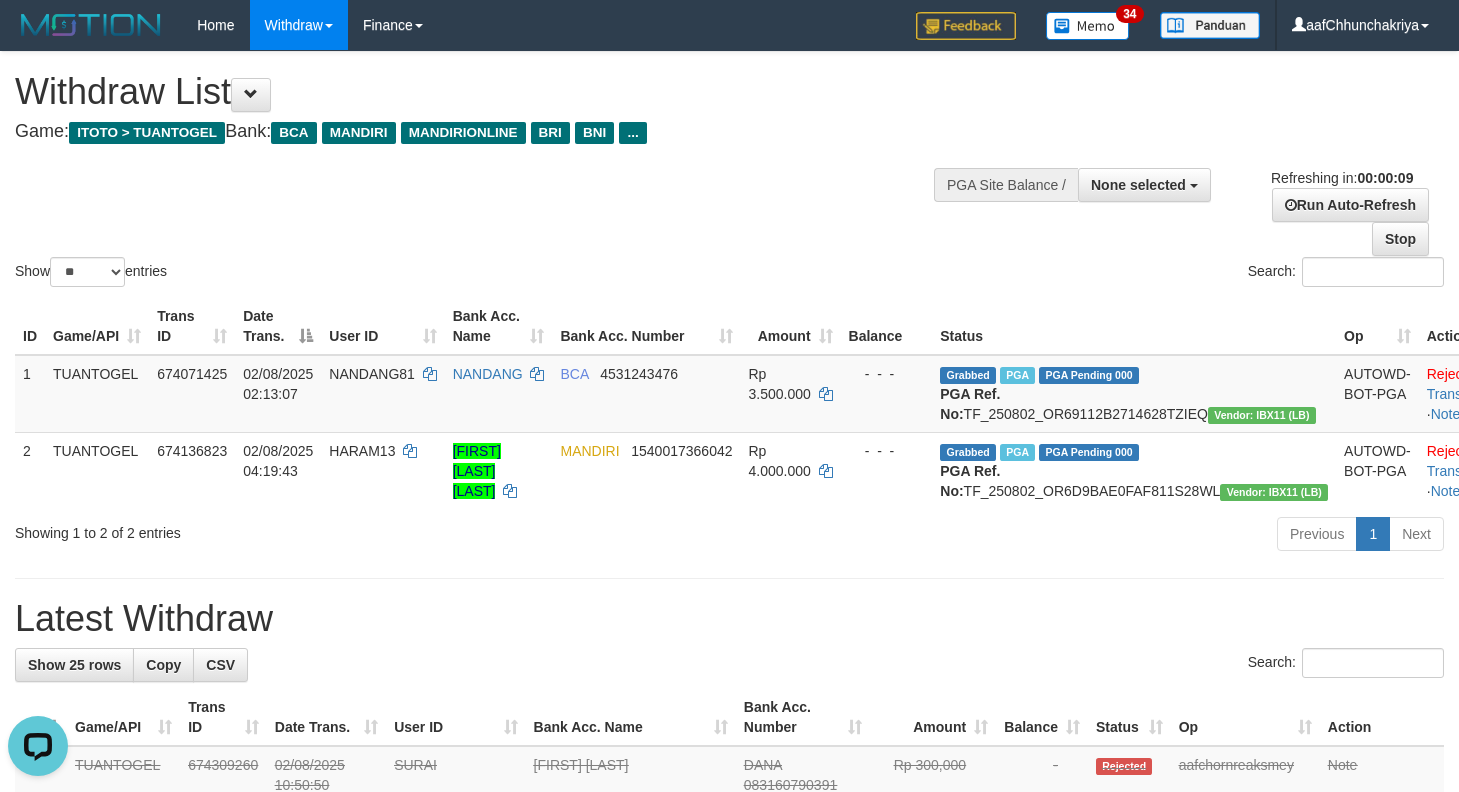 scroll, scrollTop: 0, scrollLeft: 0, axis: both 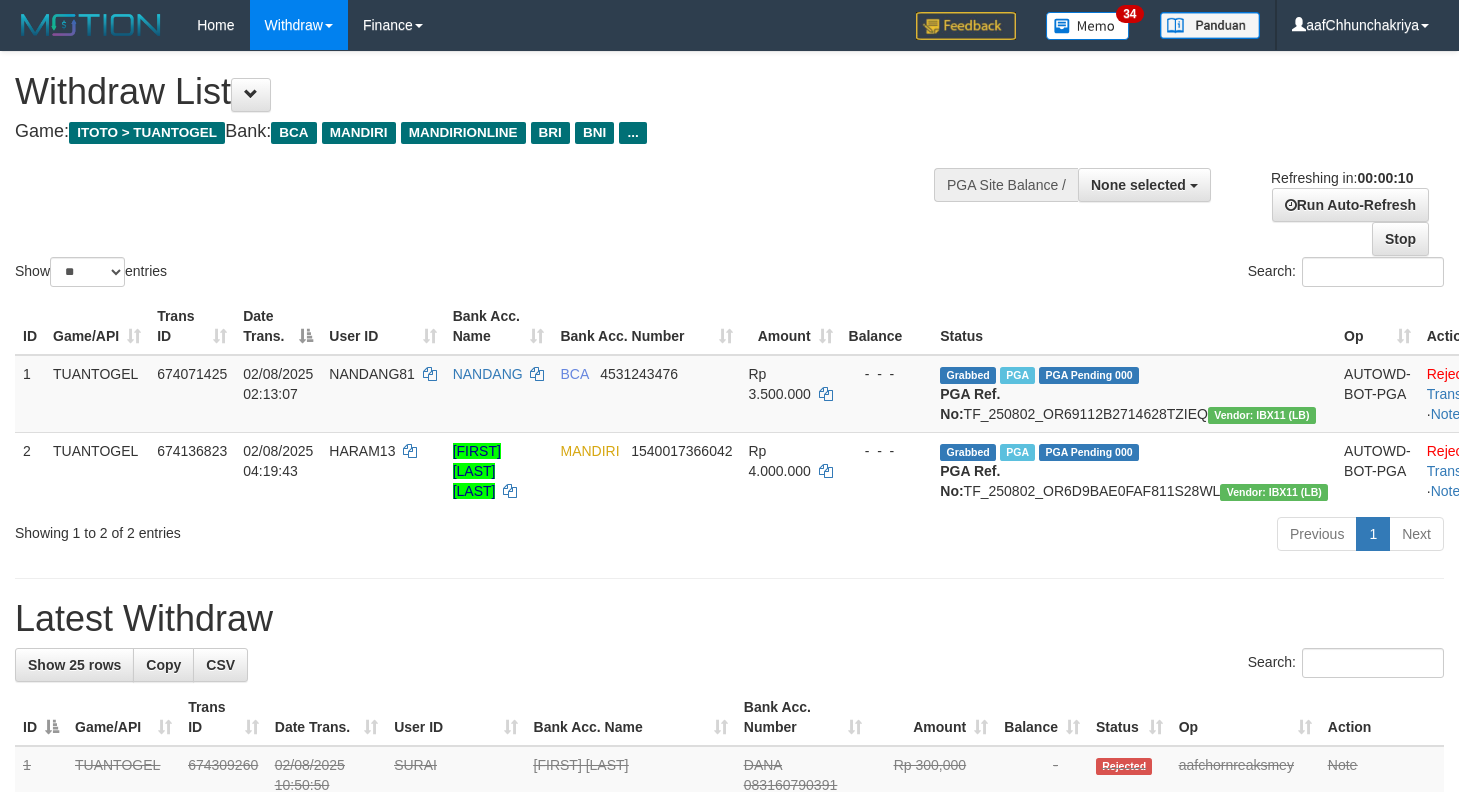 select 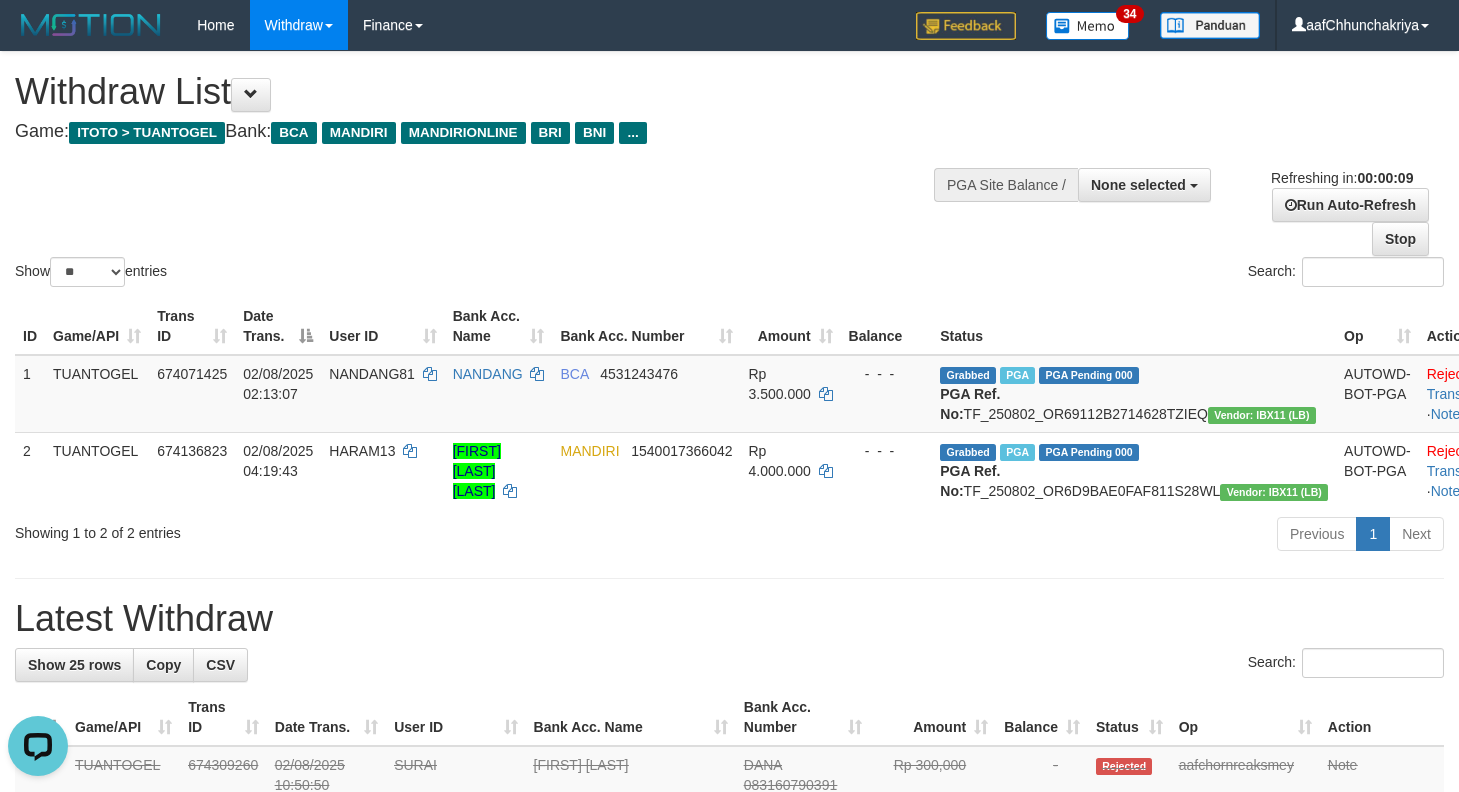 scroll, scrollTop: 0, scrollLeft: 0, axis: both 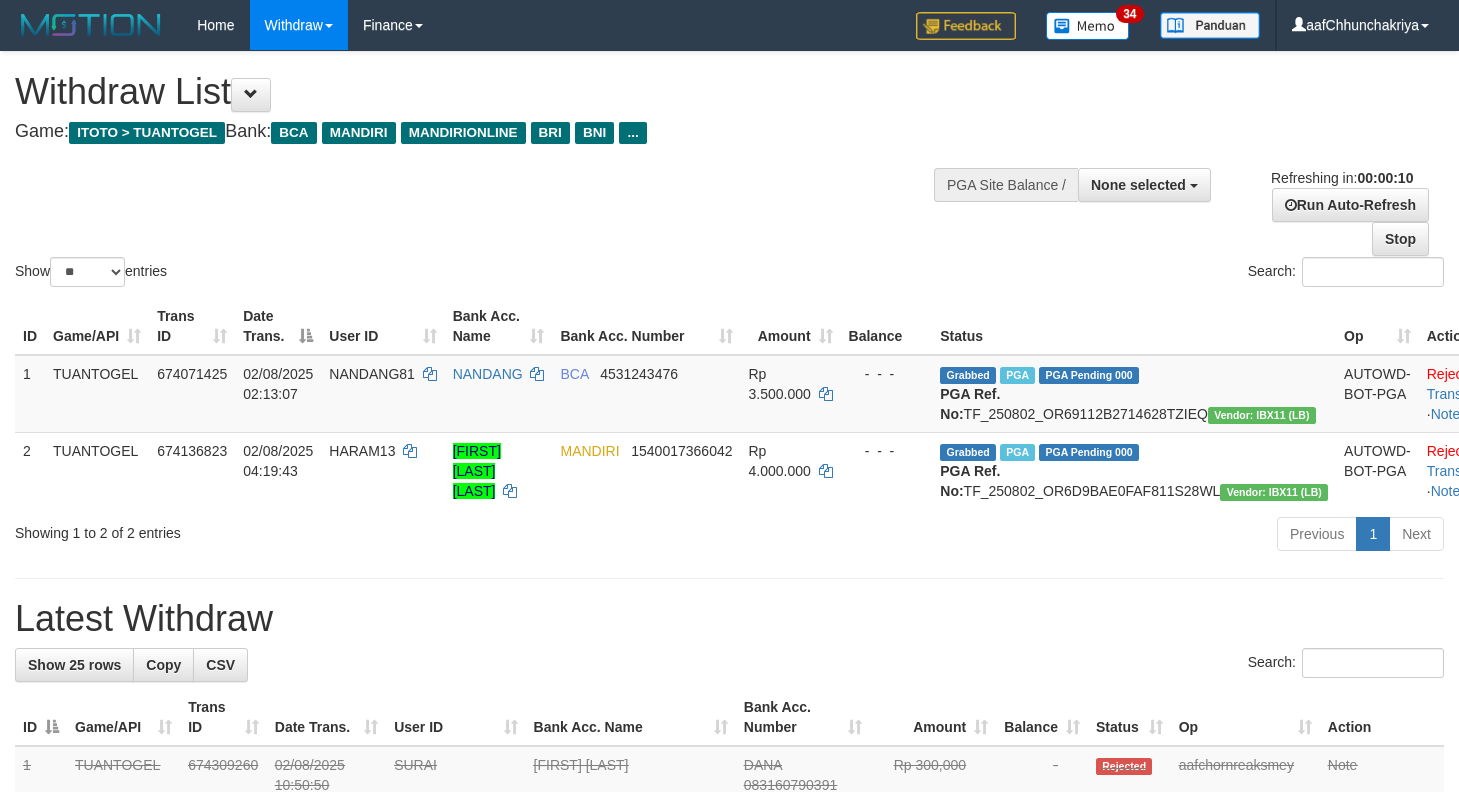select 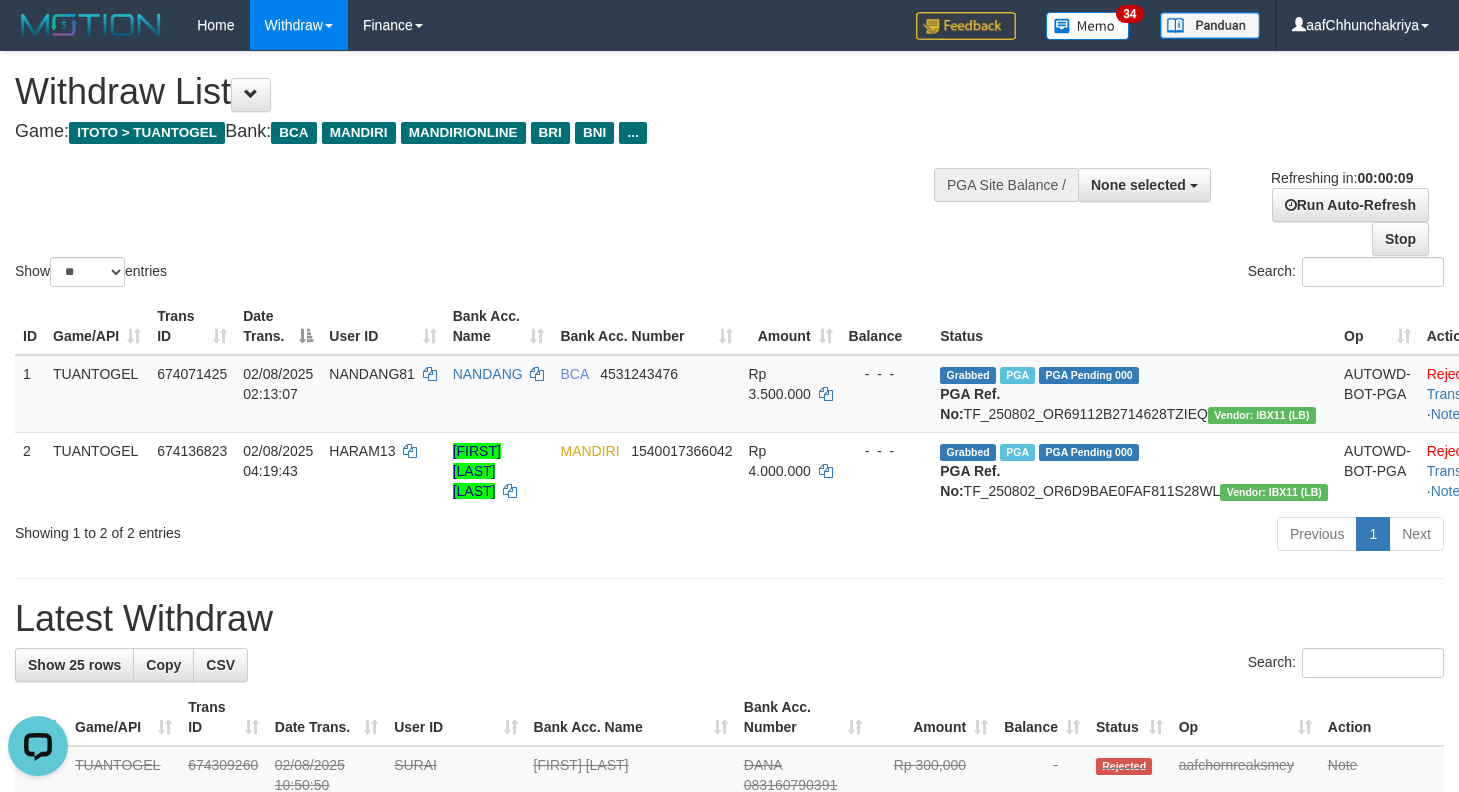 scroll, scrollTop: 0, scrollLeft: 0, axis: both 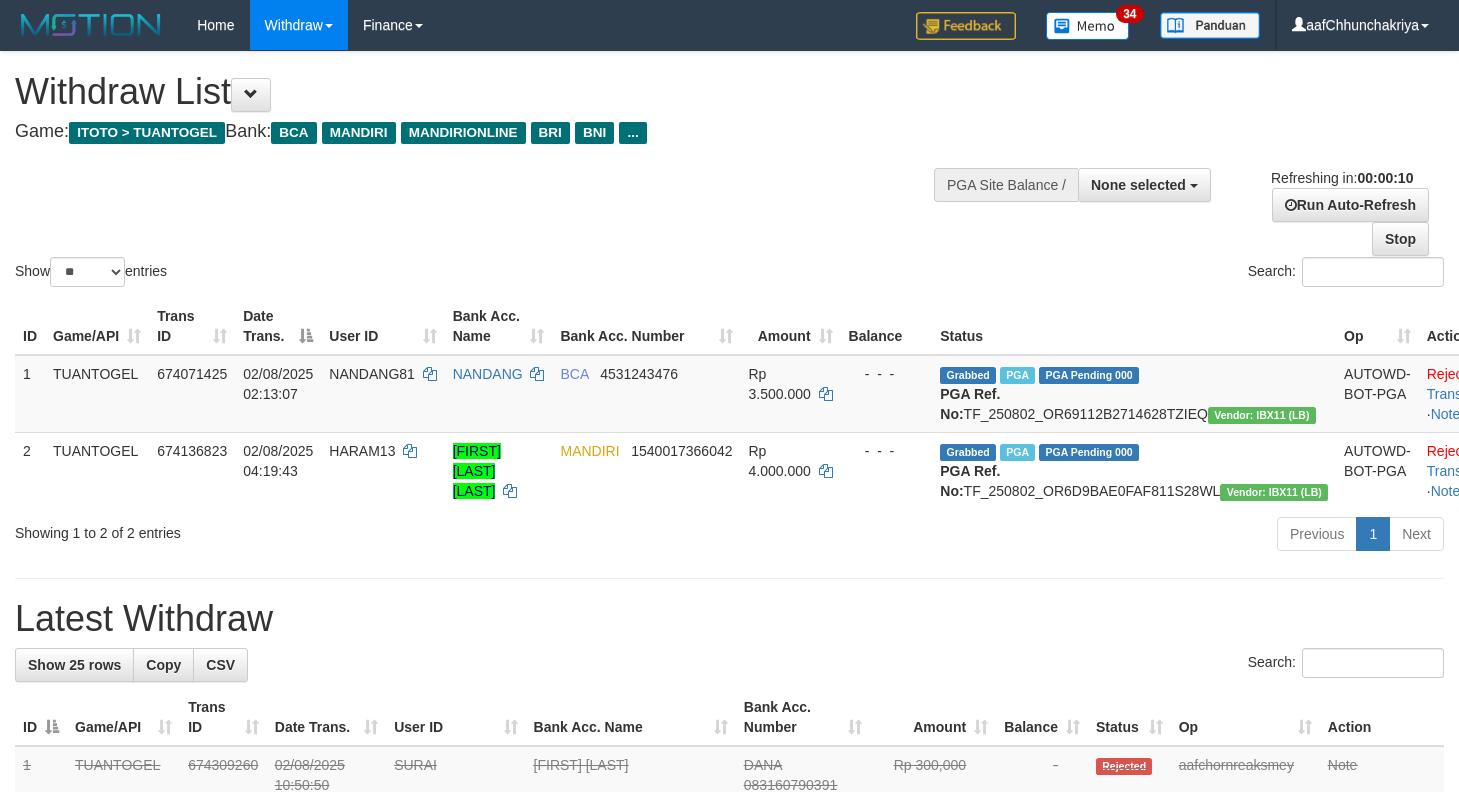 select 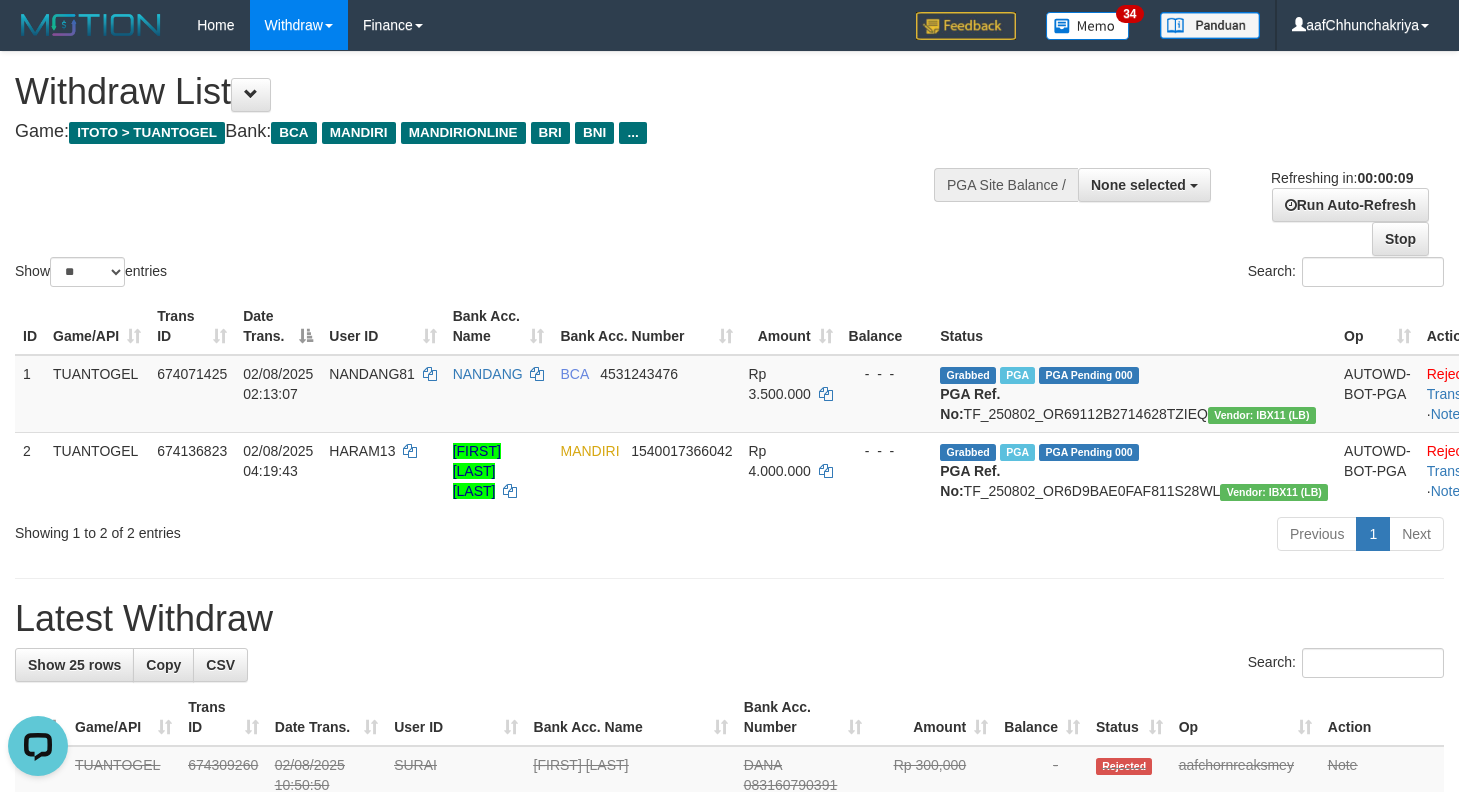 scroll, scrollTop: 0, scrollLeft: 0, axis: both 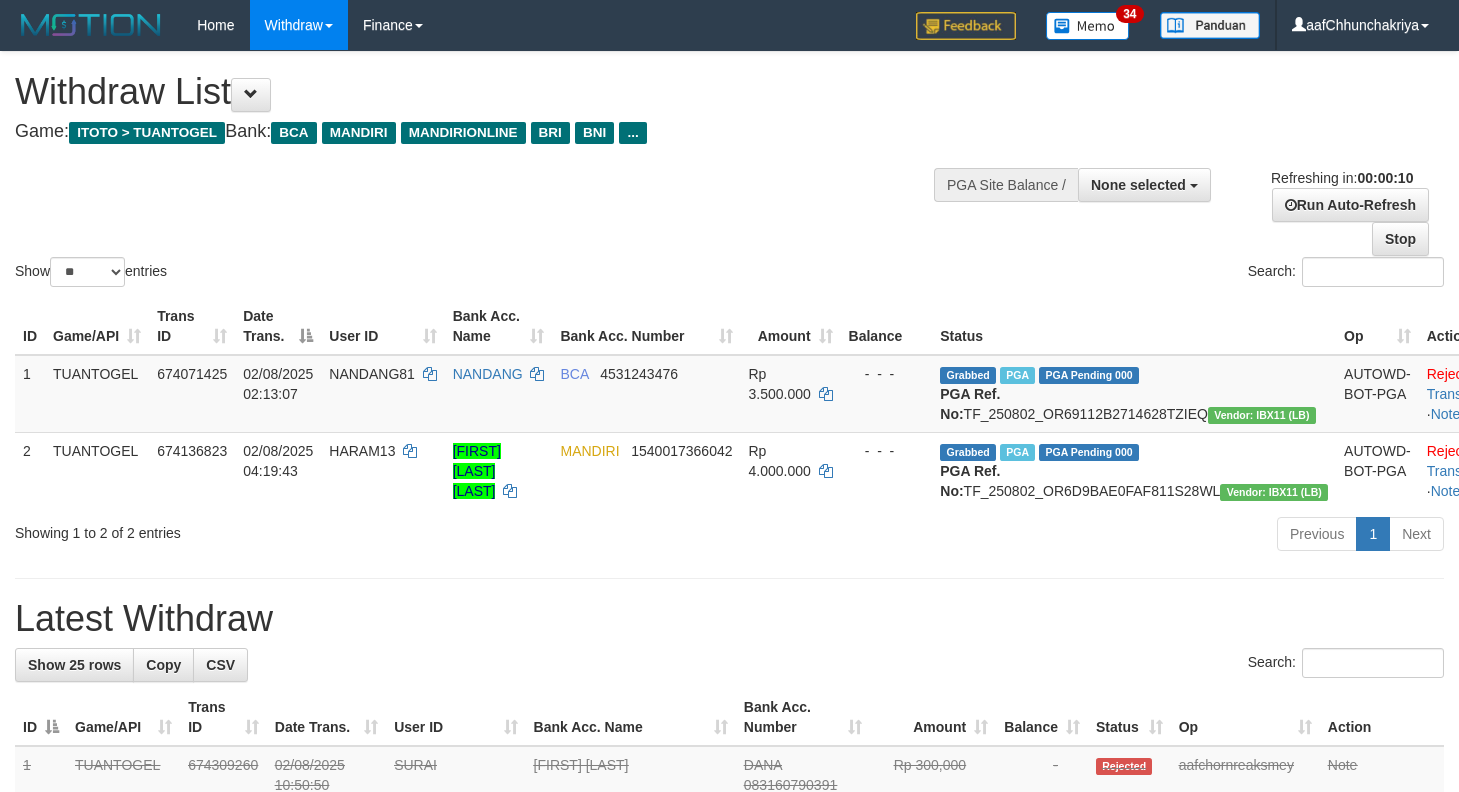 select 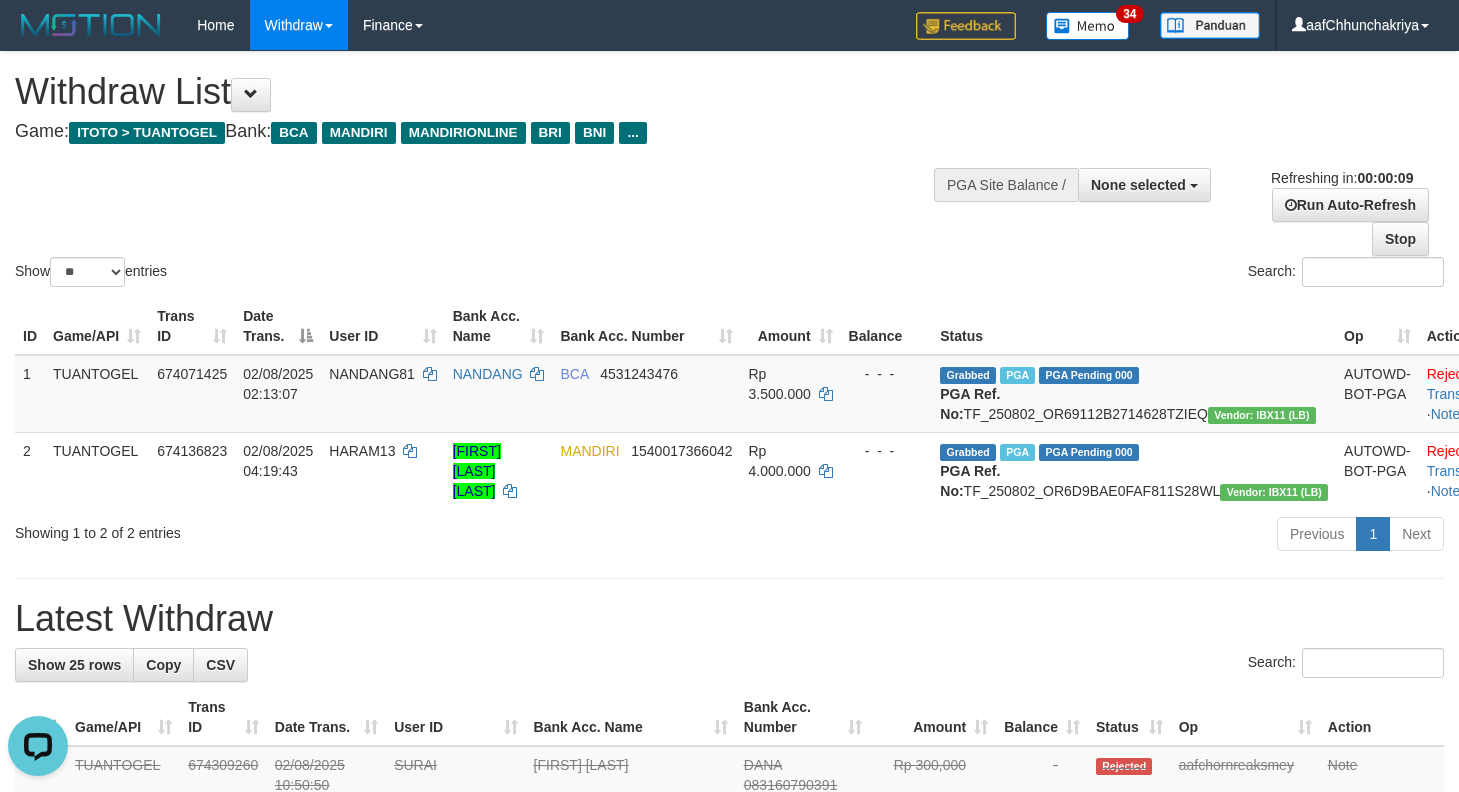 scroll, scrollTop: 0, scrollLeft: 0, axis: both 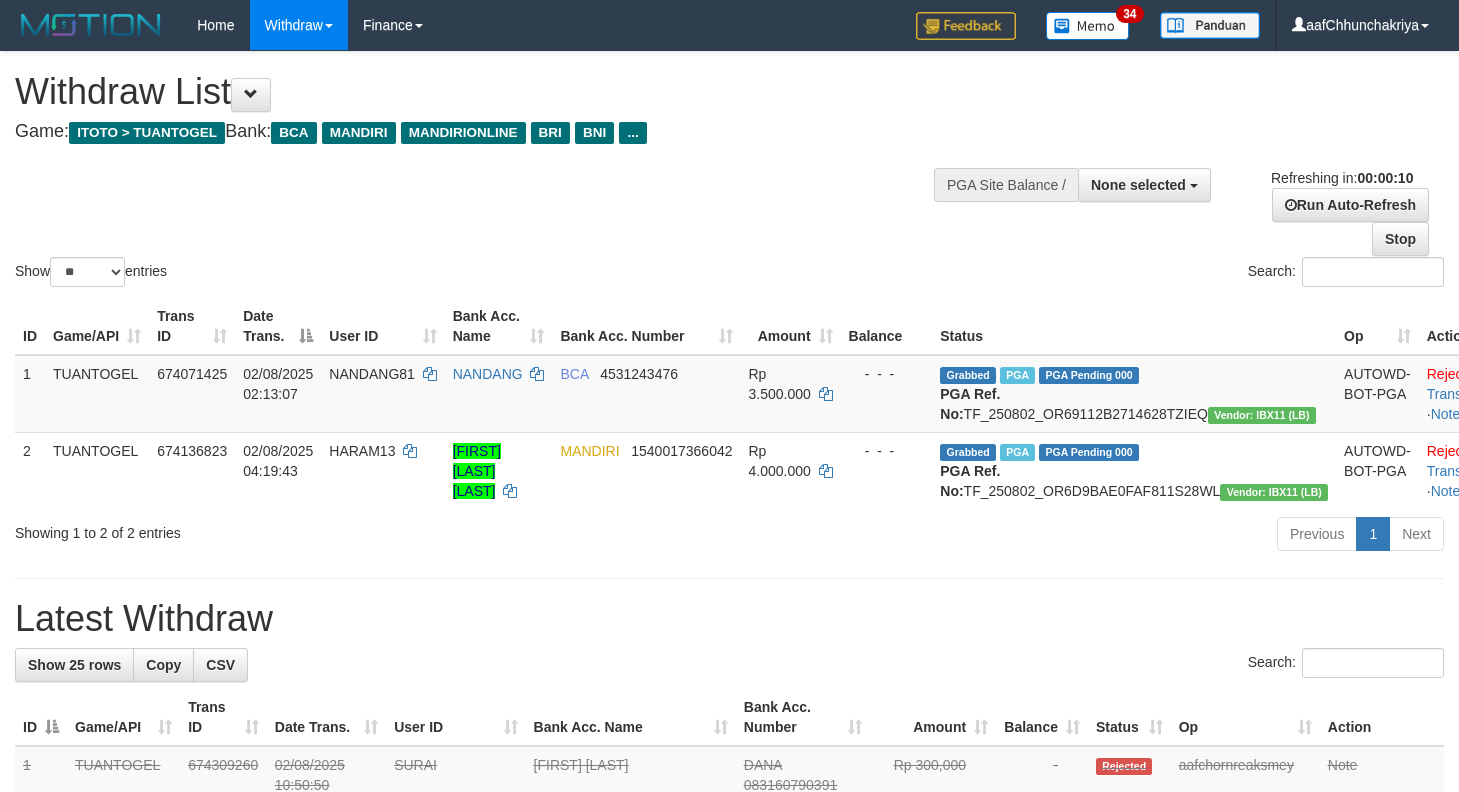 select 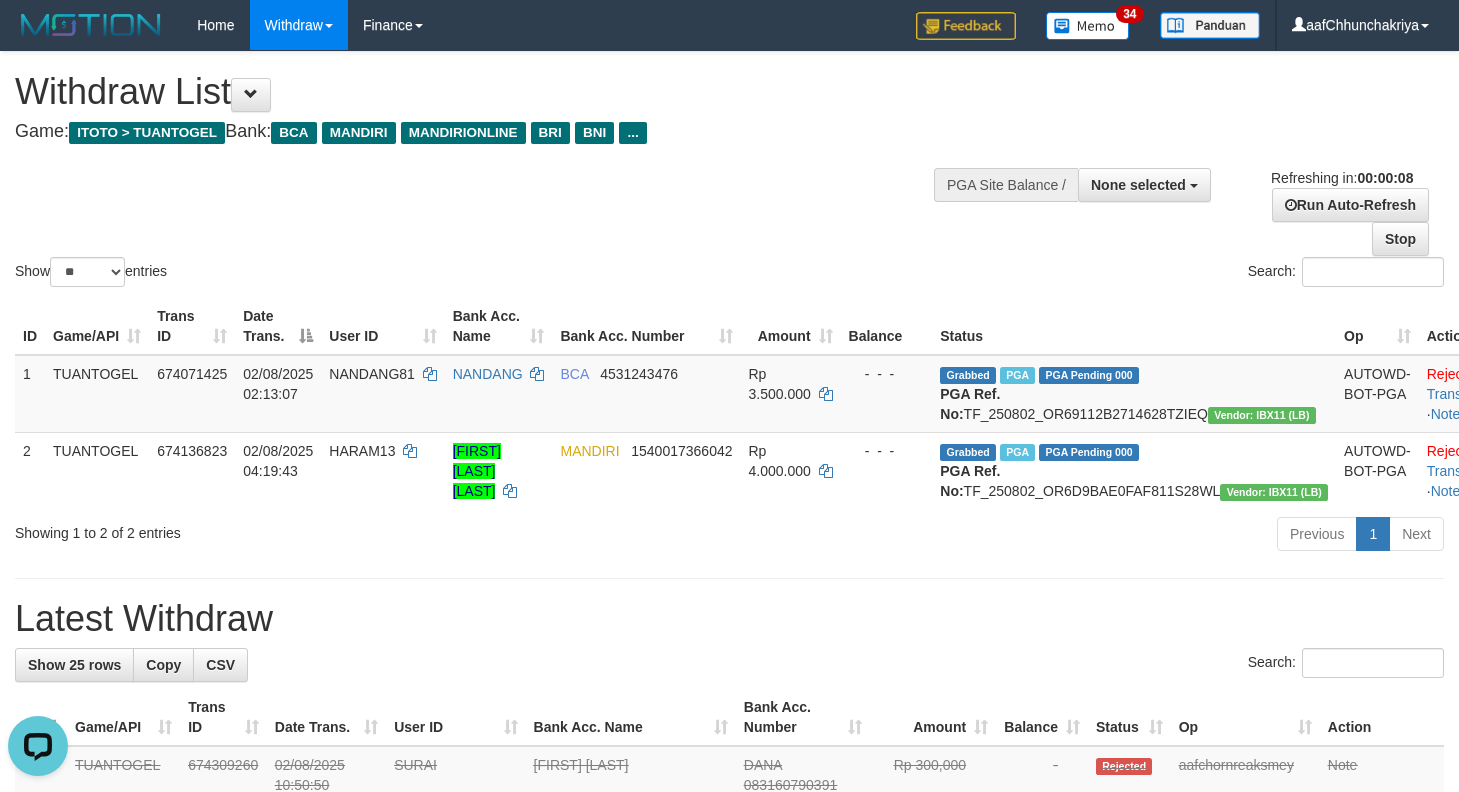 scroll, scrollTop: 0, scrollLeft: 0, axis: both 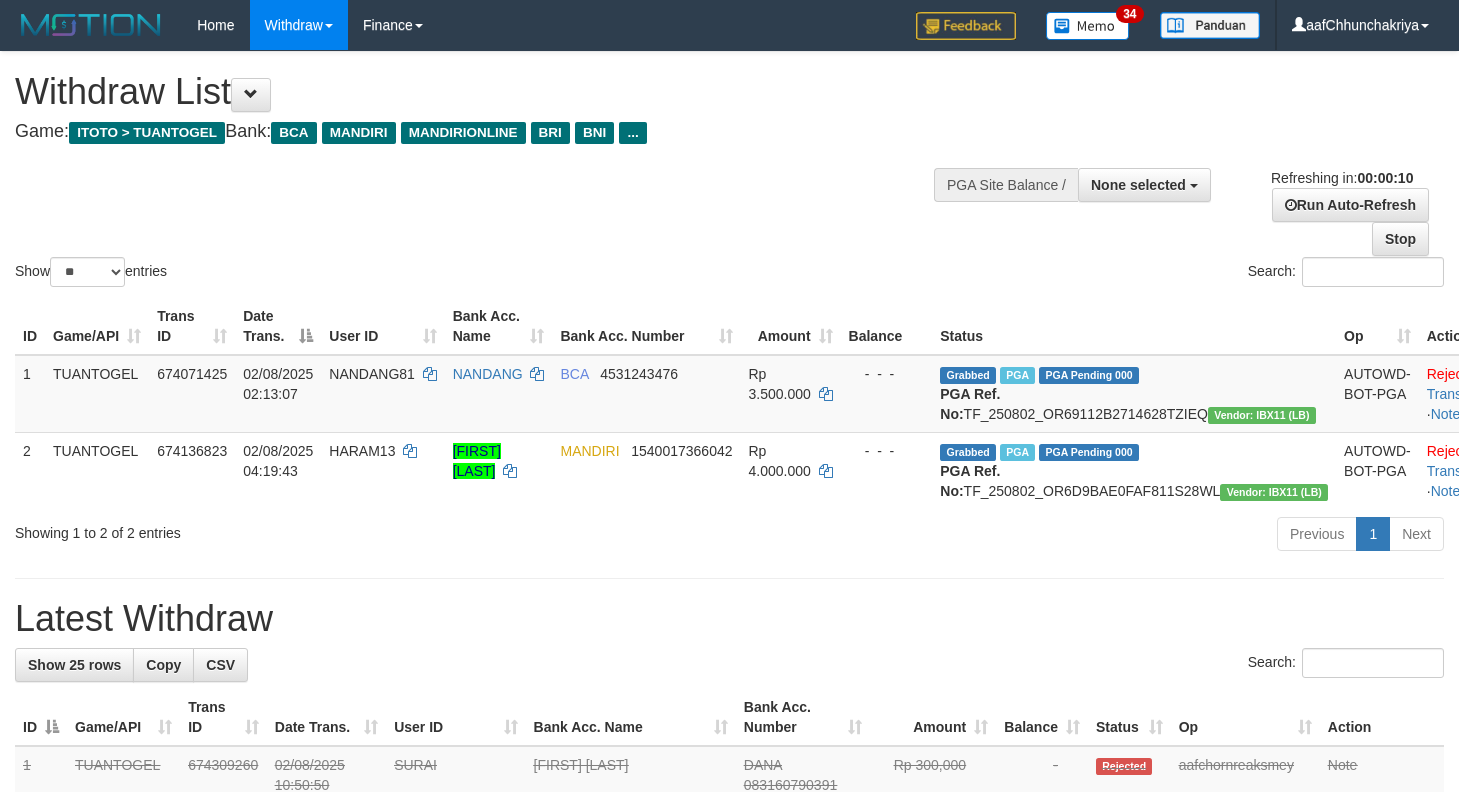 select 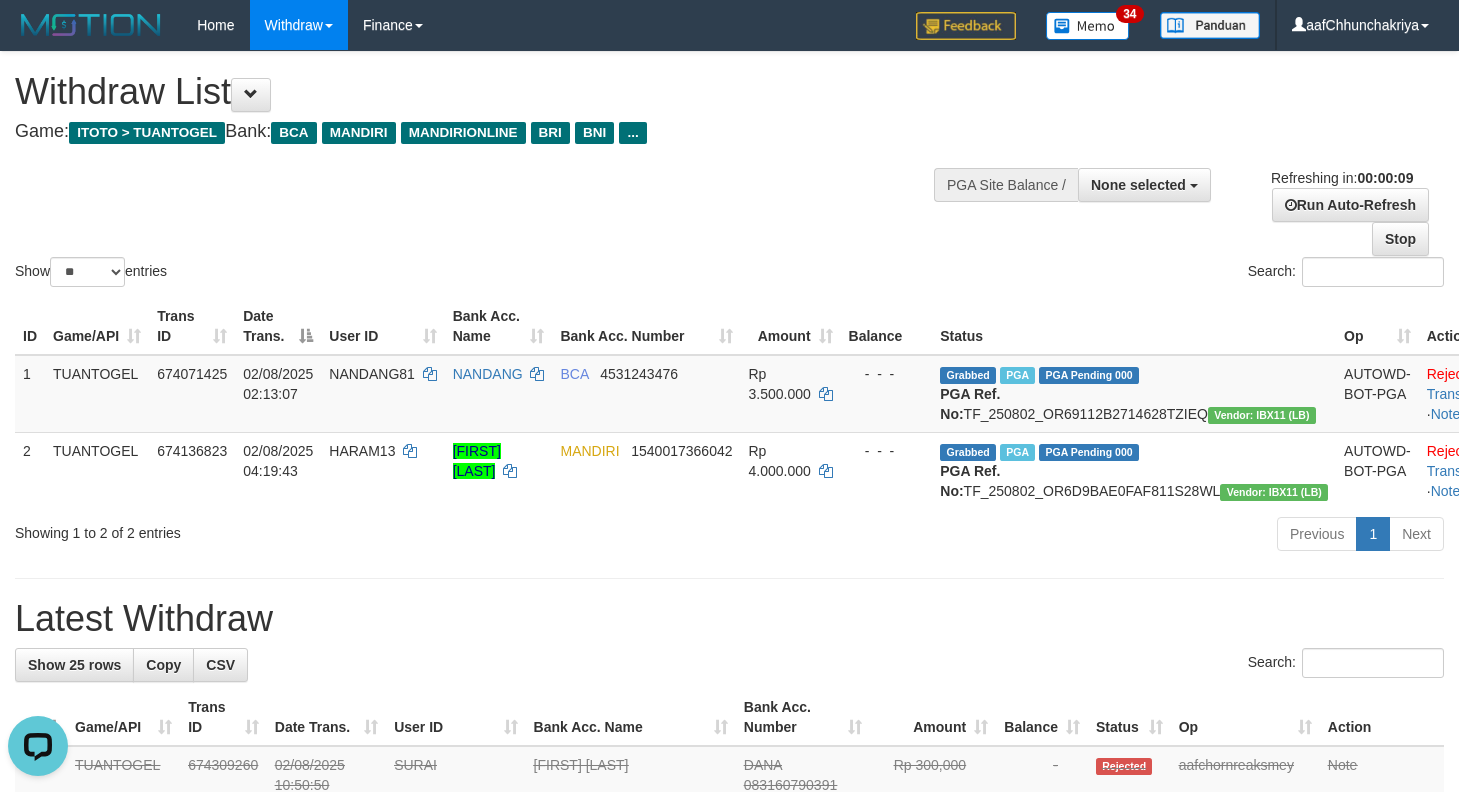 scroll, scrollTop: 0, scrollLeft: 0, axis: both 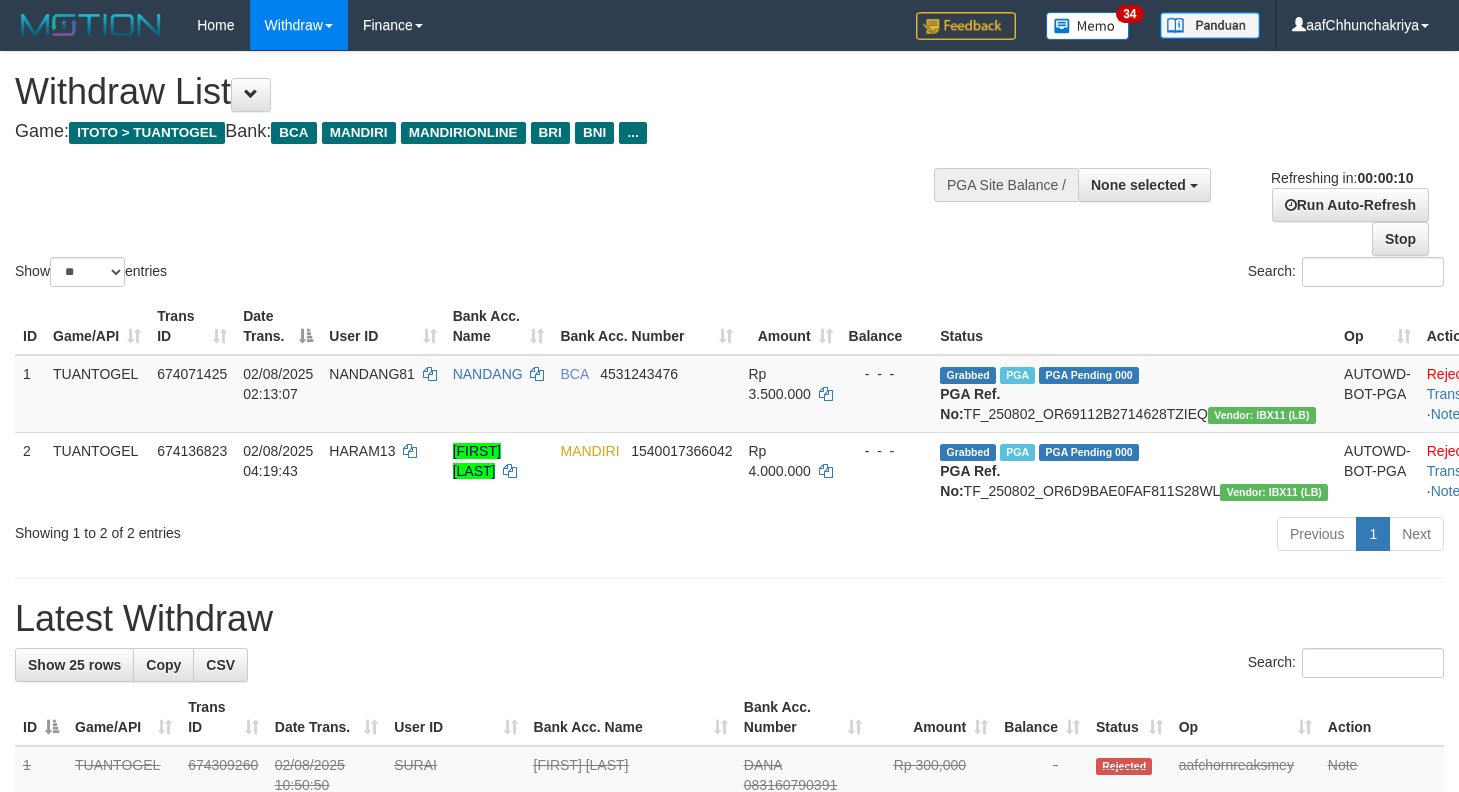 select 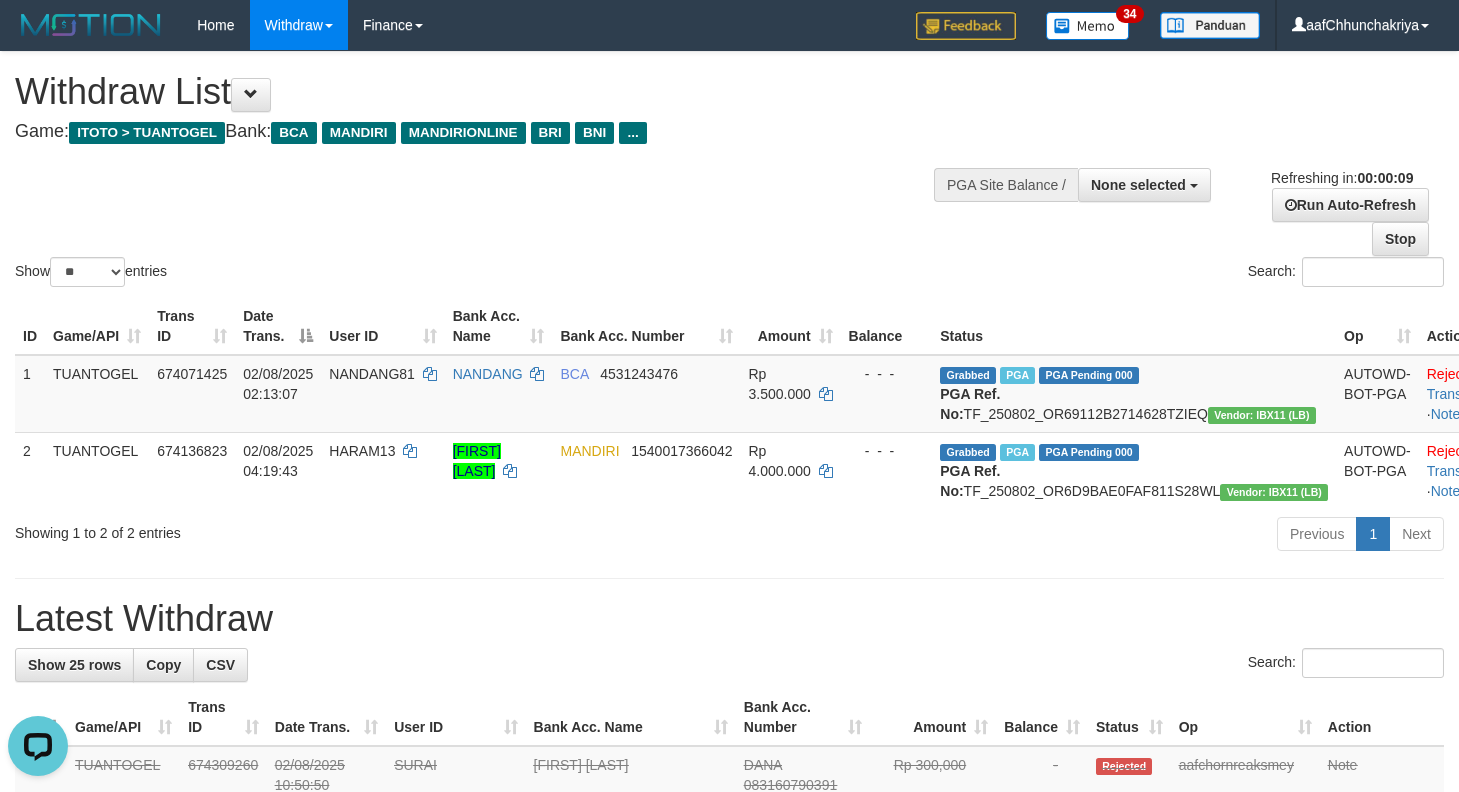 scroll, scrollTop: 0, scrollLeft: 0, axis: both 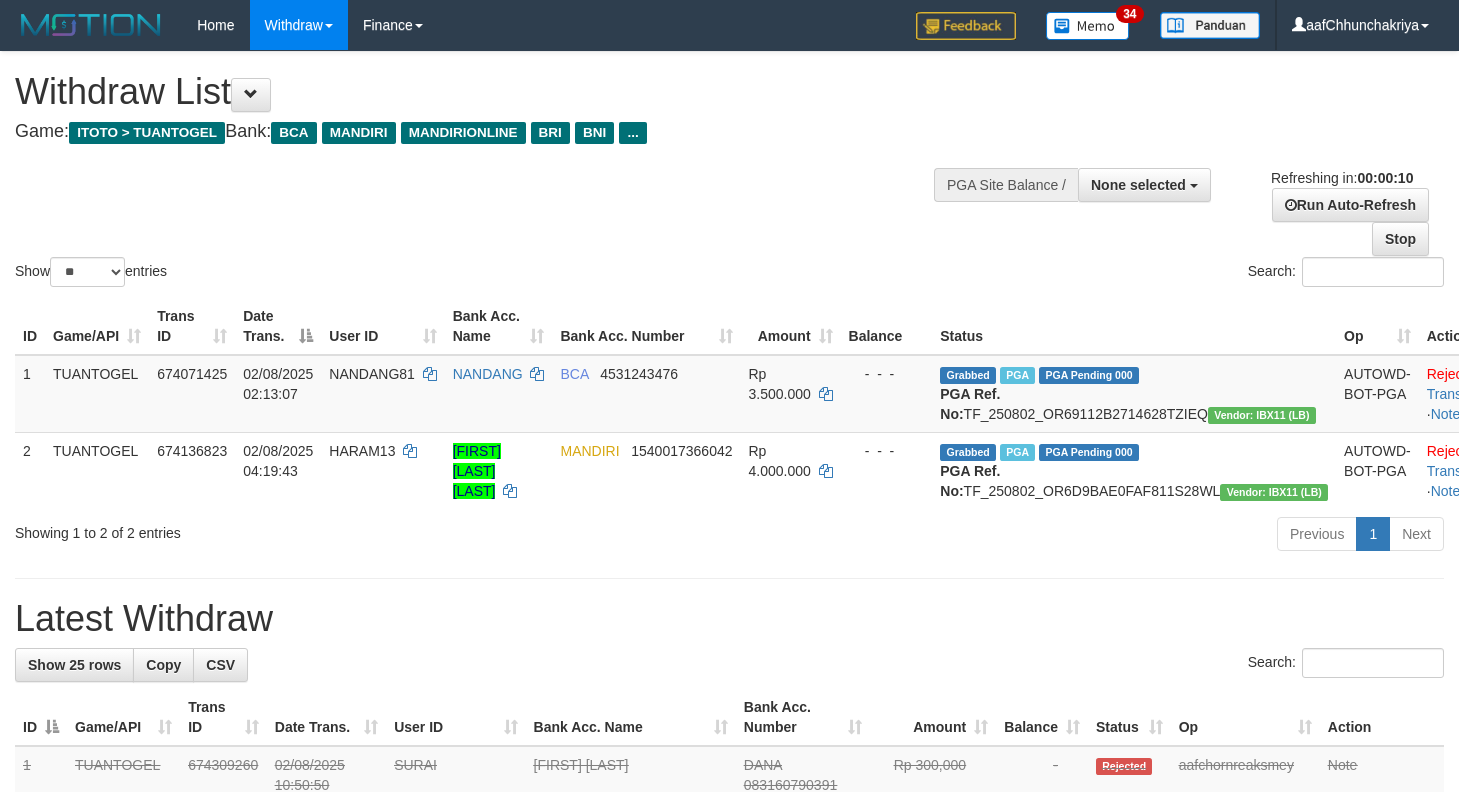 select 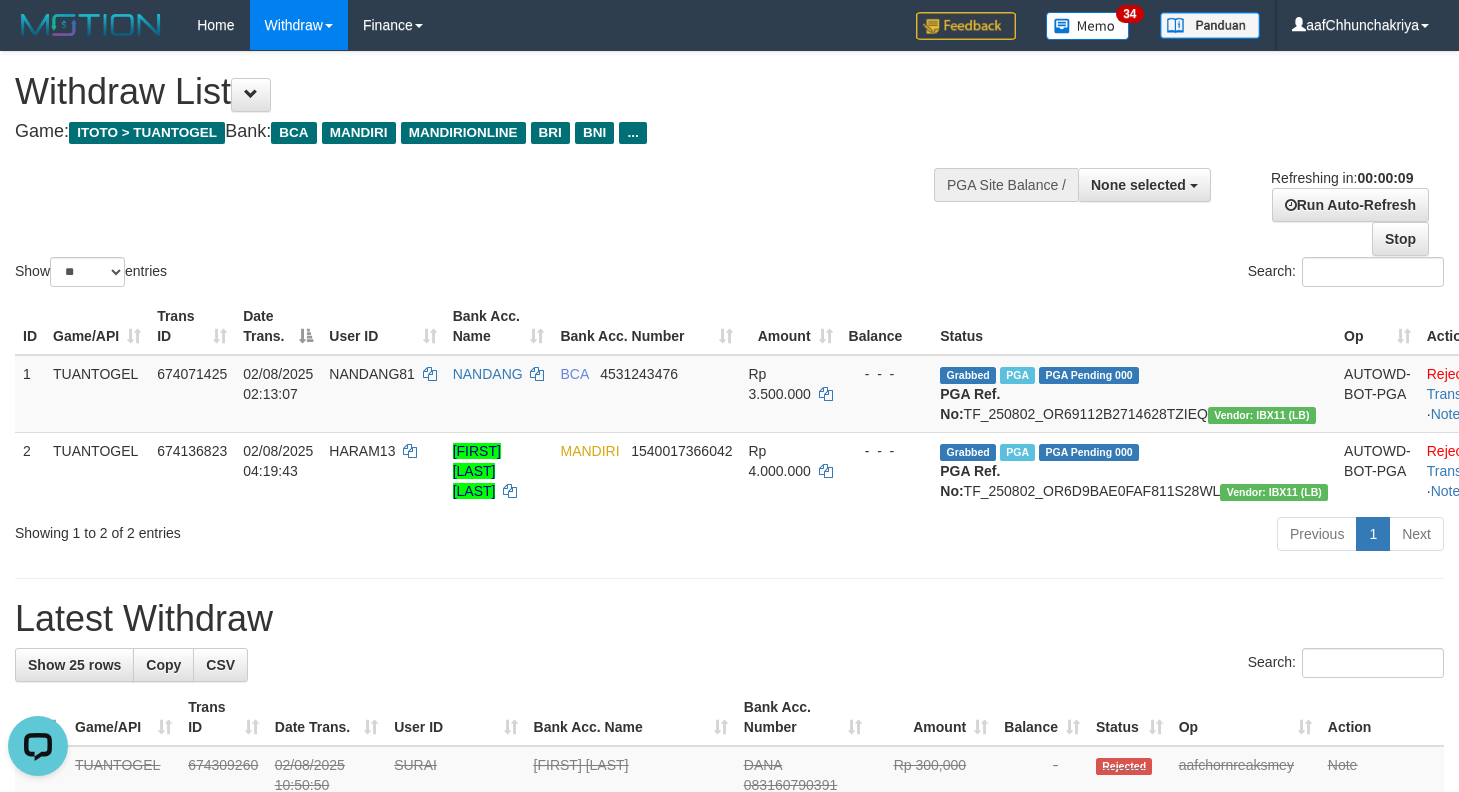 scroll, scrollTop: 0, scrollLeft: 0, axis: both 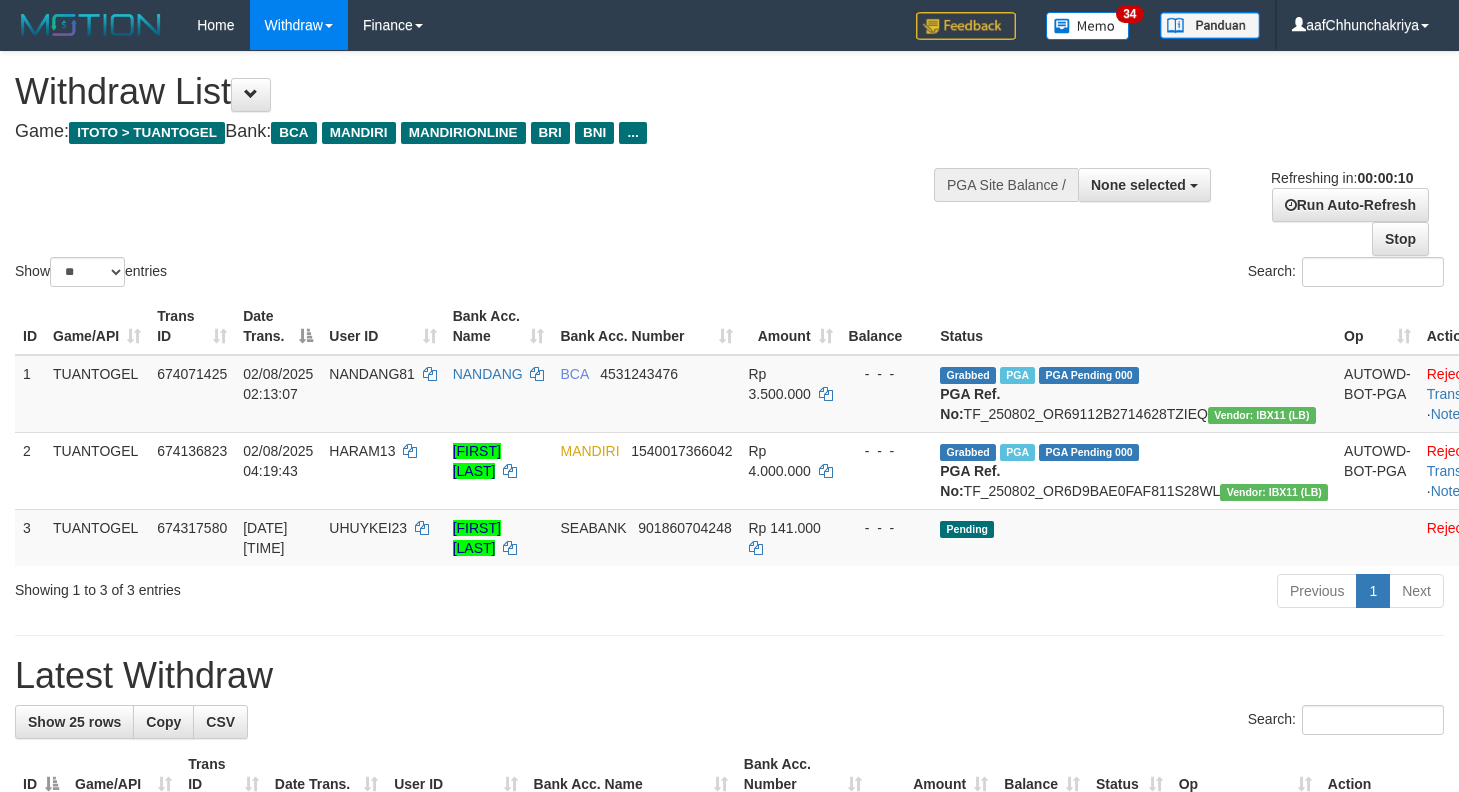 select 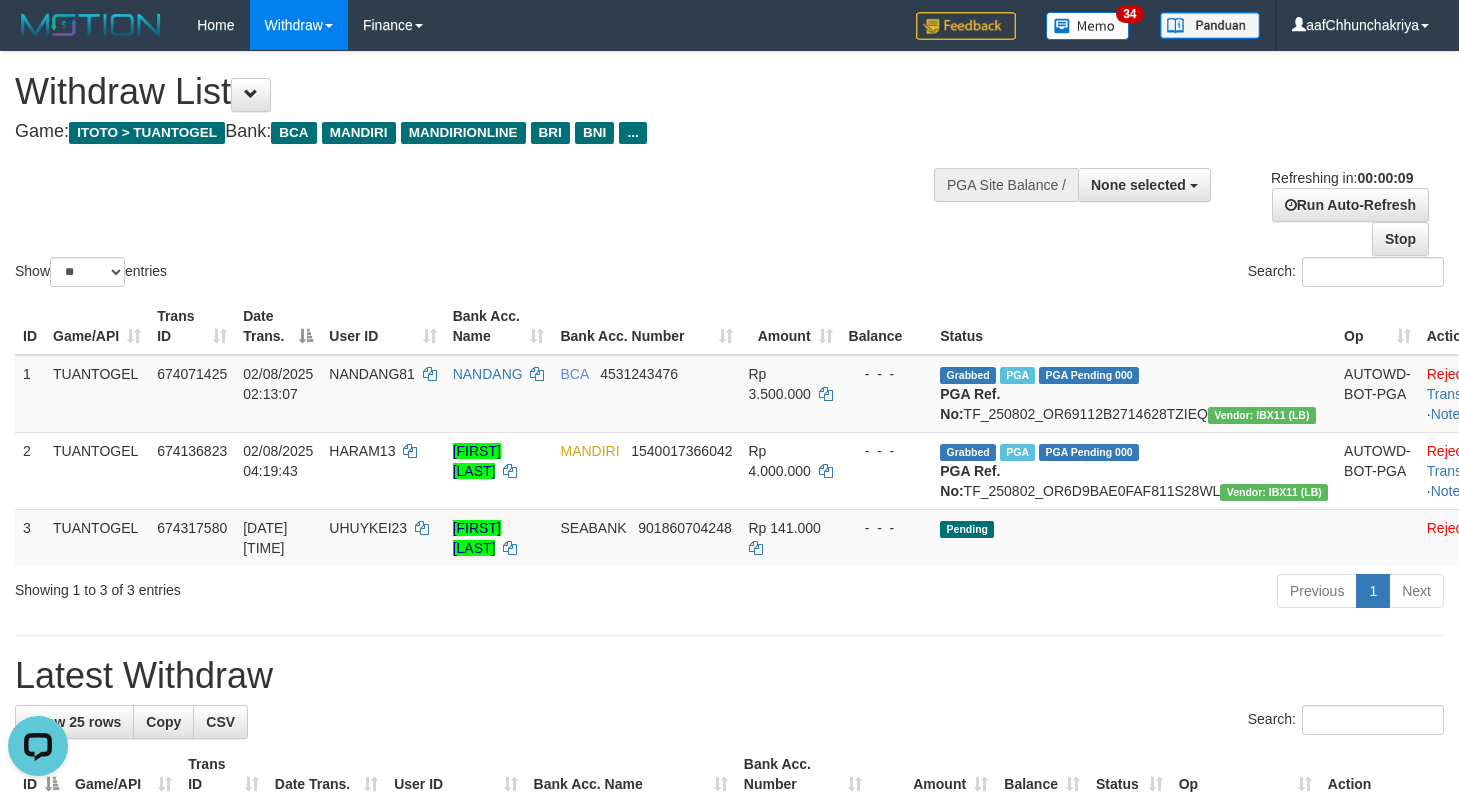 scroll, scrollTop: 0, scrollLeft: 0, axis: both 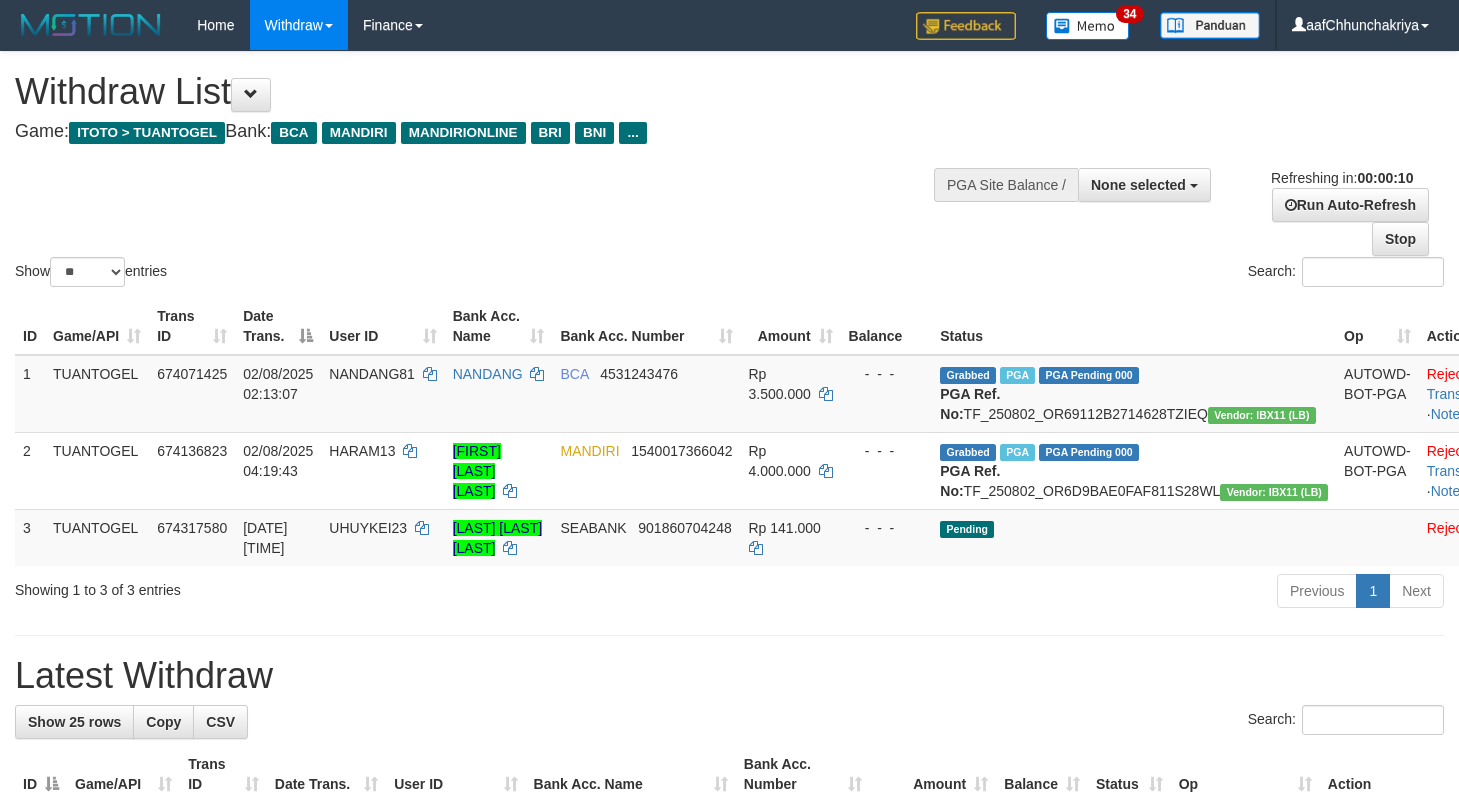 select 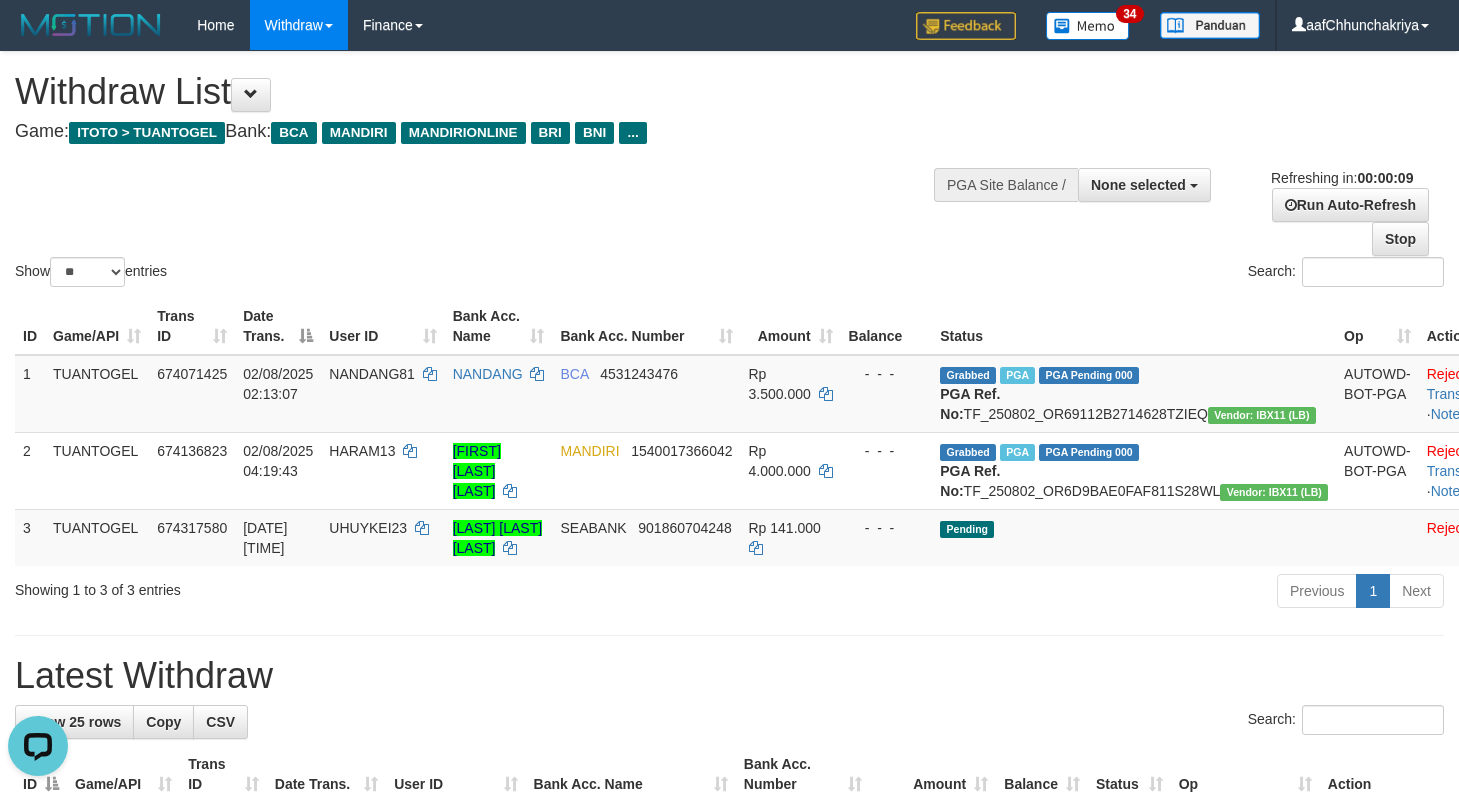 scroll, scrollTop: 0, scrollLeft: 0, axis: both 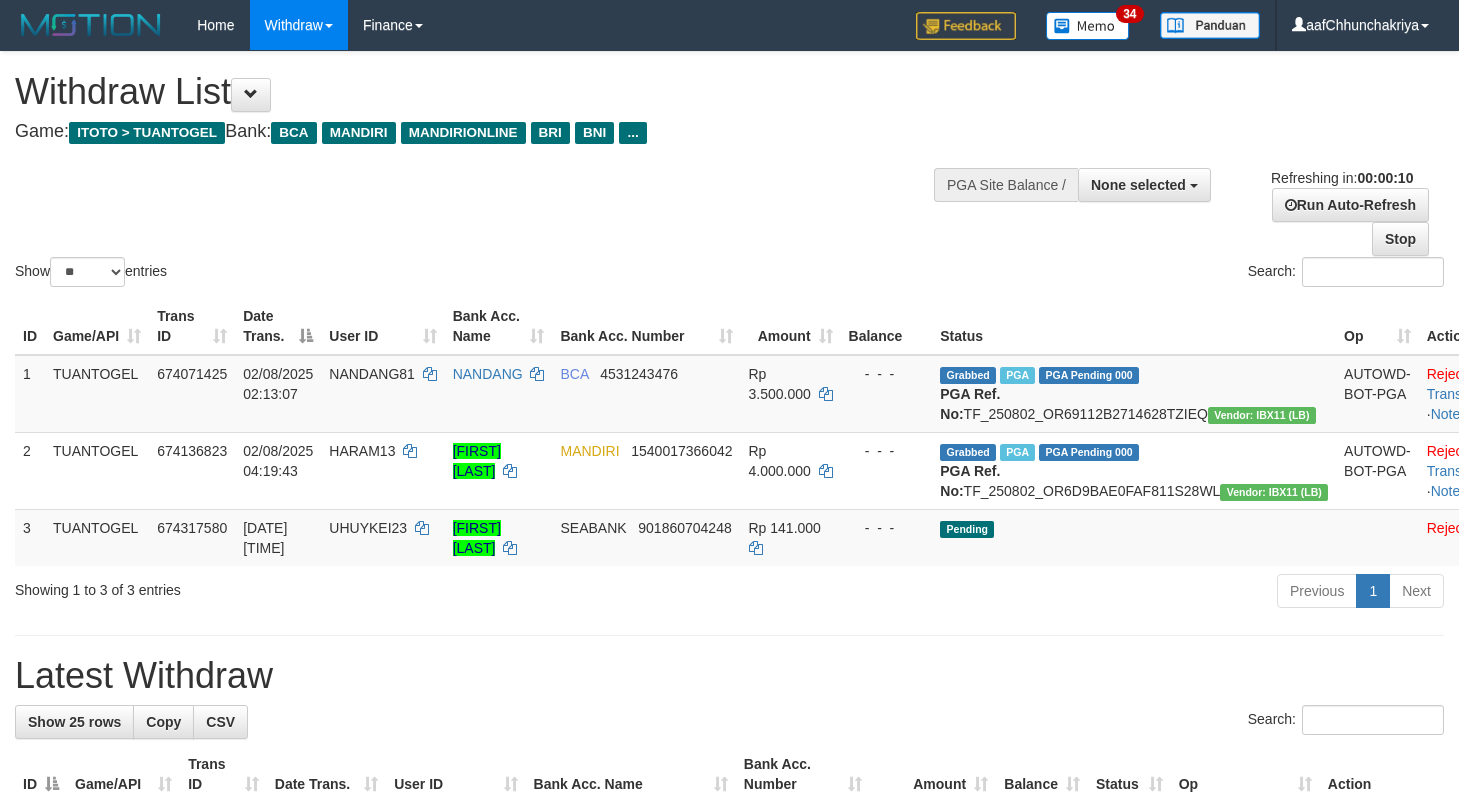 select 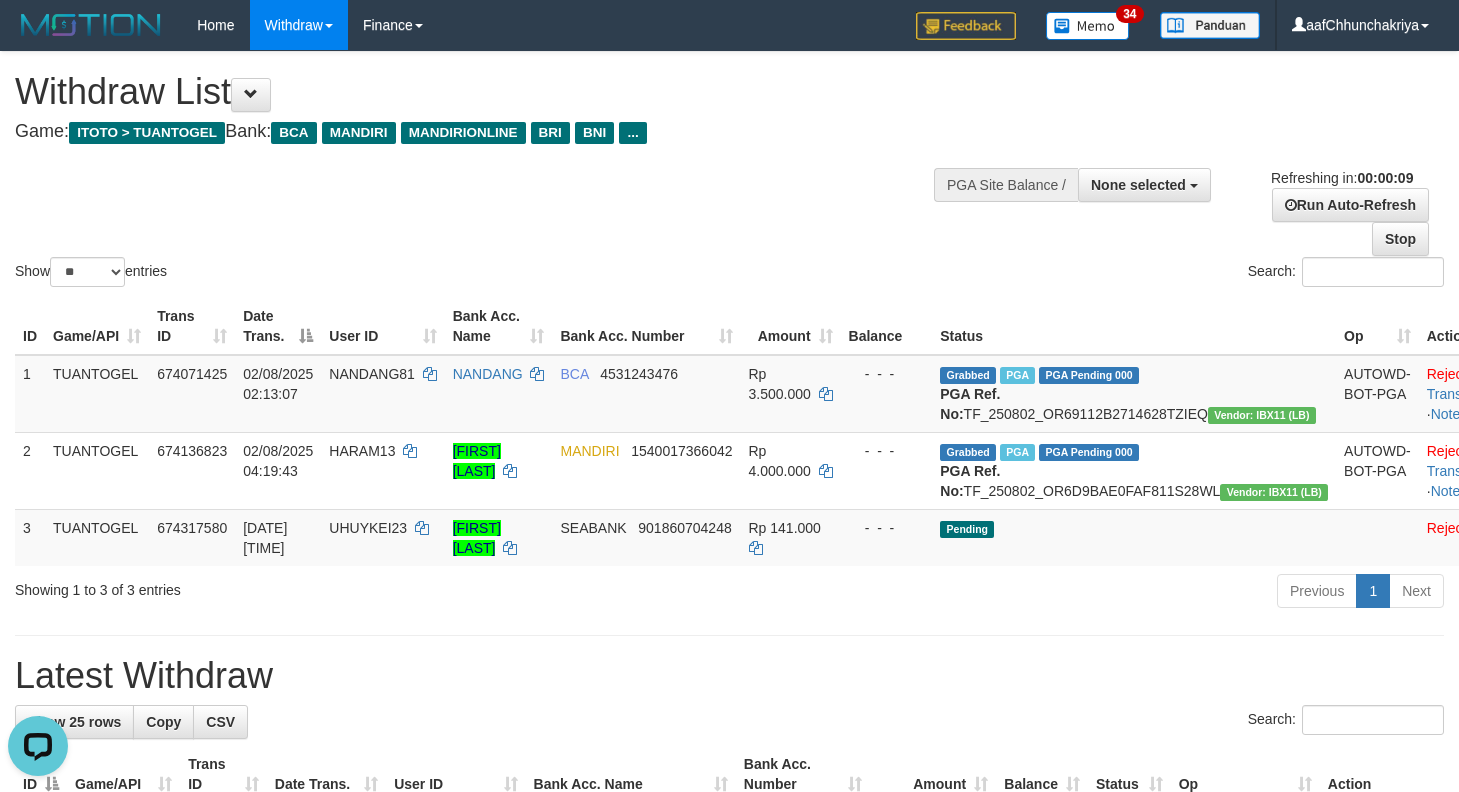scroll, scrollTop: 0, scrollLeft: 0, axis: both 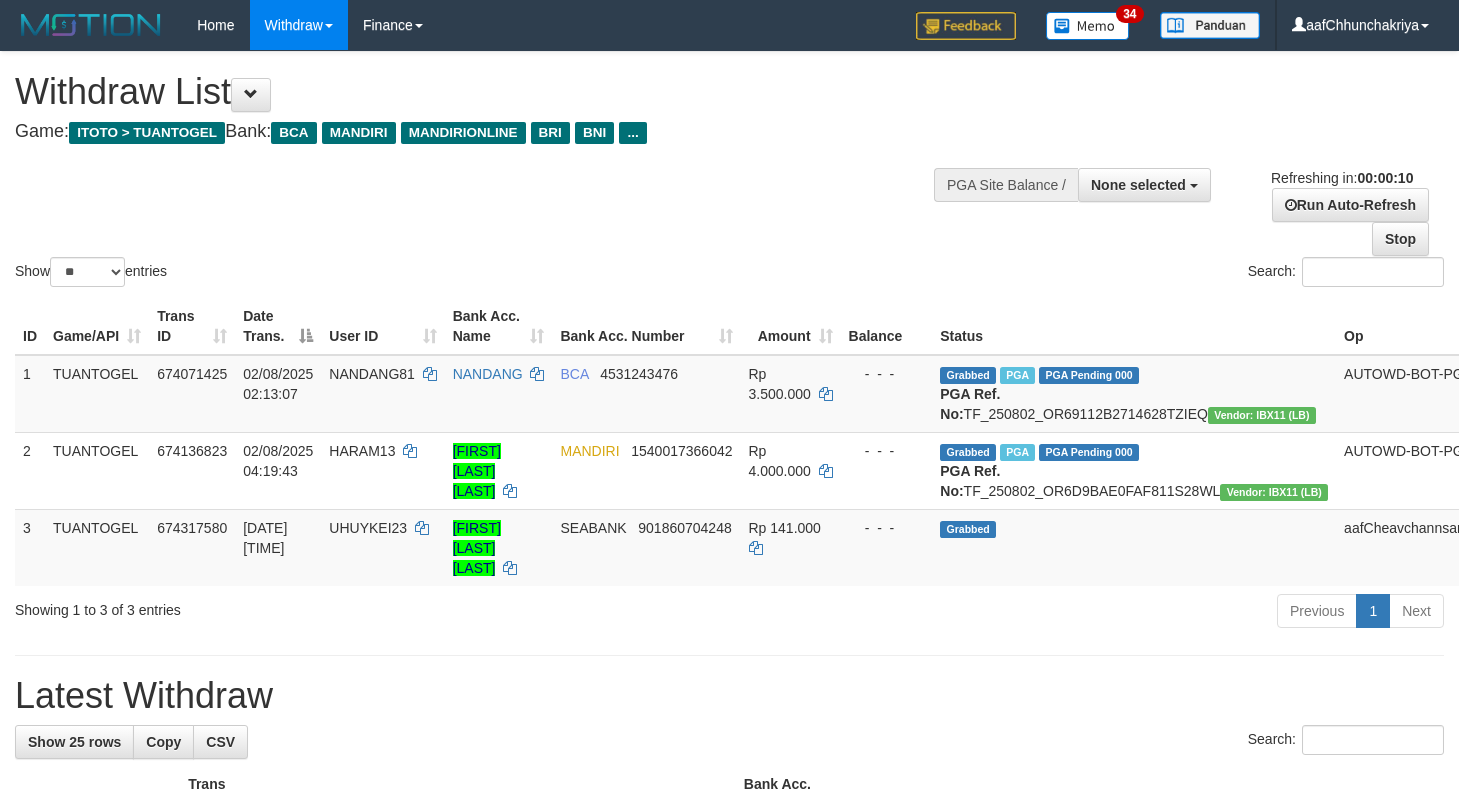 select 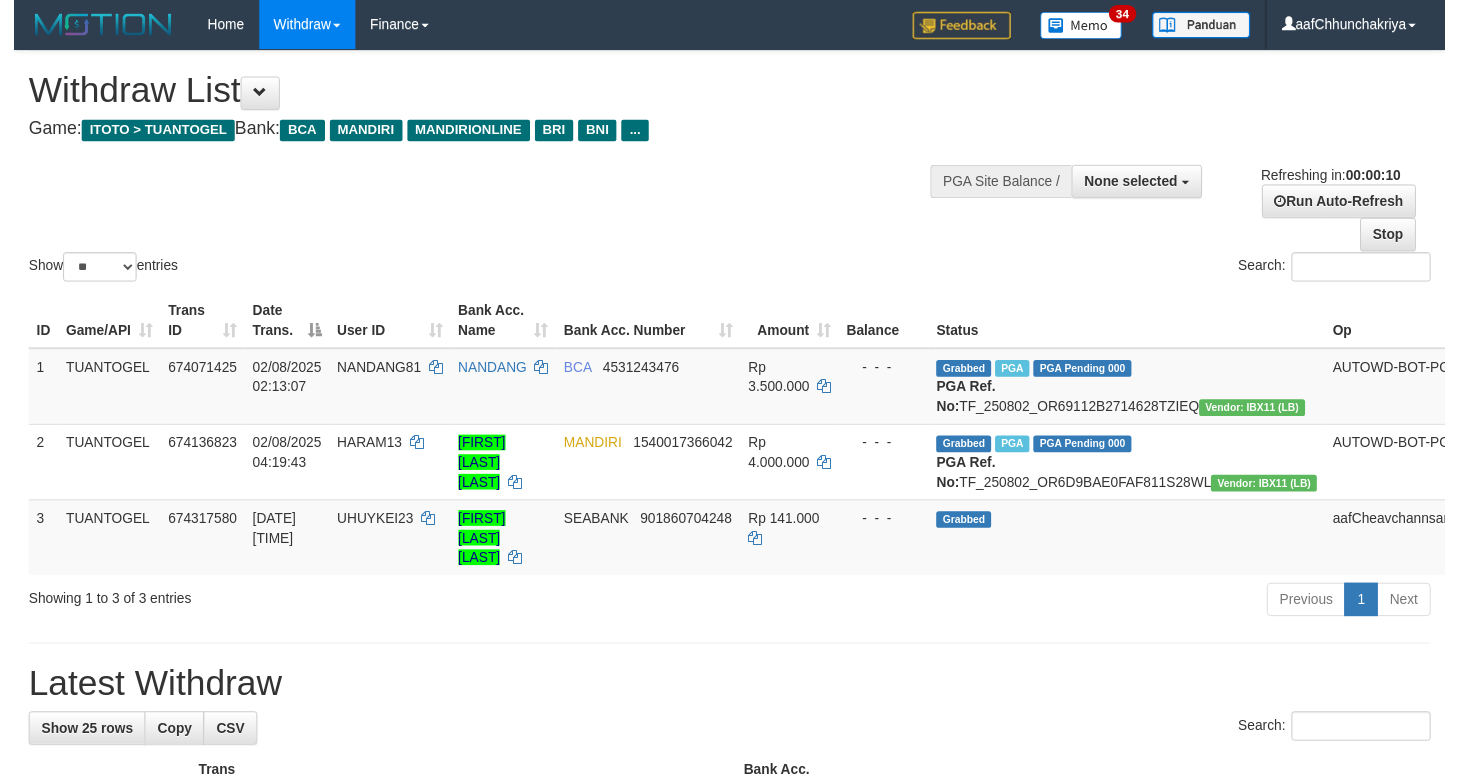 scroll, scrollTop: 0, scrollLeft: 0, axis: both 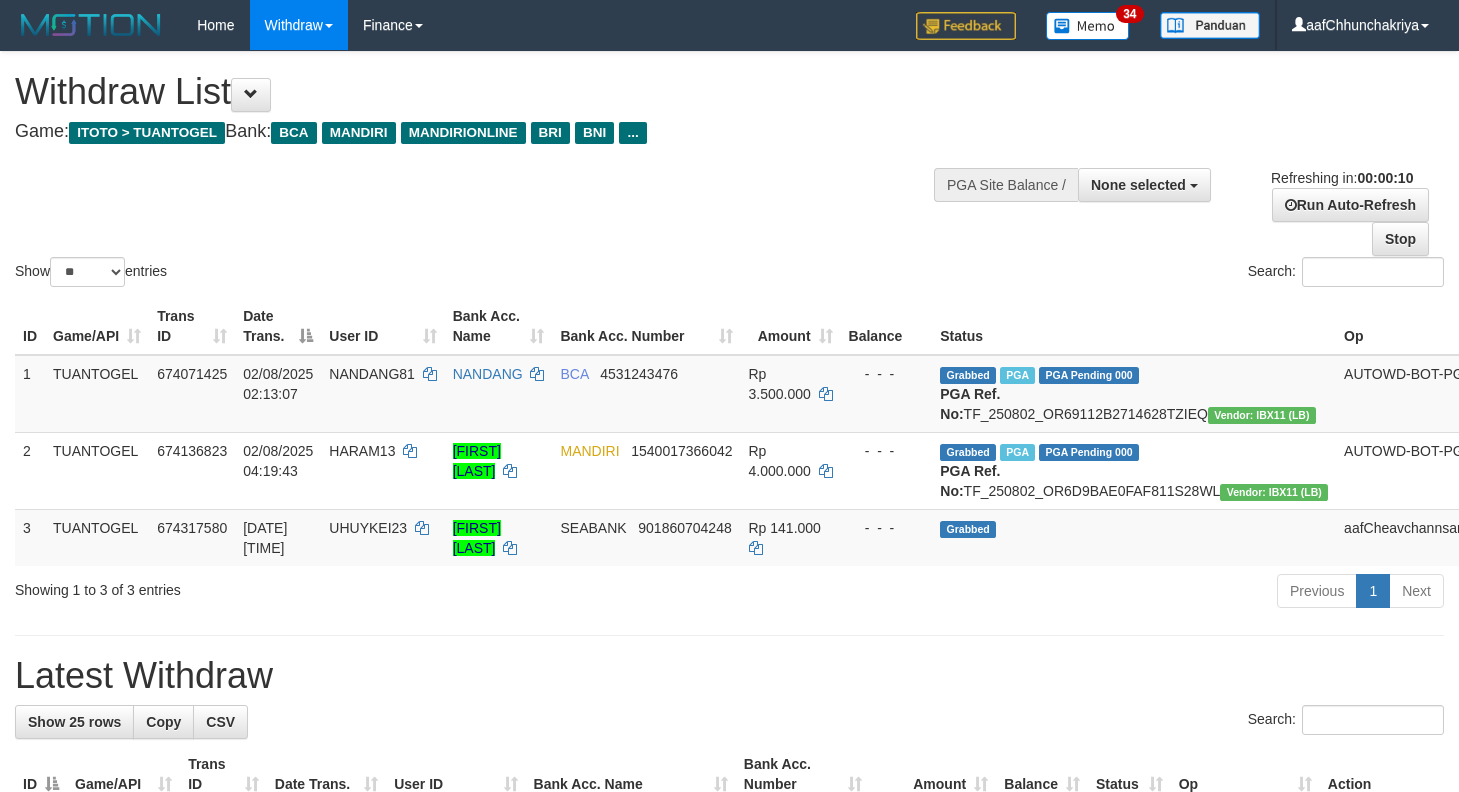select 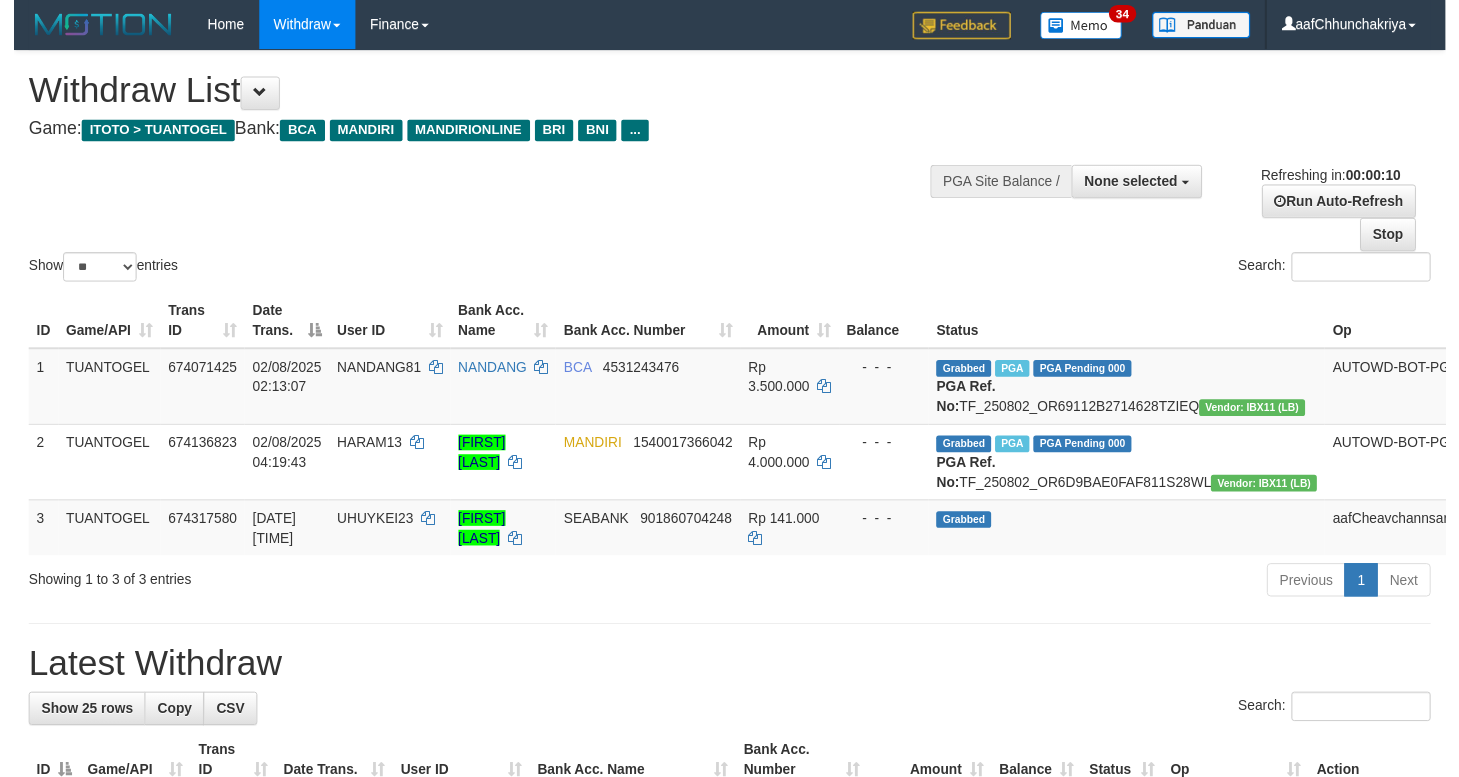 scroll, scrollTop: 0, scrollLeft: 0, axis: both 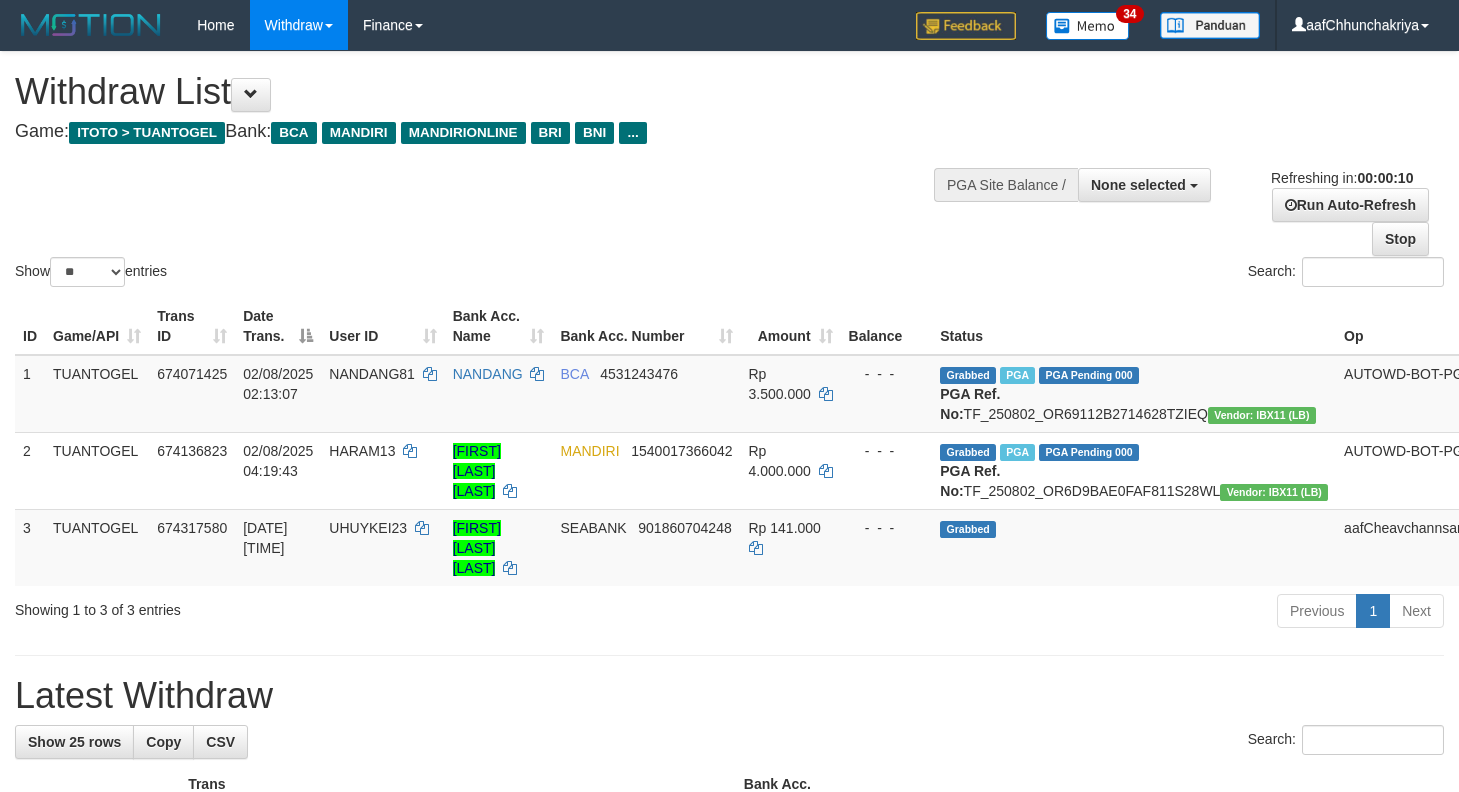 select 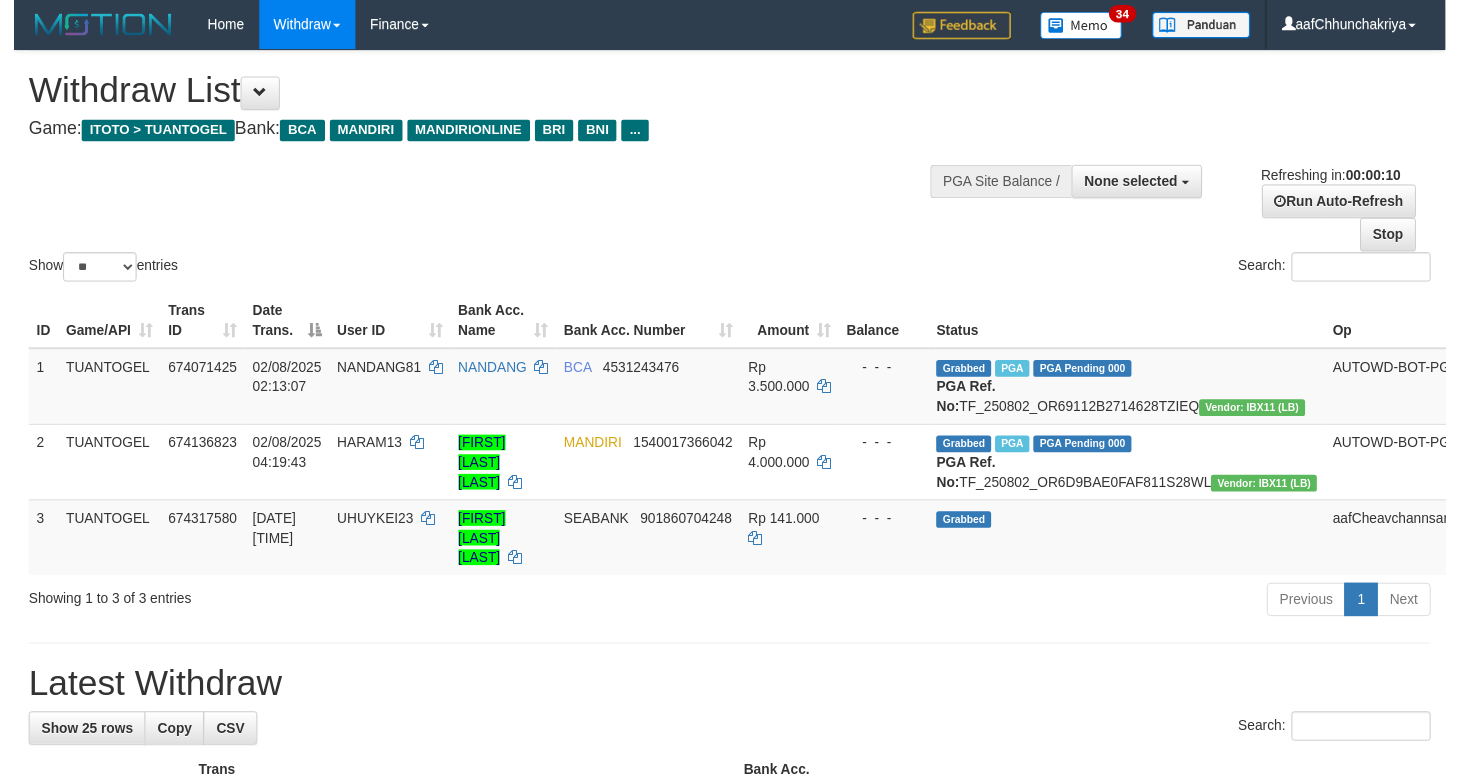 scroll, scrollTop: 0, scrollLeft: 0, axis: both 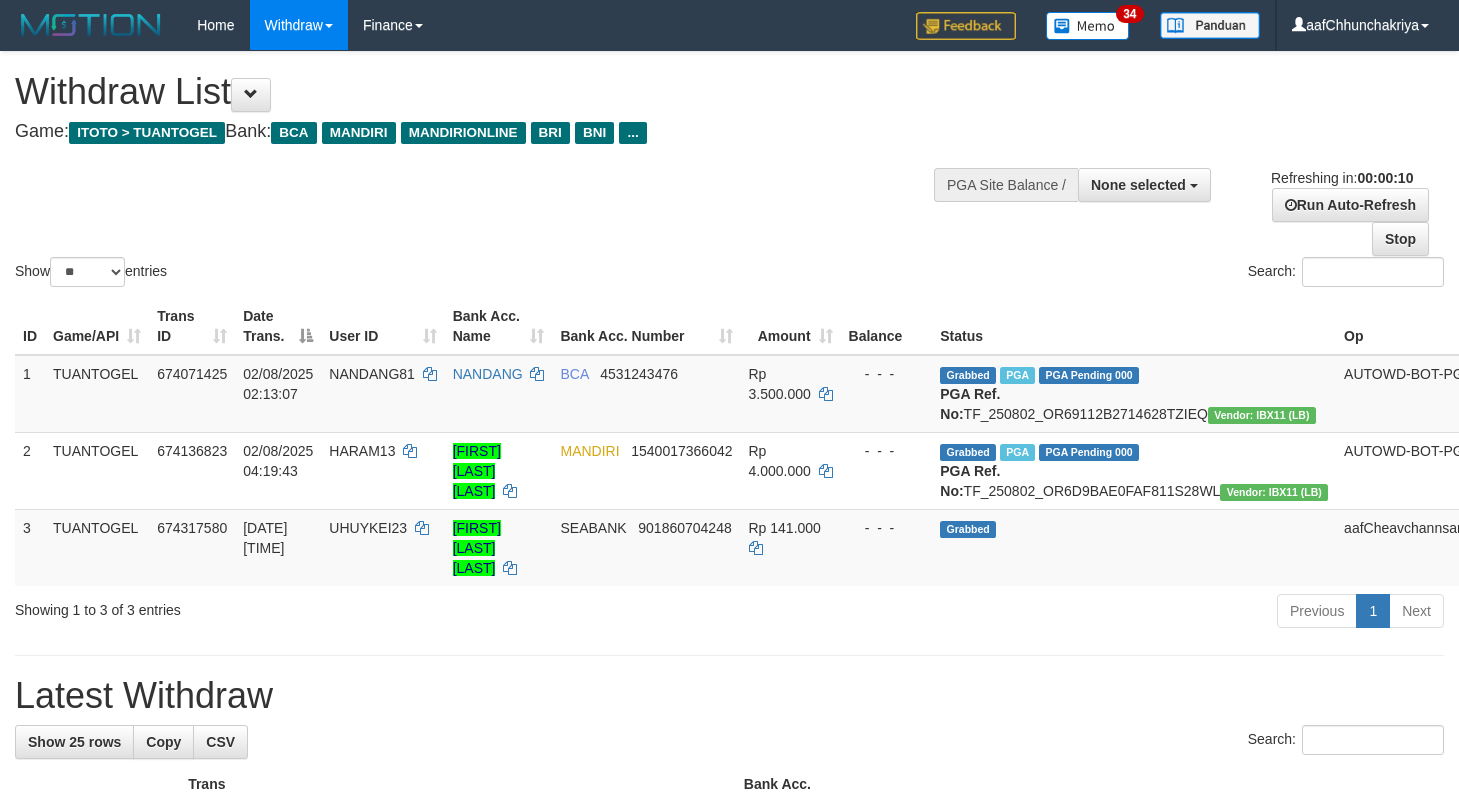 select 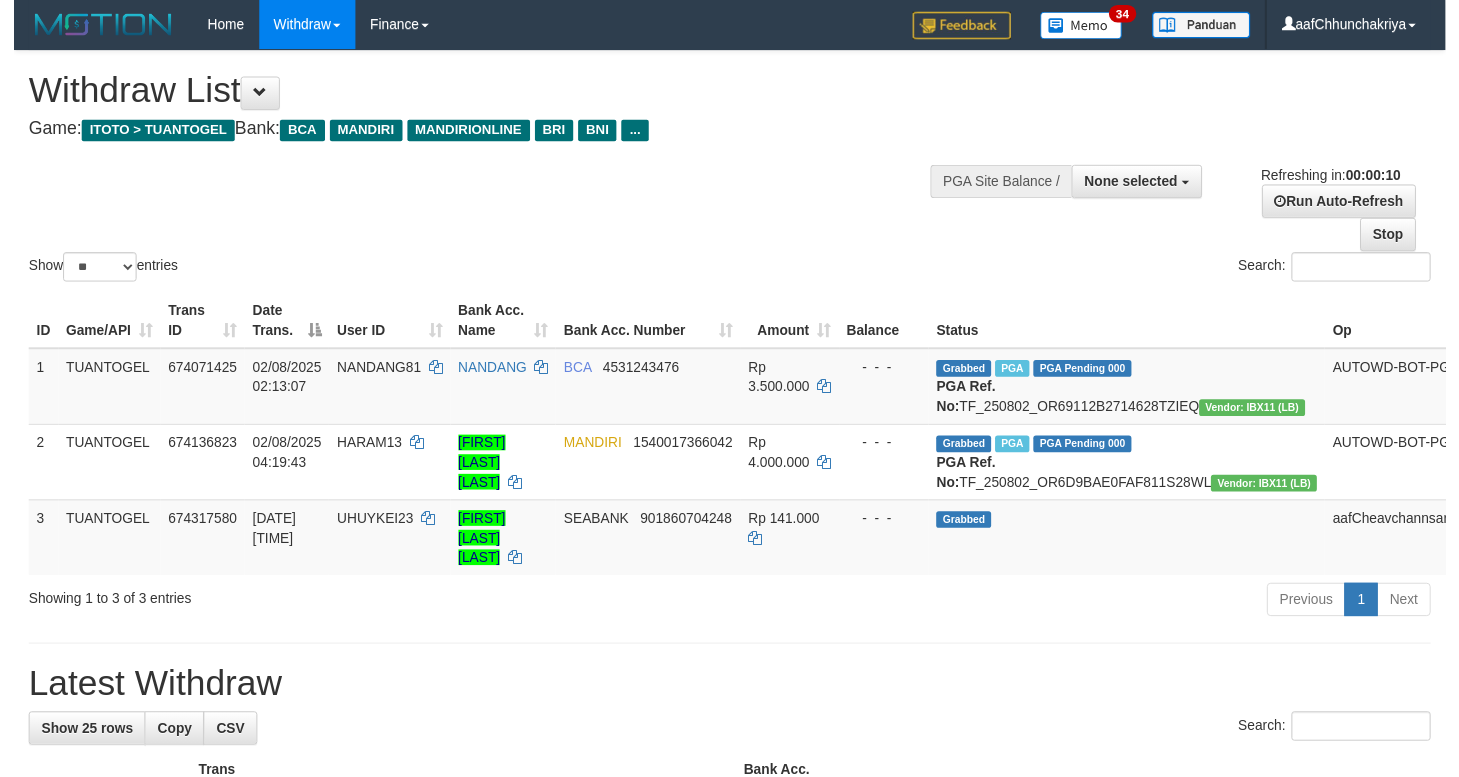 scroll, scrollTop: 0, scrollLeft: 0, axis: both 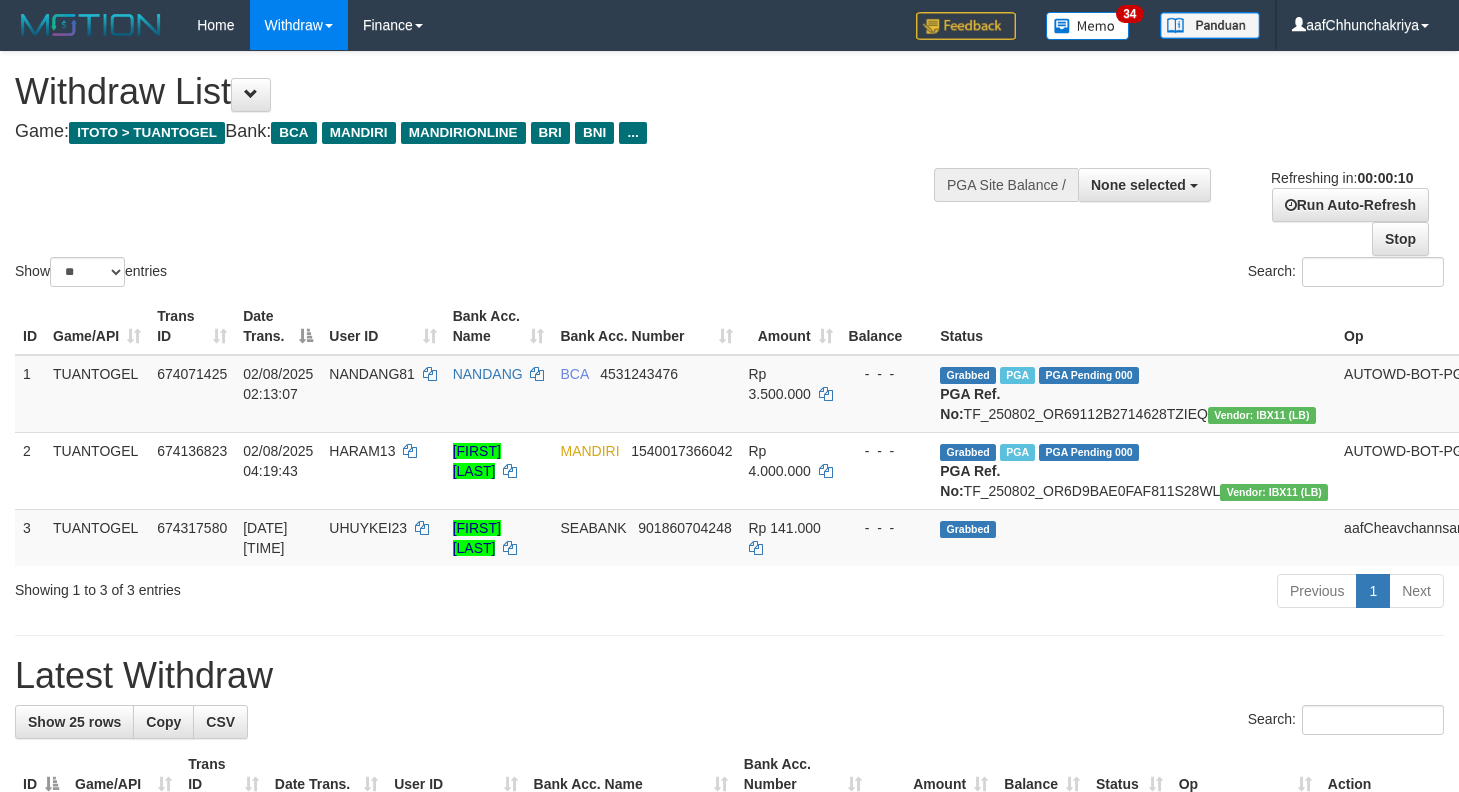 select 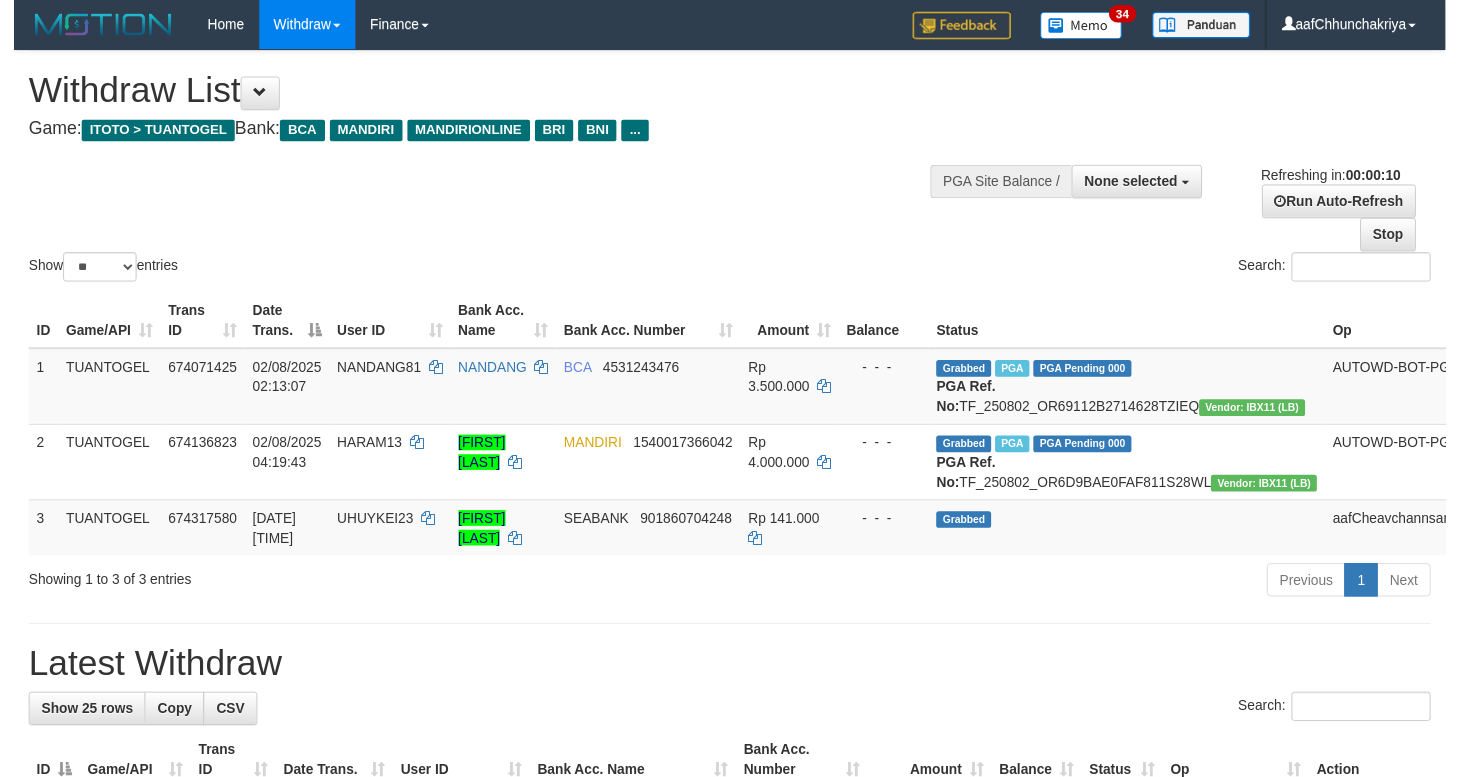 scroll, scrollTop: 0, scrollLeft: 0, axis: both 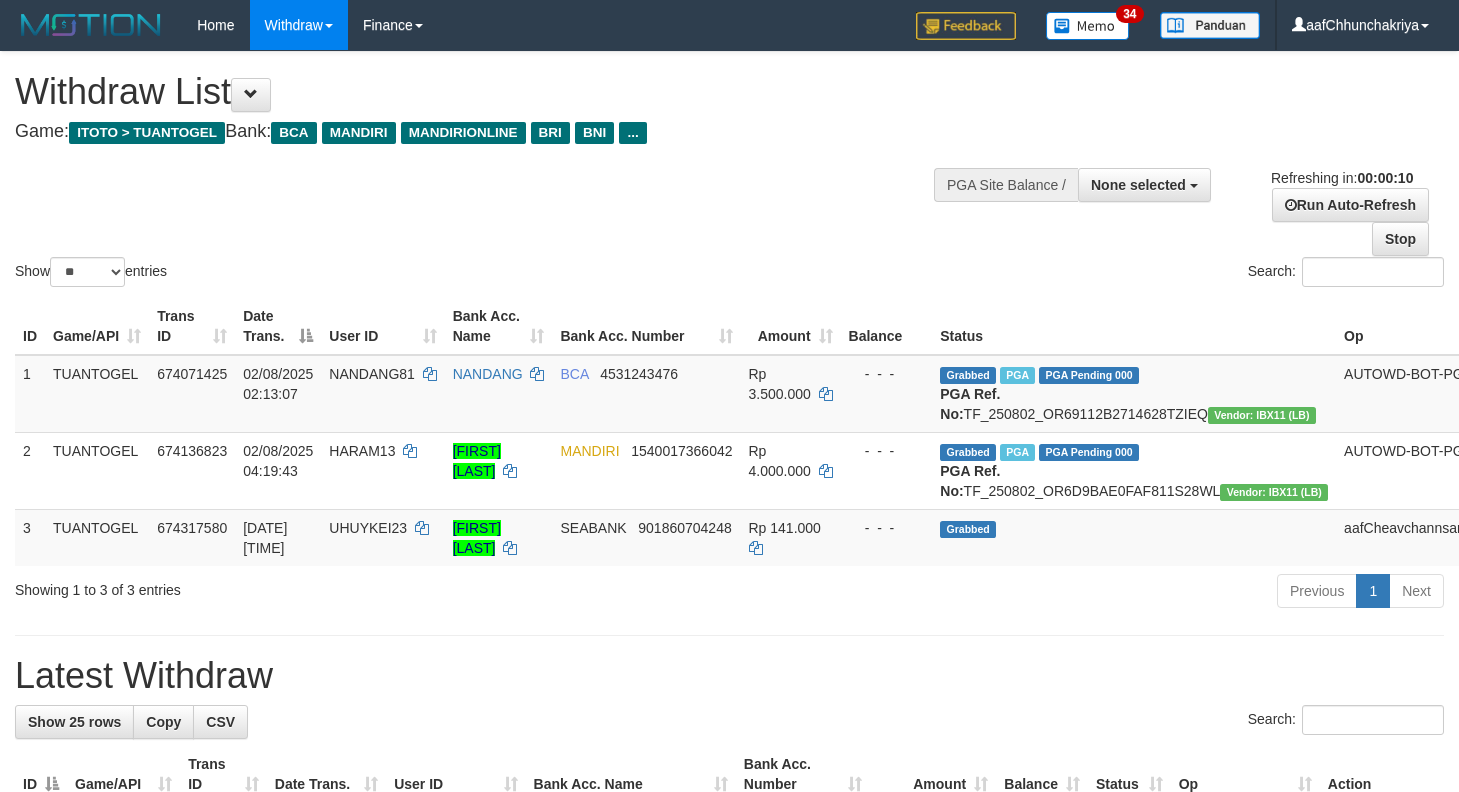 select 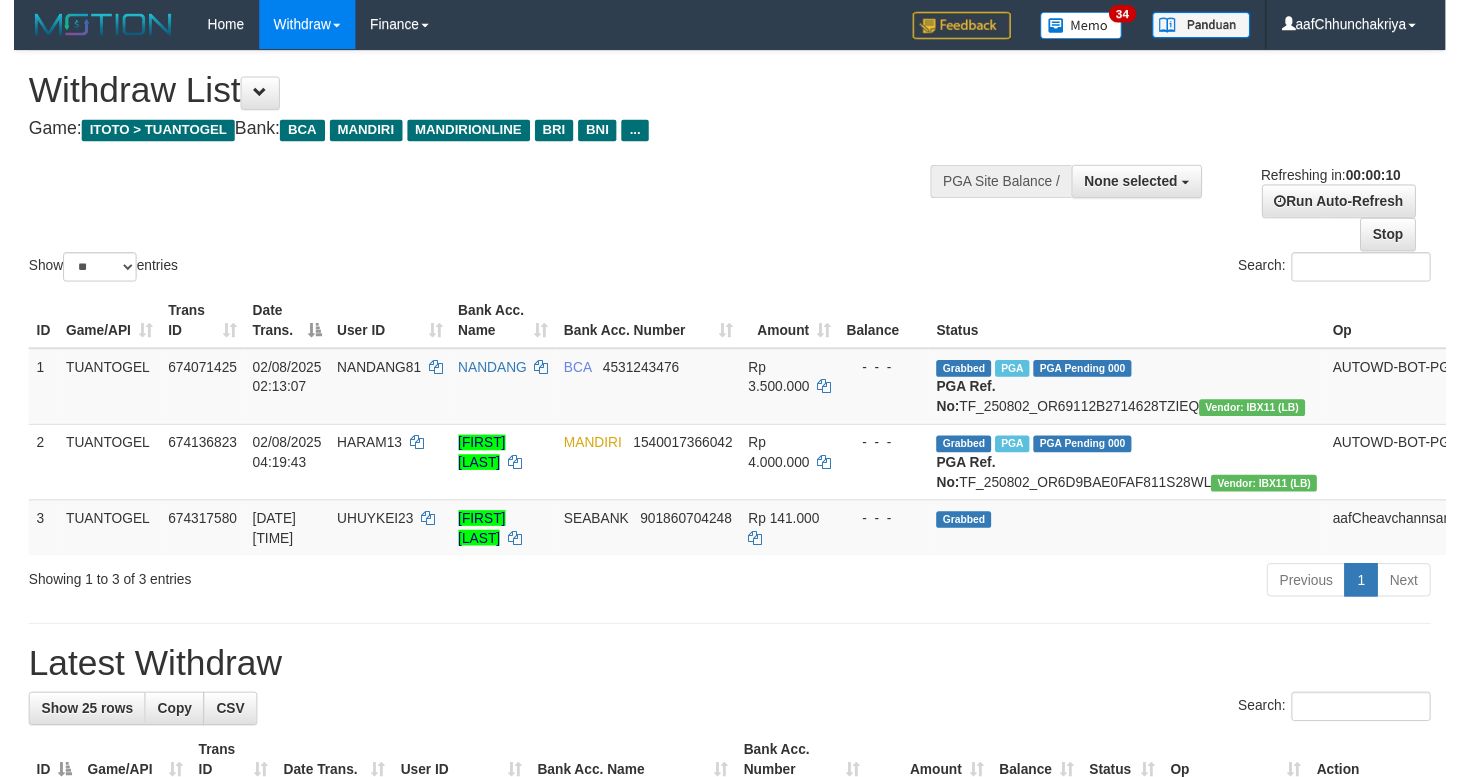 scroll, scrollTop: 0, scrollLeft: 0, axis: both 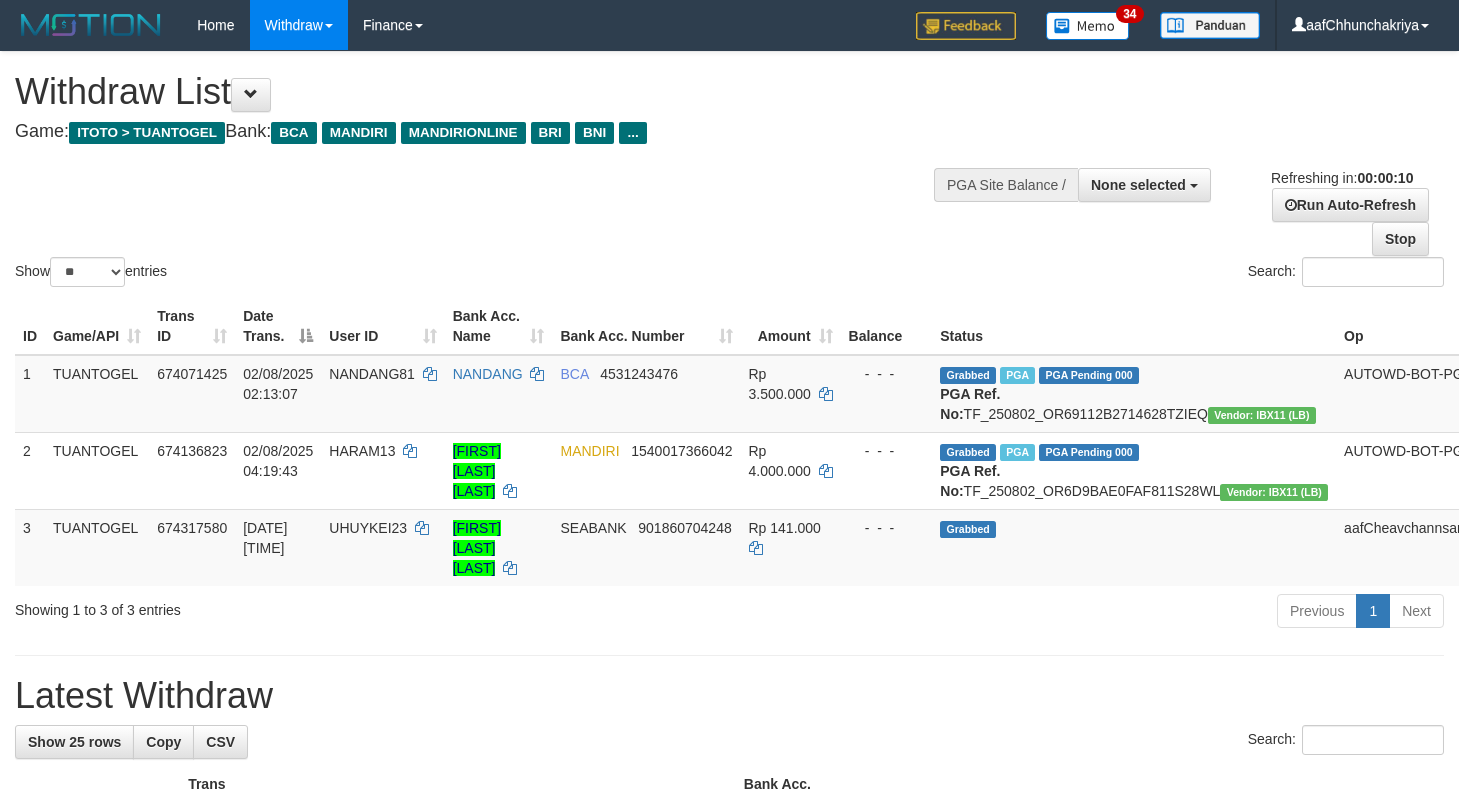 select 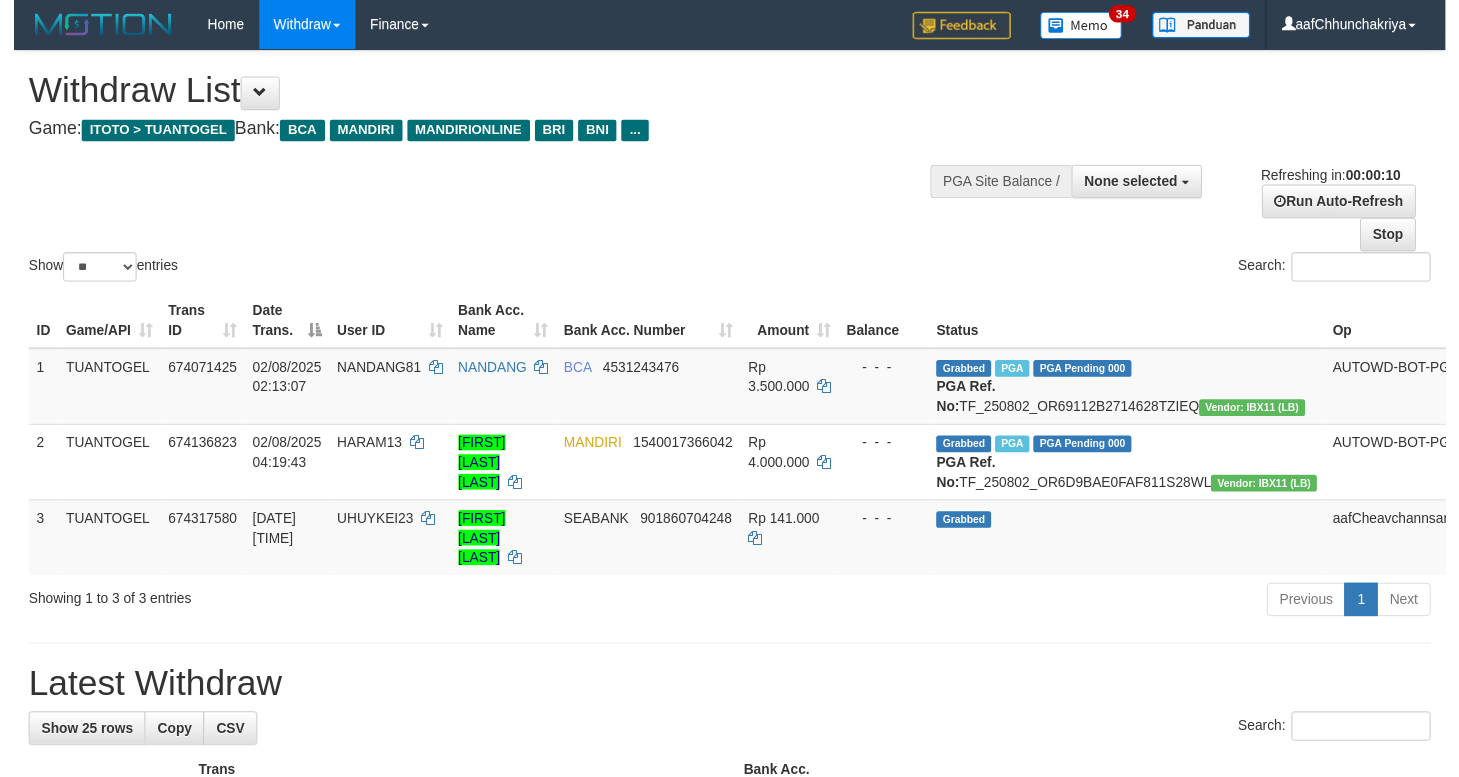 scroll, scrollTop: 0, scrollLeft: 0, axis: both 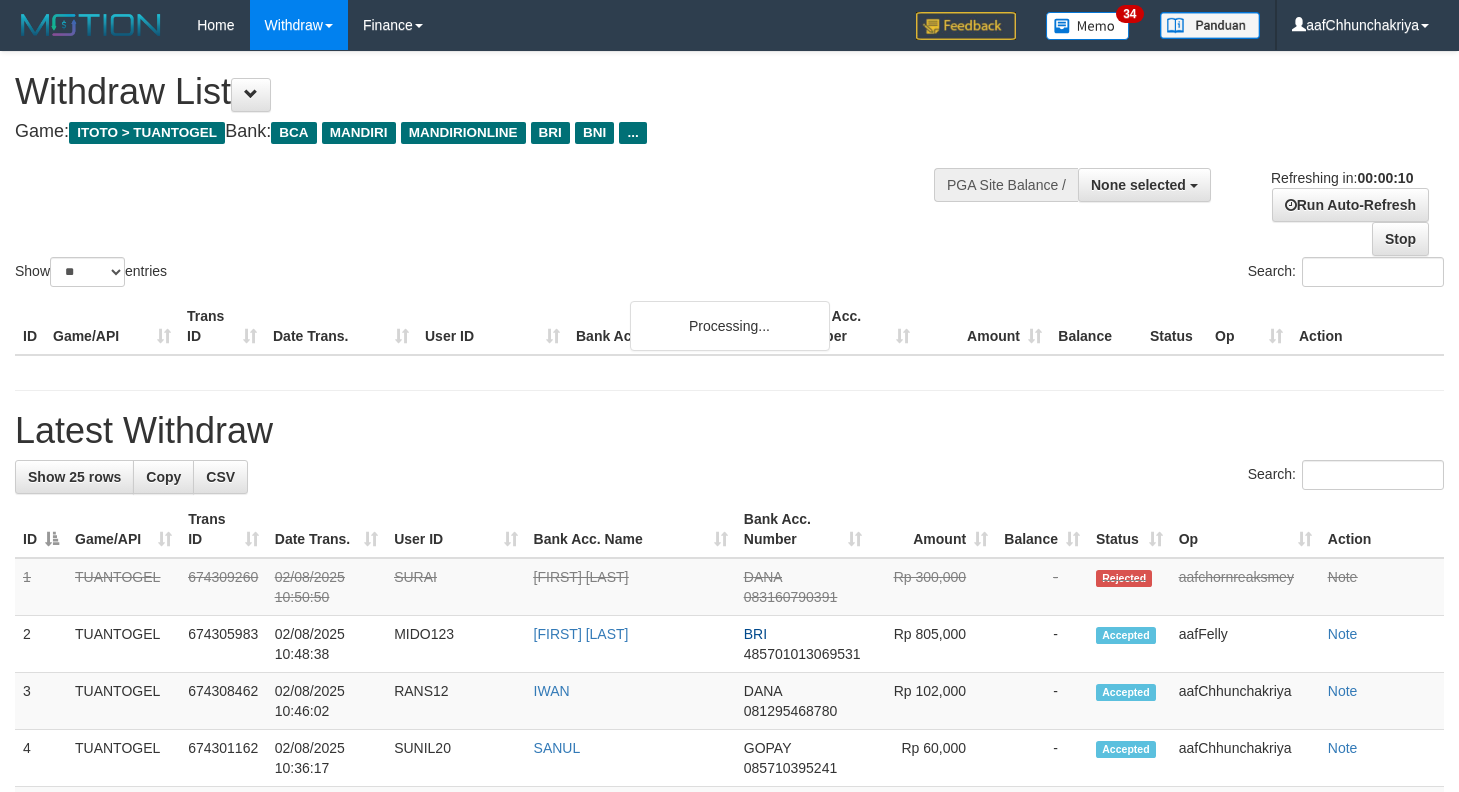 select 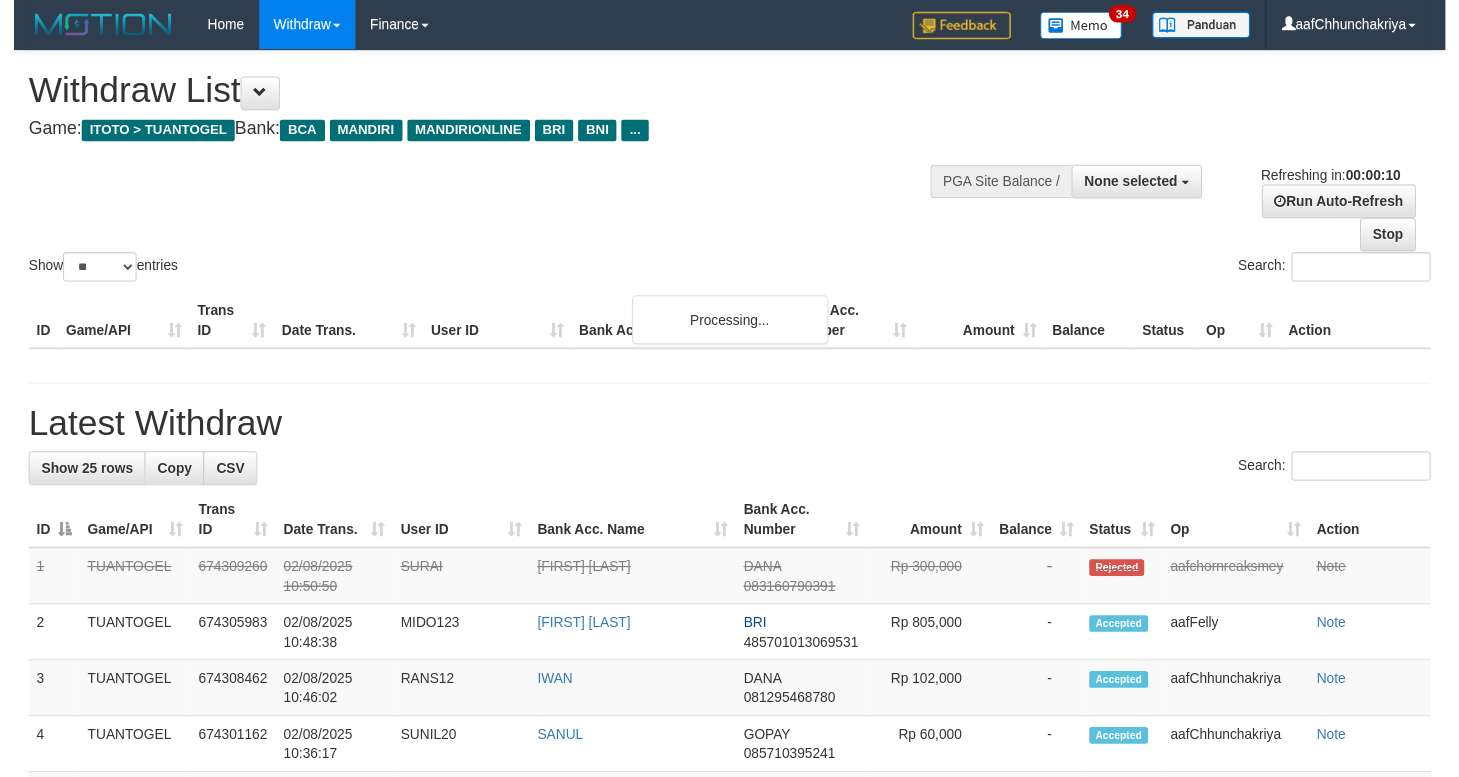 scroll, scrollTop: 0, scrollLeft: 0, axis: both 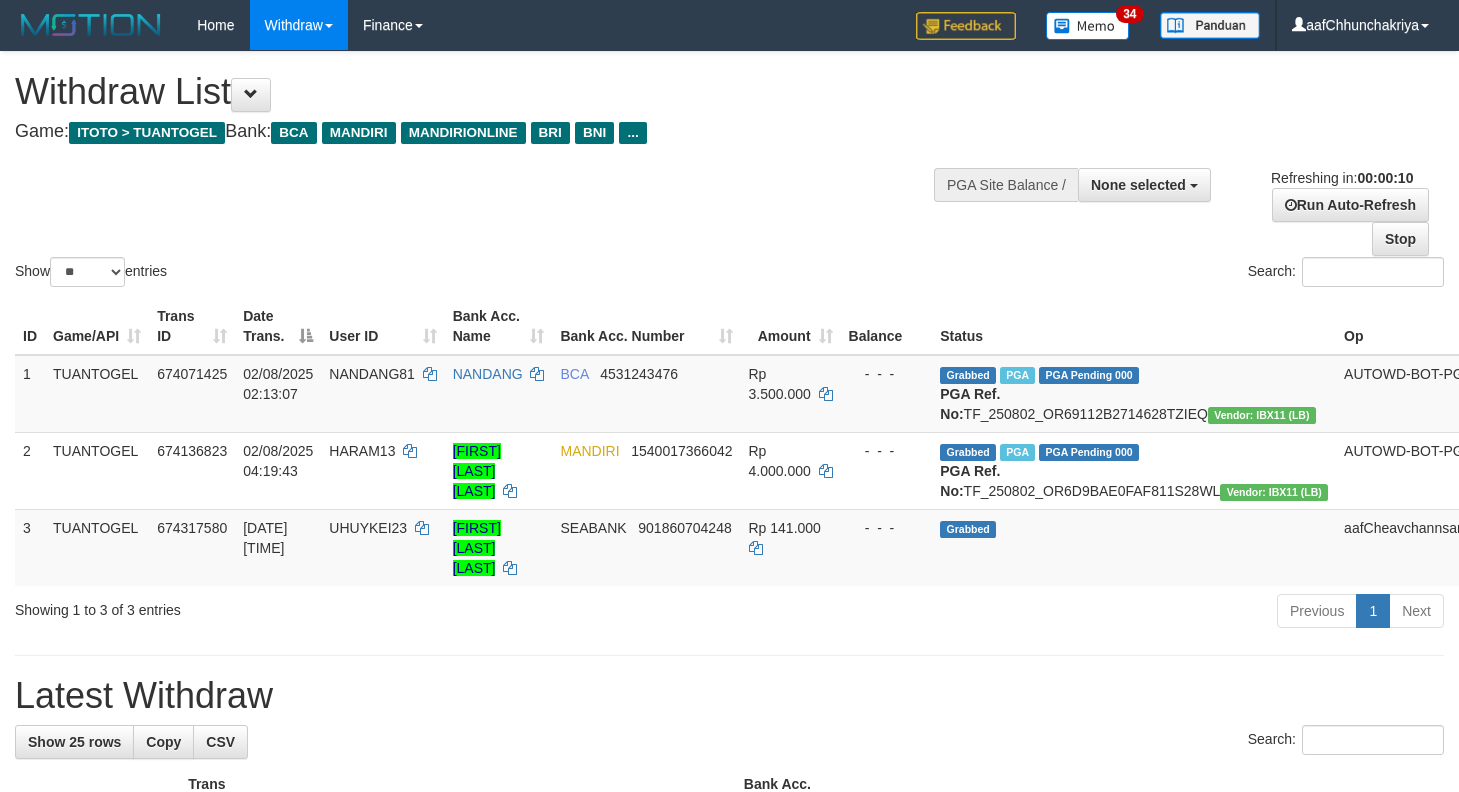 select 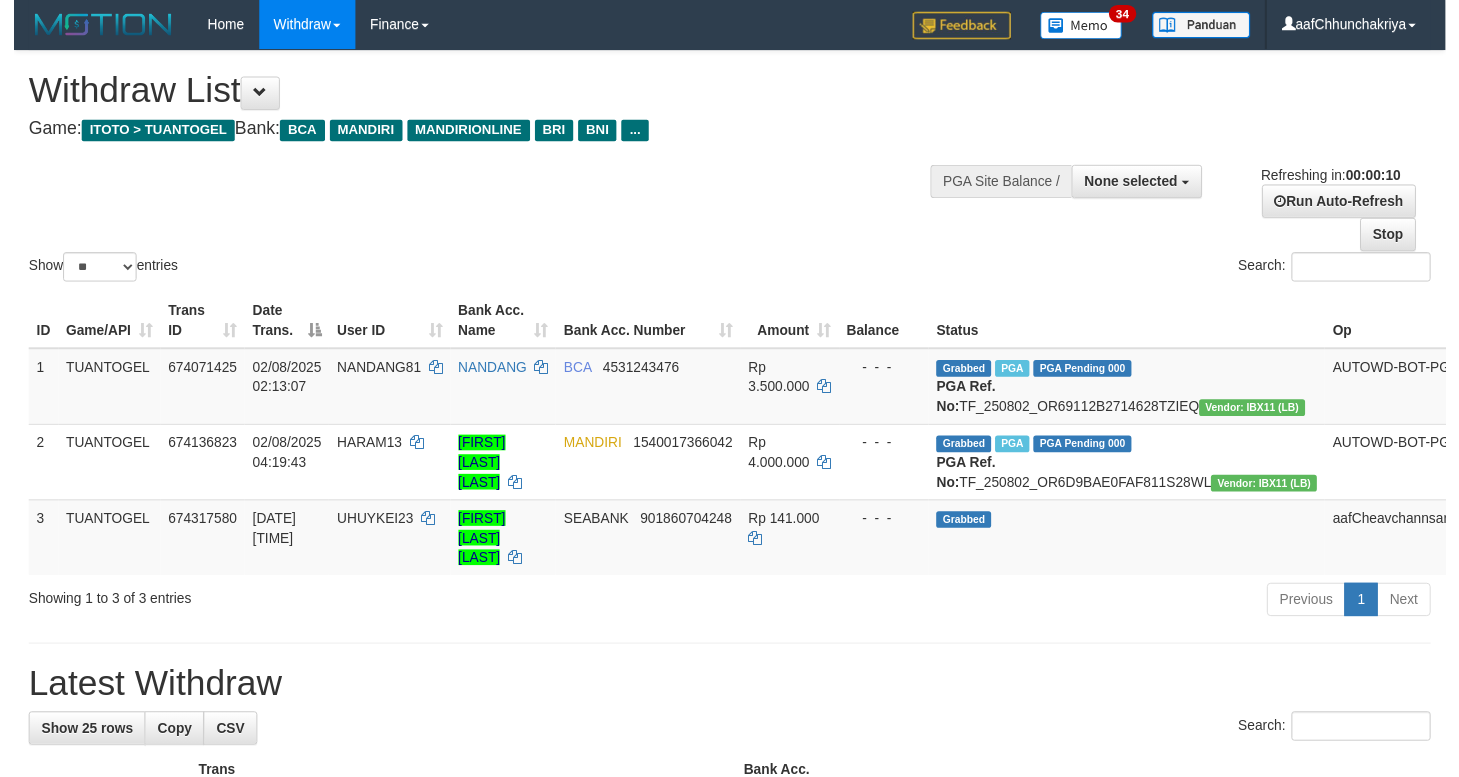 scroll, scrollTop: 0, scrollLeft: 0, axis: both 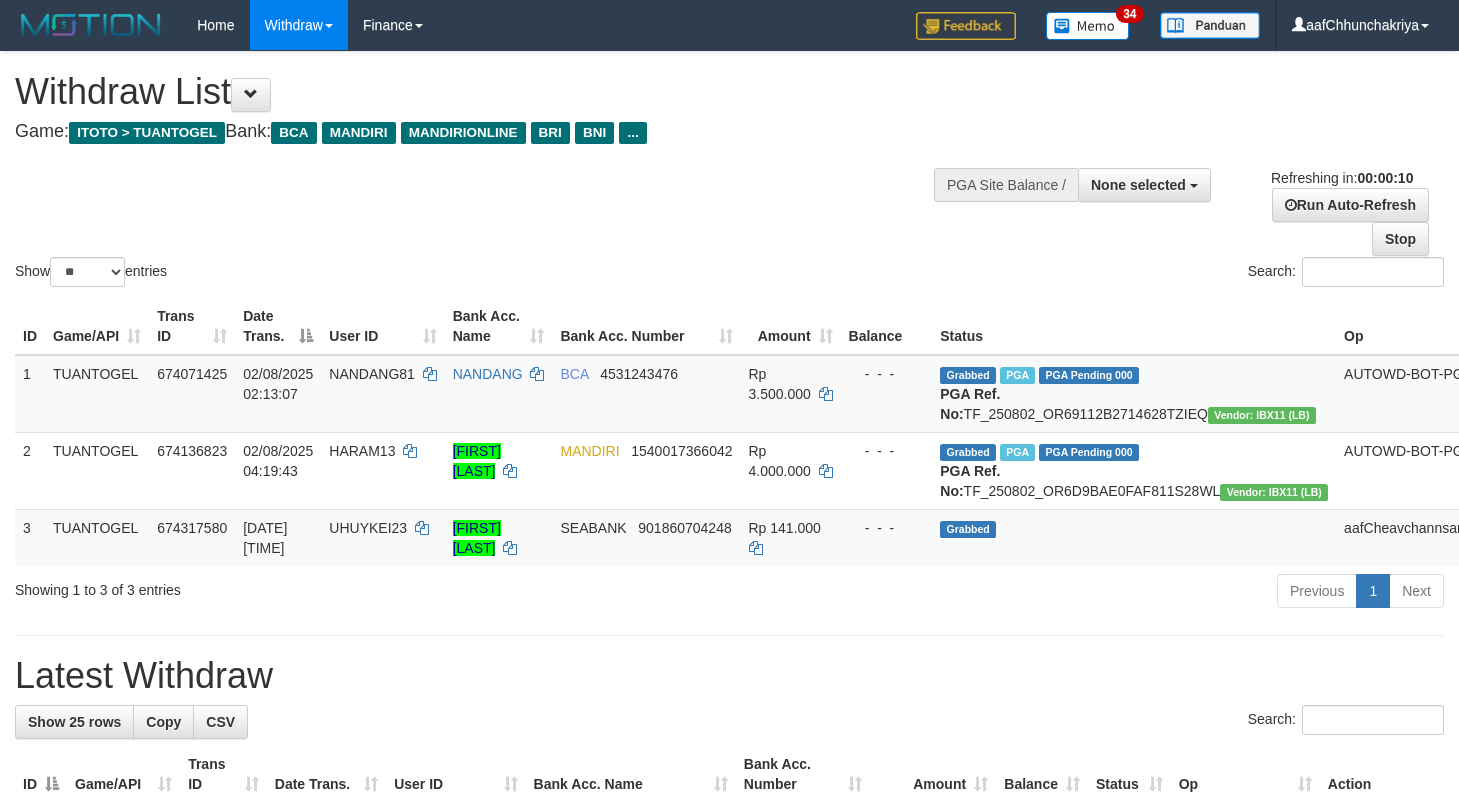 select 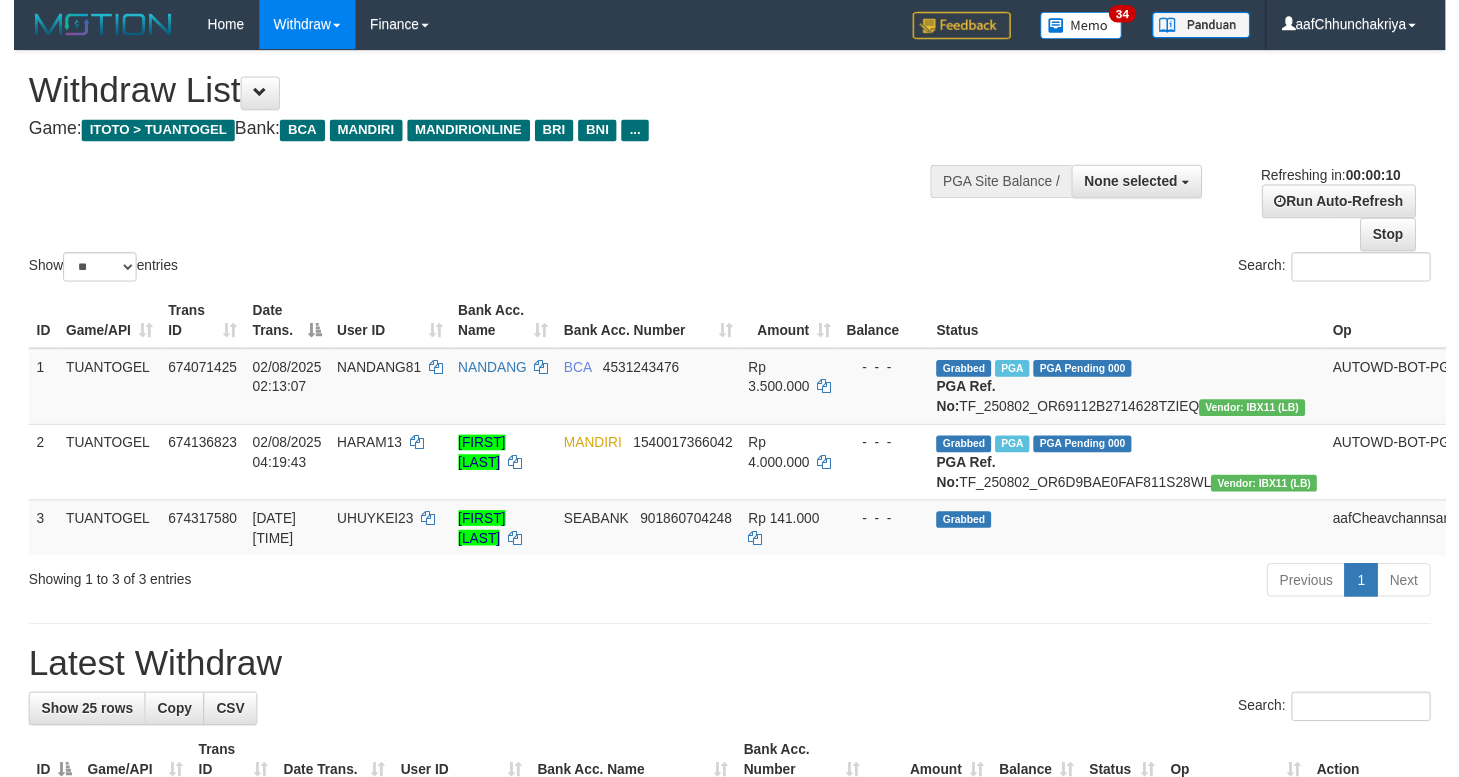 scroll, scrollTop: 0, scrollLeft: 0, axis: both 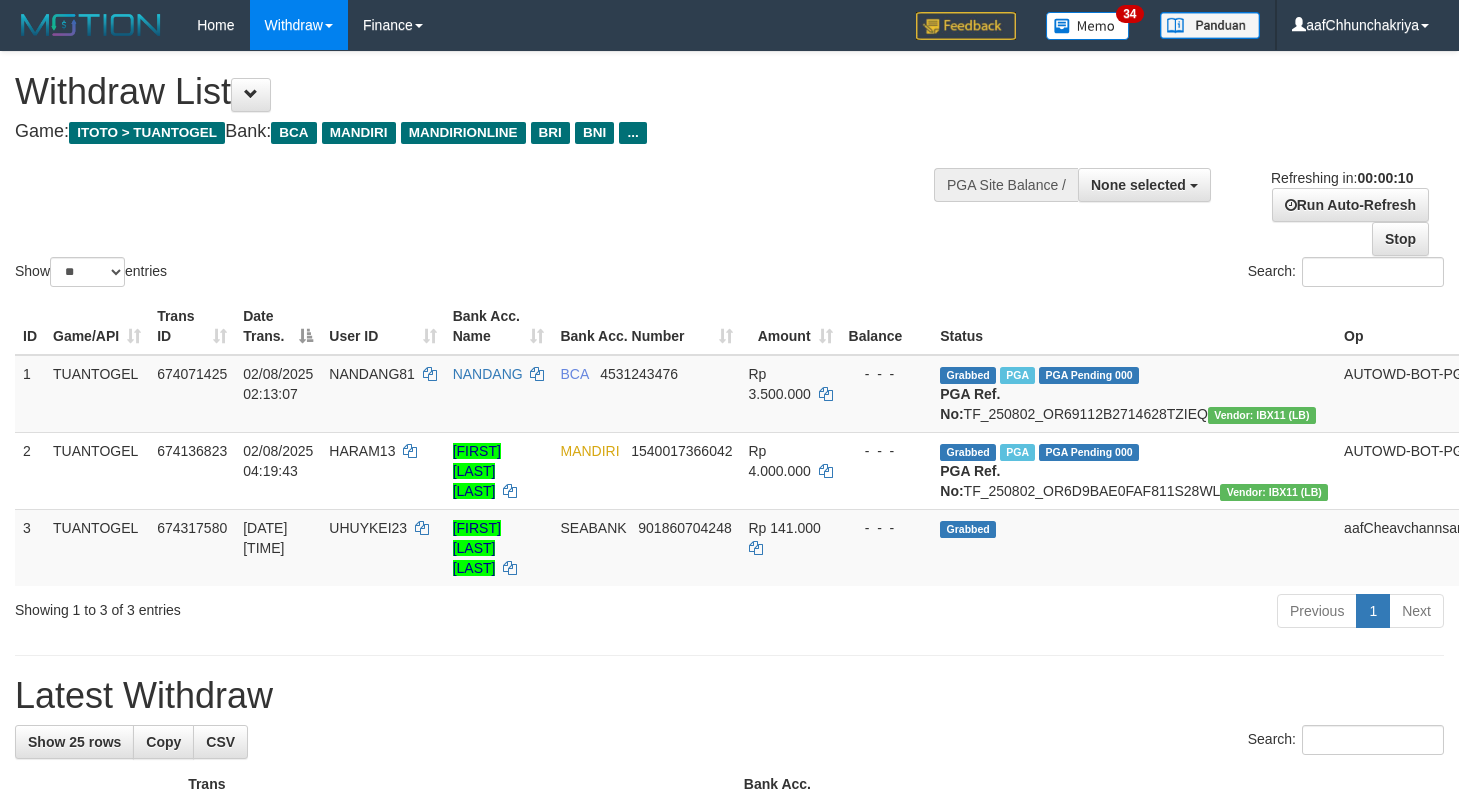 select 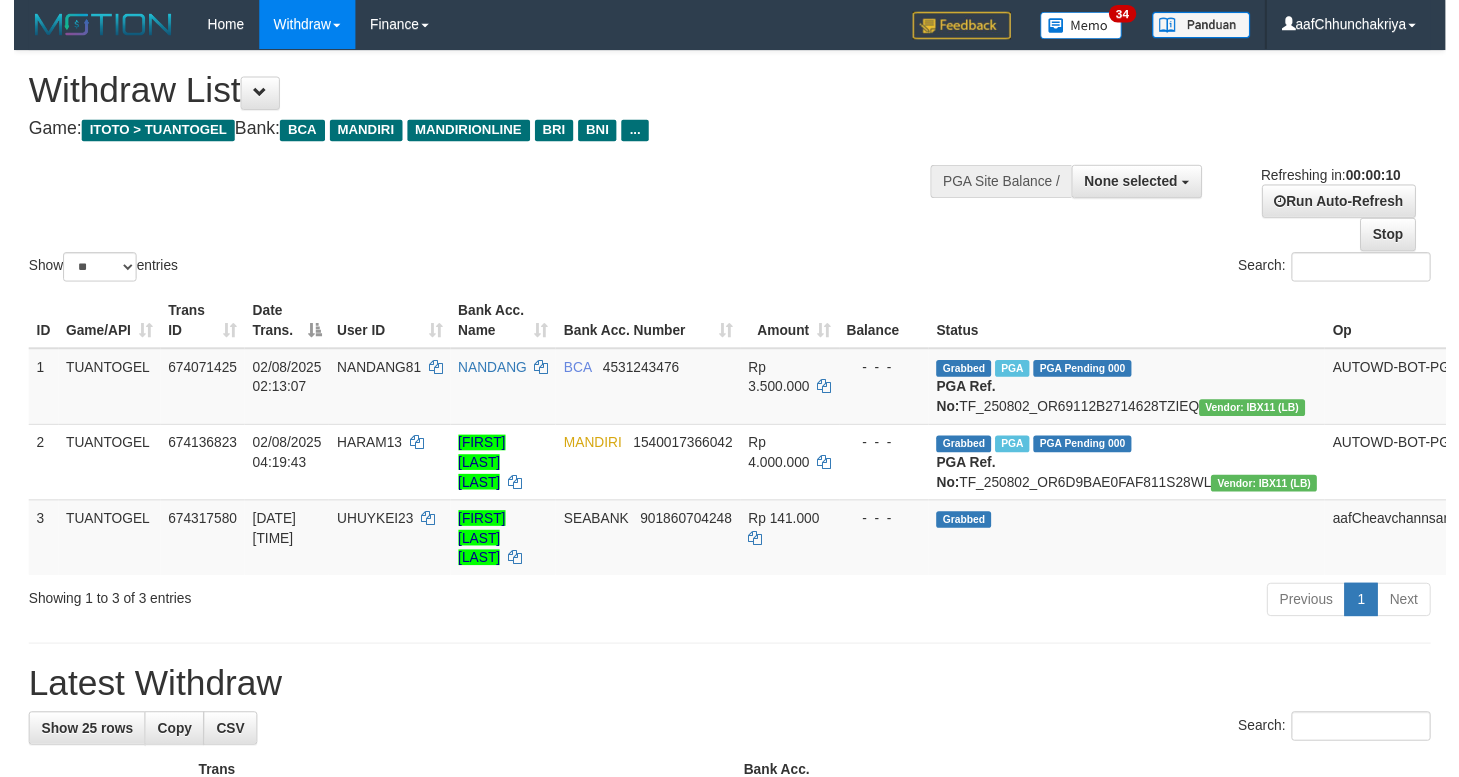 scroll, scrollTop: 0, scrollLeft: 0, axis: both 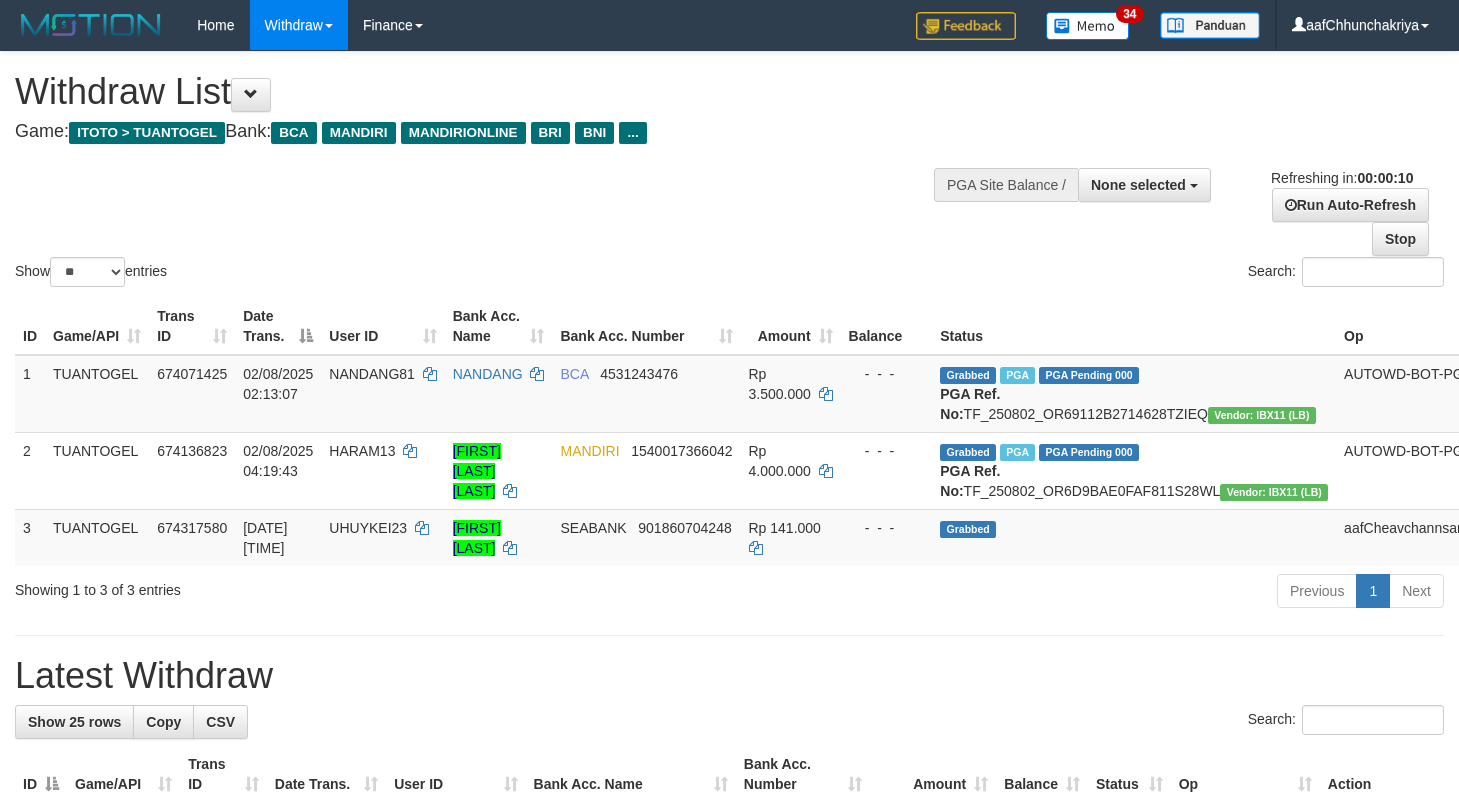 select 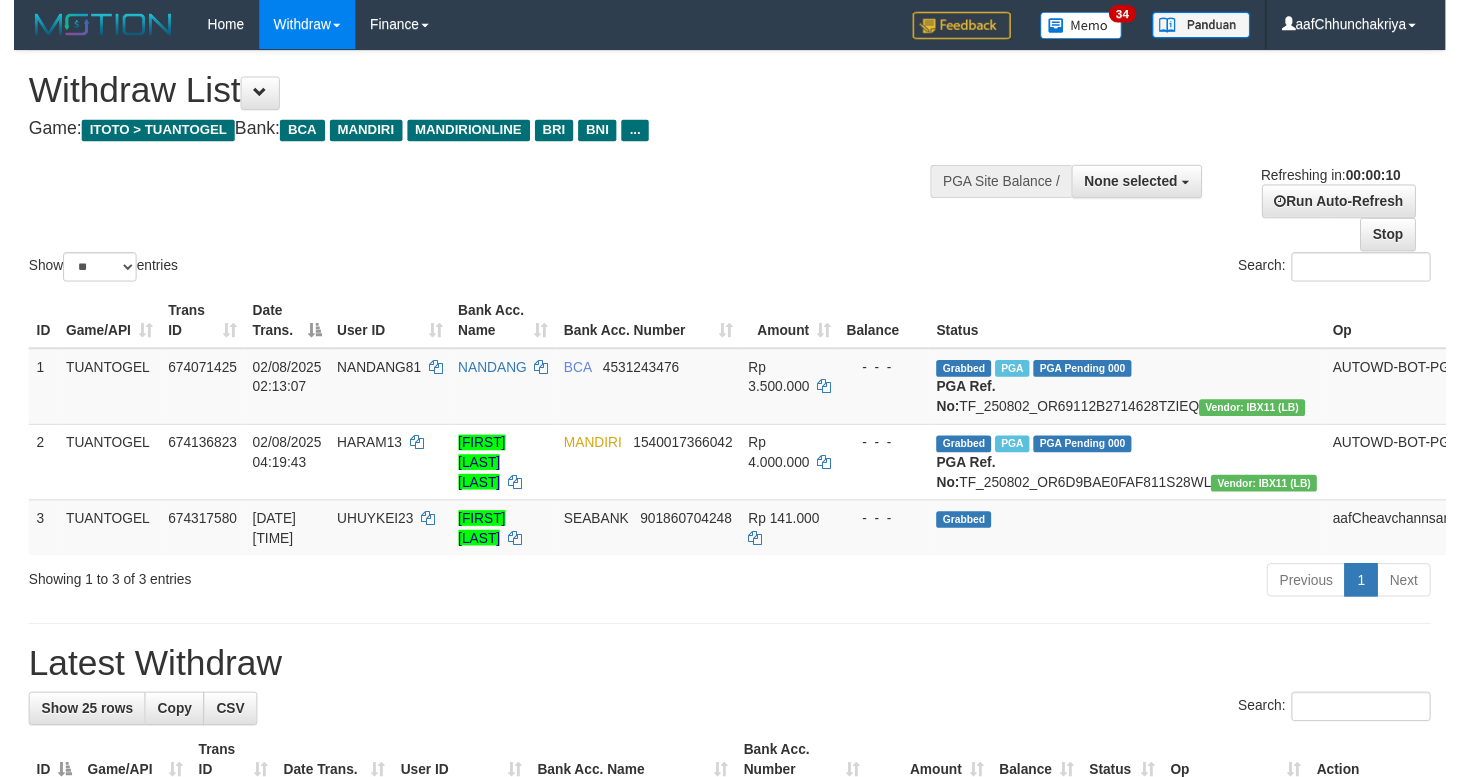scroll, scrollTop: 0, scrollLeft: 0, axis: both 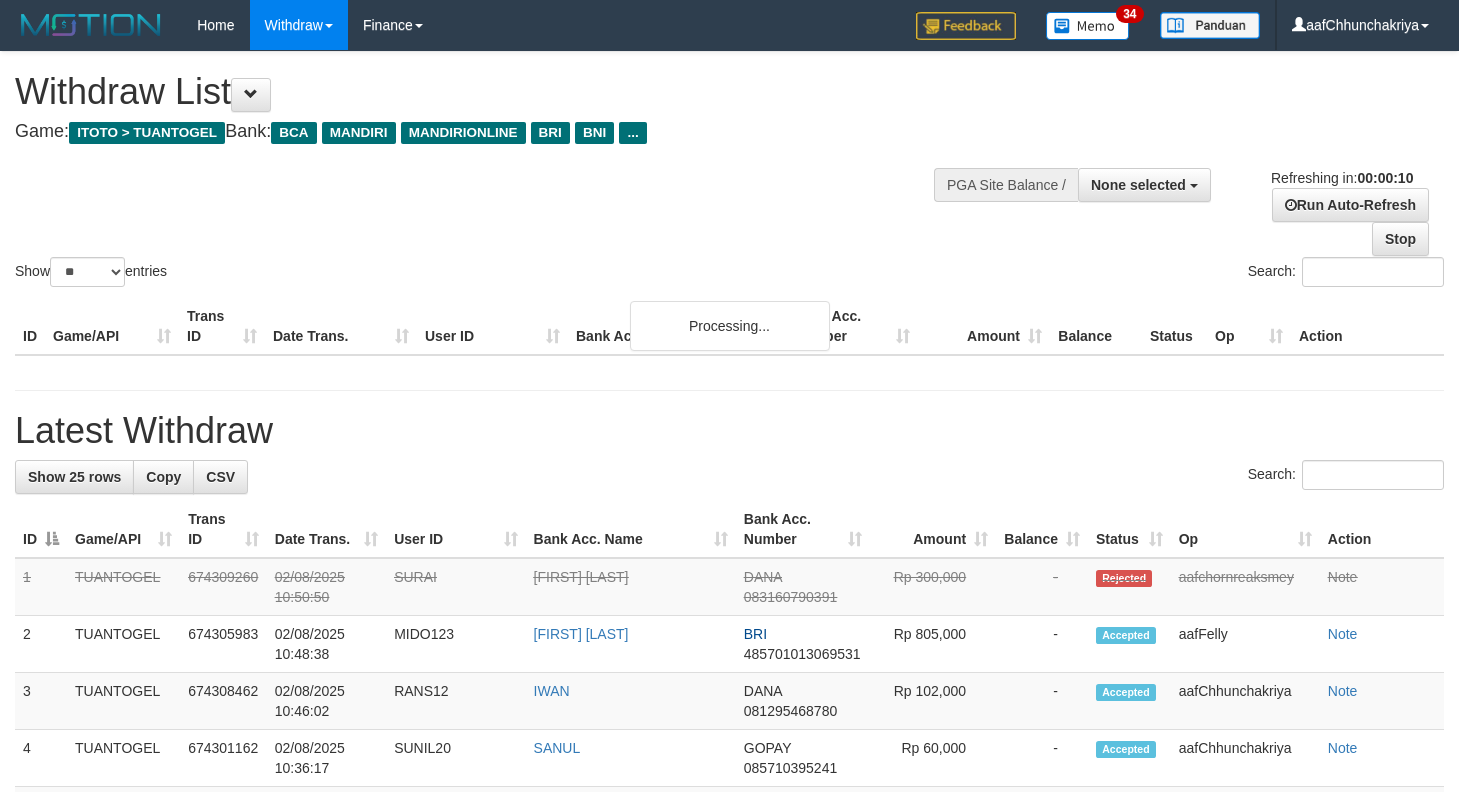select 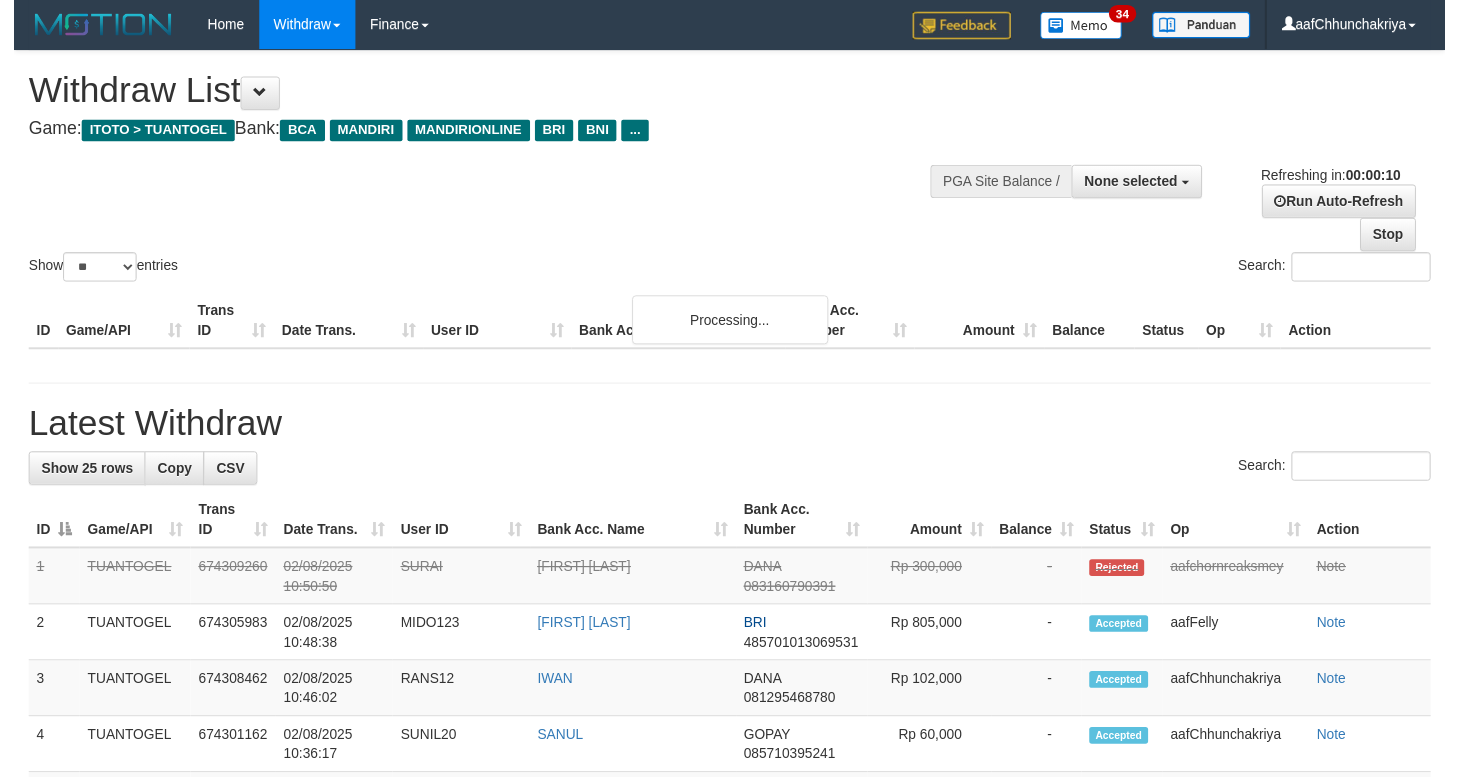 scroll, scrollTop: 0, scrollLeft: 0, axis: both 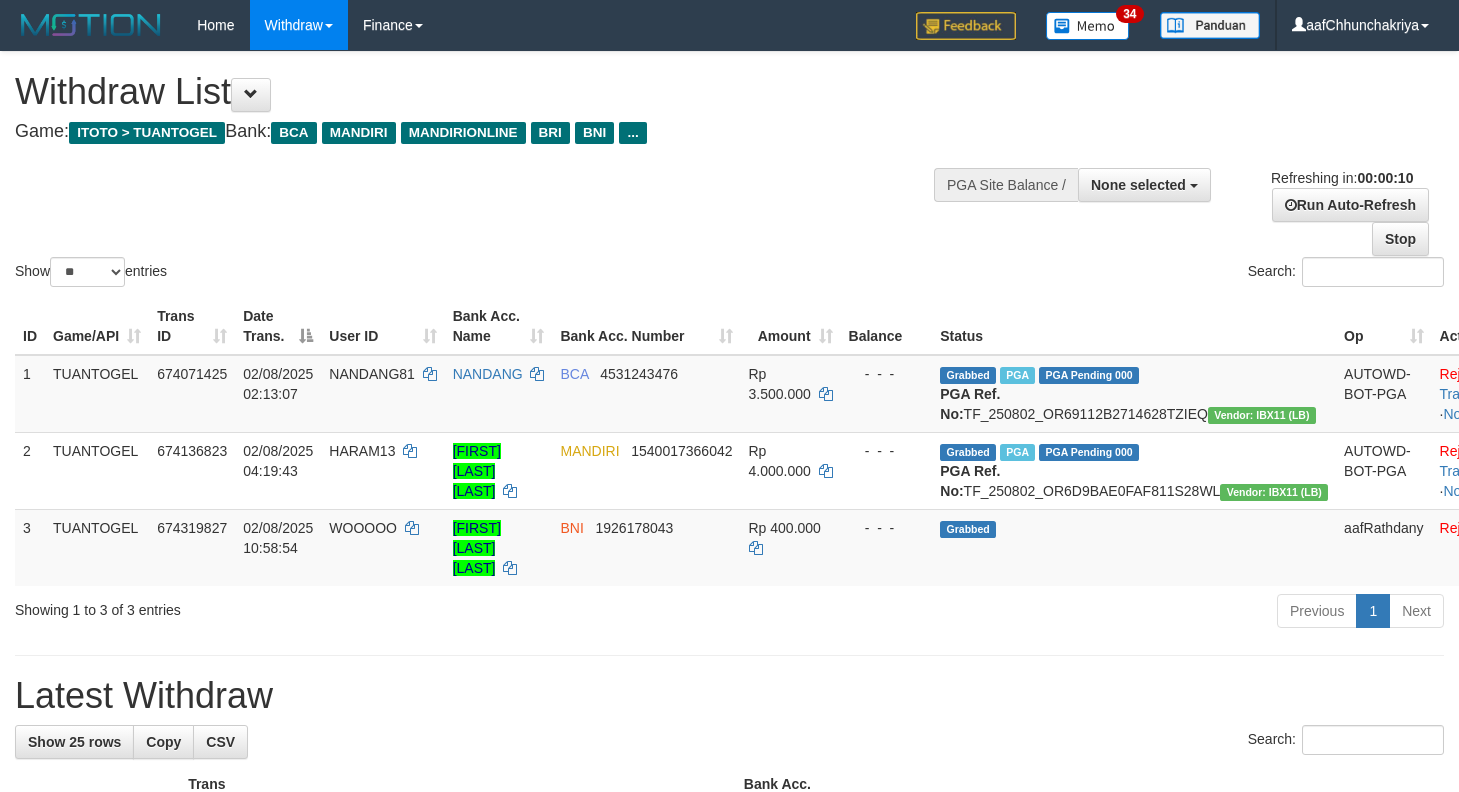 select 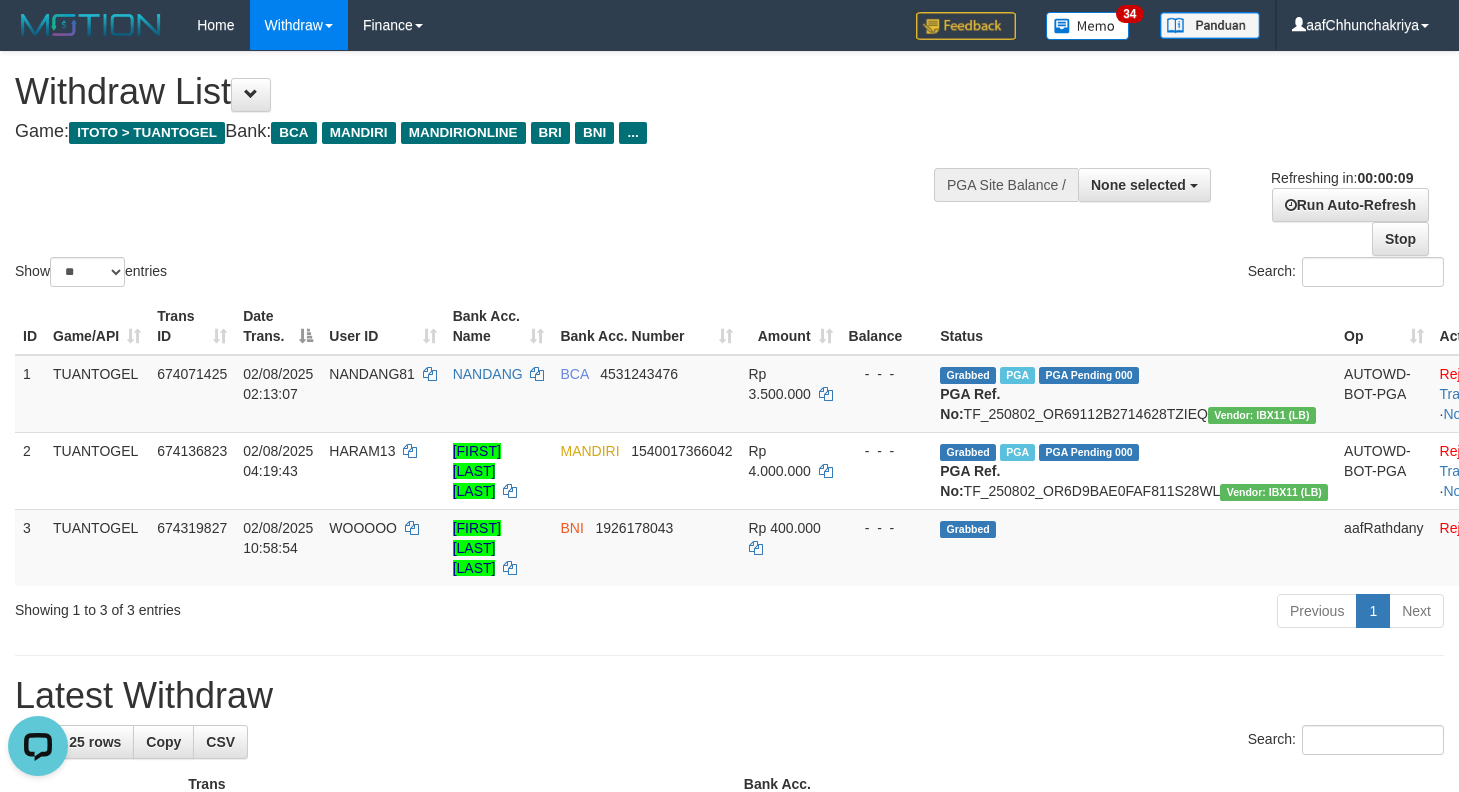 scroll, scrollTop: 0, scrollLeft: 0, axis: both 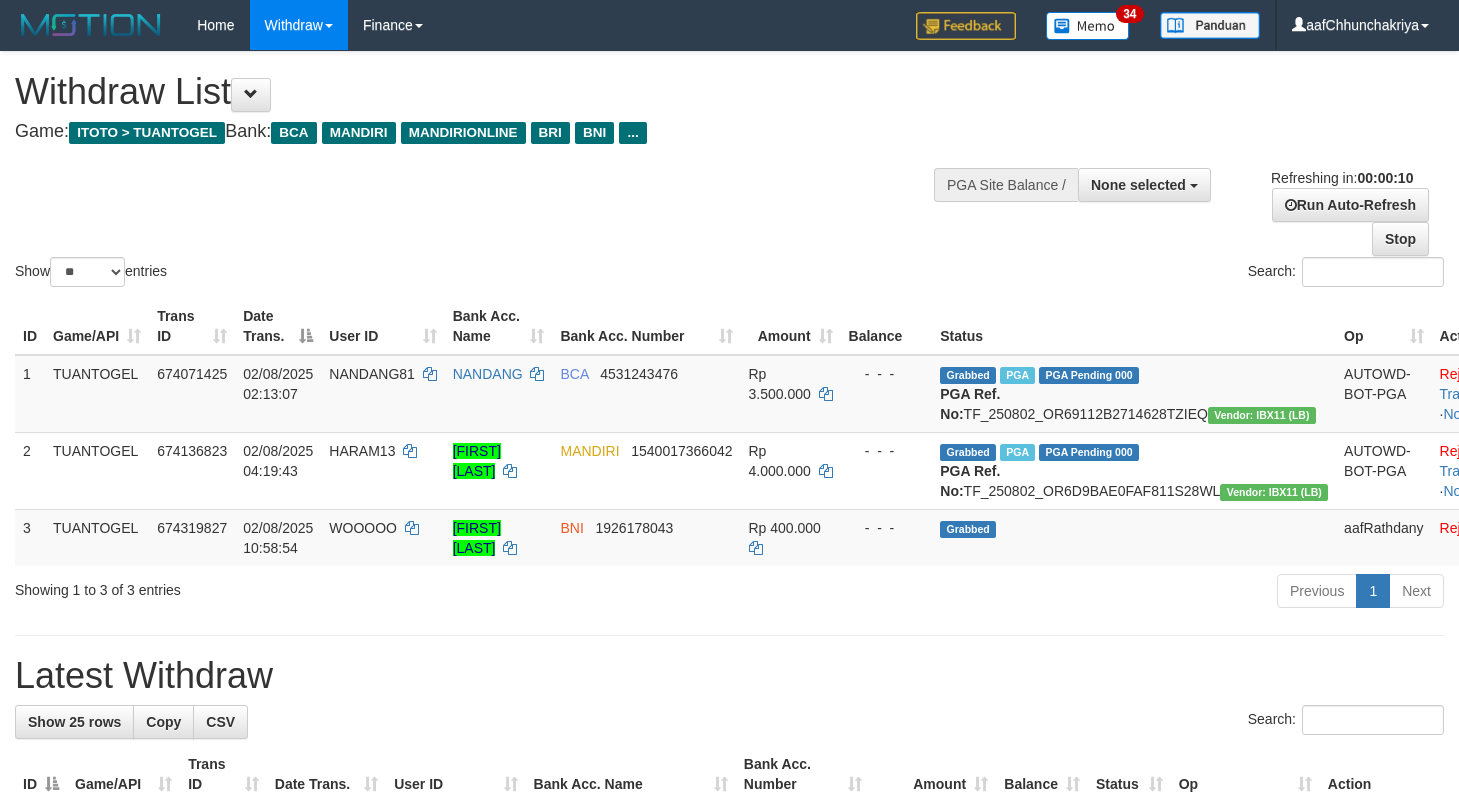 select 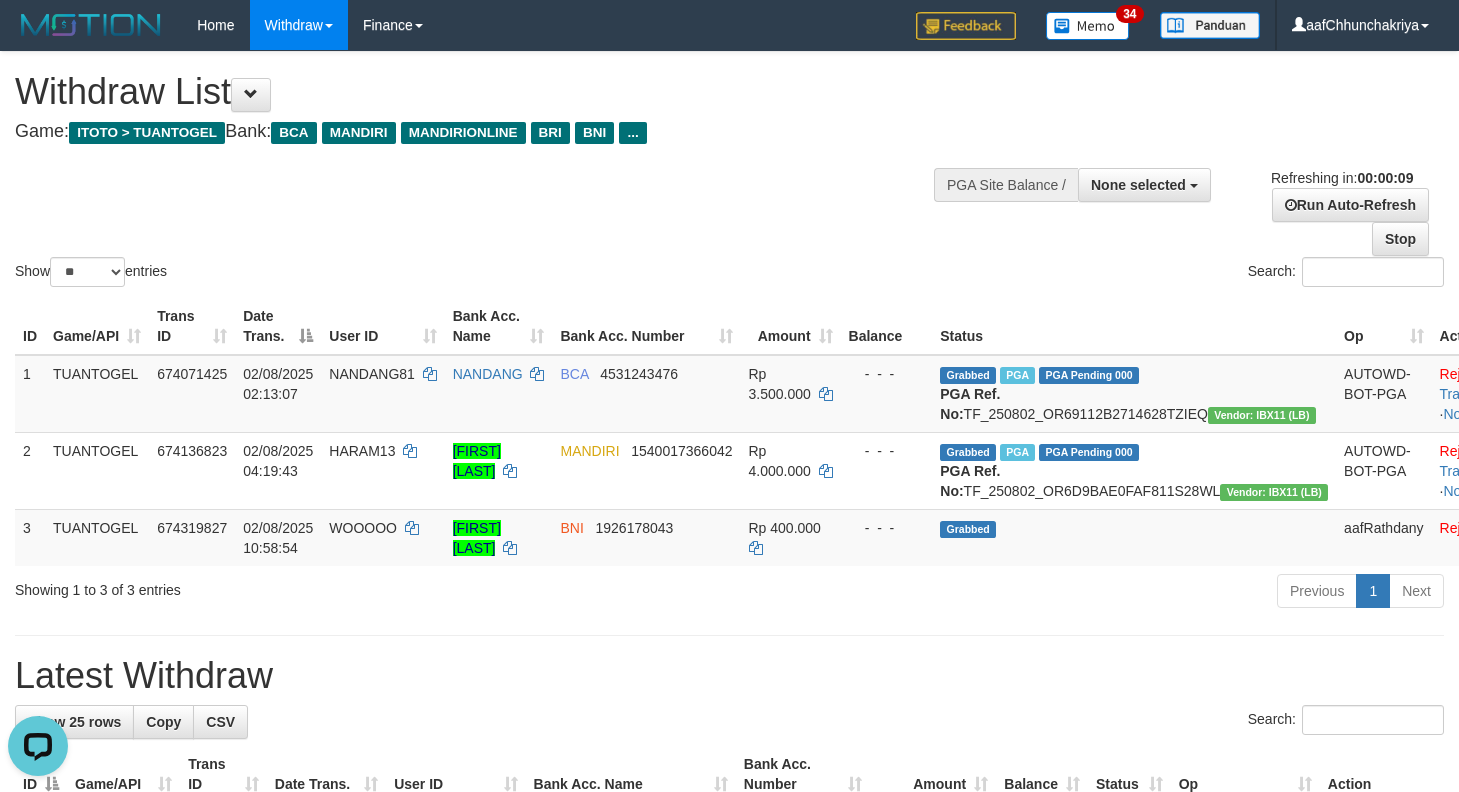 scroll, scrollTop: 0, scrollLeft: 0, axis: both 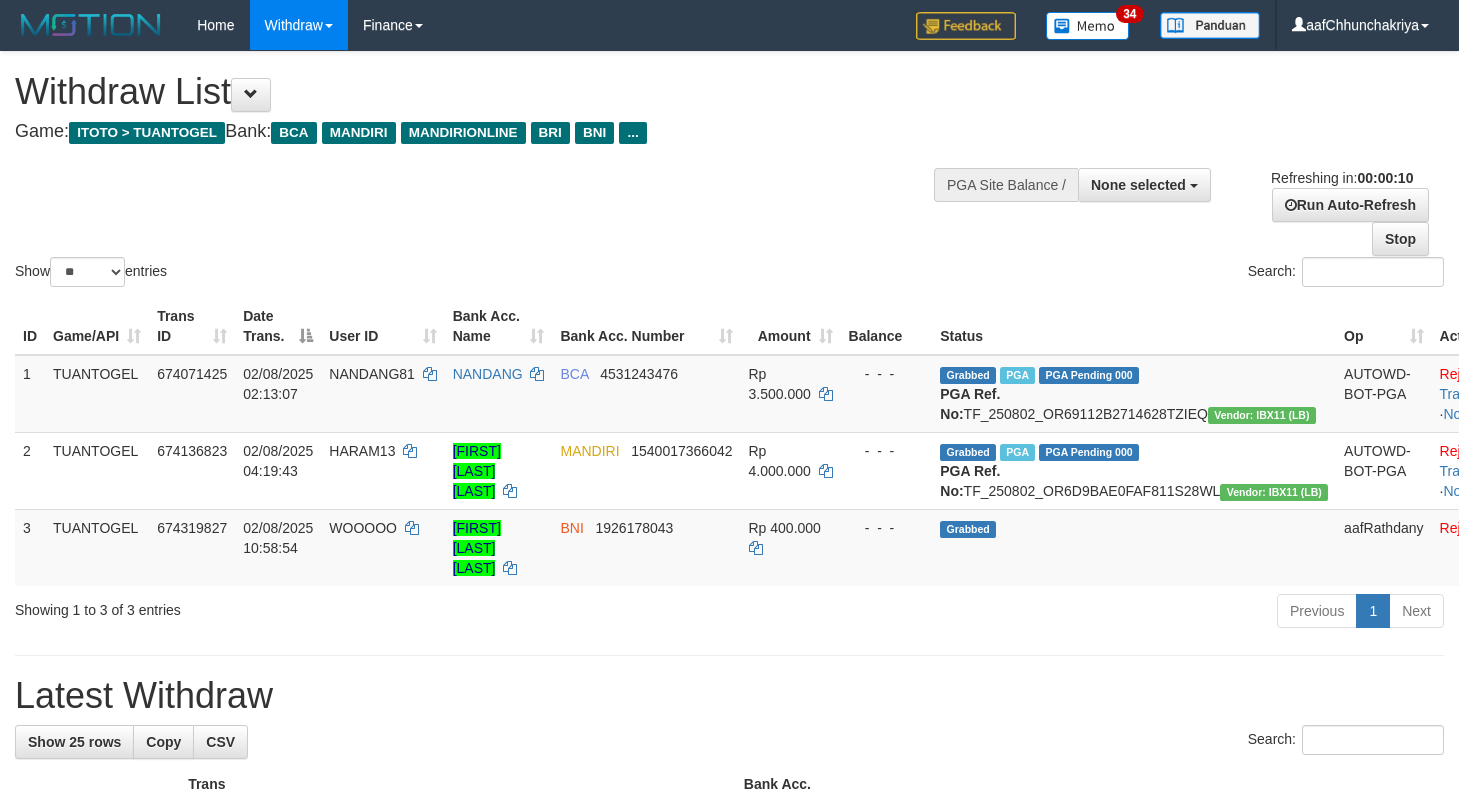select 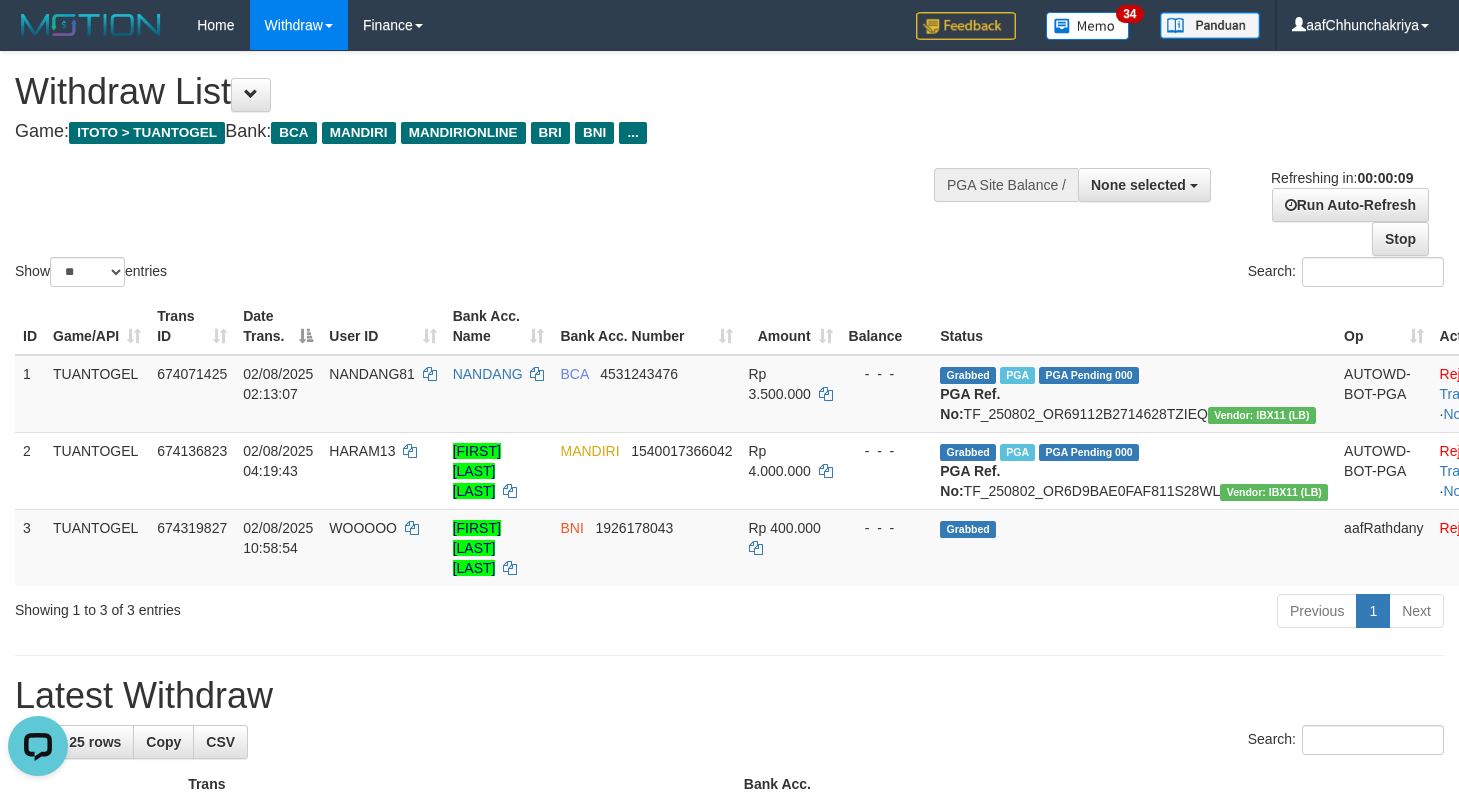scroll, scrollTop: 0, scrollLeft: 0, axis: both 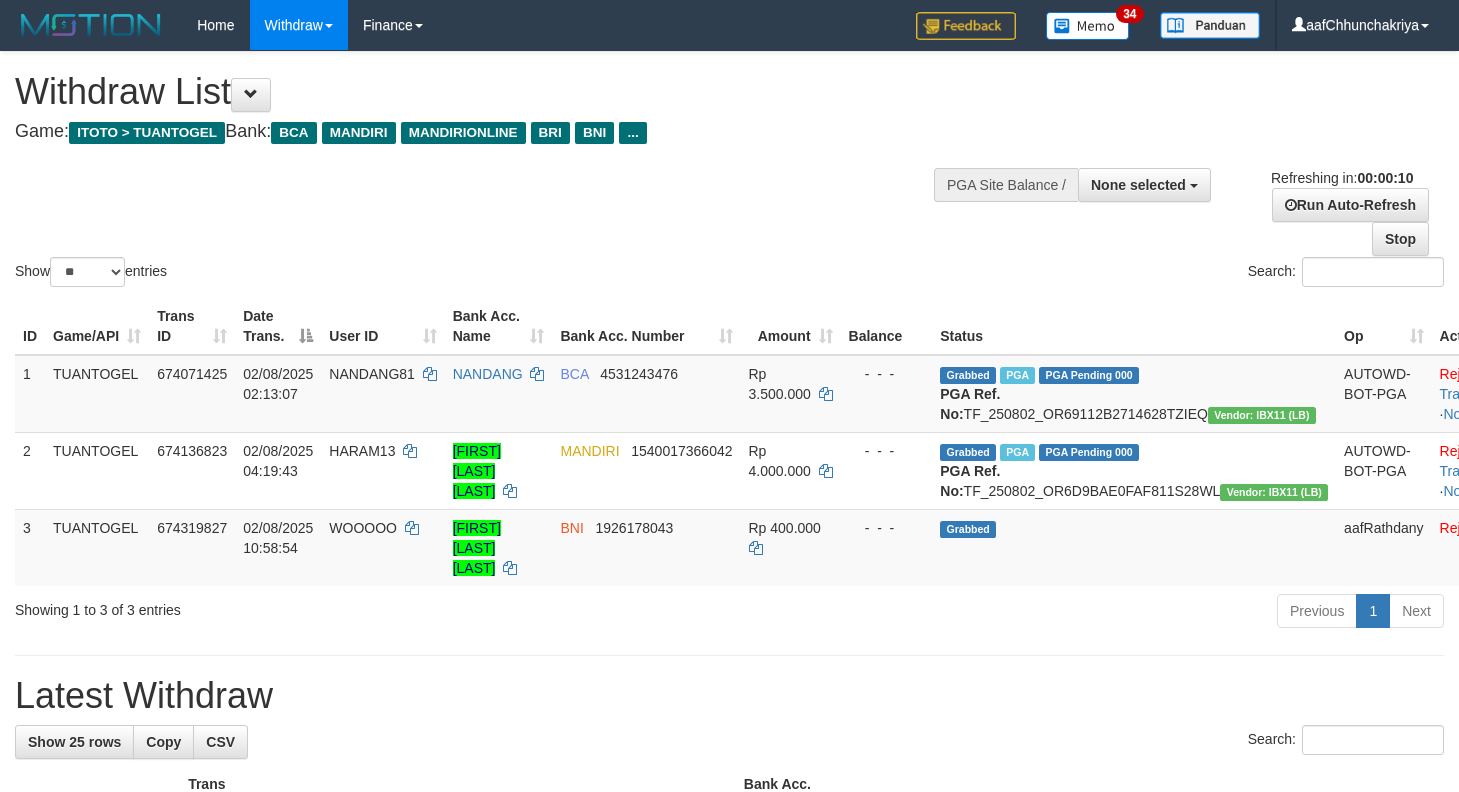 select 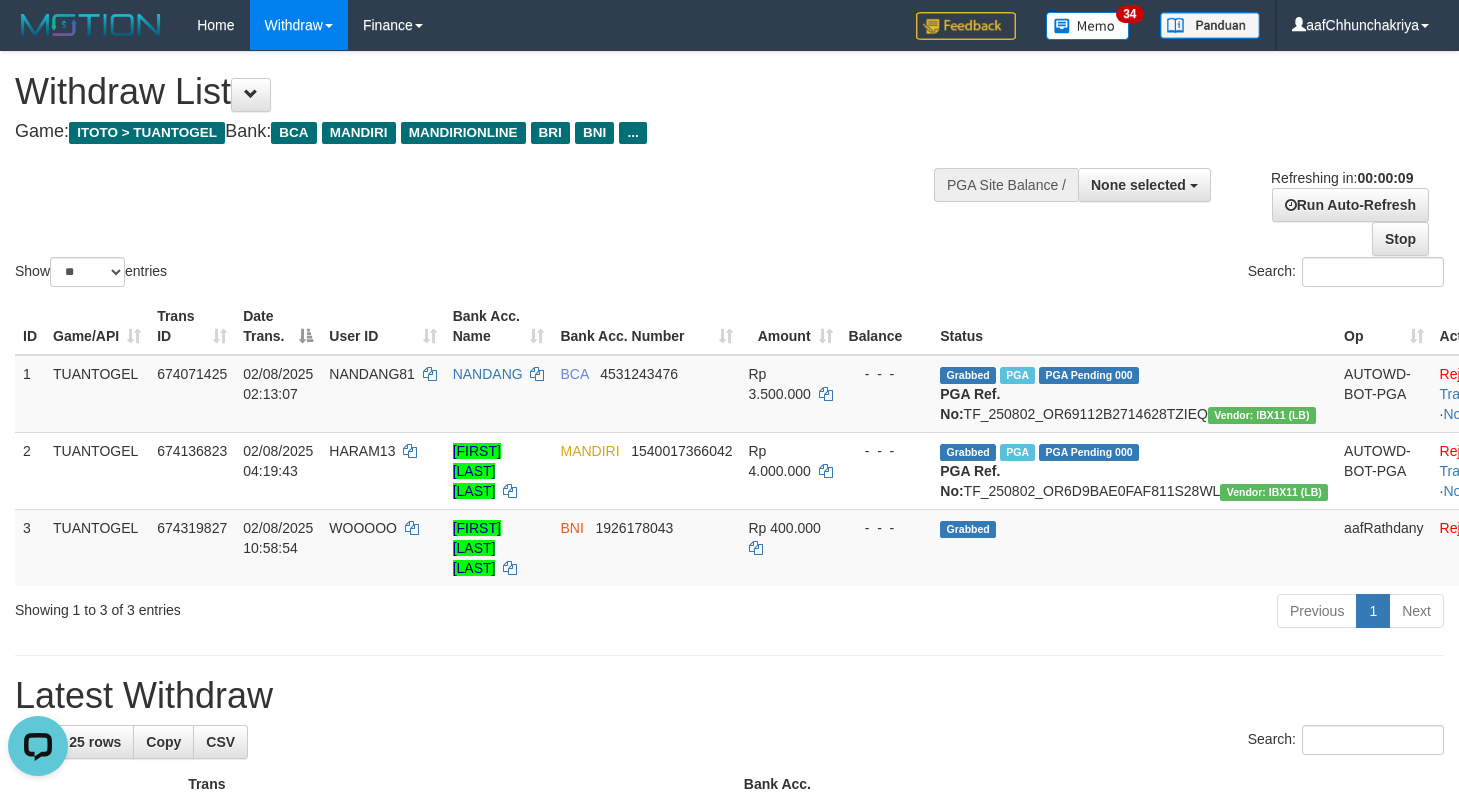 scroll, scrollTop: 0, scrollLeft: 0, axis: both 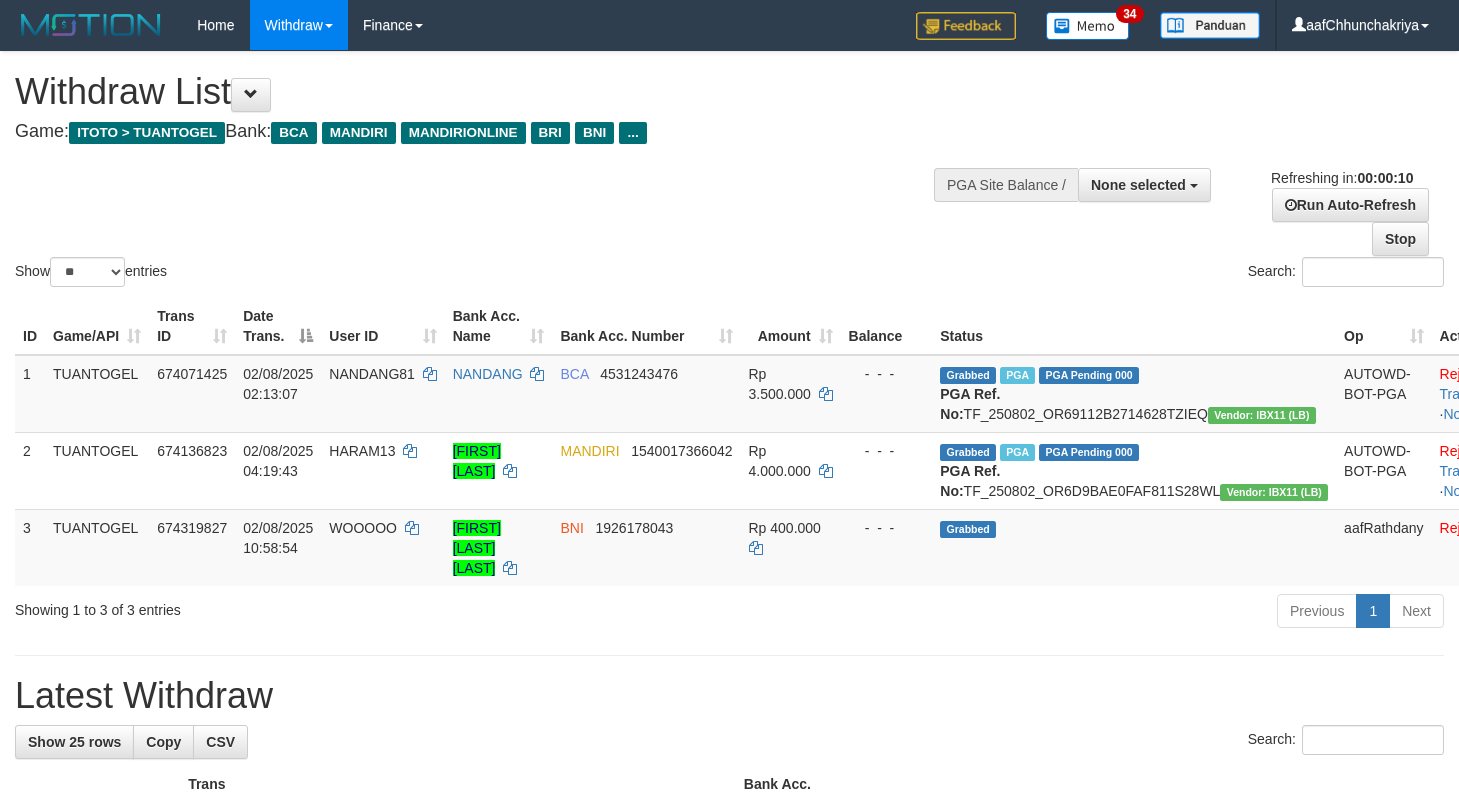 select 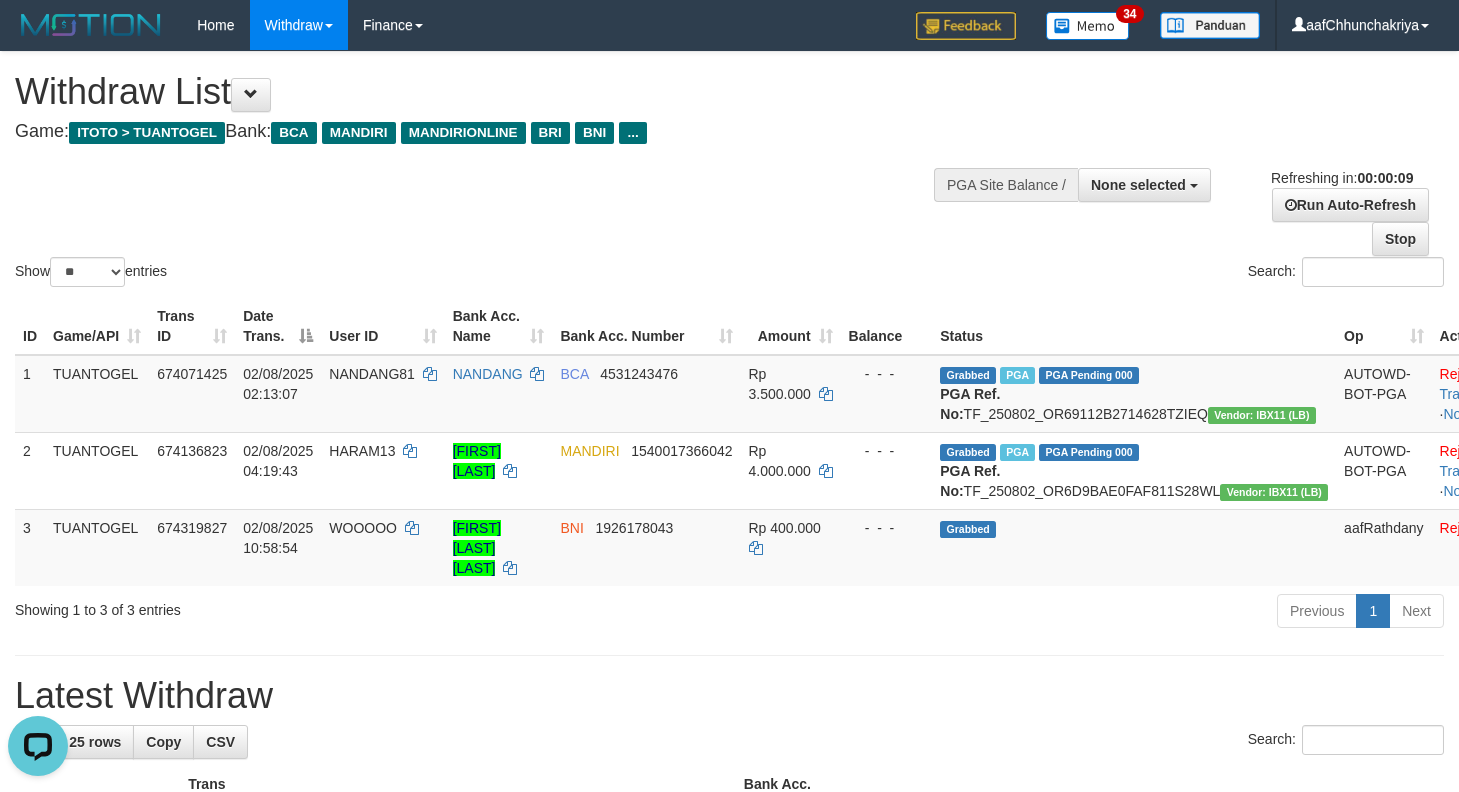 scroll, scrollTop: 0, scrollLeft: 0, axis: both 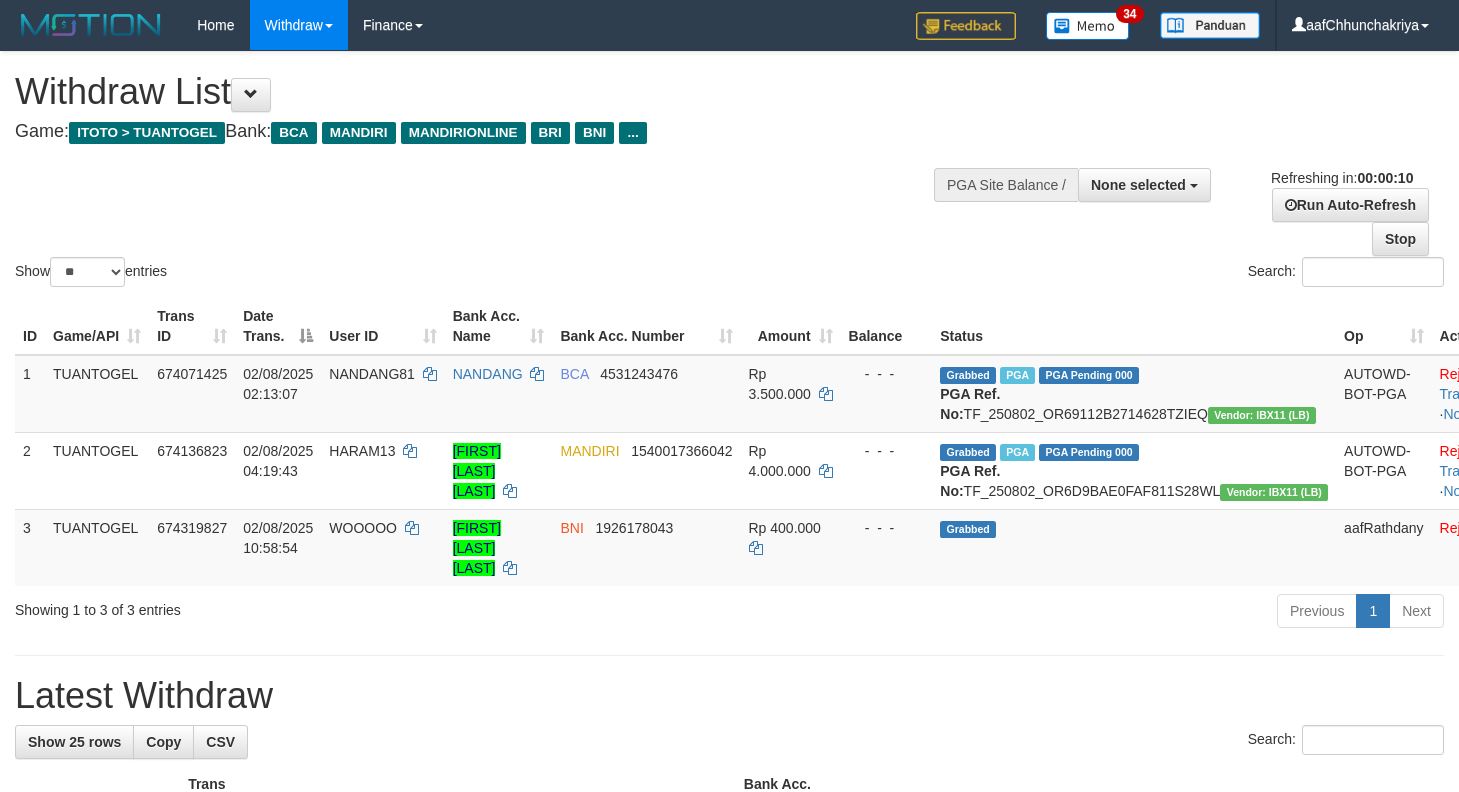 select 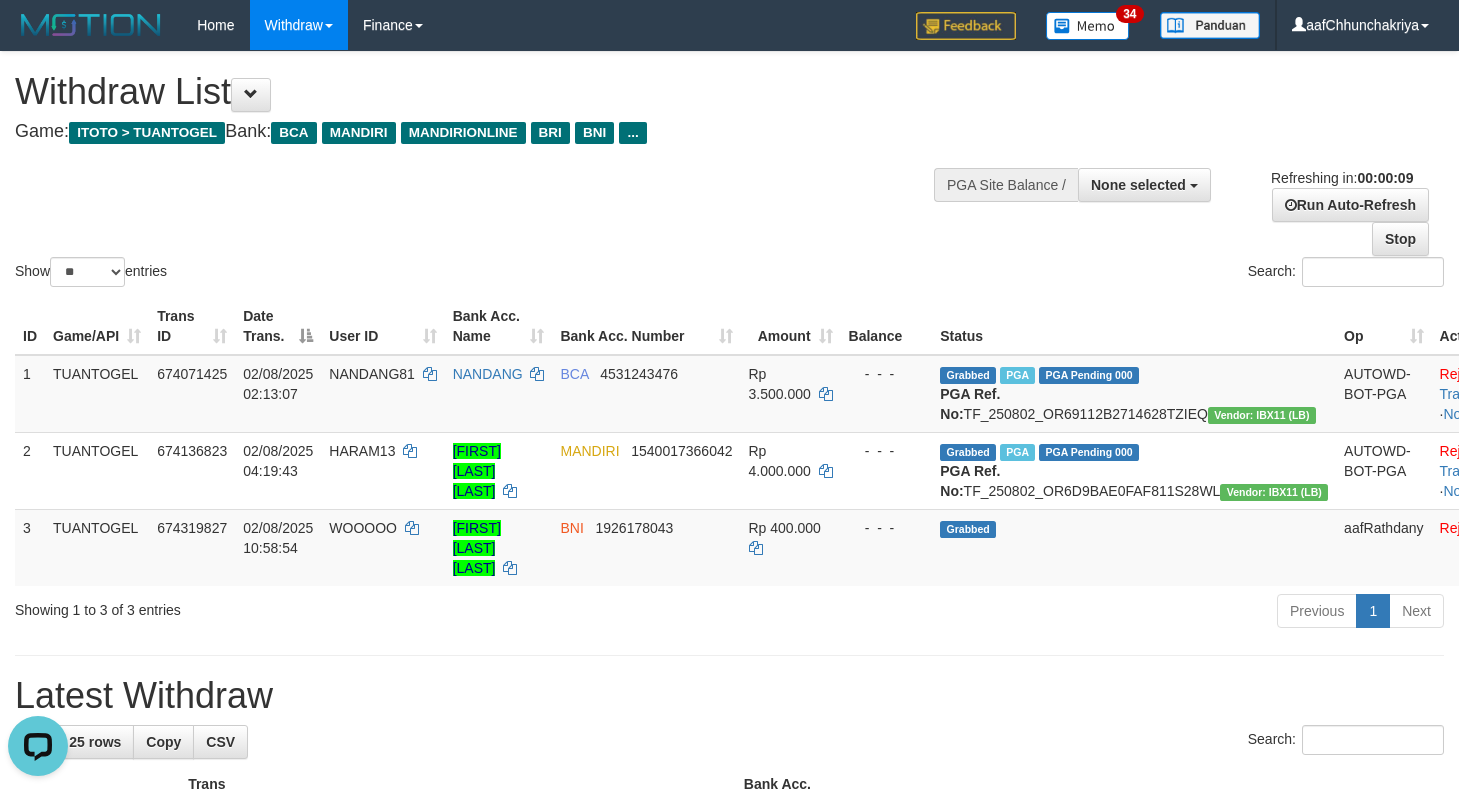 scroll, scrollTop: 0, scrollLeft: 0, axis: both 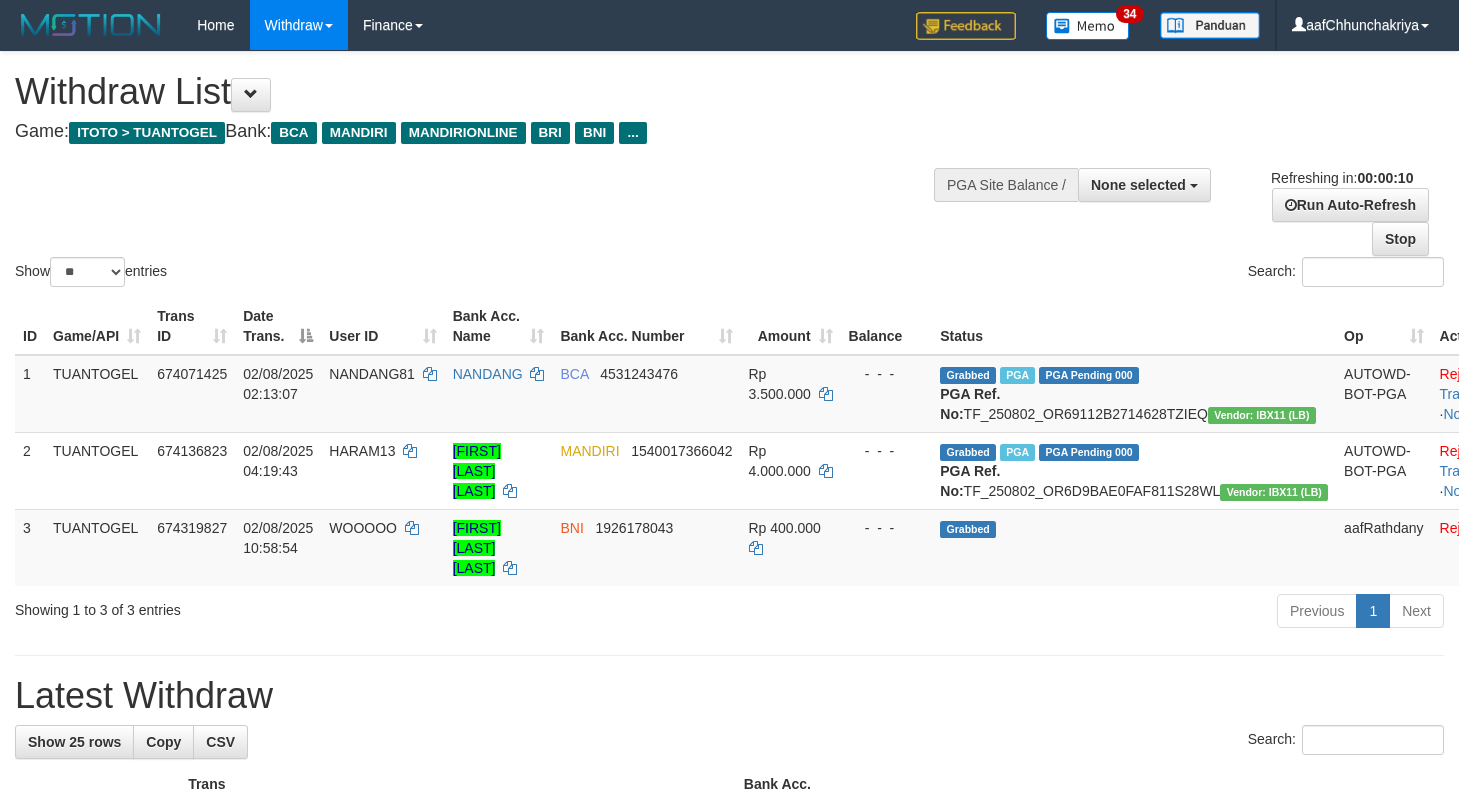 select 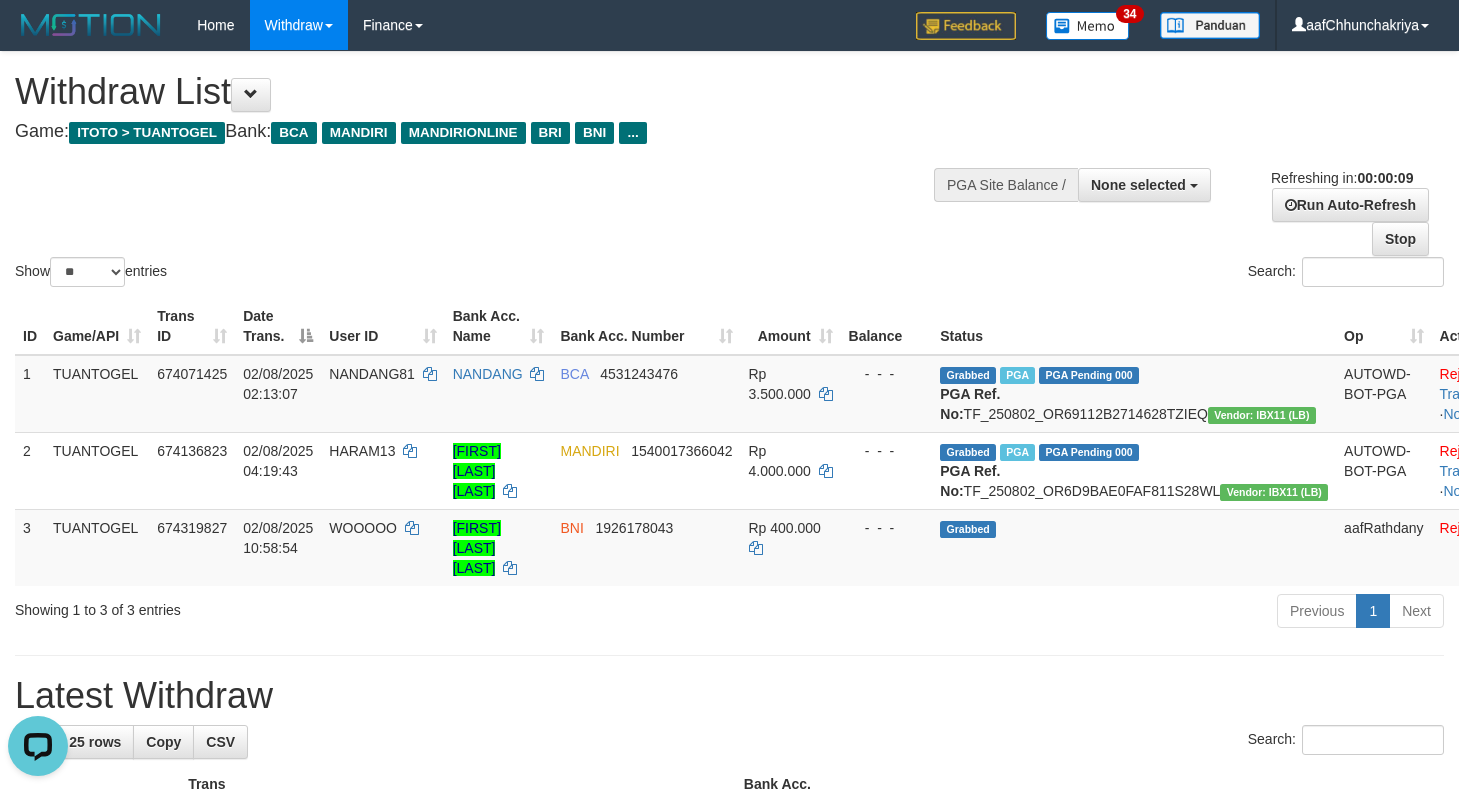 scroll, scrollTop: 0, scrollLeft: 0, axis: both 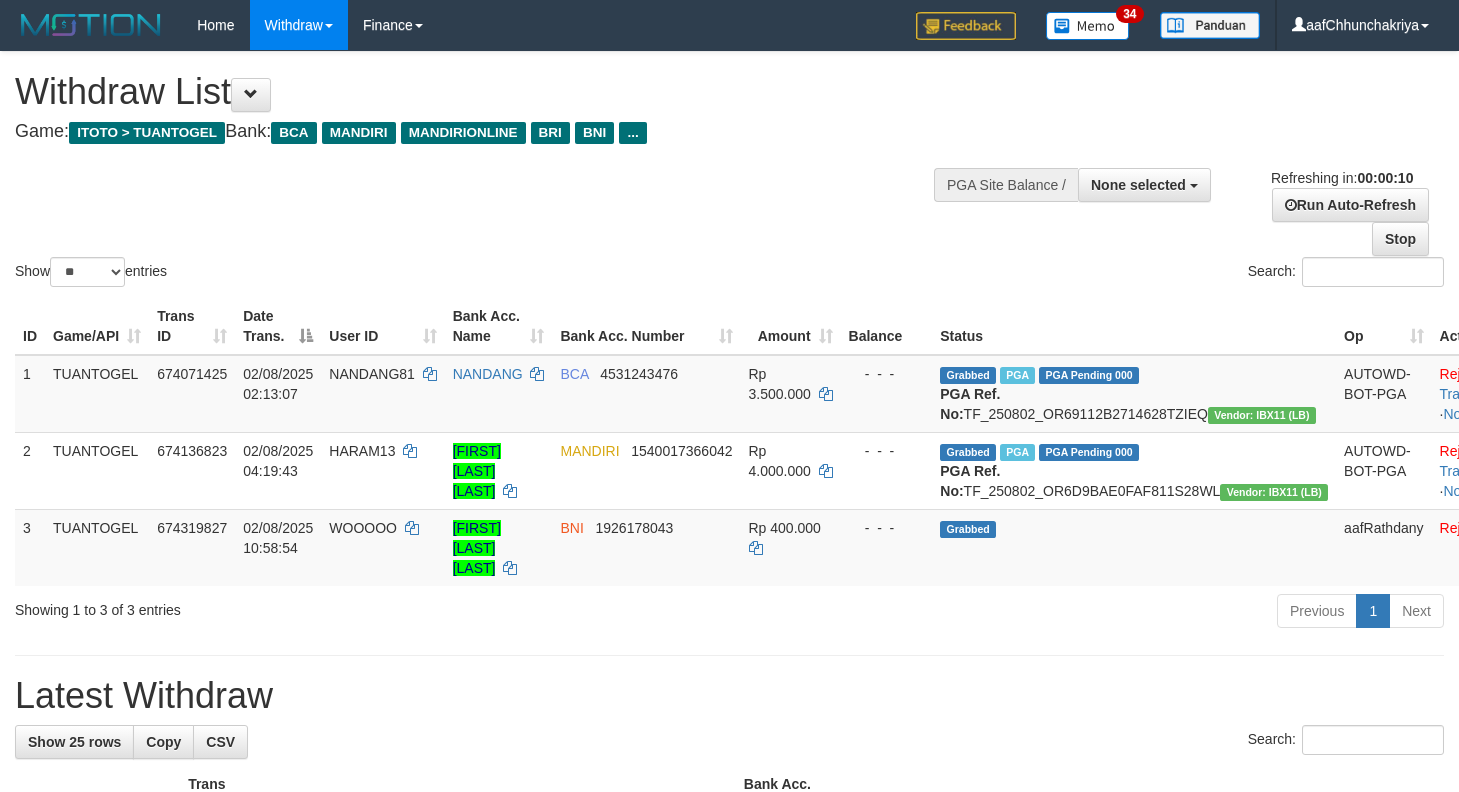 select 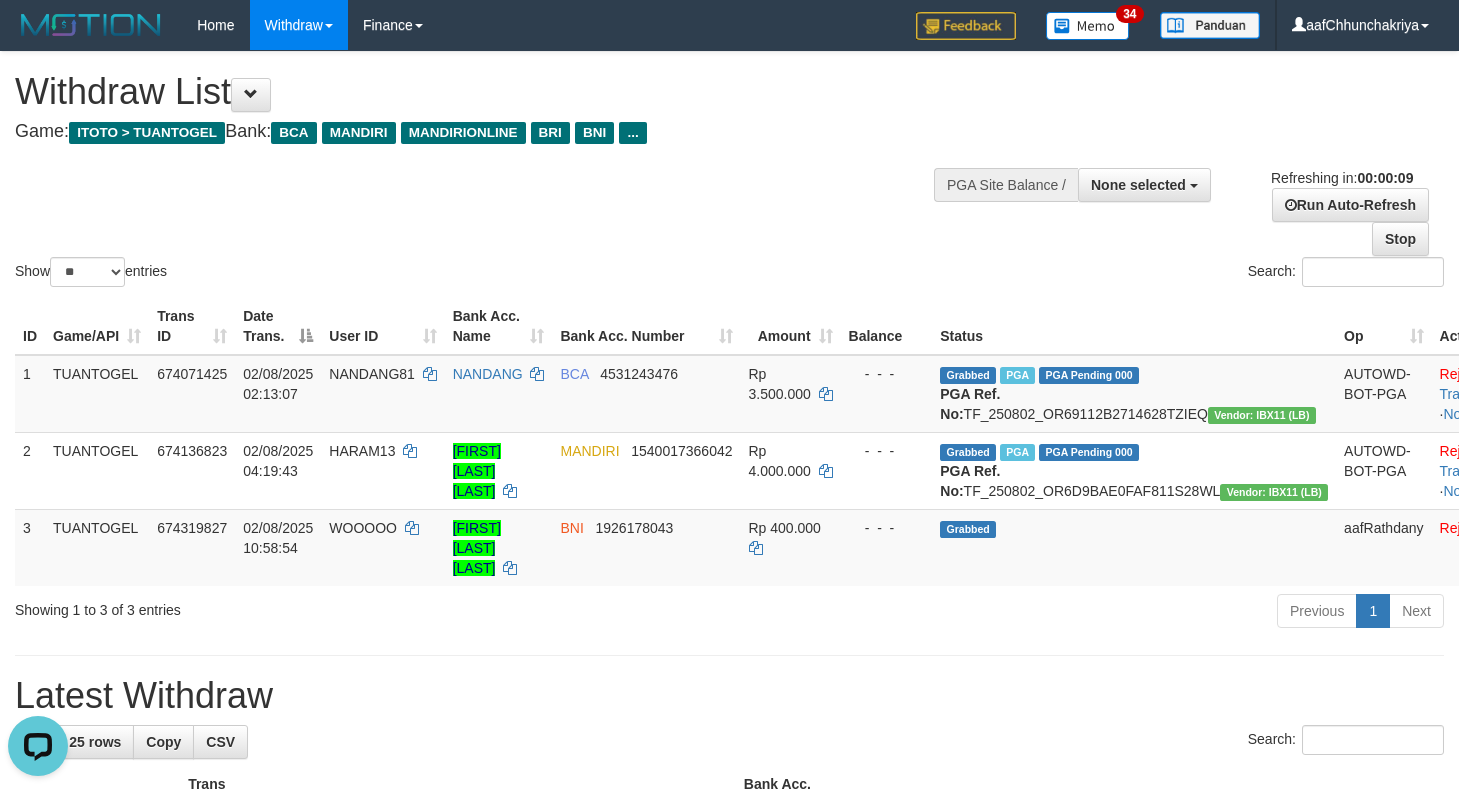 scroll, scrollTop: 0, scrollLeft: 0, axis: both 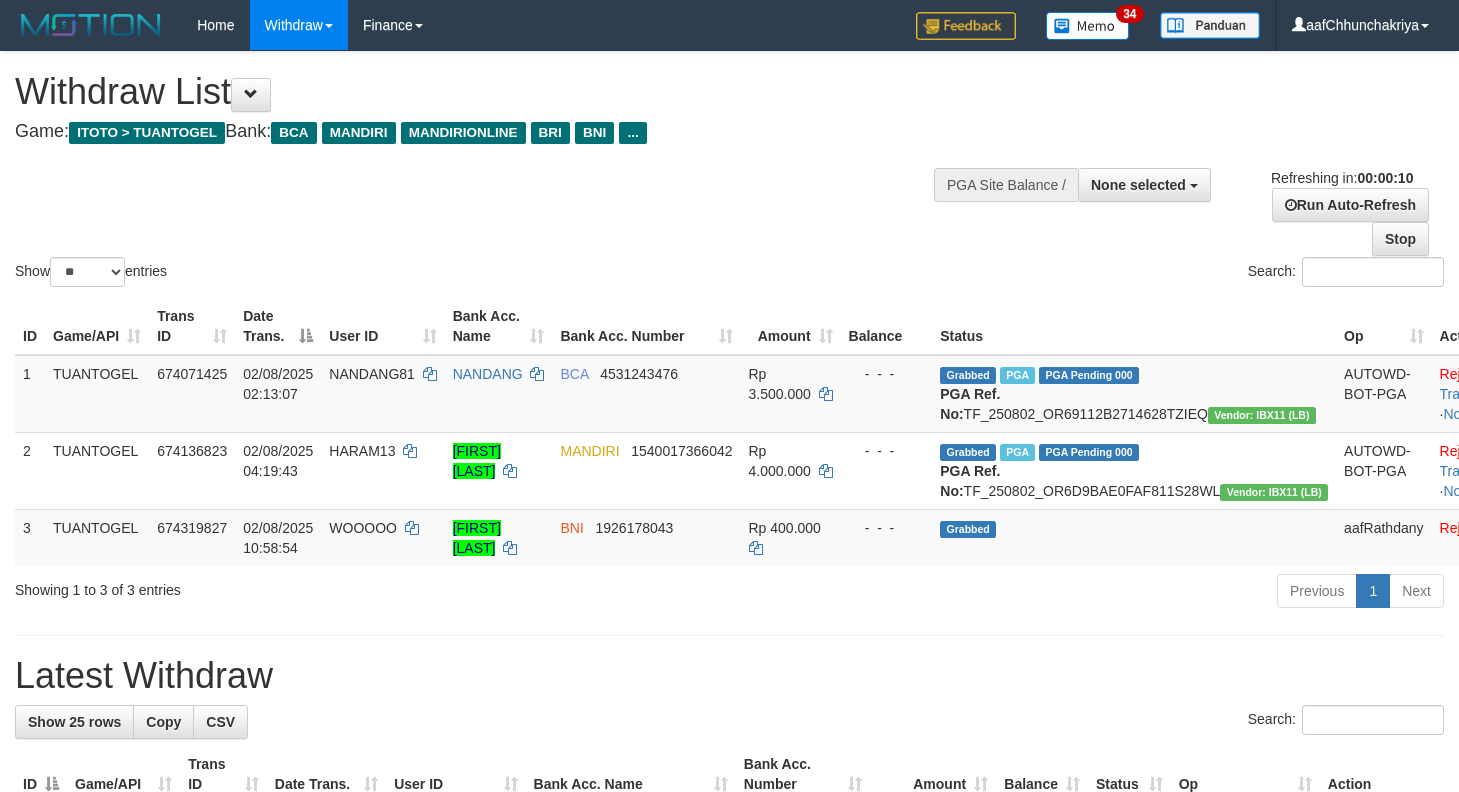 select 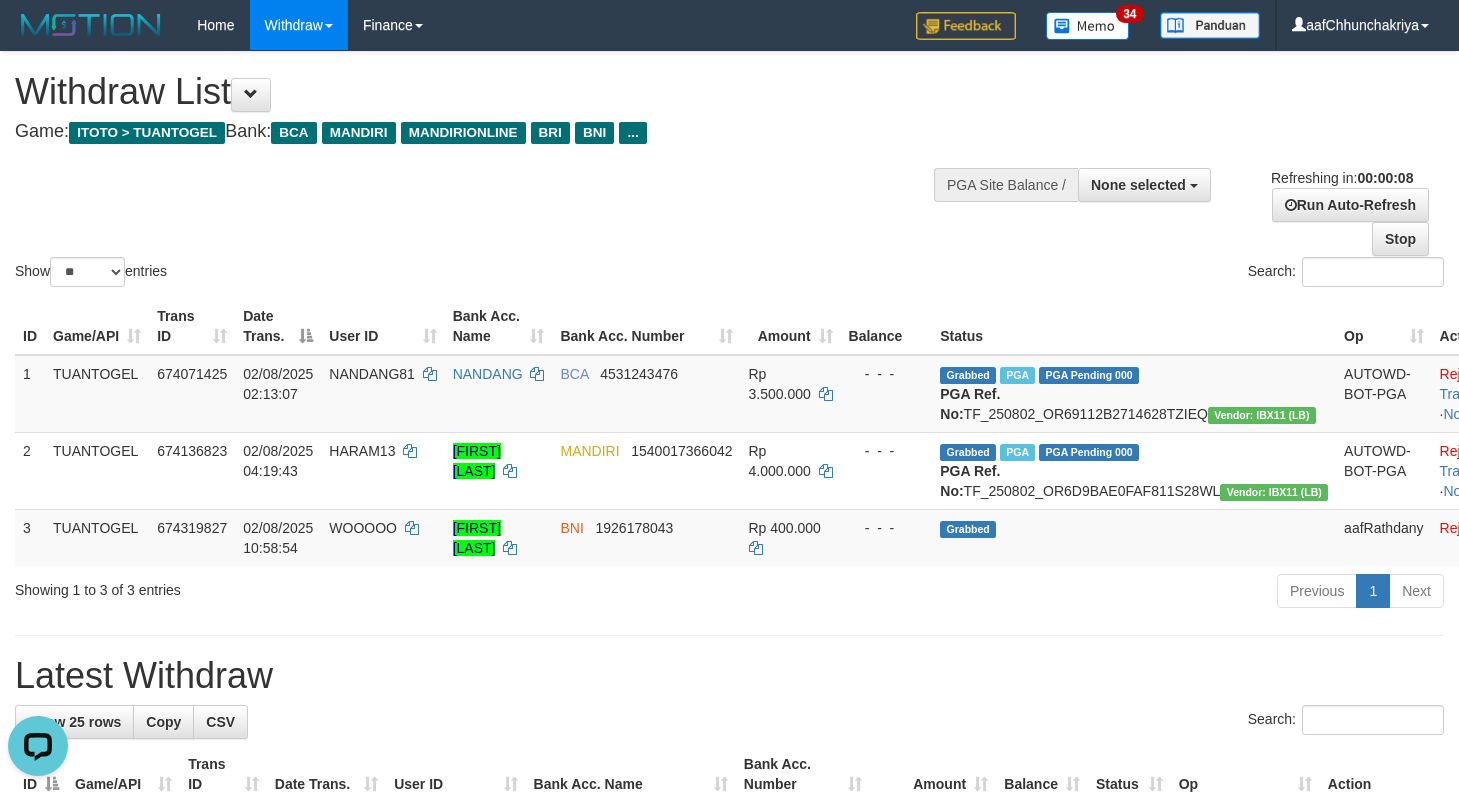 scroll, scrollTop: 0, scrollLeft: 0, axis: both 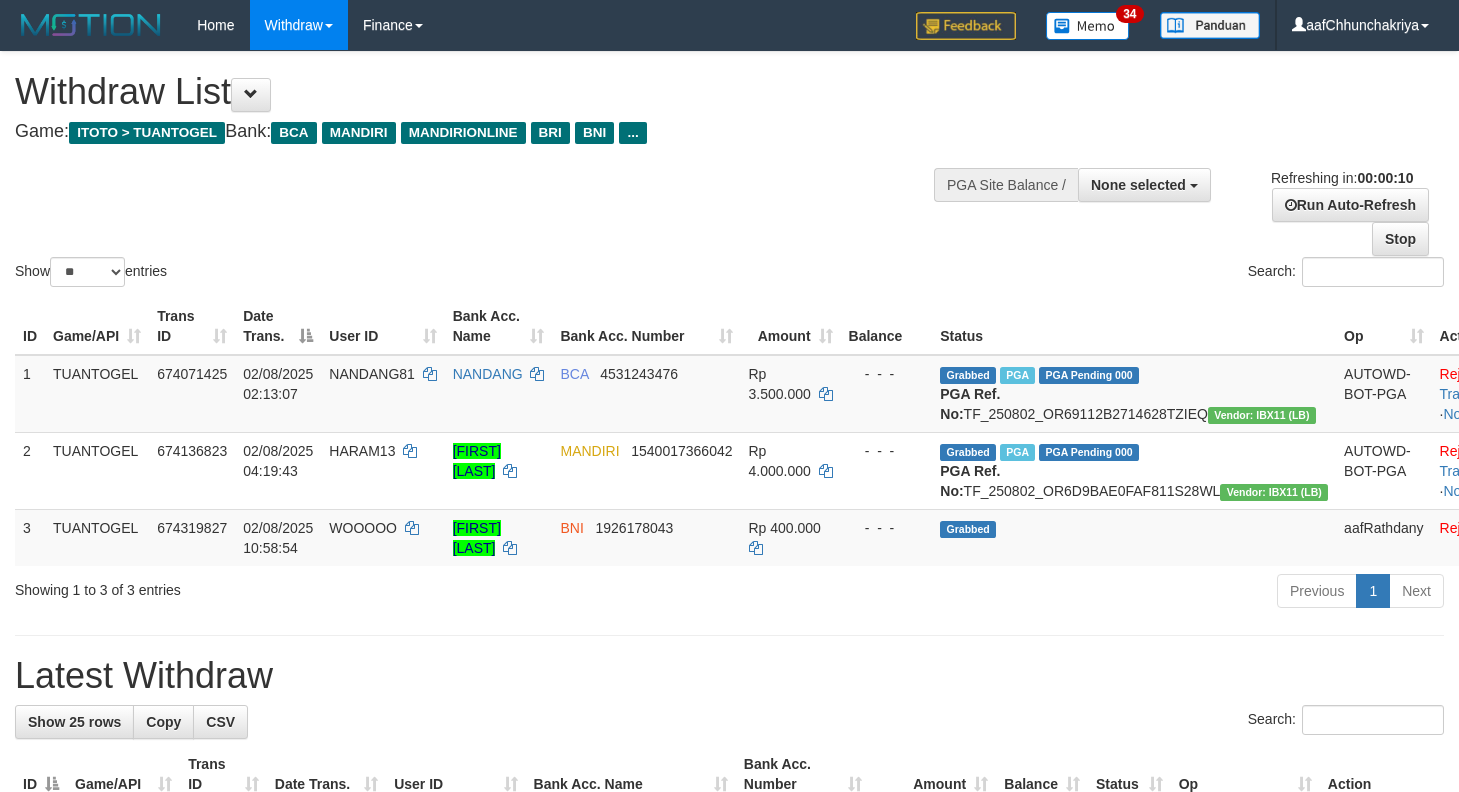 select 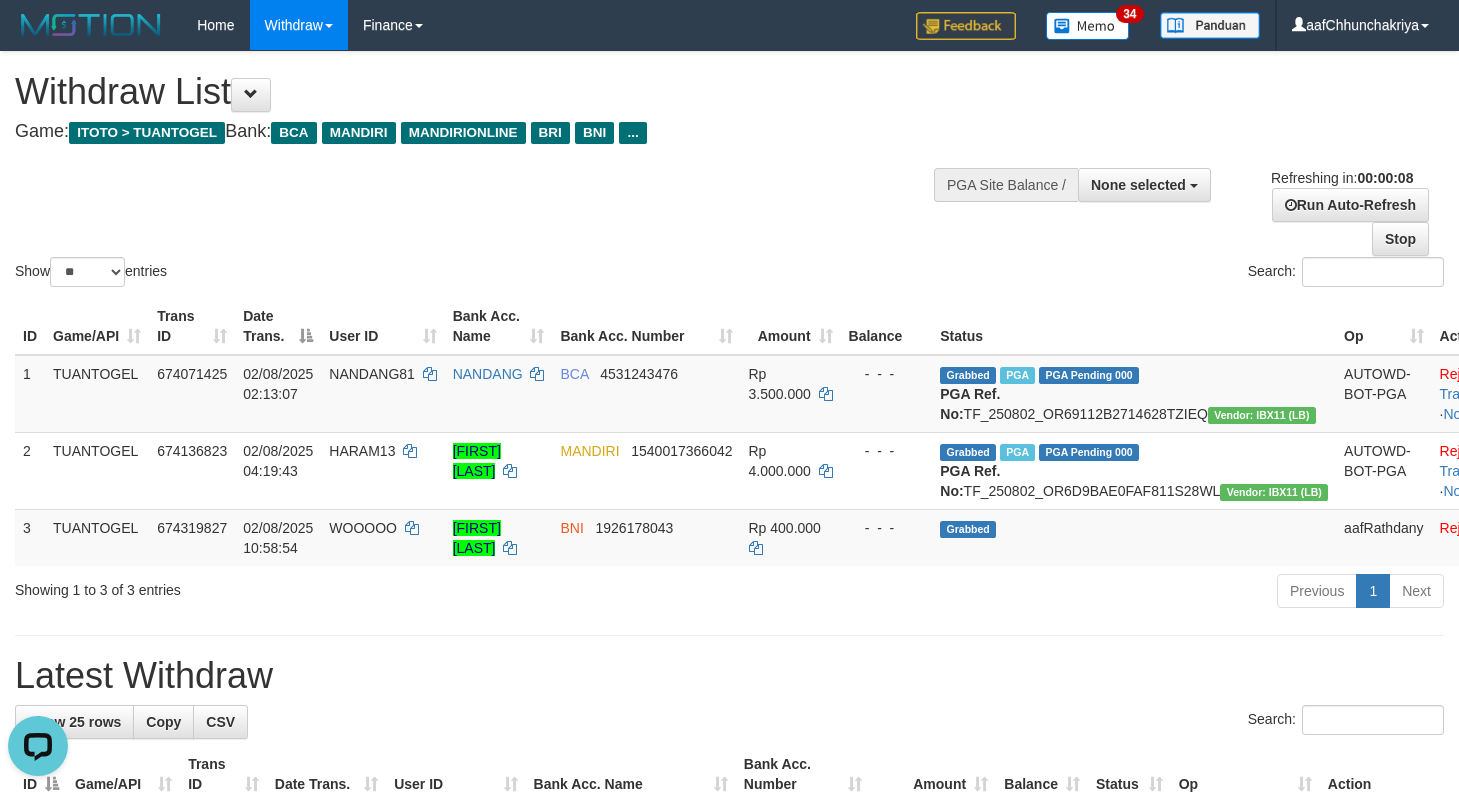 scroll, scrollTop: 0, scrollLeft: 0, axis: both 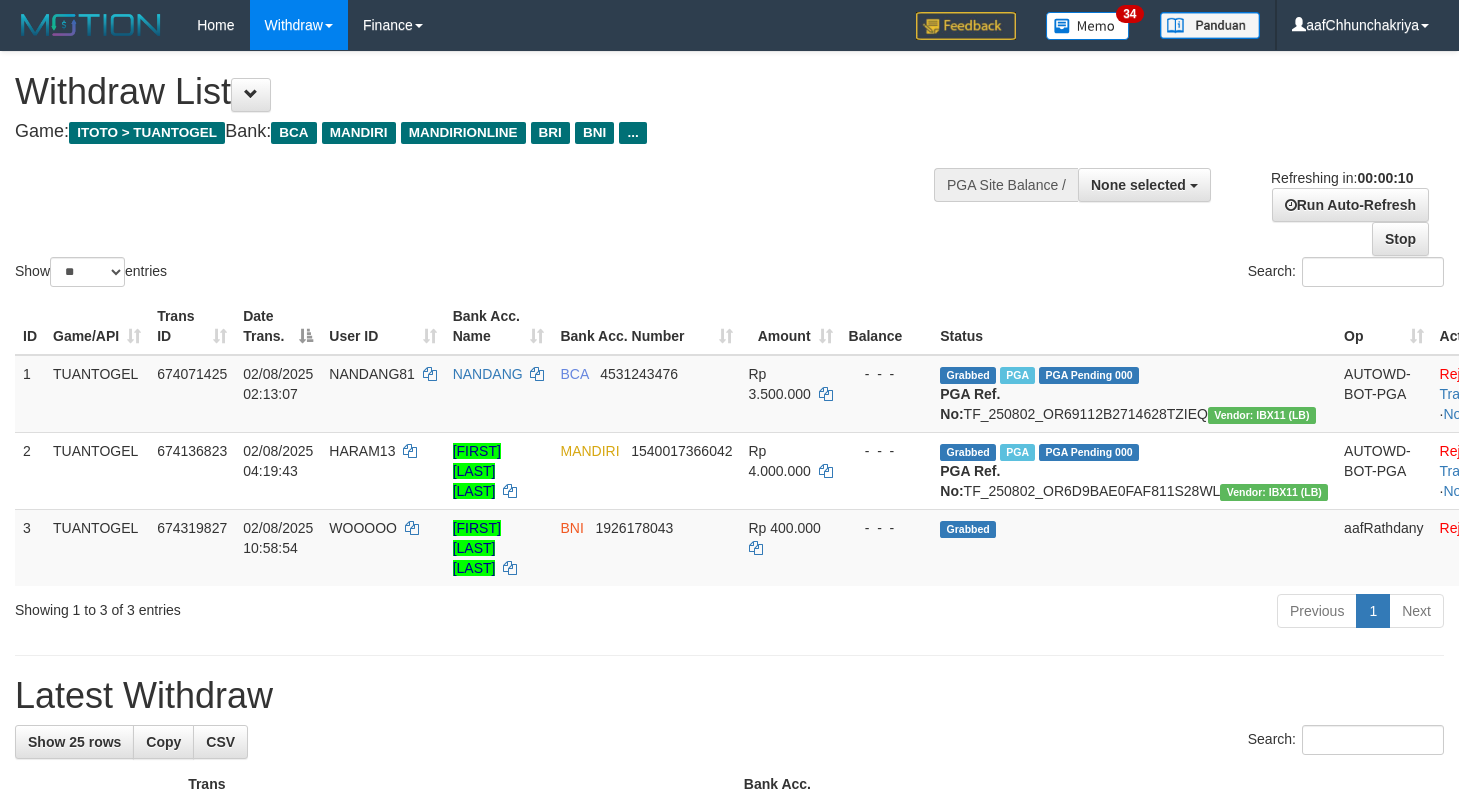 select 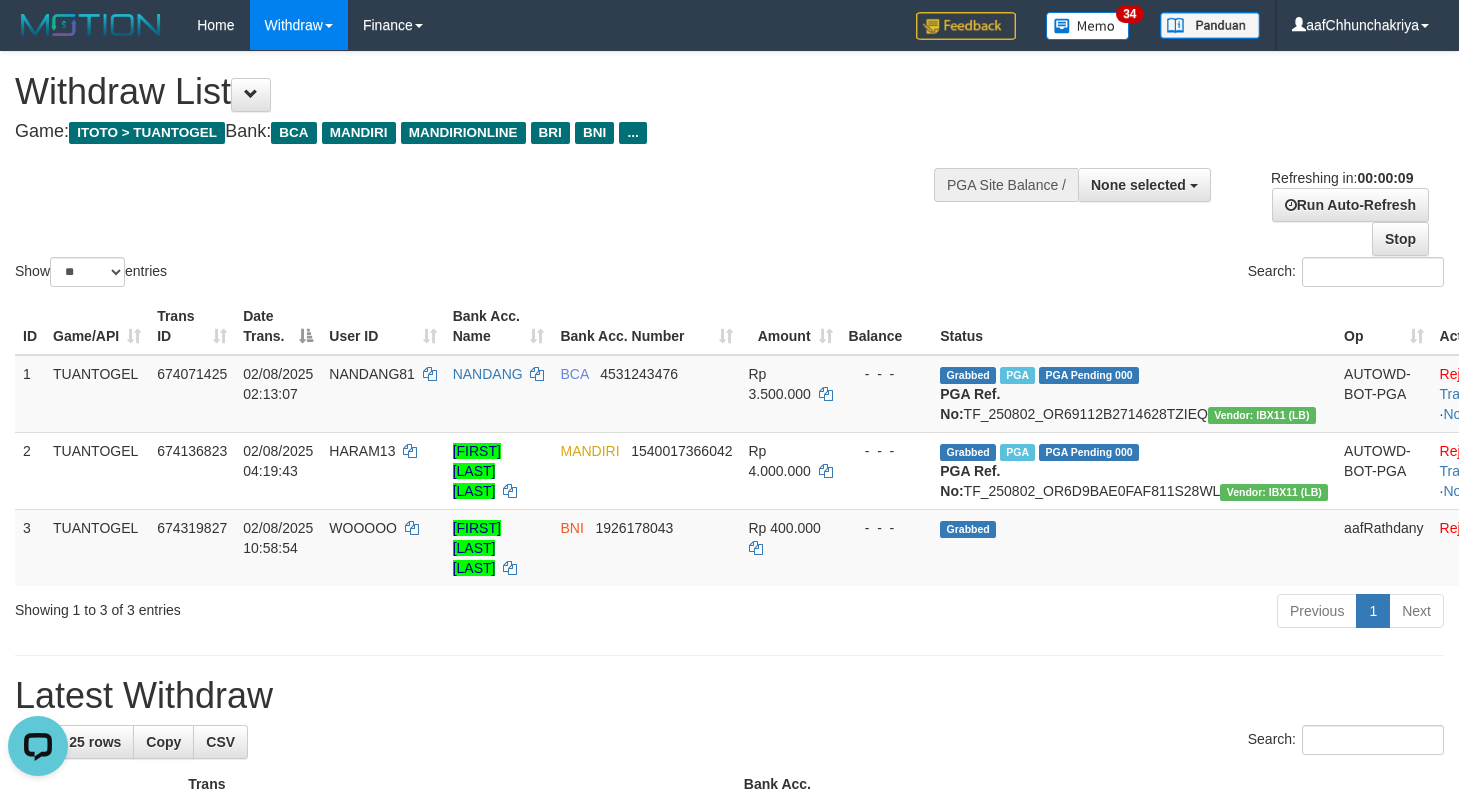 scroll, scrollTop: 0, scrollLeft: 0, axis: both 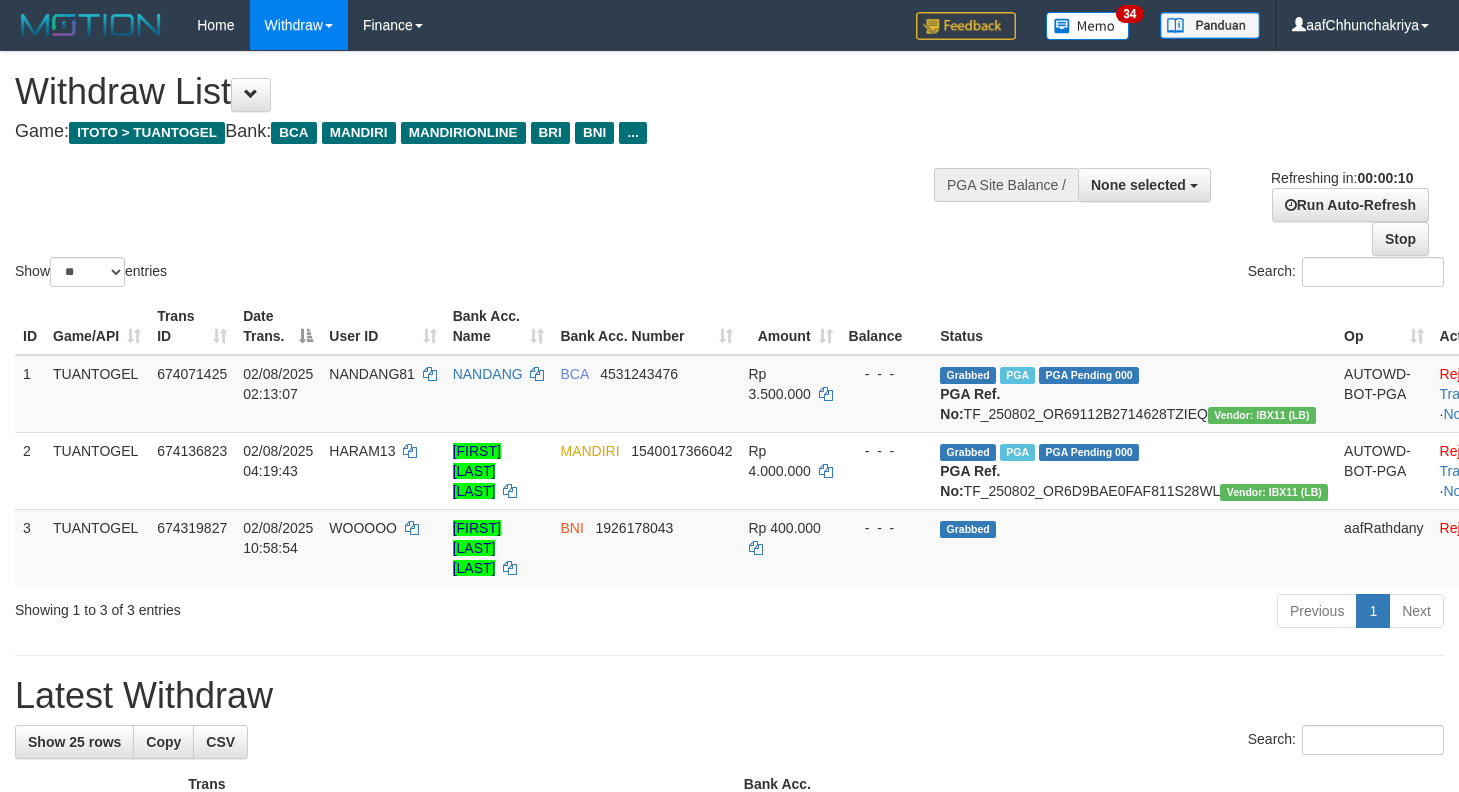 select 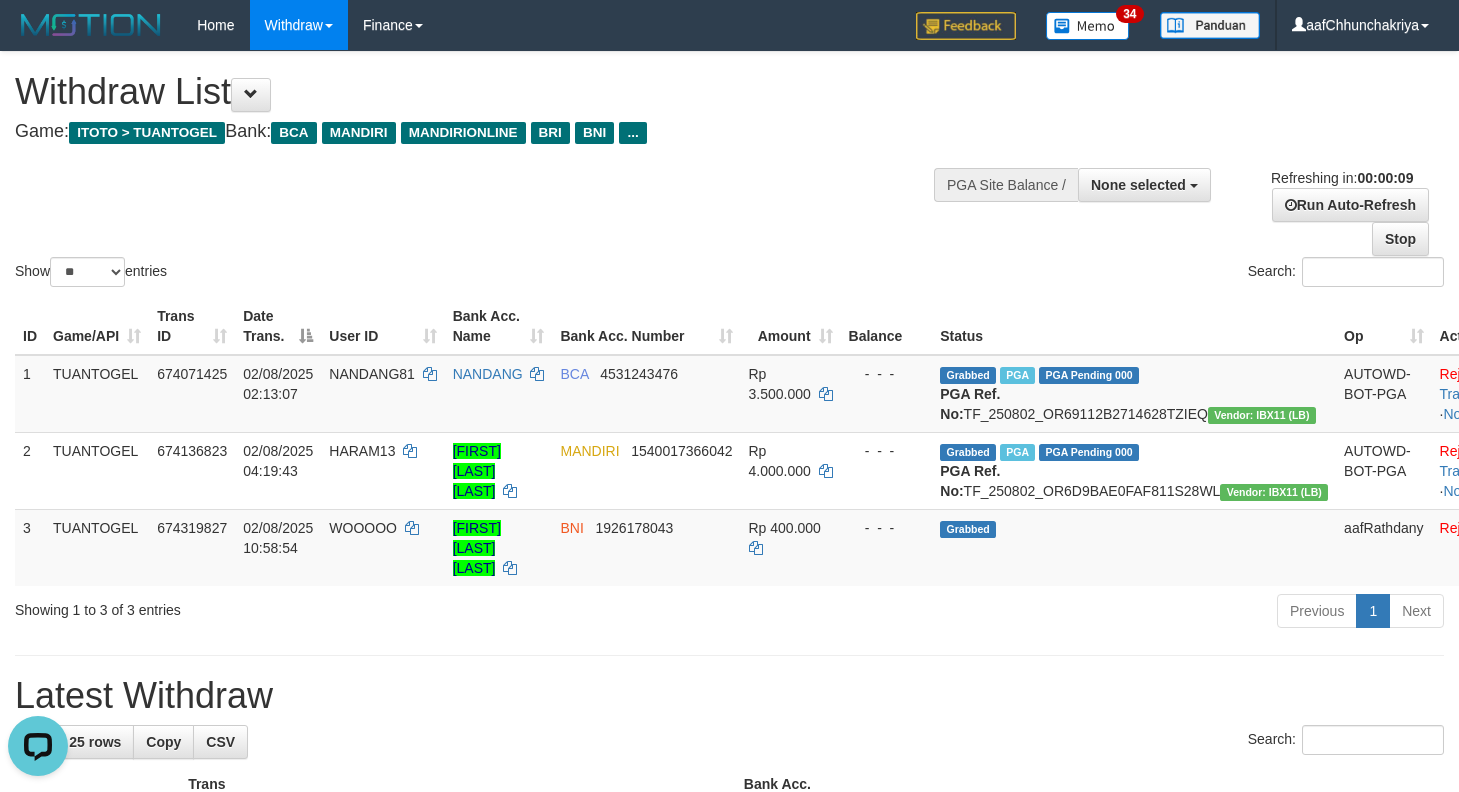 scroll, scrollTop: 0, scrollLeft: 0, axis: both 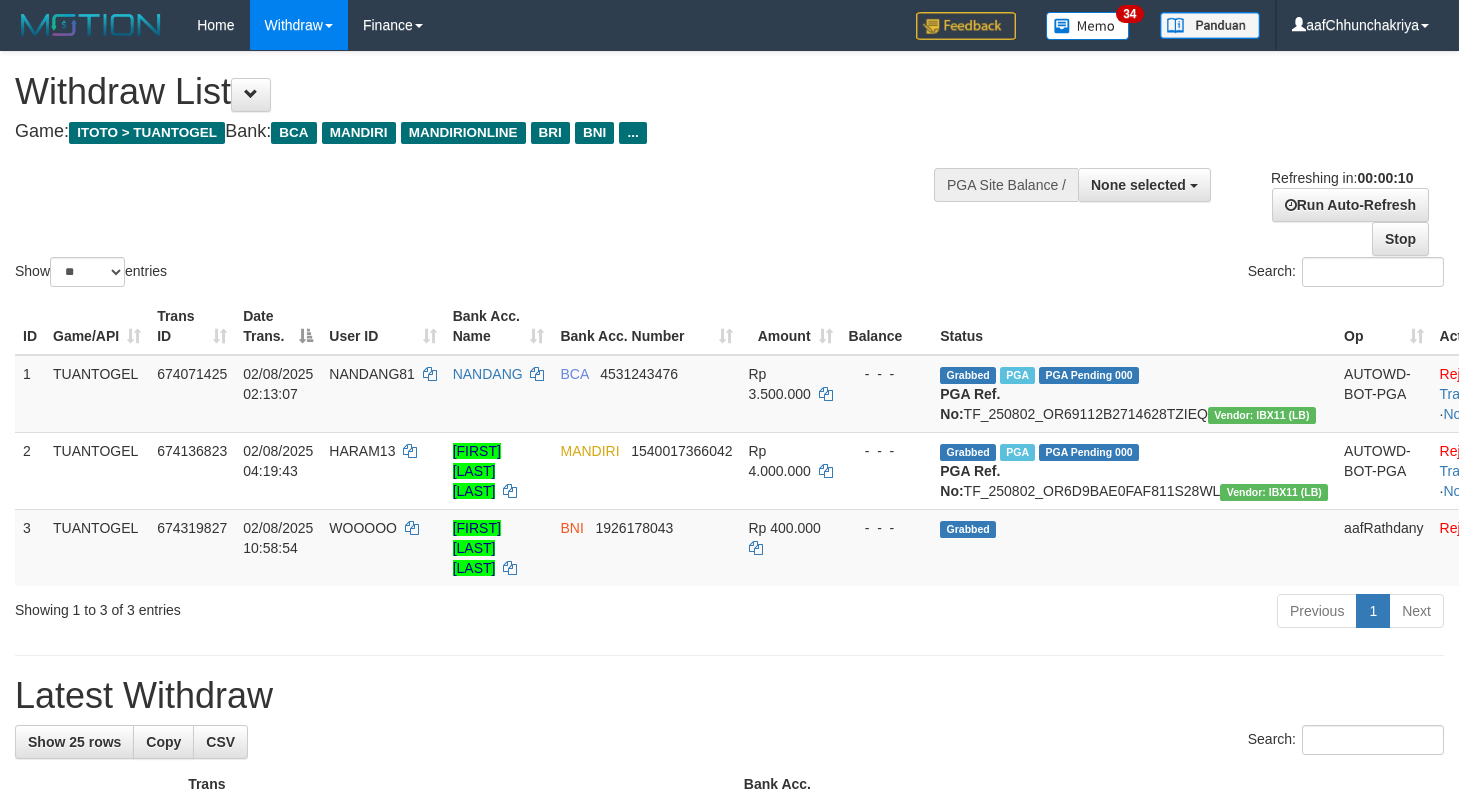 select 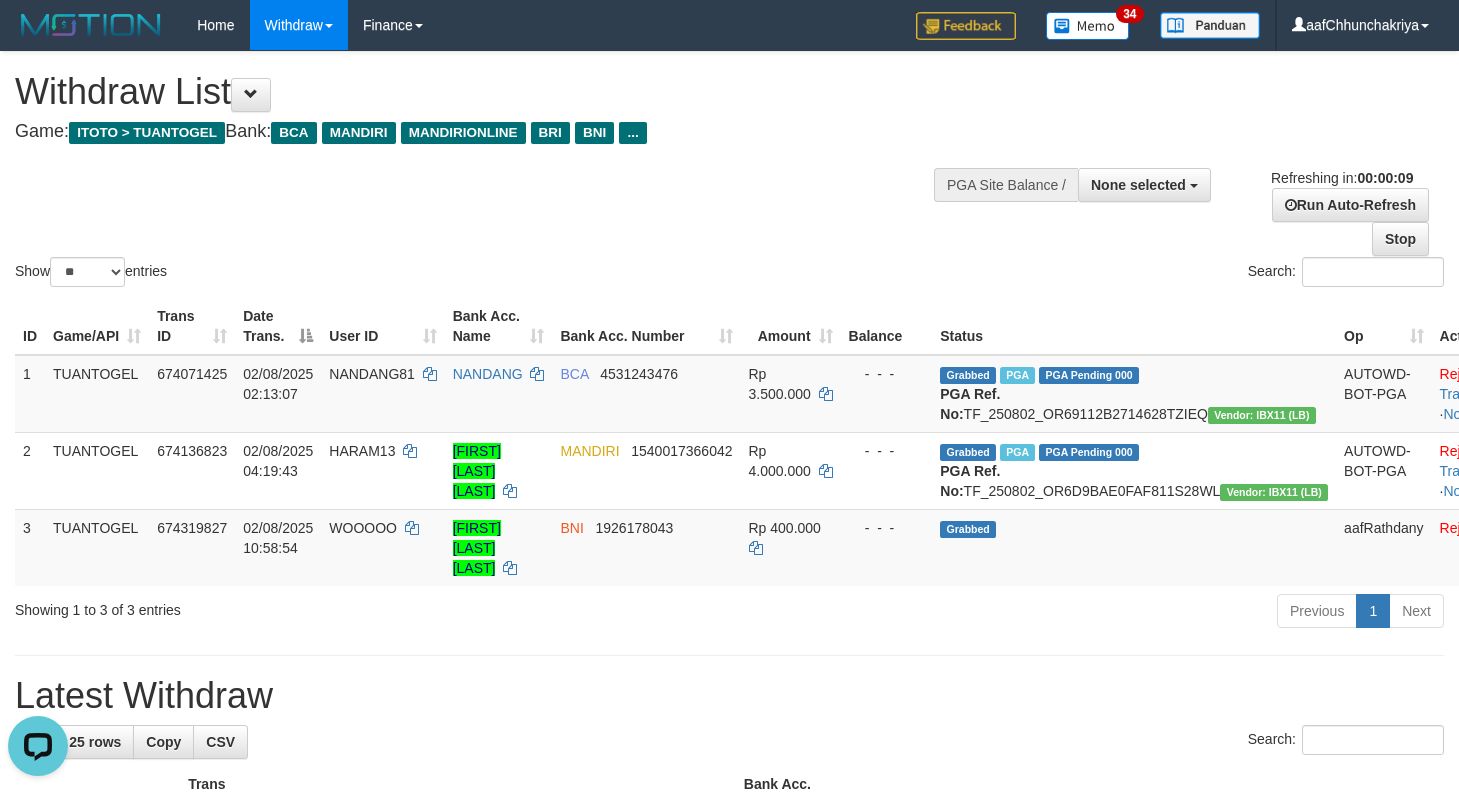 scroll, scrollTop: 0, scrollLeft: 0, axis: both 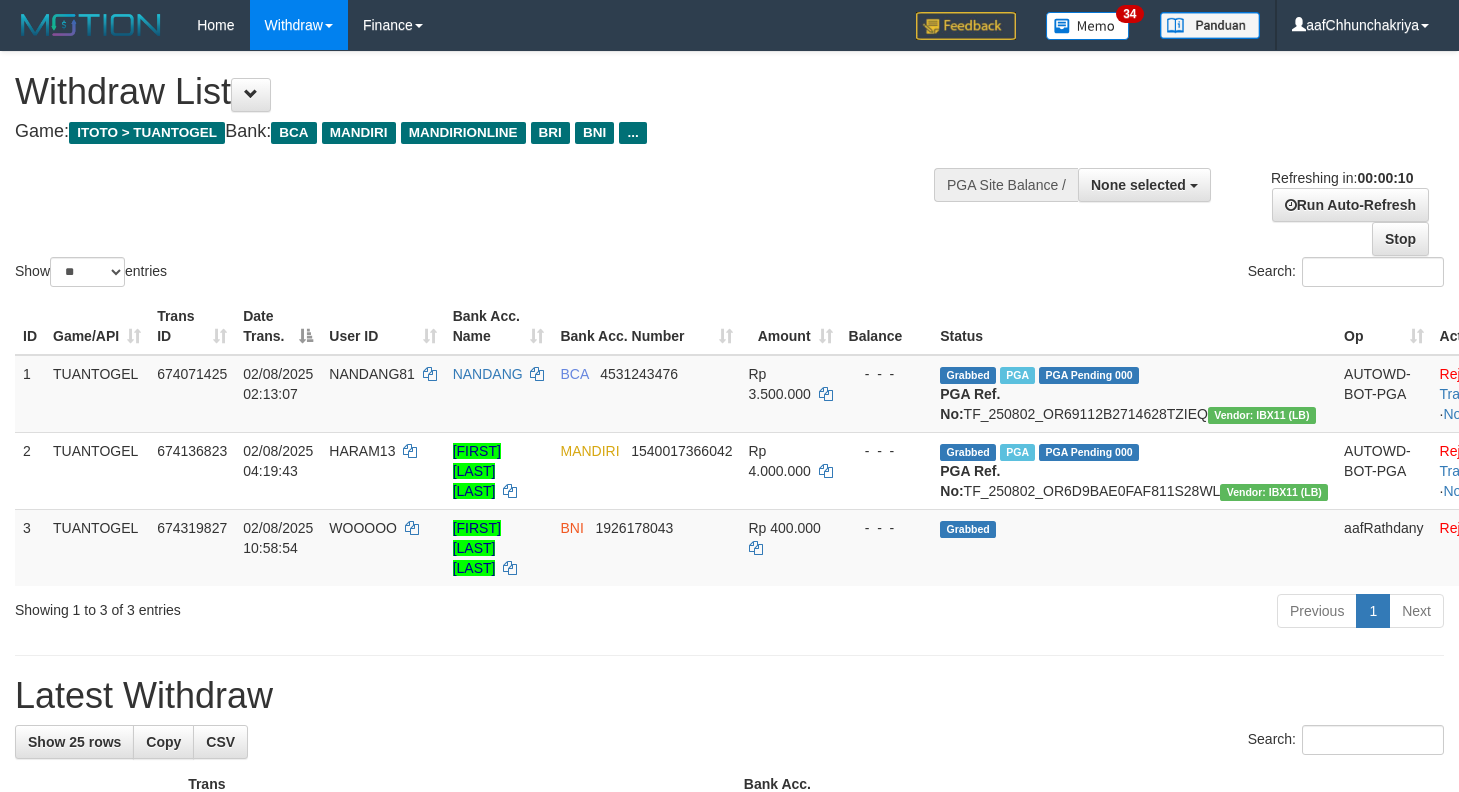 select 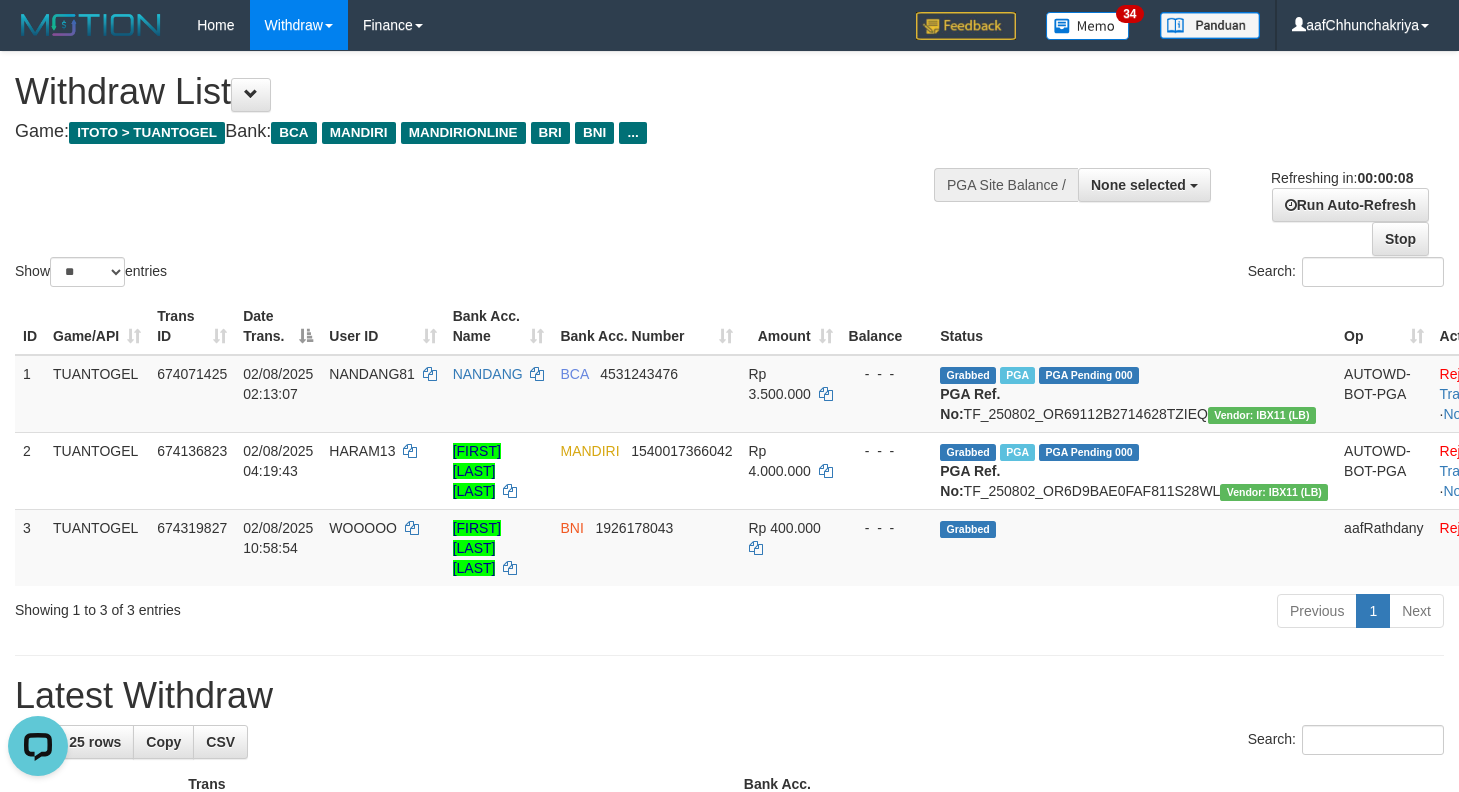 scroll, scrollTop: 0, scrollLeft: 0, axis: both 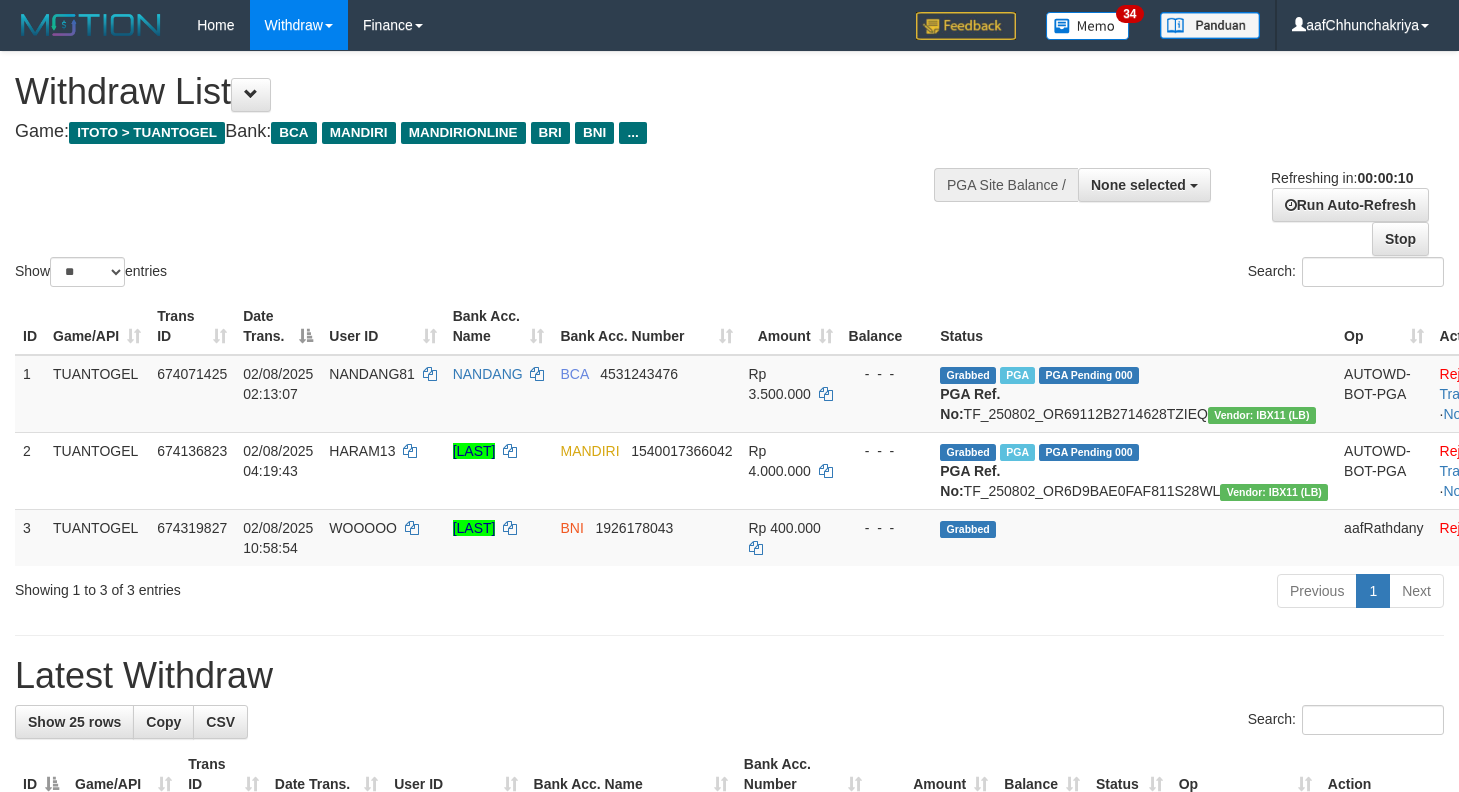 select 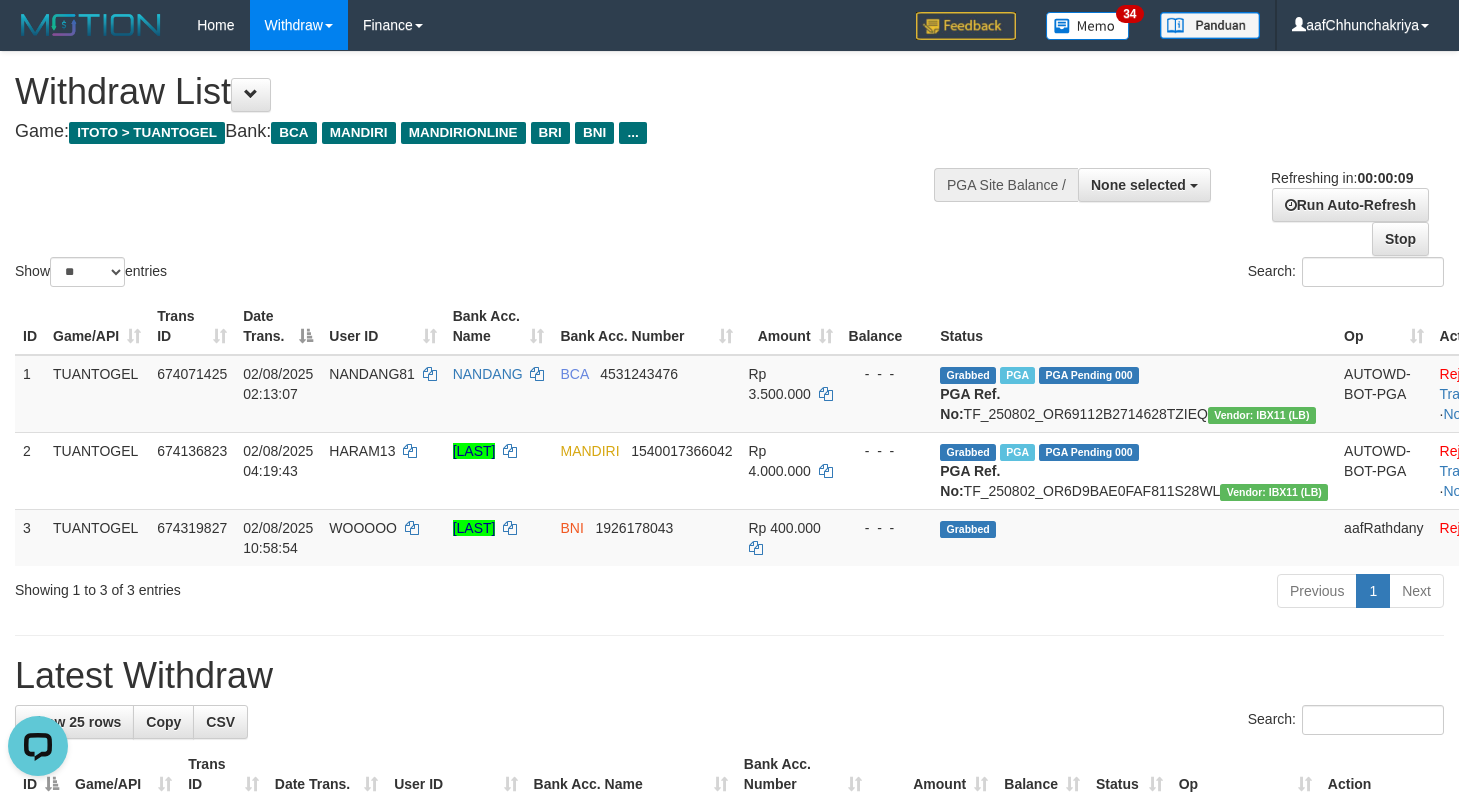 scroll, scrollTop: 0, scrollLeft: 0, axis: both 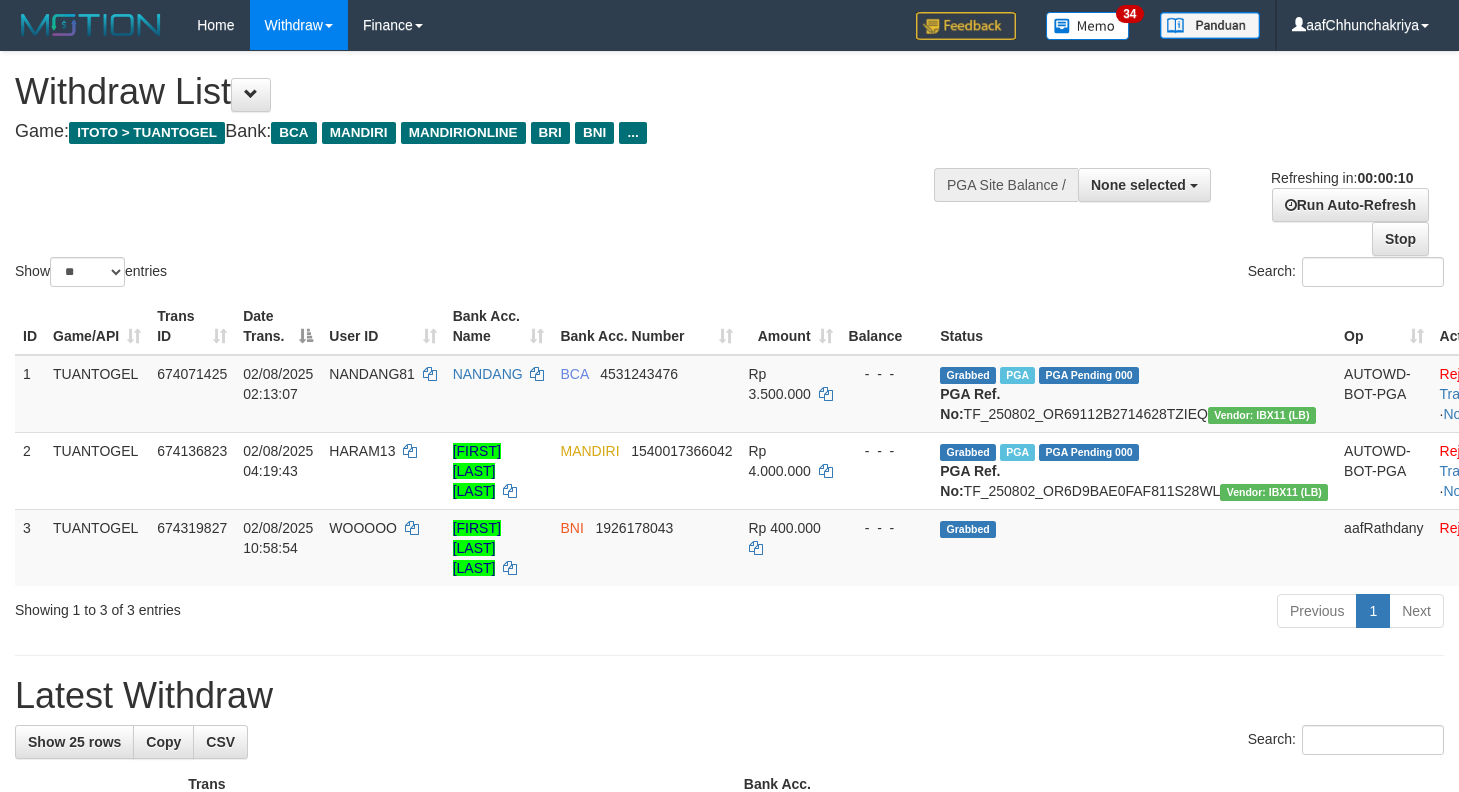 select 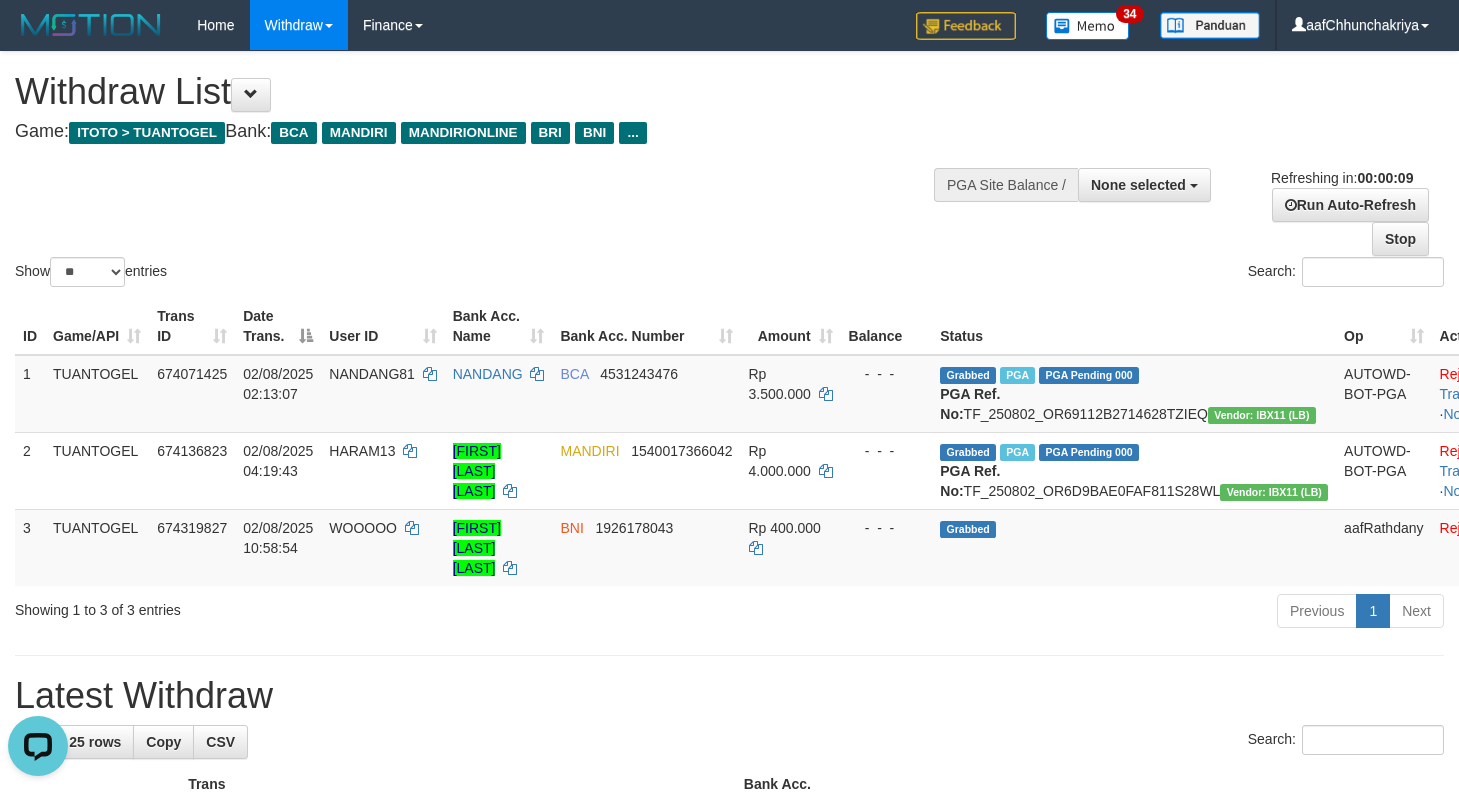 scroll, scrollTop: 0, scrollLeft: 0, axis: both 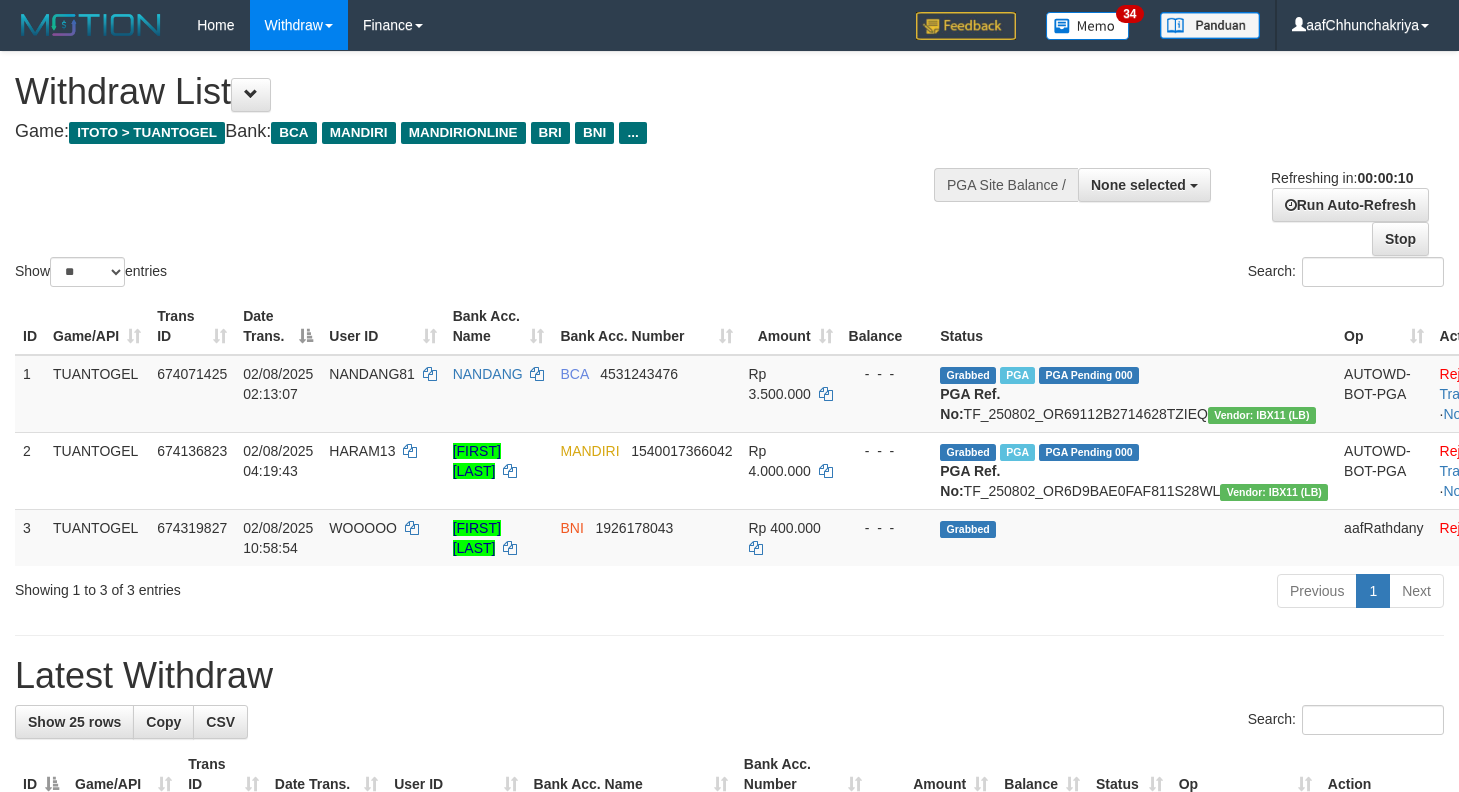 select 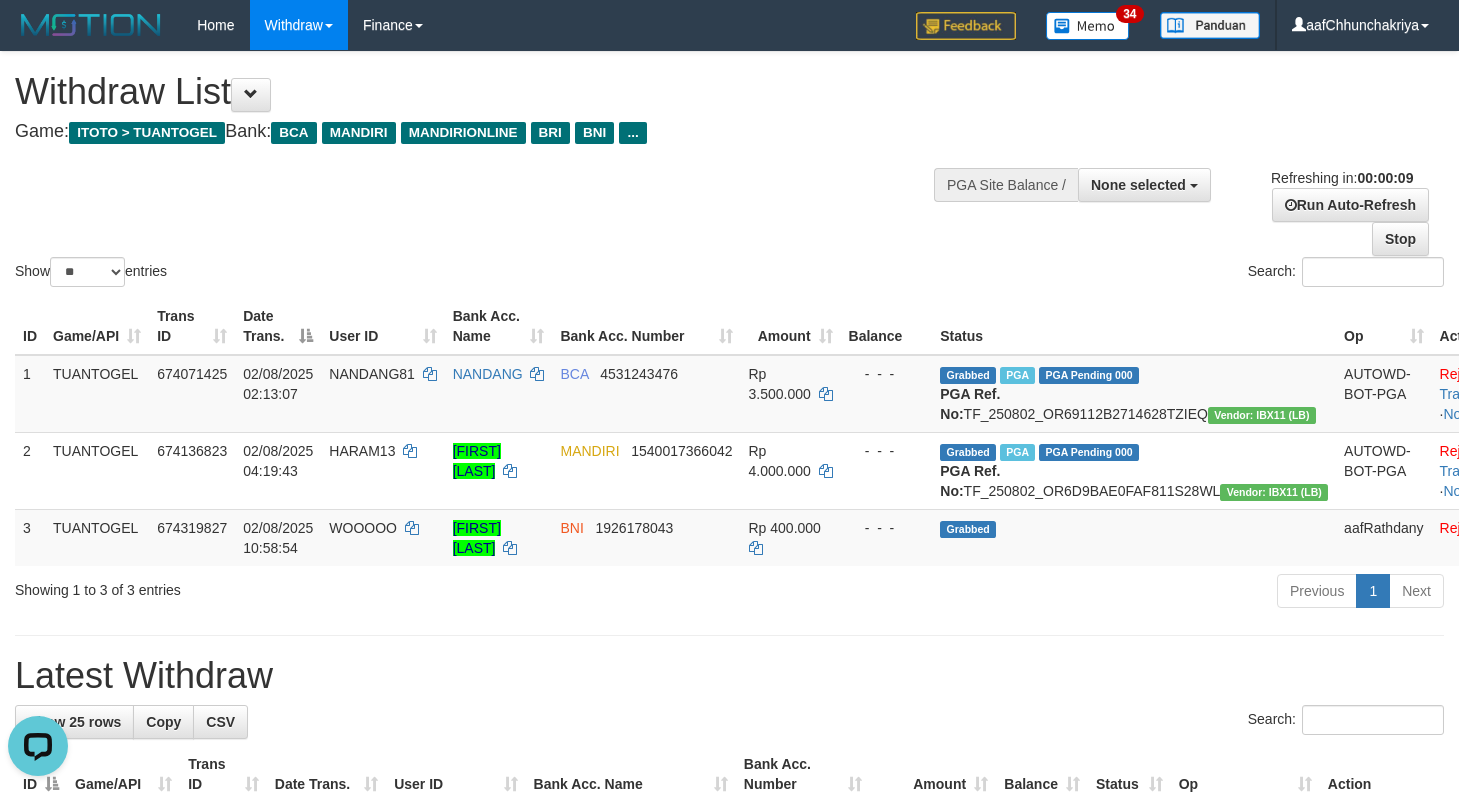 scroll, scrollTop: 0, scrollLeft: 0, axis: both 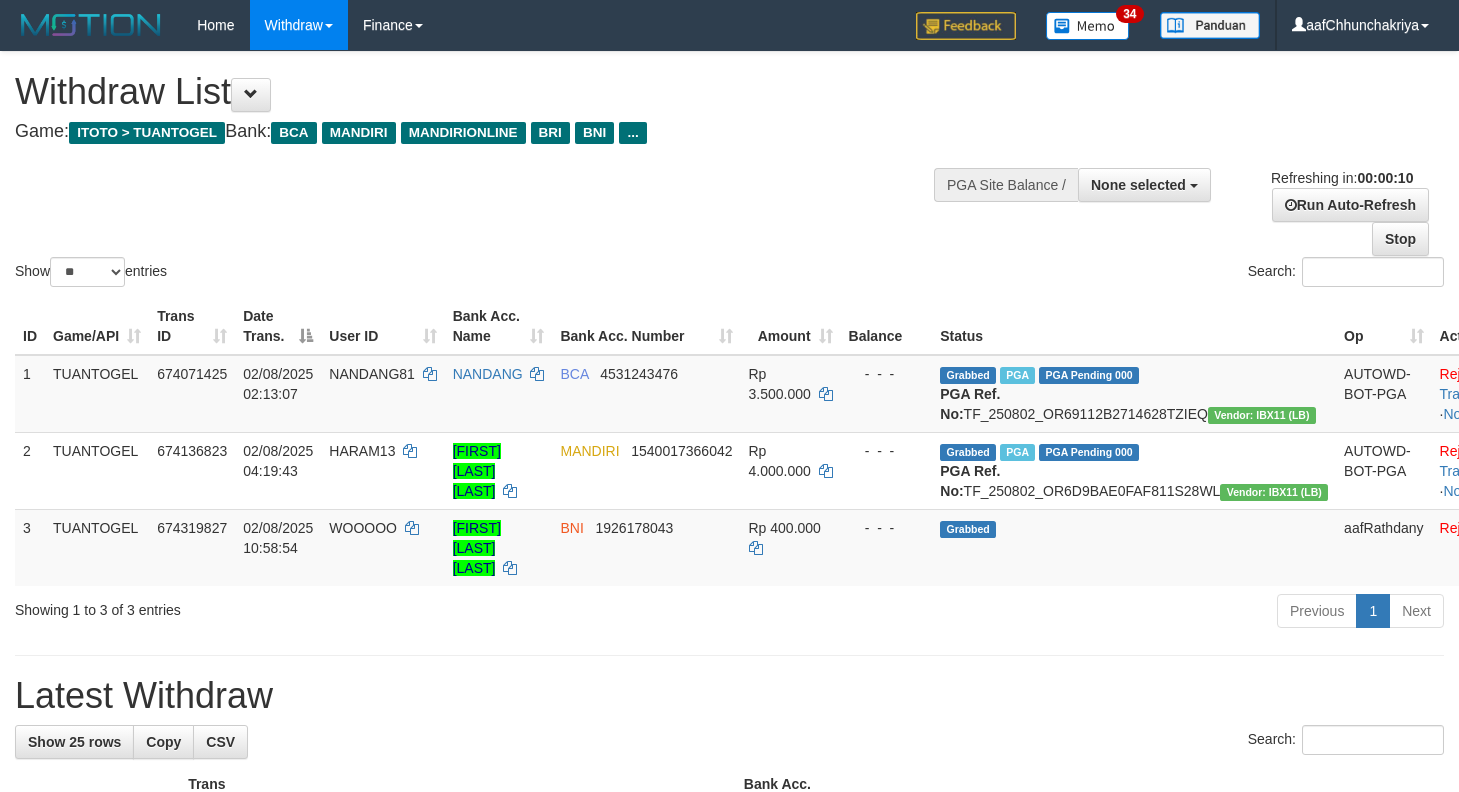select 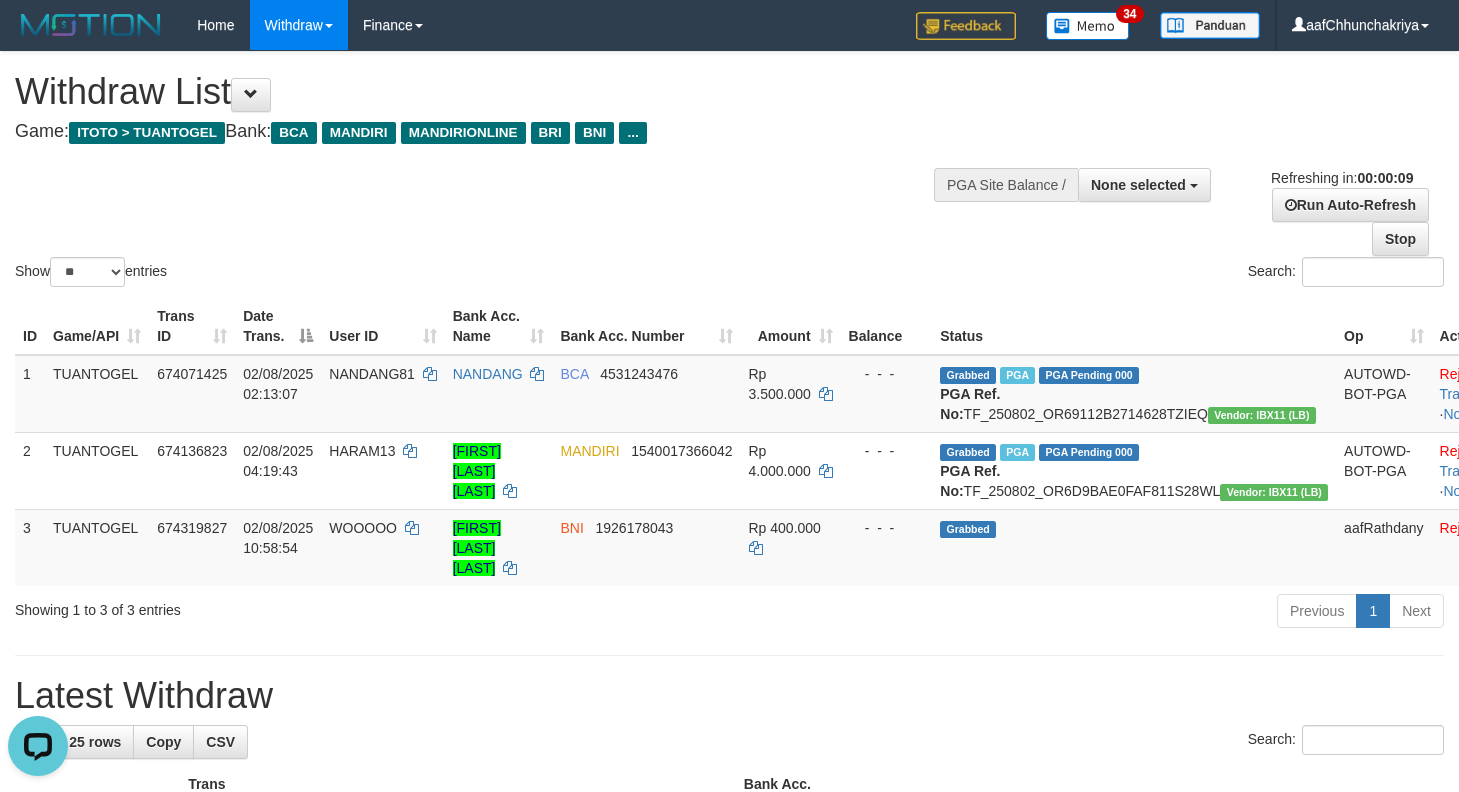 scroll, scrollTop: 0, scrollLeft: 0, axis: both 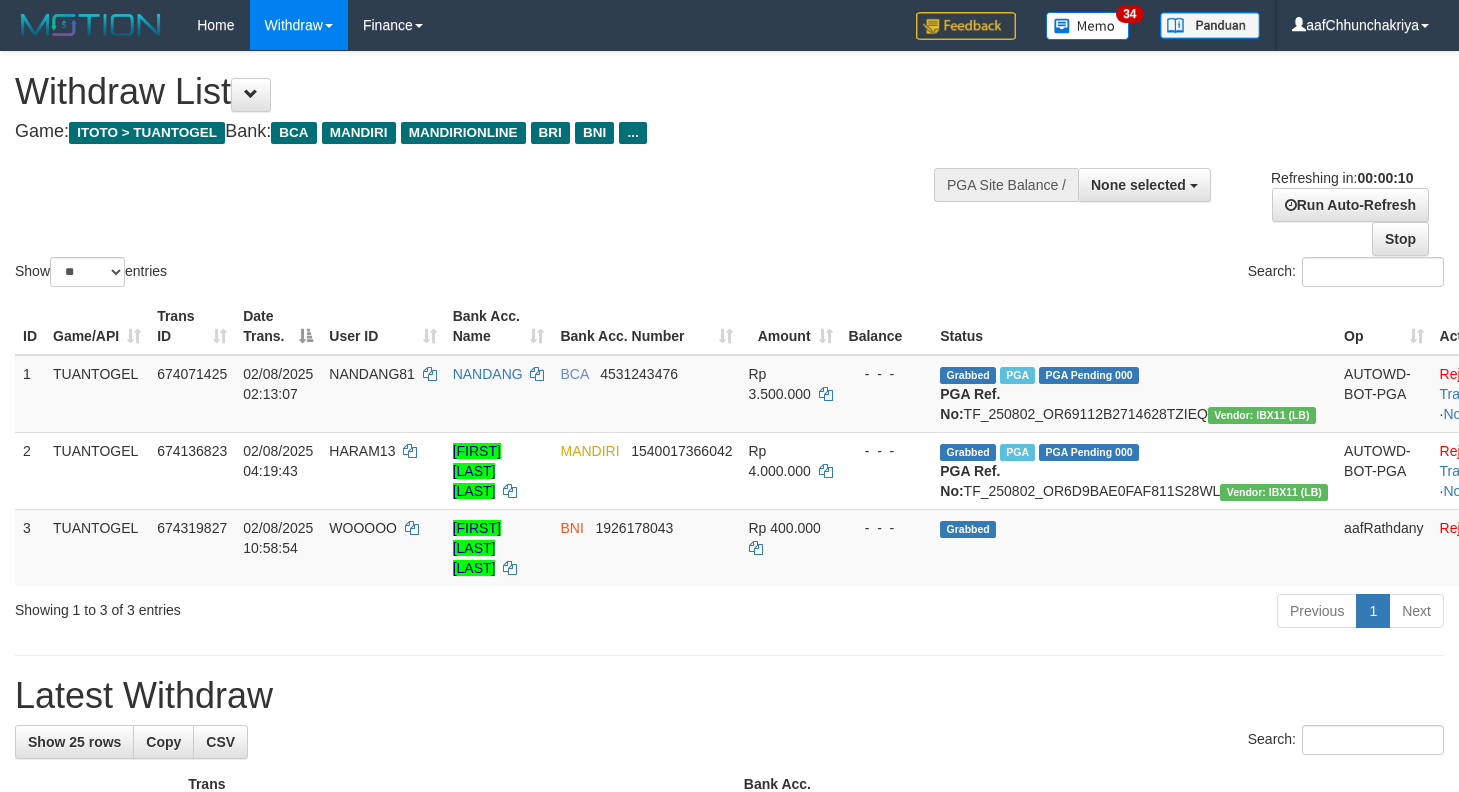 select 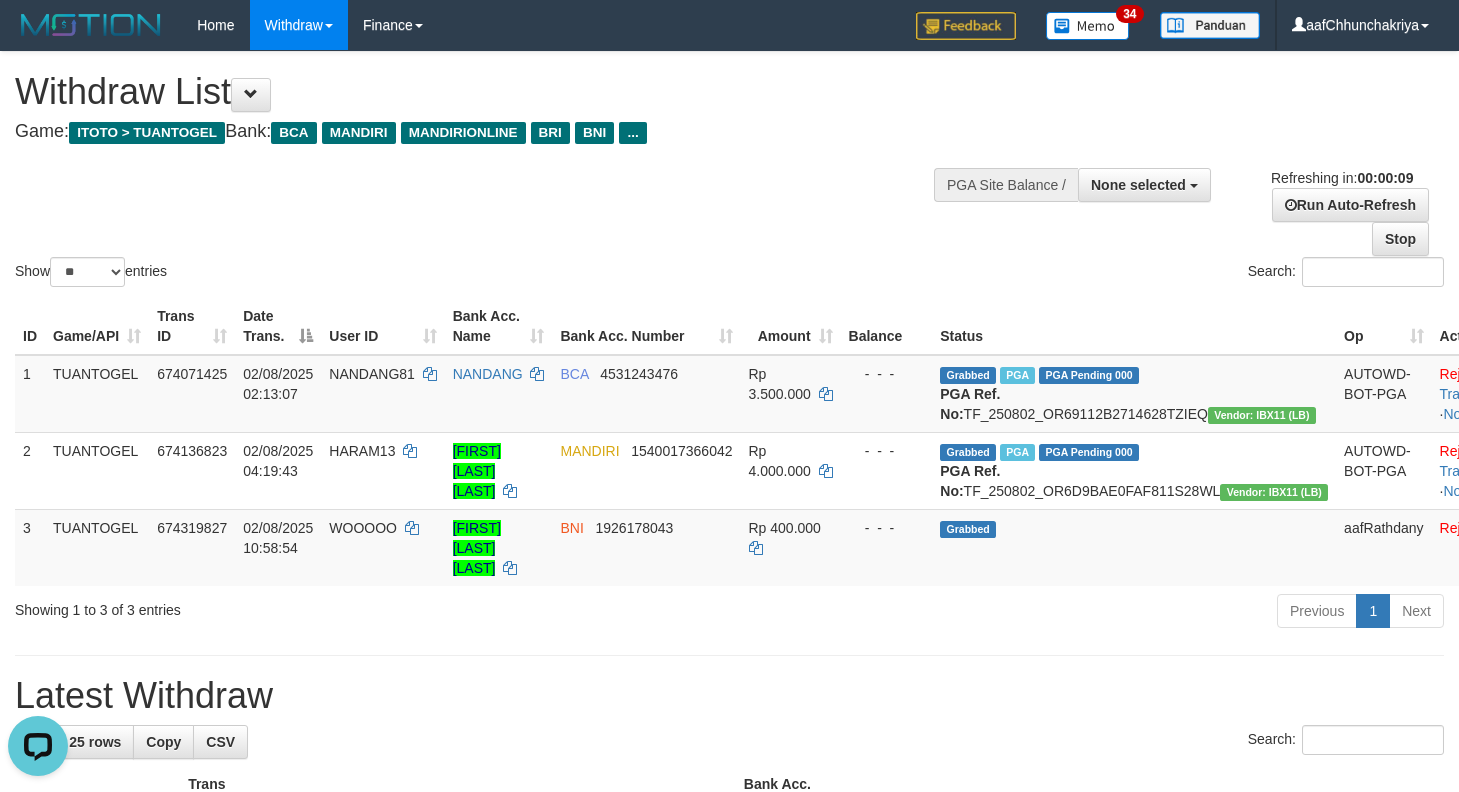scroll, scrollTop: 0, scrollLeft: 0, axis: both 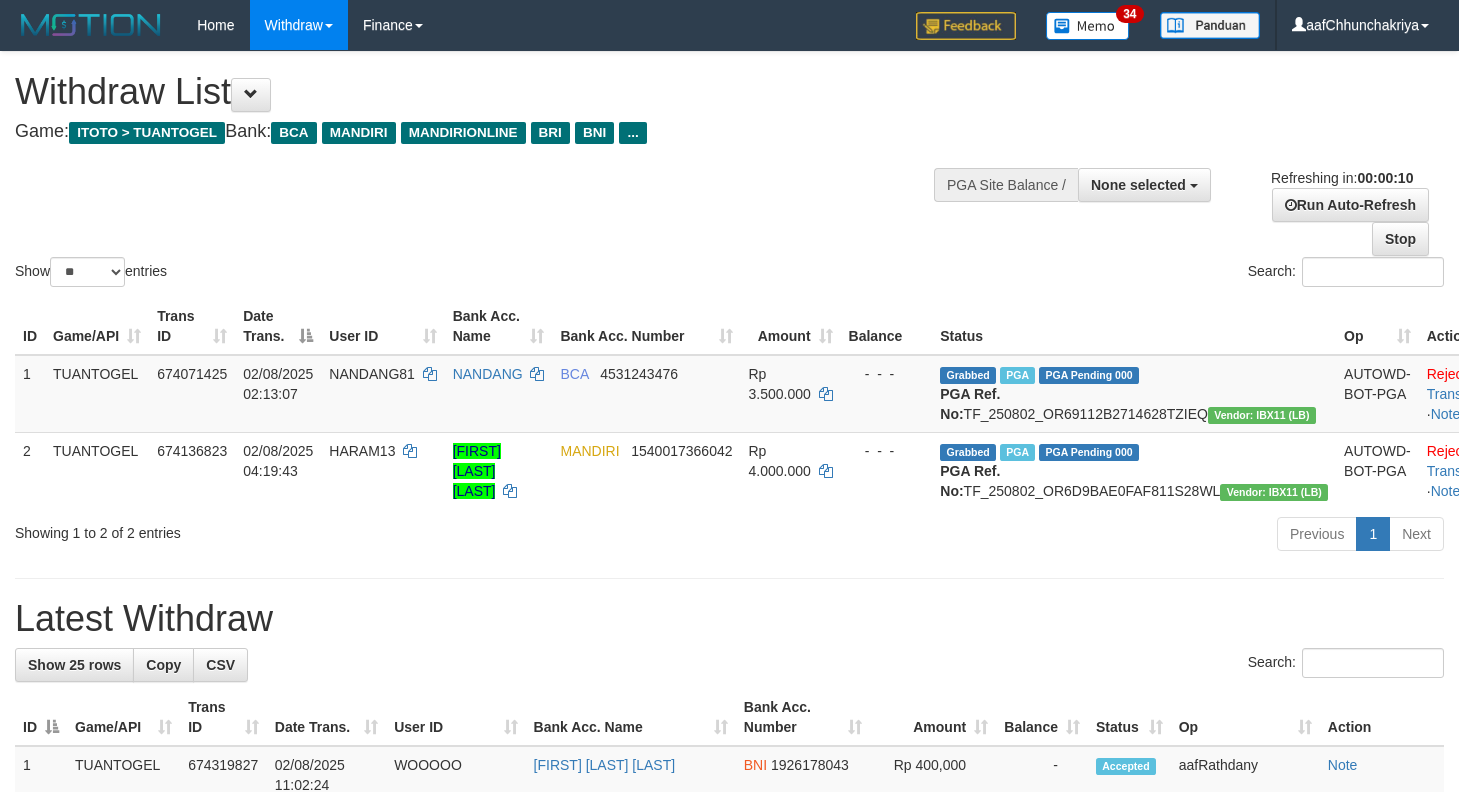 select 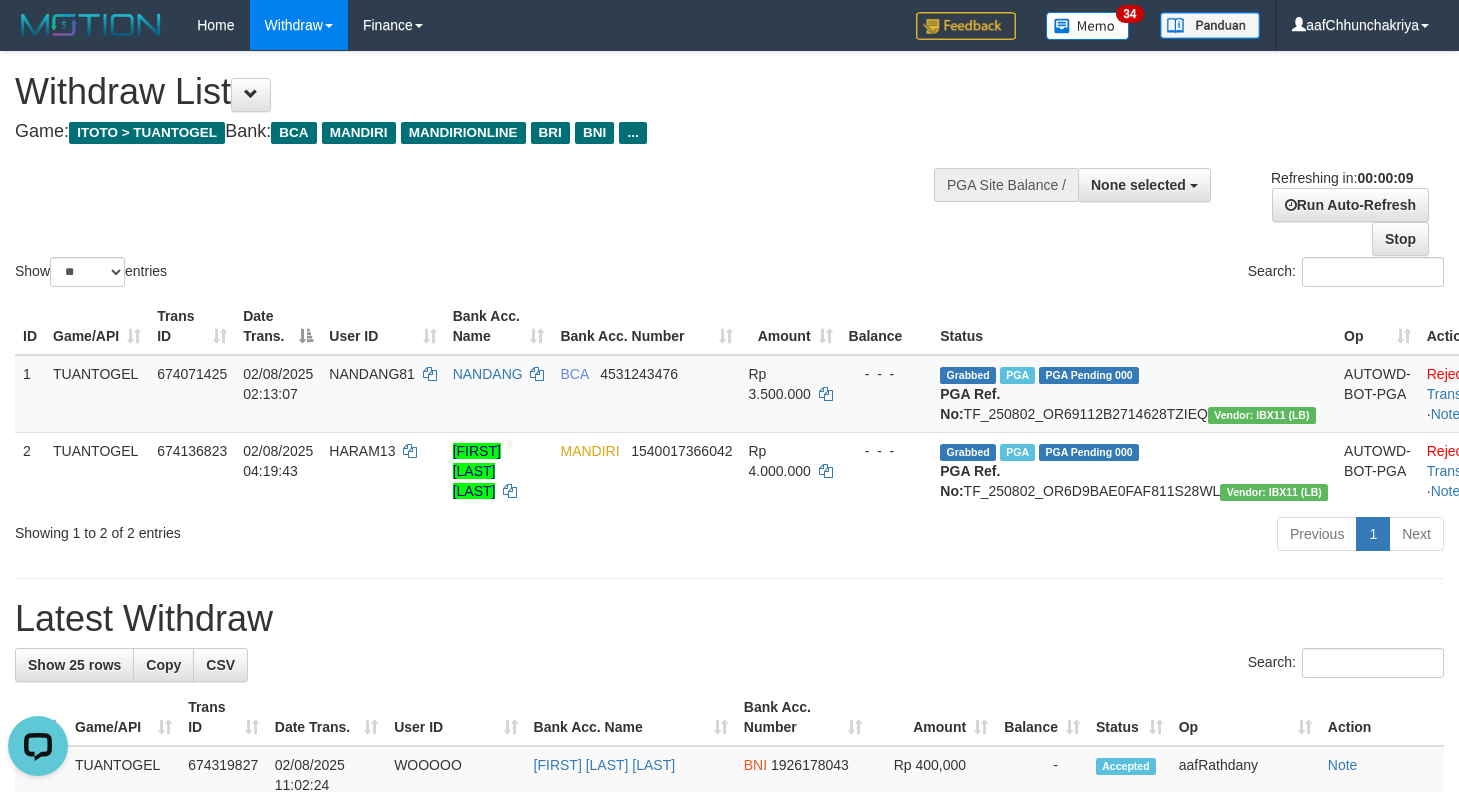 scroll, scrollTop: 0, scrollLeft: 0, axis: both 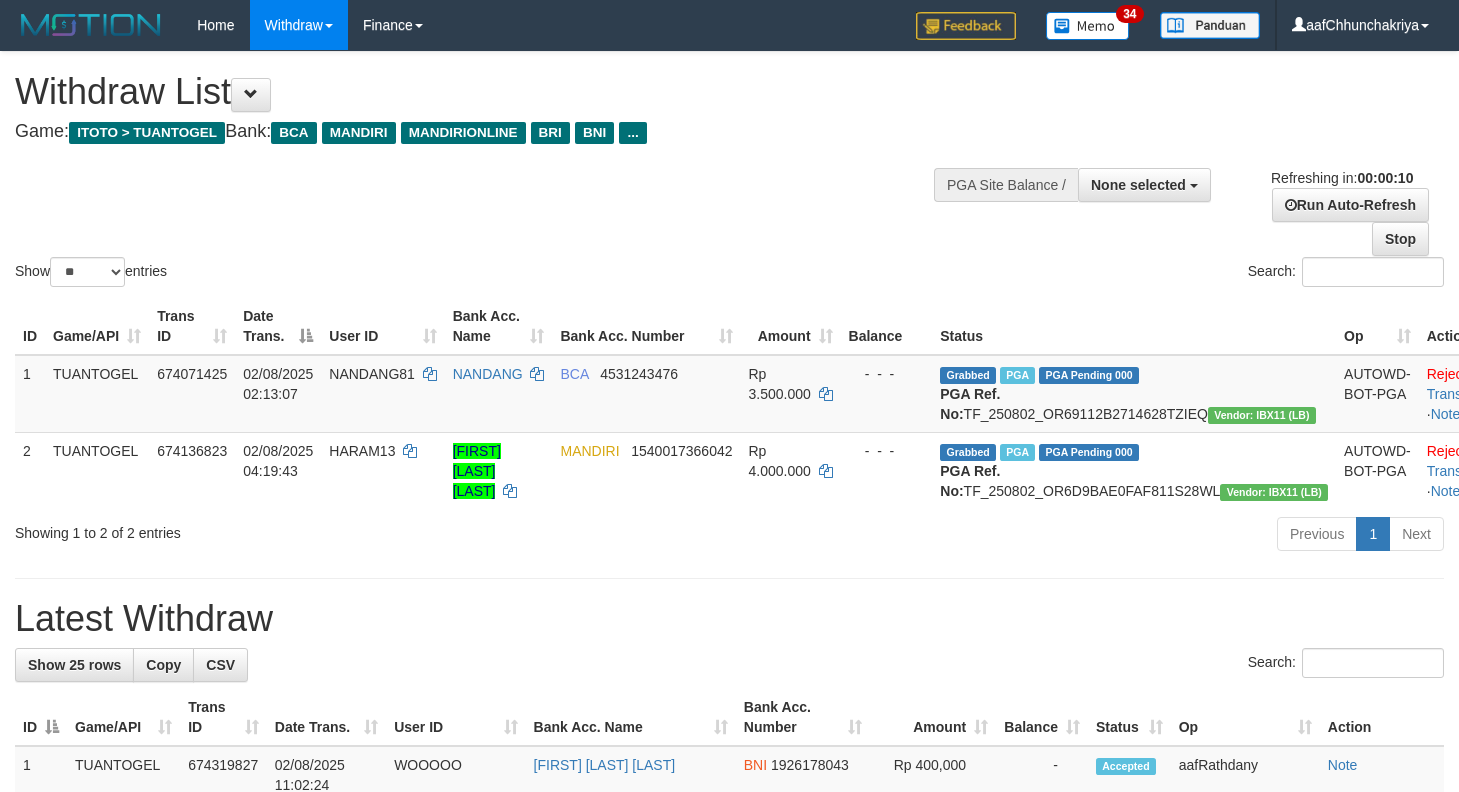 select 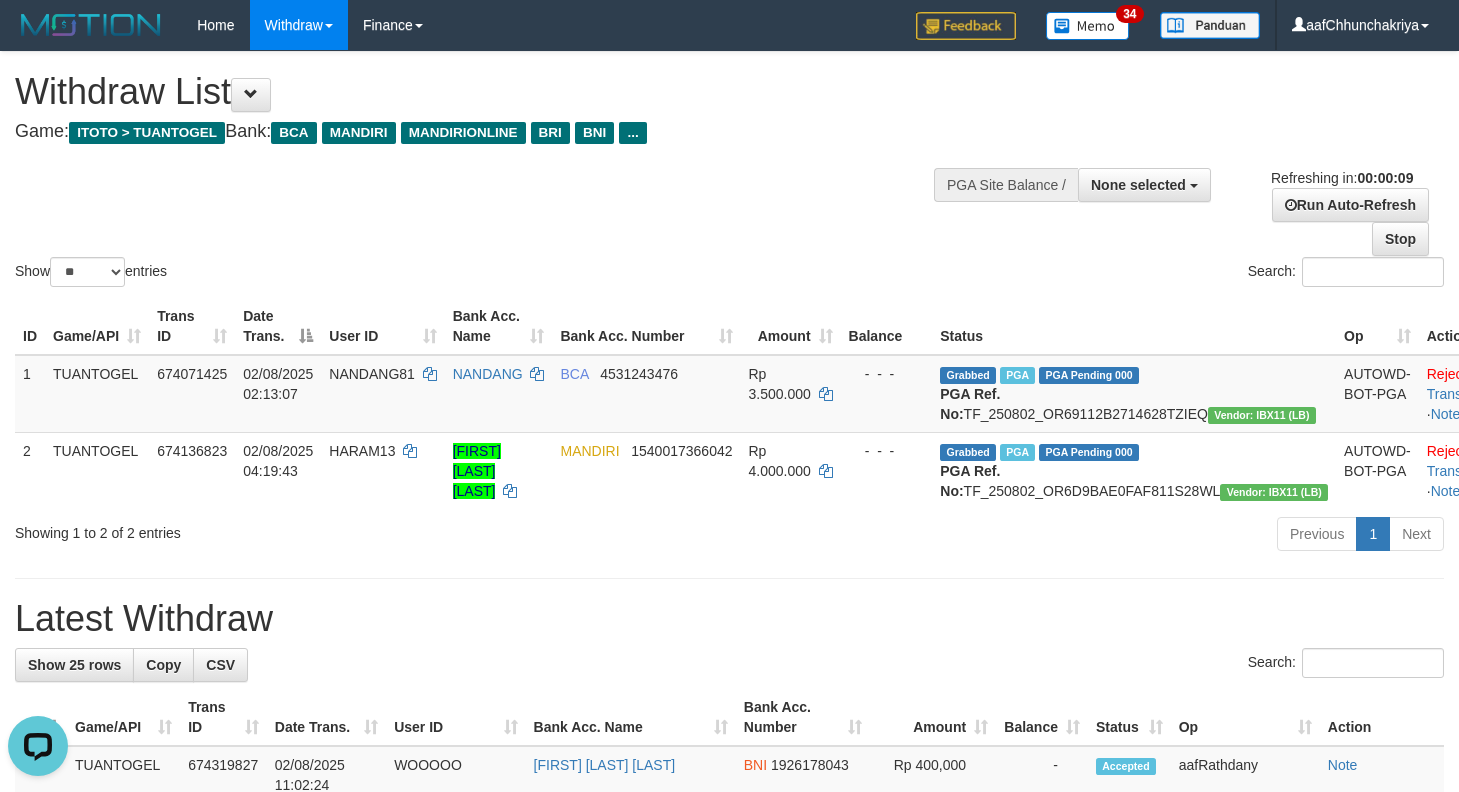 scroll, scrollTop: 0, scrollLeft: 0, axis: both 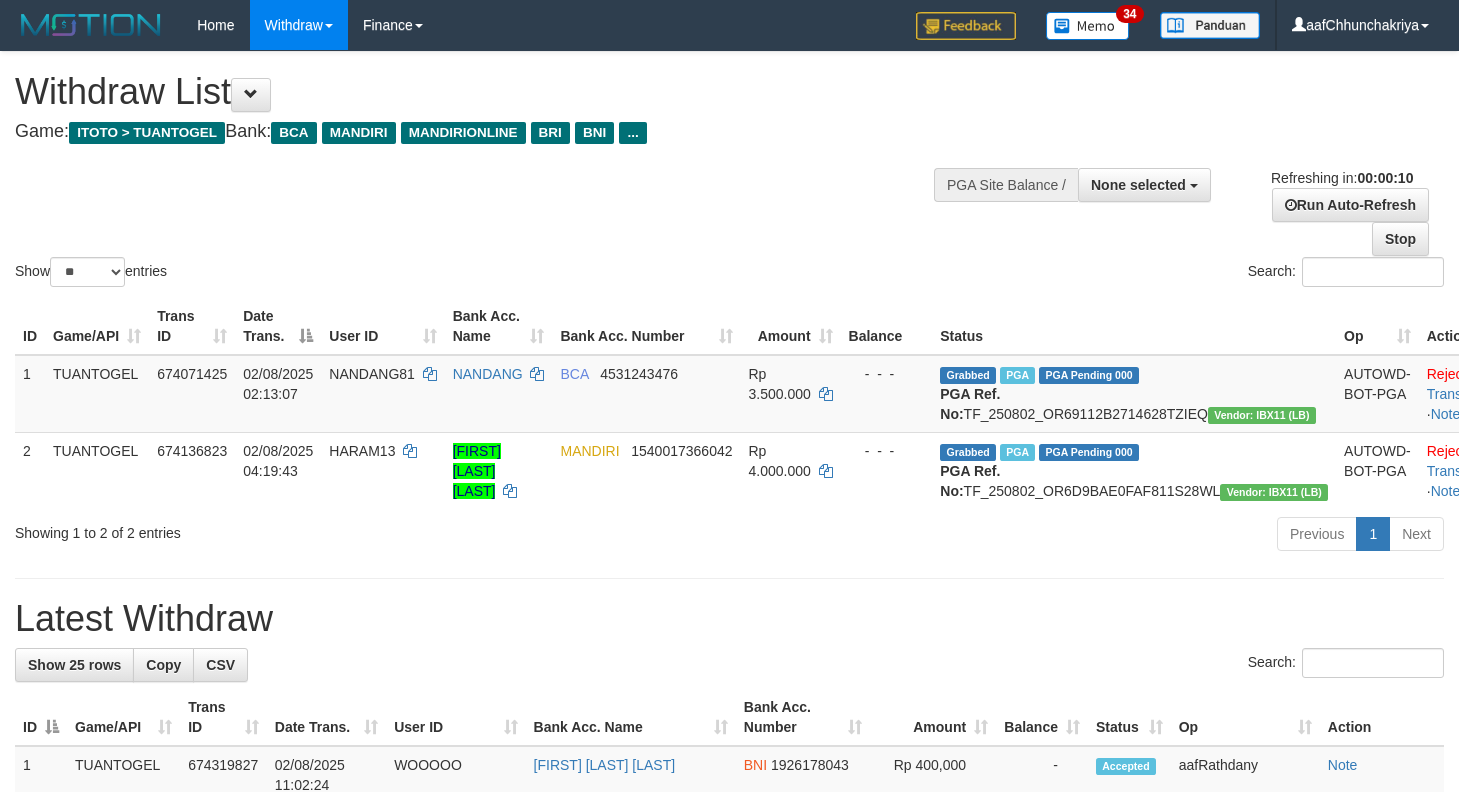select 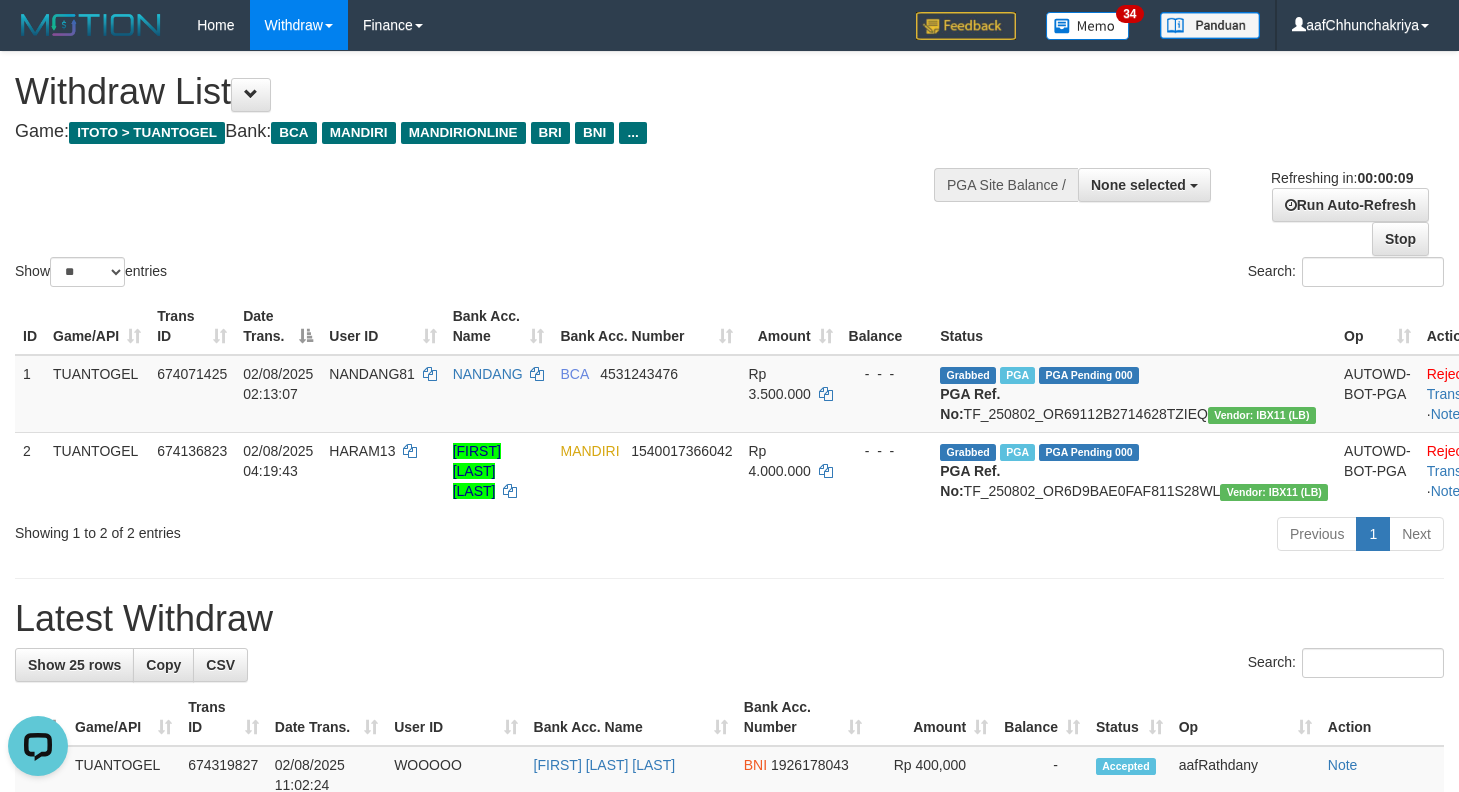 scroll, scrollTop: 0, scrollLeft: 0, axis: both 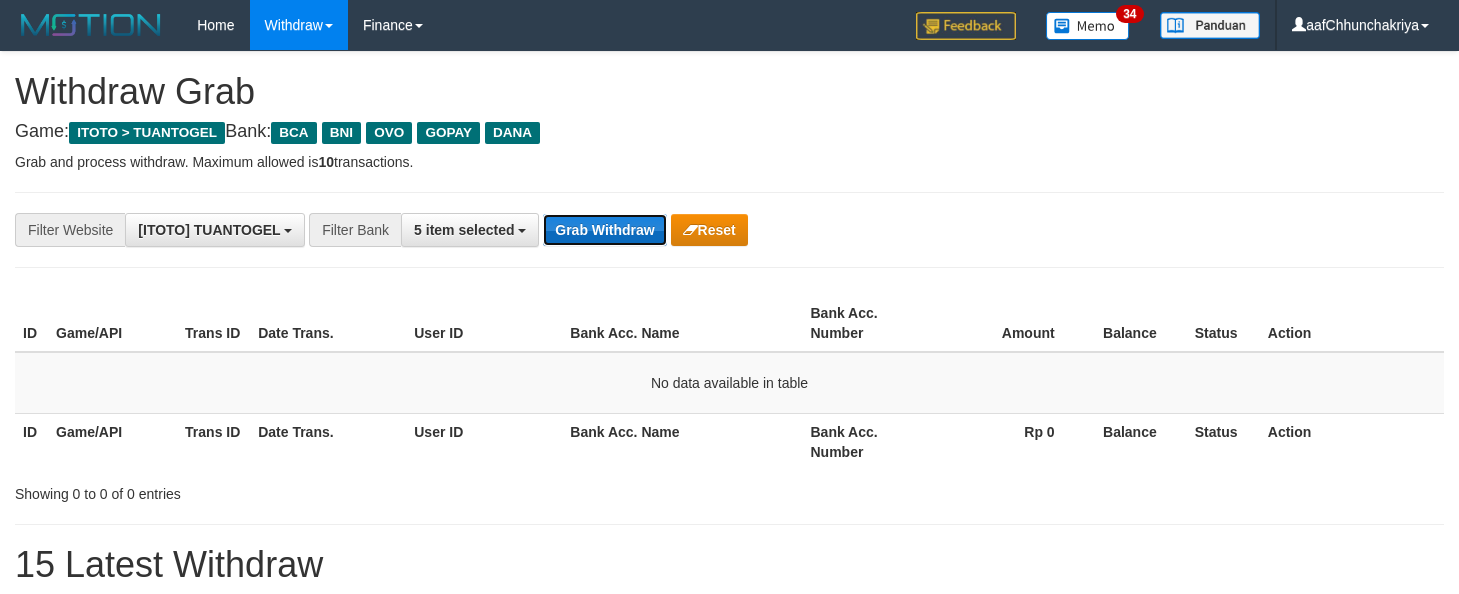 click on "Grab Withdraw" at bounding box center (604, 230) 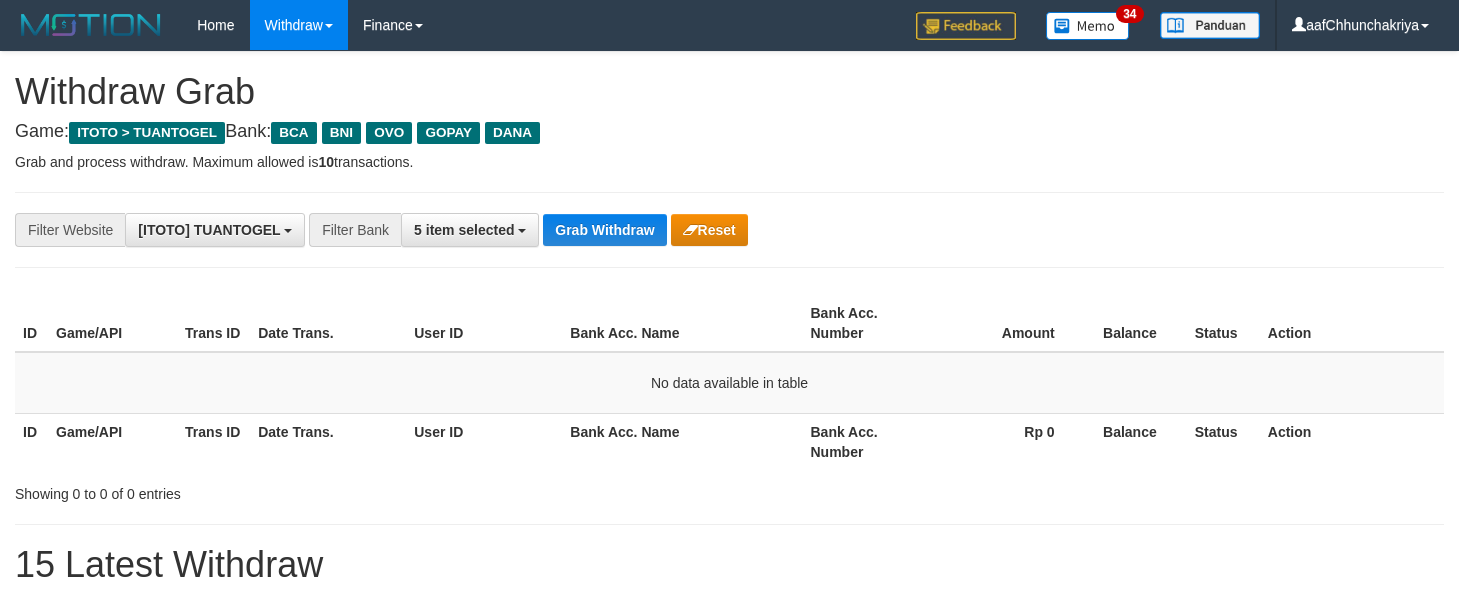 scroll, scrollTop: 0, scrollLeft: 0, axis: both 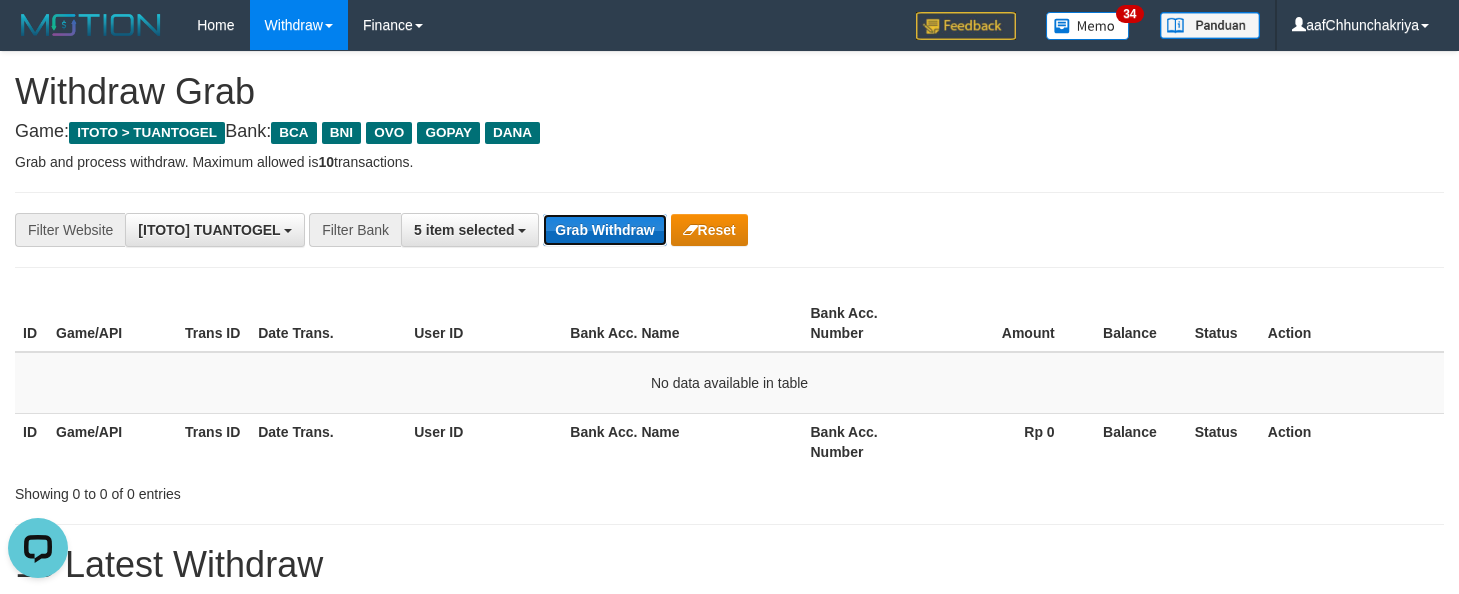 click on "Grab Withdraw" at bounding box center (604, 230) 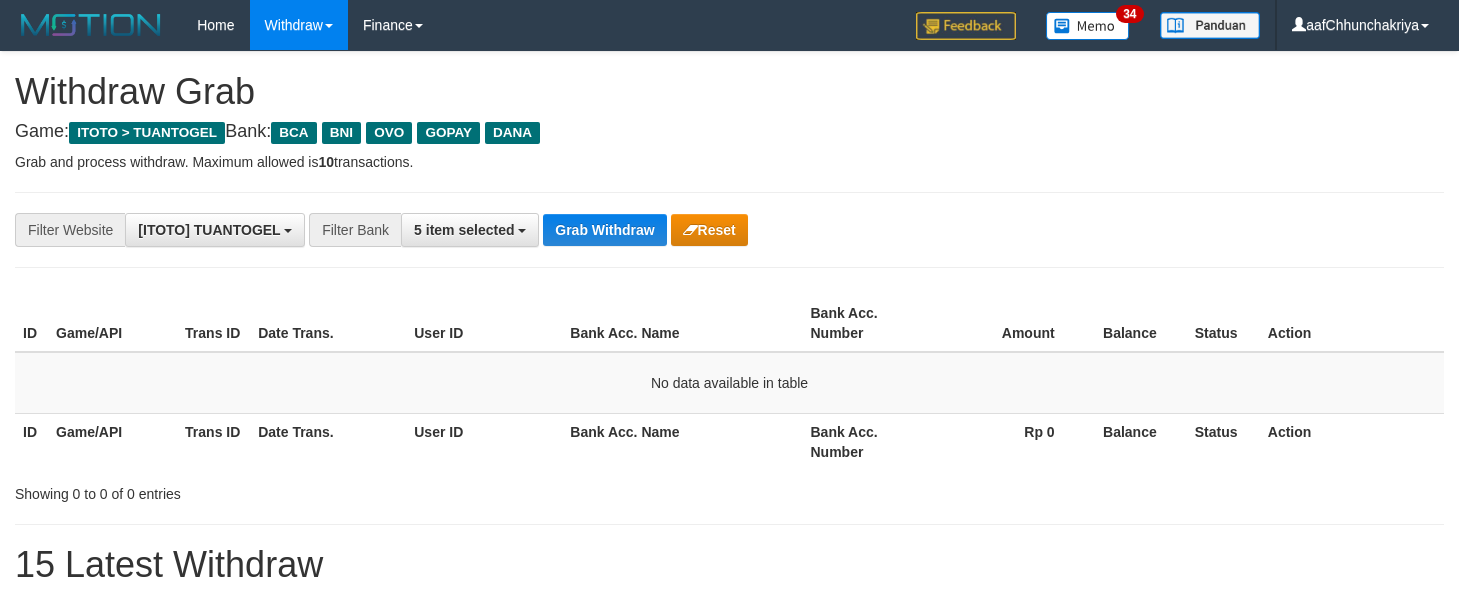 scroll, scrollTop: 0, scrollLeft: 0, axis: both 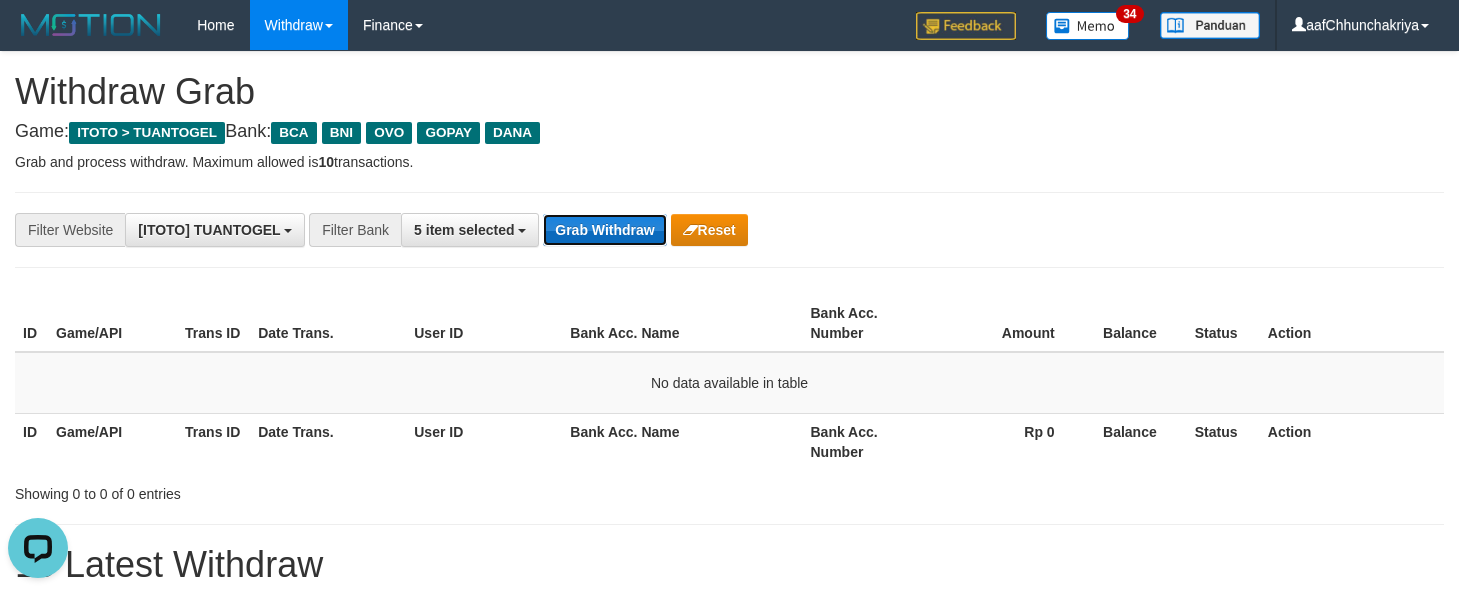 click on "Grab Withdraw" at bounding box center (604, 230) 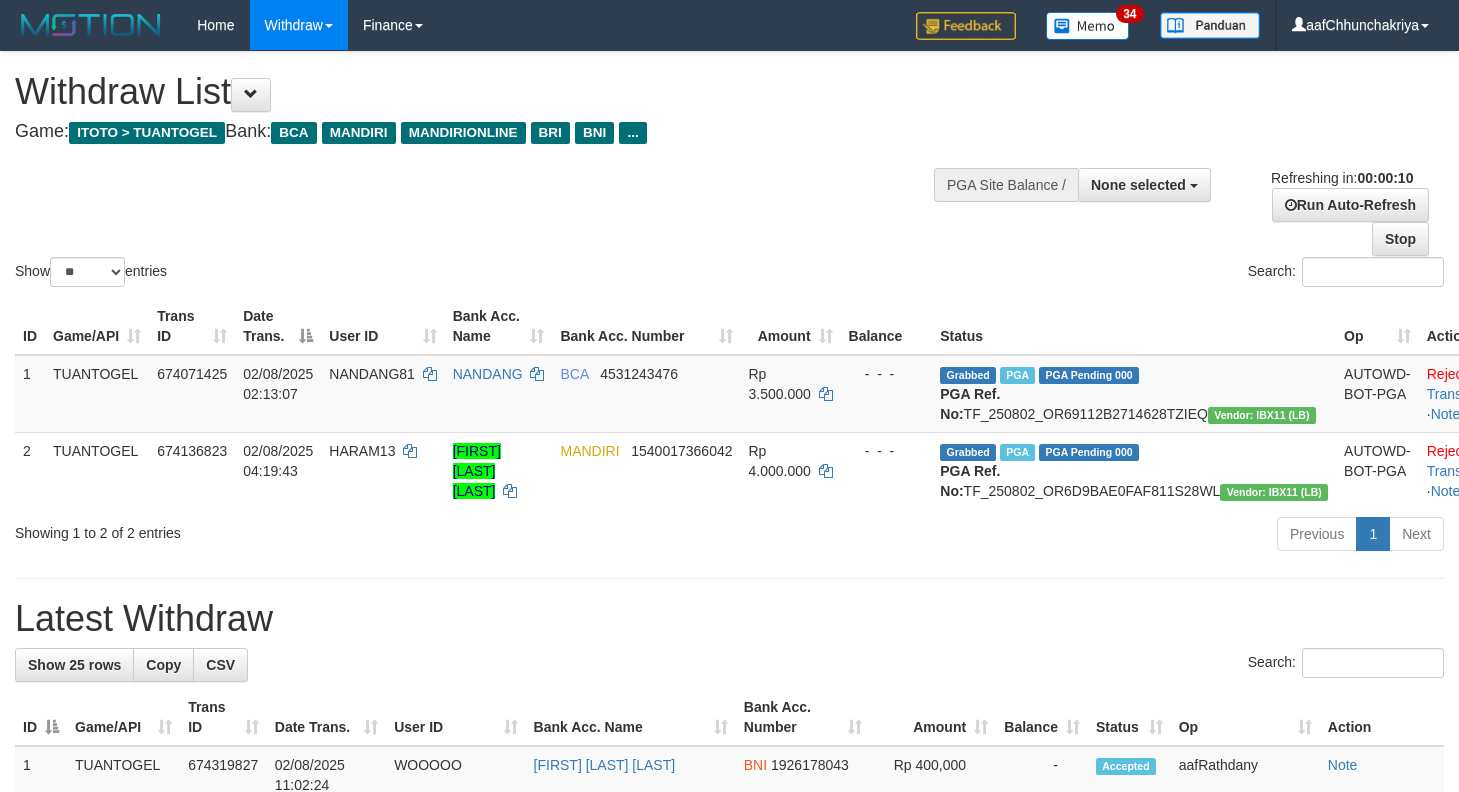 select 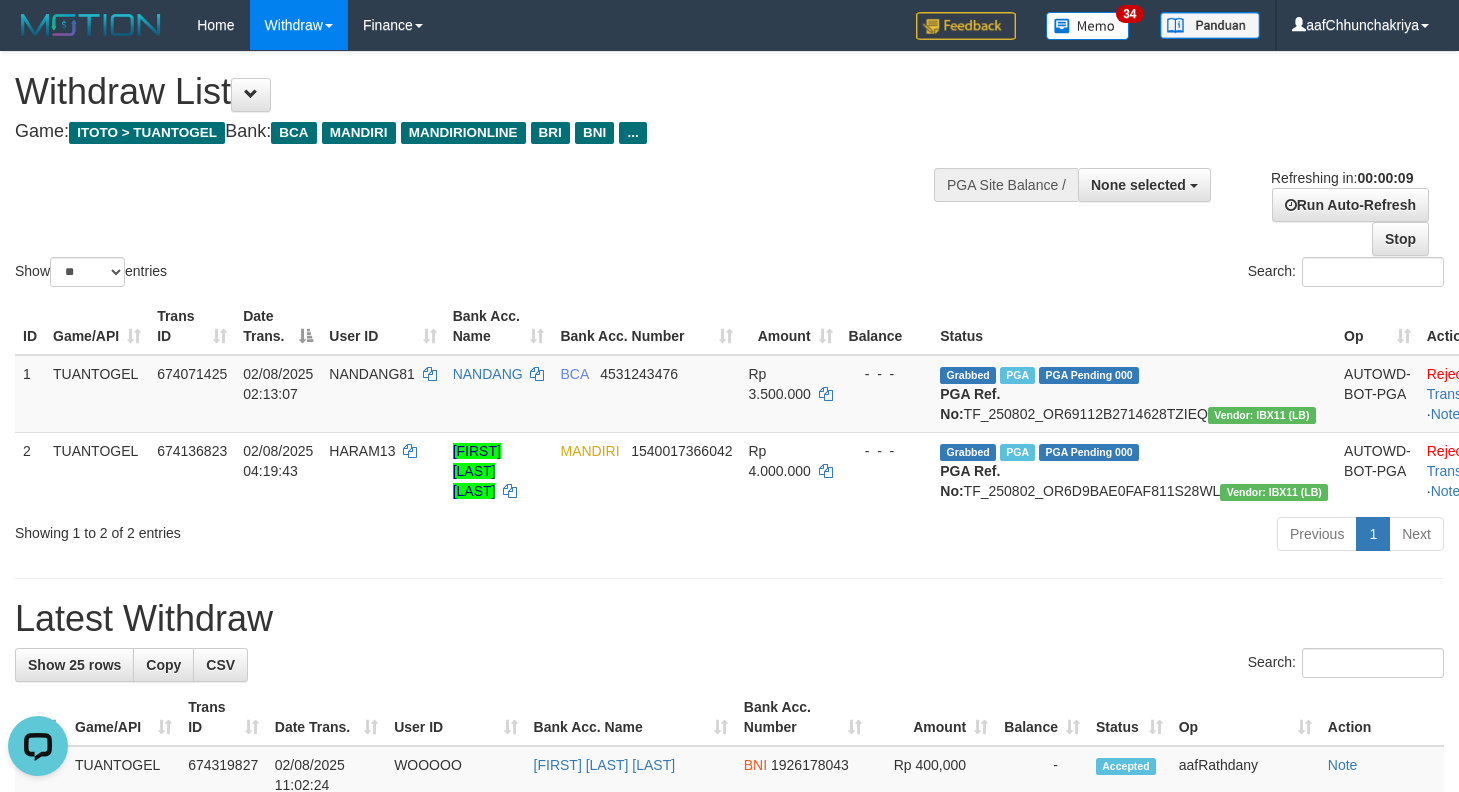 scroll, scrollTop: 0, scrollLeft: 0, axis: both 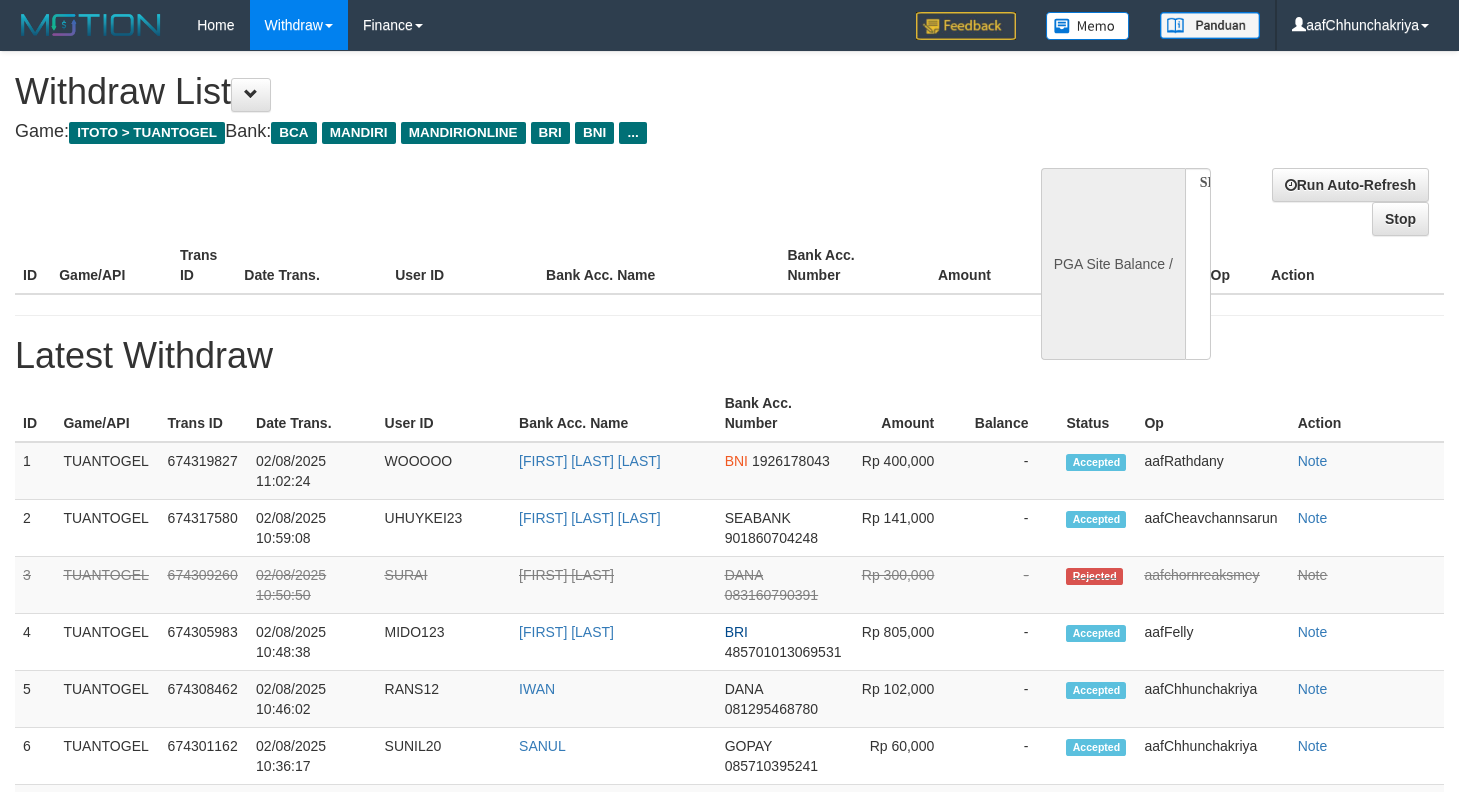 select 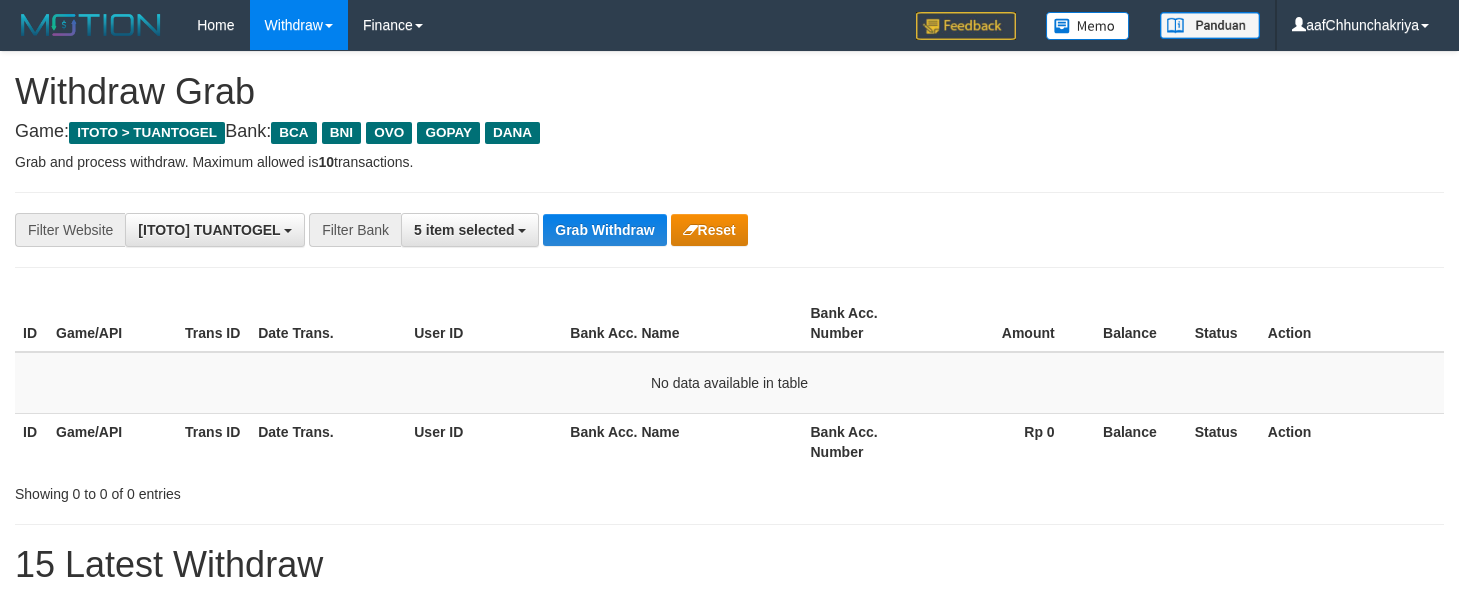 scroll, scrollTop: 0, scrollLeft: 0, axis: both 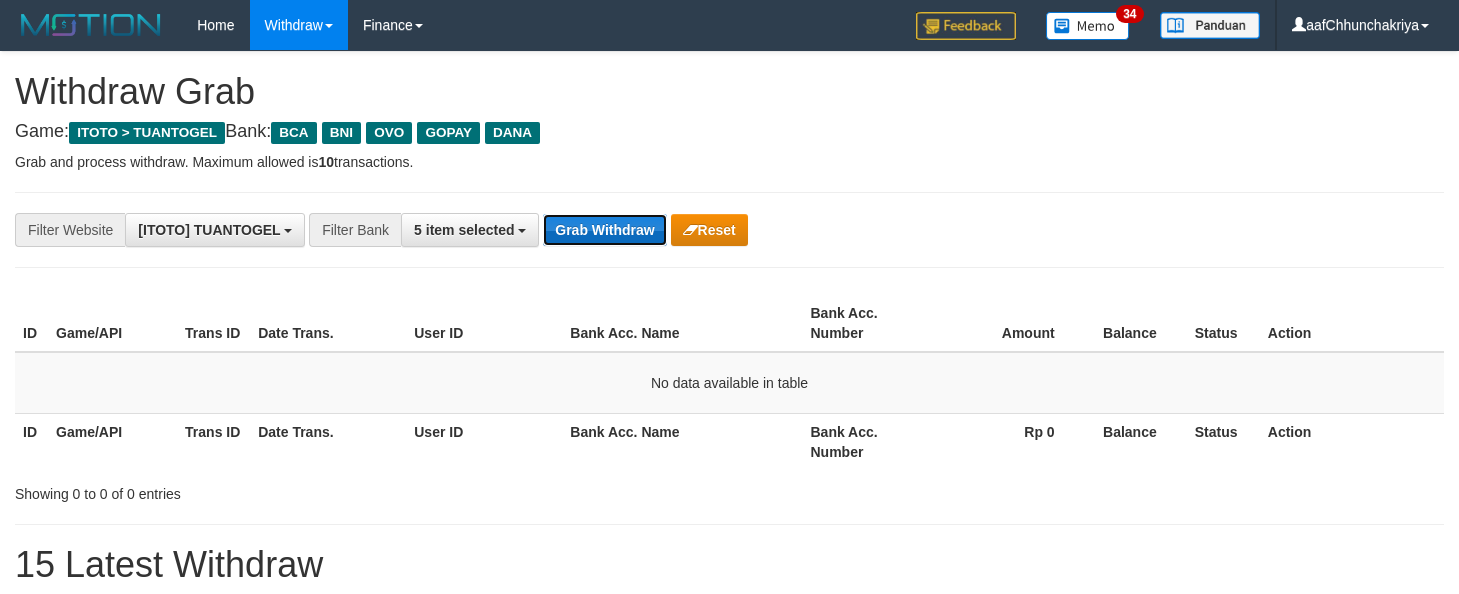 click on "Grab Withdraw" at bounding box center (604, 230) 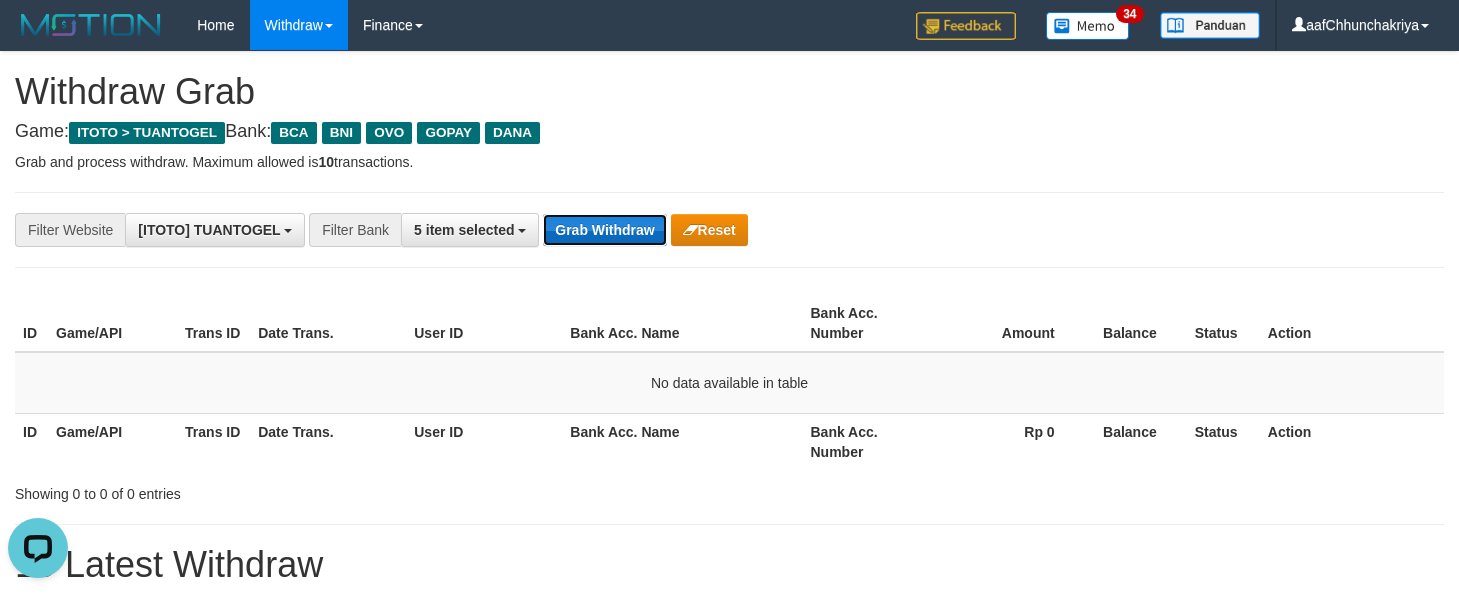 scroll, scrollTop: 0, scrollLeft: 0, axis: both 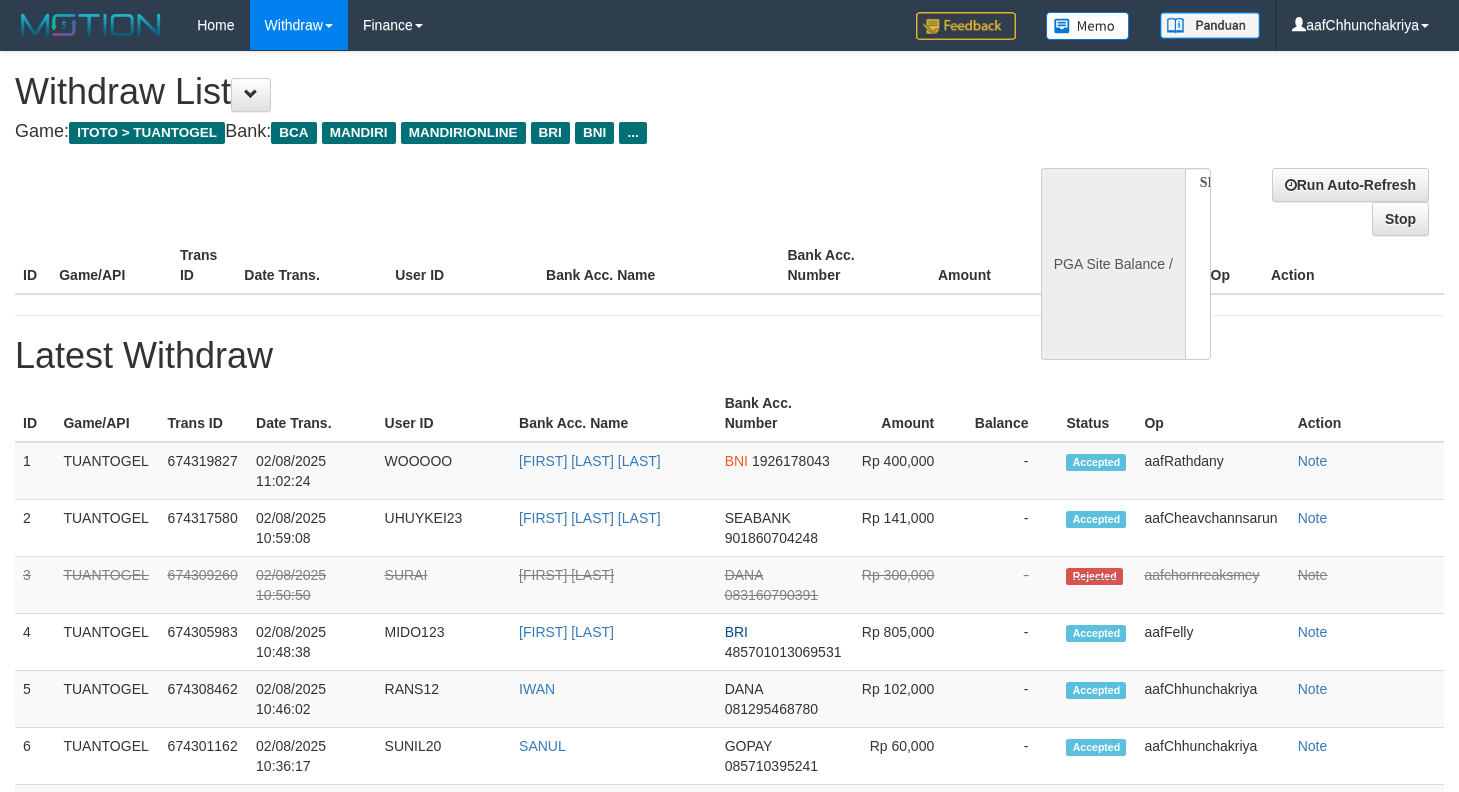 select 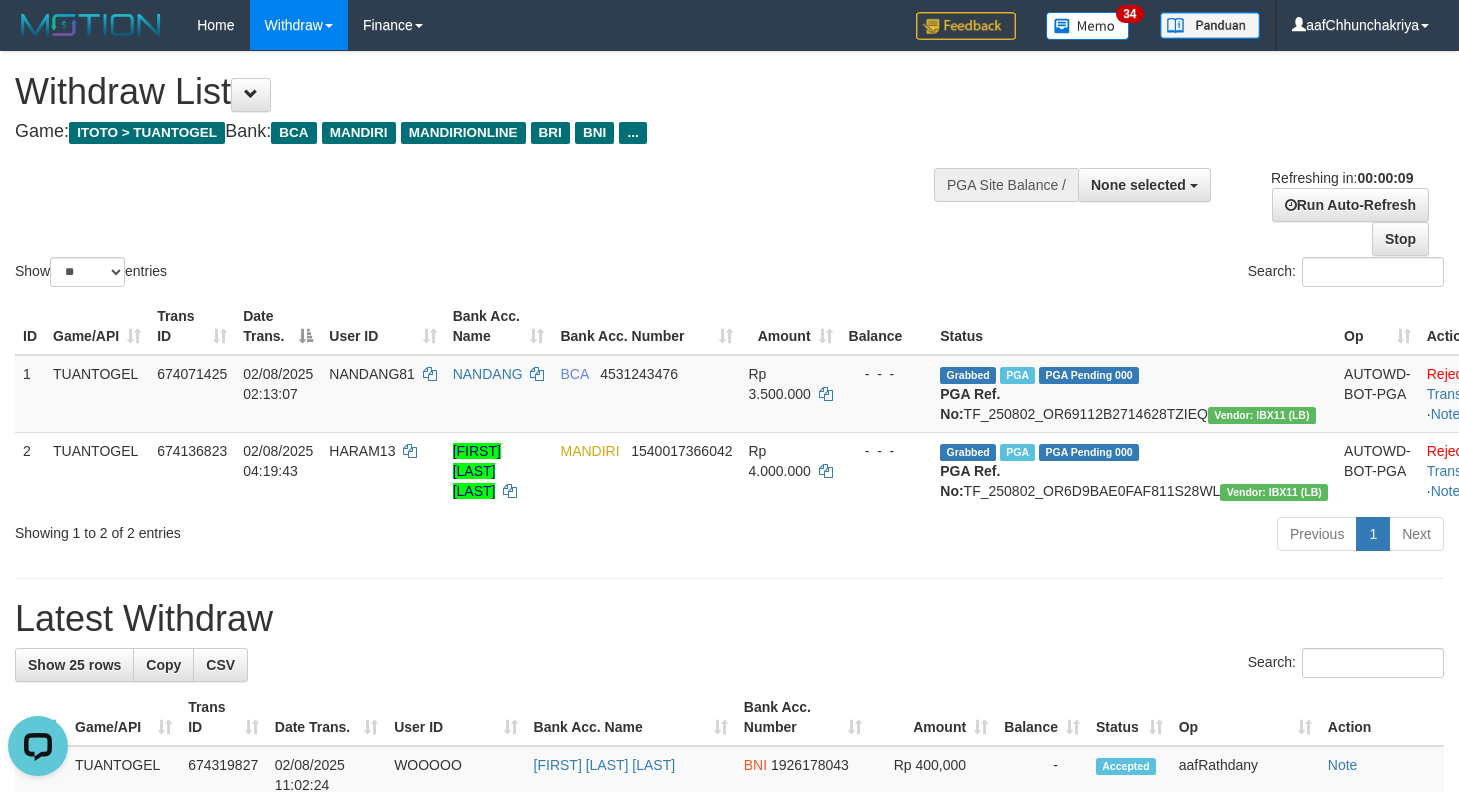 scroll, scrollTop: 0, scrollLeft: 0, axis: both 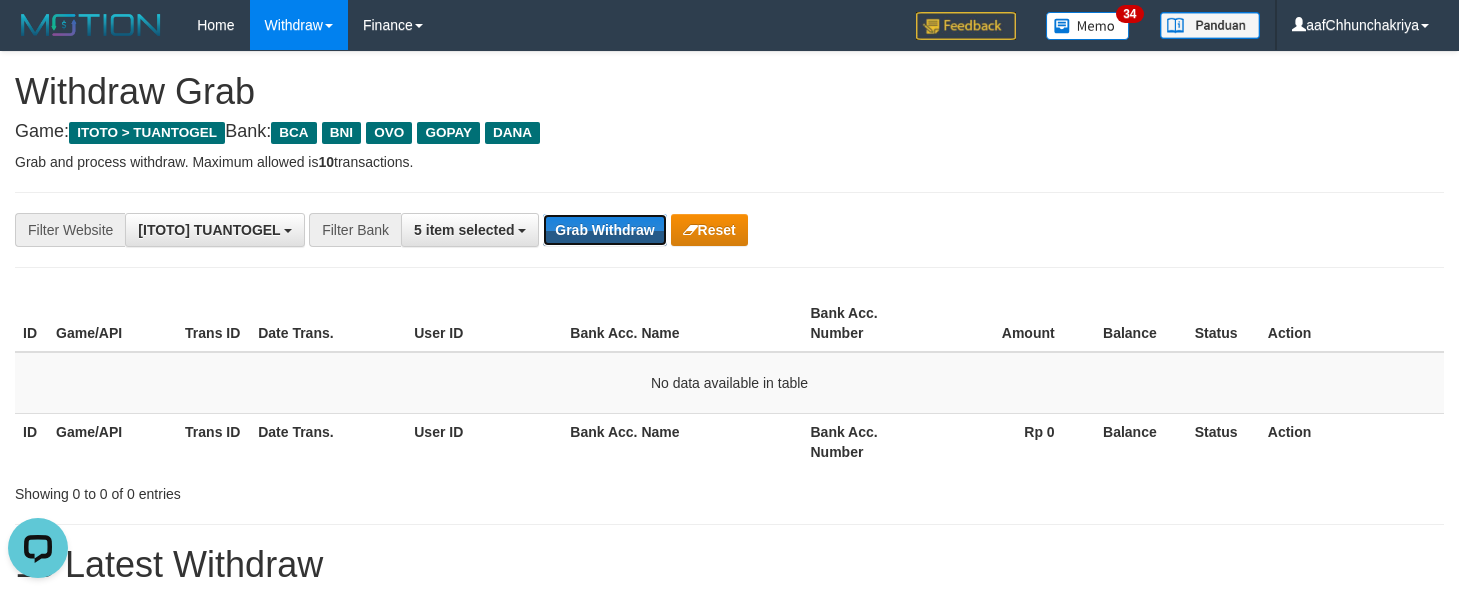 click on "Grab Withdraw" at bounding box center [604, 230] 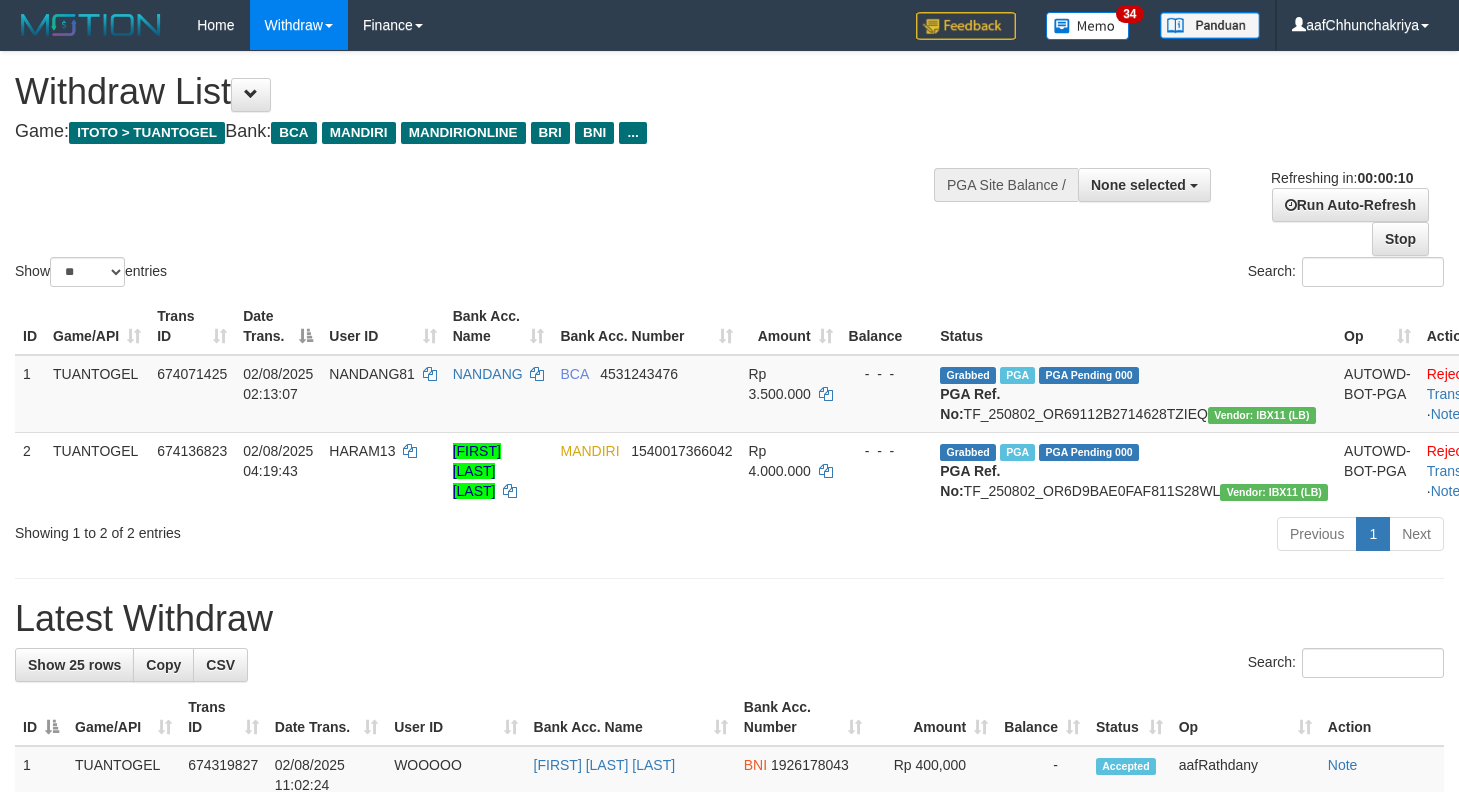 select 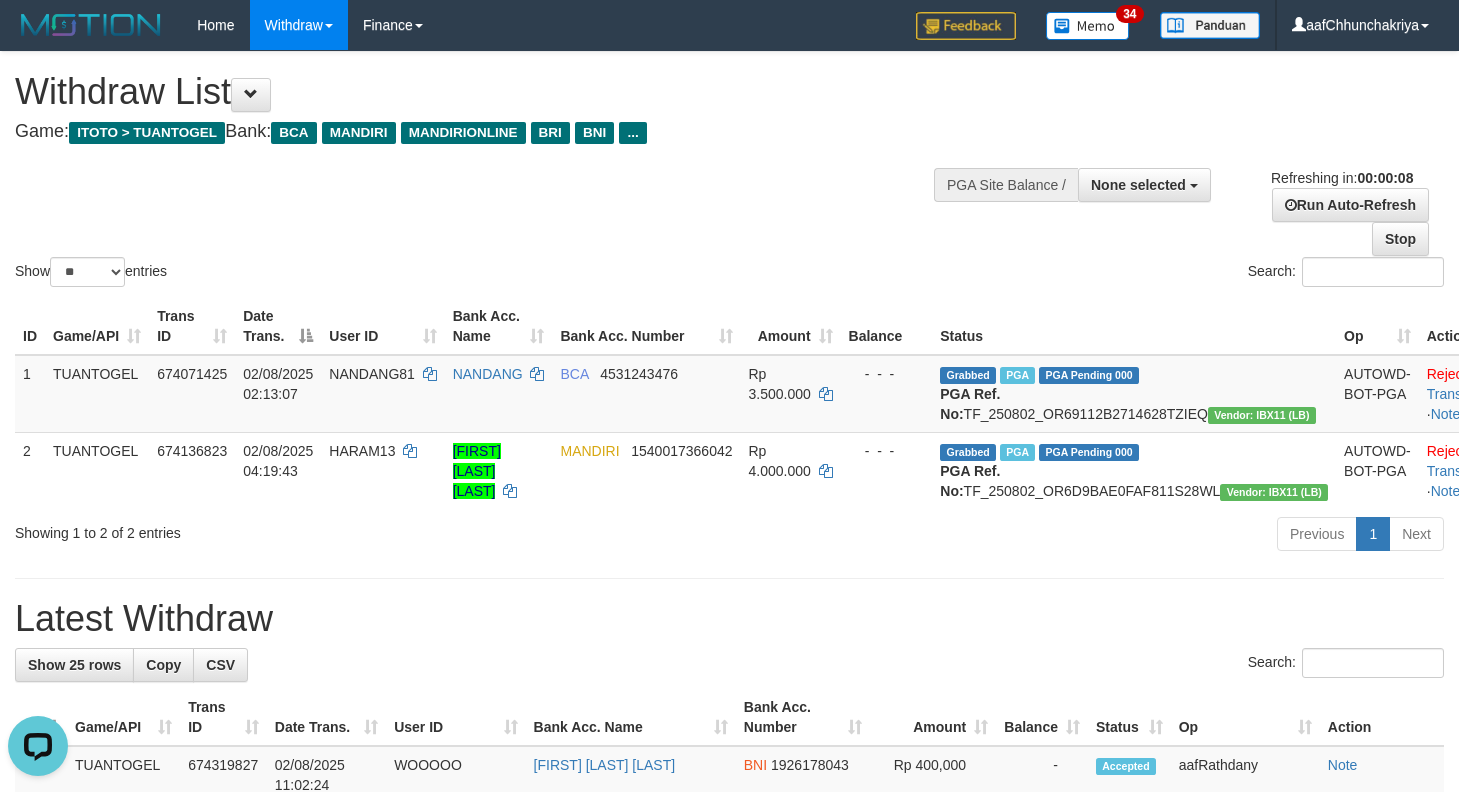 scroll, scrollTop: 0, scrollLeft: 0, axis: both 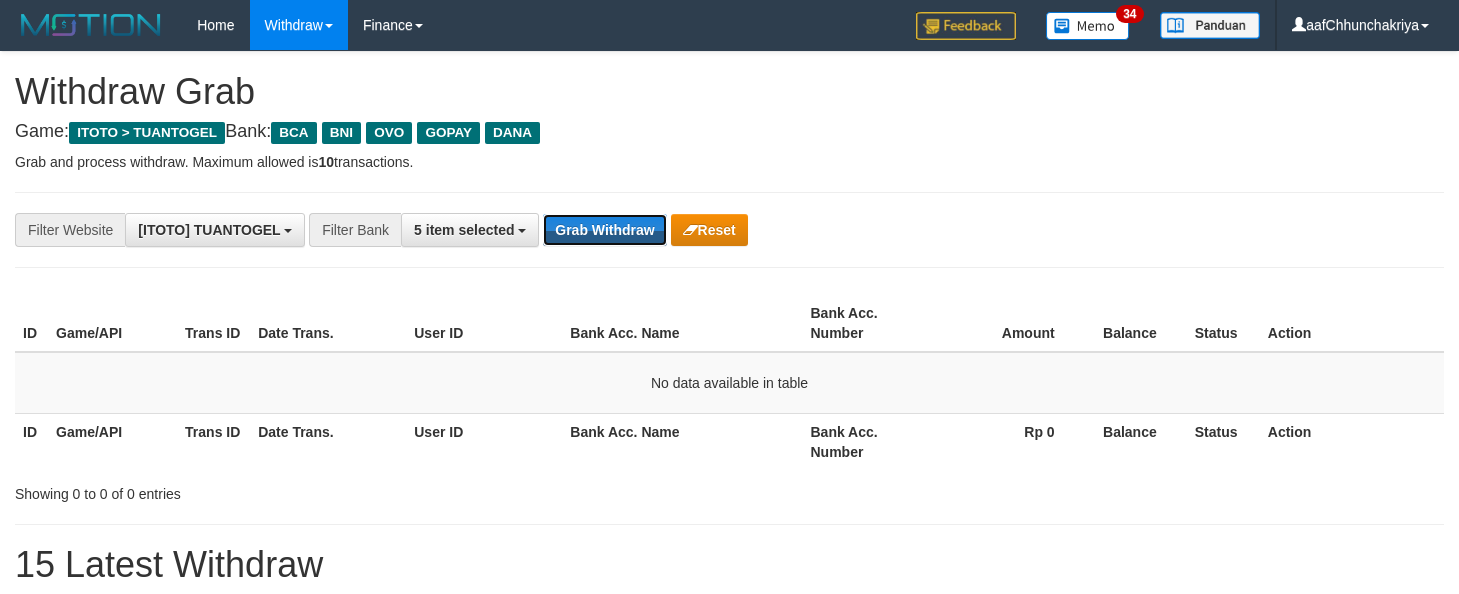 click on "Grab Withdraw" at bounding box center [604, 230] 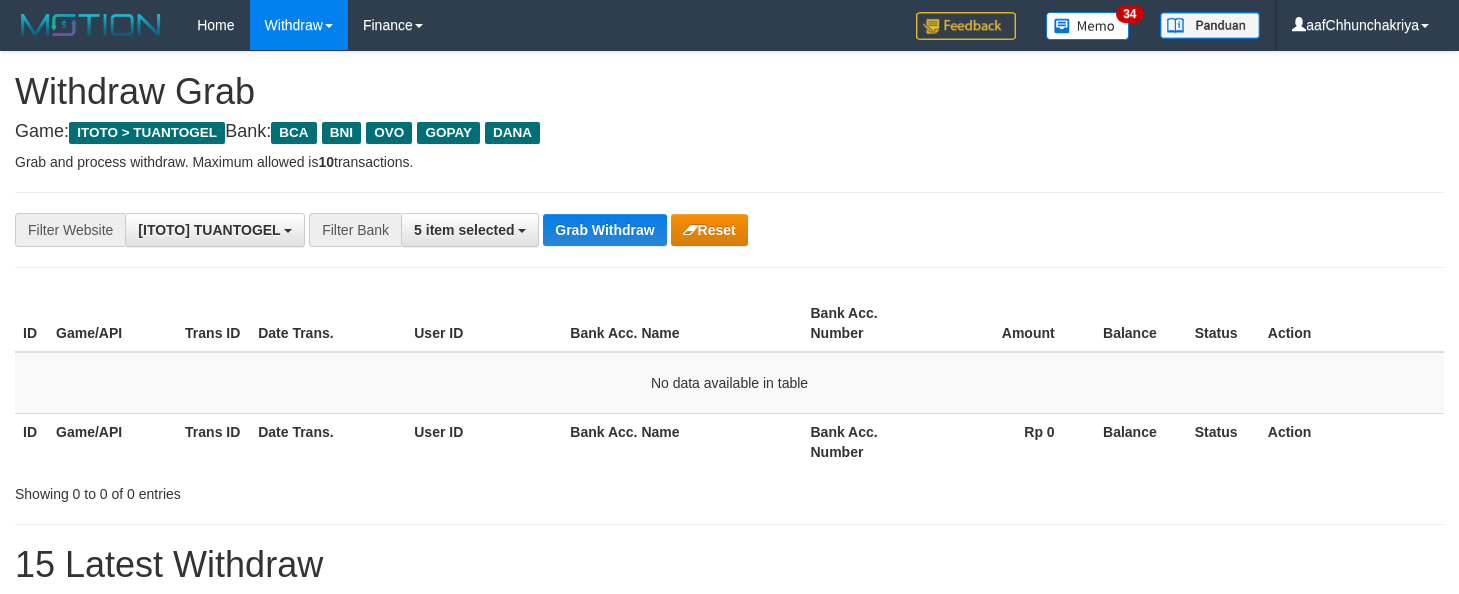 scroll, scrollTop: 0, scrollLeft: 0, axis: both 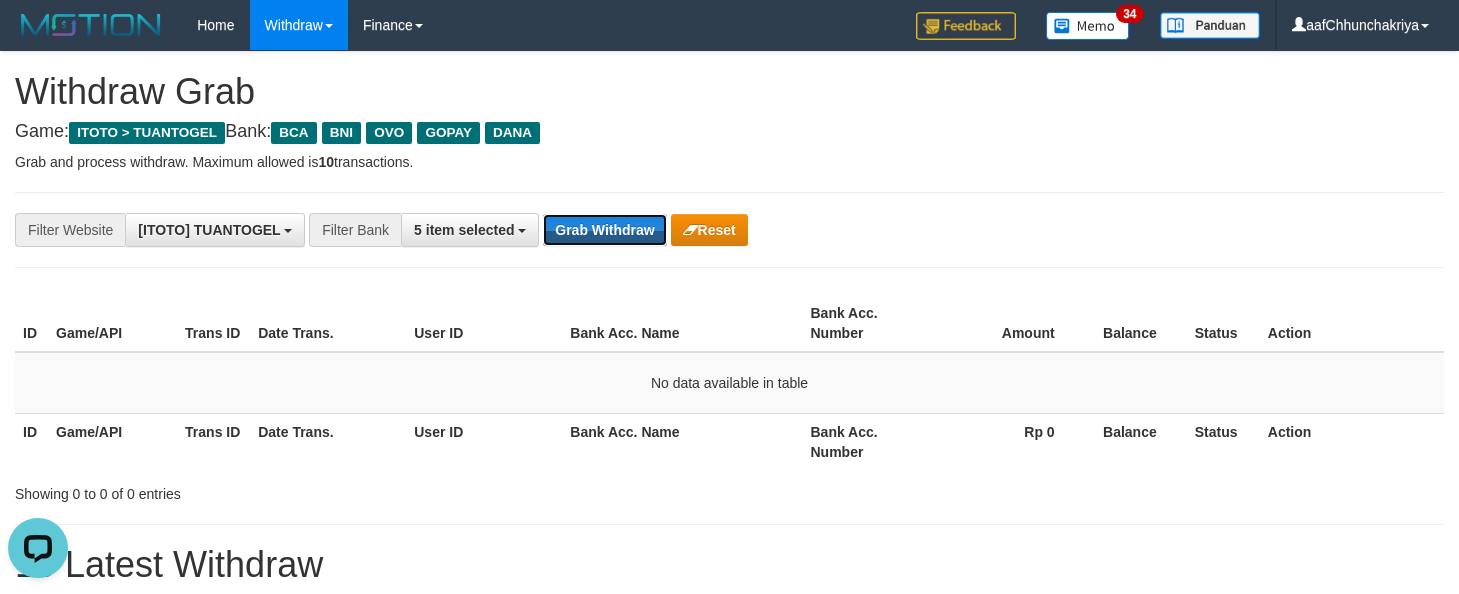 click on "Grab Withdraw" at bounding box center [604, 230] 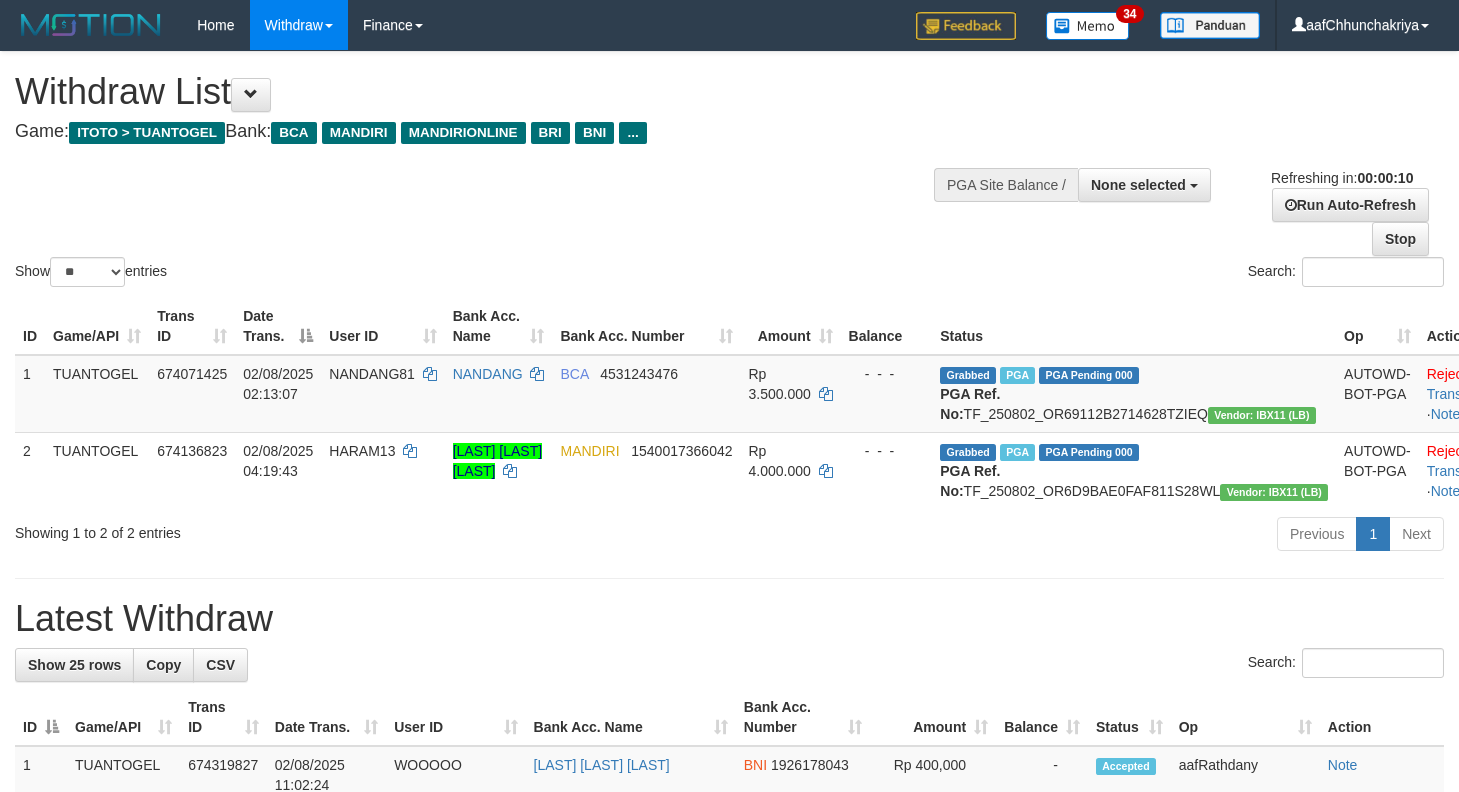 select 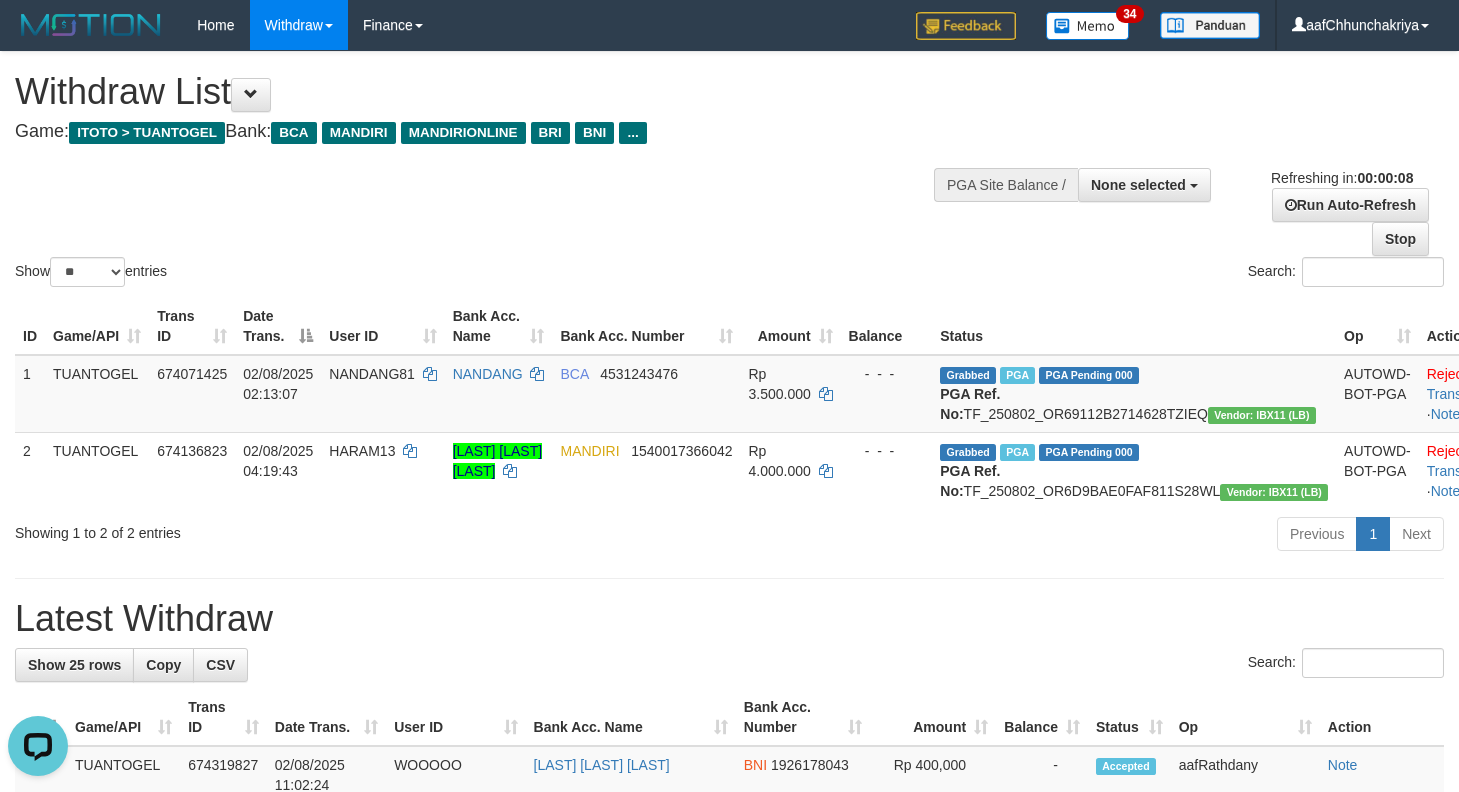scroll, scrollTop: 0, scrollLeft: 0, axis: both 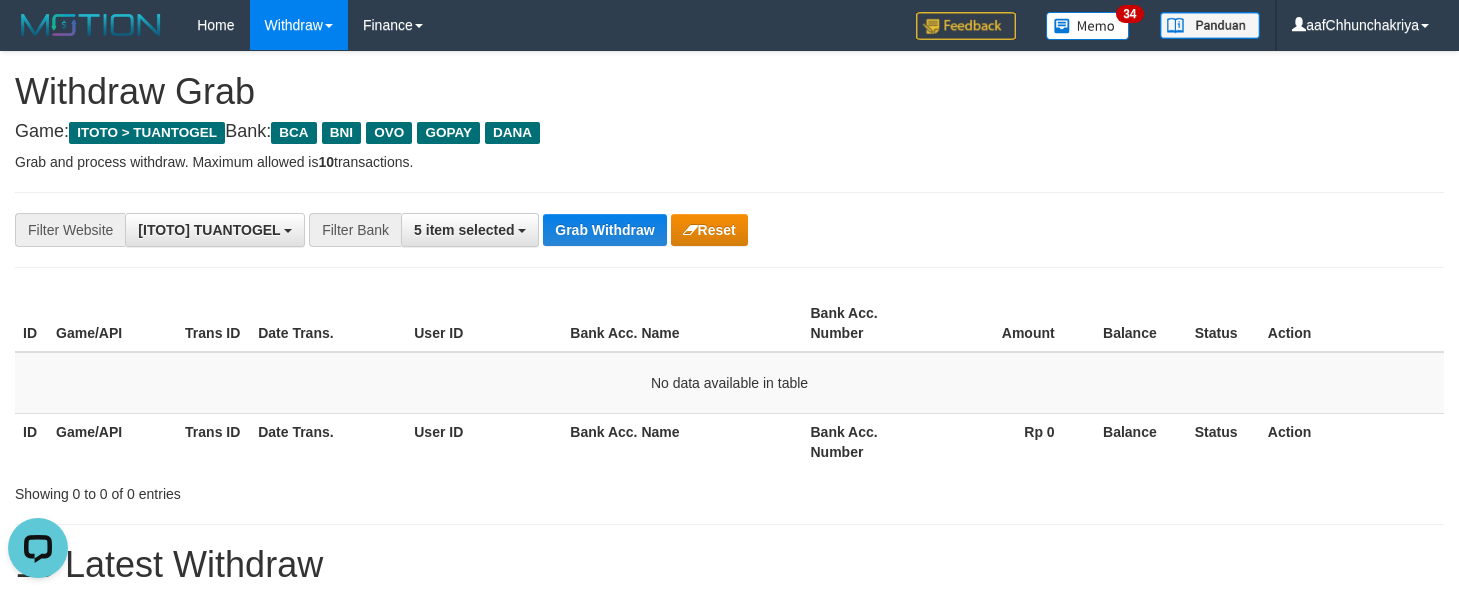 click on "**********" at bounding box center (729, 230) 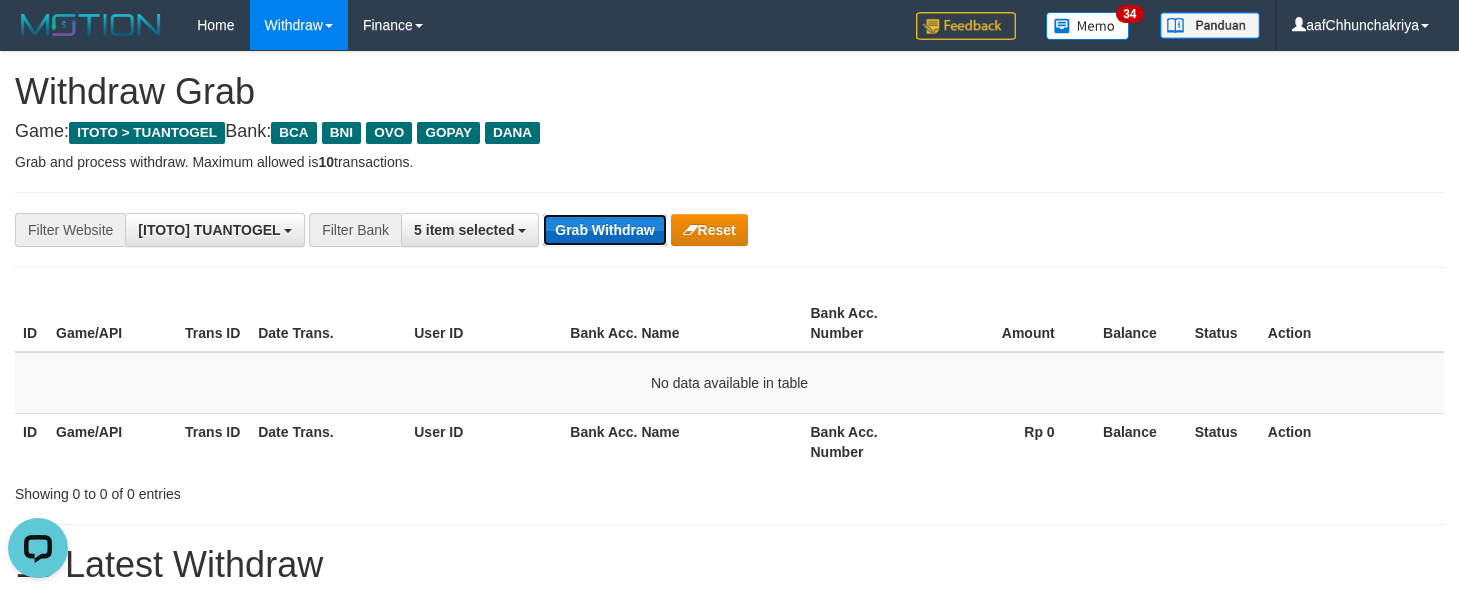 click on "Grab Withdraw" at bounding box center [604, 230] 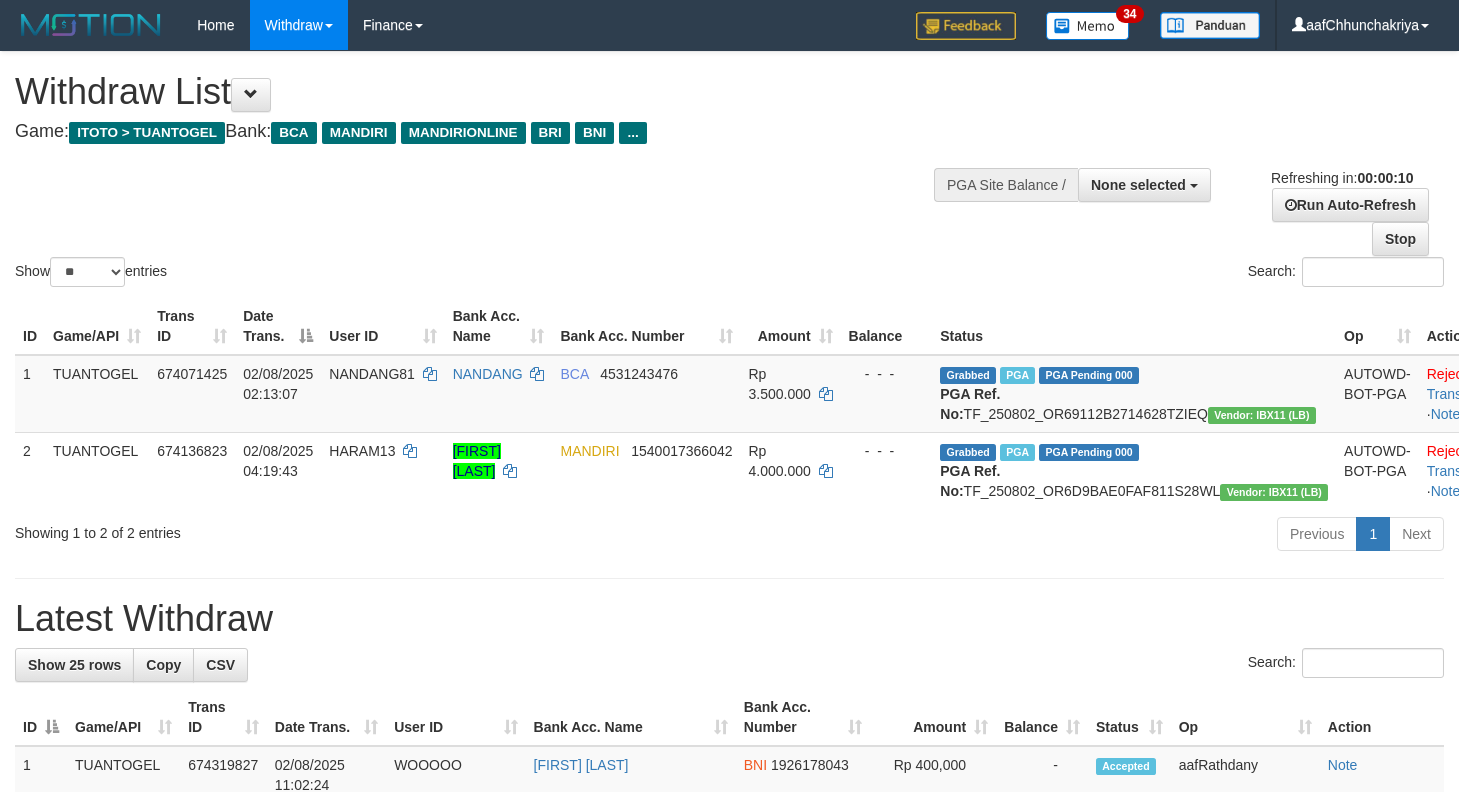 select 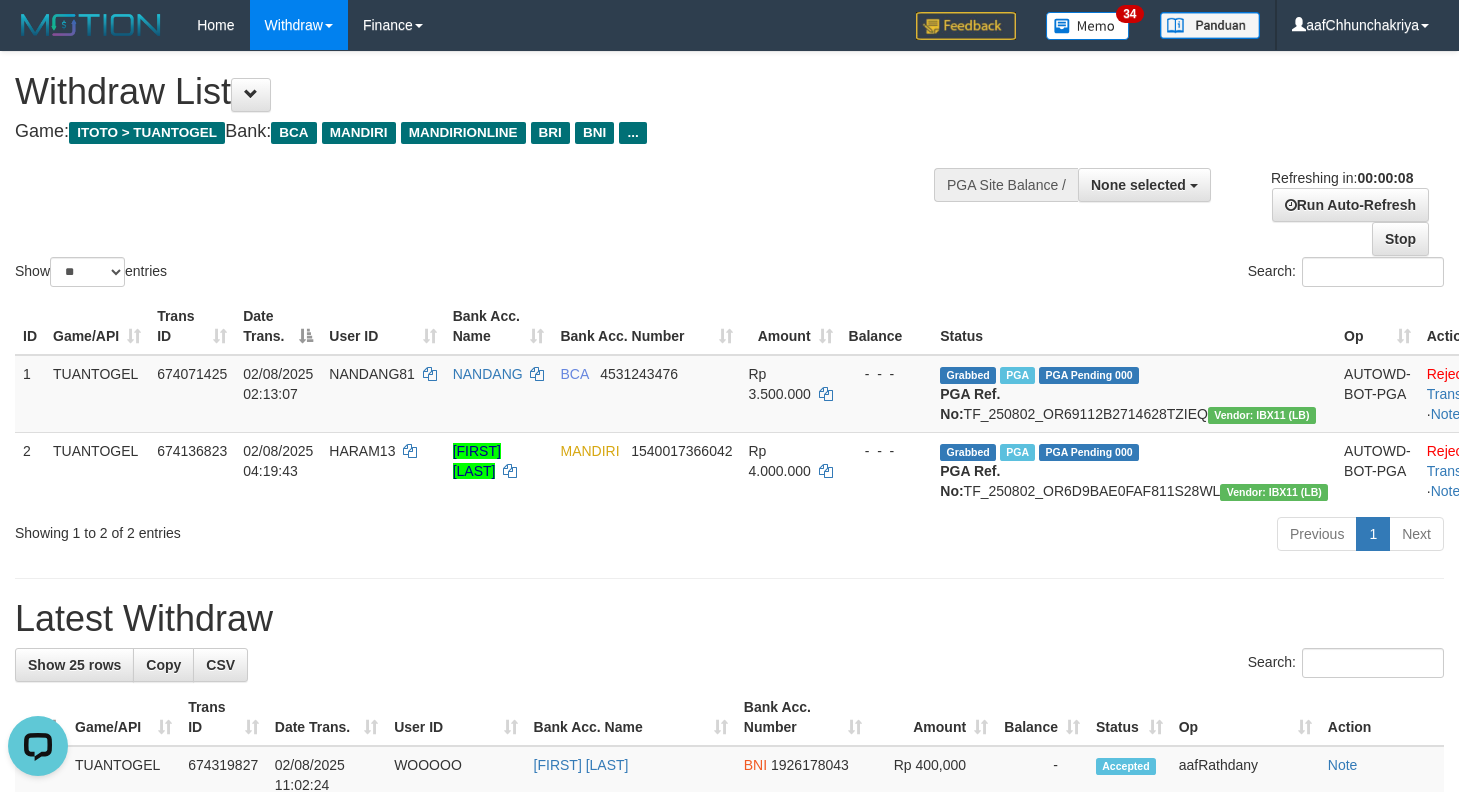 scroll, scrollTop: 0, scrollLeft: 0, axis: both 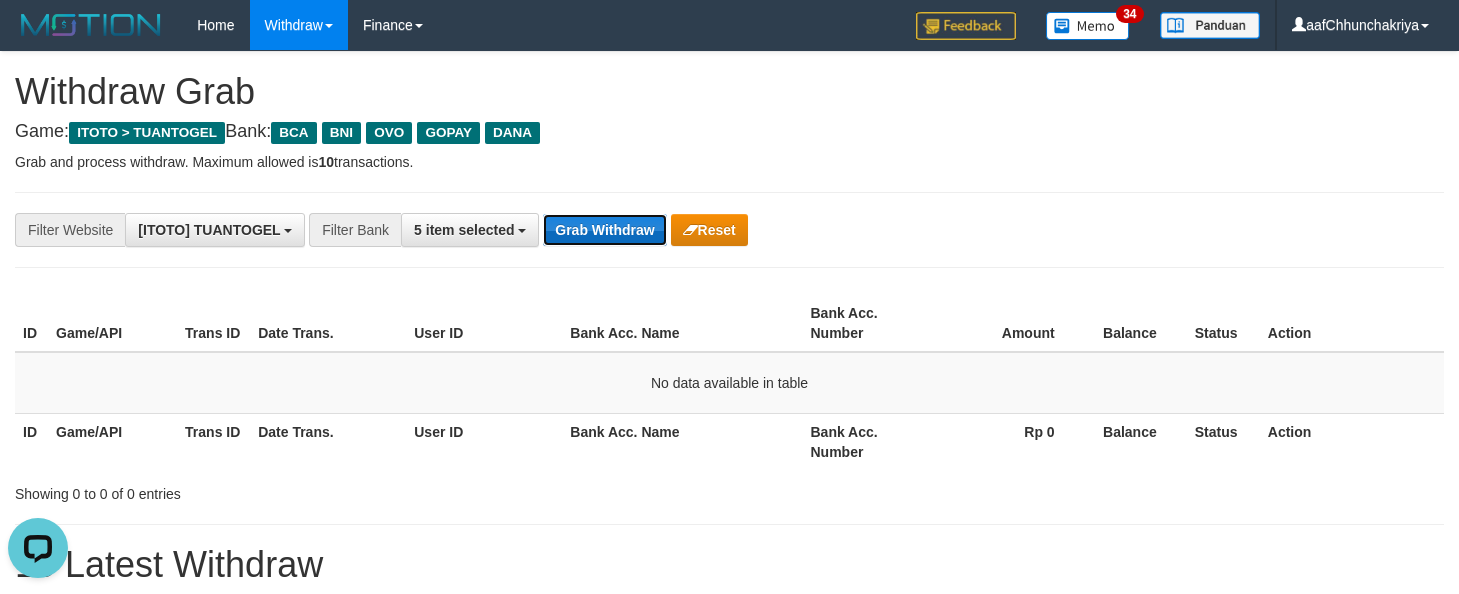 click on "Grab Withdraw" at bounding box center (604, 230) 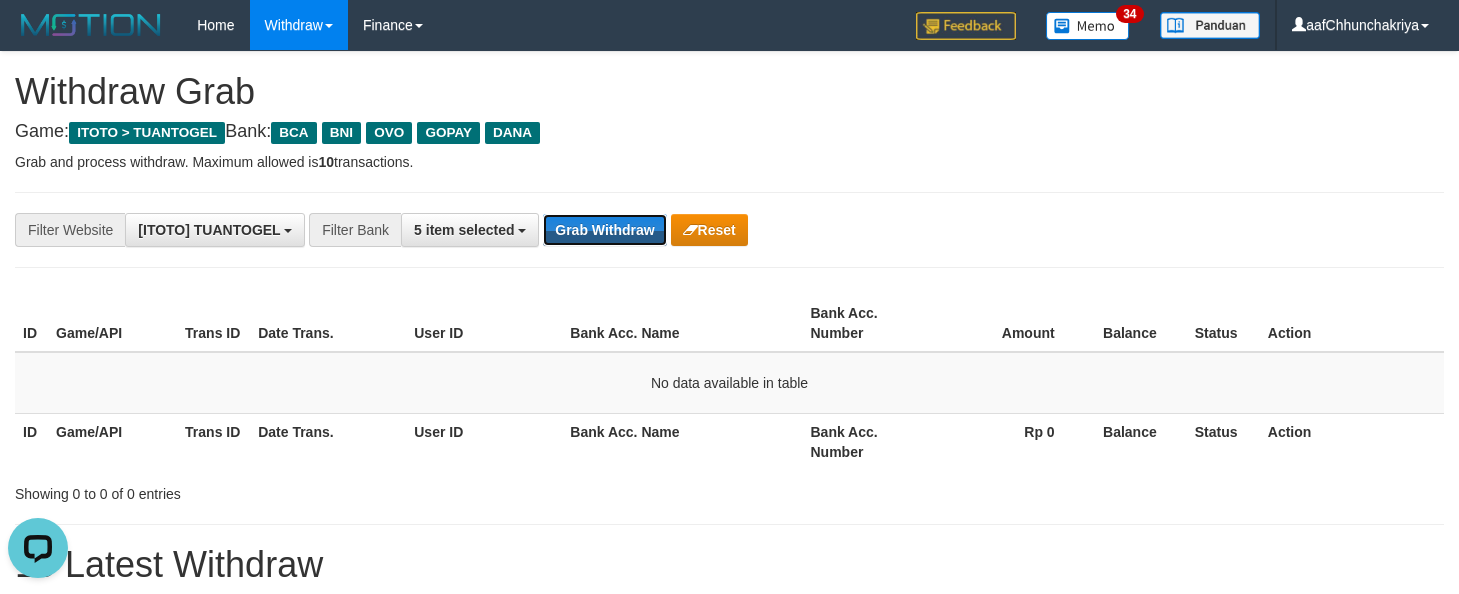 drag, startPoint x: 582, startPoint y: 240, endPoint x: 538, endPoint y: 111, distance: 136.29747 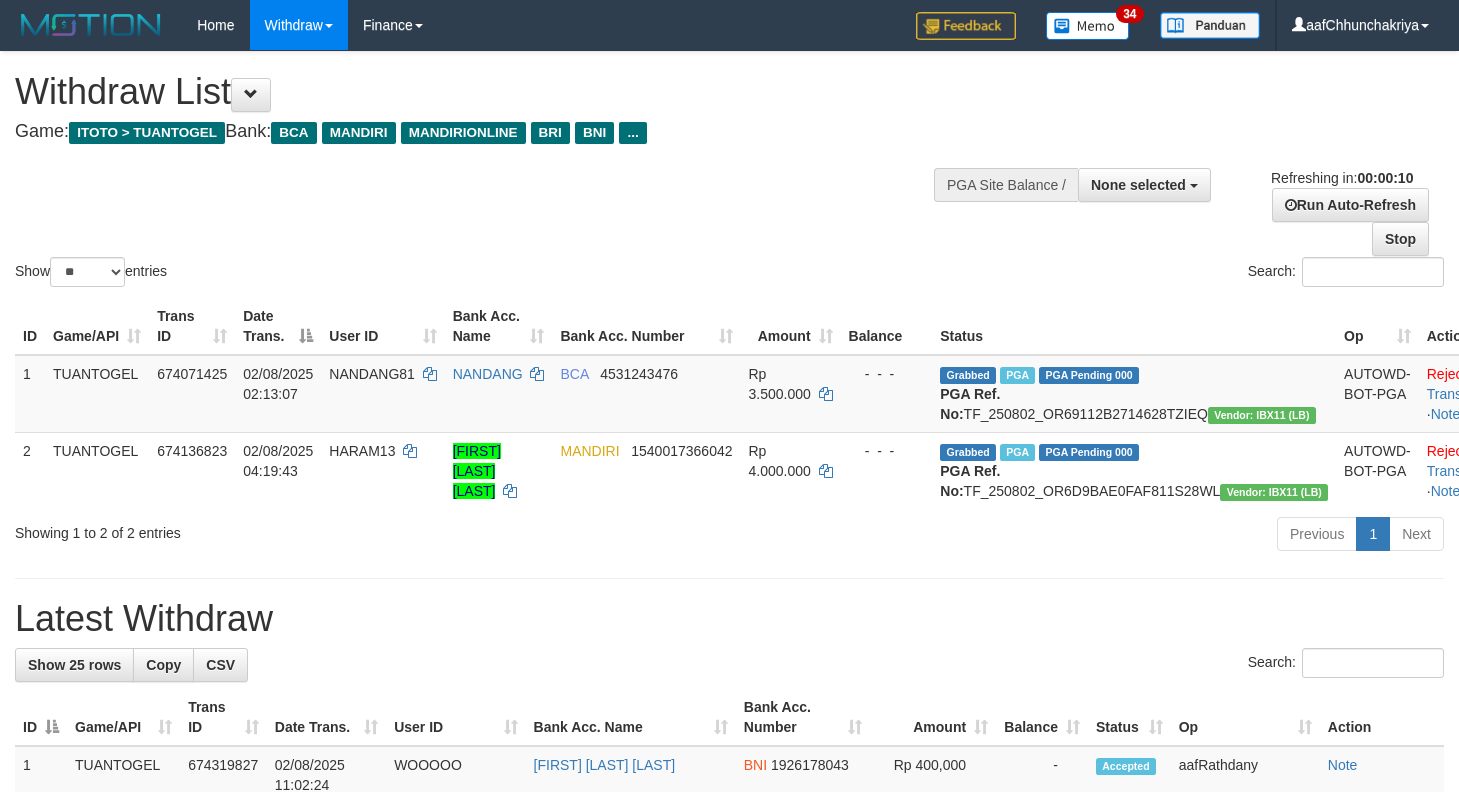 select 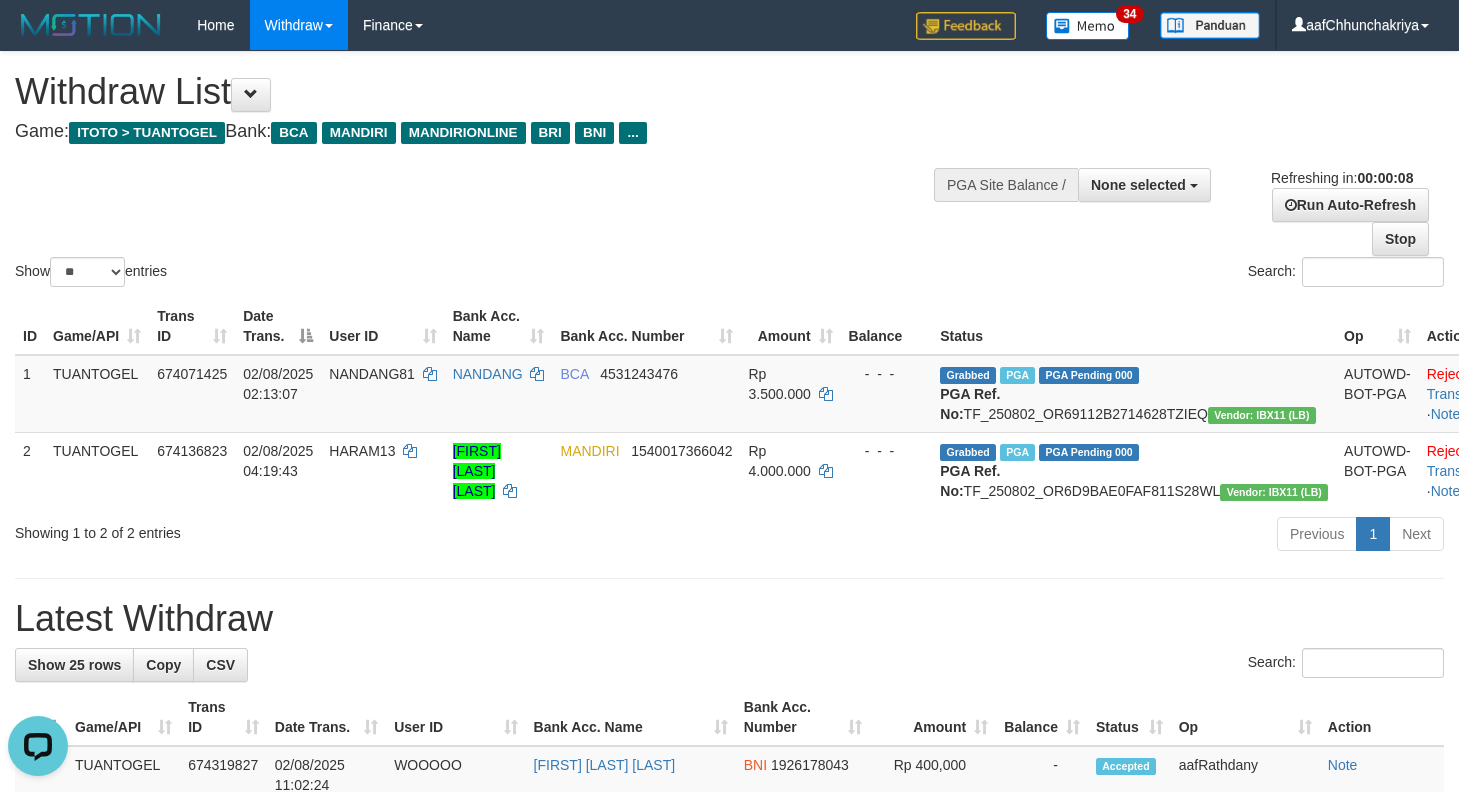 scroll, scrollTop: 0, scrollLeft: 0, axis: both 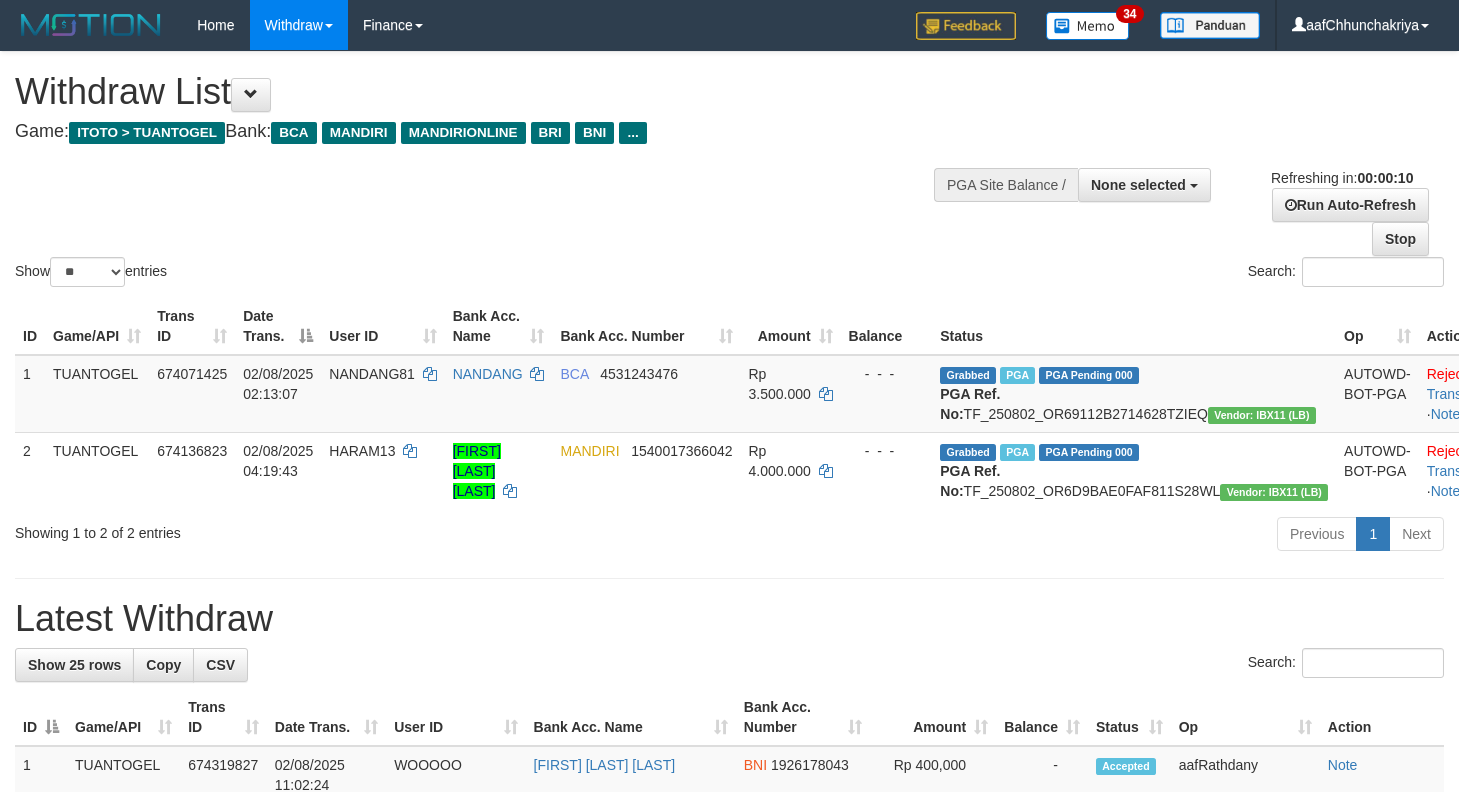 select 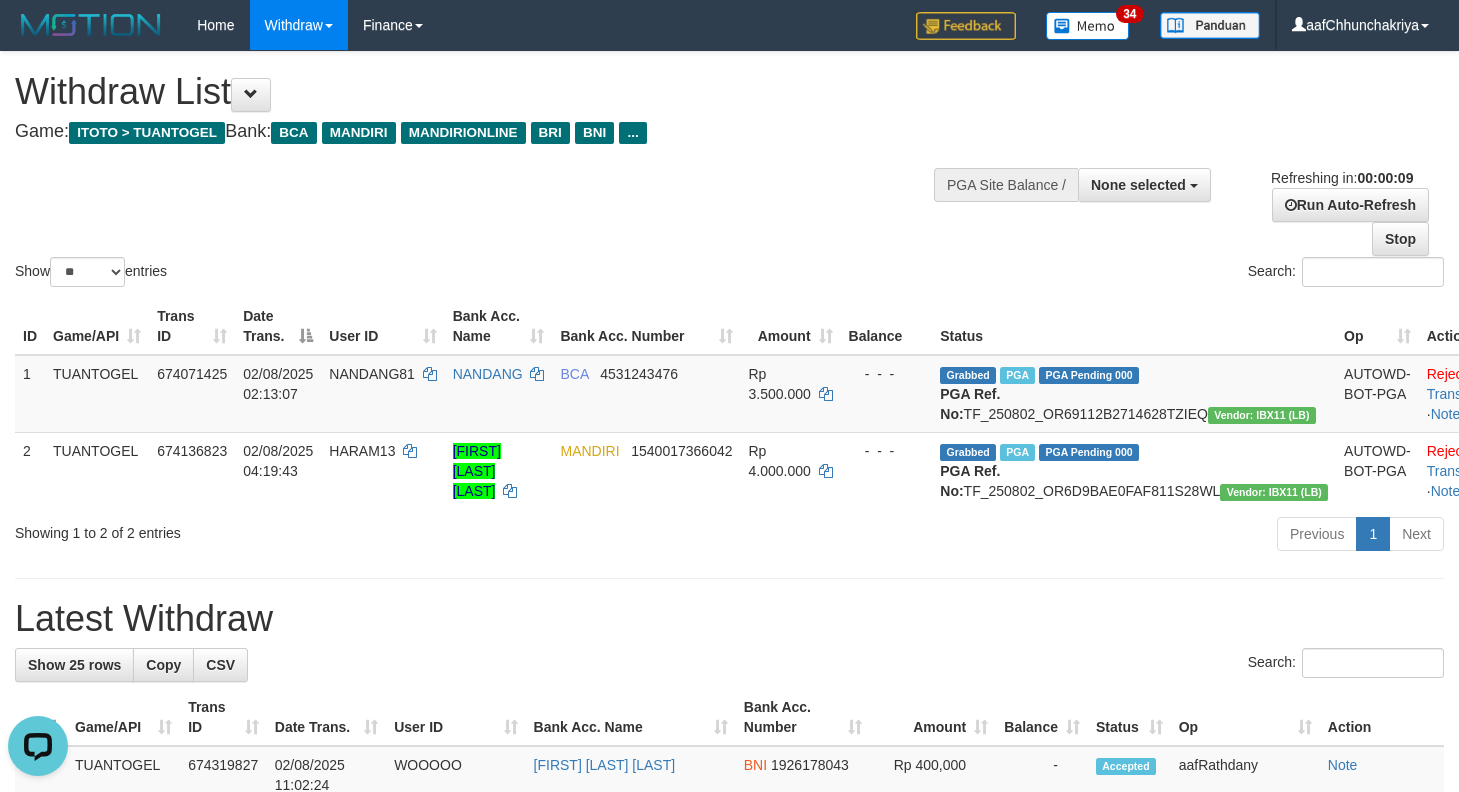 scroll, scrollTop: 0, scrollLeft: 0, axis: both 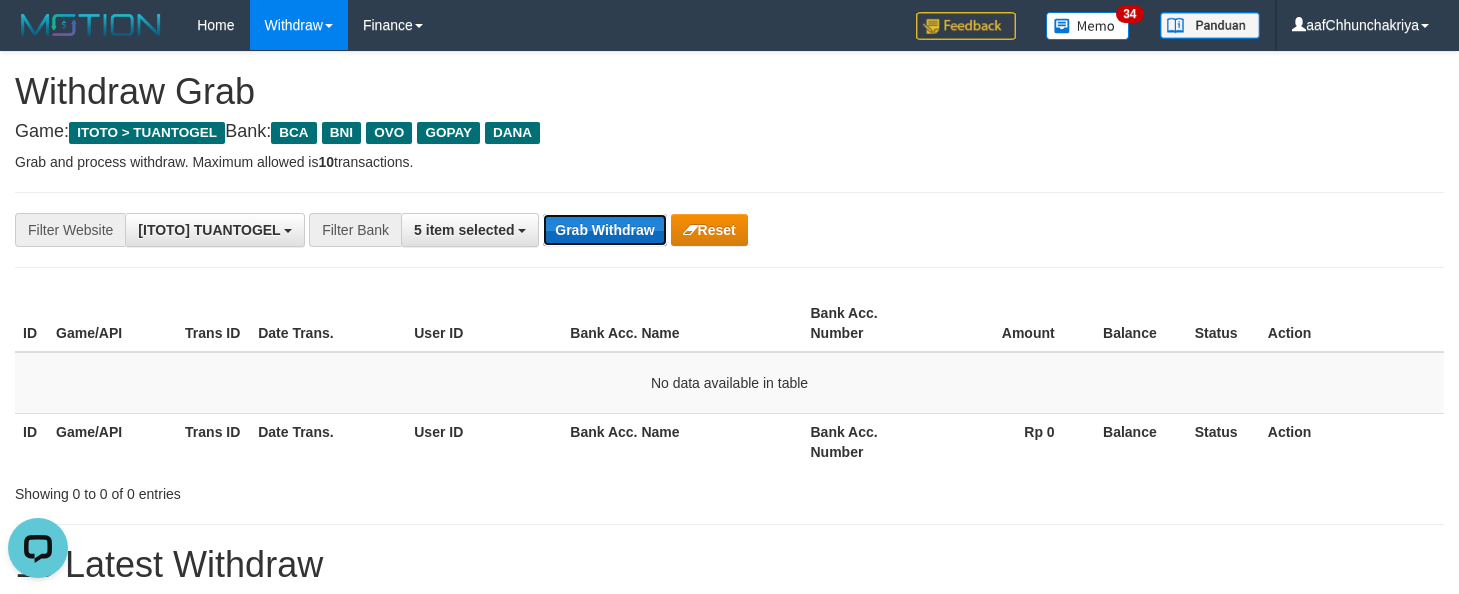 click on "Grab Withdraw" at bounding box center (604, 230) 